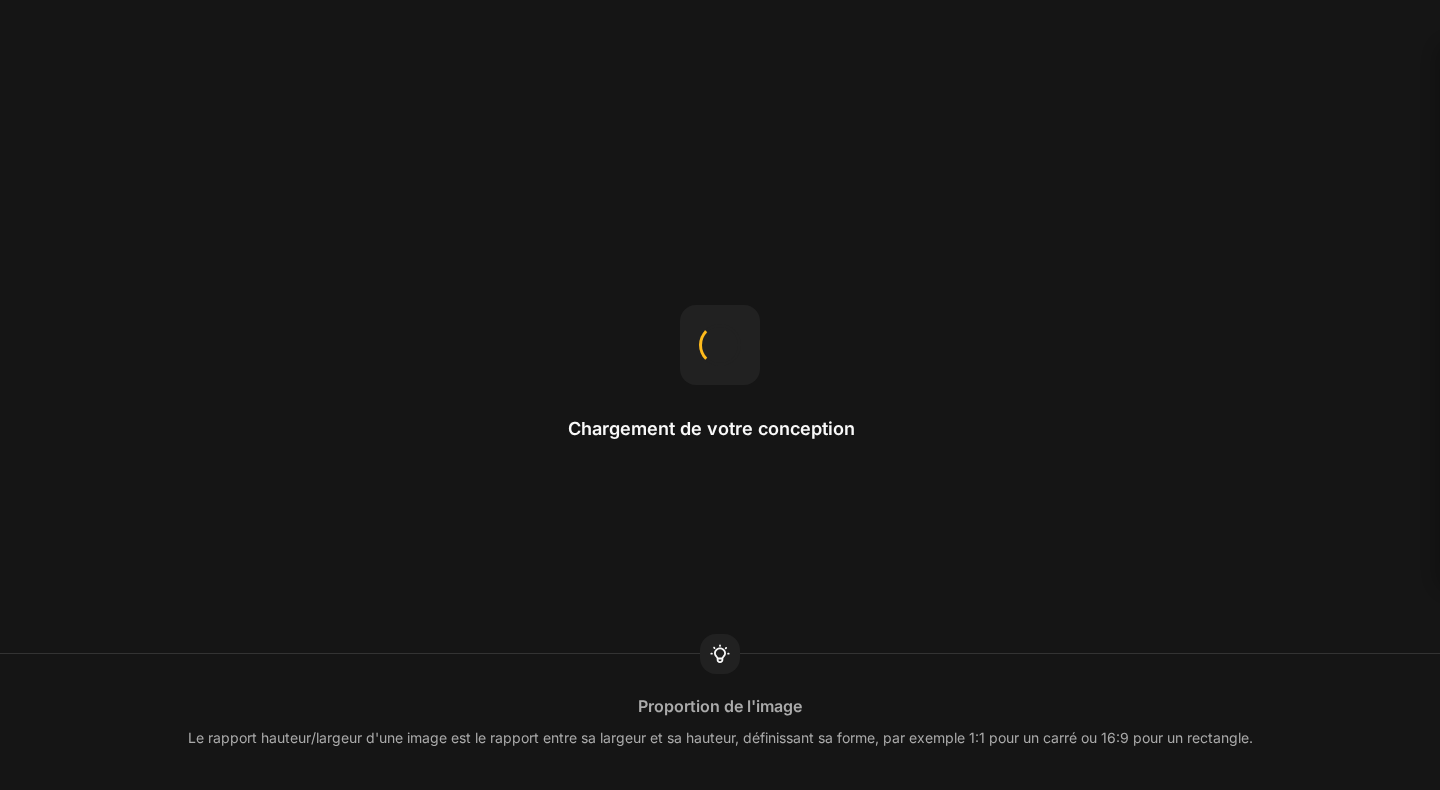 scroll, scrollTop: 0, scrollLeft: 0, axis: both 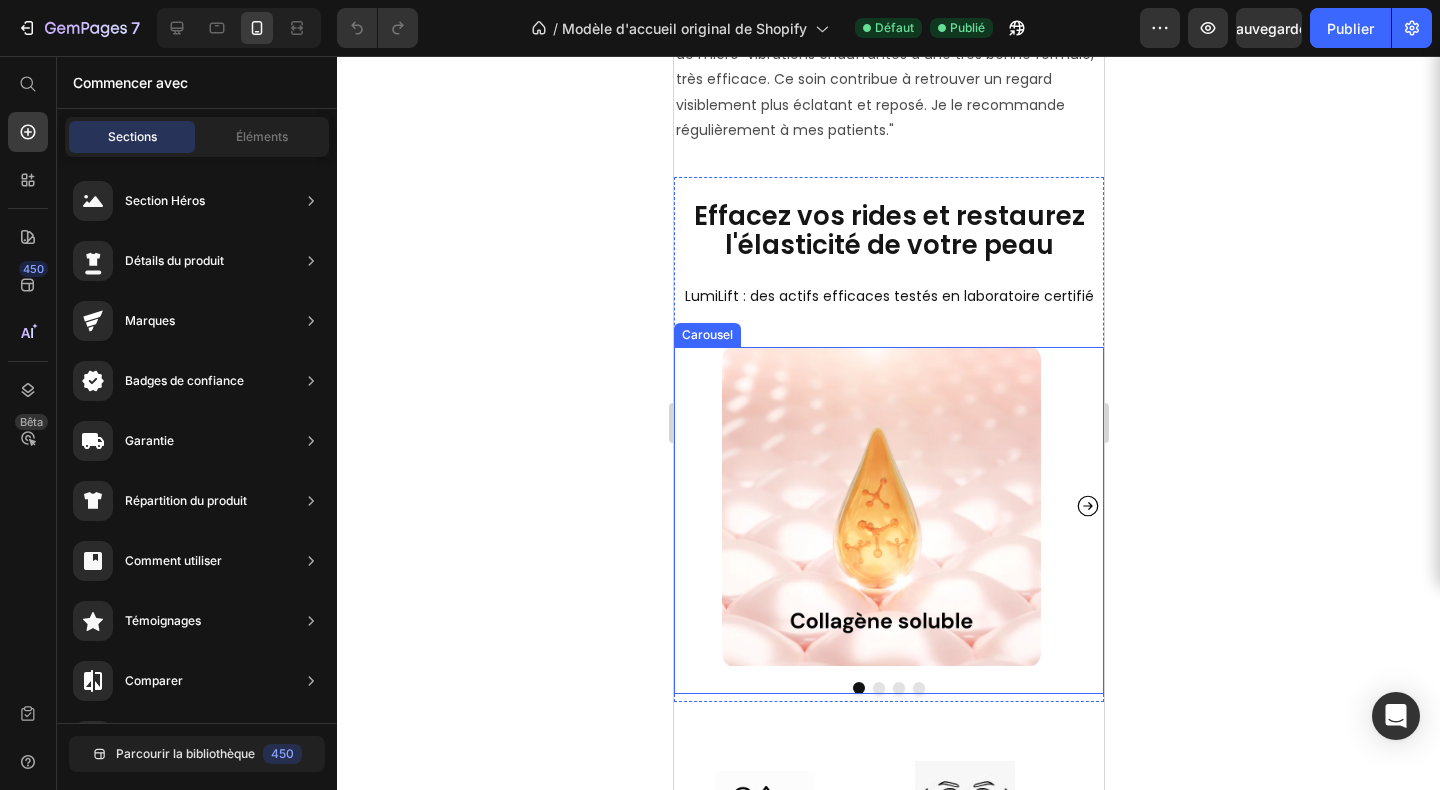 click 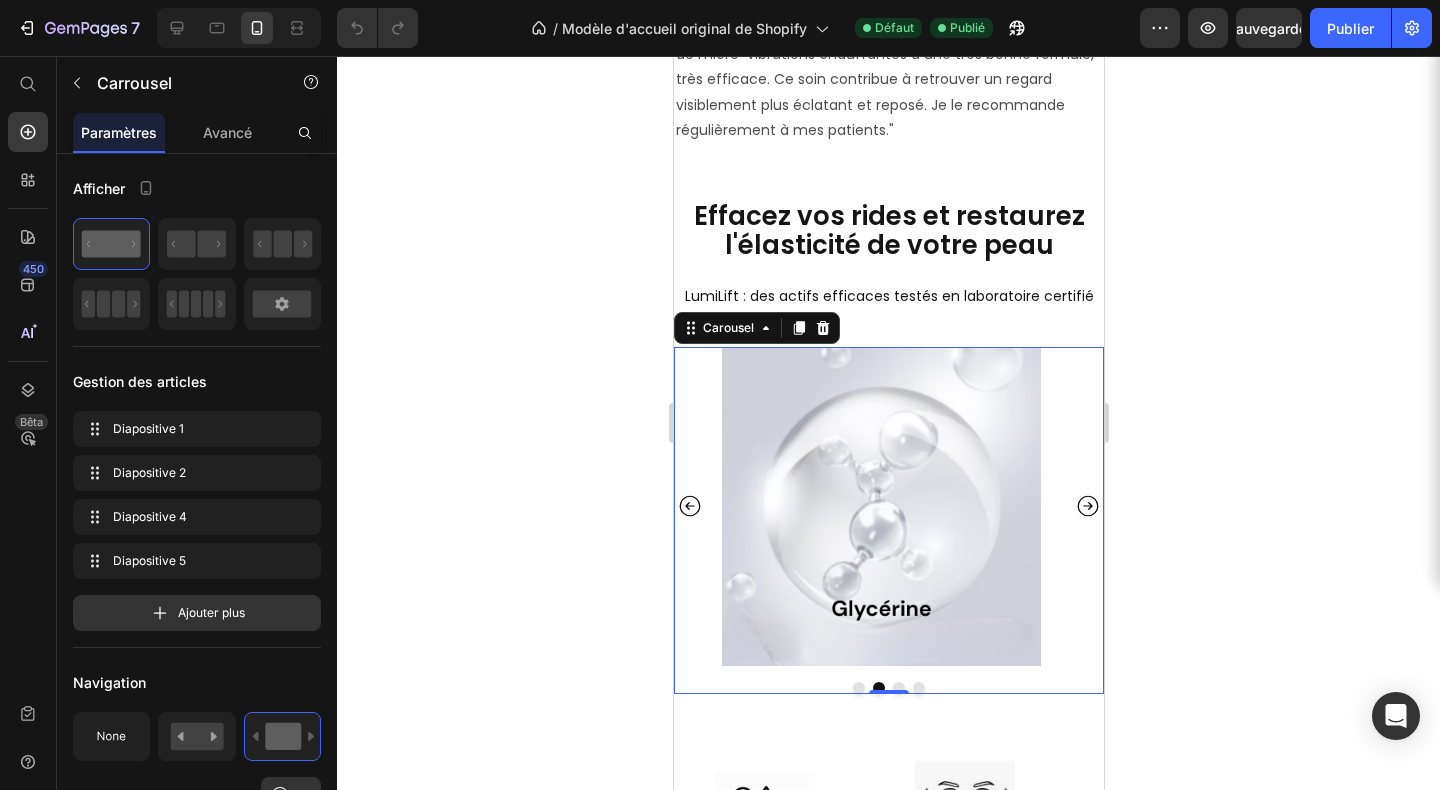 click 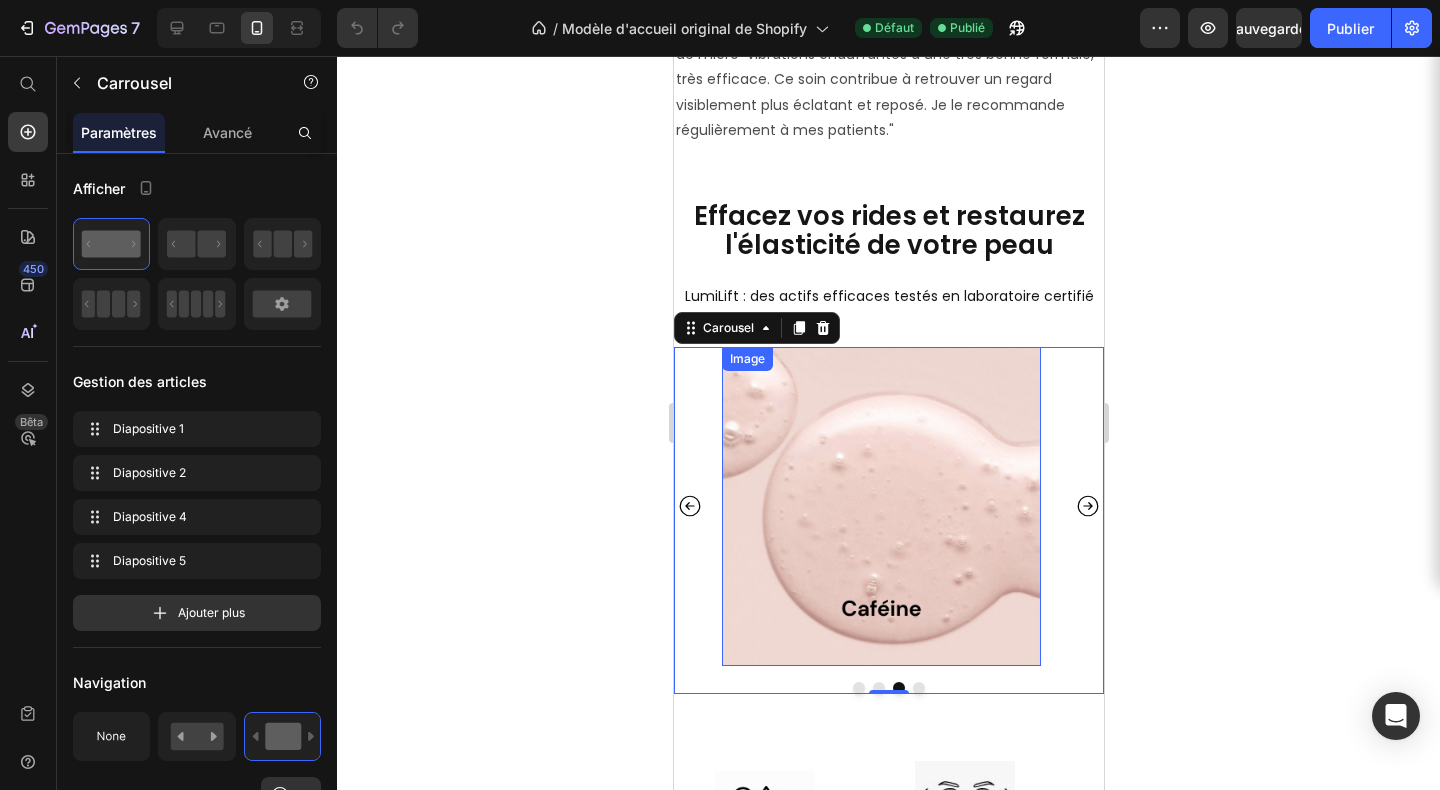 click at bounding box center (880, 506) 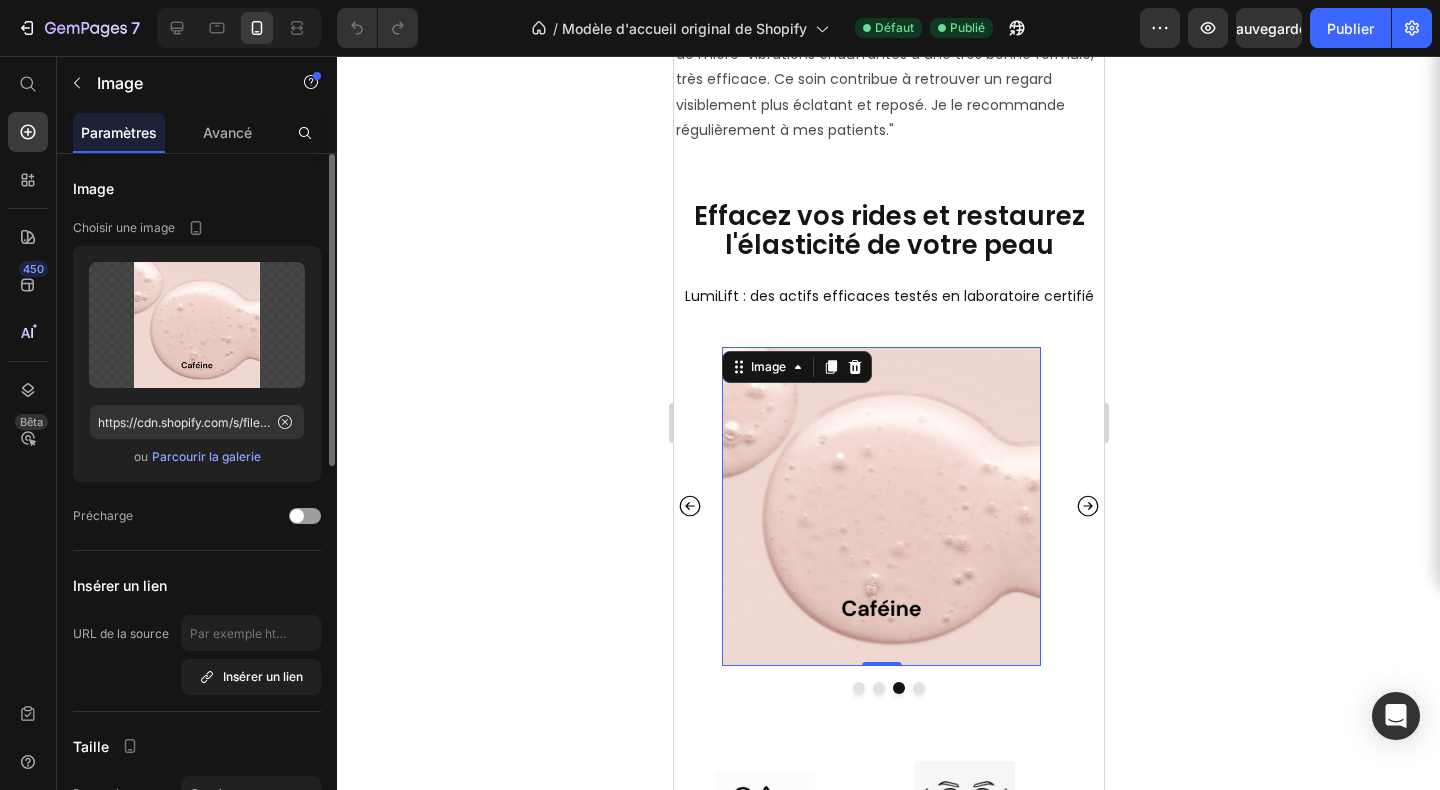 click on "Parcourir la galerie" at bounding box center [206, 456] 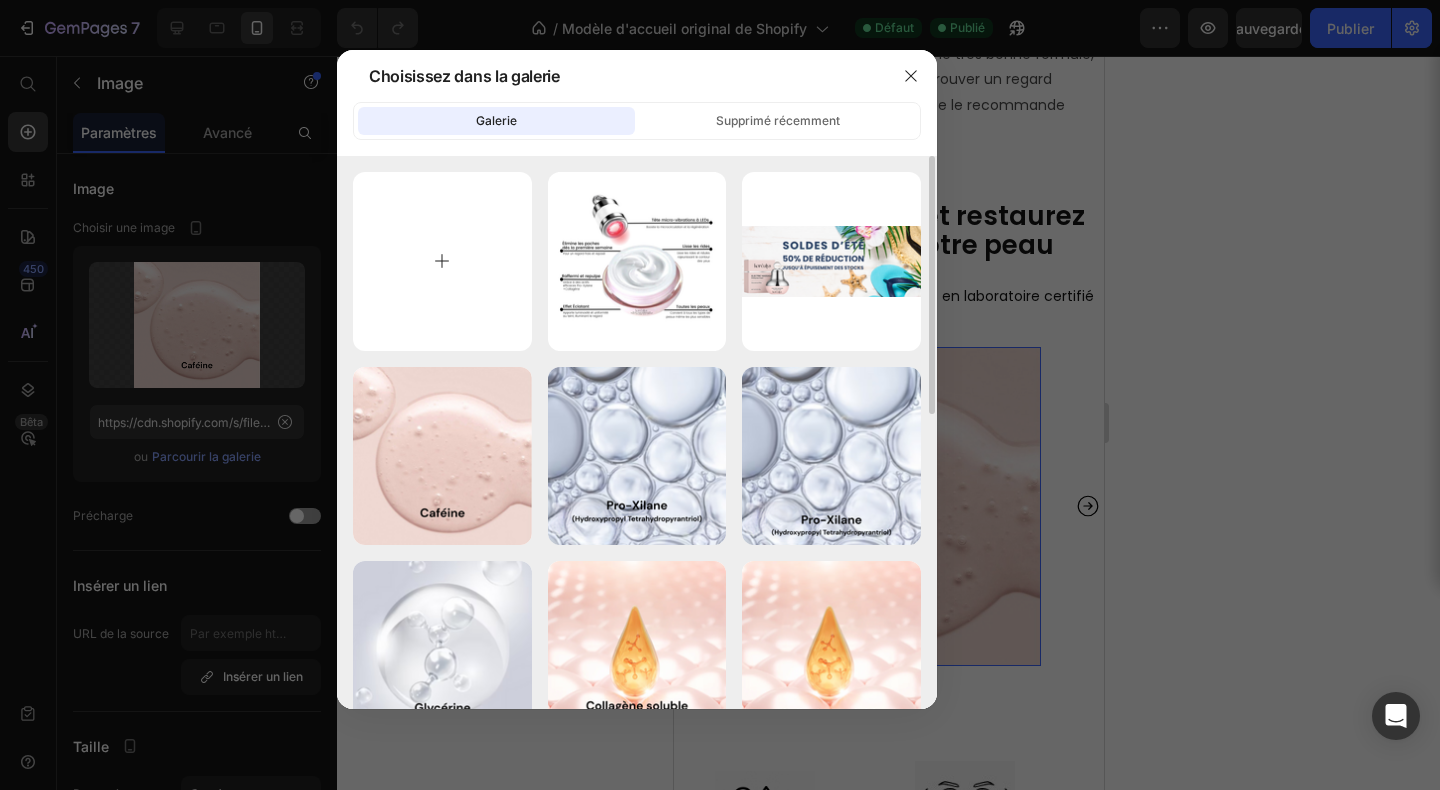 click at bounding box center [442, 261] 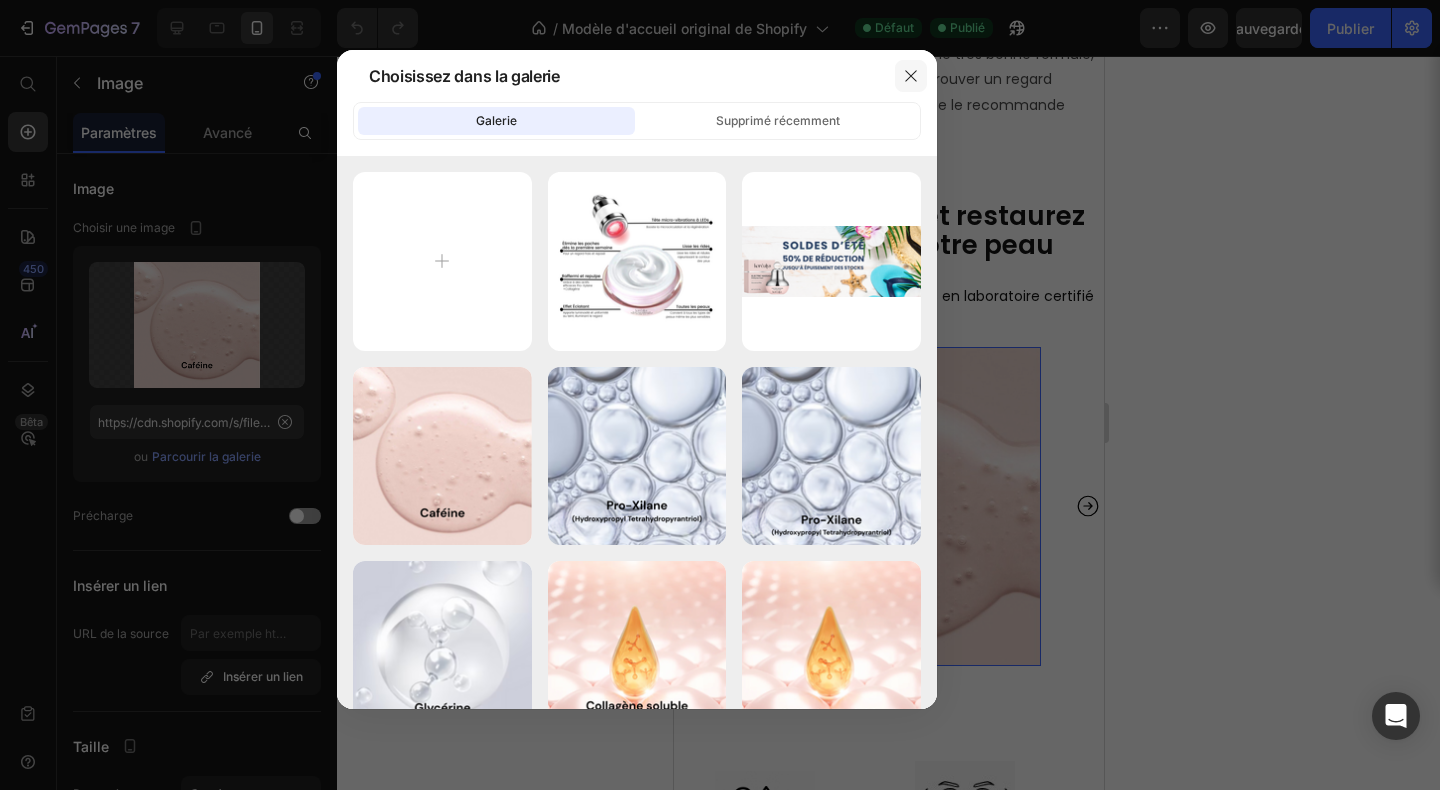 click 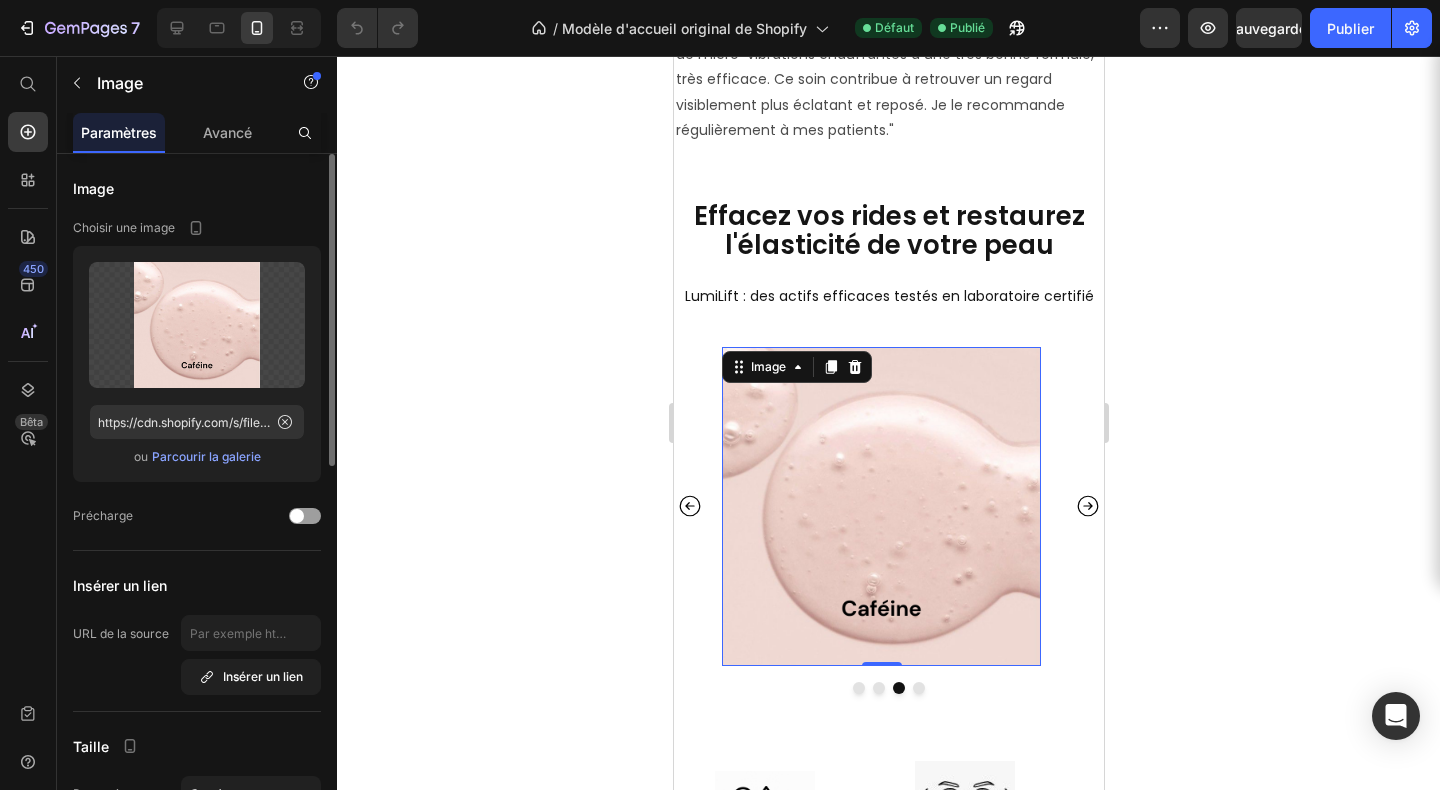 click on "Parcourir la galerie" at bounding box center [206, 456] 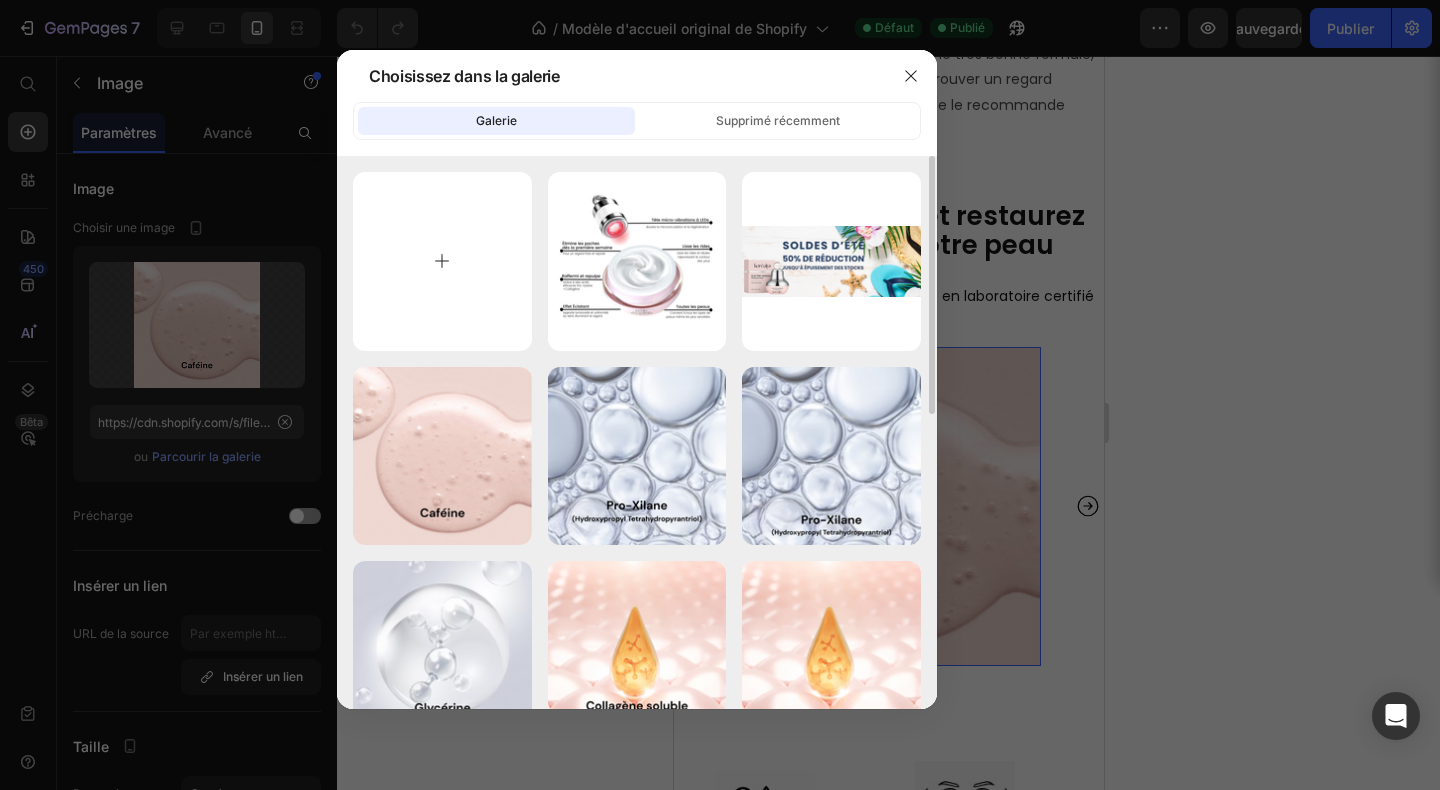 click at bounding box center (442, 261) 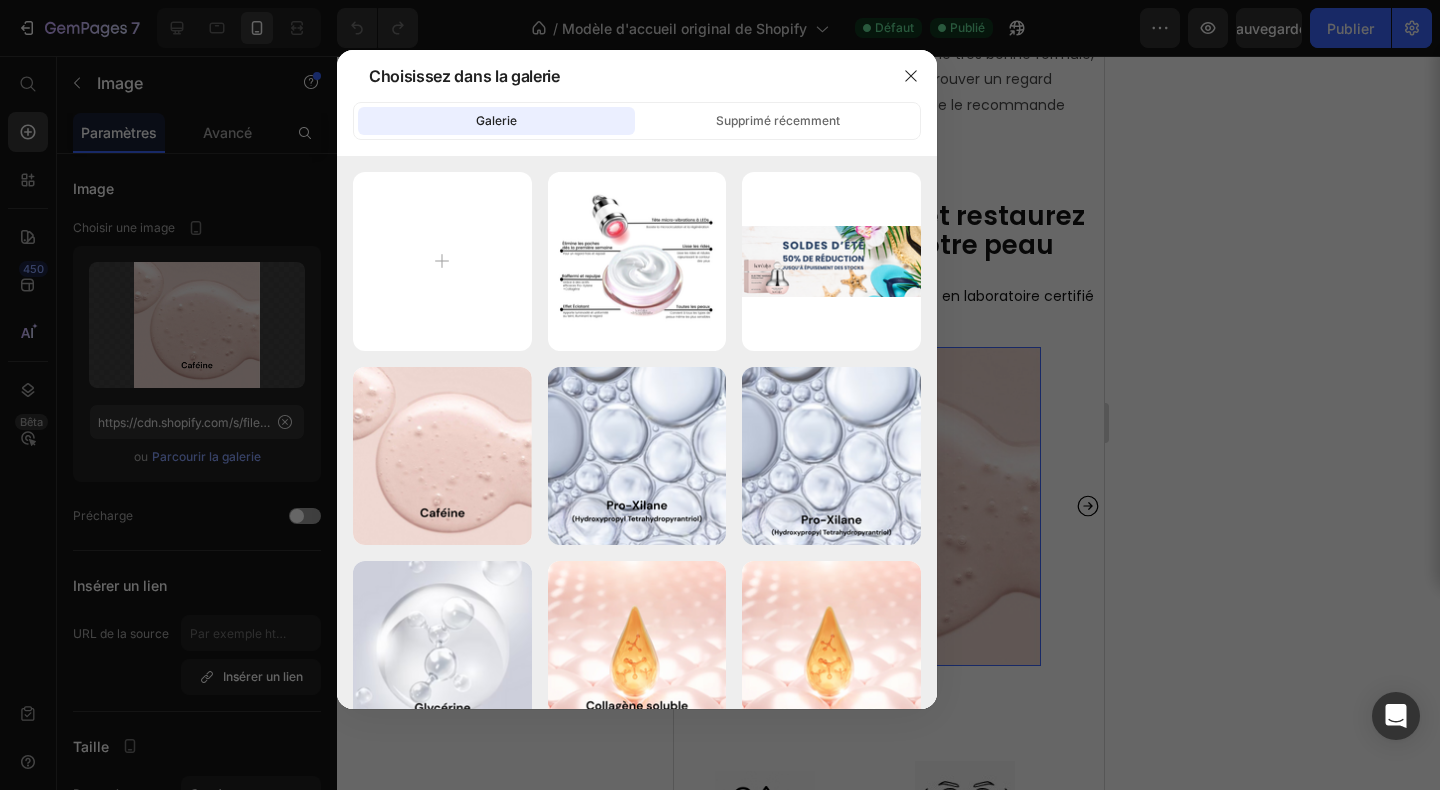 click at bounding box center (720, 395) 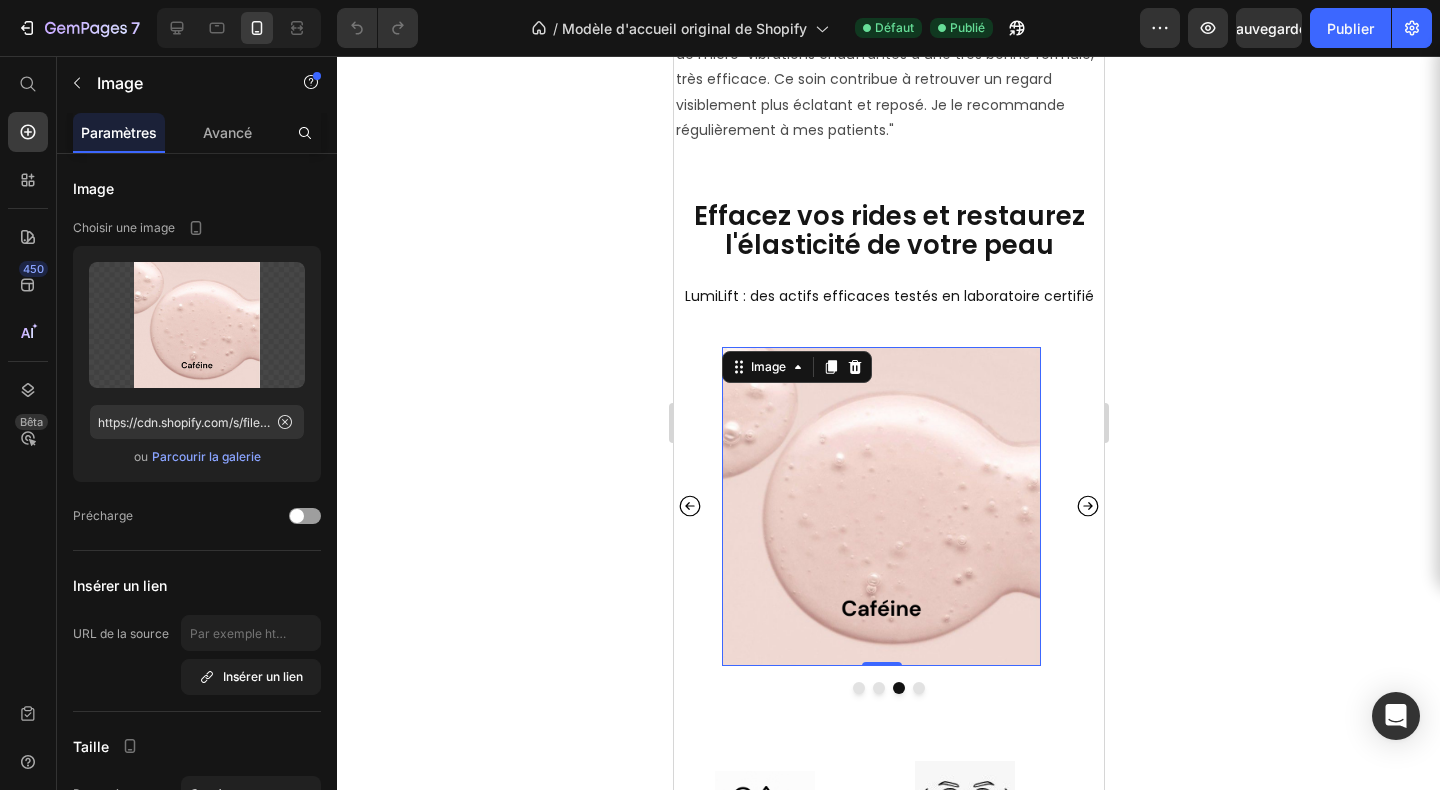 click 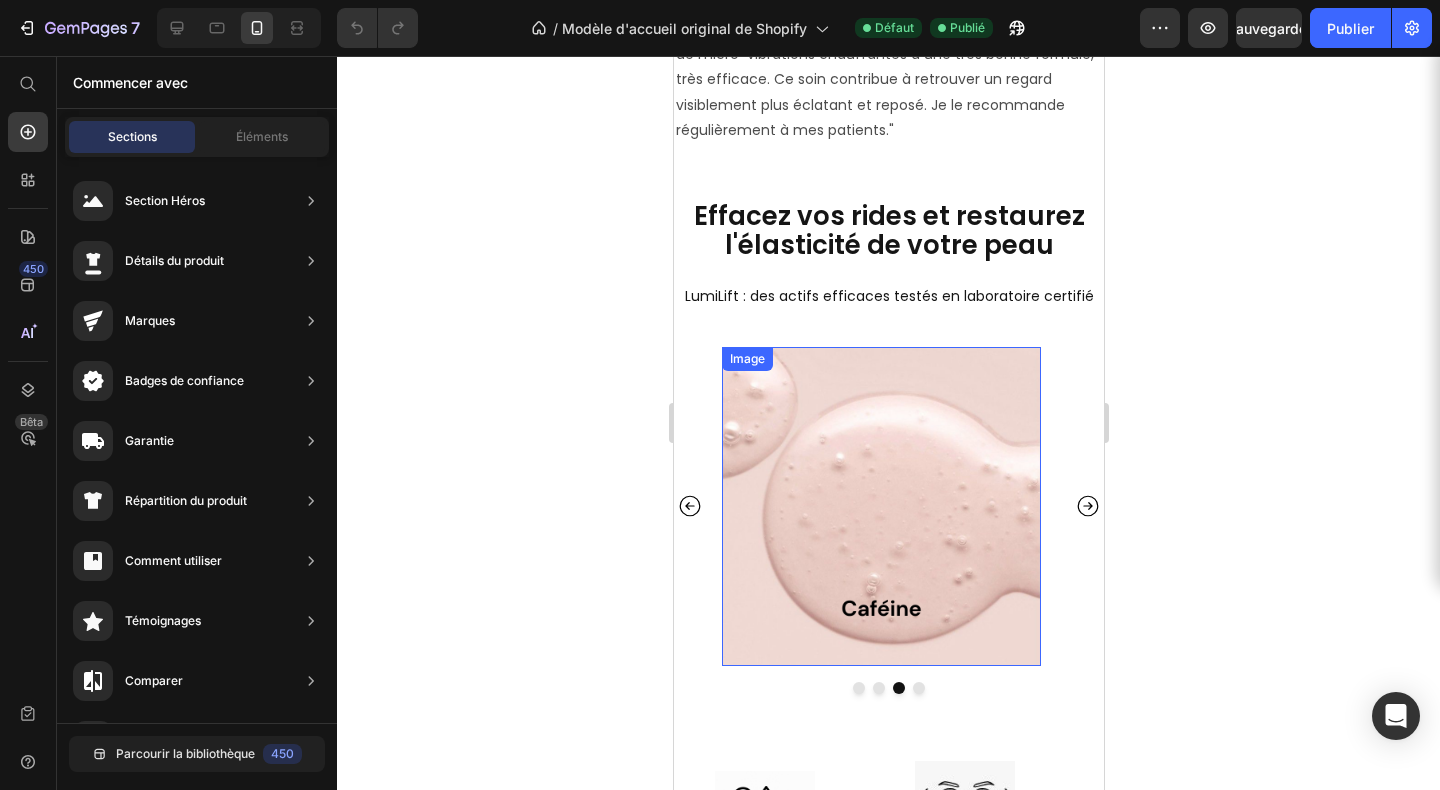 click at bounding box center (880, 506) 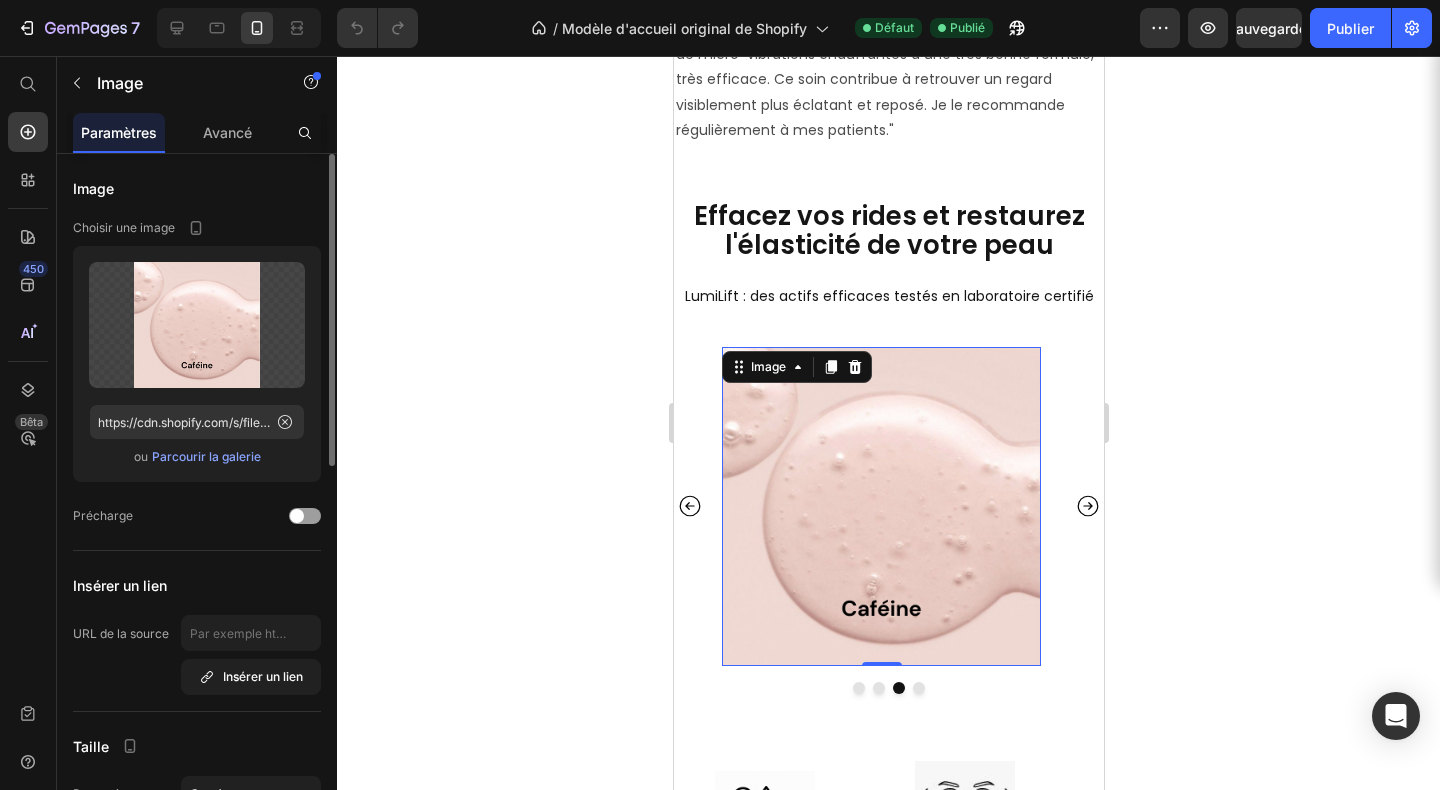 click on "Parcourir la galerie" at bounding box center (206, 456) 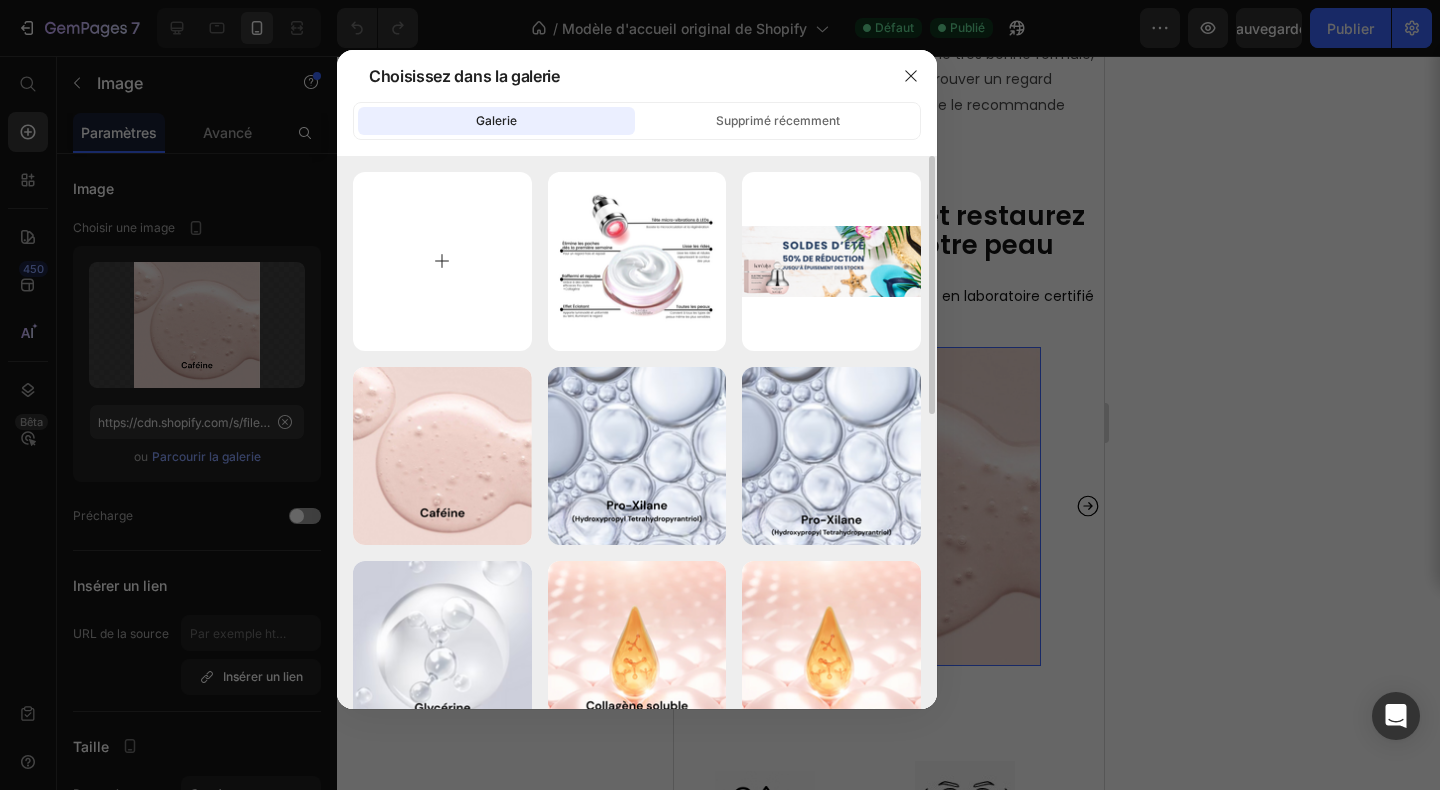 click at bounding box center (442, 261) 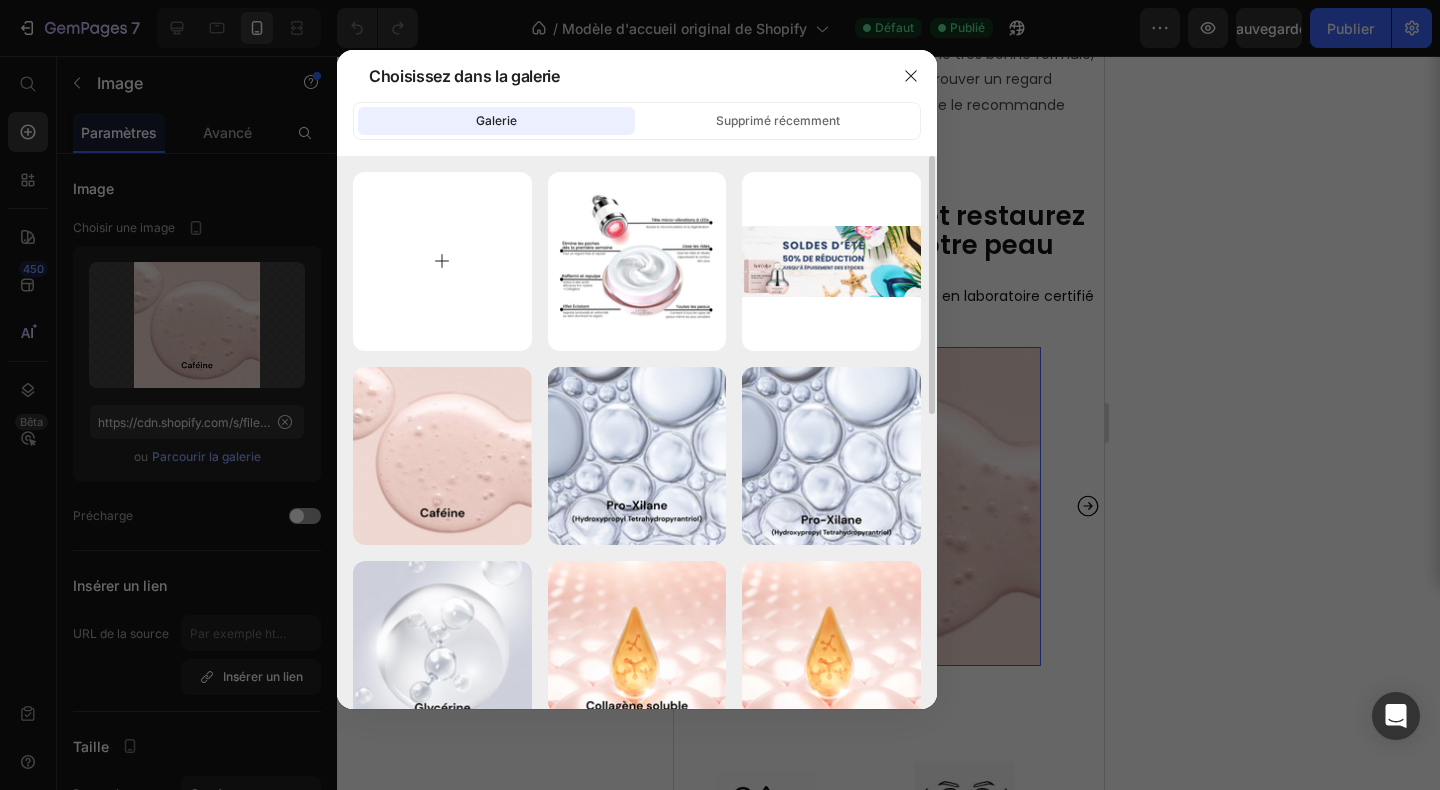 type on "C:\fakepath\Sans titre (400 x 400 px) (1080 x 1920 px) (800 x 800 px) (7).png" 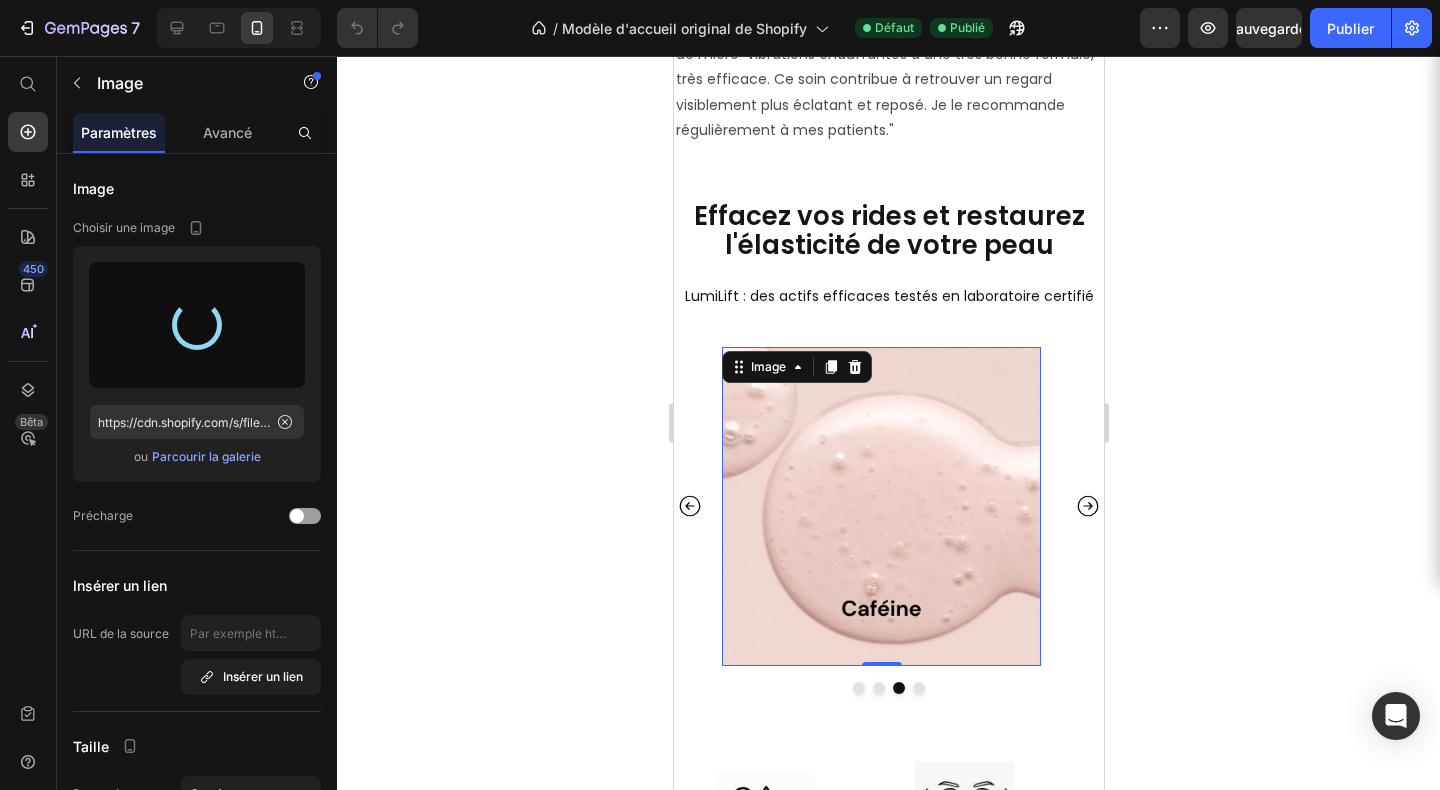 type on "https://cdn.shopify.com/s/files/1/0666/8432/1834/files/gempages_568431333374690213-5ad53247-a7f6-4eb1-beca-2dc53cd55e60.png" 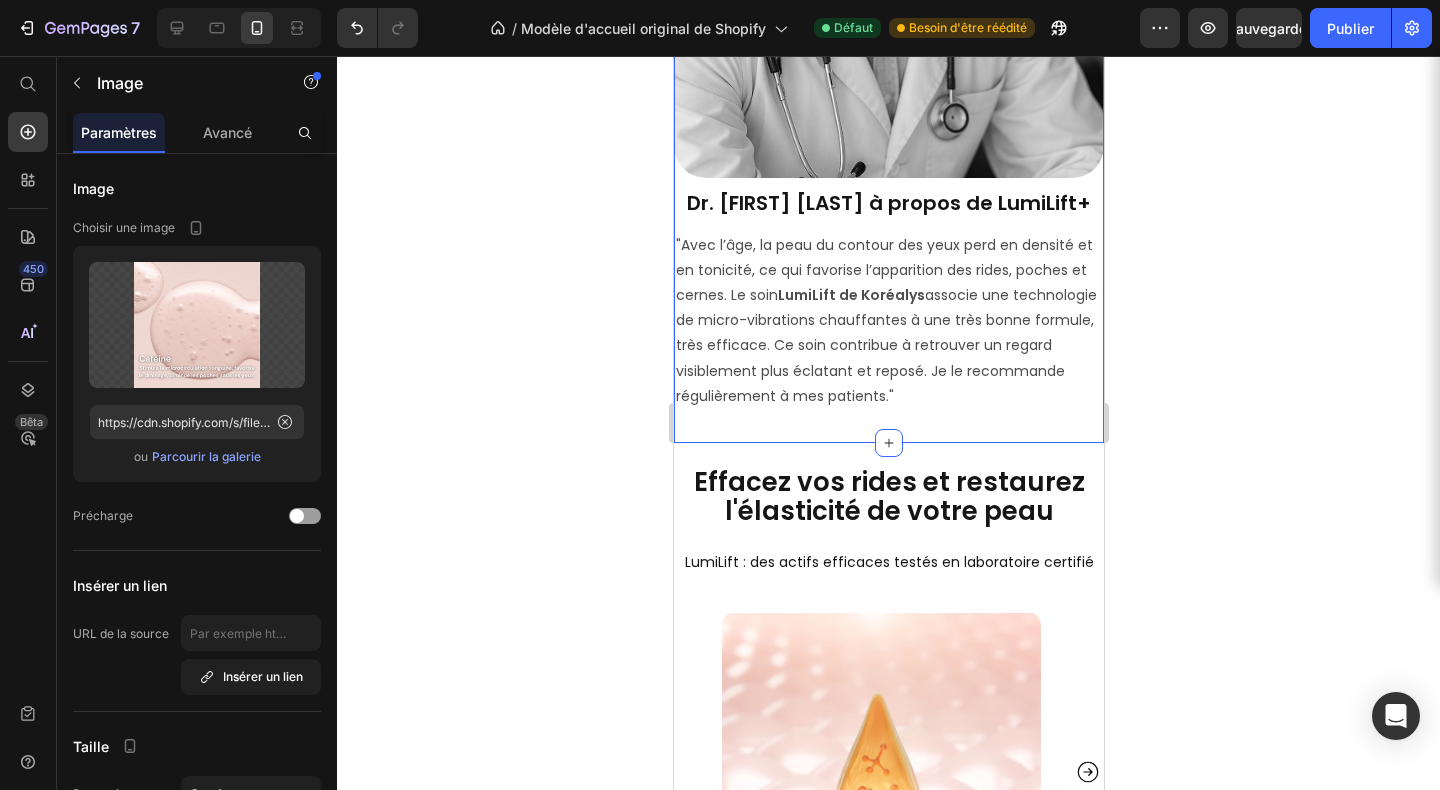 scroll, scrollTop: 4527, scrollLeft: 0, axis: vertical 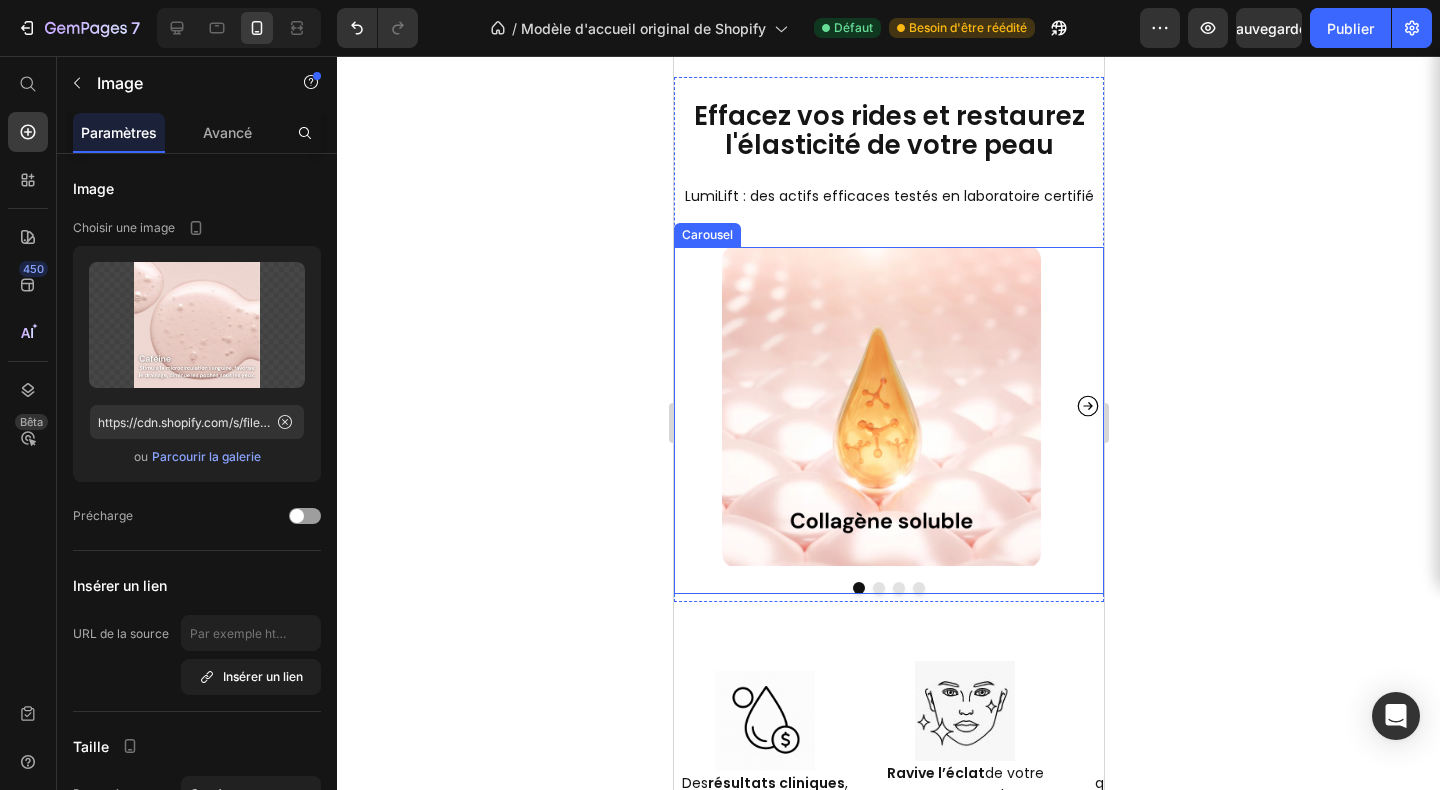 click 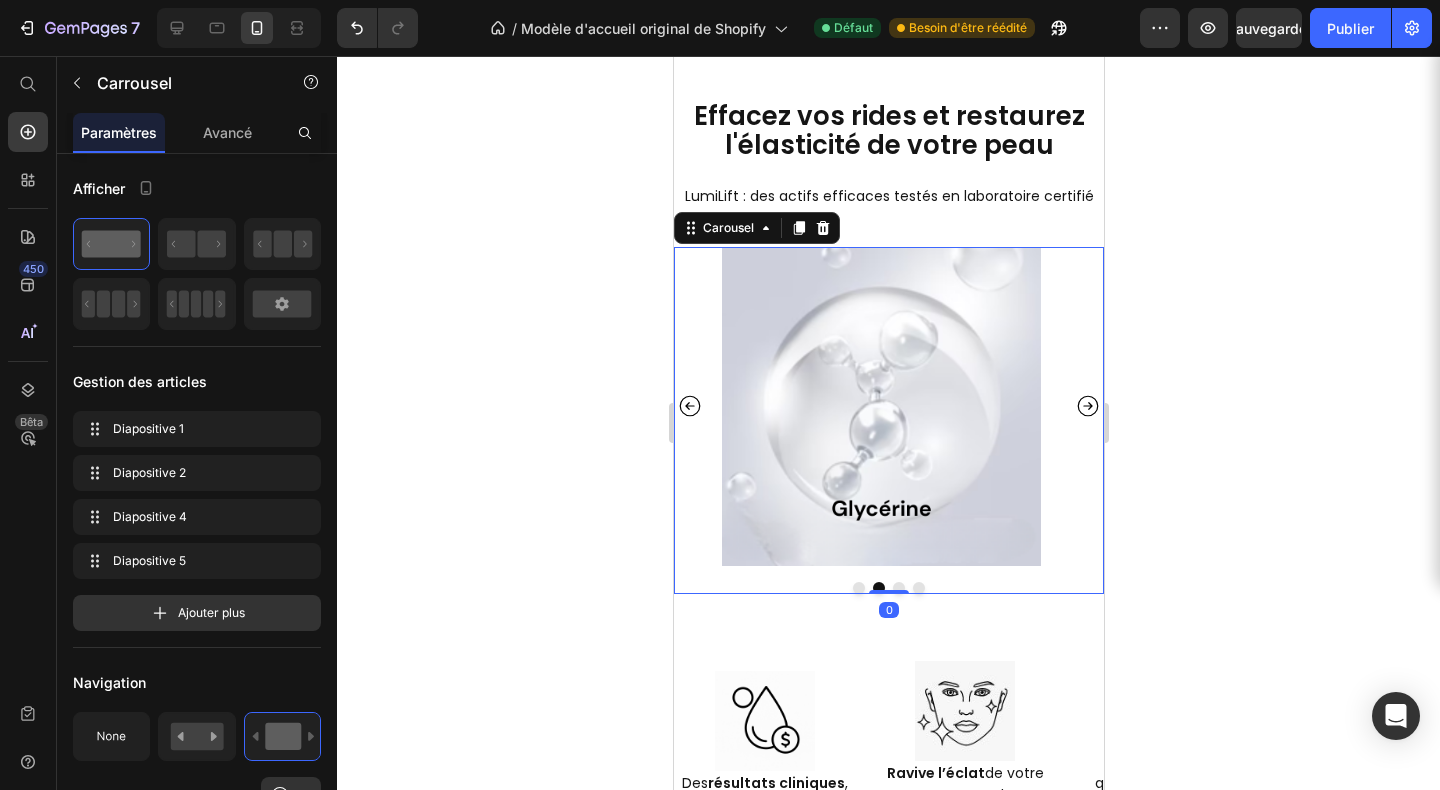 click 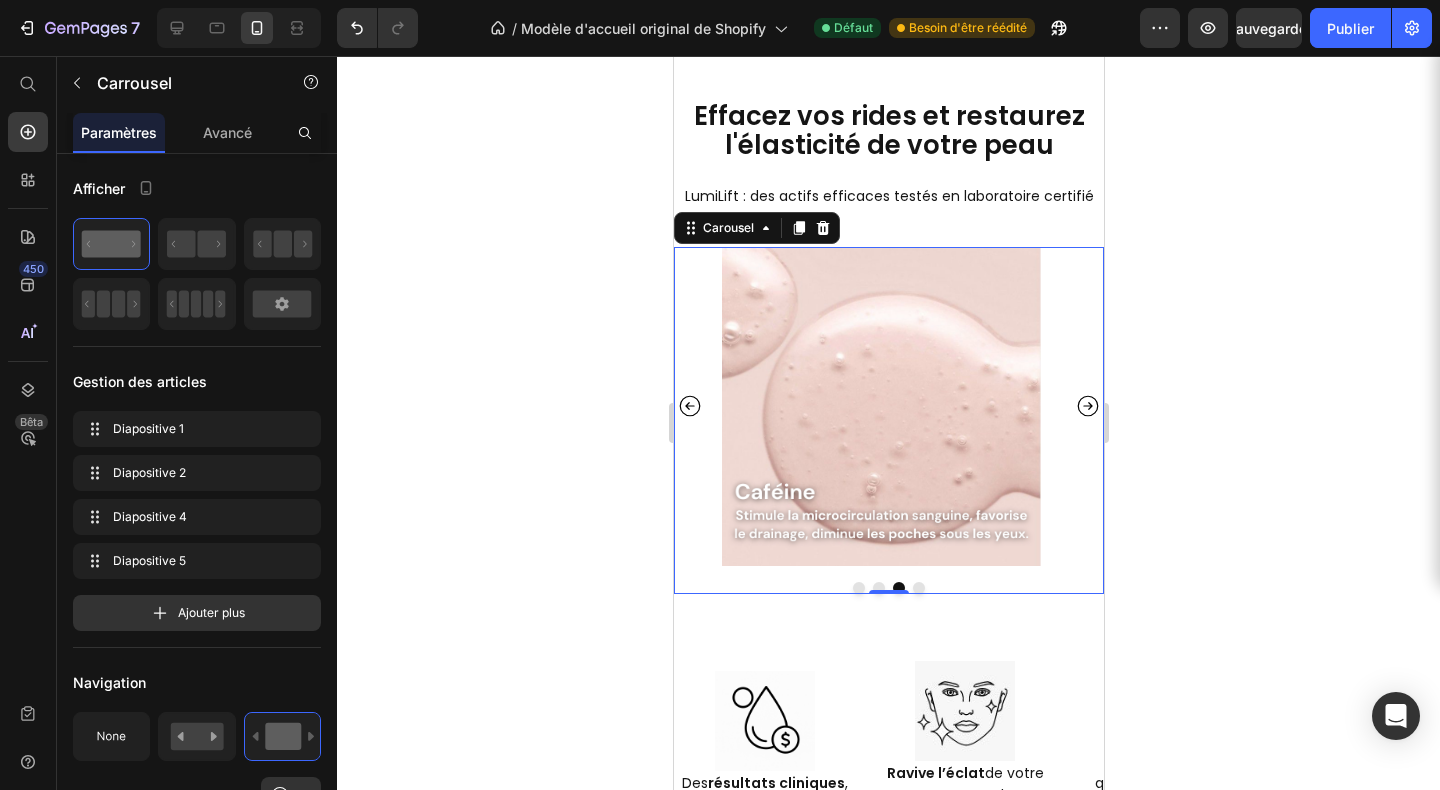 click 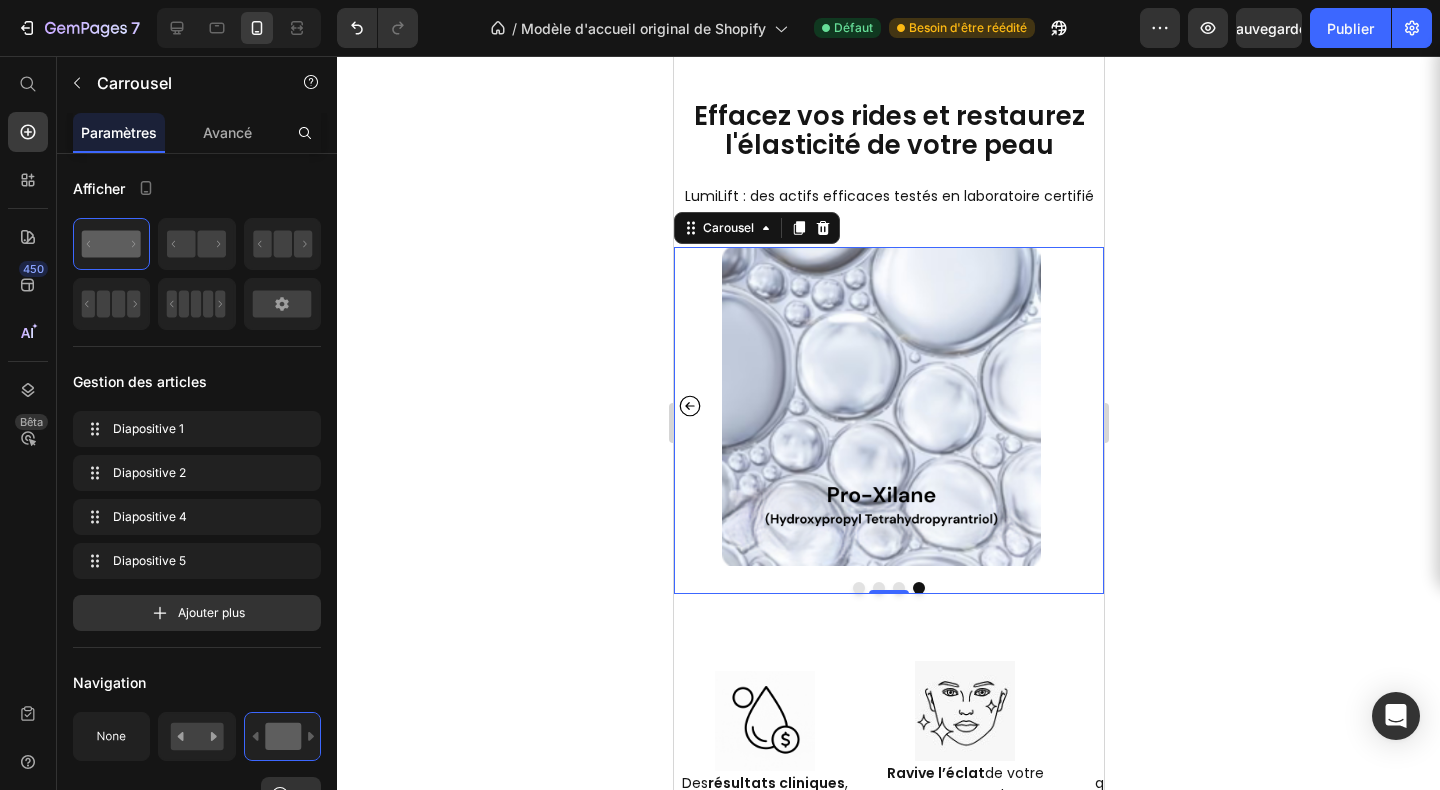 click on "Image Image Image Row Image Row" at bounding box center [888, 406] 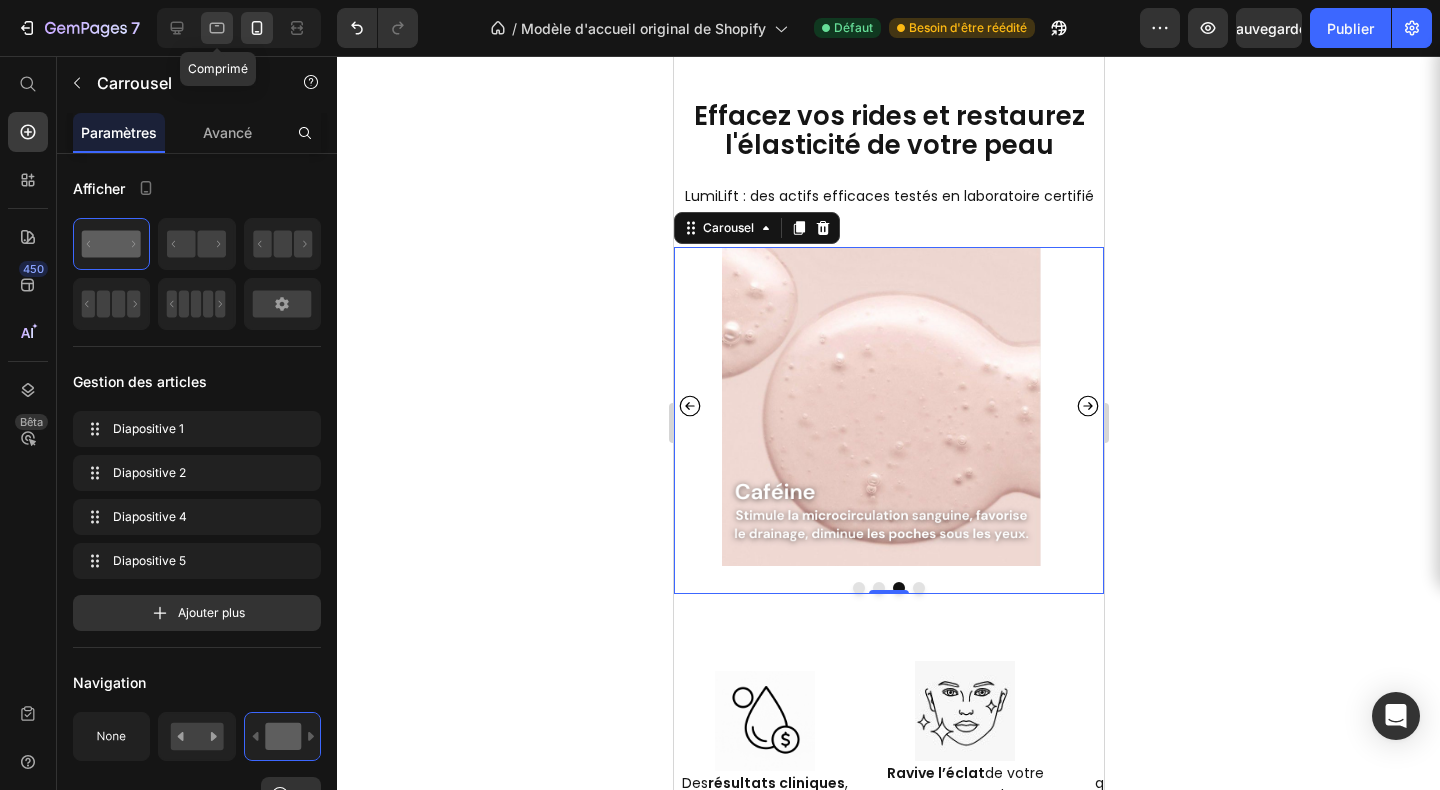 click 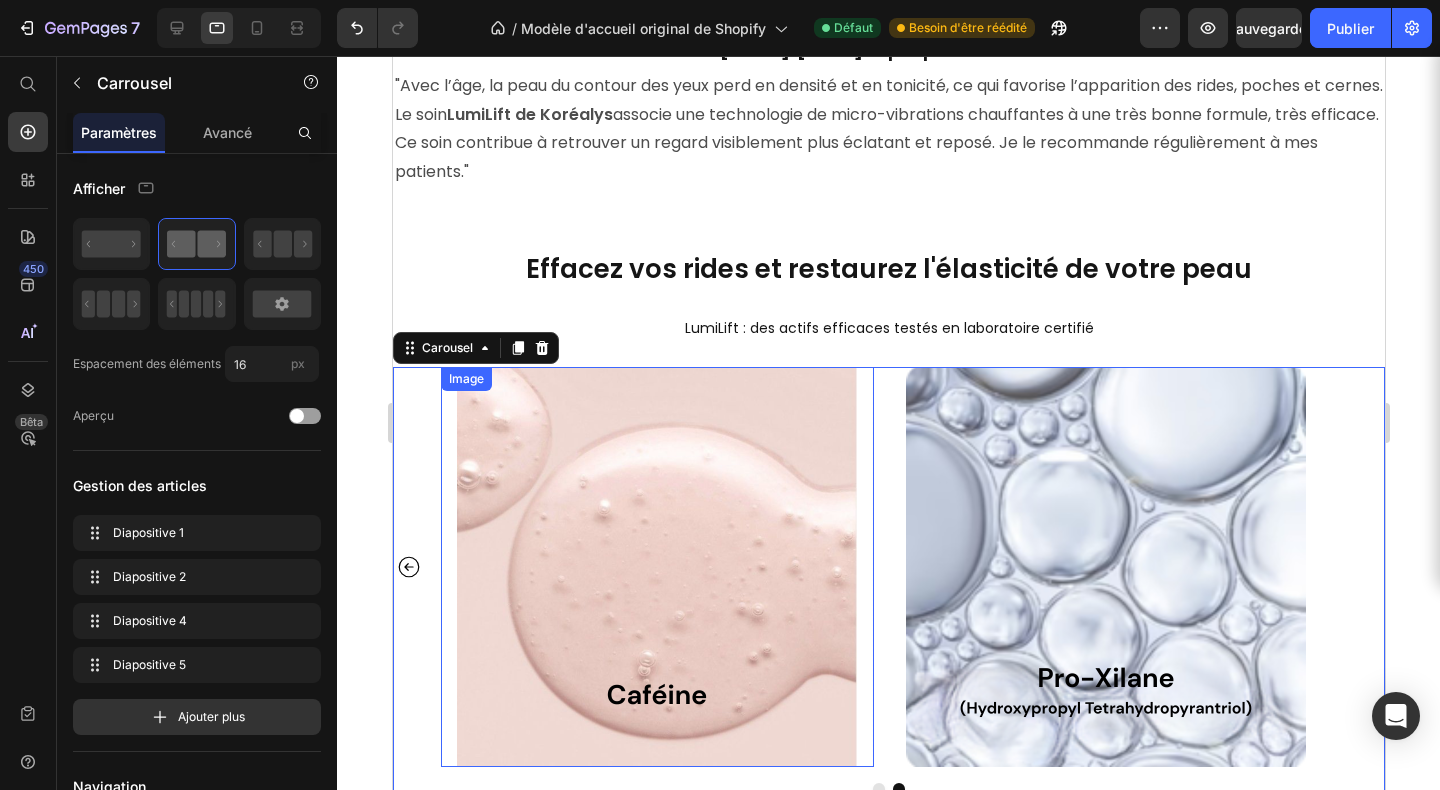 scroll, scrollTop: 4966, scrollLeft: 0, axis: vertical 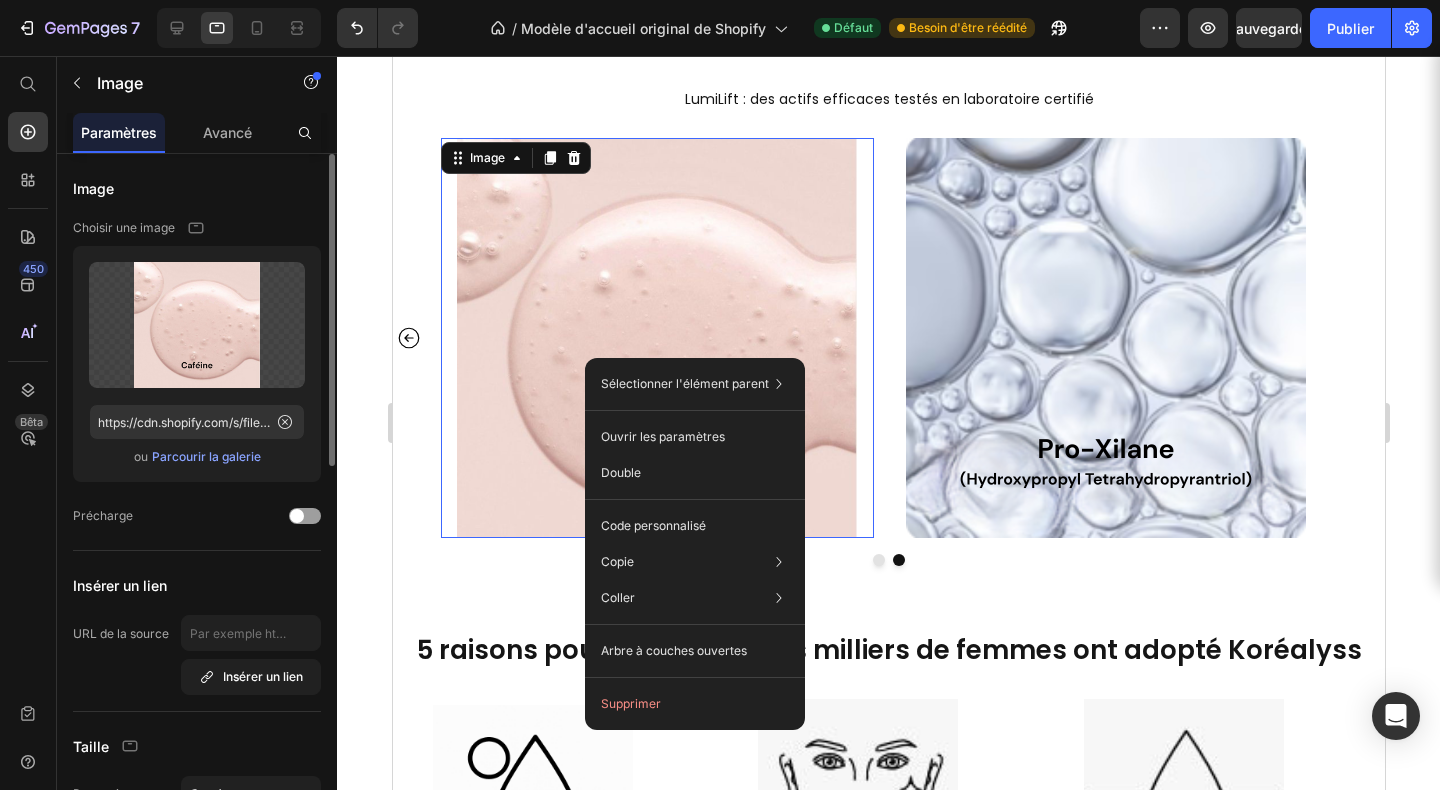 click on "Parcourir la galerie" at bounding box center [206, 456] 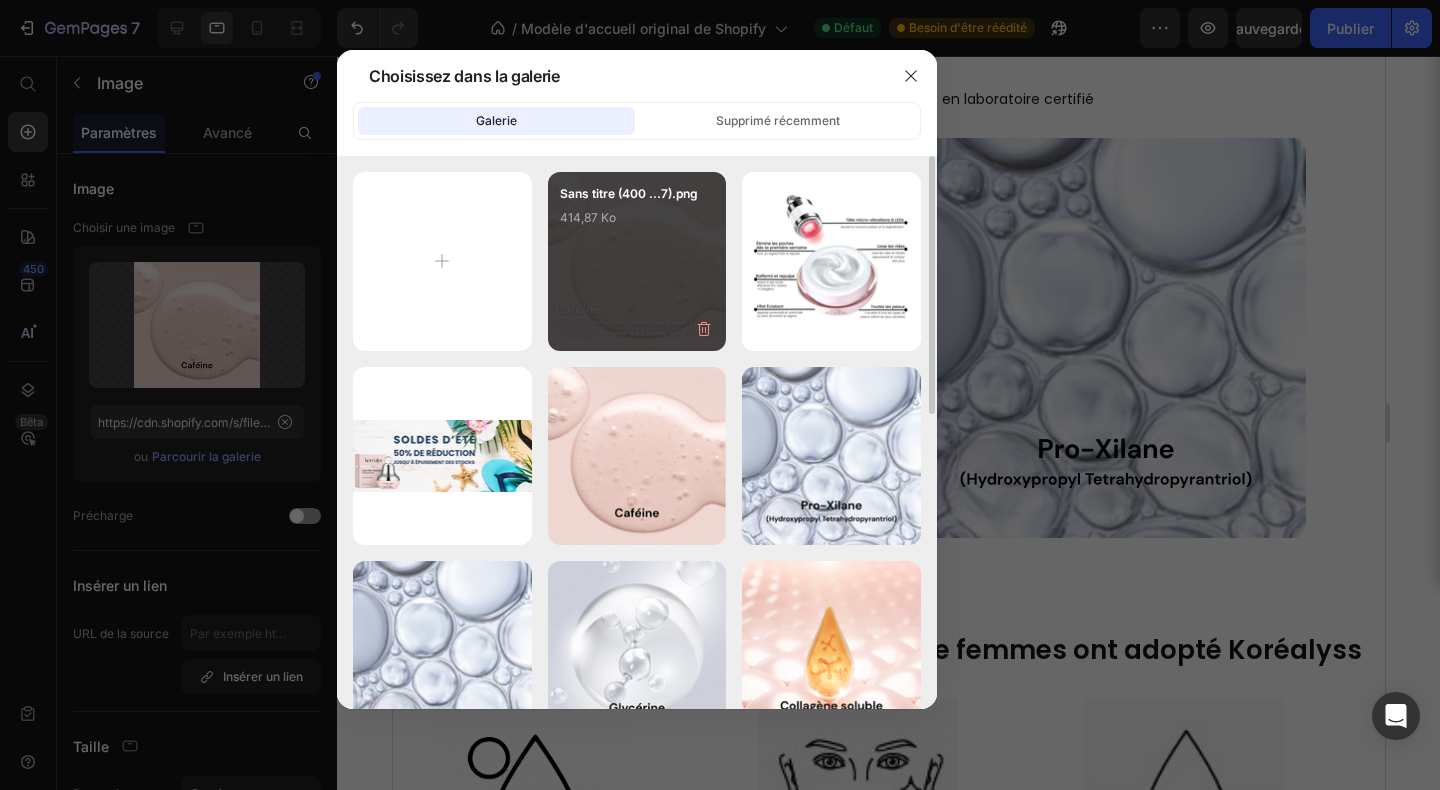 click on "Sans titre (400 ...7).png 414,87 Ko" at bounding box center (637, 261) 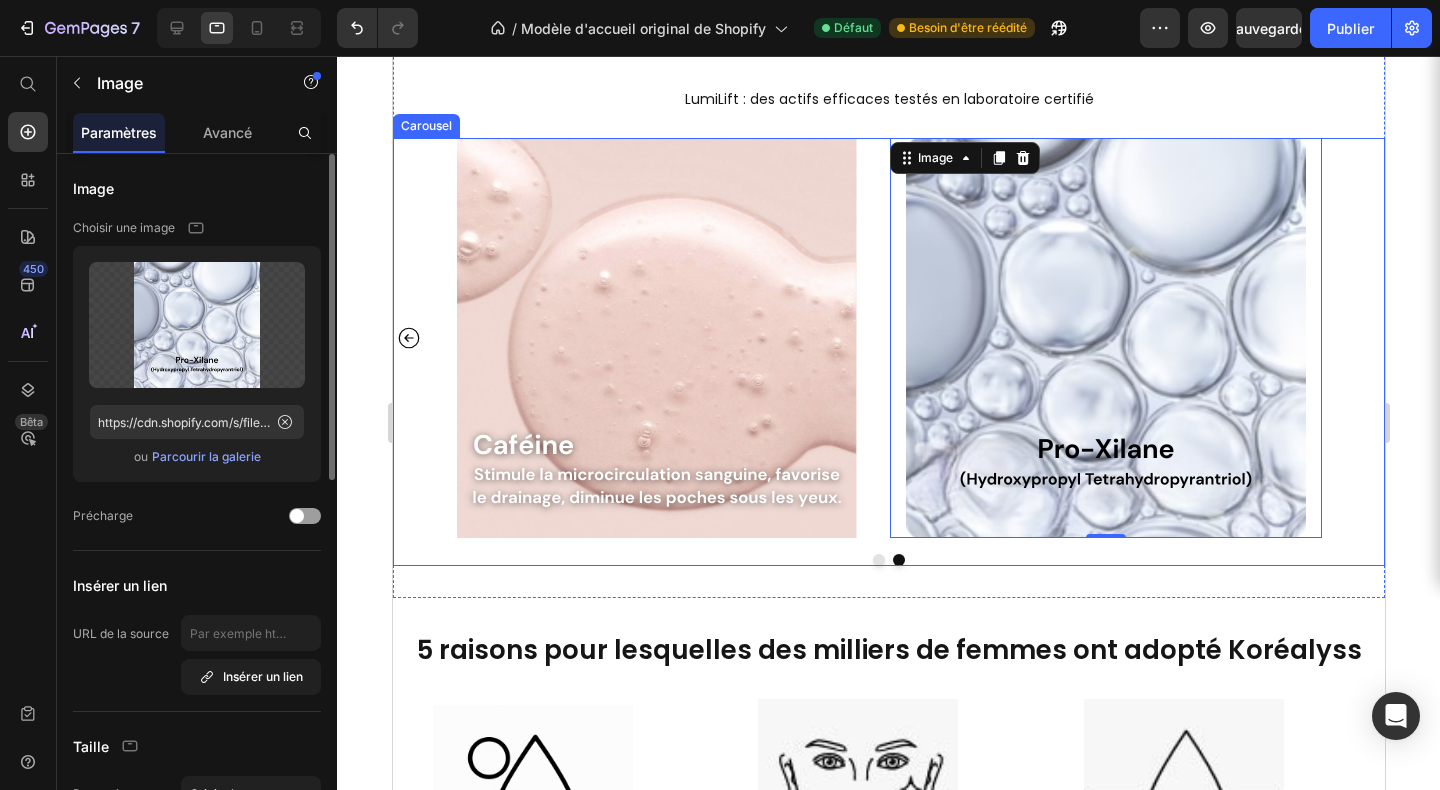 click on "Parcourir la galerie" at bounding box center (206, 456) 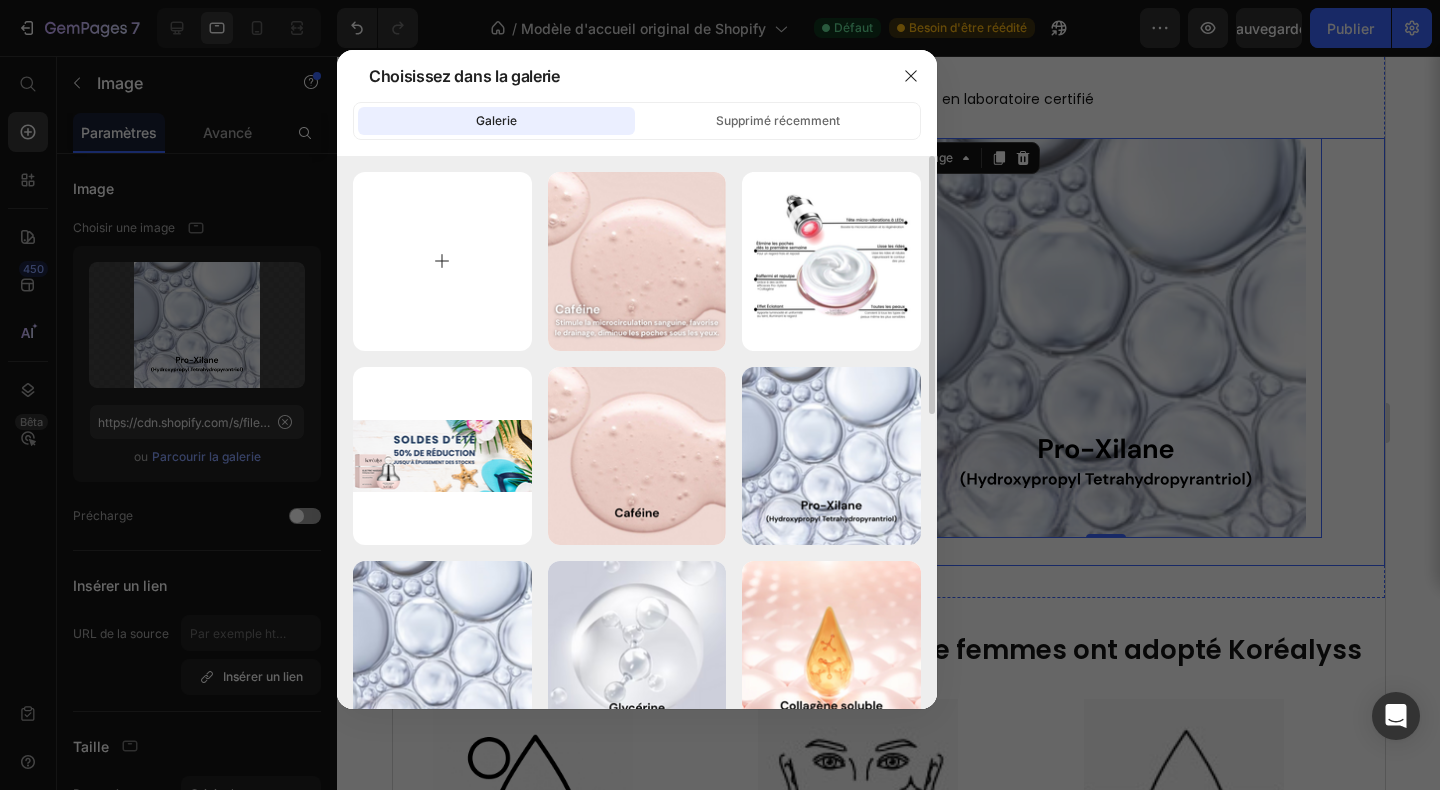 click at bounding box center [442, 261] 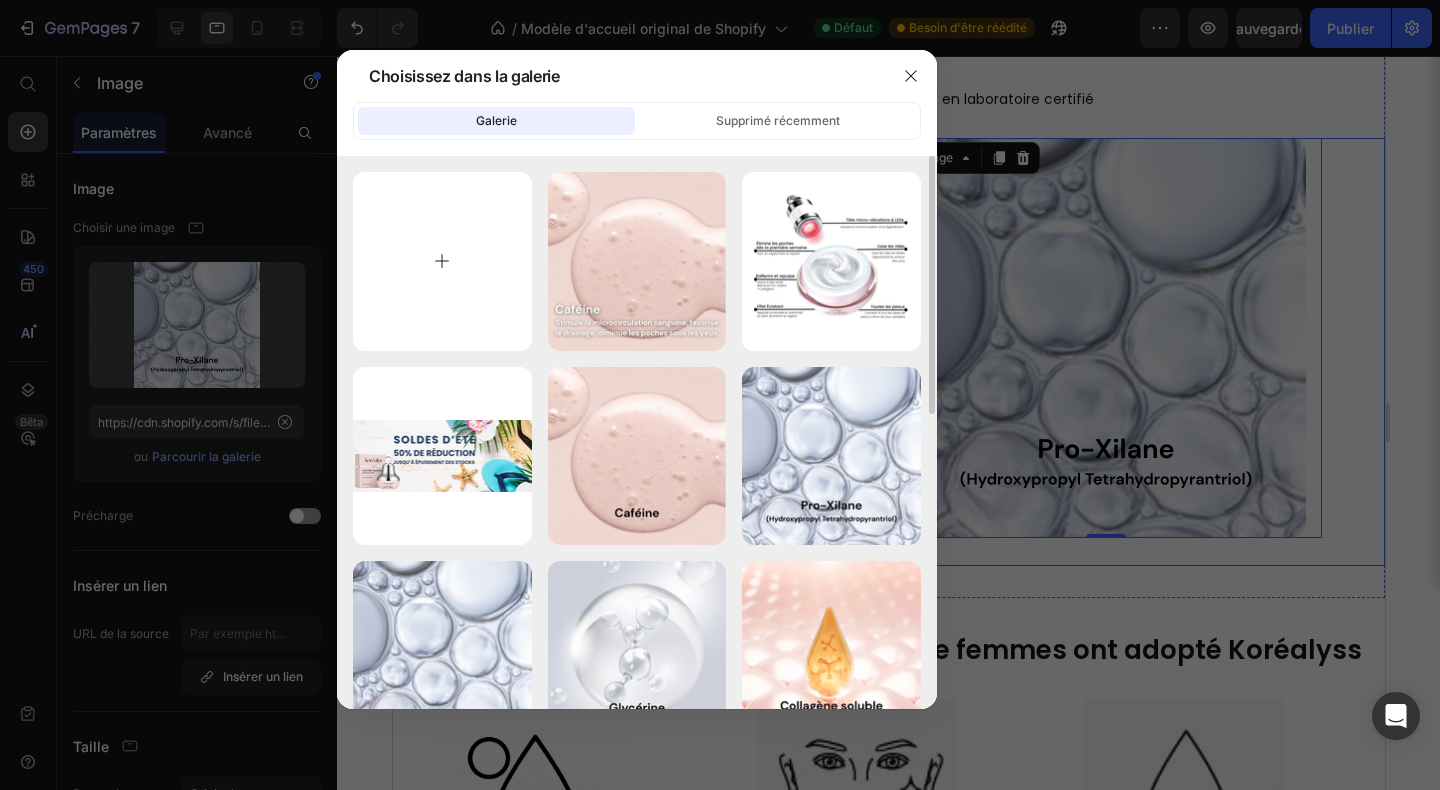 type on "C:\fakepath\Sans titre (400 x 400 px) (1080 x 1920 px) (800 x 800 px) (9).png" 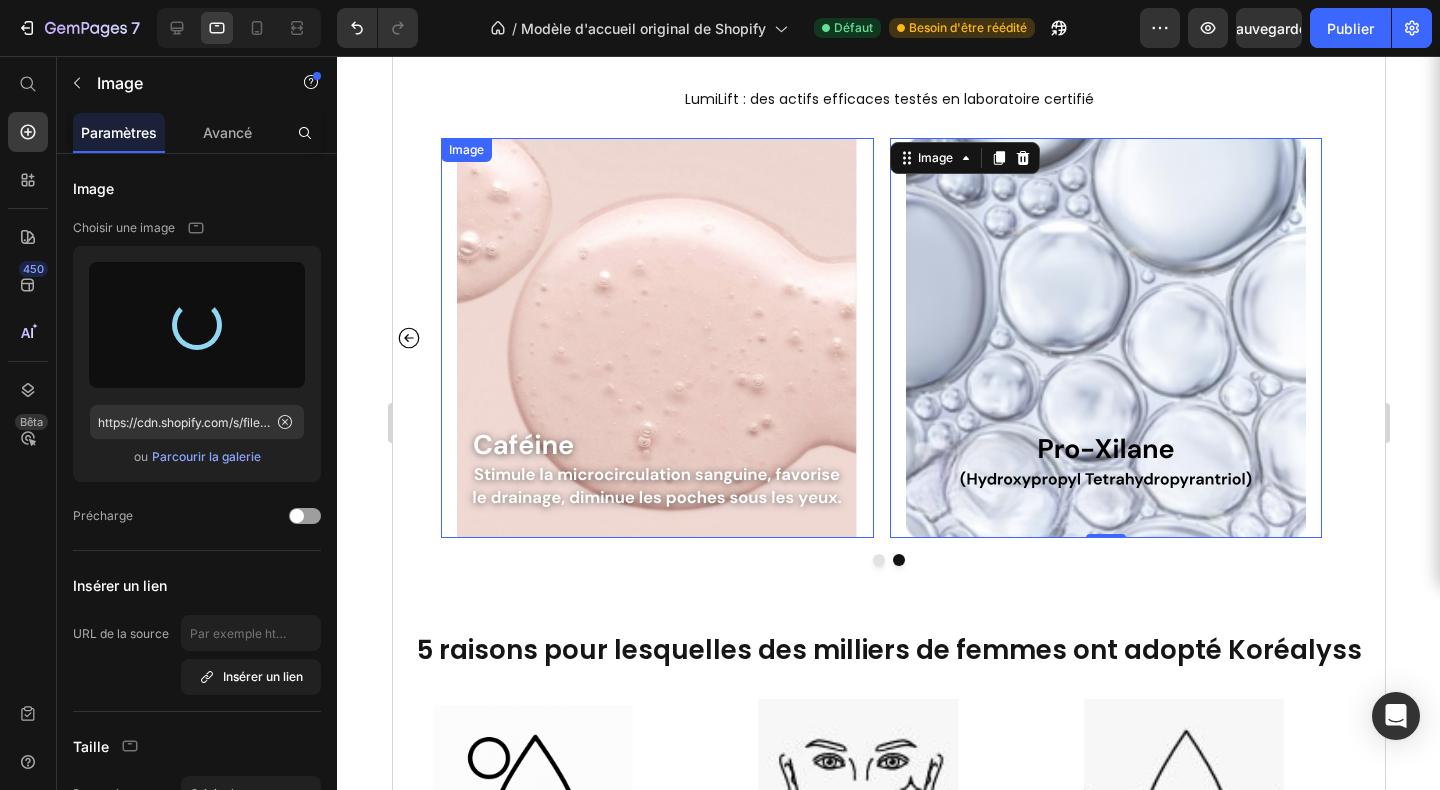 type on "https://cdn.shopify.com/s/files/1/0666/8432/1834/files/gempages_568431333374690213-5893e441-eb32-4271-802e-ca2ec841f951.png" 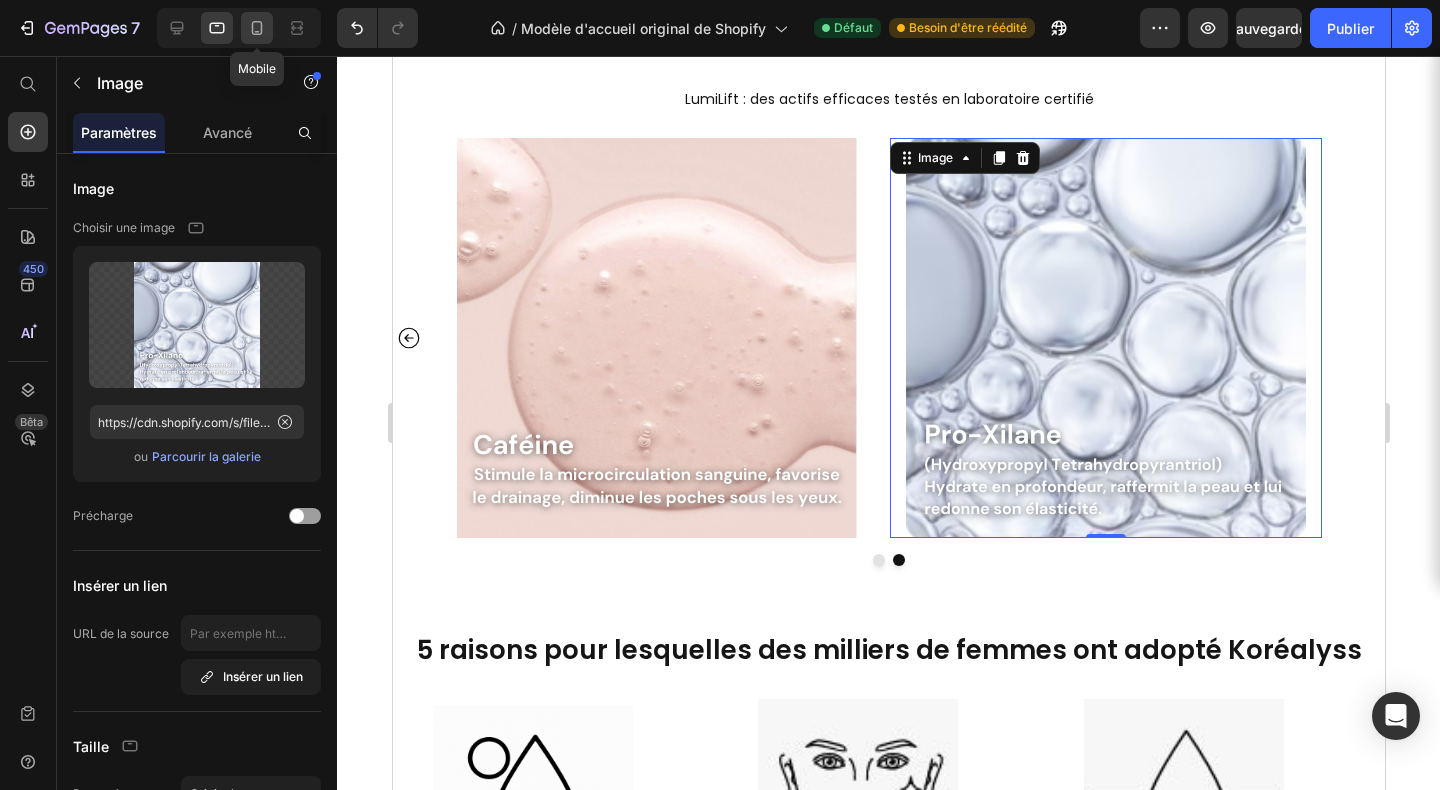 click 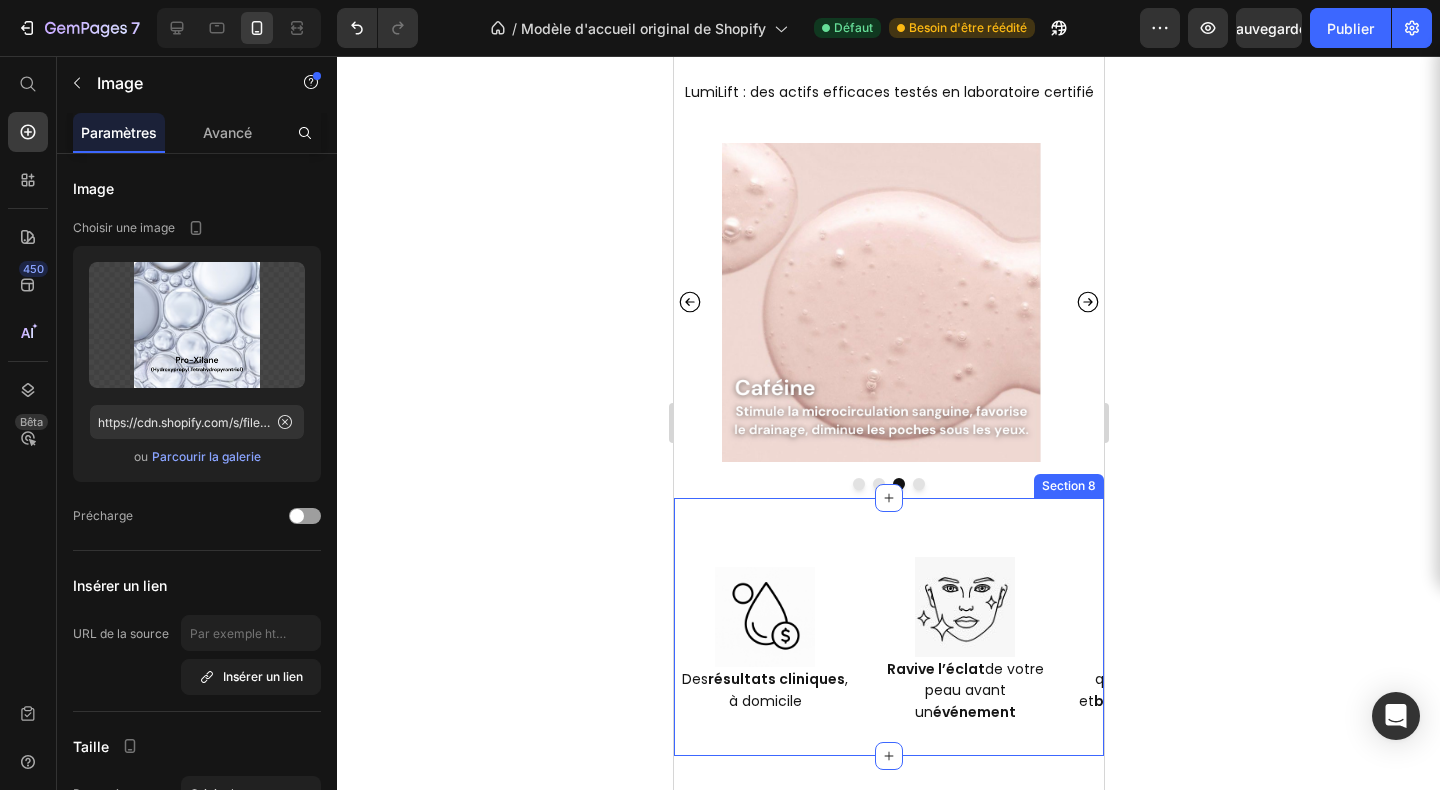 scroll, scrollTop: 4630, scrollLeft: 0, axis: vertical 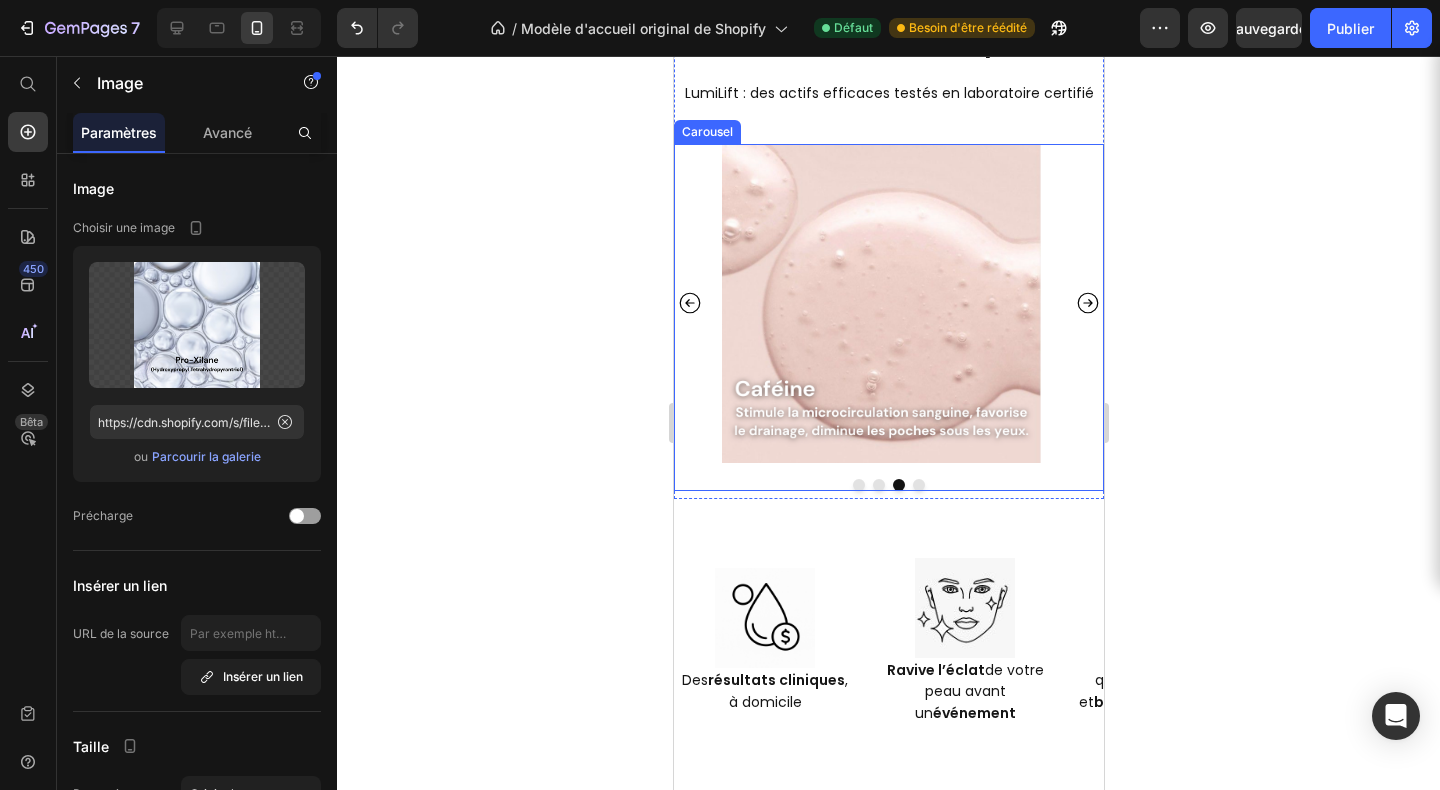 click 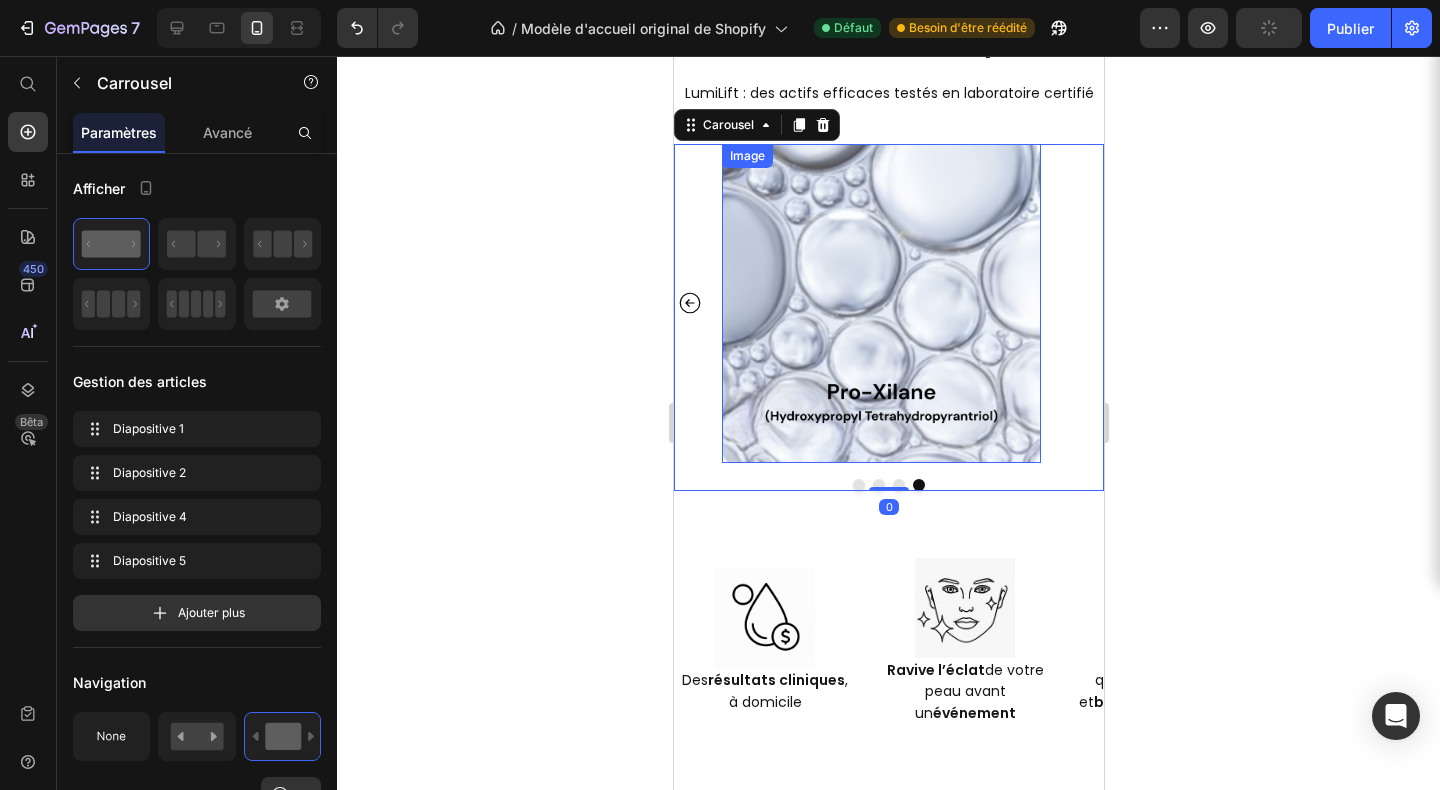 click at bounding box center [880, 303] 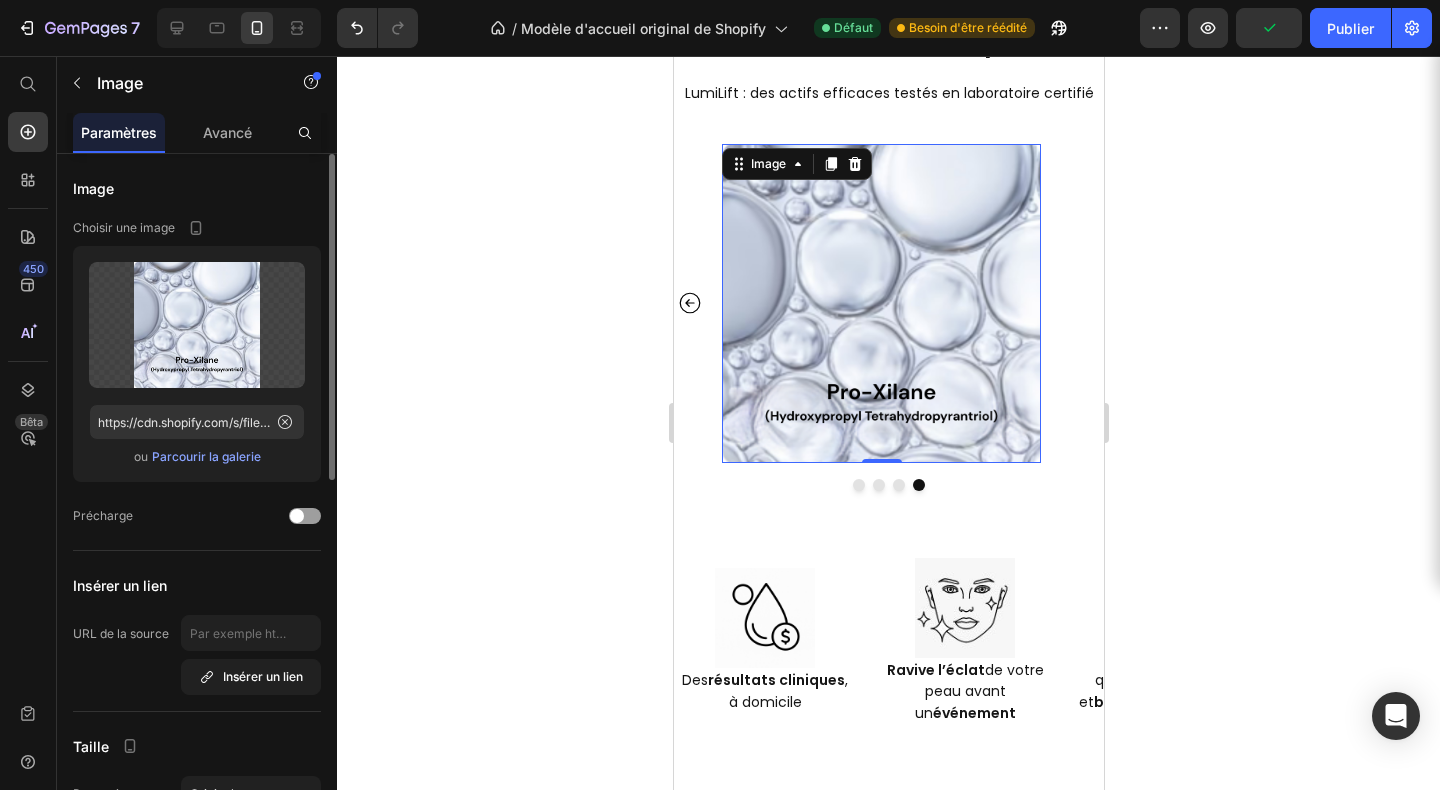 click on "Parcourir la galerie" at bounding box center (206, 456) 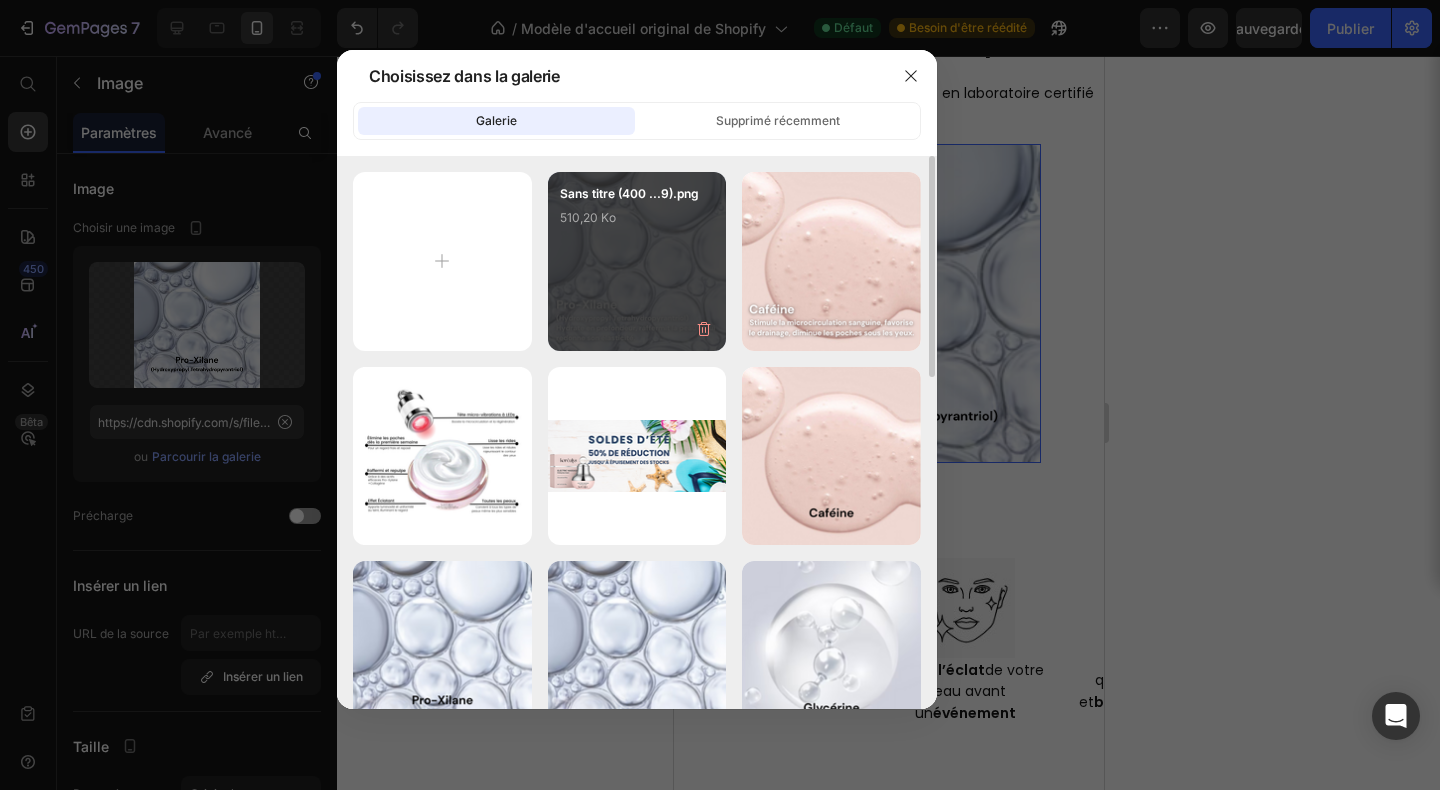 click on "Sans titre (400 ...9).png 510,20 Ko" at bounding box center (637, 261) 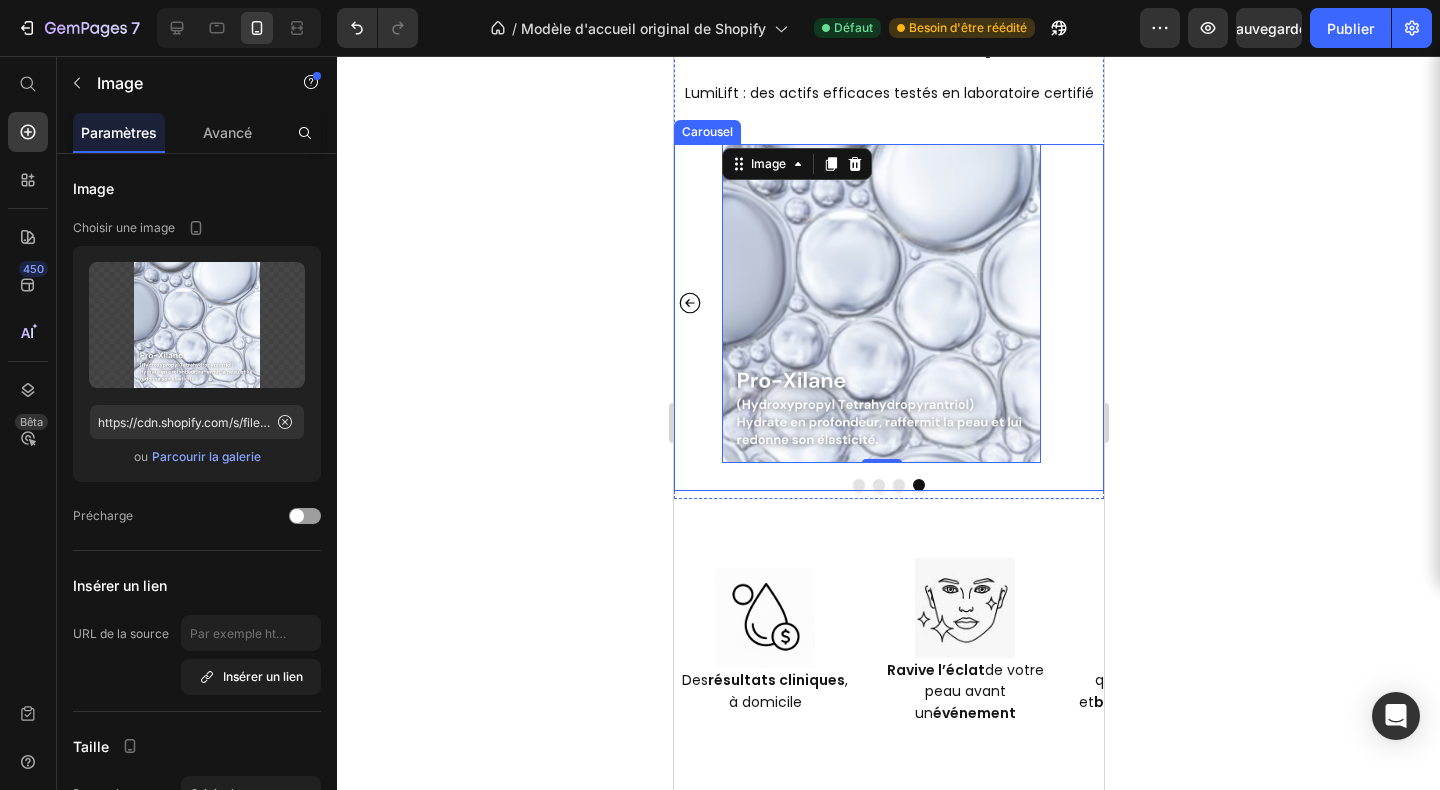 click 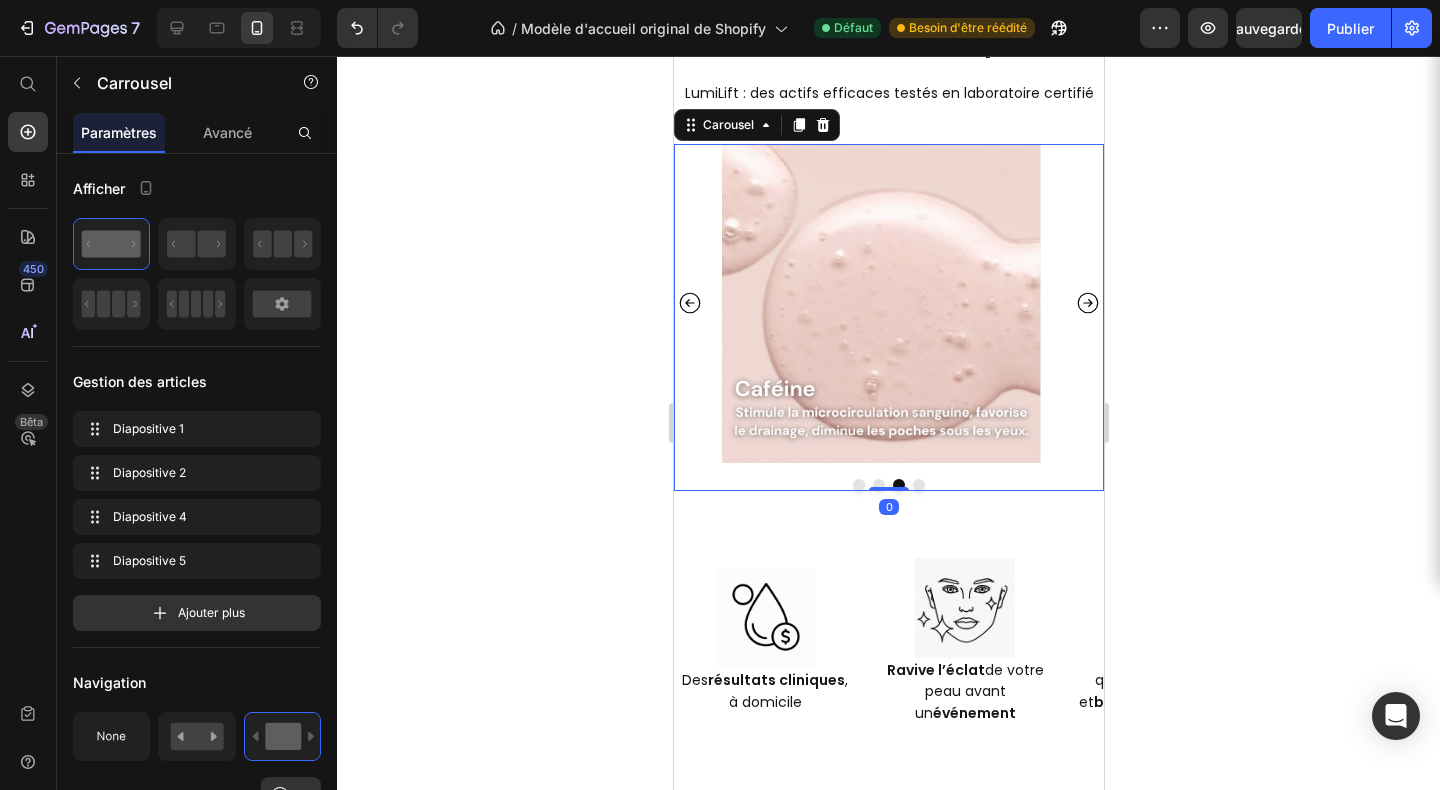 click 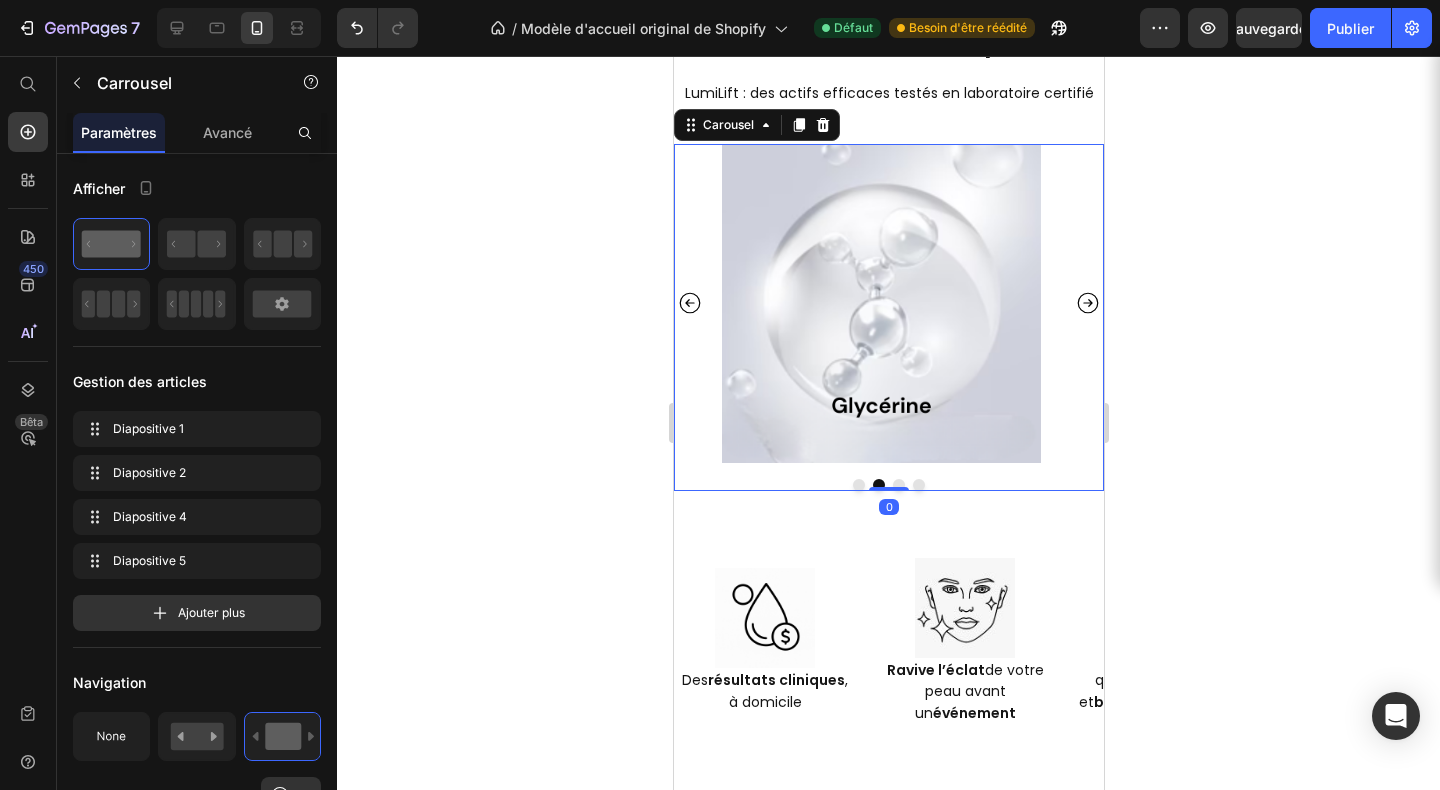 click 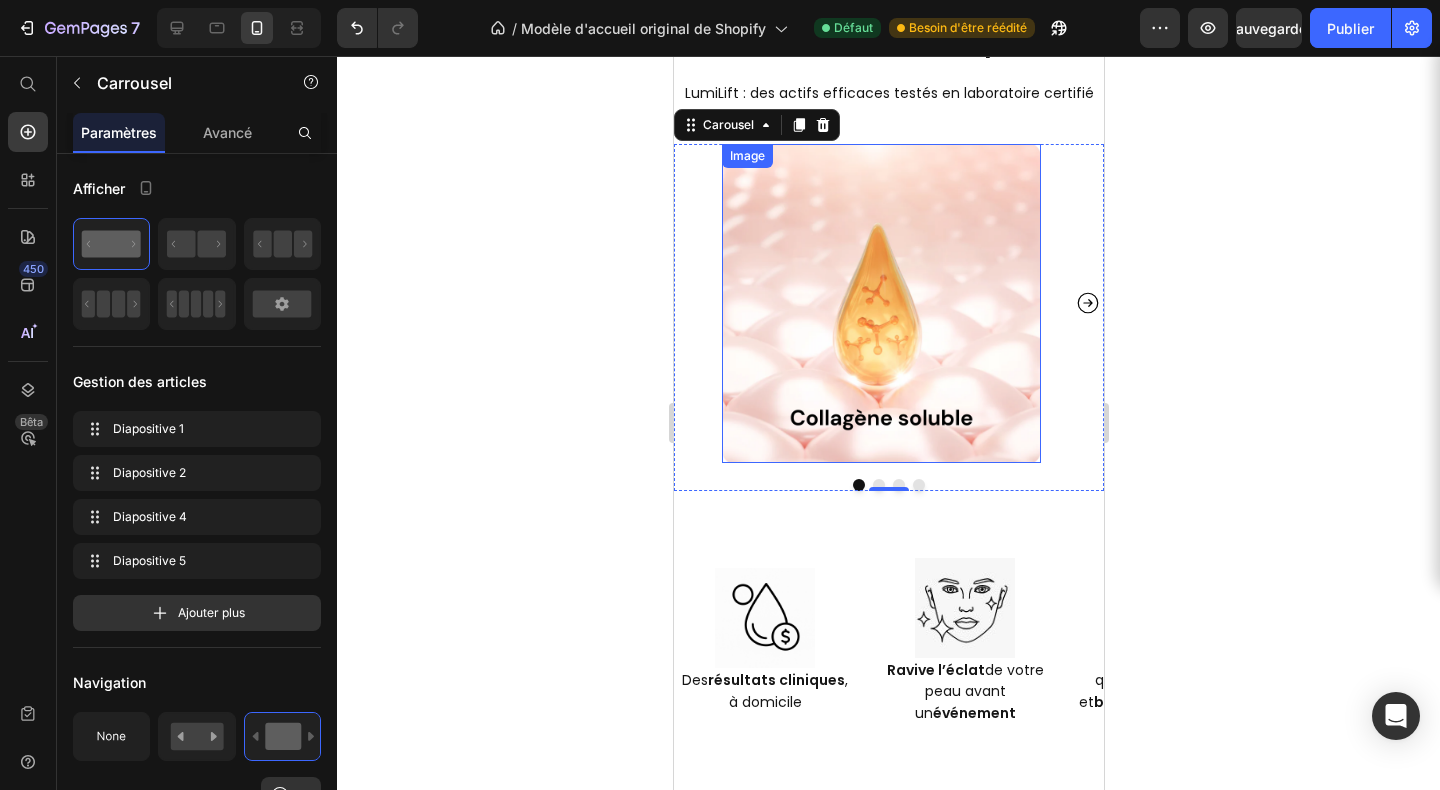 click at bounding box center (880, 303) 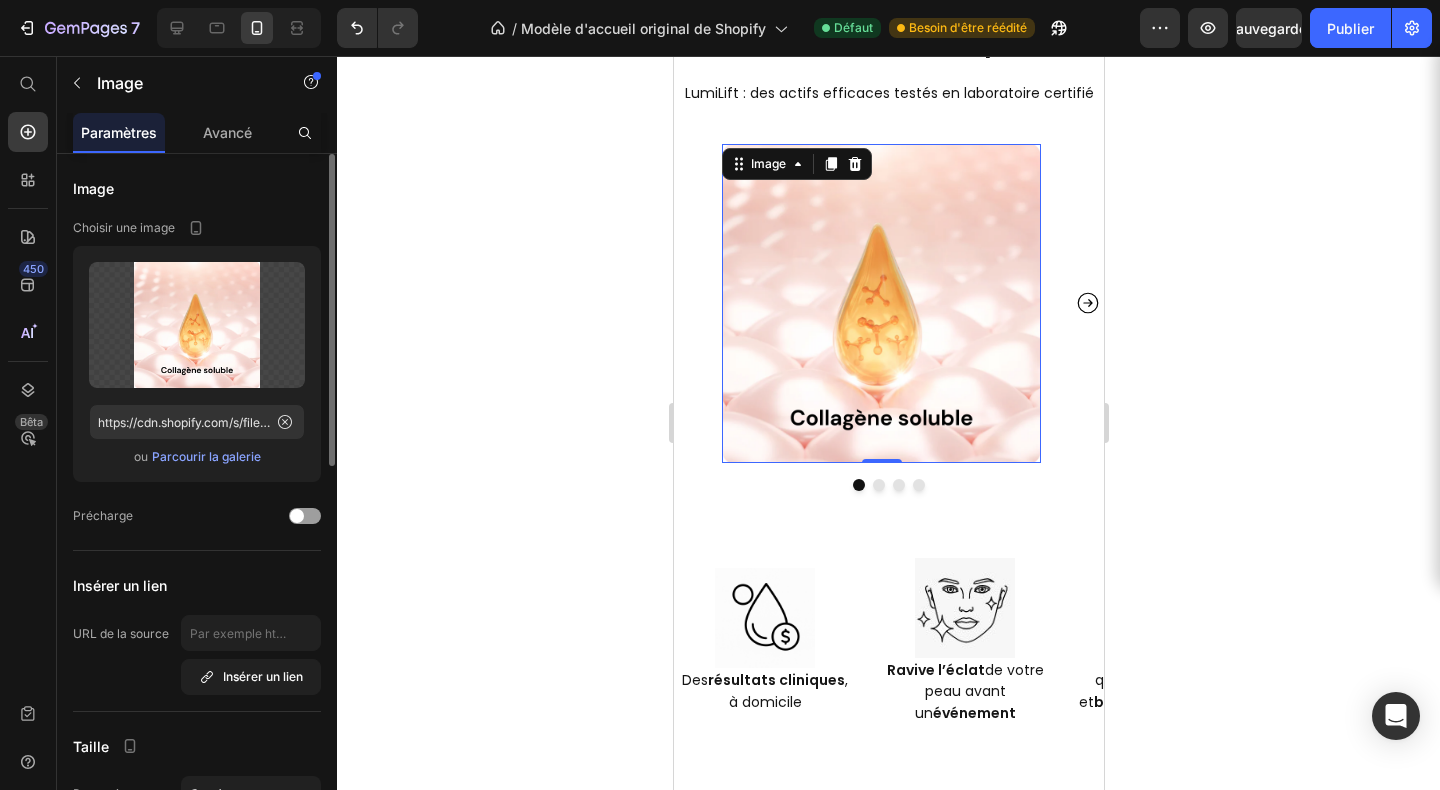 click on "Parcourir la galerie" at bounding box center [206, 456] 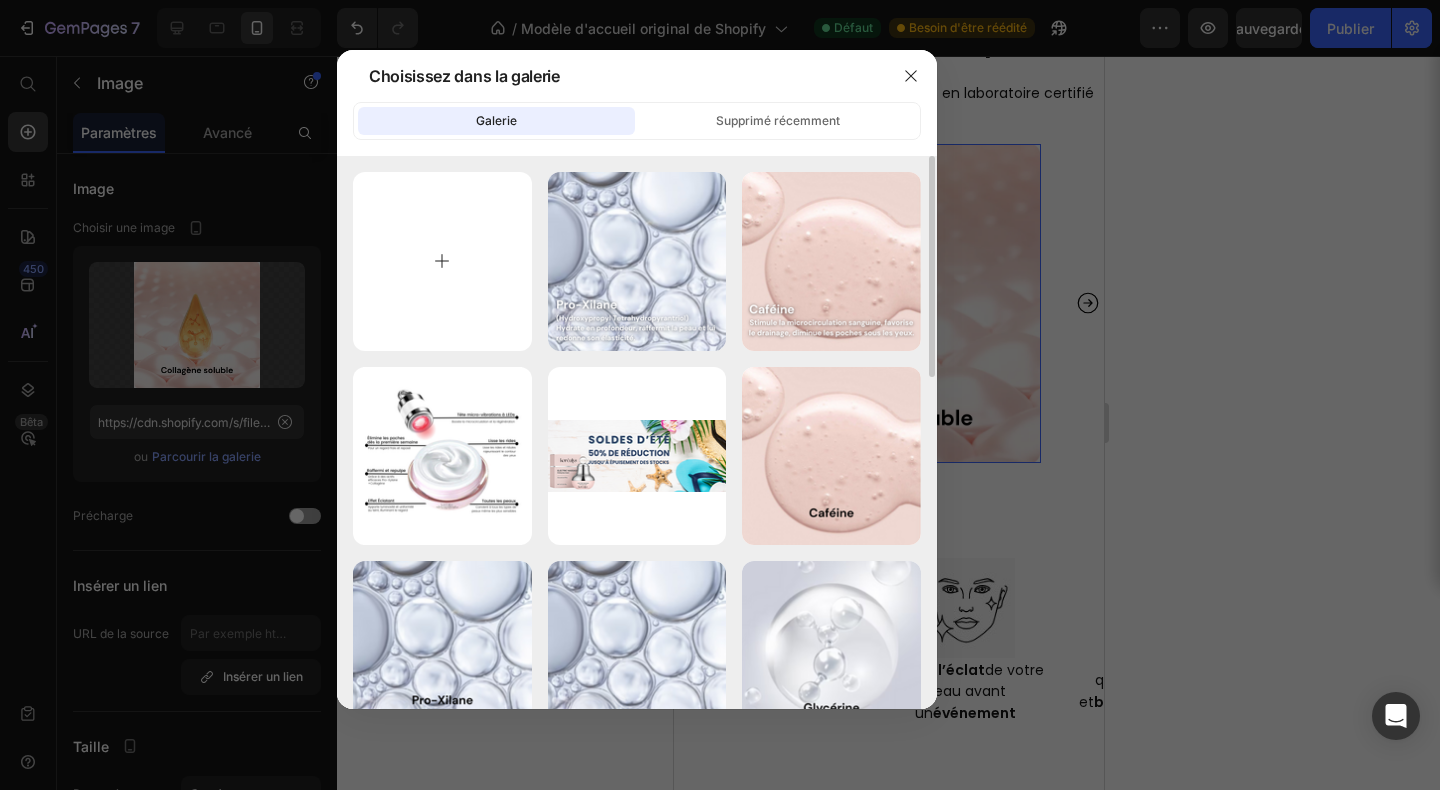 click at bounding box center [442, 261] 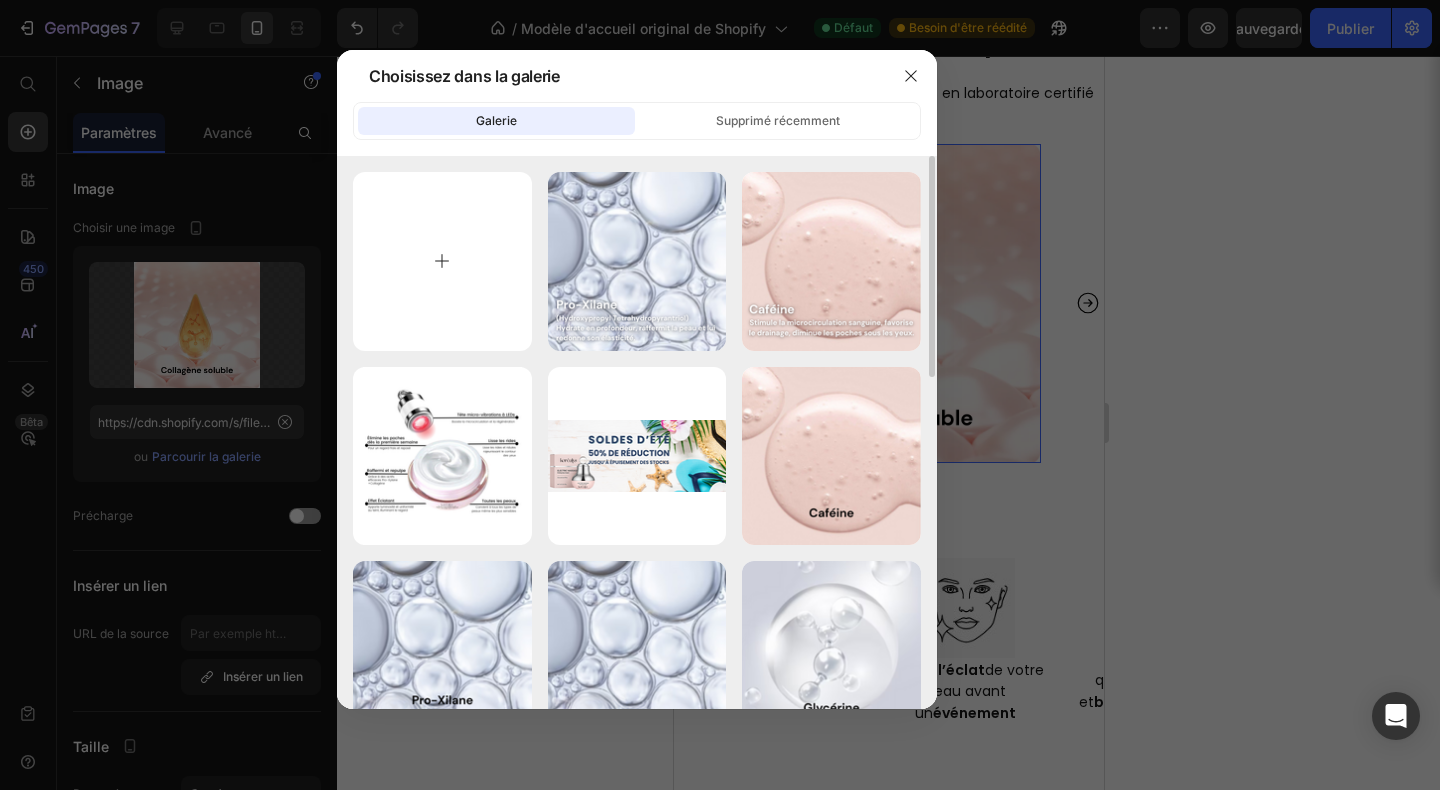 type on "C:\fakepath\Sans titre (400 x 400 px) (1080 x 1920 px) (800 x 800 px) (13).png" 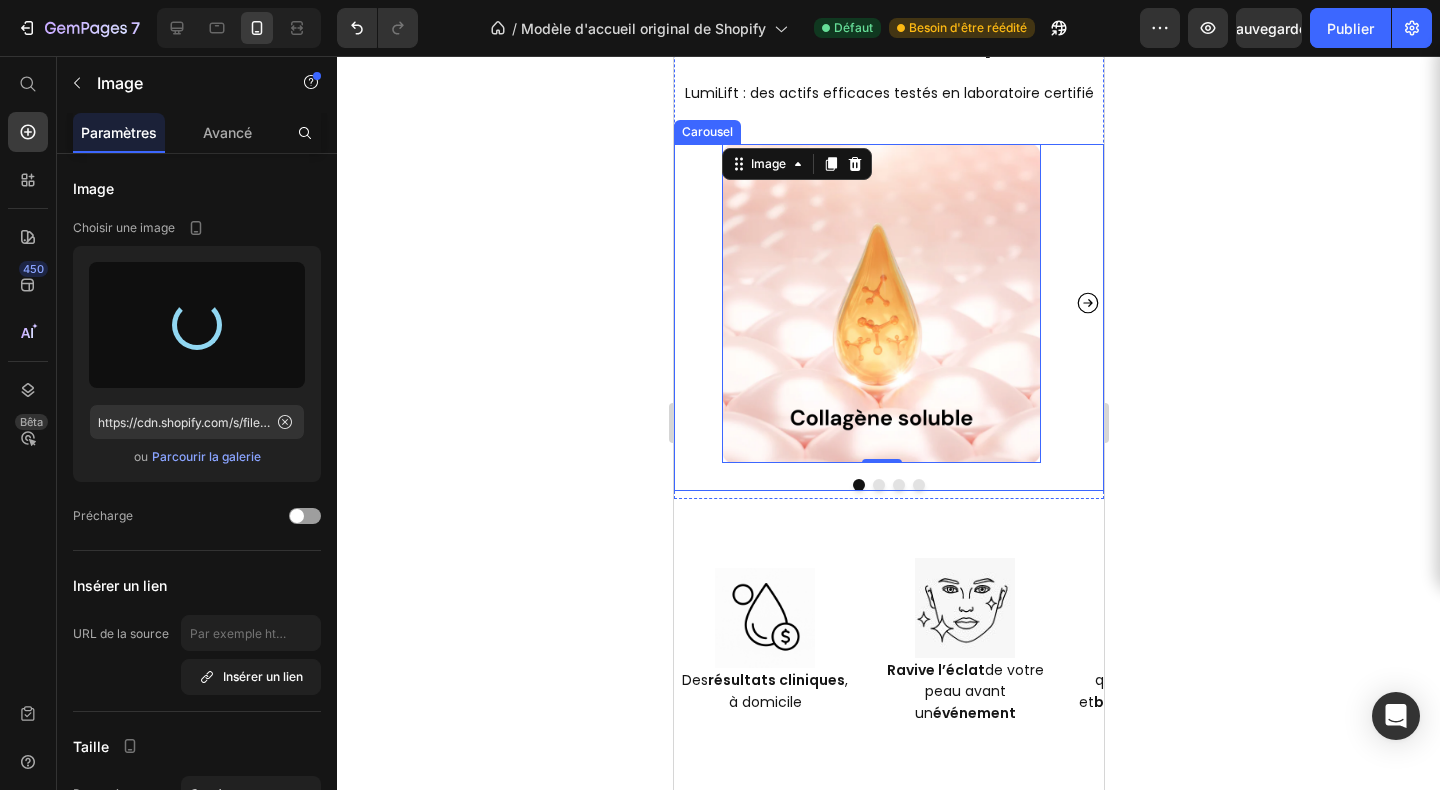 type on "https://cdn.shopify.com/s/files/1/0666/8432/1834/files/gempages_568431333374690213-69d01fba-1781-490e-b6ea-931e3711538a.png" 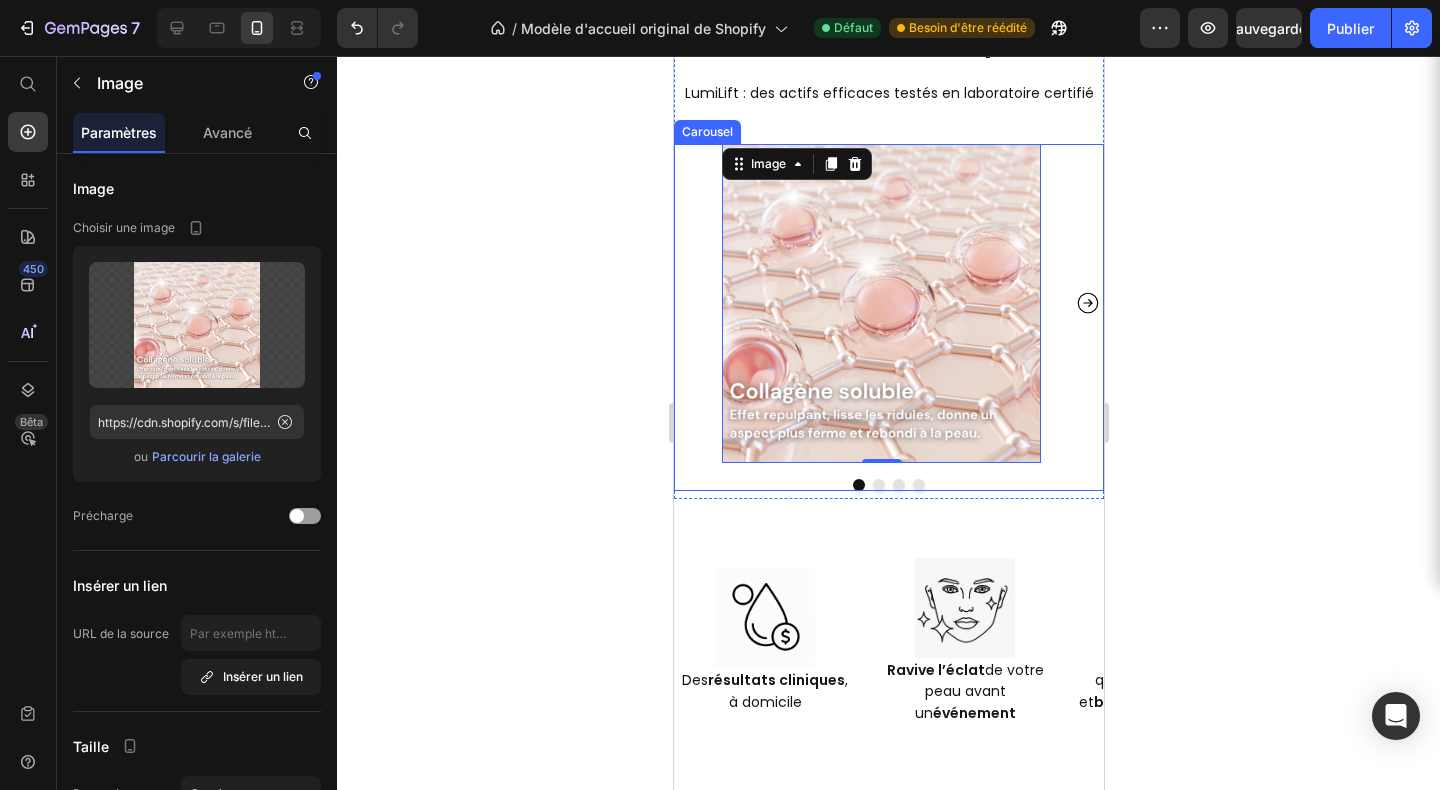click 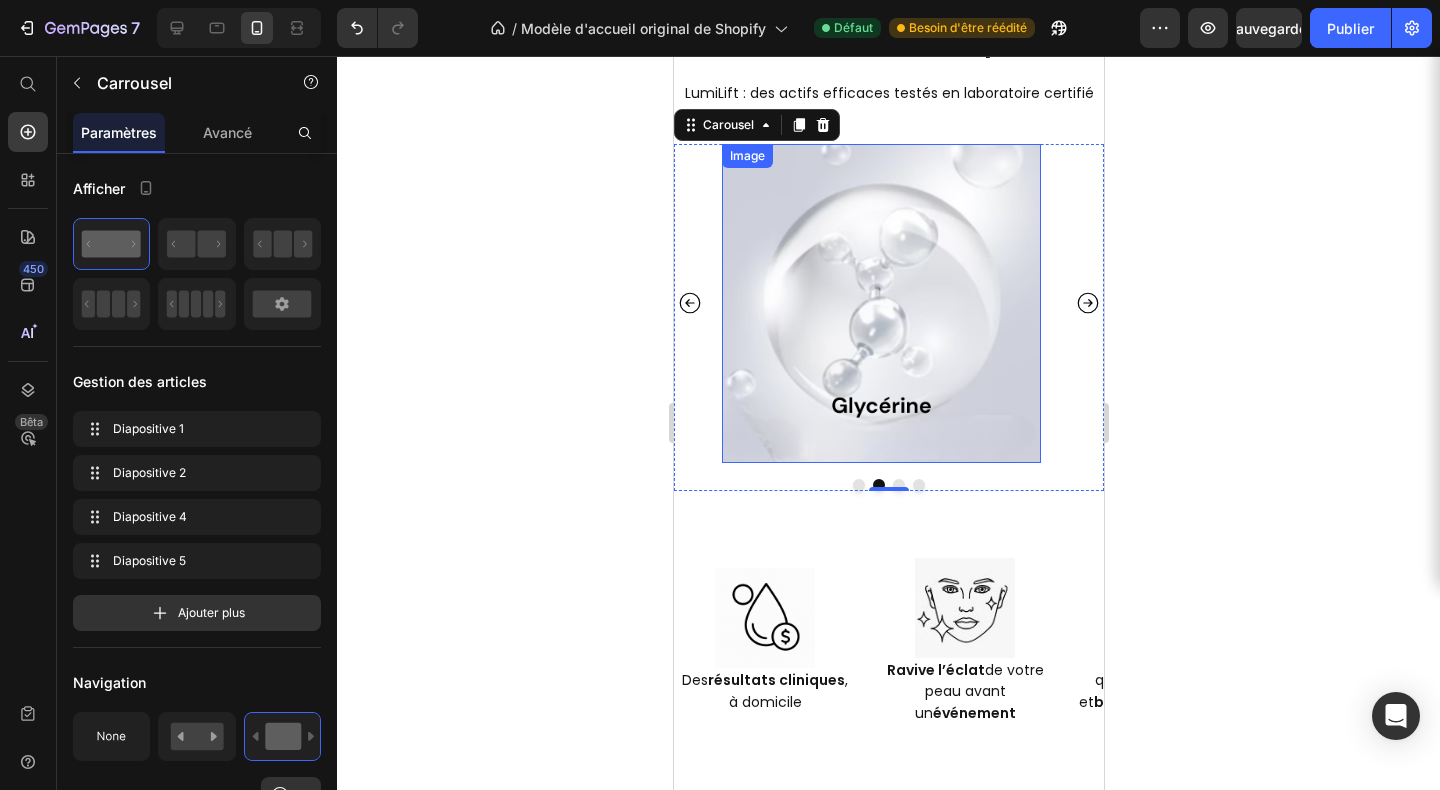 click at bounding box center [880, 303] 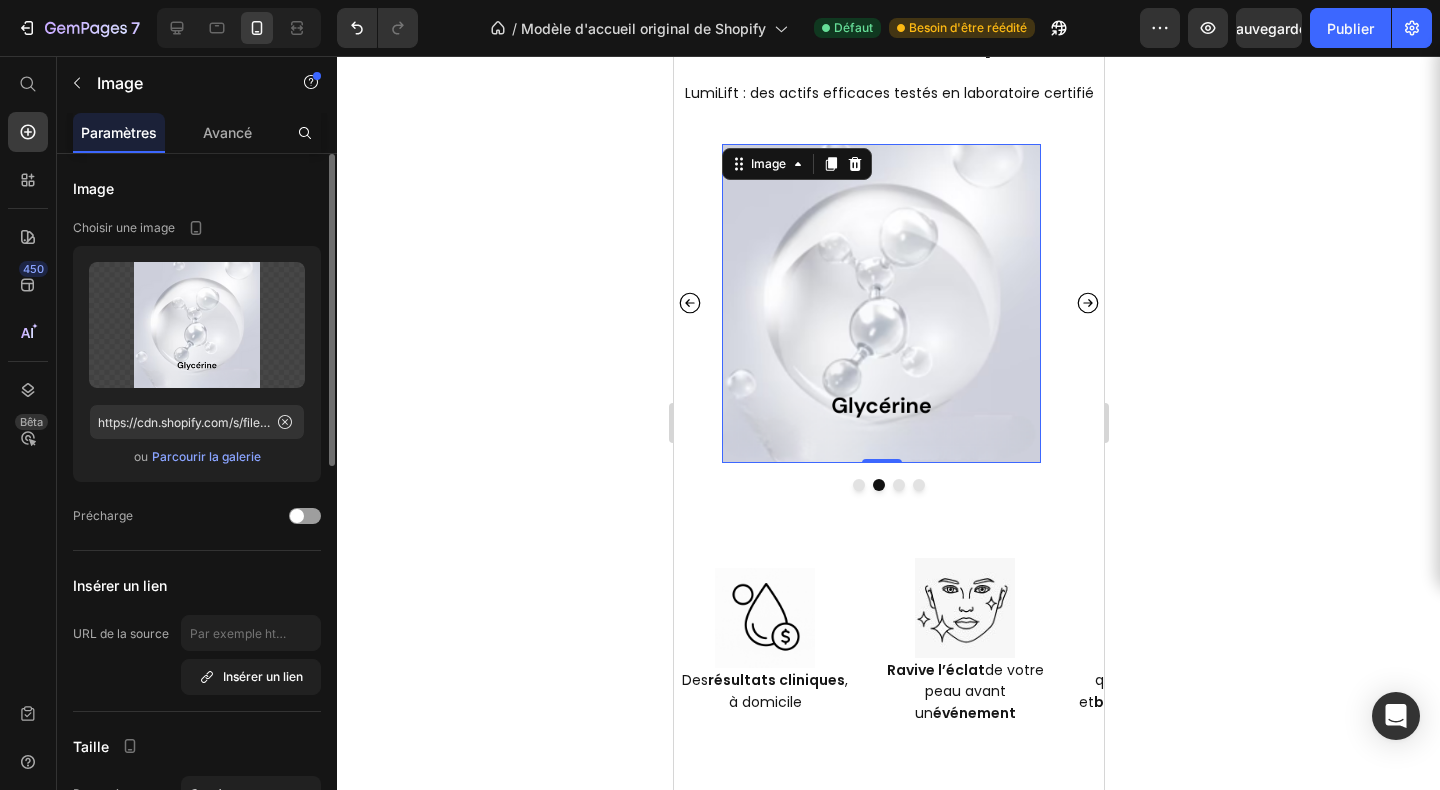 click on "Parcourir la galerie" at bounding box center (206, 456) 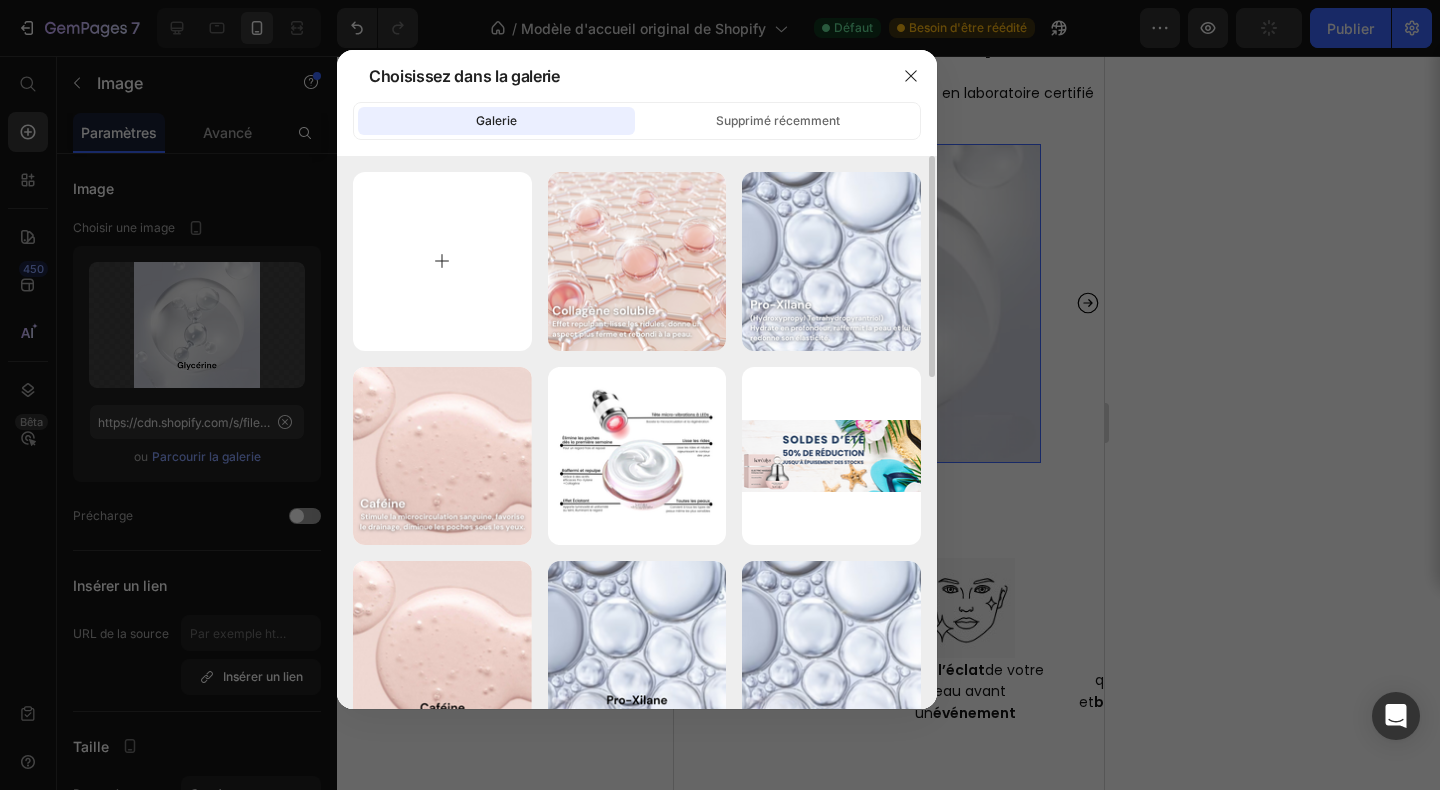 click at bounding box center (442, 261) 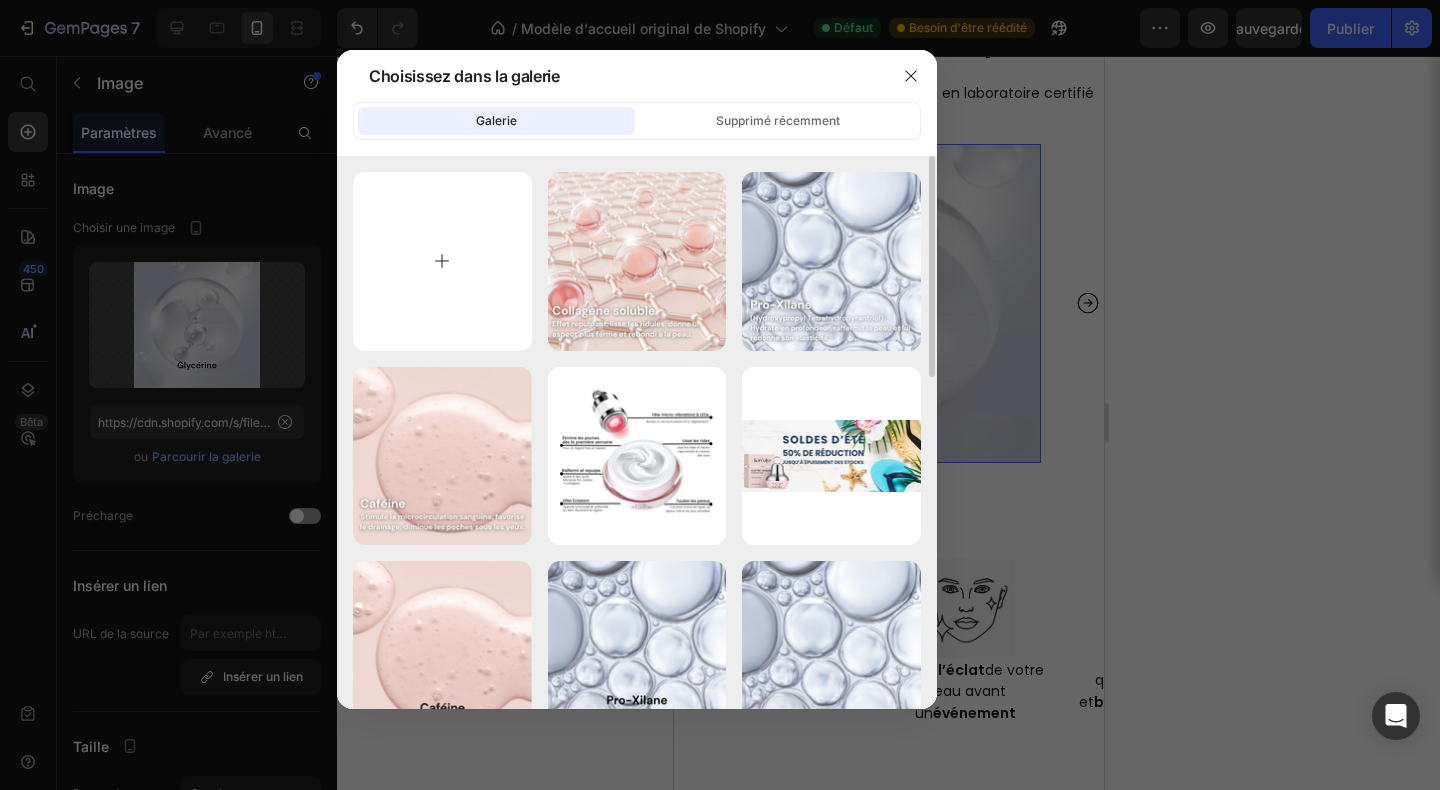 type on "C:\fakepath\Sans titre (400 x 400 px) (1080 x 1920 px) (800 x 800 px) (11).png" 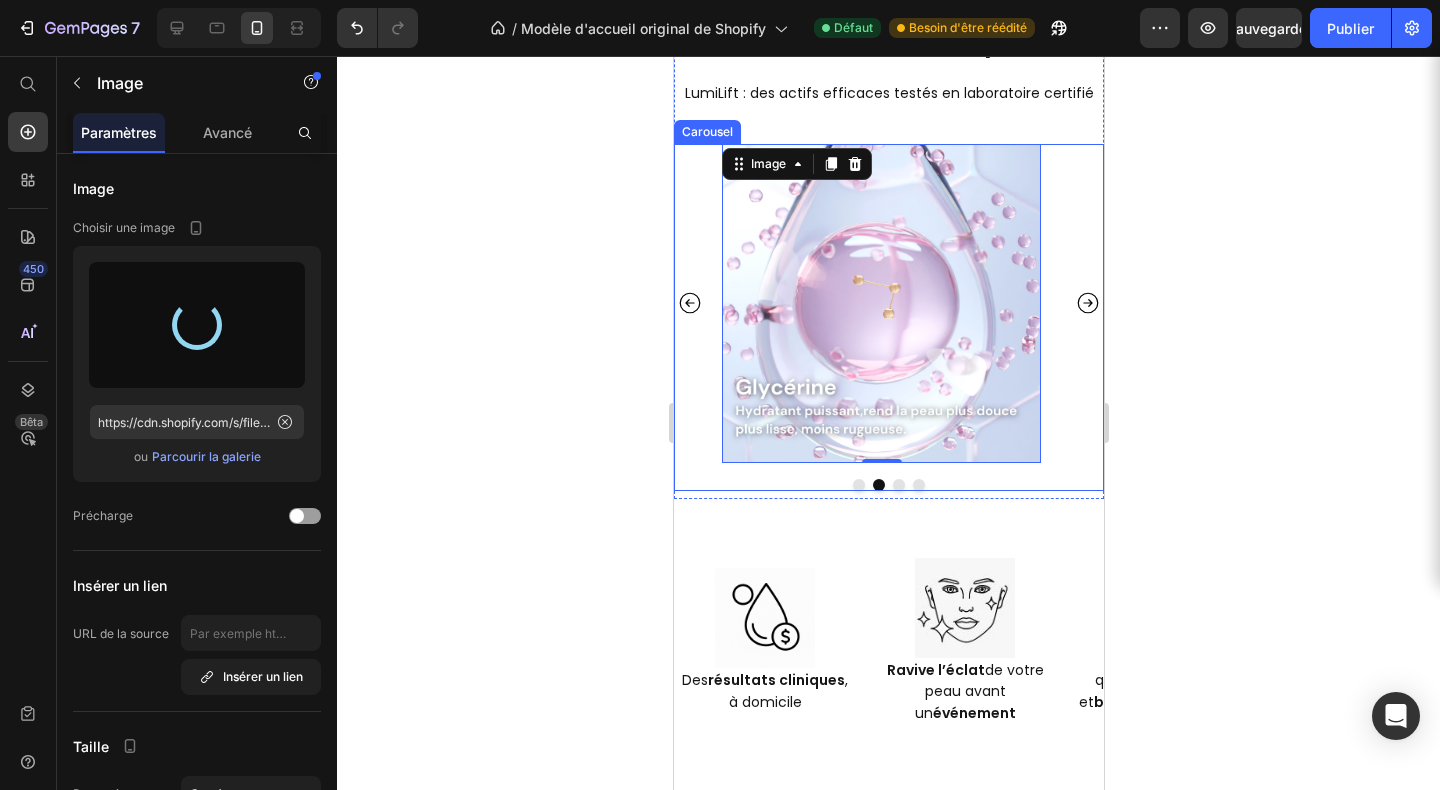 type on "https://cdn.shopify.com/s/files/1/0666/8432/1834/files/gempages_568431333374690213-b6dca6ea-58d0-4694-96d5-d20f032fb64a.png" 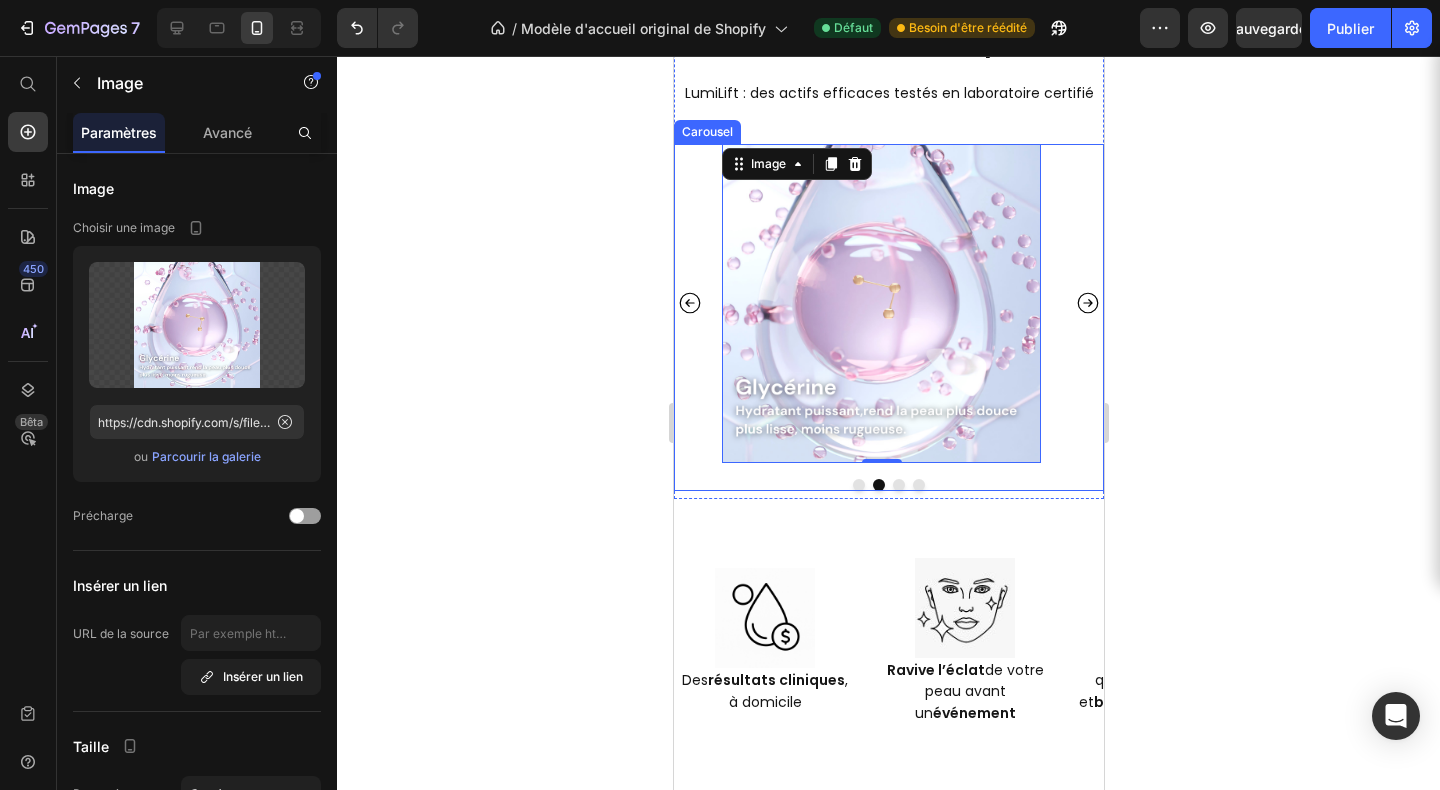 click 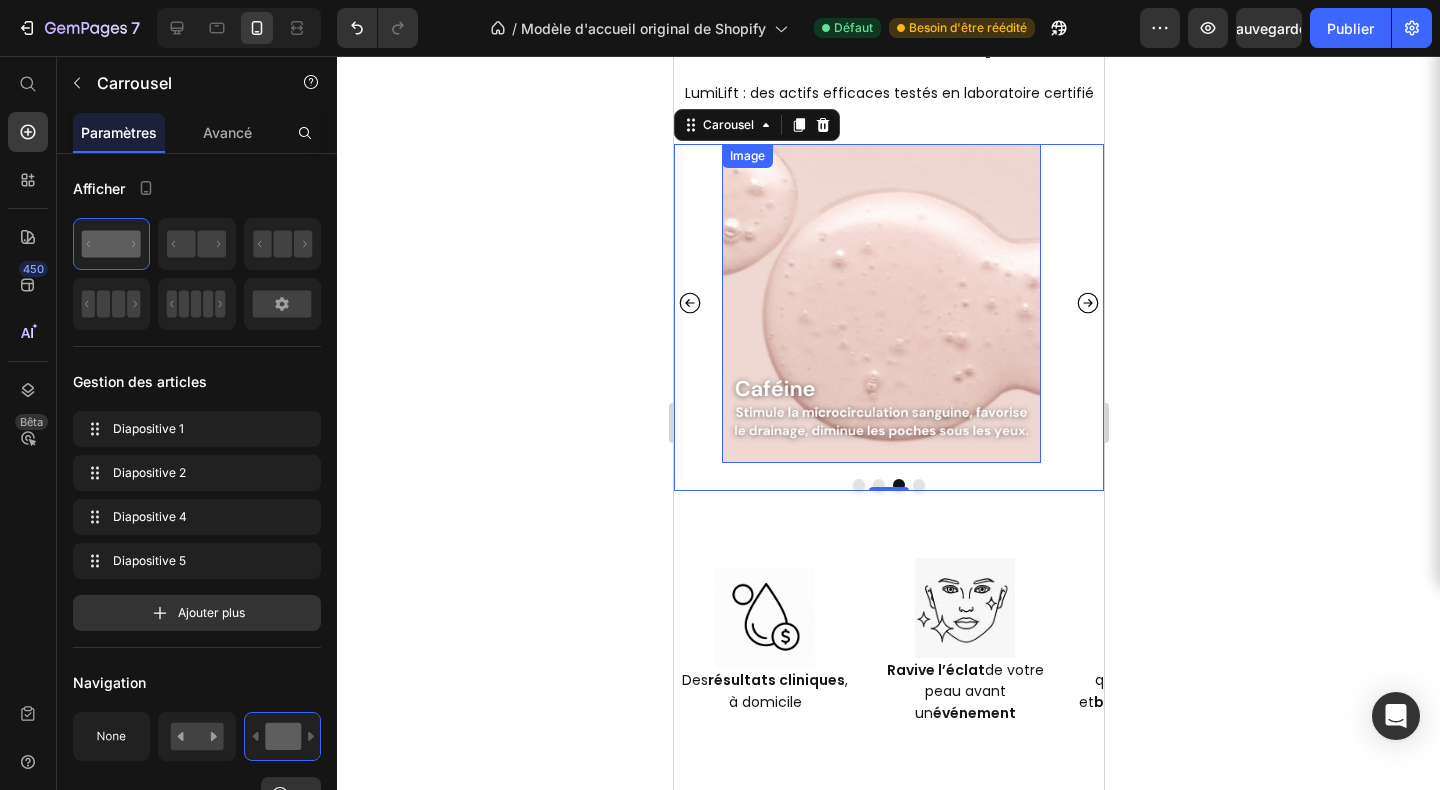 click at bounding box center (880, 303) 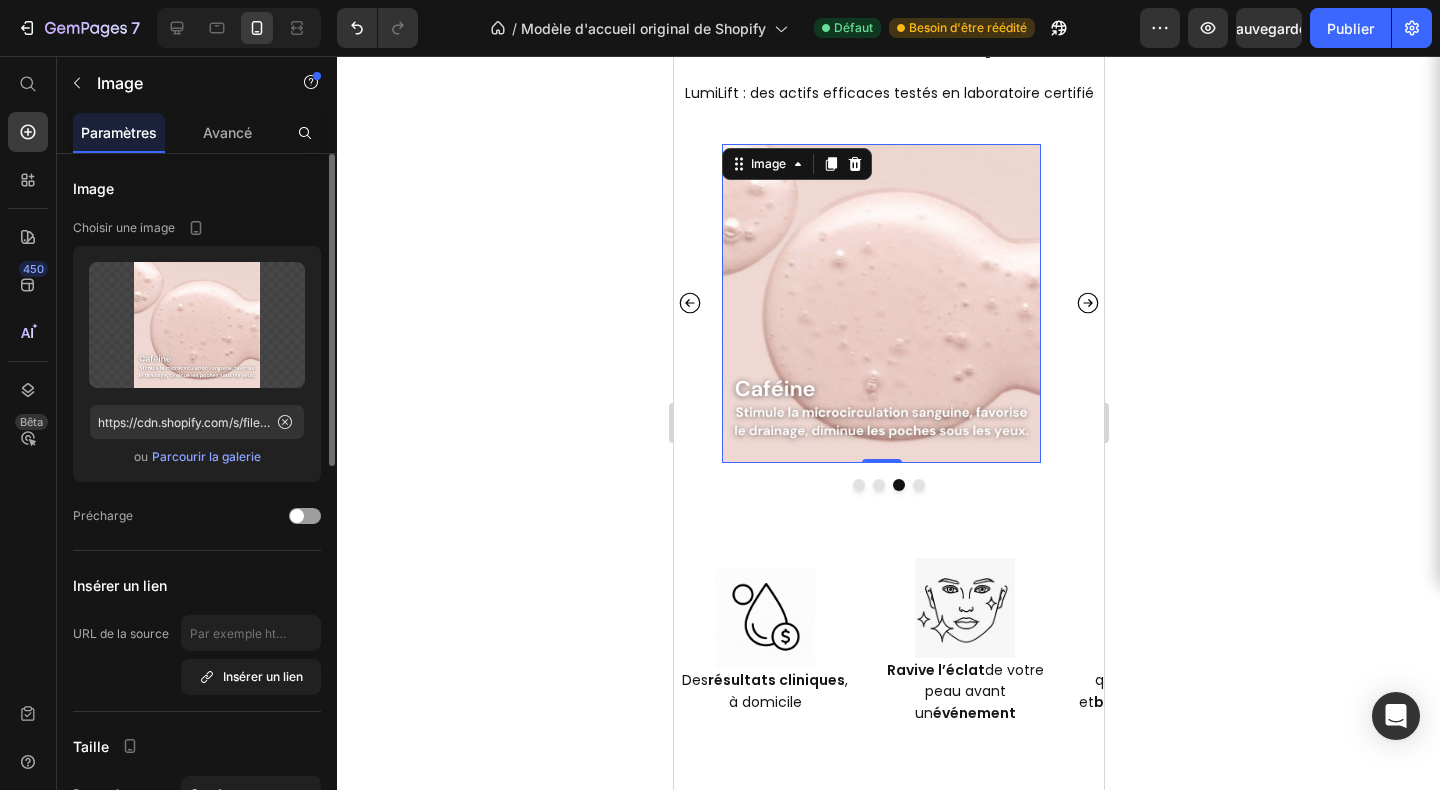 click on "Parcourir la galerie" at bounding box center [206, 456] 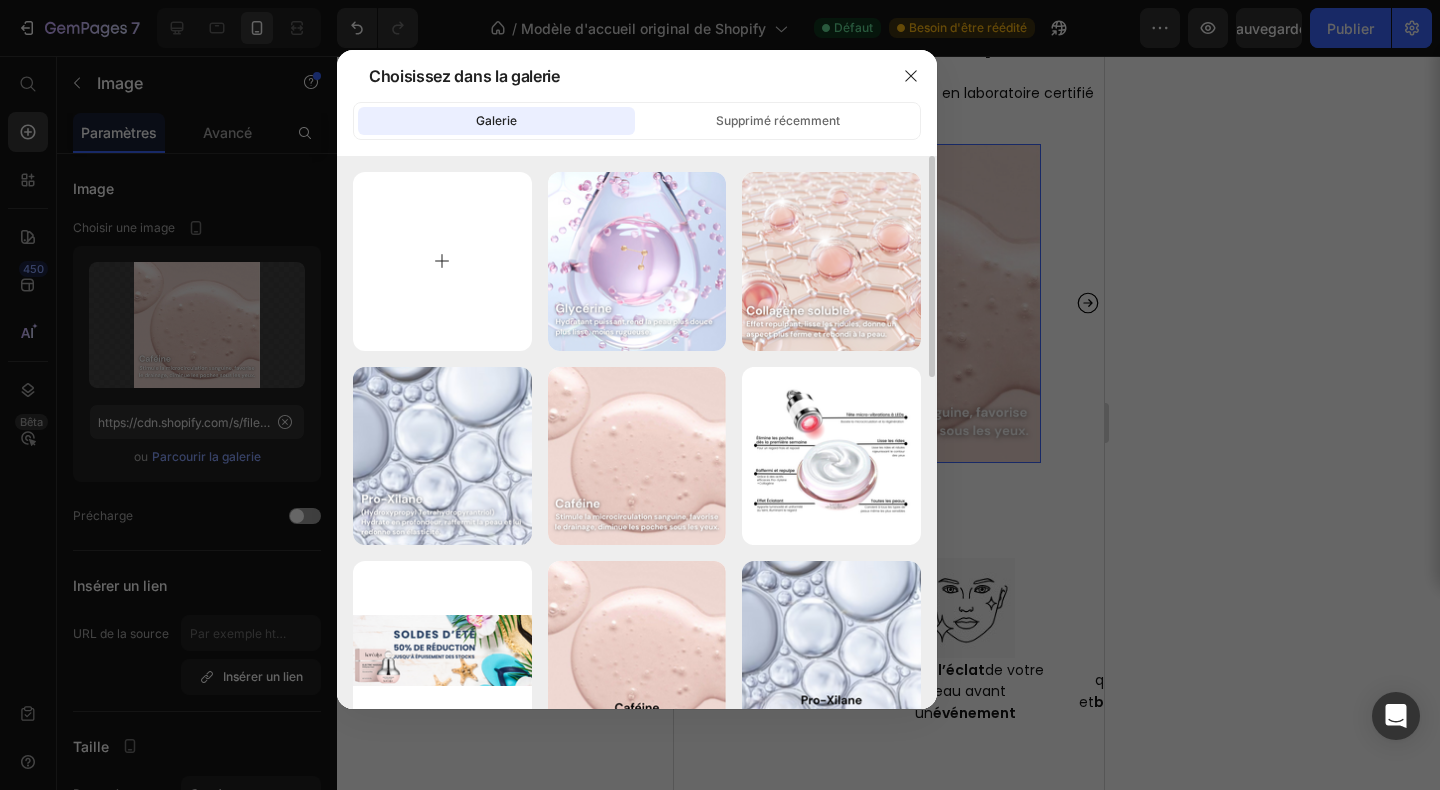 click at bounding box center (442, 261) 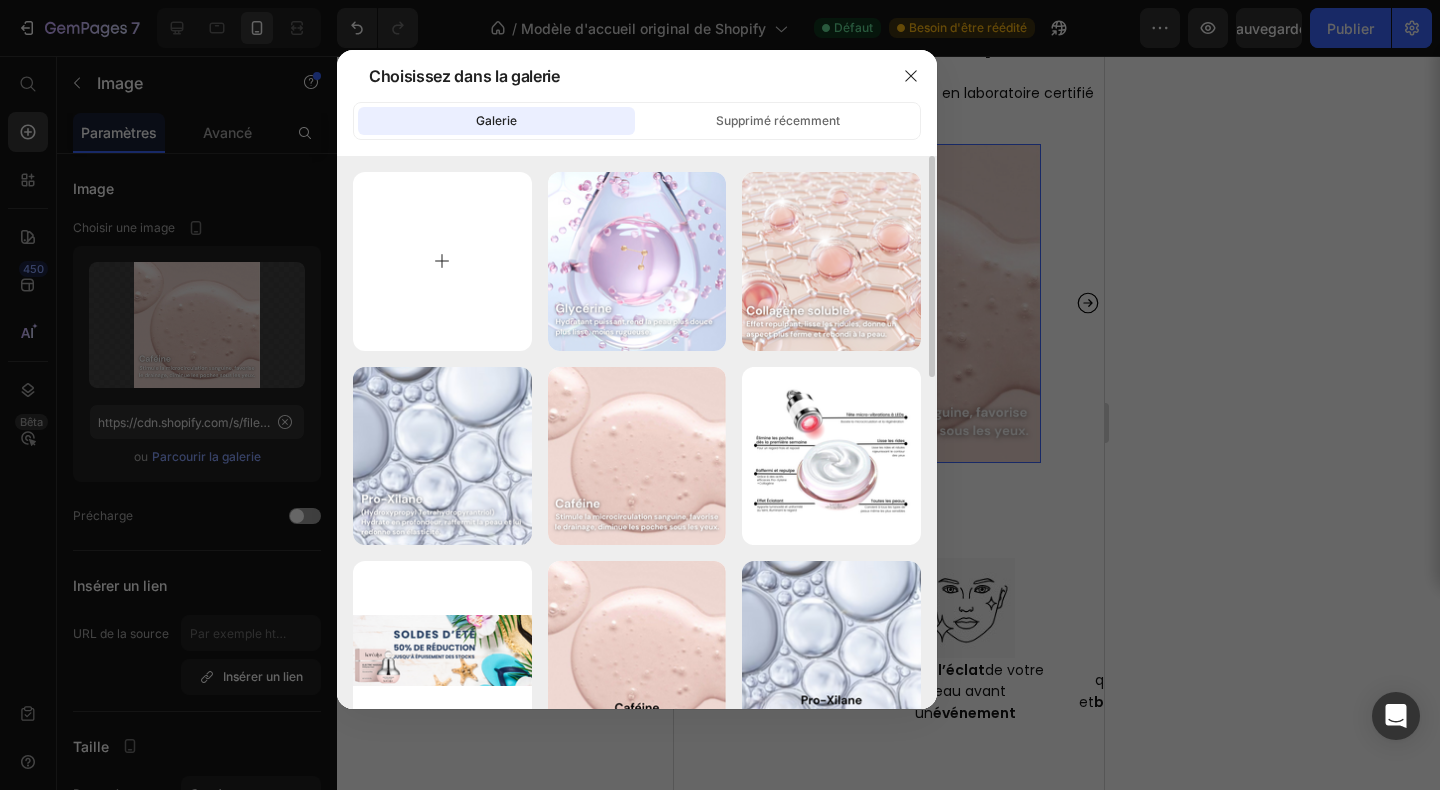 type on "C:\fakepath\Sans titre (400 x 400 px) (1080 x 1920 px) (800 x 800 px) (12).png" 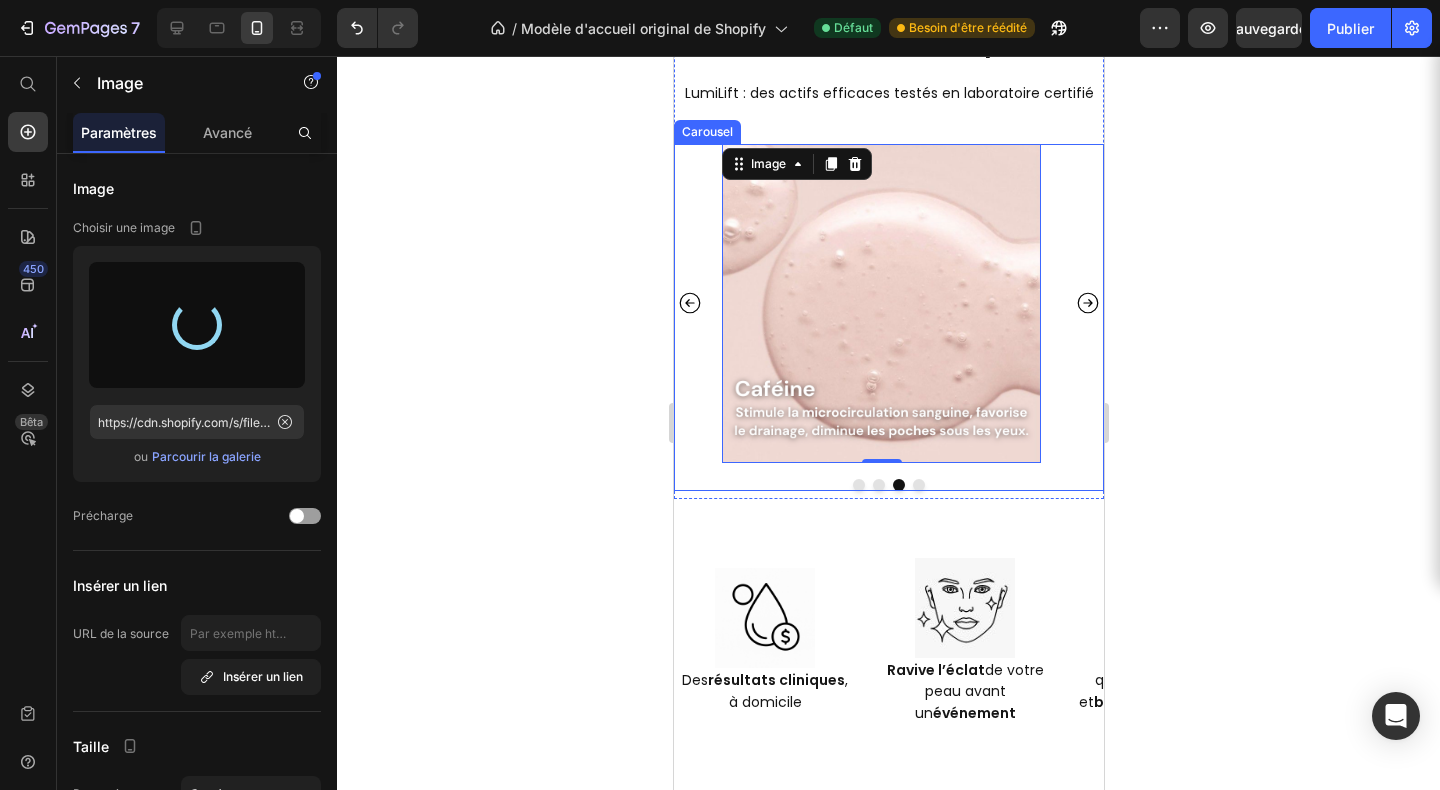 type on "https://cdn.shopify.com/s/files/1/0666/8432/1834/files/gempages_568431333374690213-844d55a4-11f7-410e-8c1f-c73628ec0551.png" 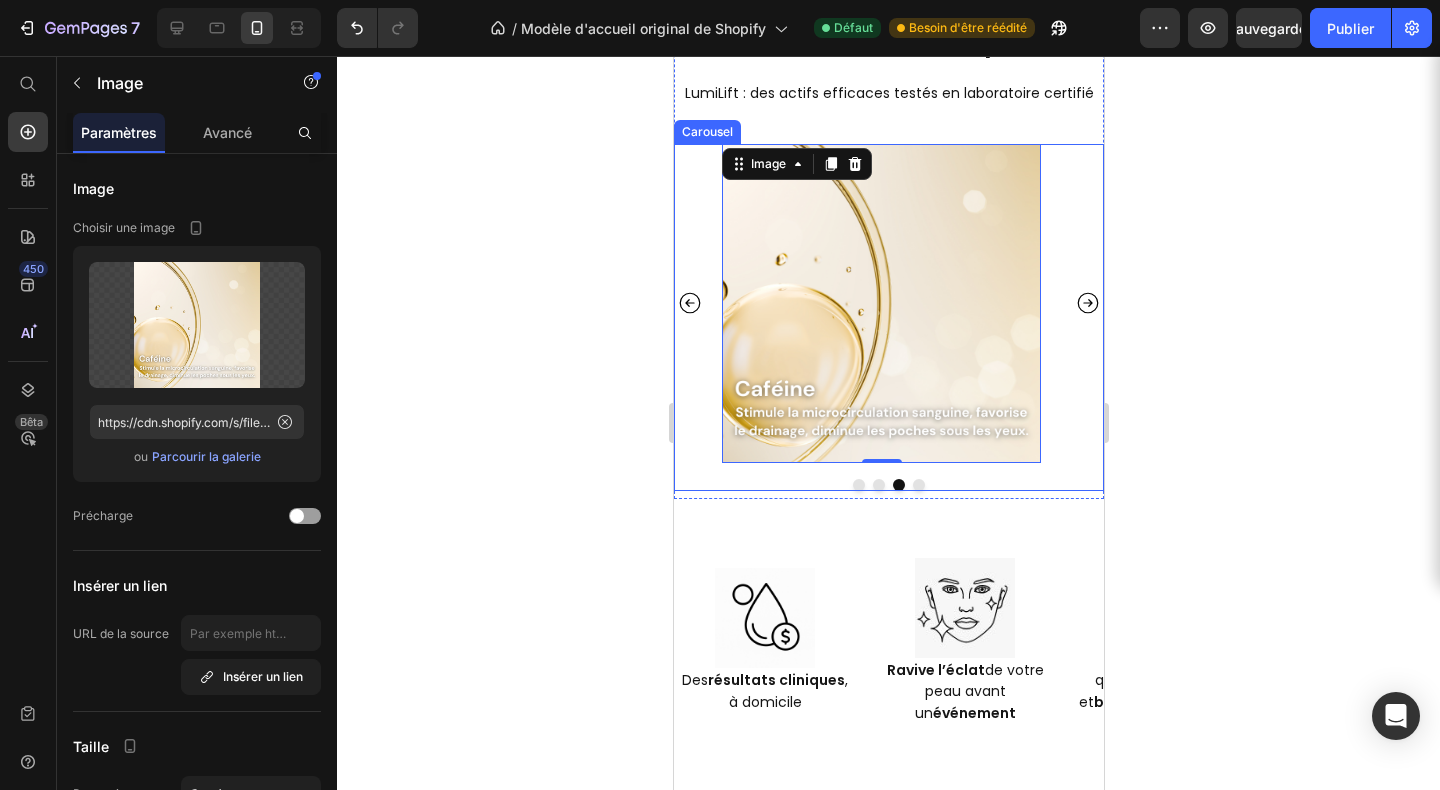 click 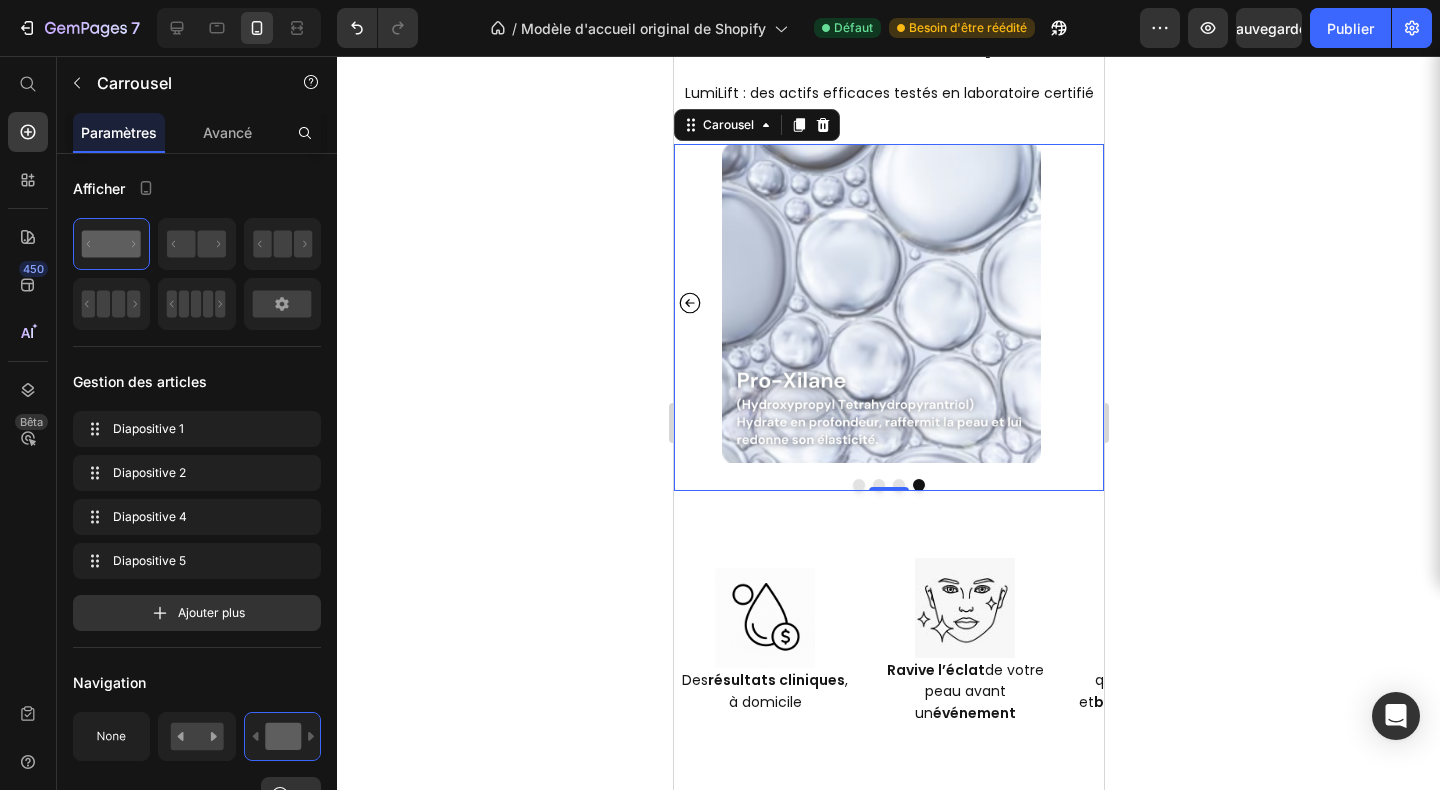 click at bounding box center (880, 303) 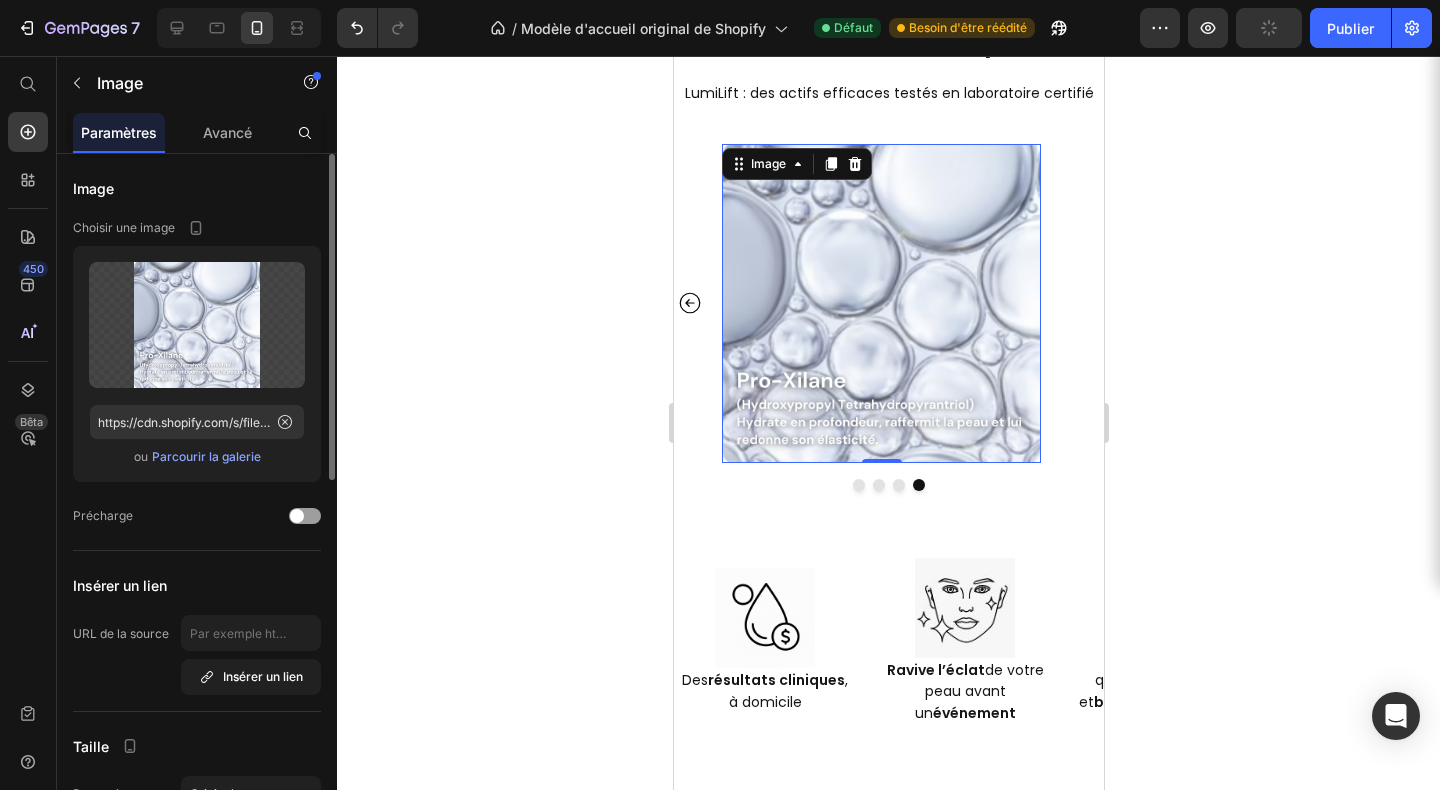 click on "Télécharger l'image https://cdn.shopify.com/s/files/1/0666/8432/1834/files/gempages_568431333374690213-5893e441-eb32-4271-802e-ca2ec841f951.png ou Parcourir la galerie" 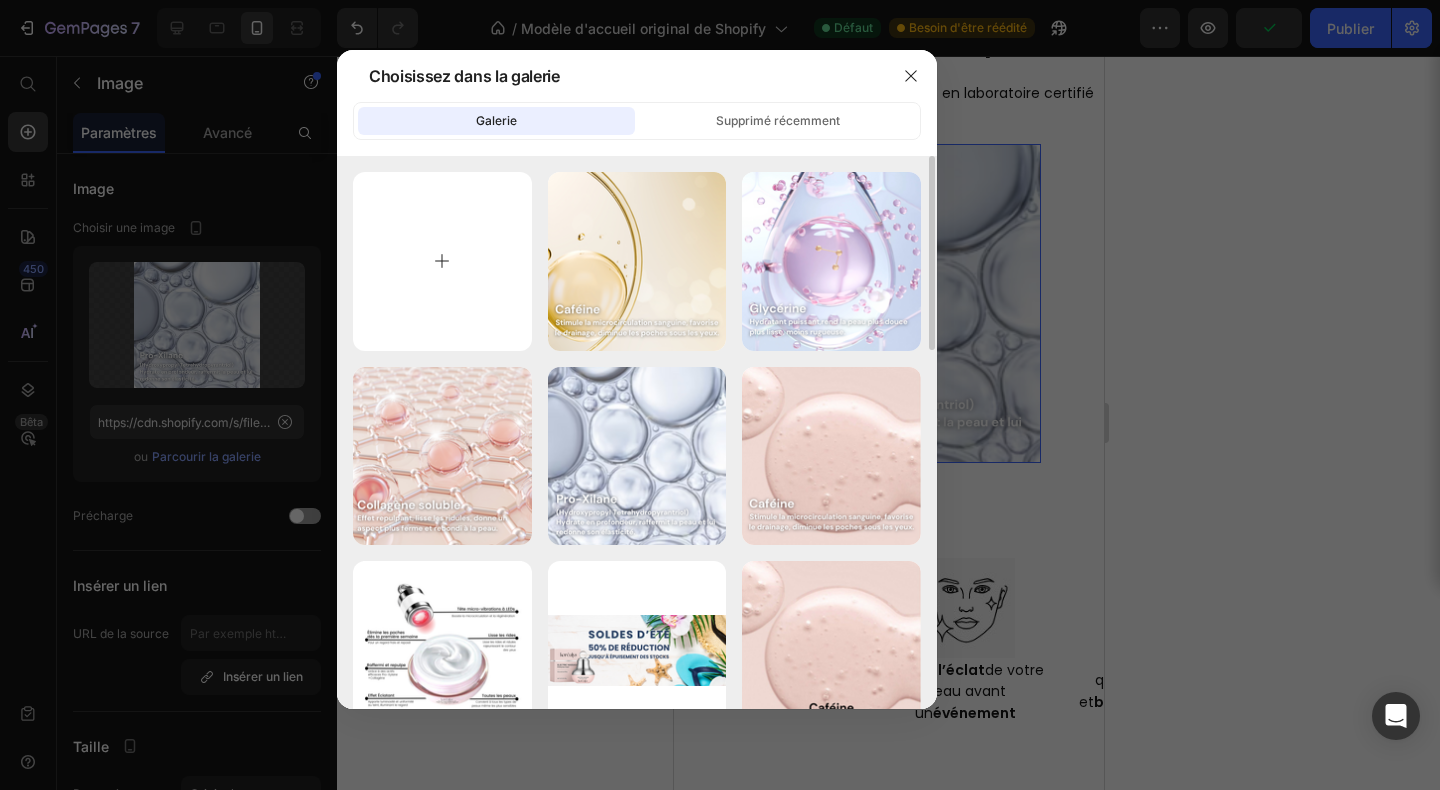 click at bounding box center [442, 261] 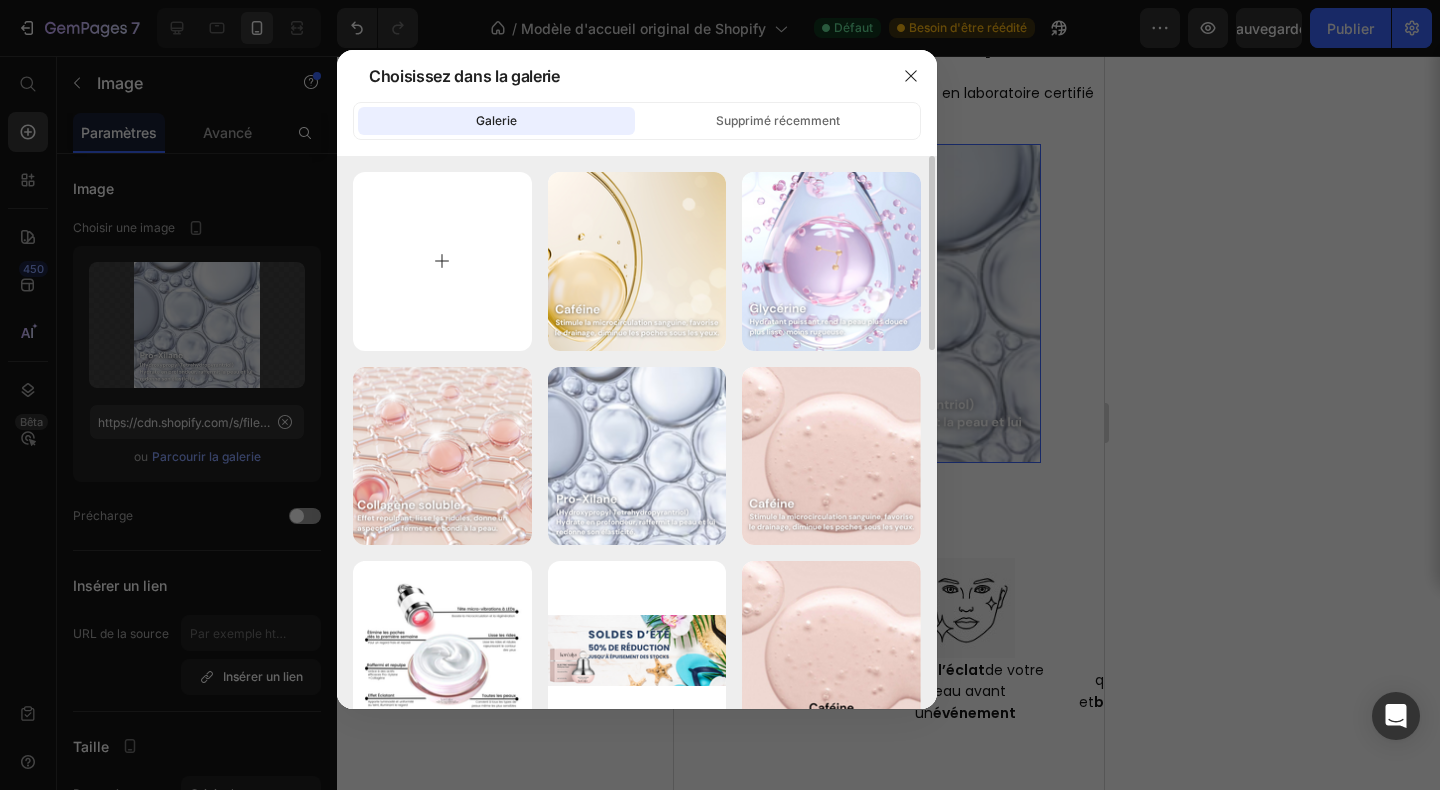 type on "C:\fakepath\Sans titre (400 x 400 px) (1080 x 1920 px) (800 x 800 px) (10).png" 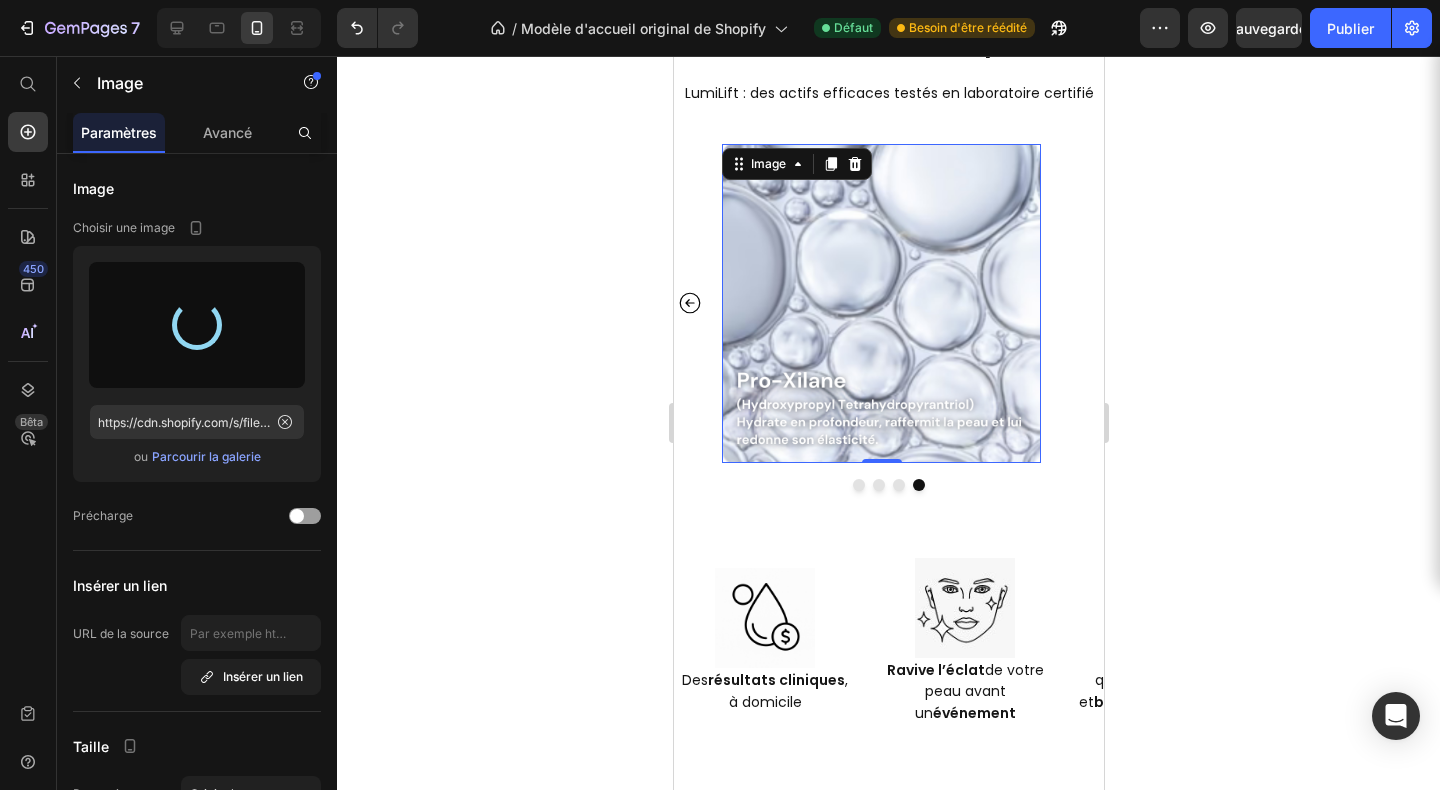 type on "https://cdn.shopify.com/s/files/1/0666/8432/1834/files/gempages_568431333374690213-489ce81c-2574-47a3-91ca-9fc8fa7b5df5.png" 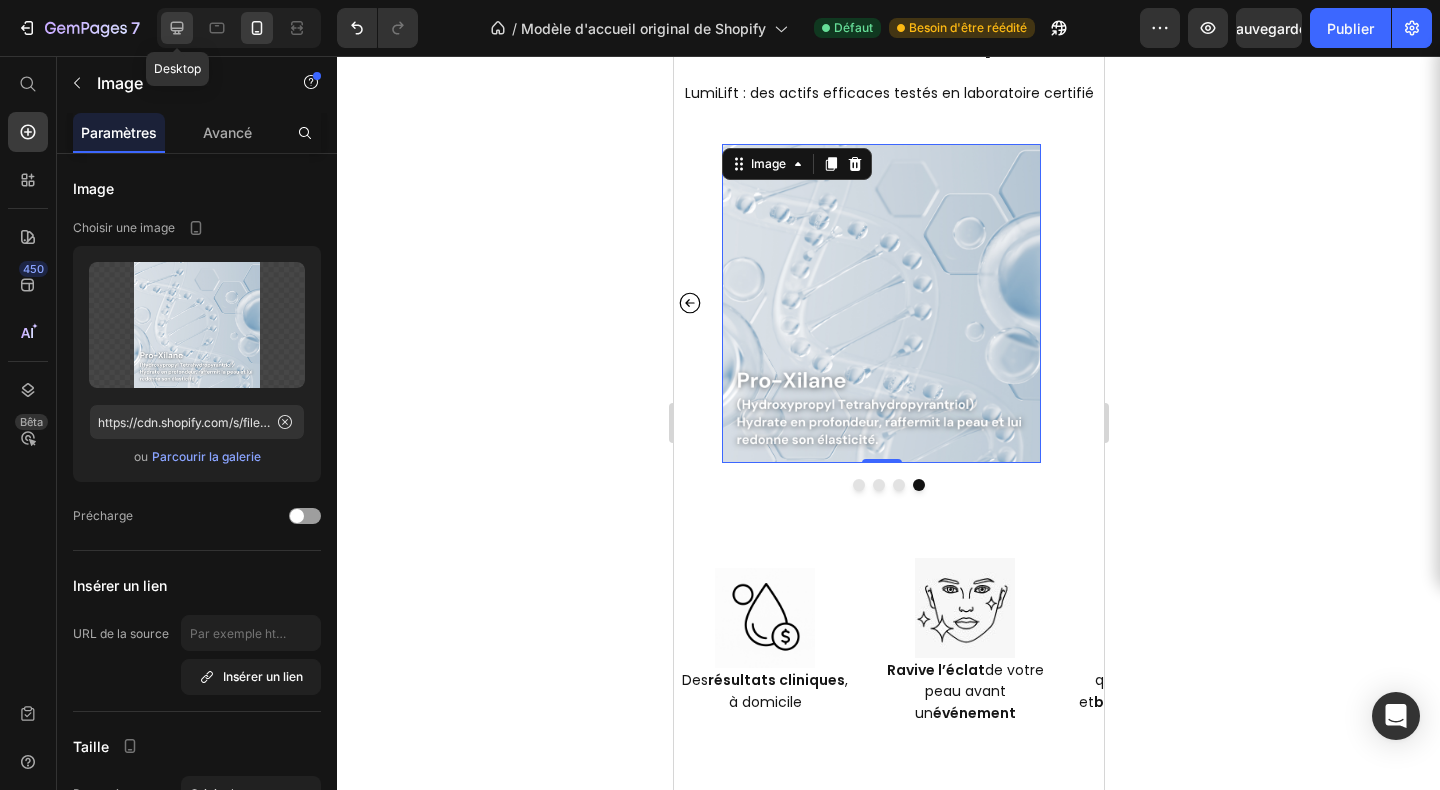 click 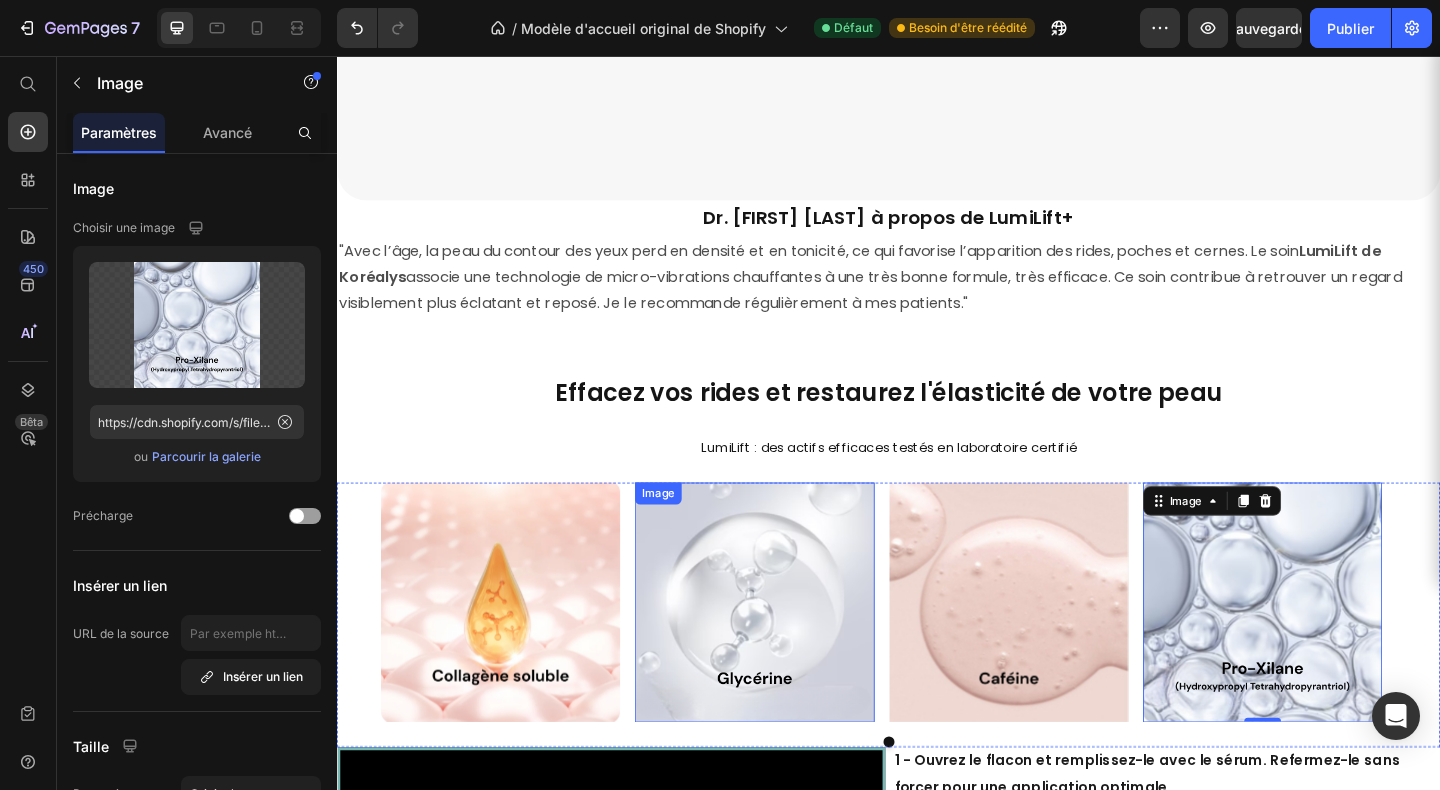 scroll, scrollTop: 5158, scrollLeft: 0, axis: vertical 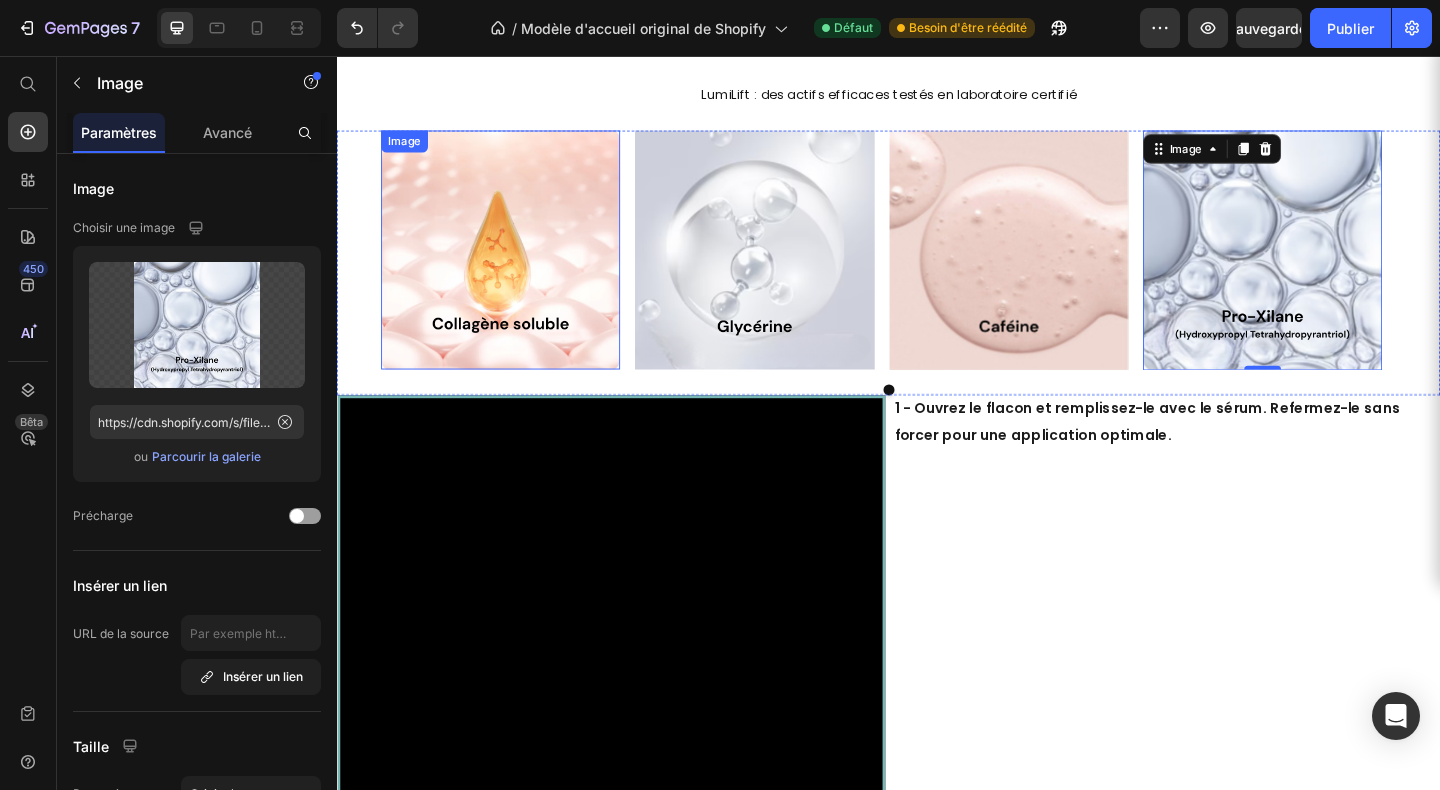 click at bounding box center (515, 267) 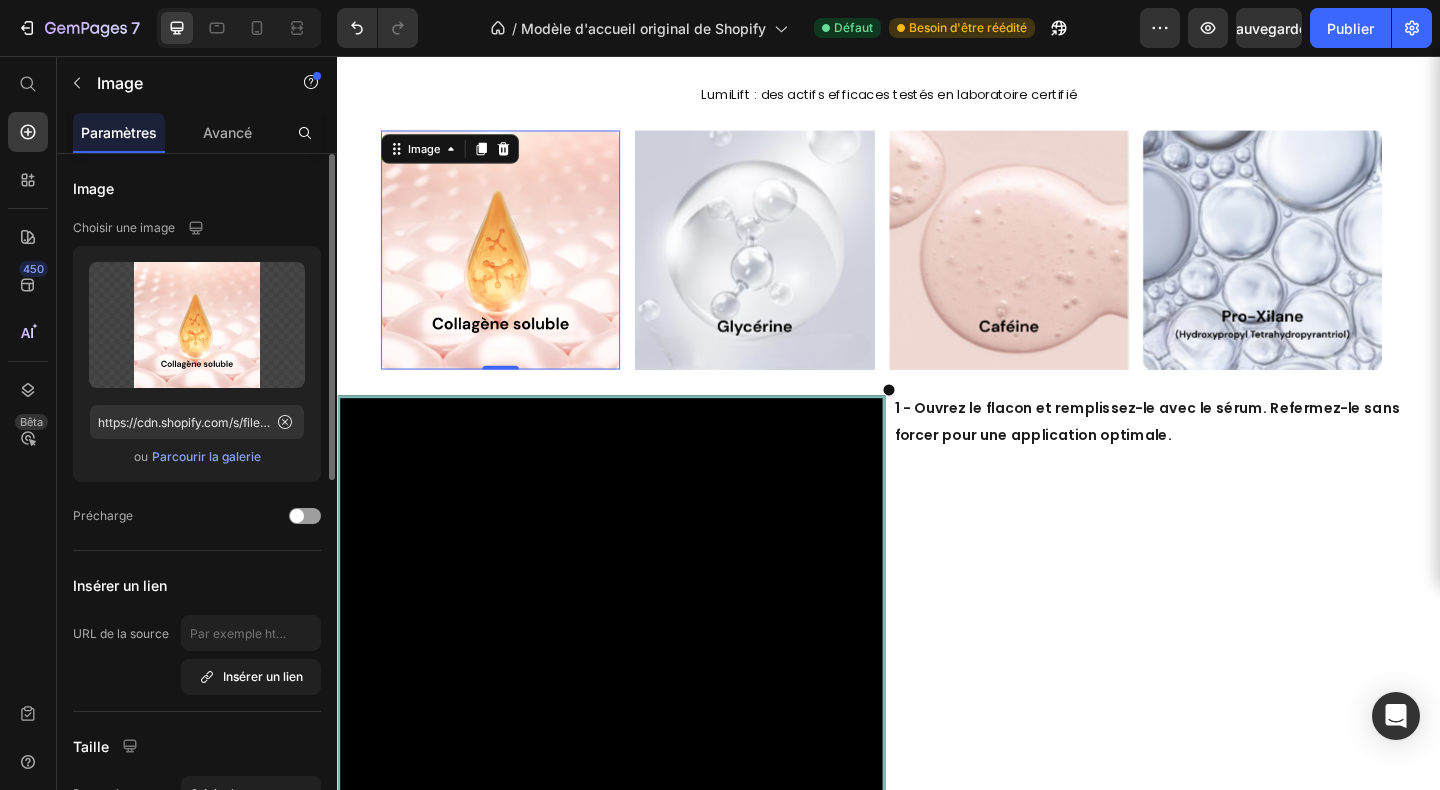 click on "Parcourir la galerie" at bounding box center (206, 456) 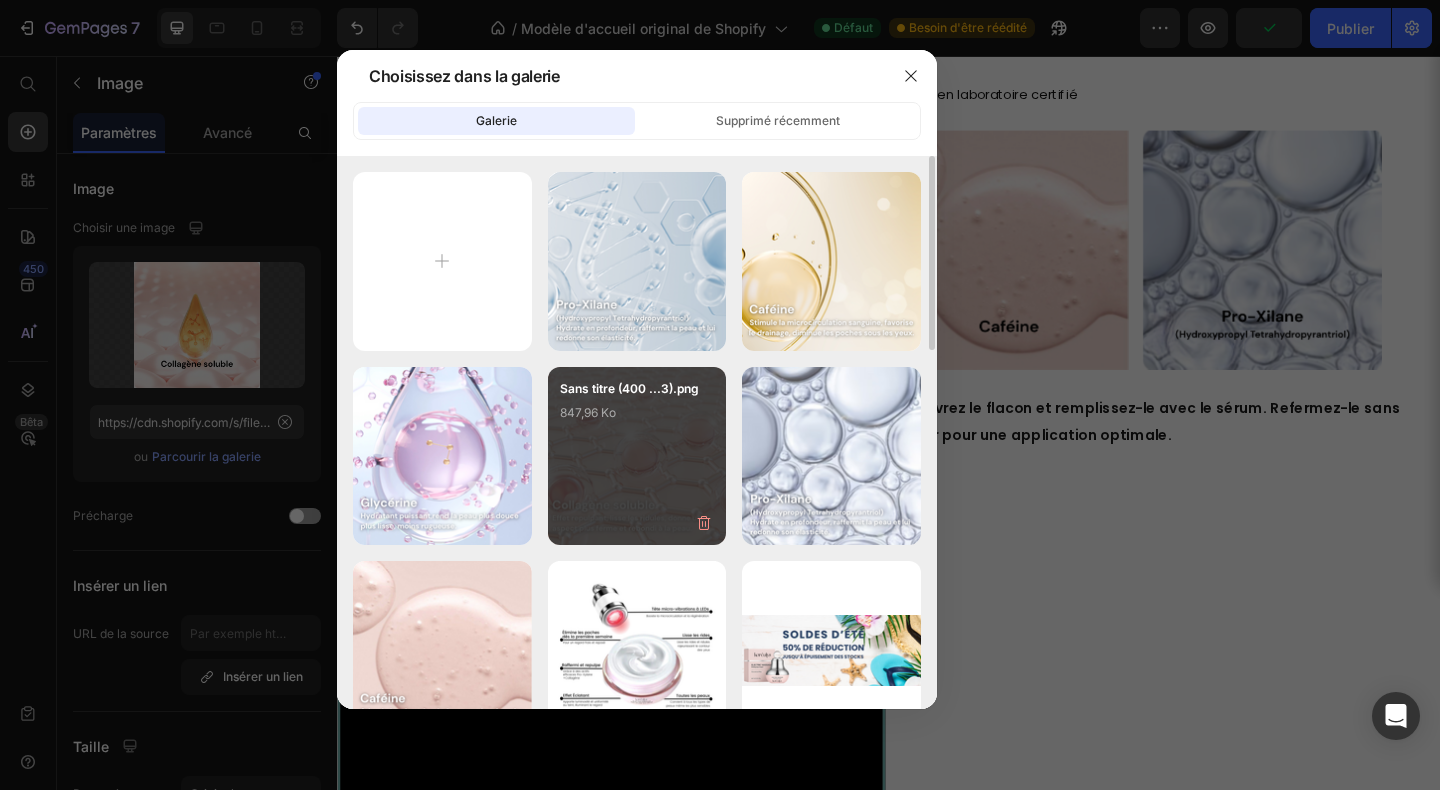click on "Sans titre (400 ...3).png 847,96 Ko" at bounding box center [637, 419] 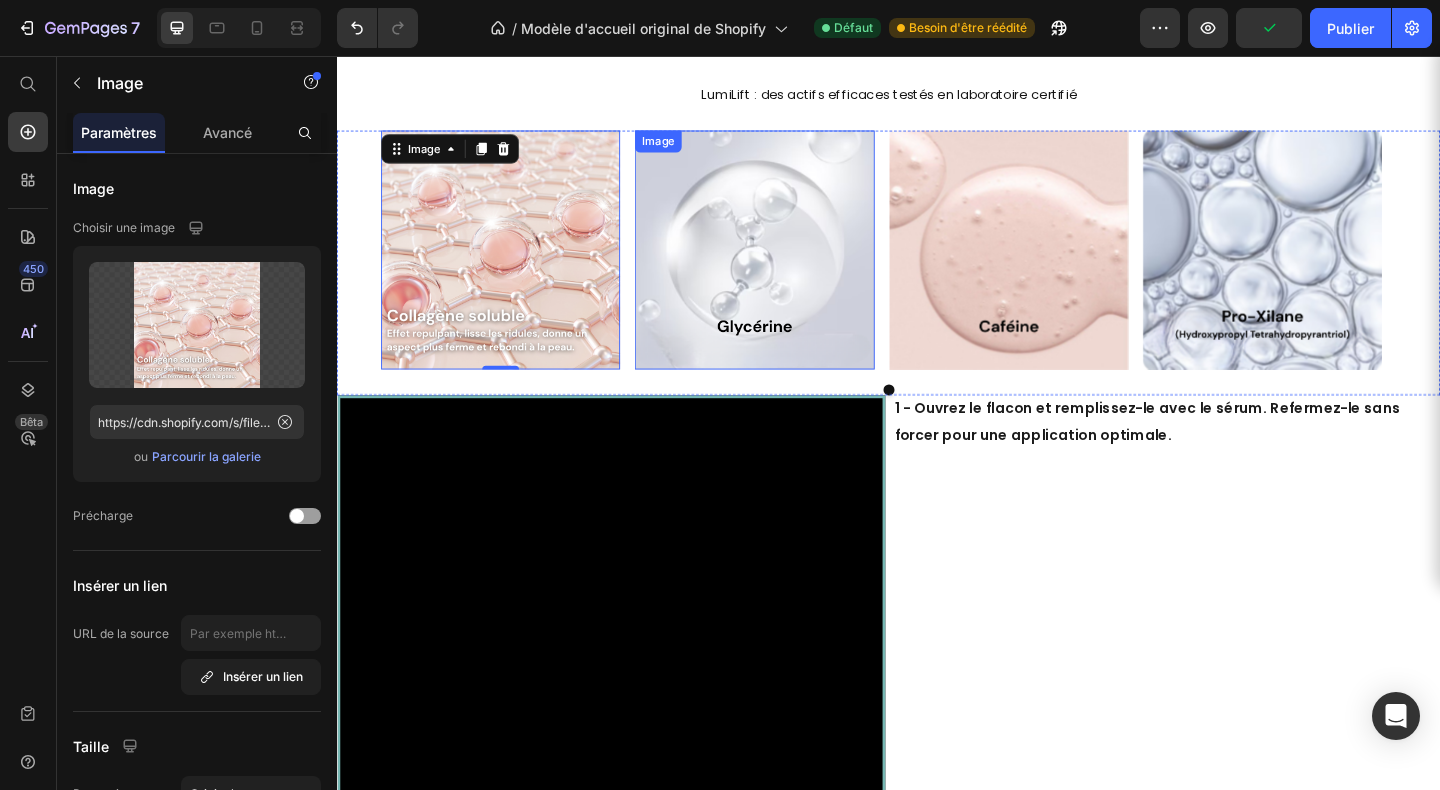 click at bounding box center (791, 267) 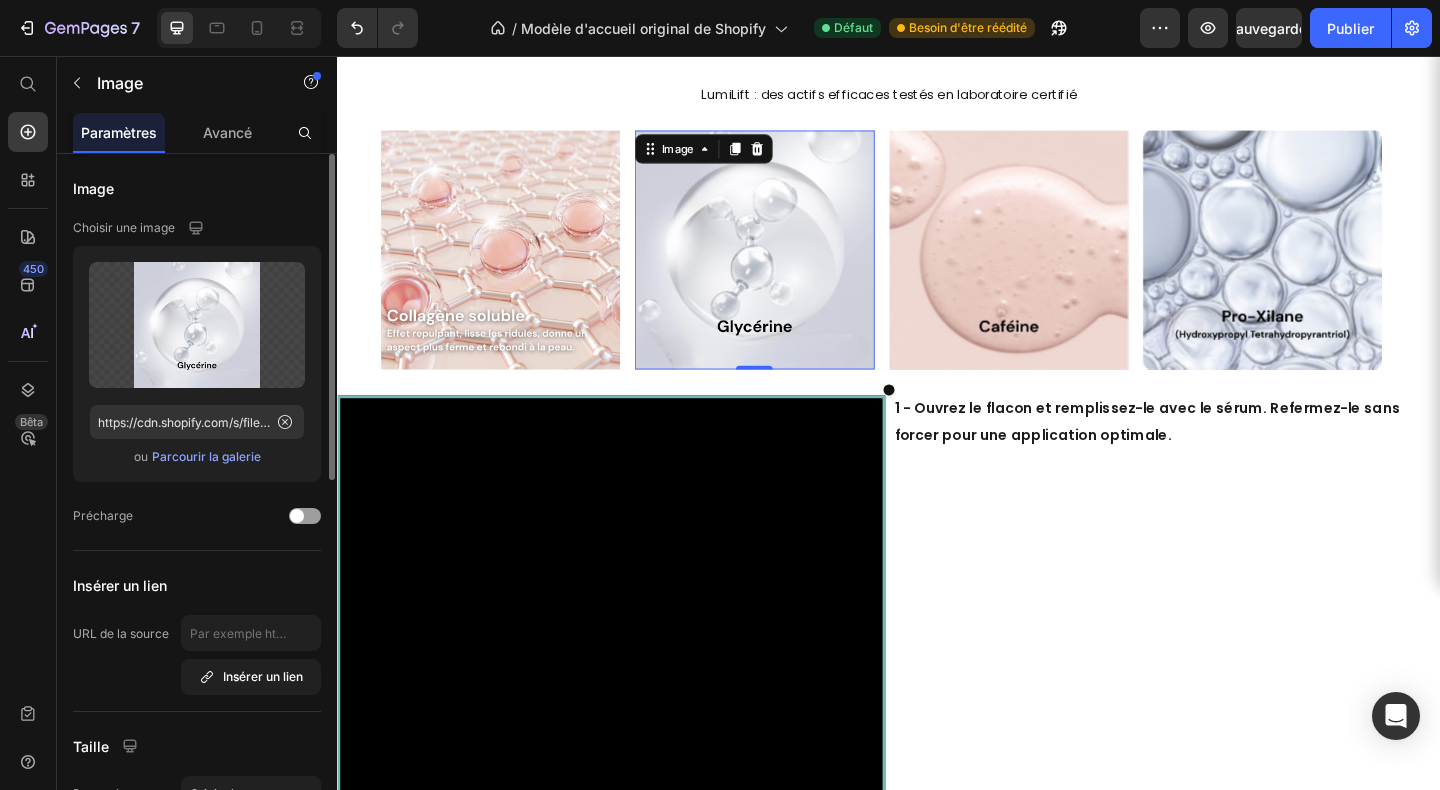 click on "Parcourir la galerie" at bounding box center [206, 456] 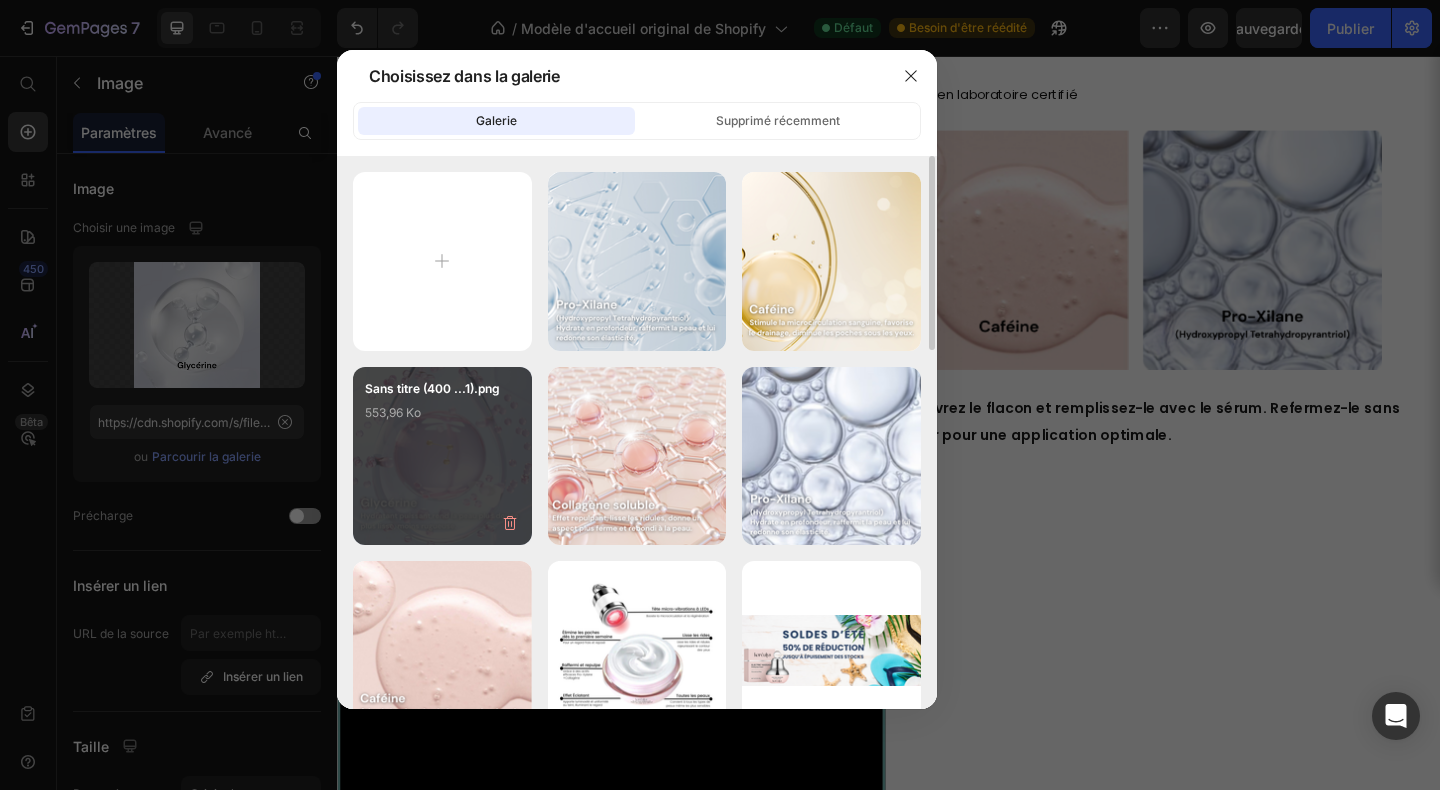 click on "Sans titre (400 ...1).png 553,96 Ko" at bounding box center (442, 419) 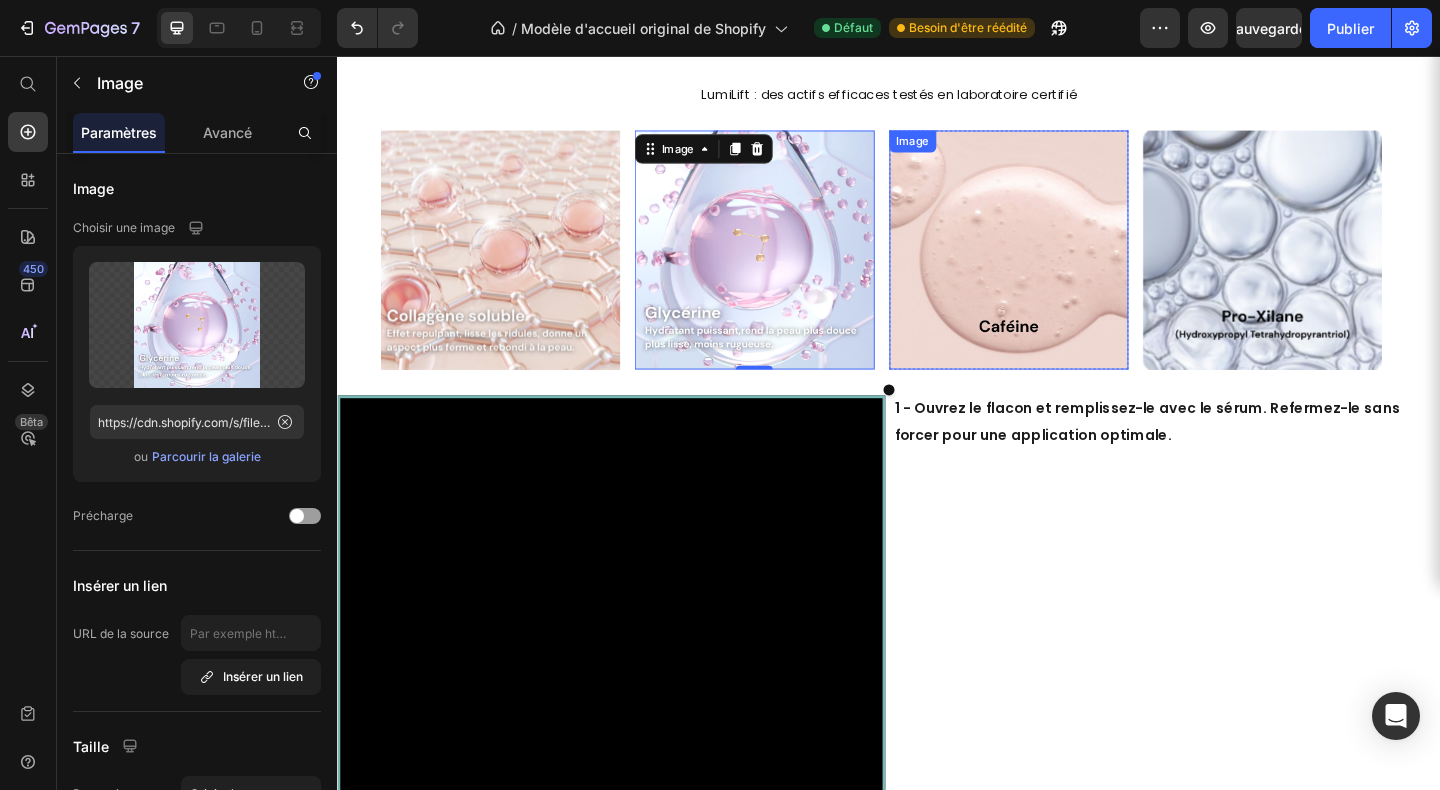click at bounding box center (1068, 267) 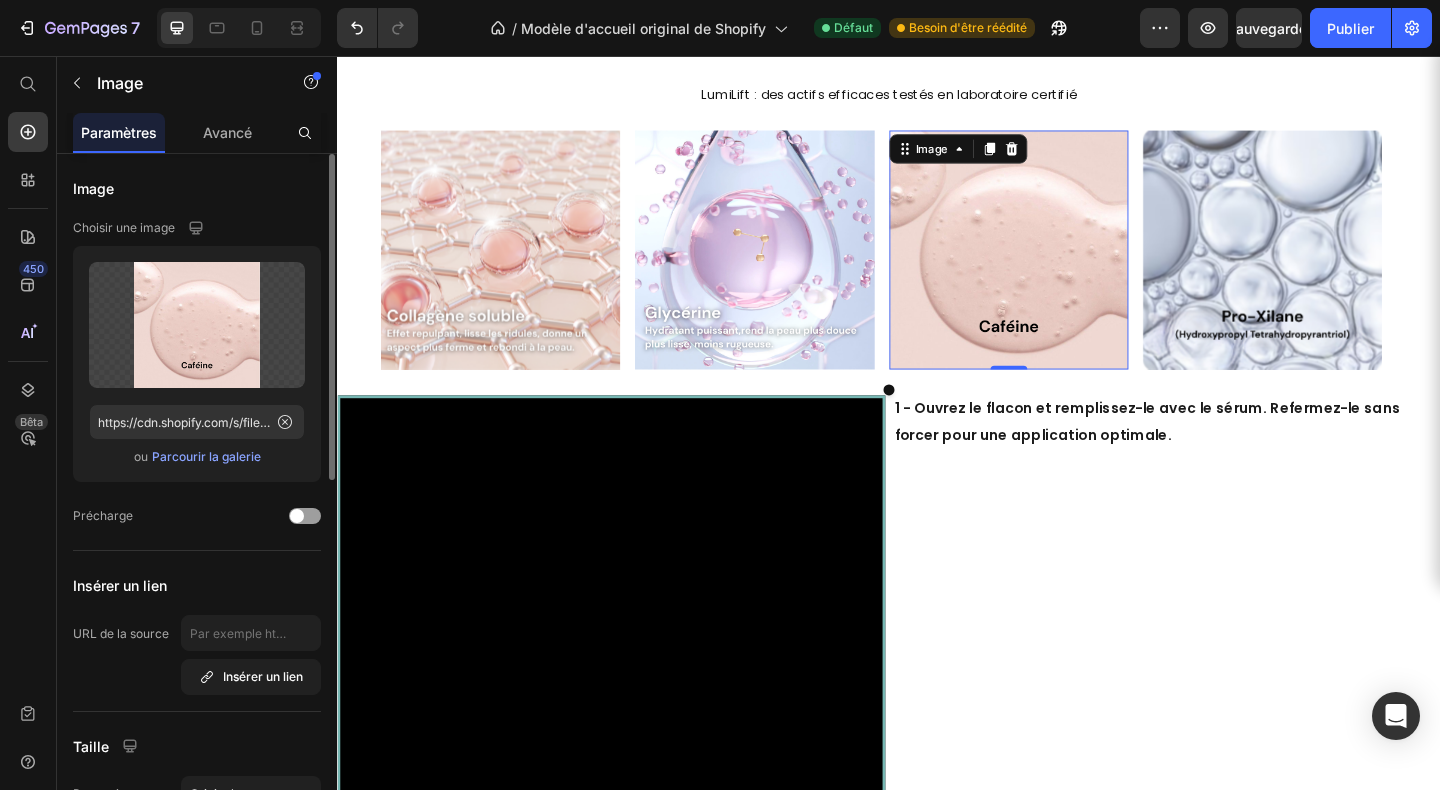 click on "Parcourir la galerie" at bounding box center (206, 456) 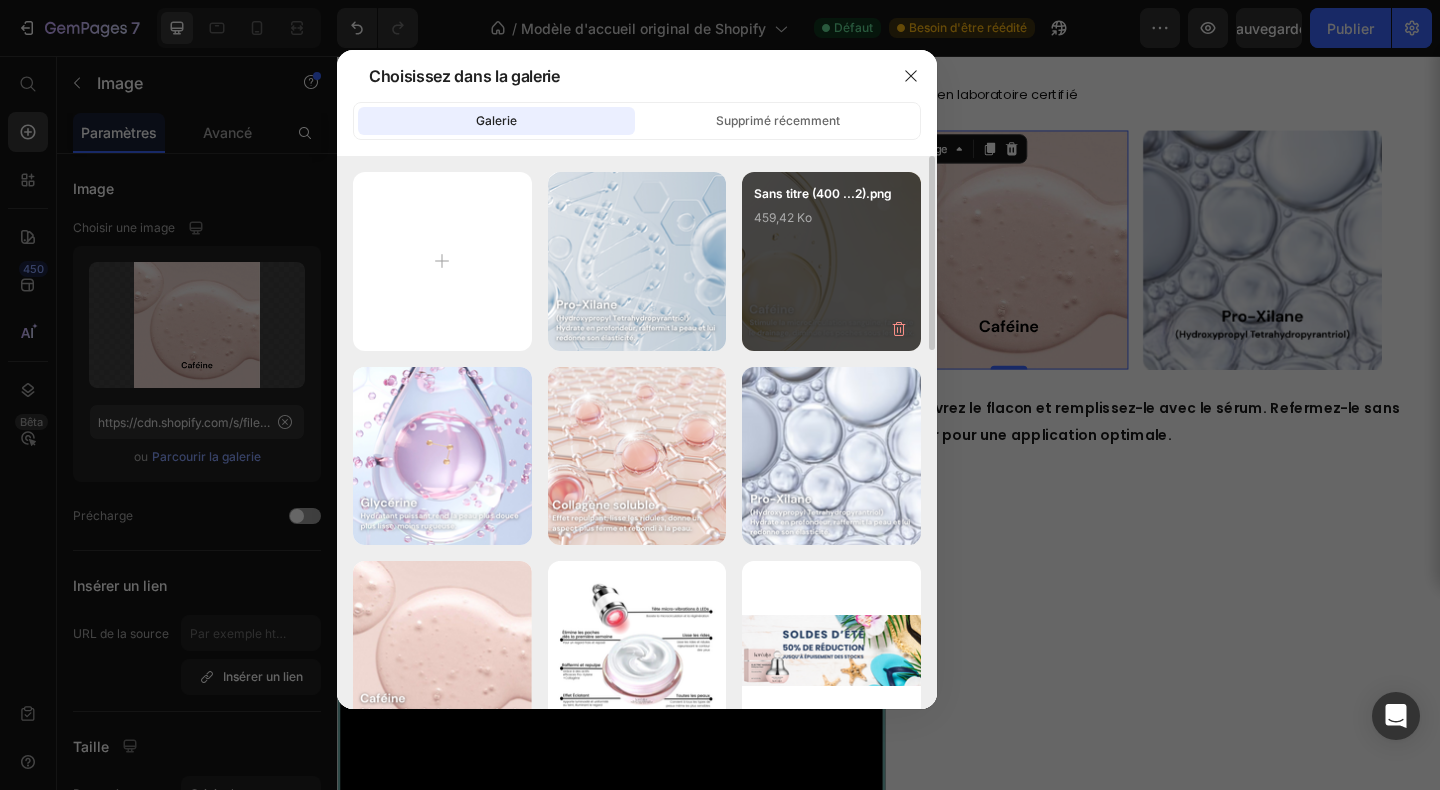 click on "Sans titre (400 ...2).png 459,42 Ko" at bounding box center (831, 224) 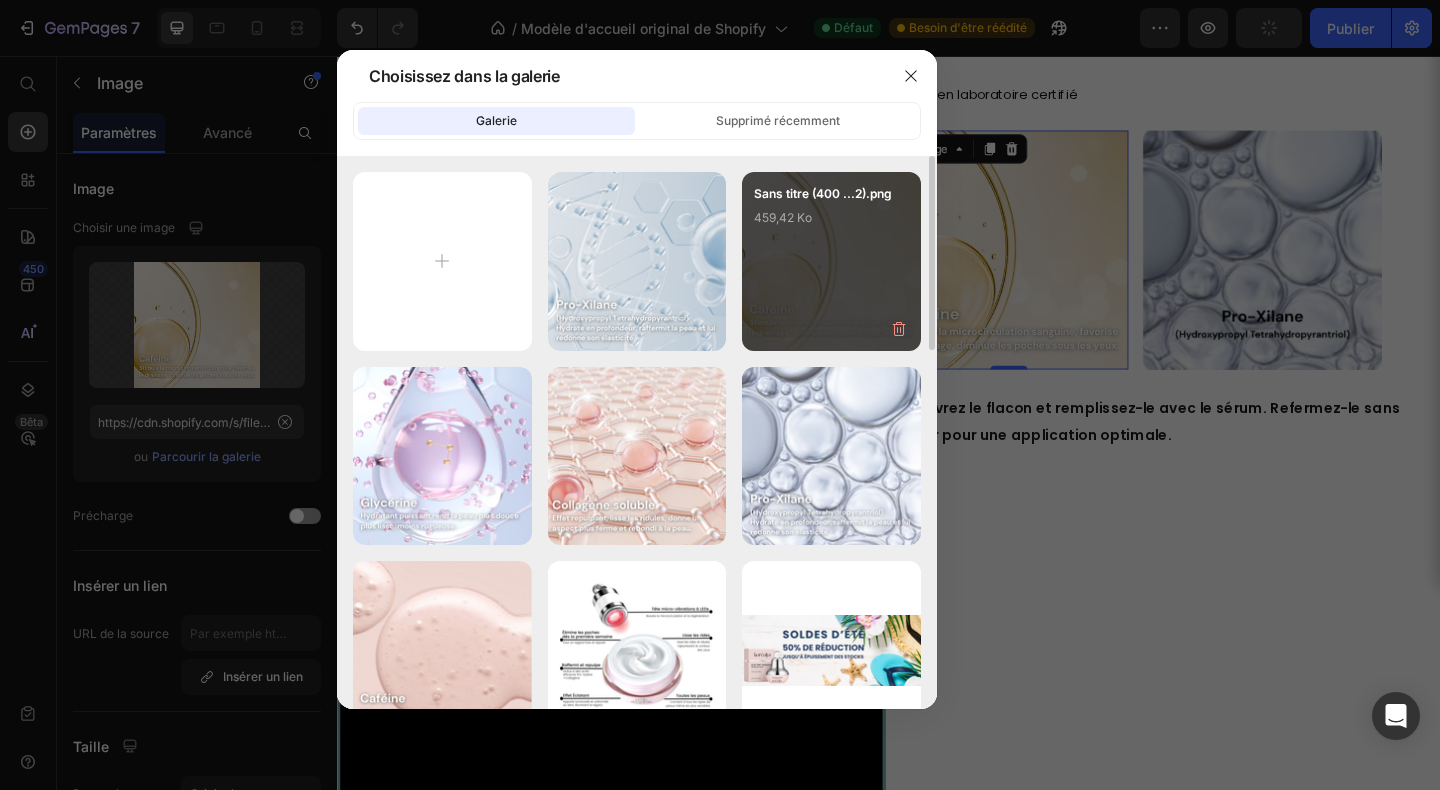type on "https://cdn.shopify.com/s/files/1/0666/8432/1834/files/gempages_568431333374690213-844d55a4-11f7-410e-8c1f-c73628ec0551.png" 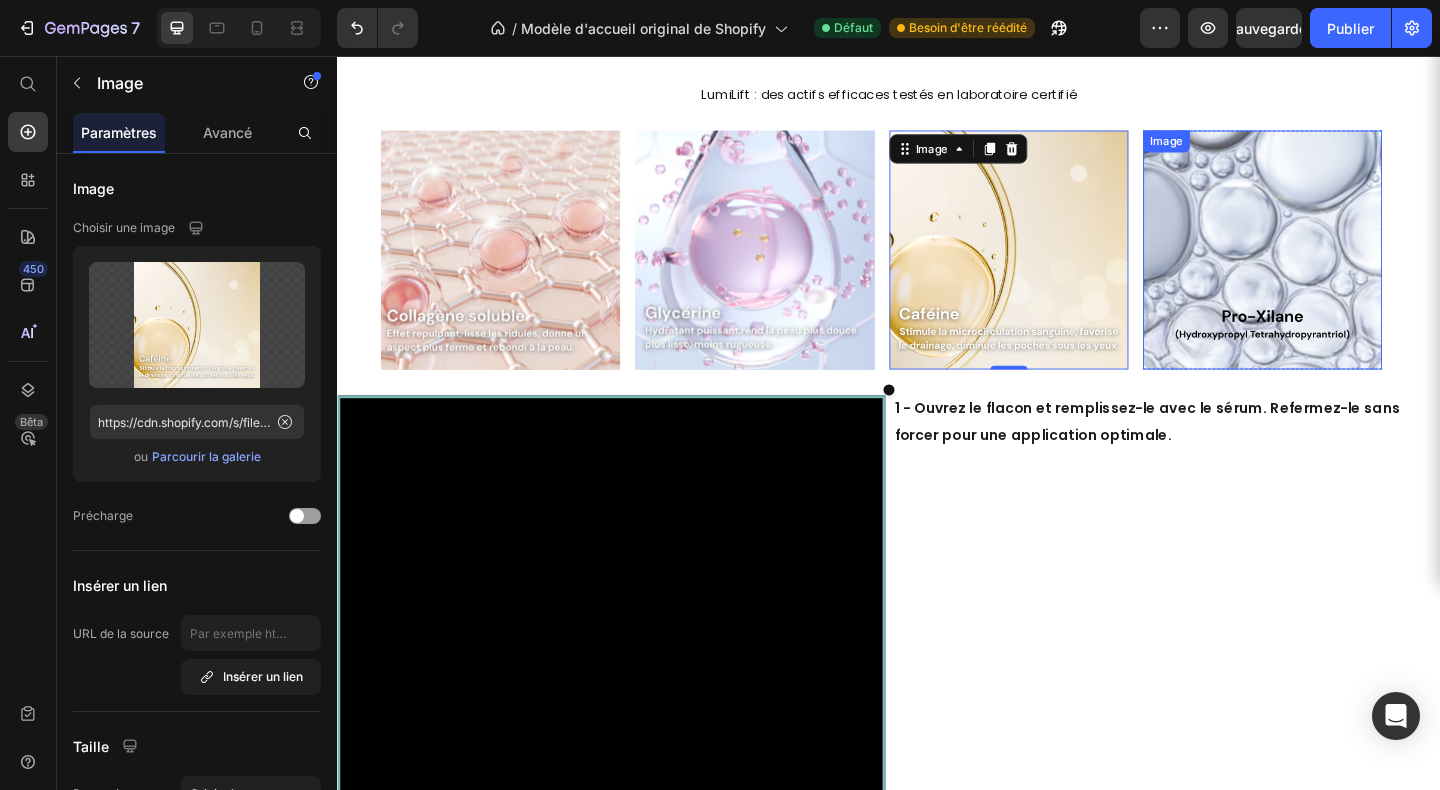 click at bounding box center [1344, 267] 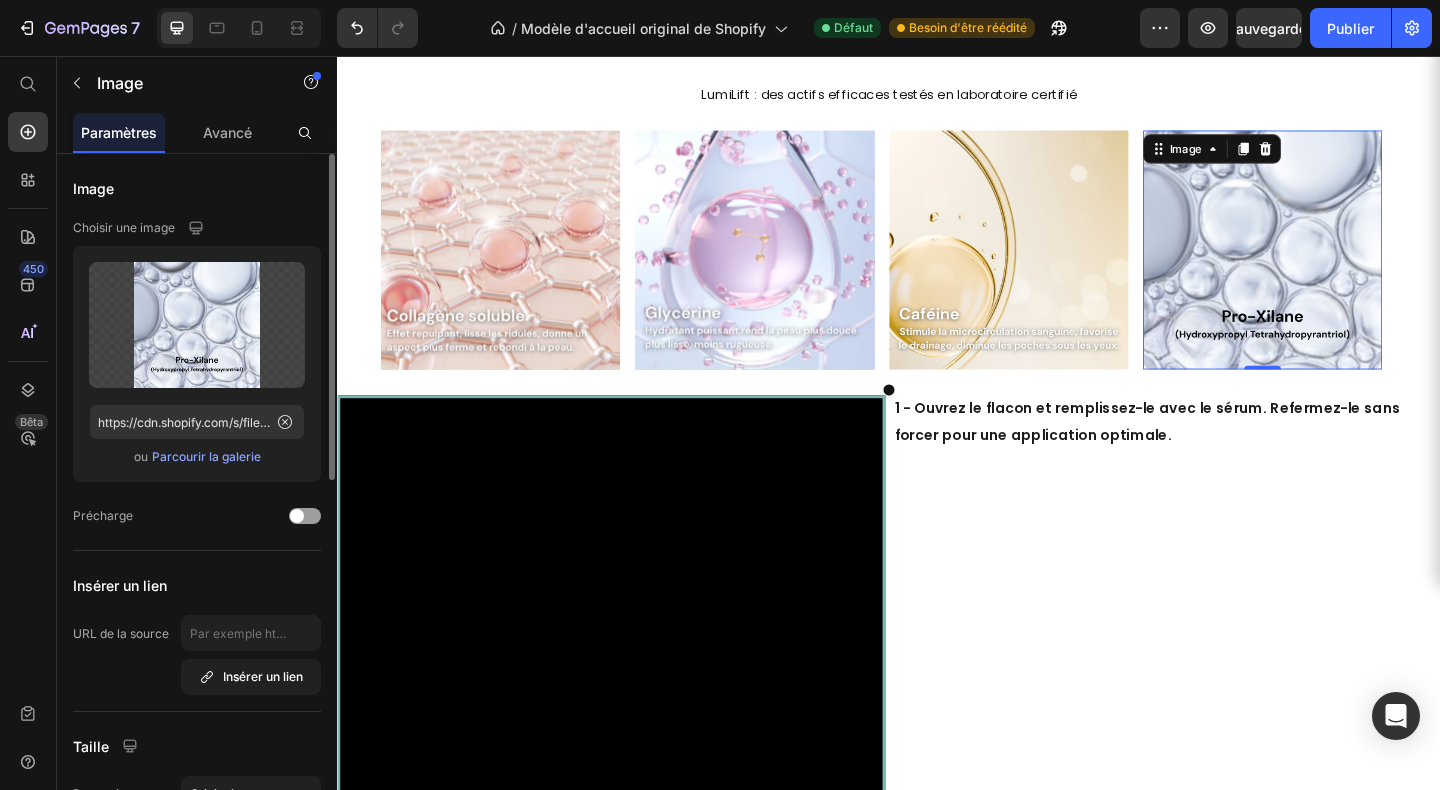 click on "Parcourir la galerie" at bounding box center (206, 456) 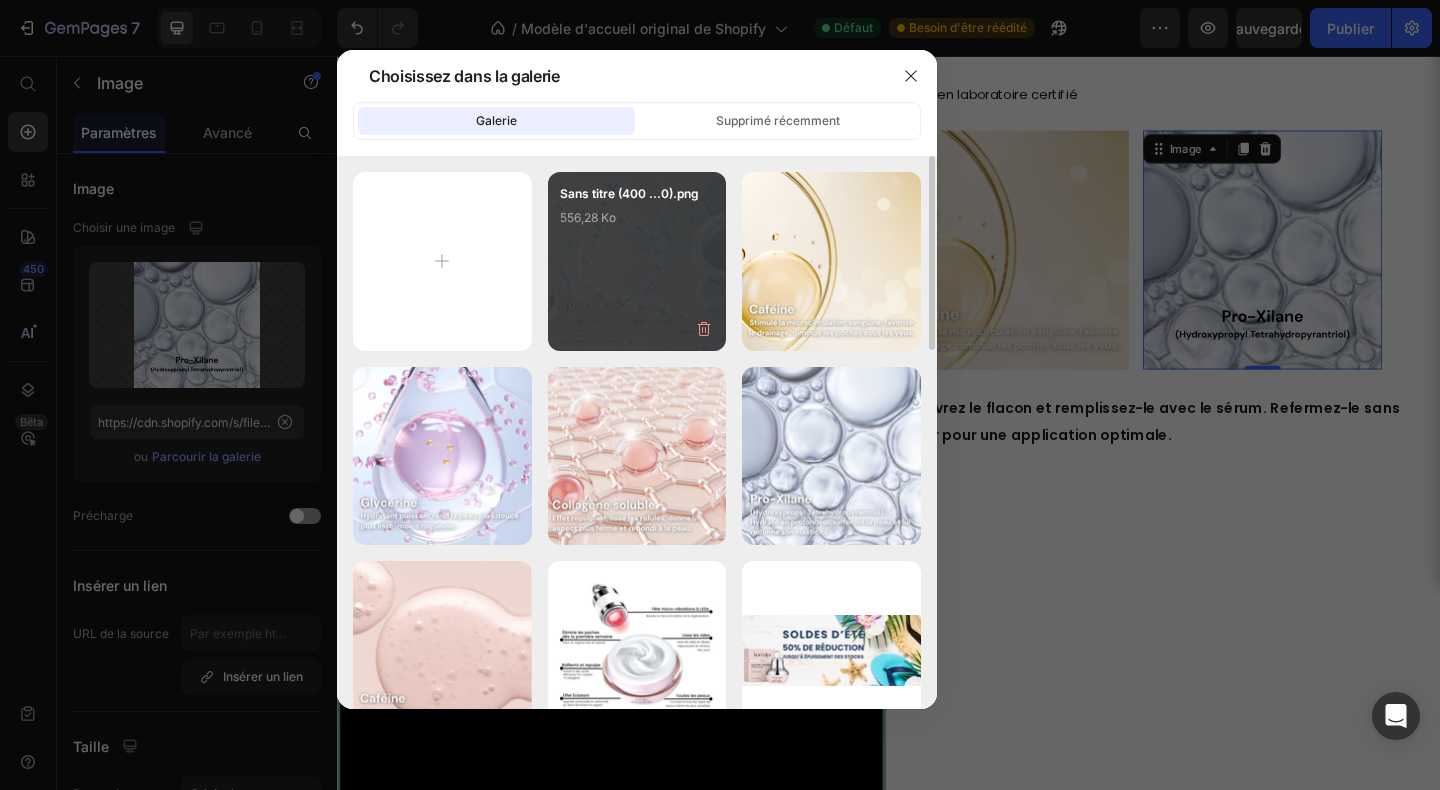 click on "Sans titre (400 ...0).png 556,28 Ko" at bounding box center [637, 261] 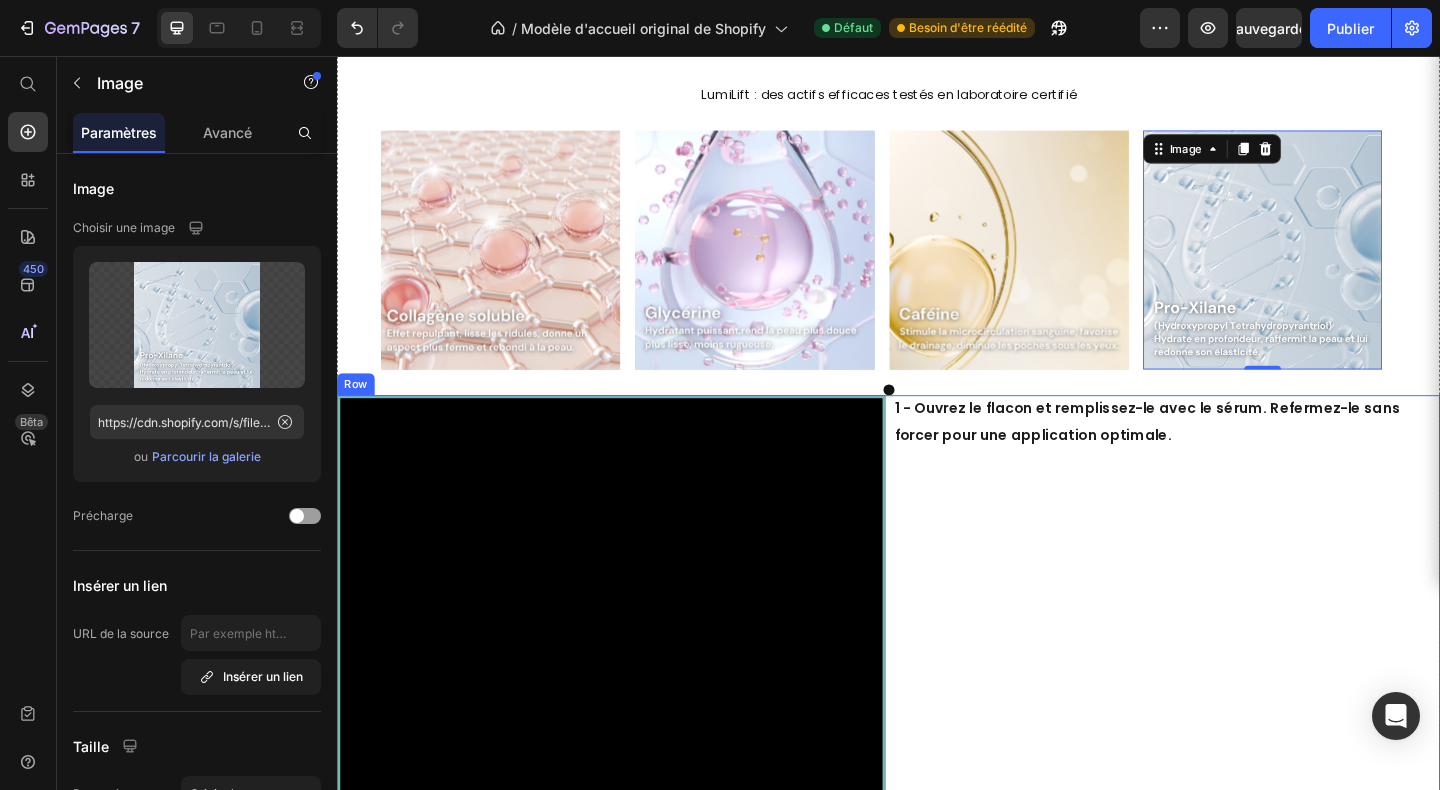 click on "1 - Ouvrez le flacon et remplissez-le avec le sérum. Refermez-le sans forcer pour une application optimale. Heading" at bounding box center (1239, 648) 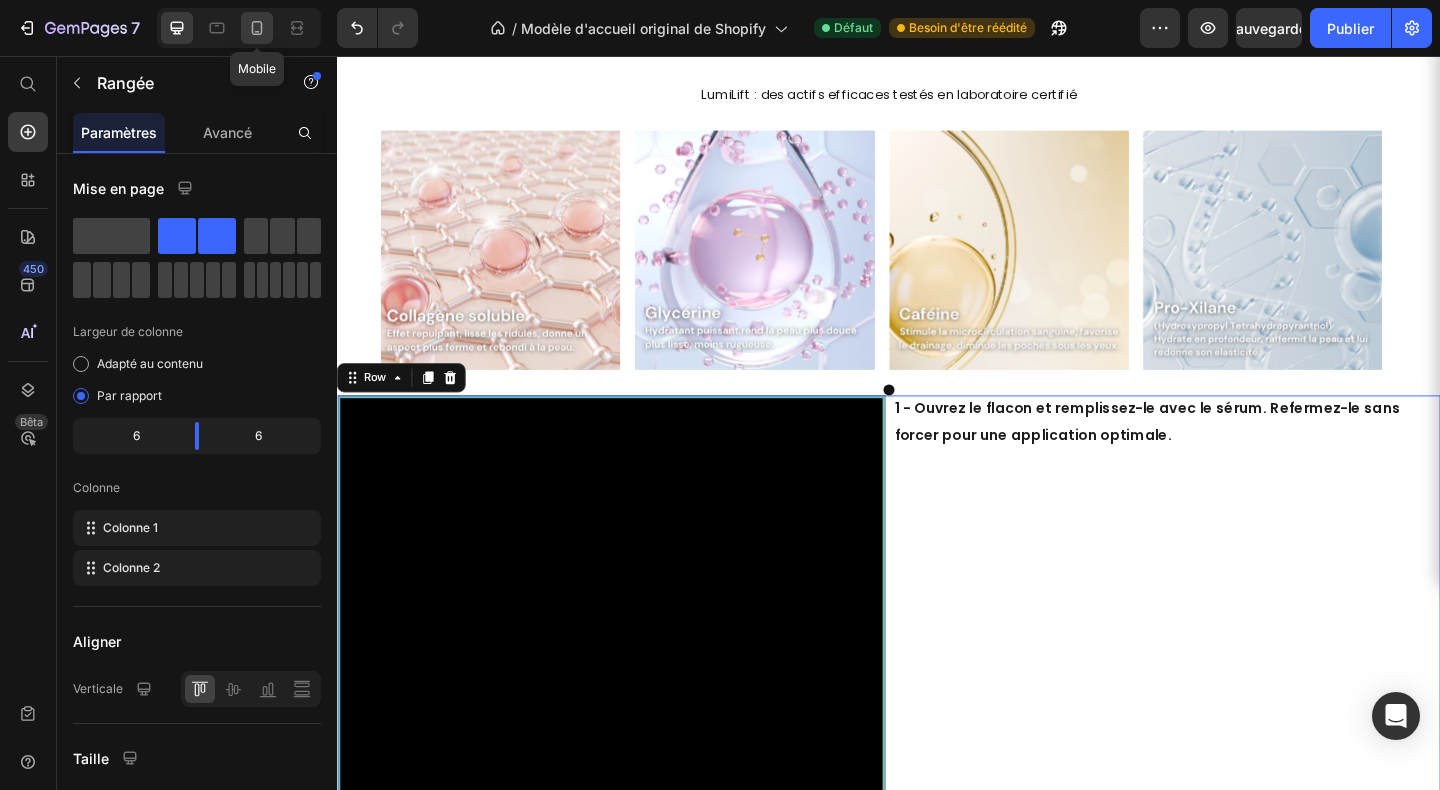 click 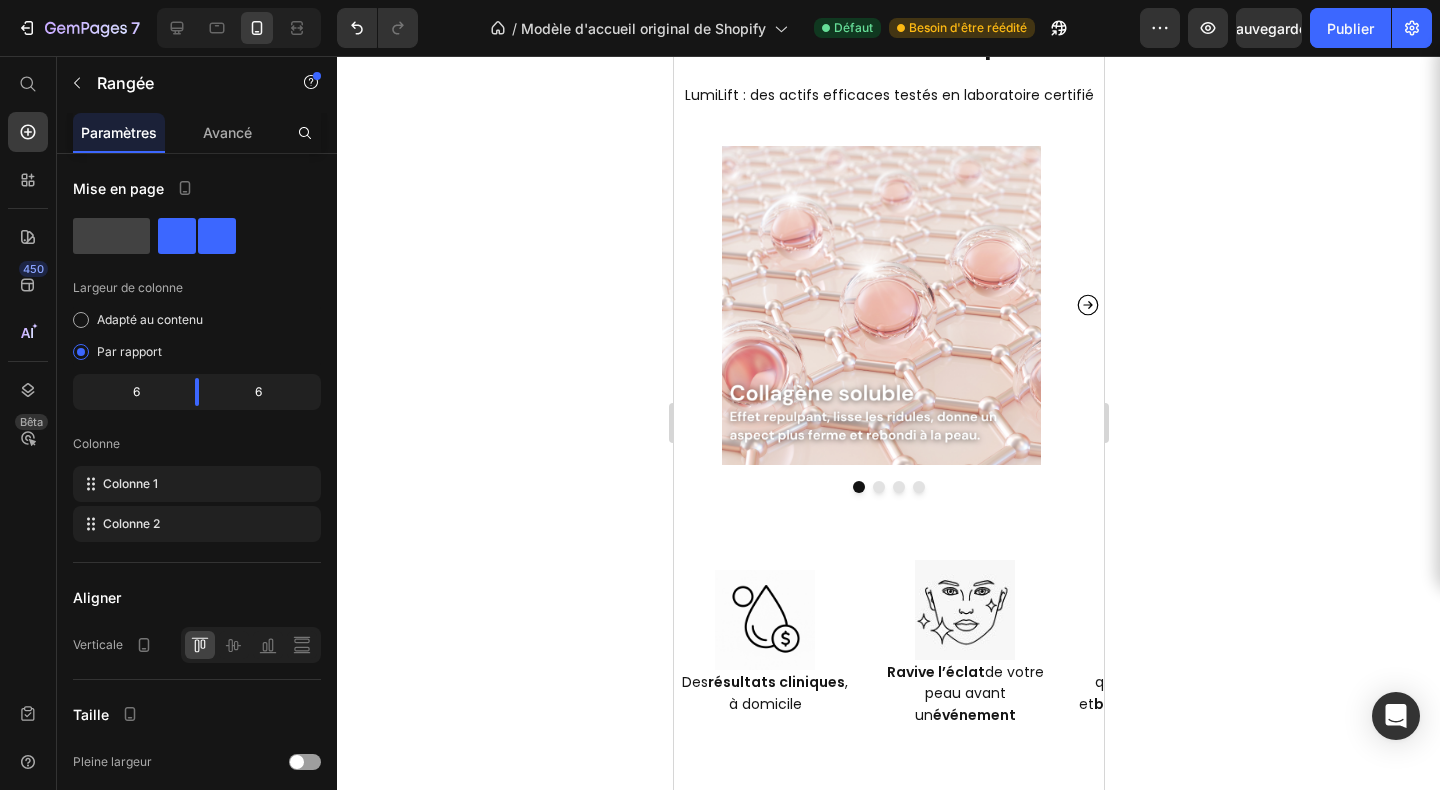 scroll, scrollTop: 4463, scrollLeft: 0, axis: vertical 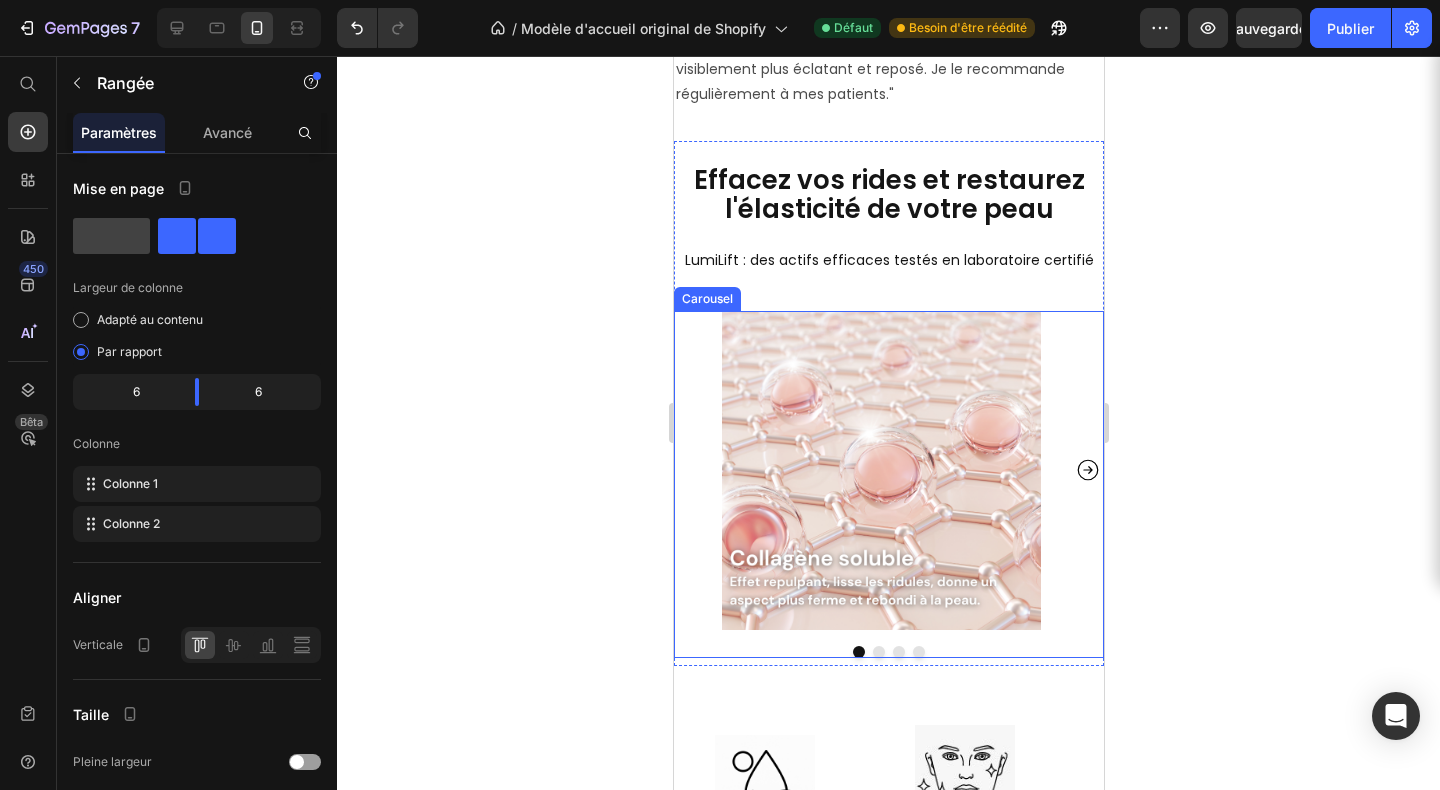 click 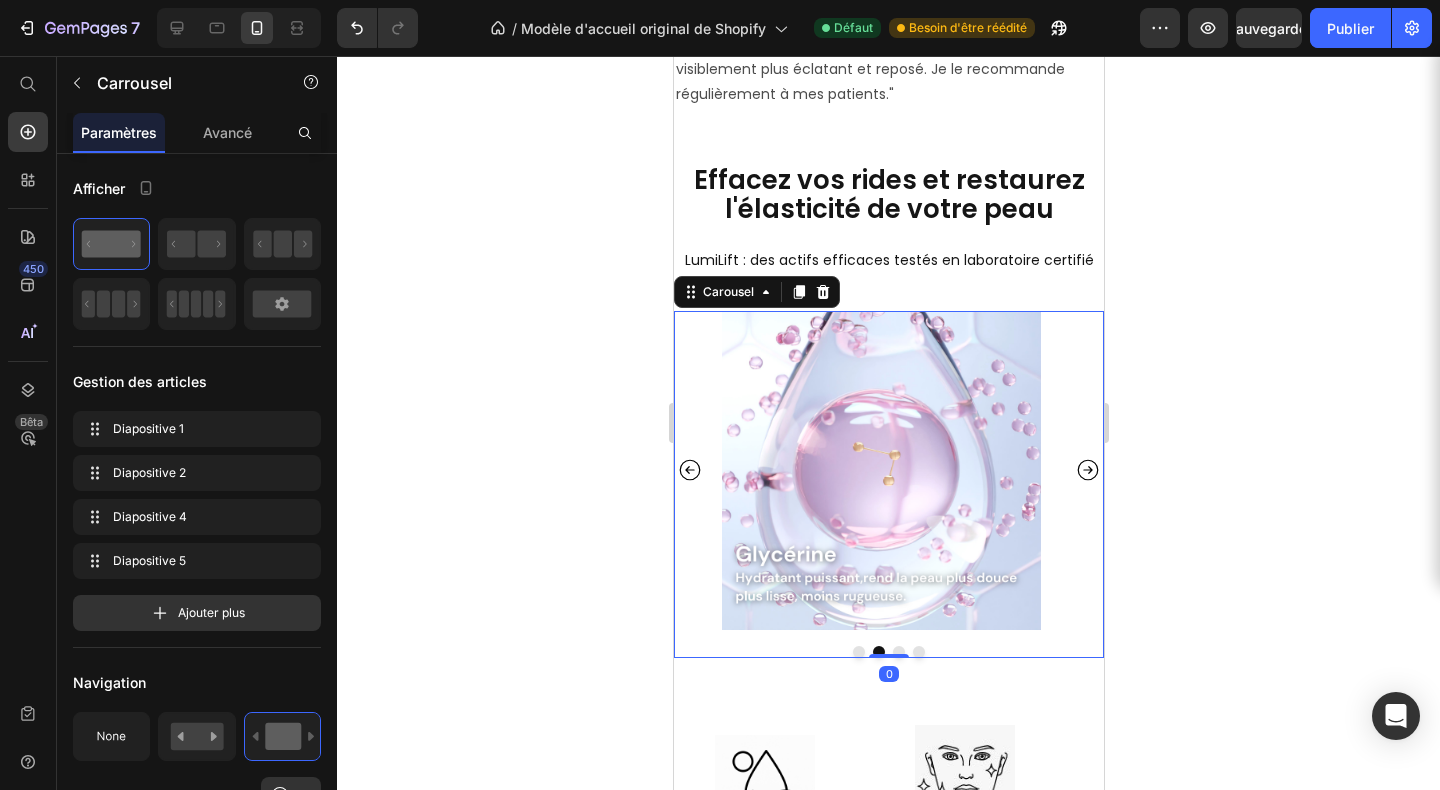 click 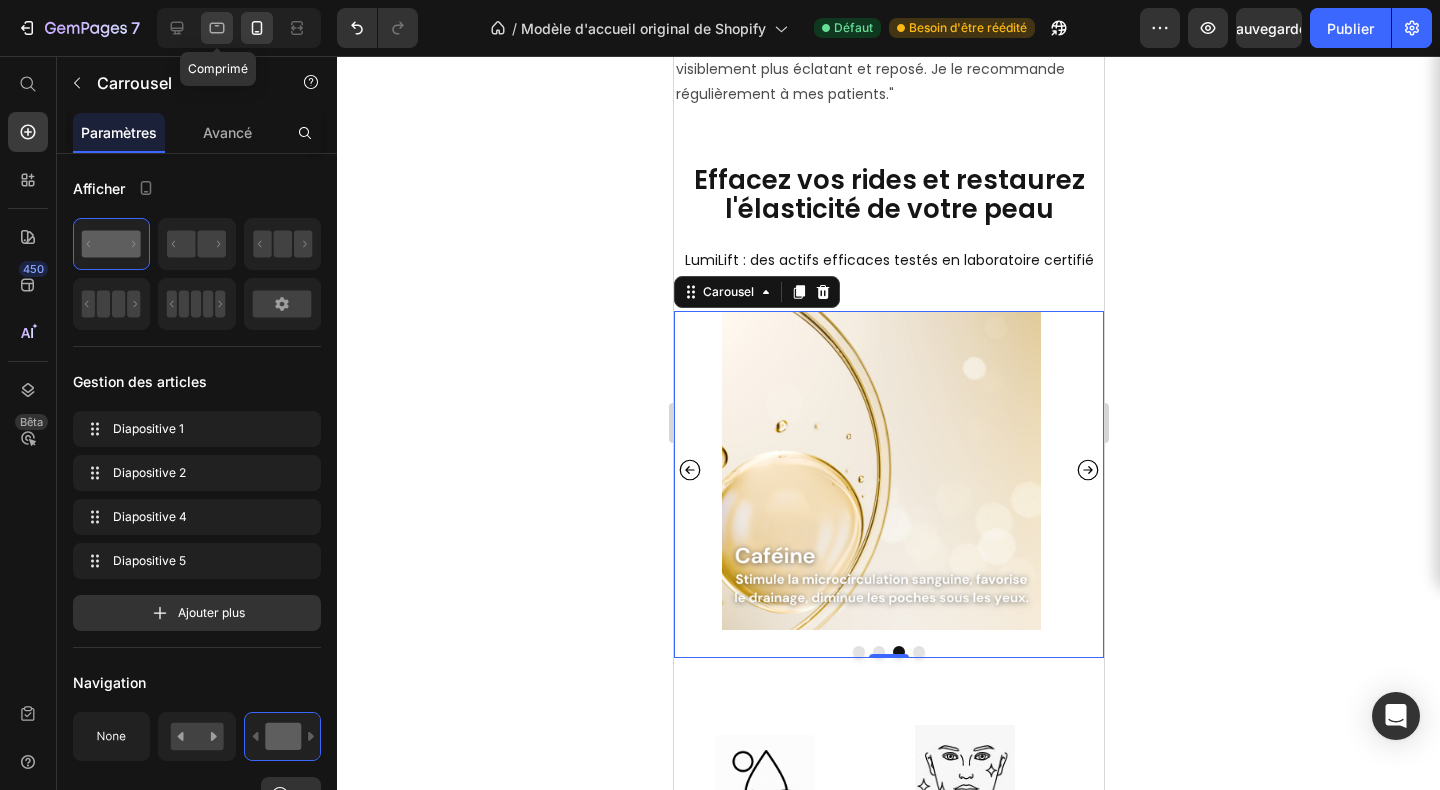 click 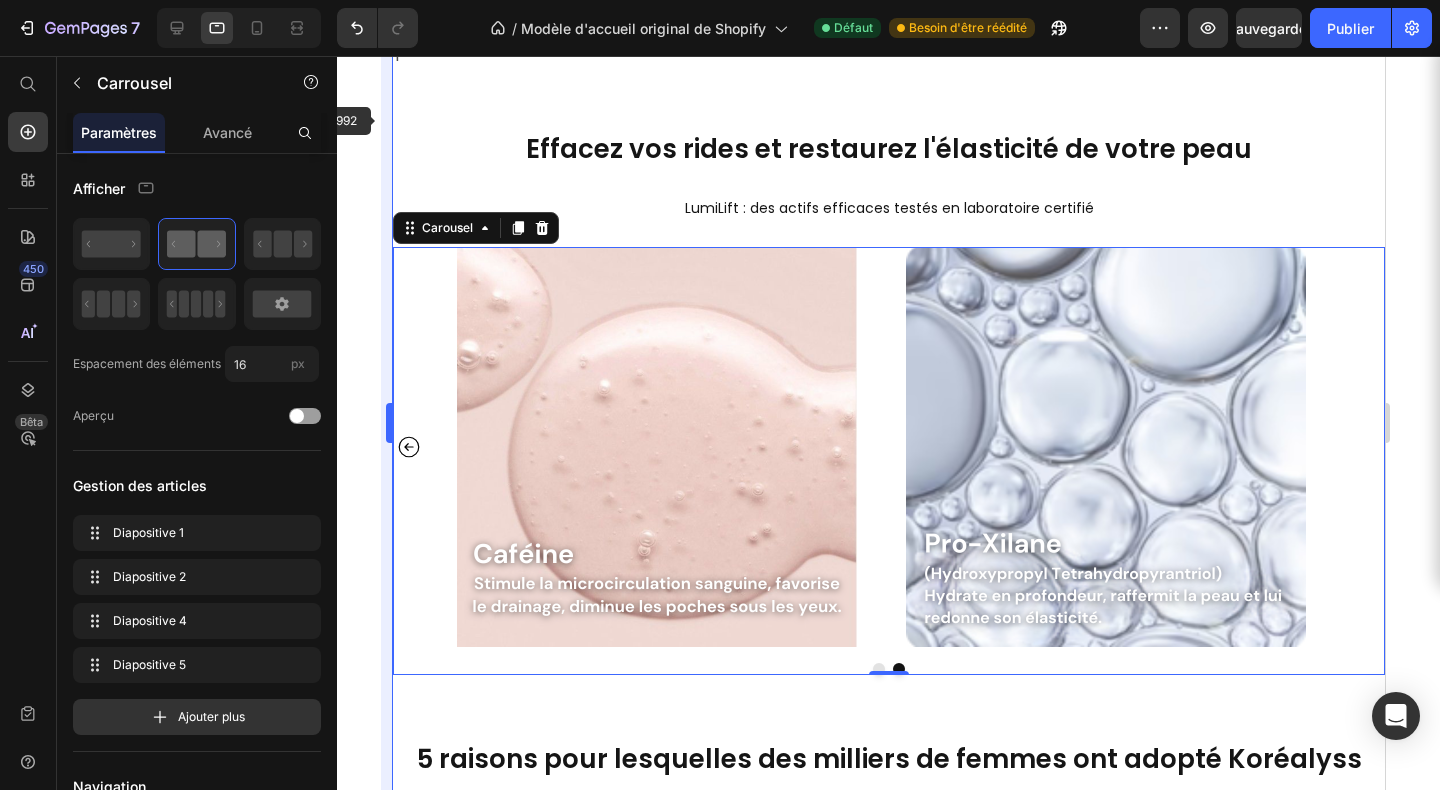 scroll, scrollTop: 4966, scrollLeft: 0, axis: vertical 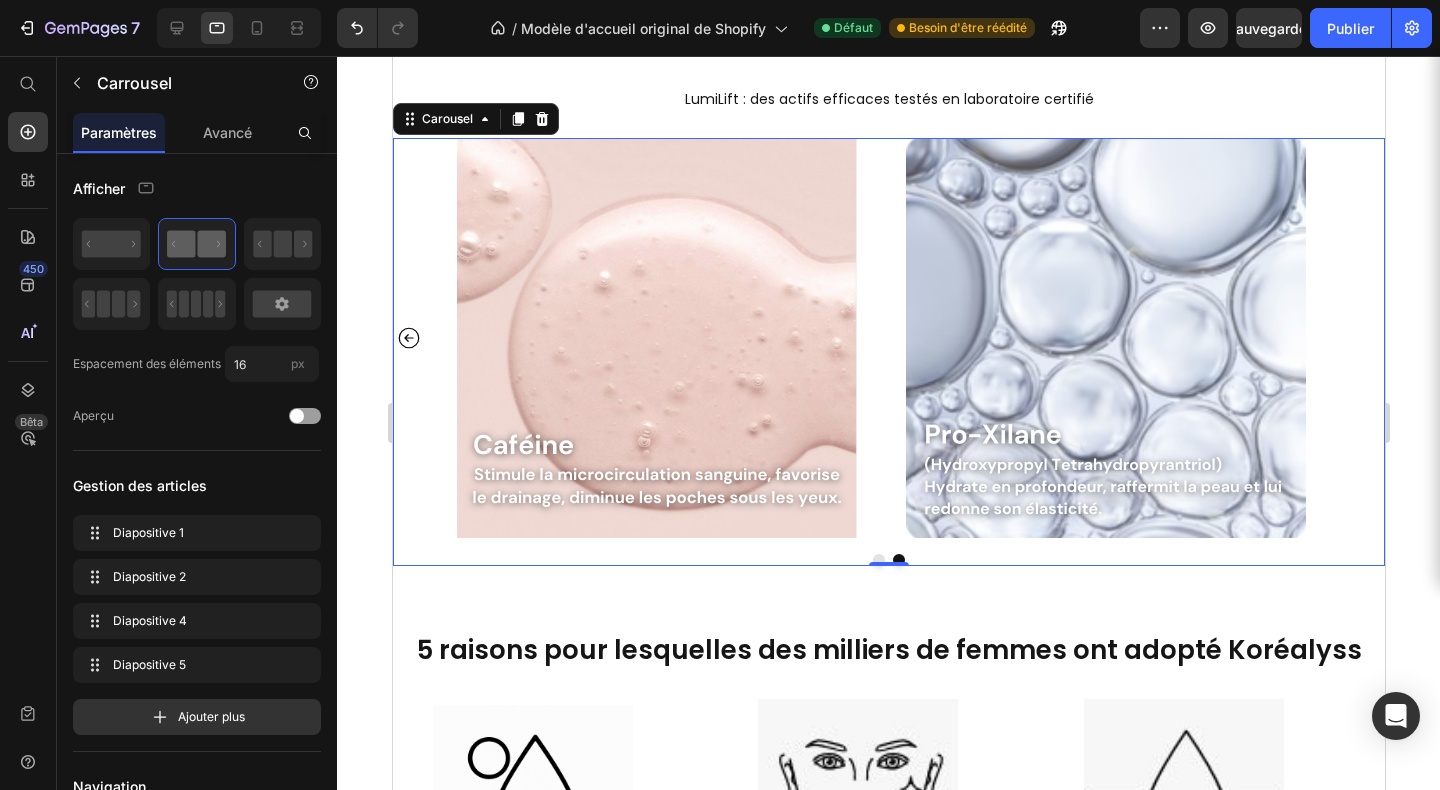 click at bounding box center (878, 560) 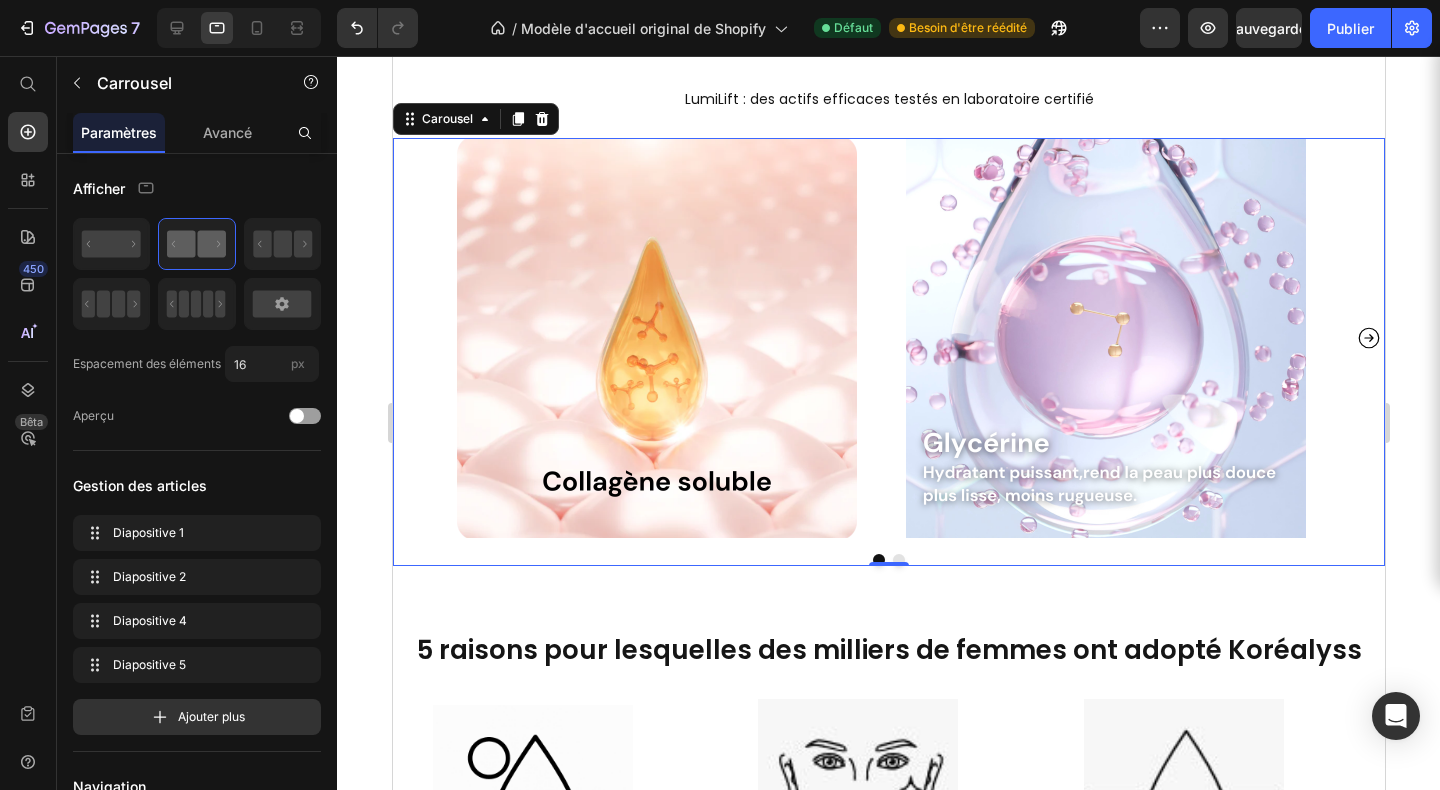 click at bounding box center [898, 560] 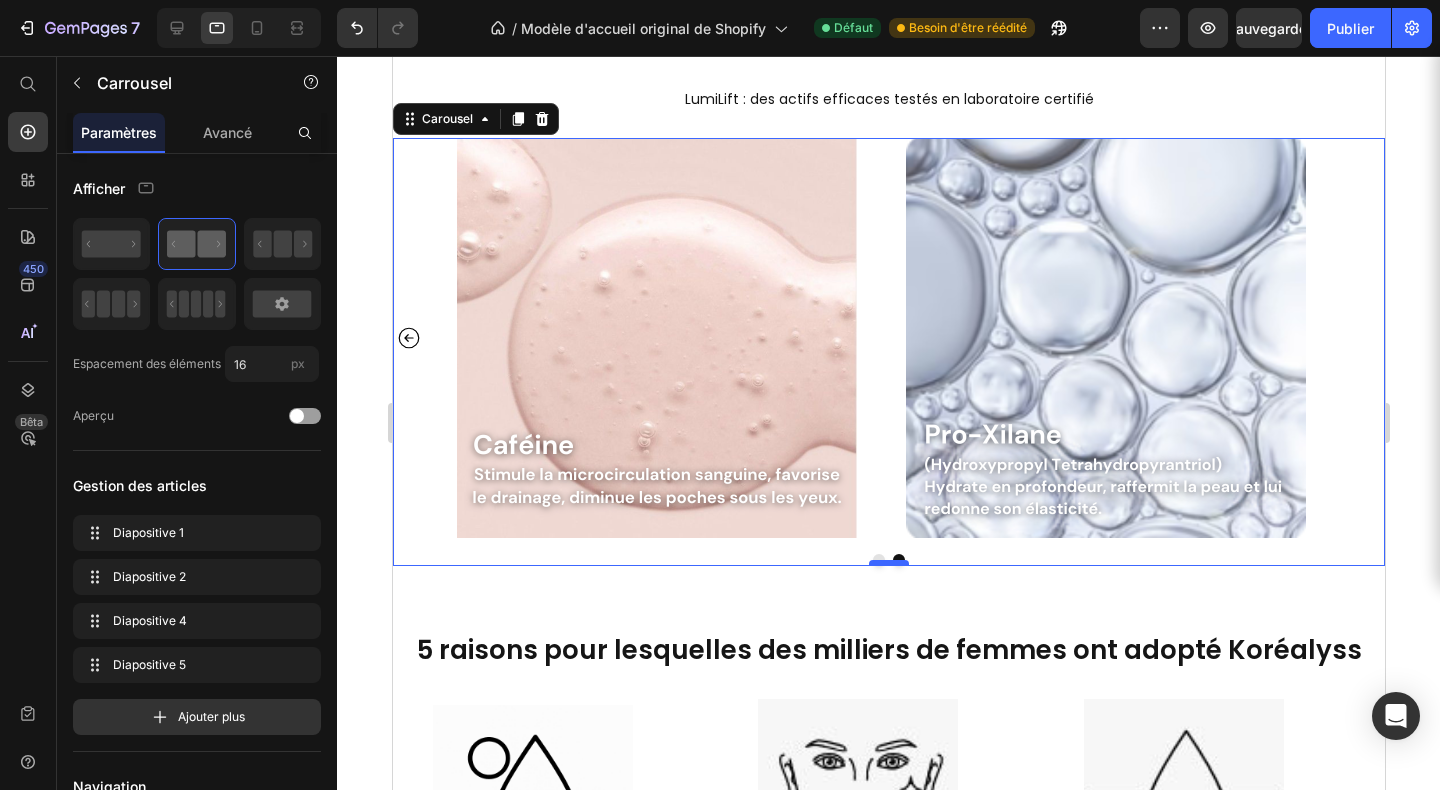 click at bounding box center [888, 563] 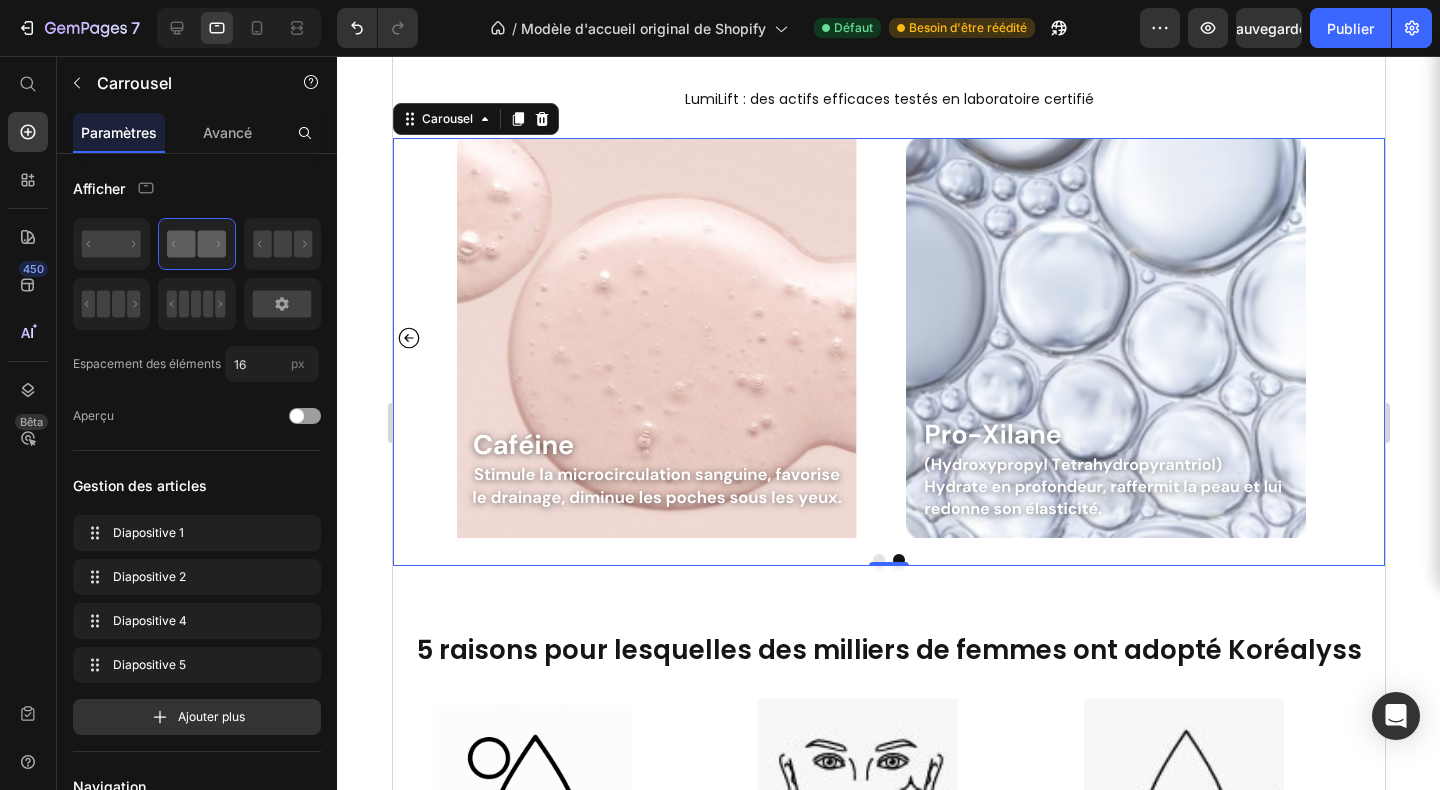 click 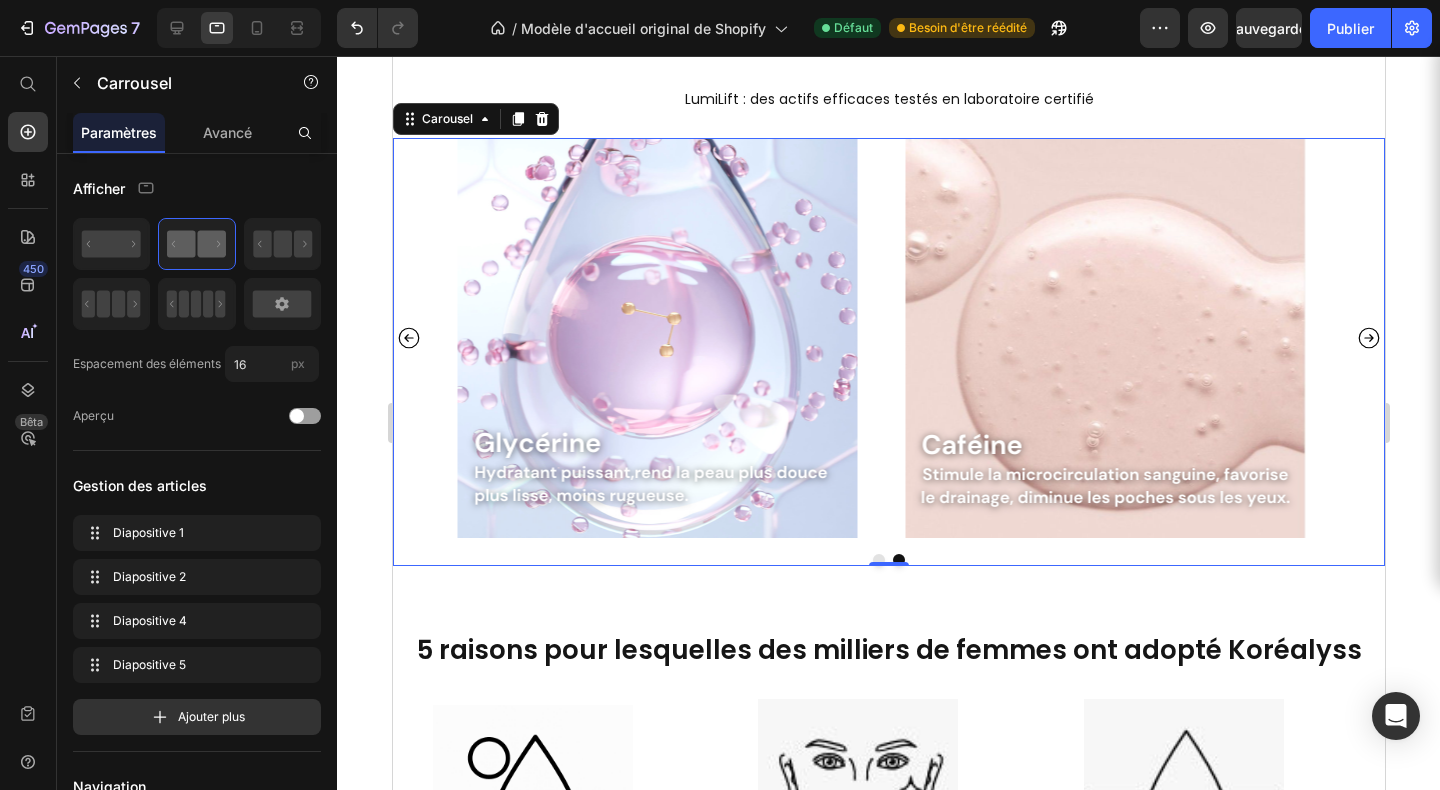 click 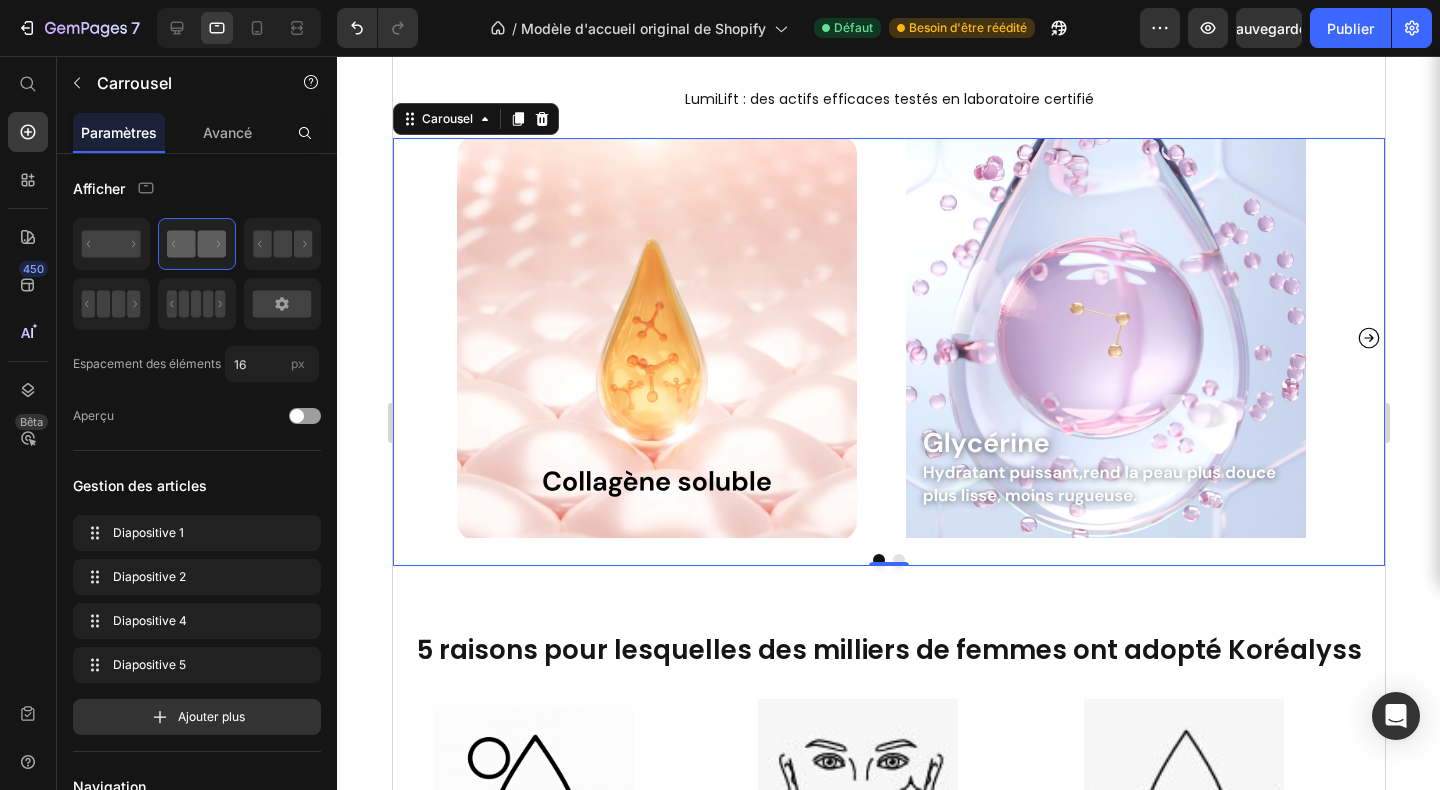 click 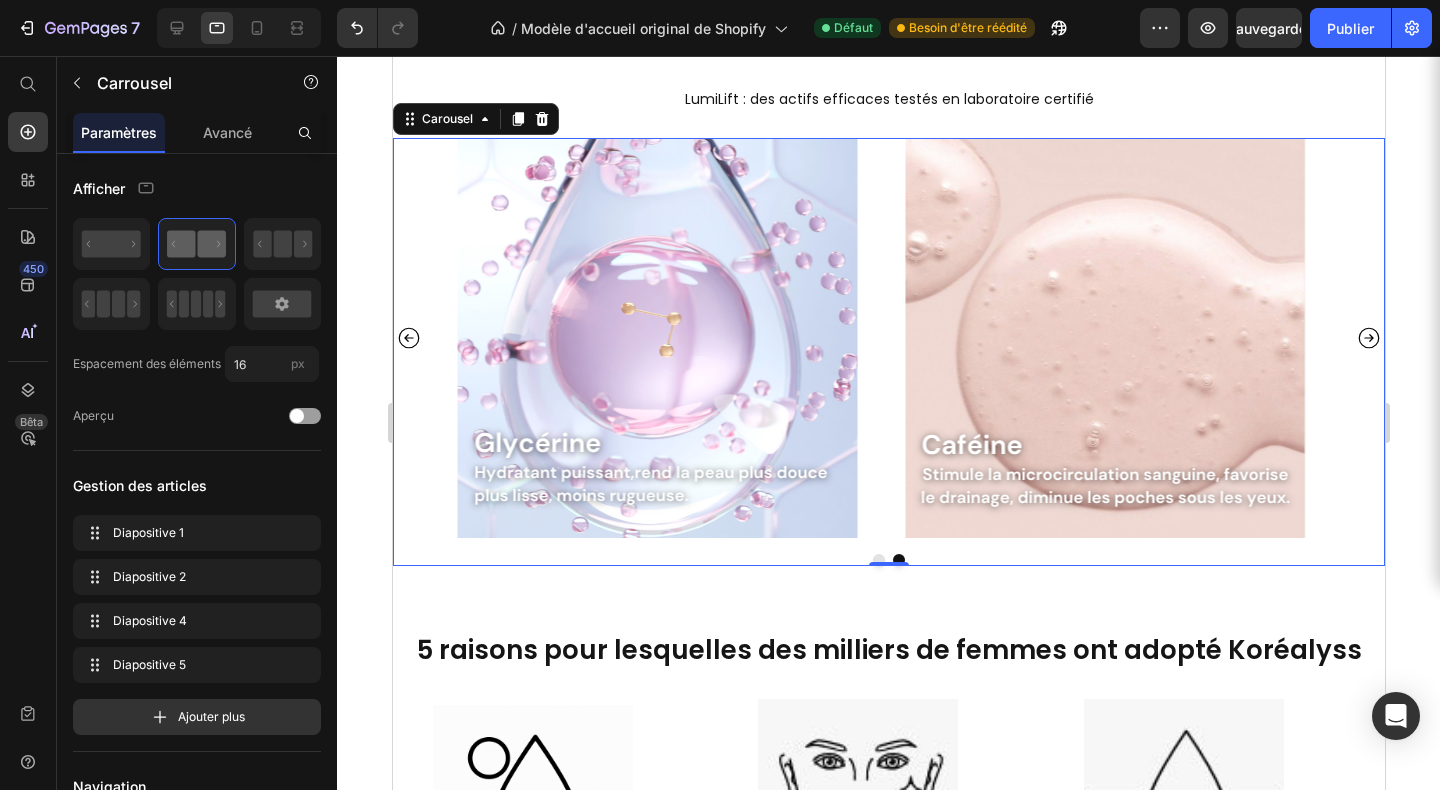click 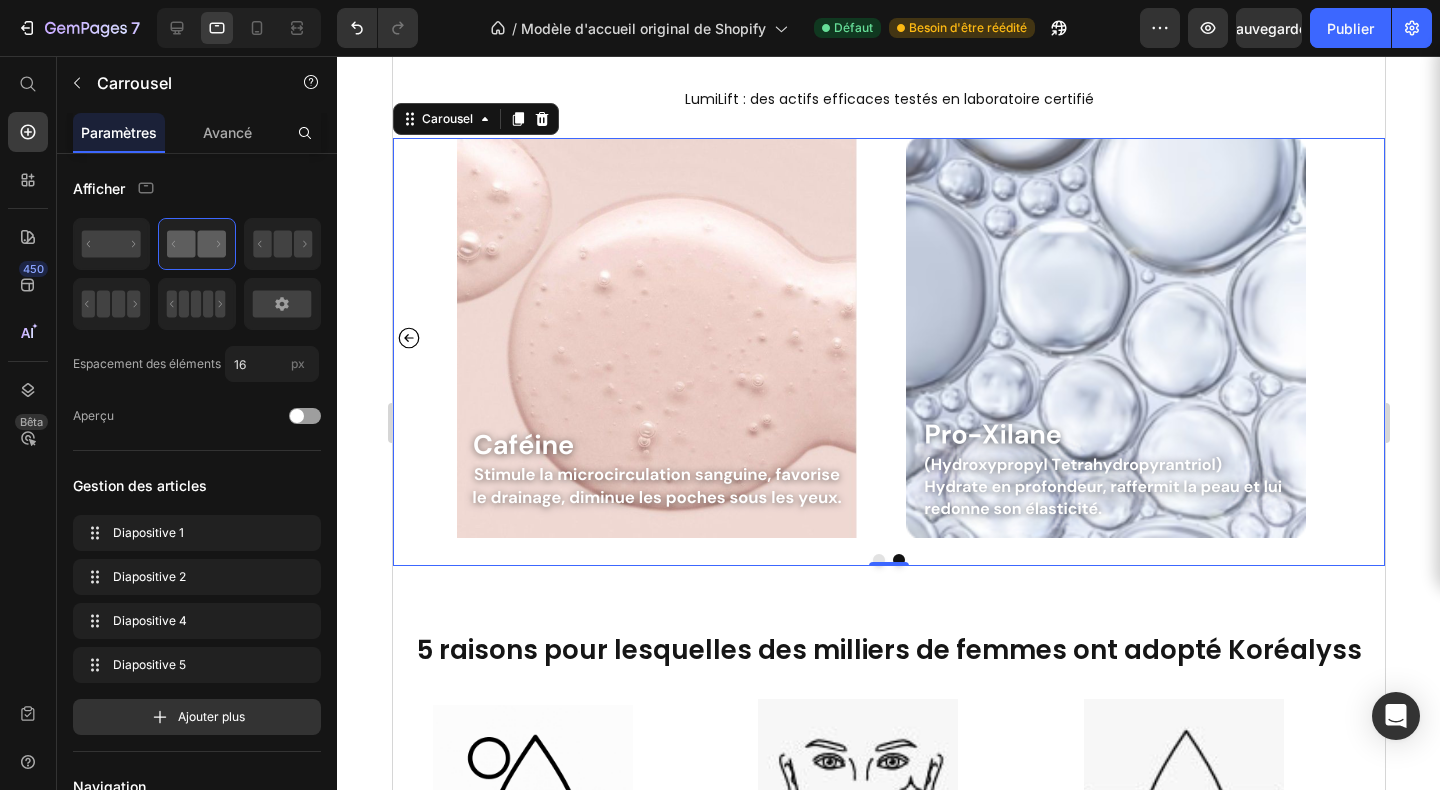 click 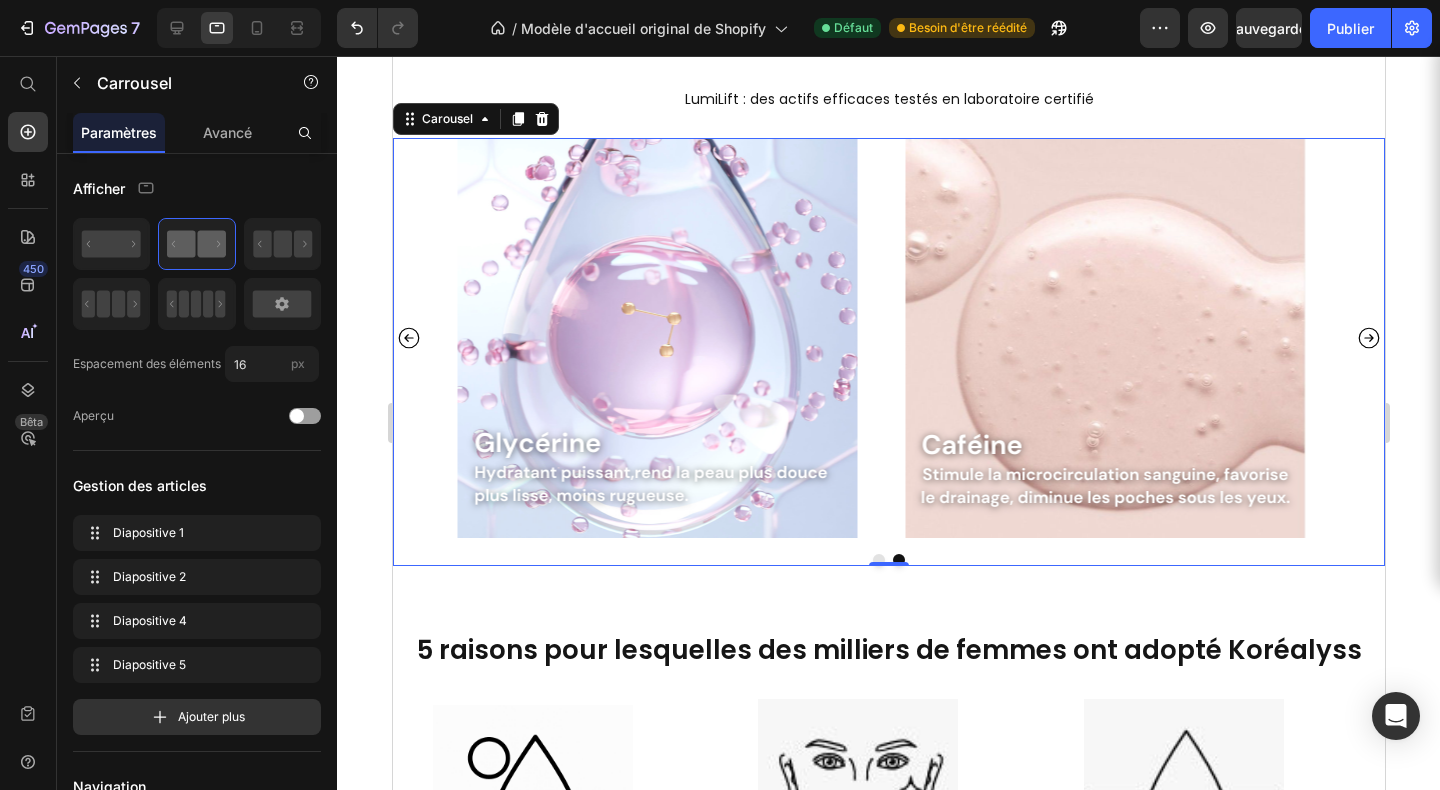 click 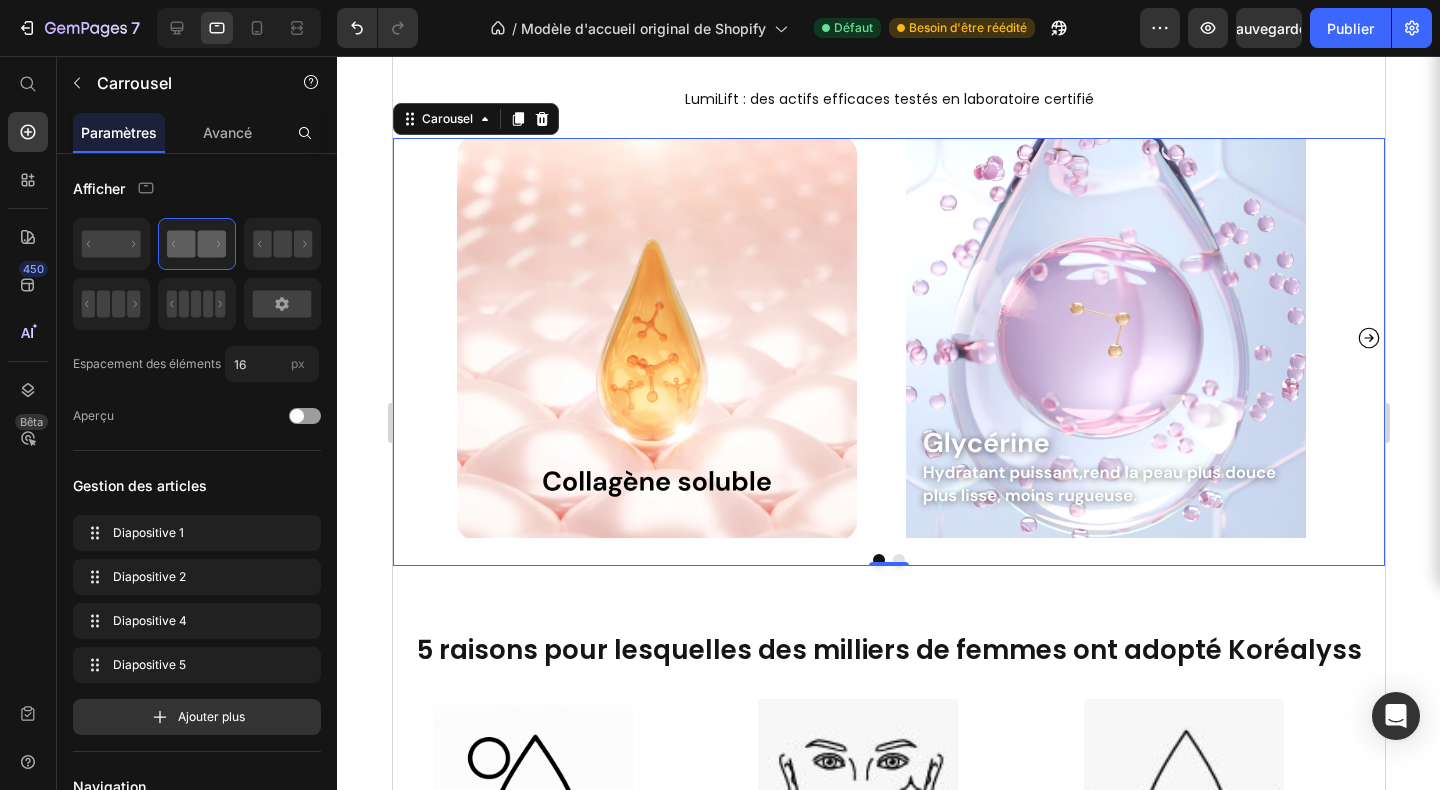 click 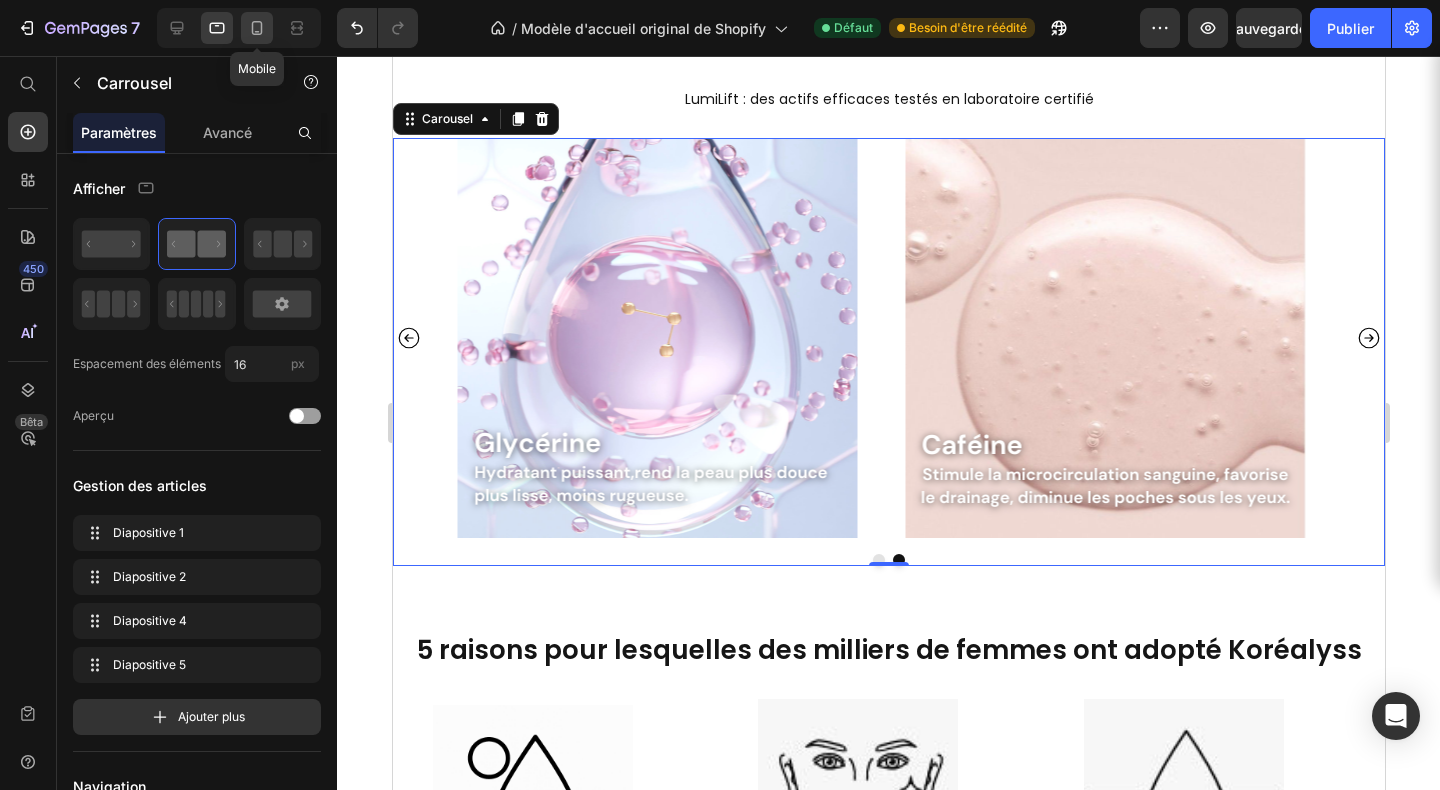 click 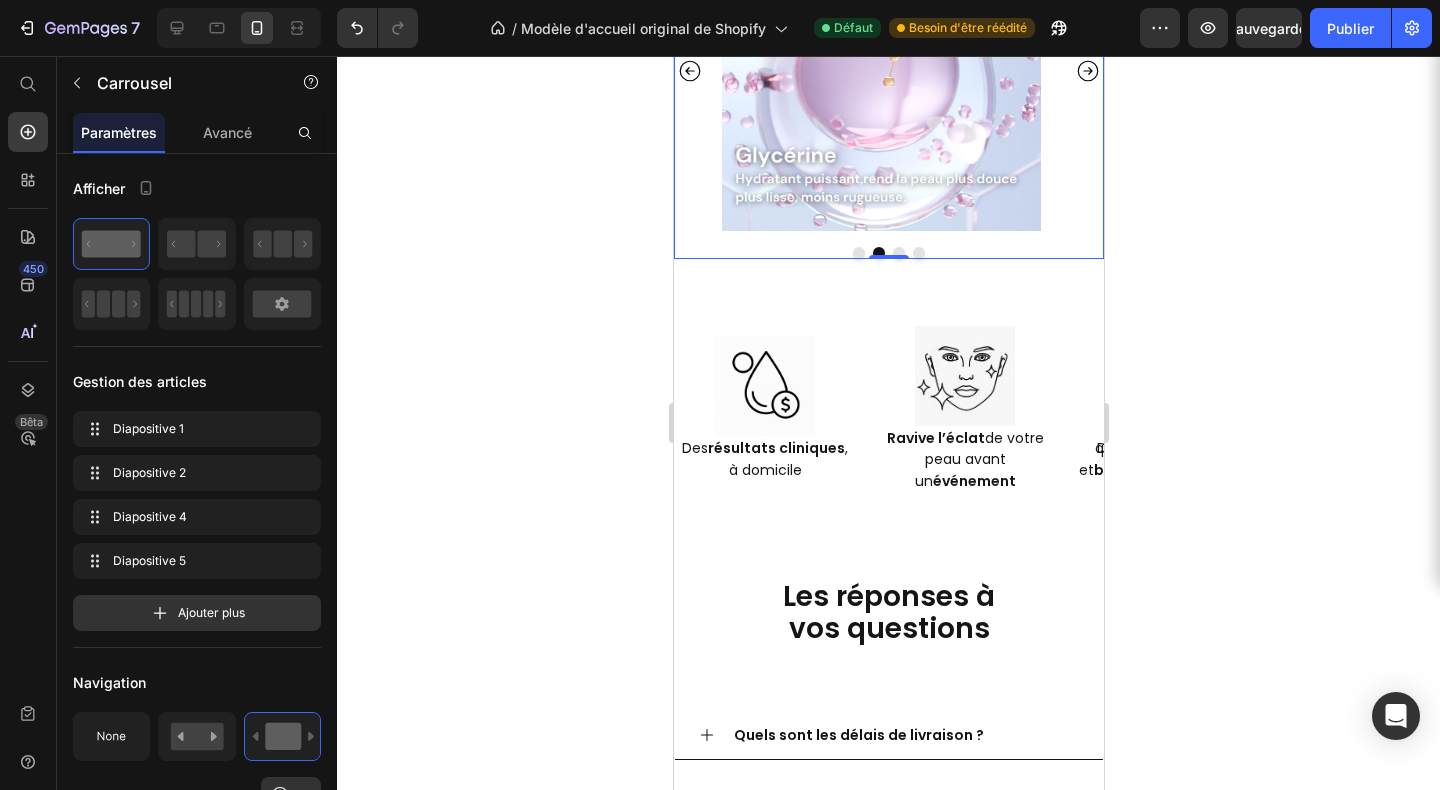 scroll, scrollTop: 4630, scrollLeft: 0, axis: vertical 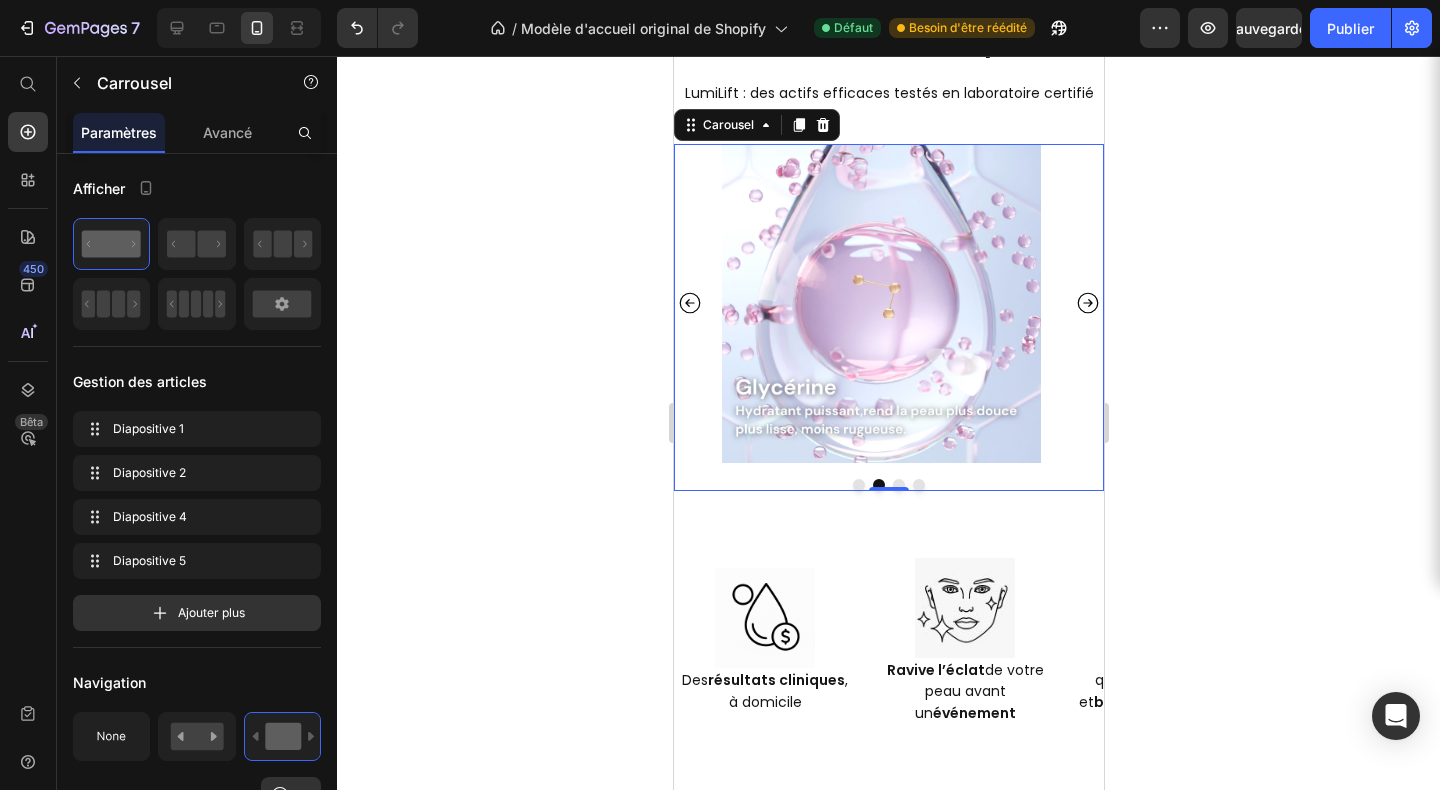 click 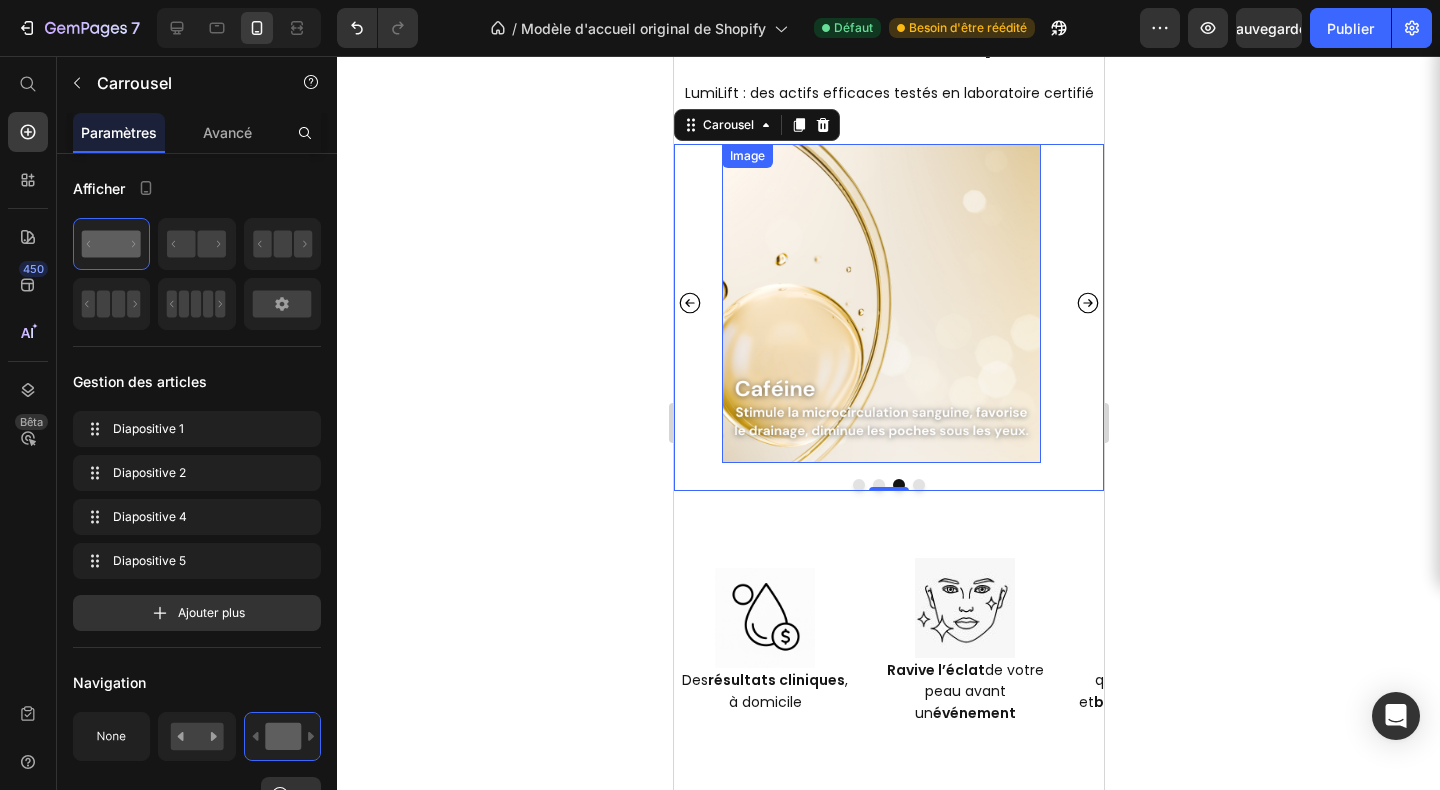 click at bounding box center [880, 303] 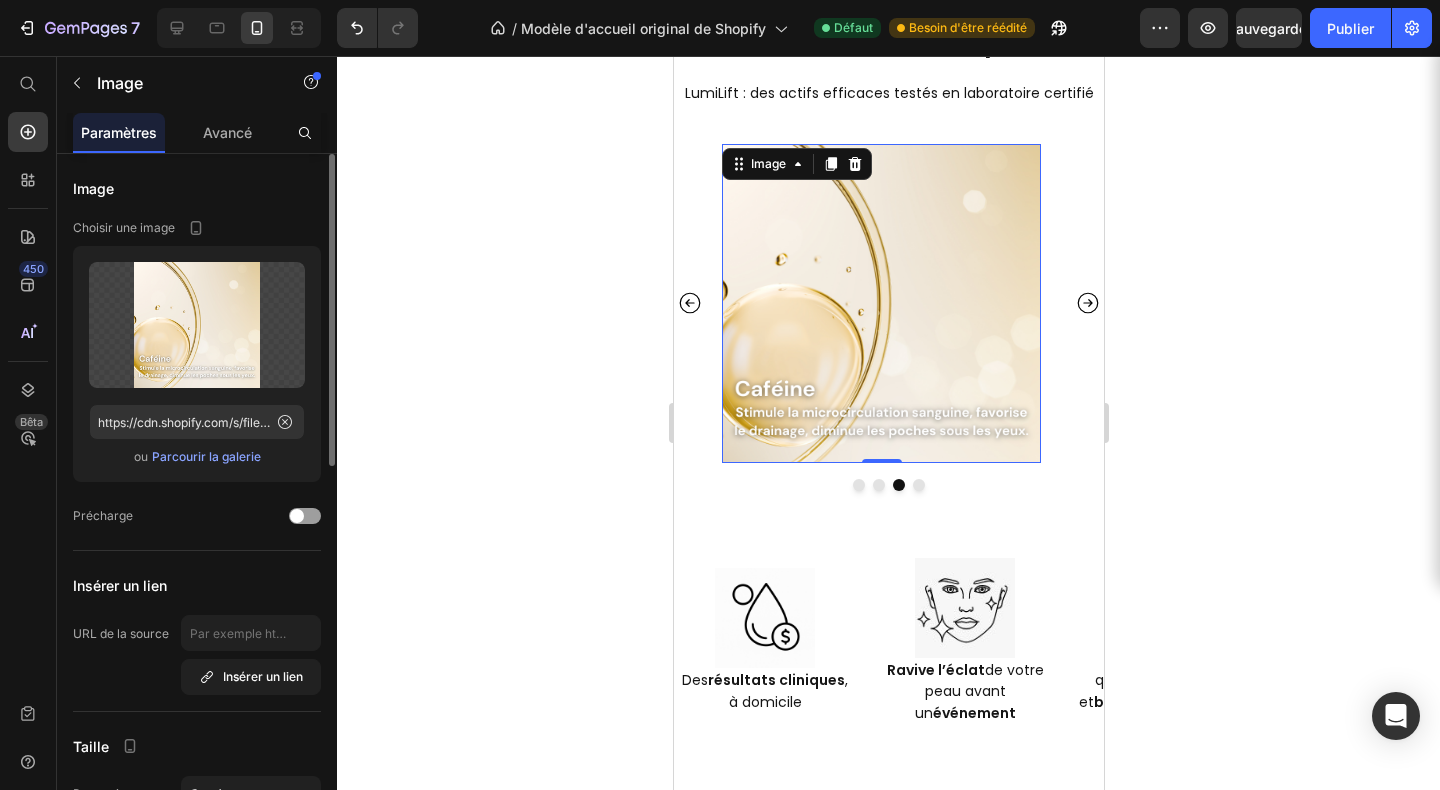 click on "Télécharger l'image https://cdn.shopify.com/s/files/1/0666/8432/1834/files/gempages_568431333374690213-844d55a4-11f7-410e-8c1f-c73628ec0551.png ou Parcourir la galerie" 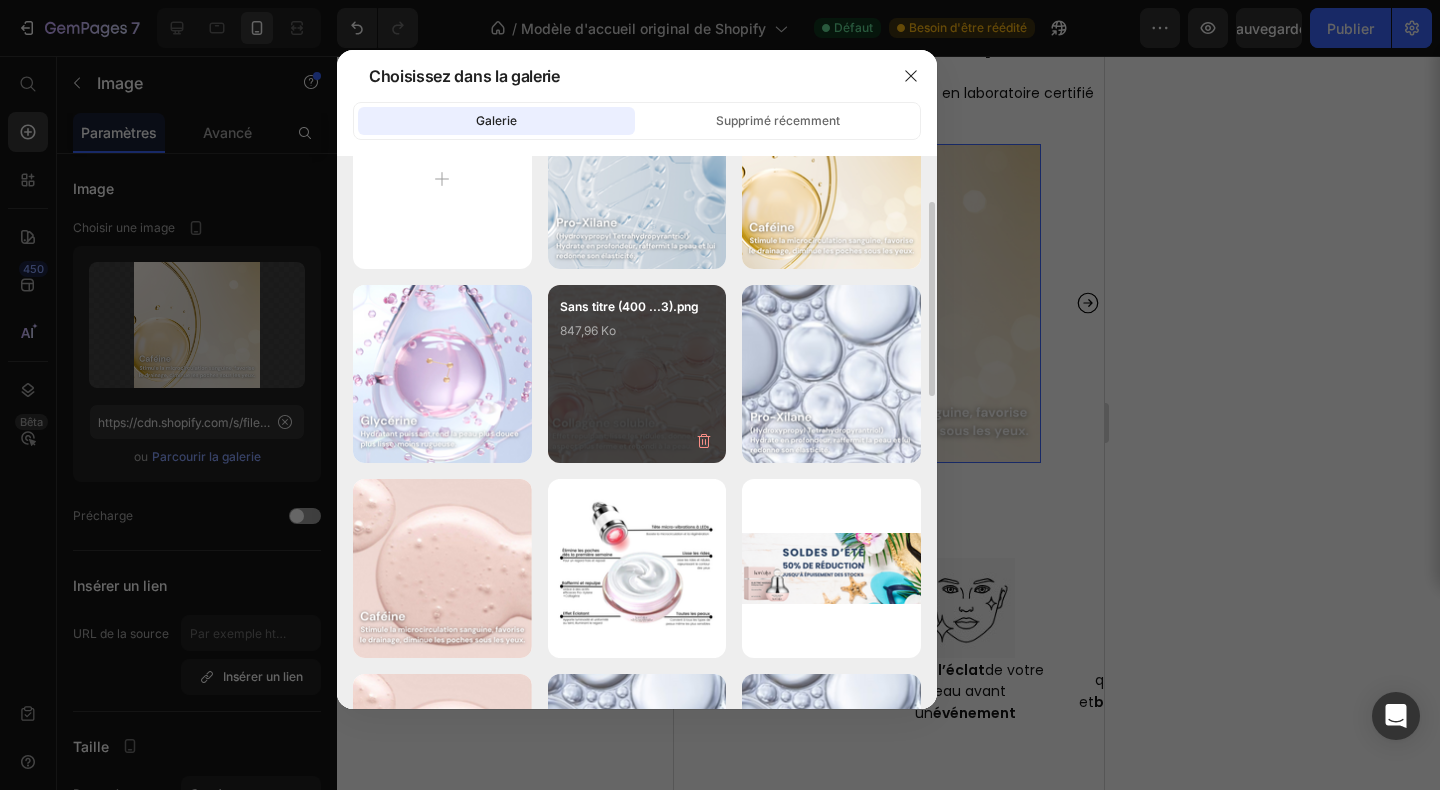 scroll, scrollTop: 96, scrollLeft: 0, axis: vertical 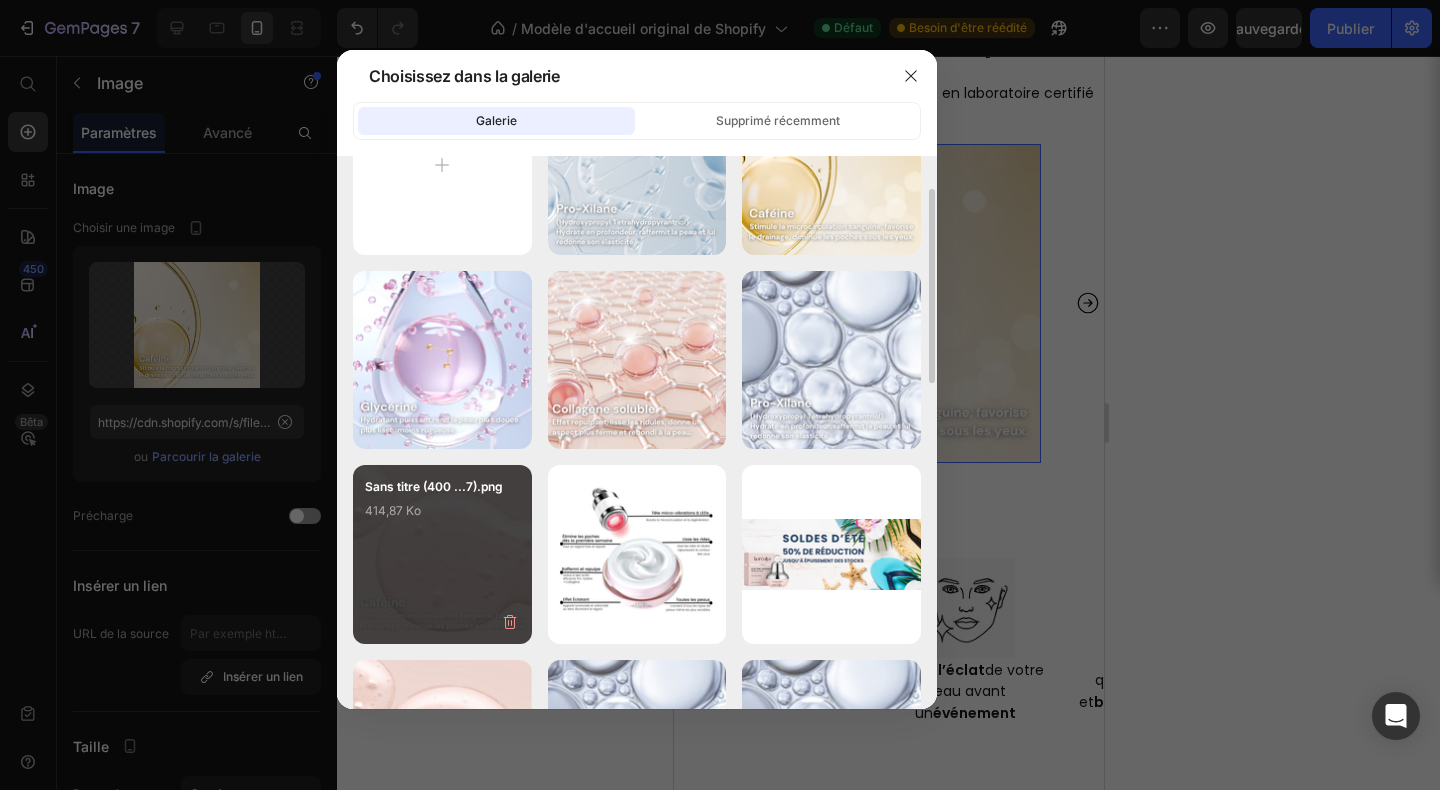 click on "Sans titre (400 ...7).png 414,87 Ko" at bounding box center (442, 517) 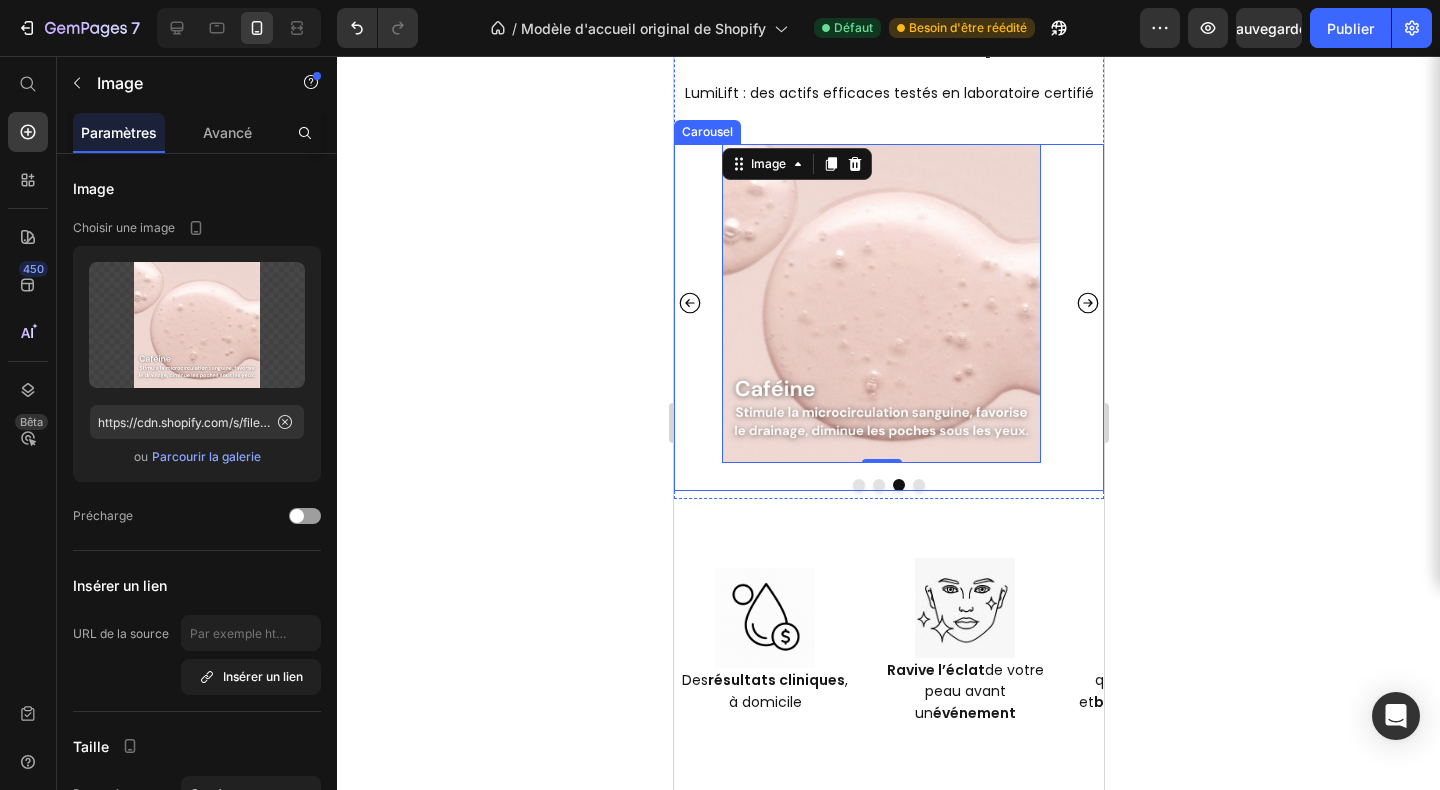 click 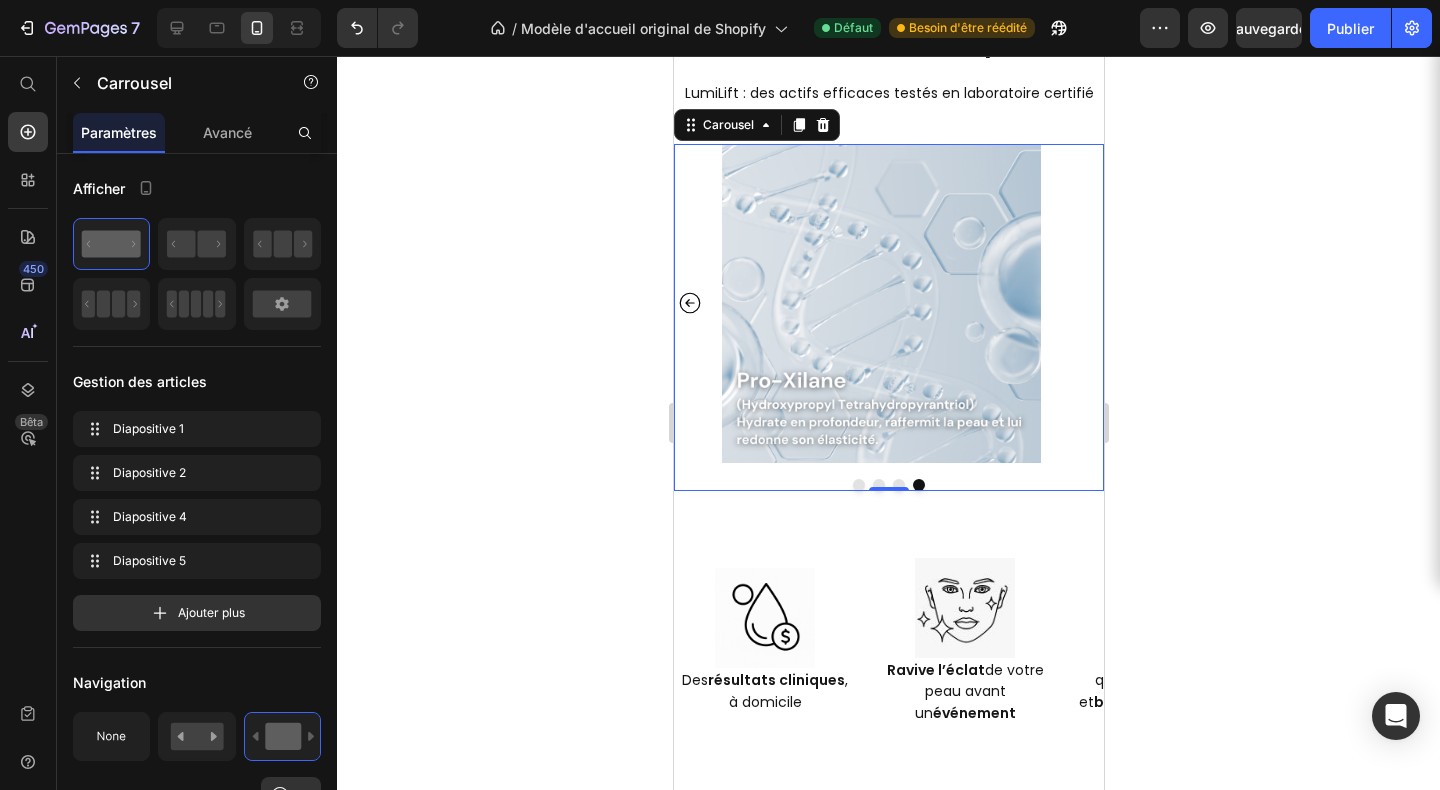 click 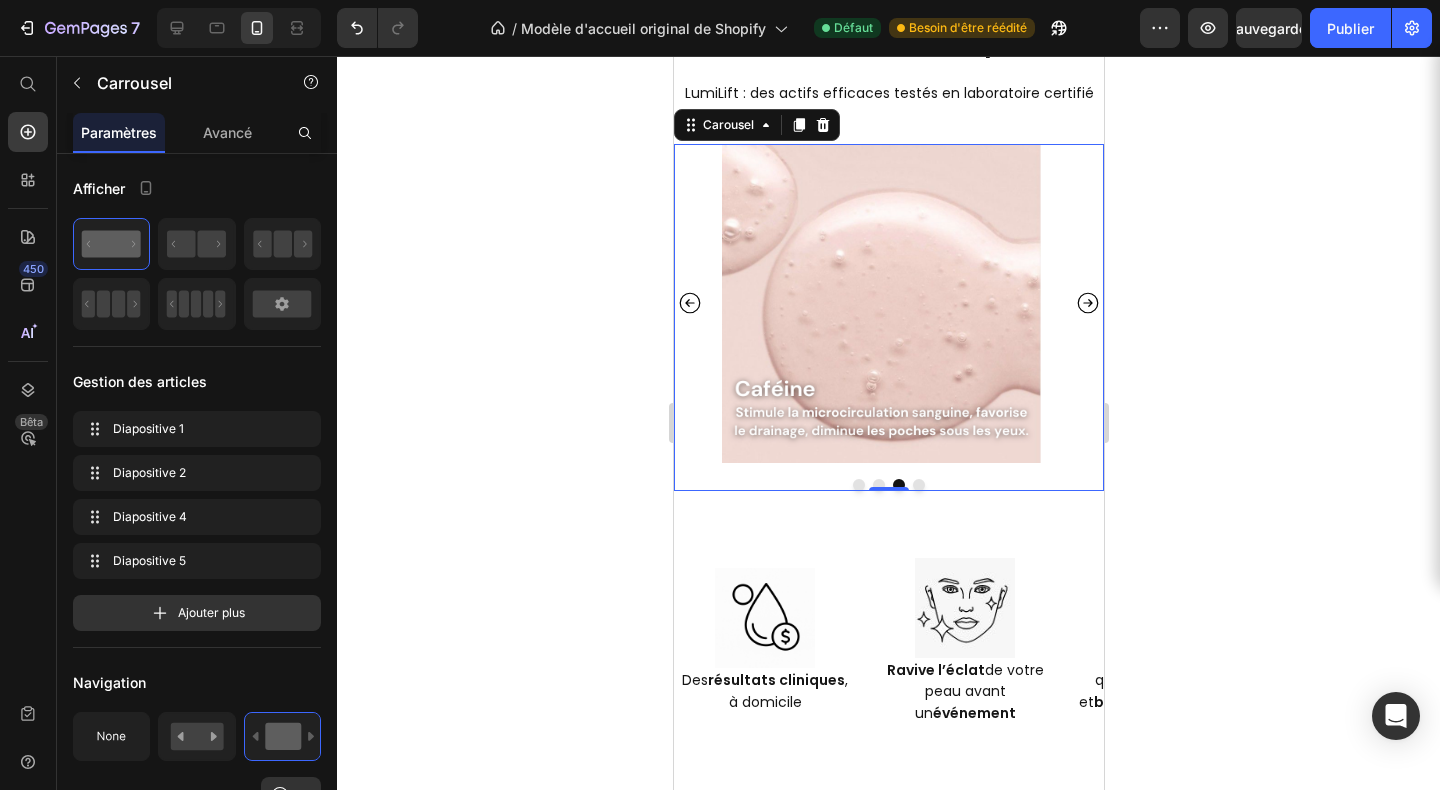 click 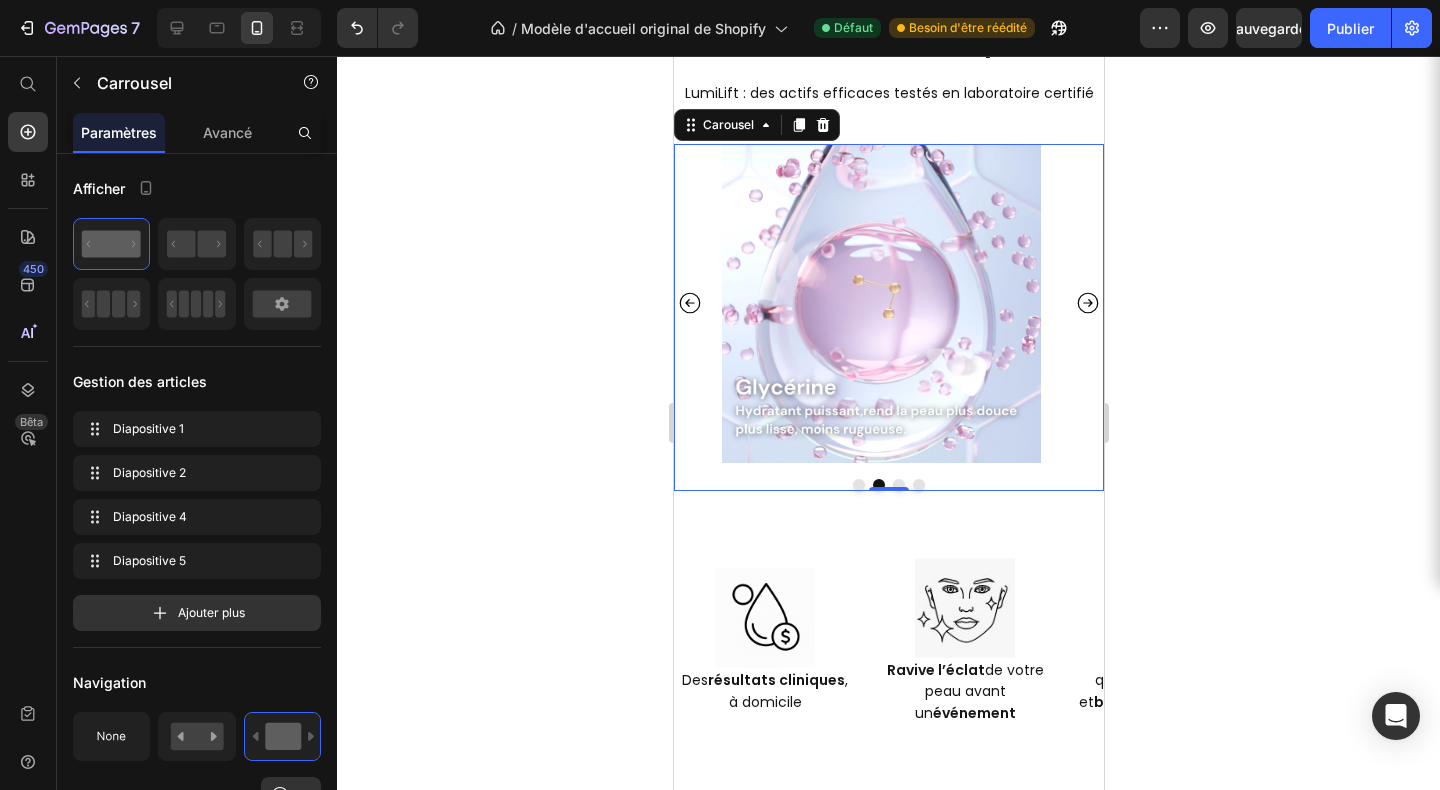 click 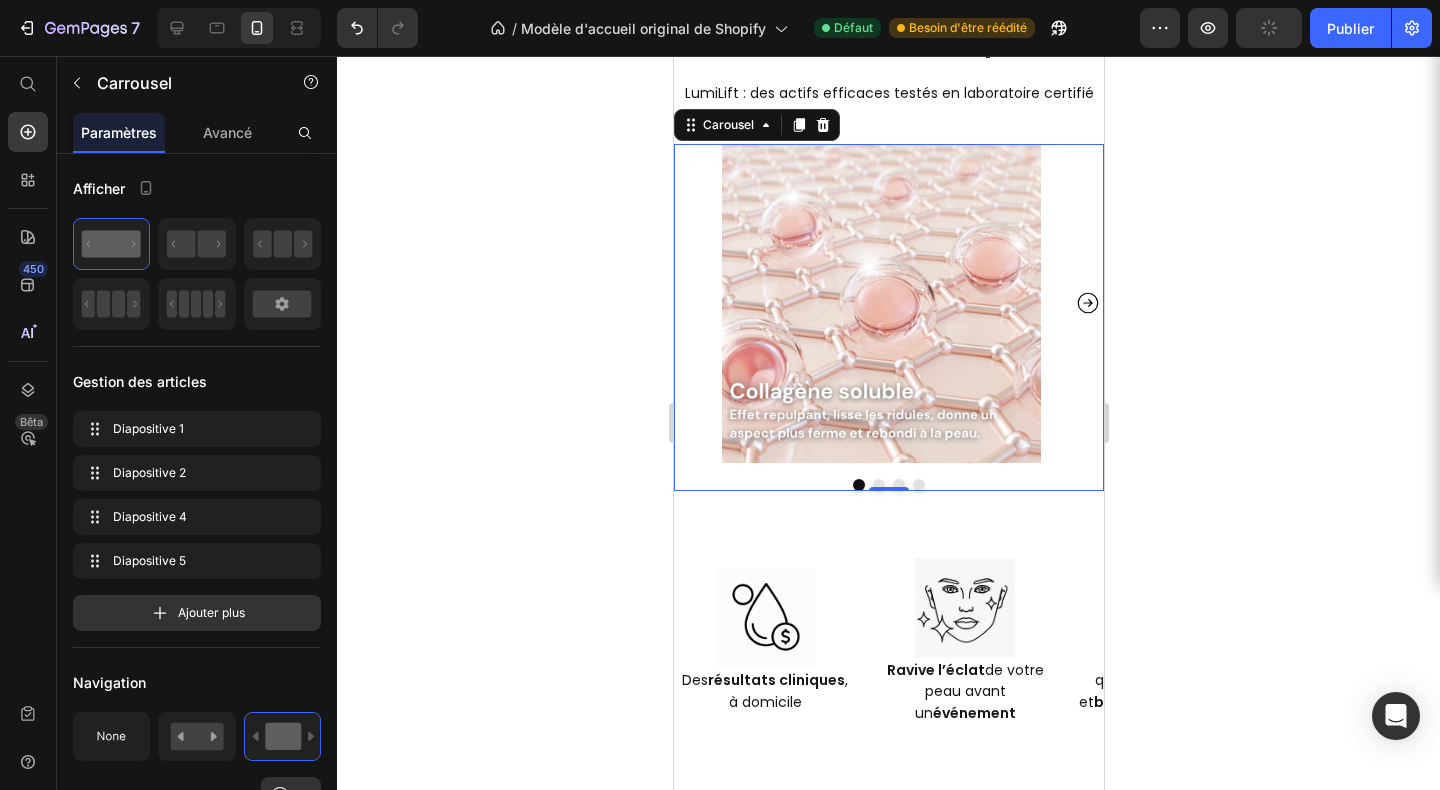 click 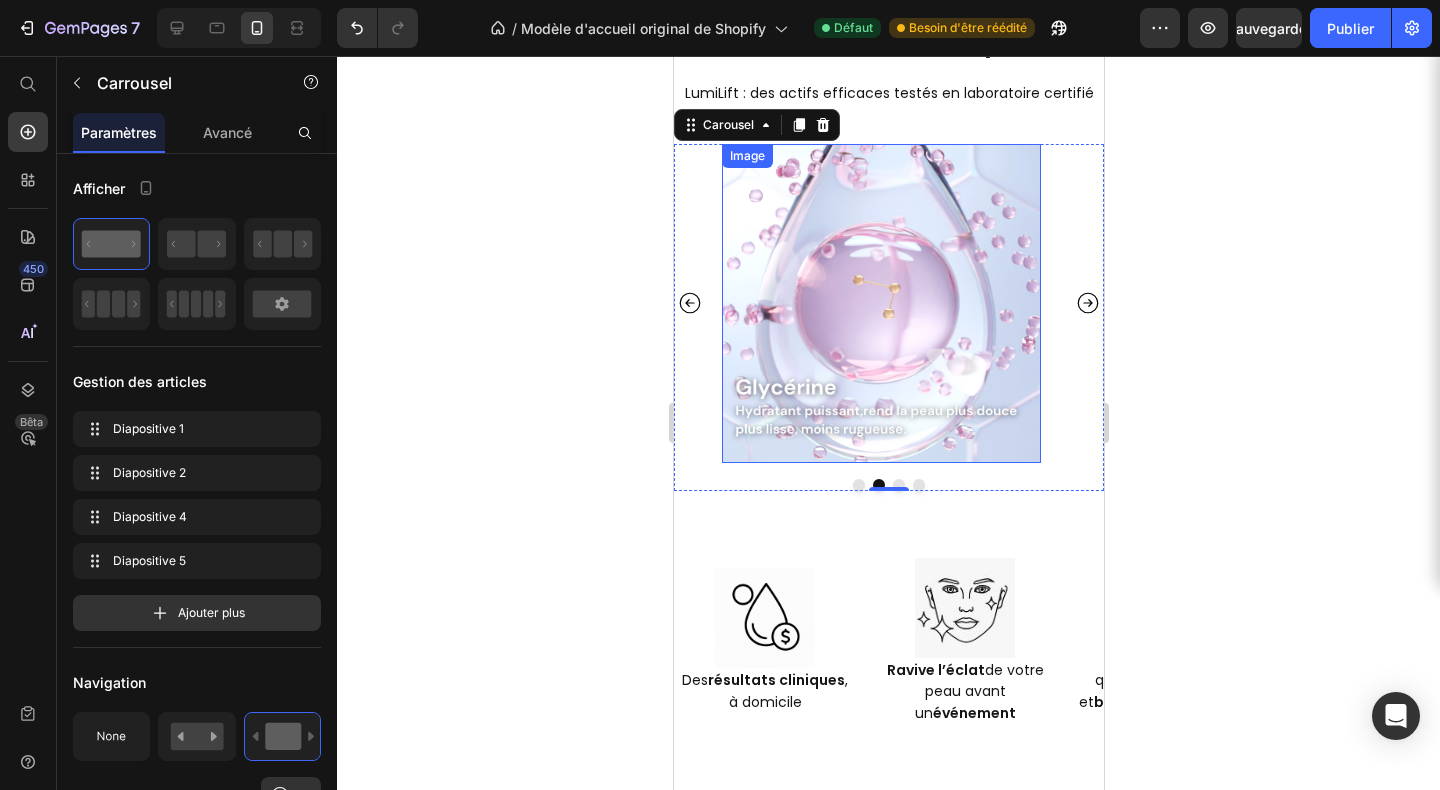 click at bounding box center [880, 303] 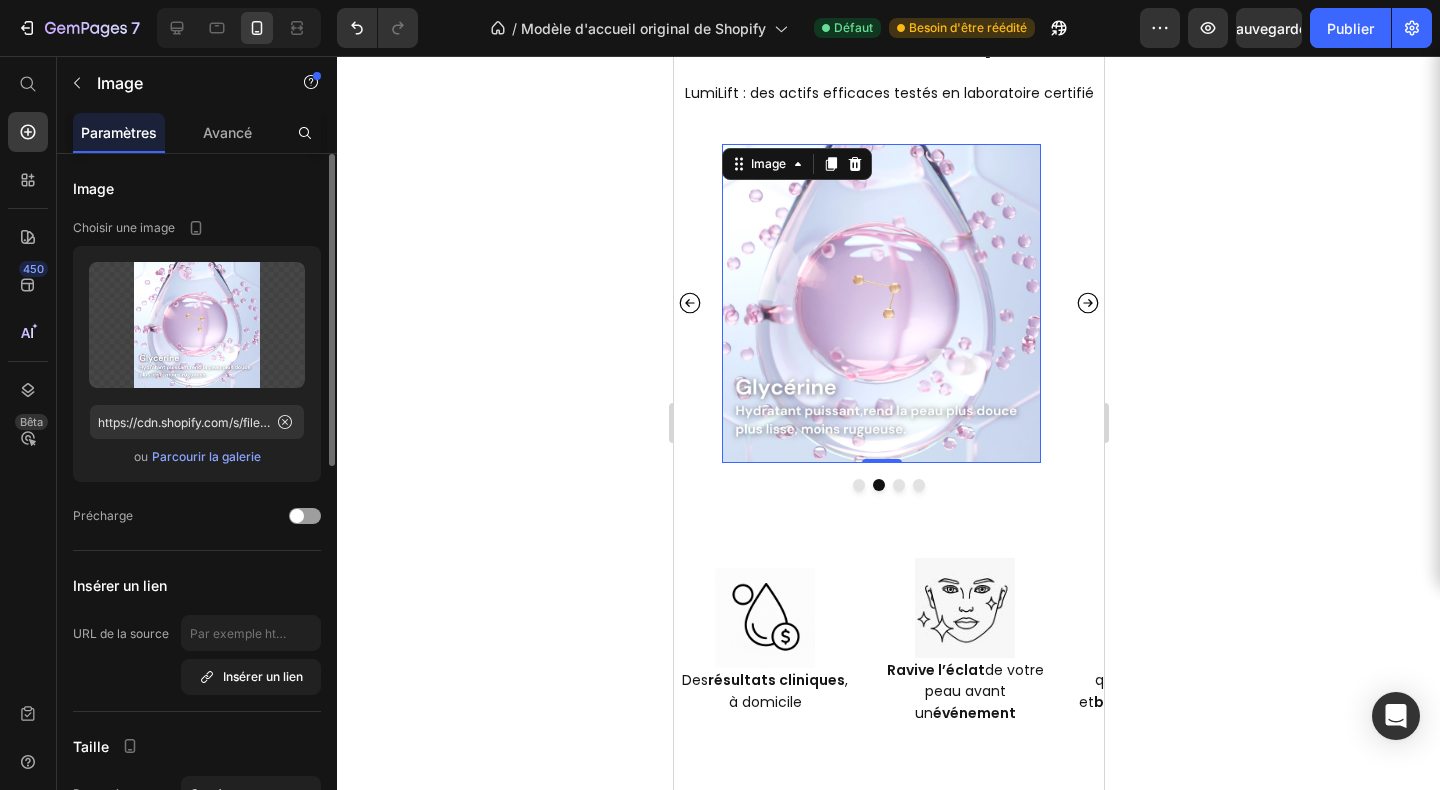 click on "Parcourir la galerie" at bounding box center (206, 456) 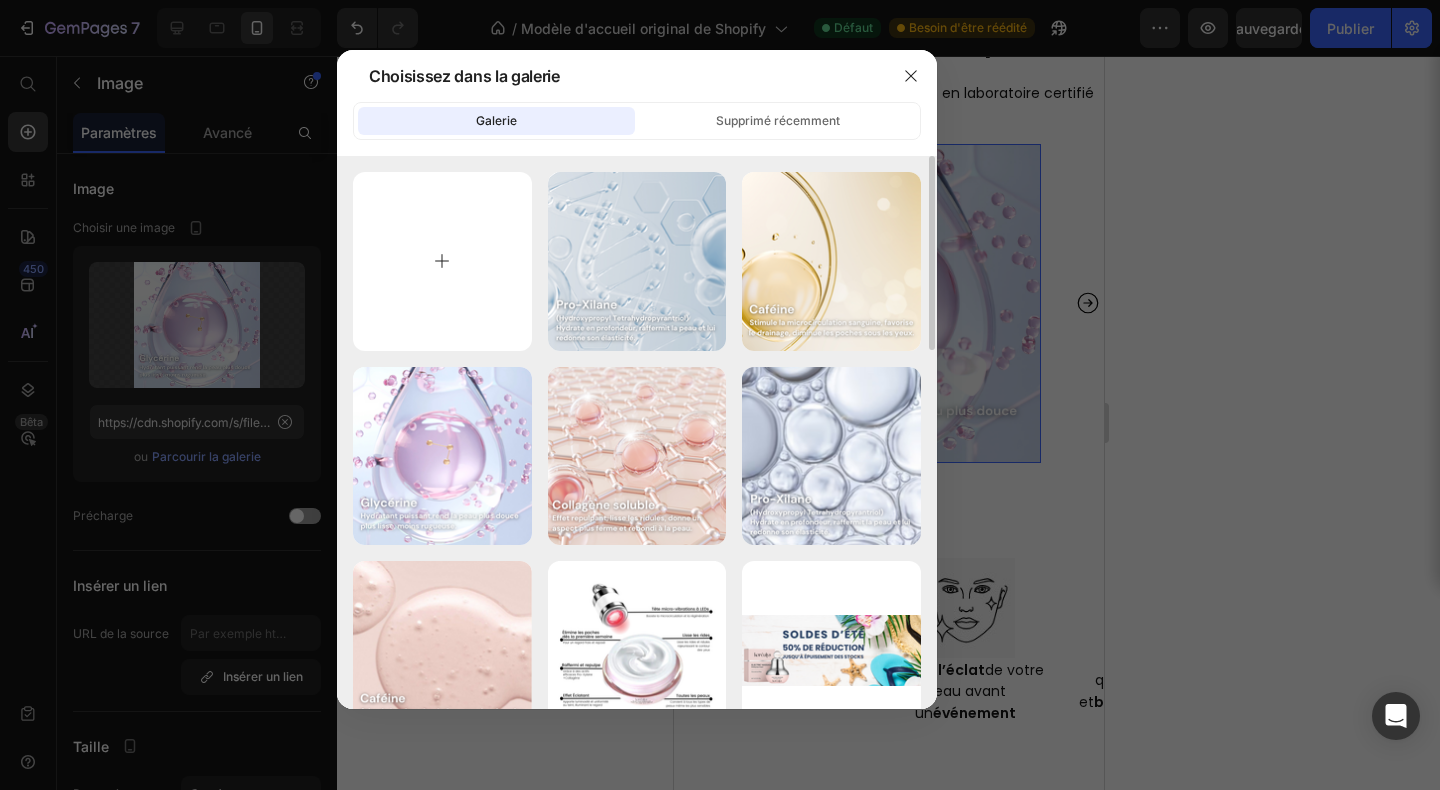 click at bounding box center [442, 261] 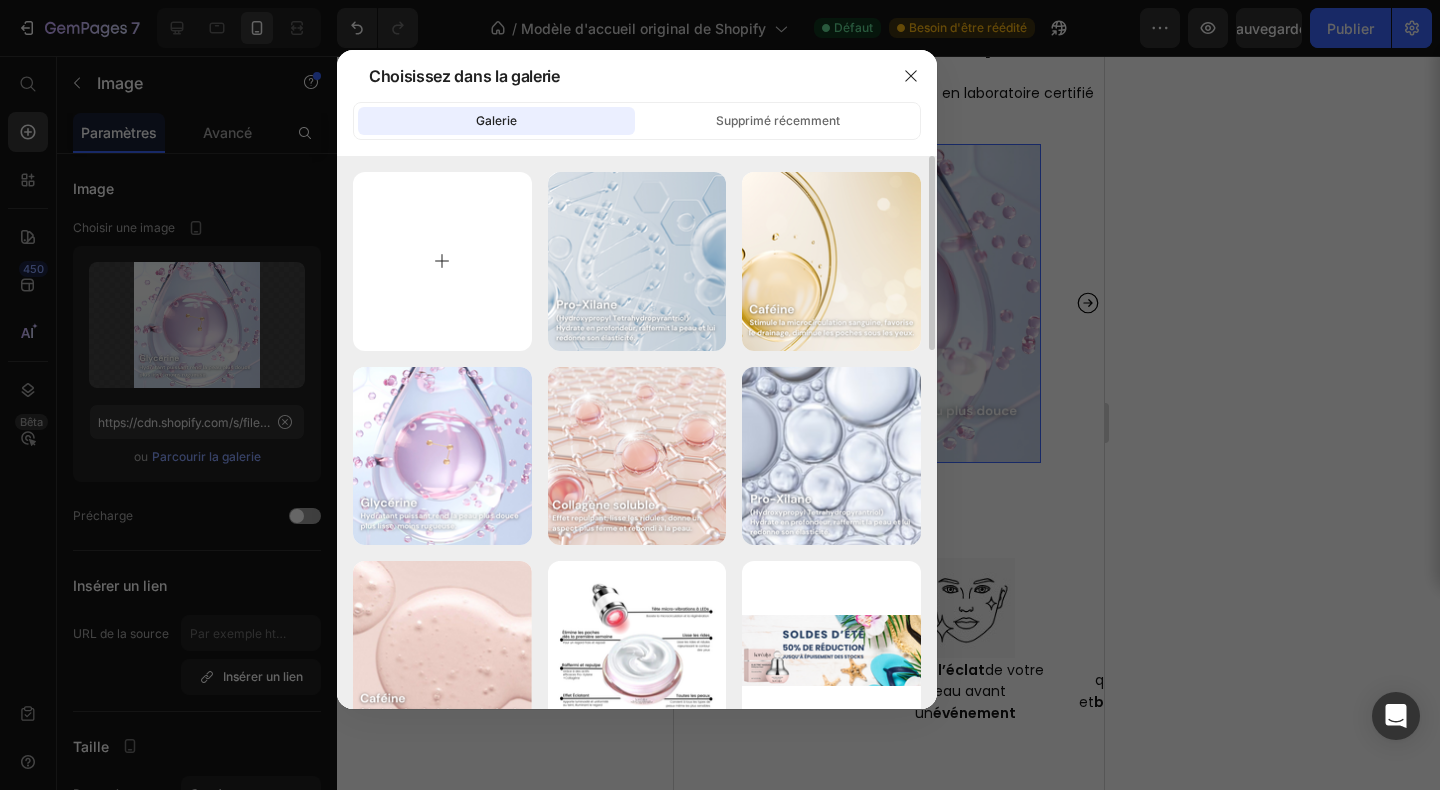 type on "C:\fakepath\Sans titre (400 x 400 px) (1080 x 1920 px) (800 x 800 px) (14).png" 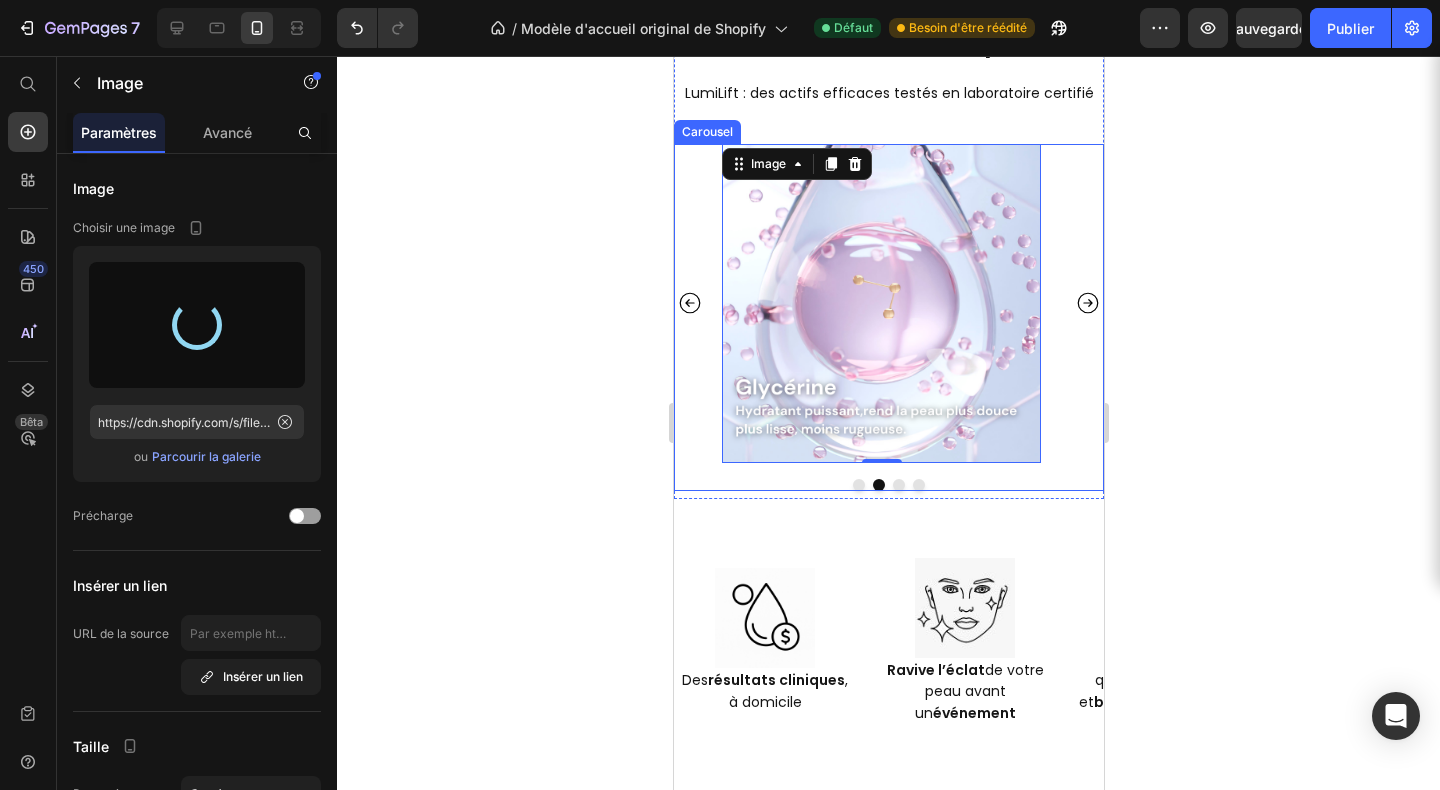 type on "https://cdn.shopify.com/s/files/1/0666/8432/1834/files/gempages_568431333374690213-4f4550a2-567e-444a-8d21-901d477b2c73.png" 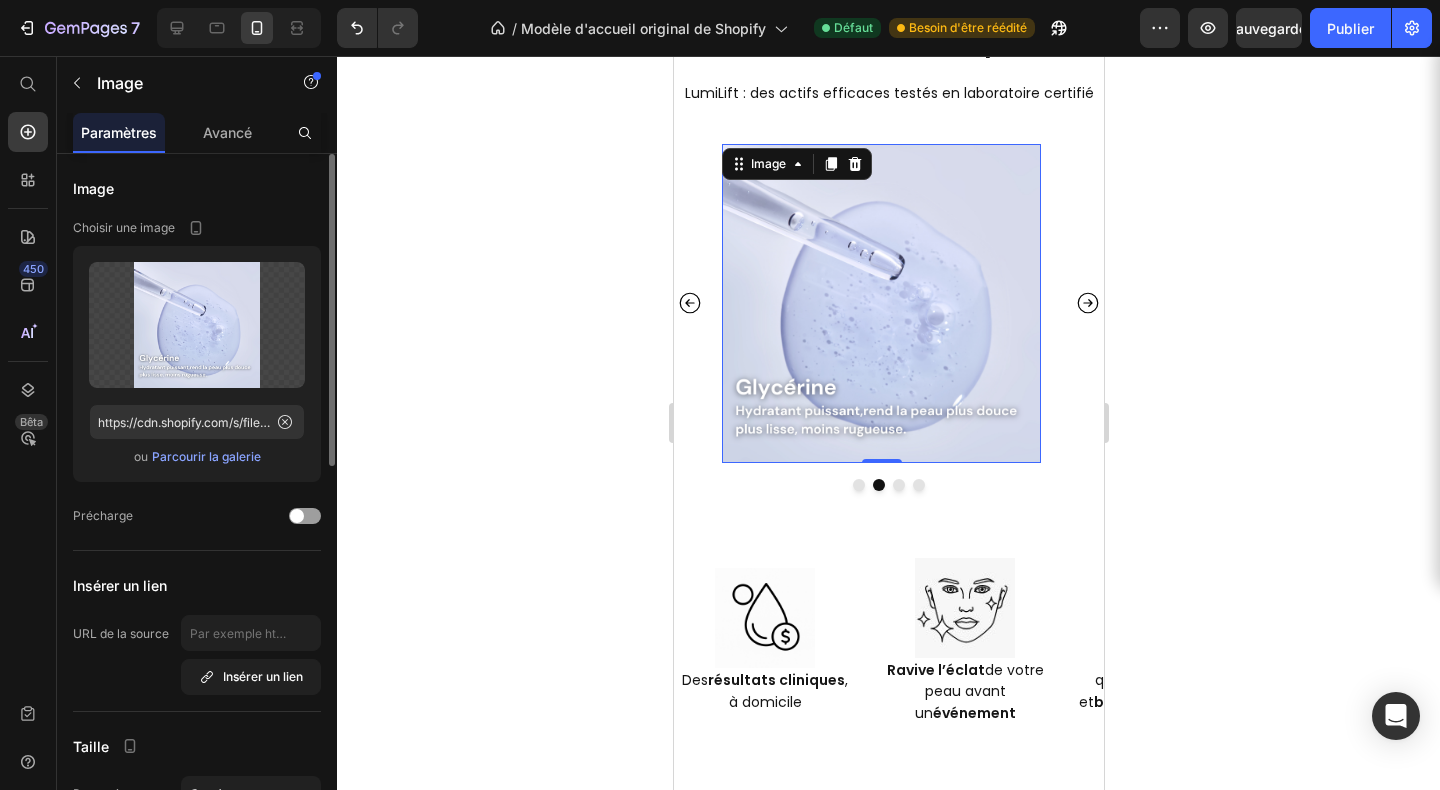 click on "Parcourir la galerie" at bounding box center [206, 456] 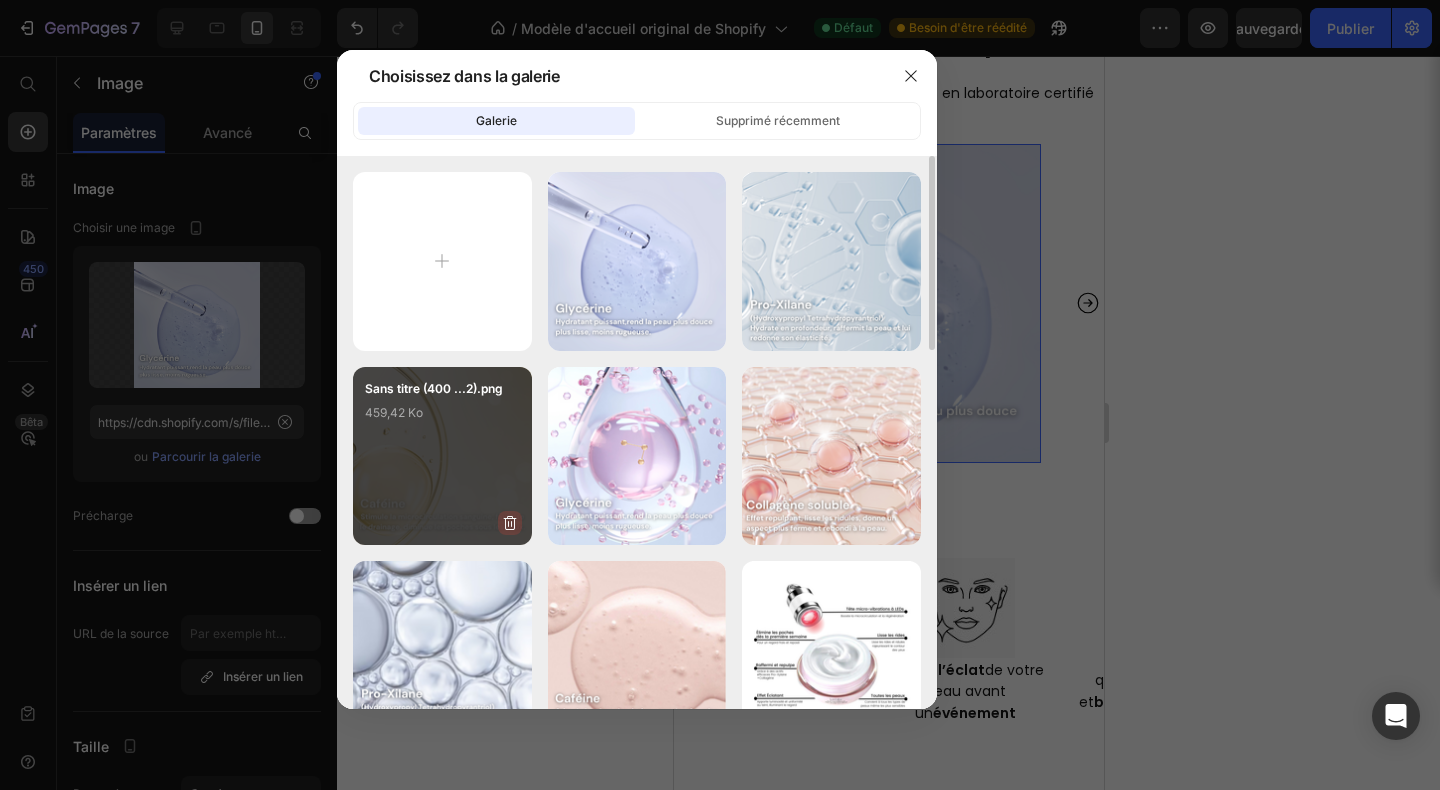 click 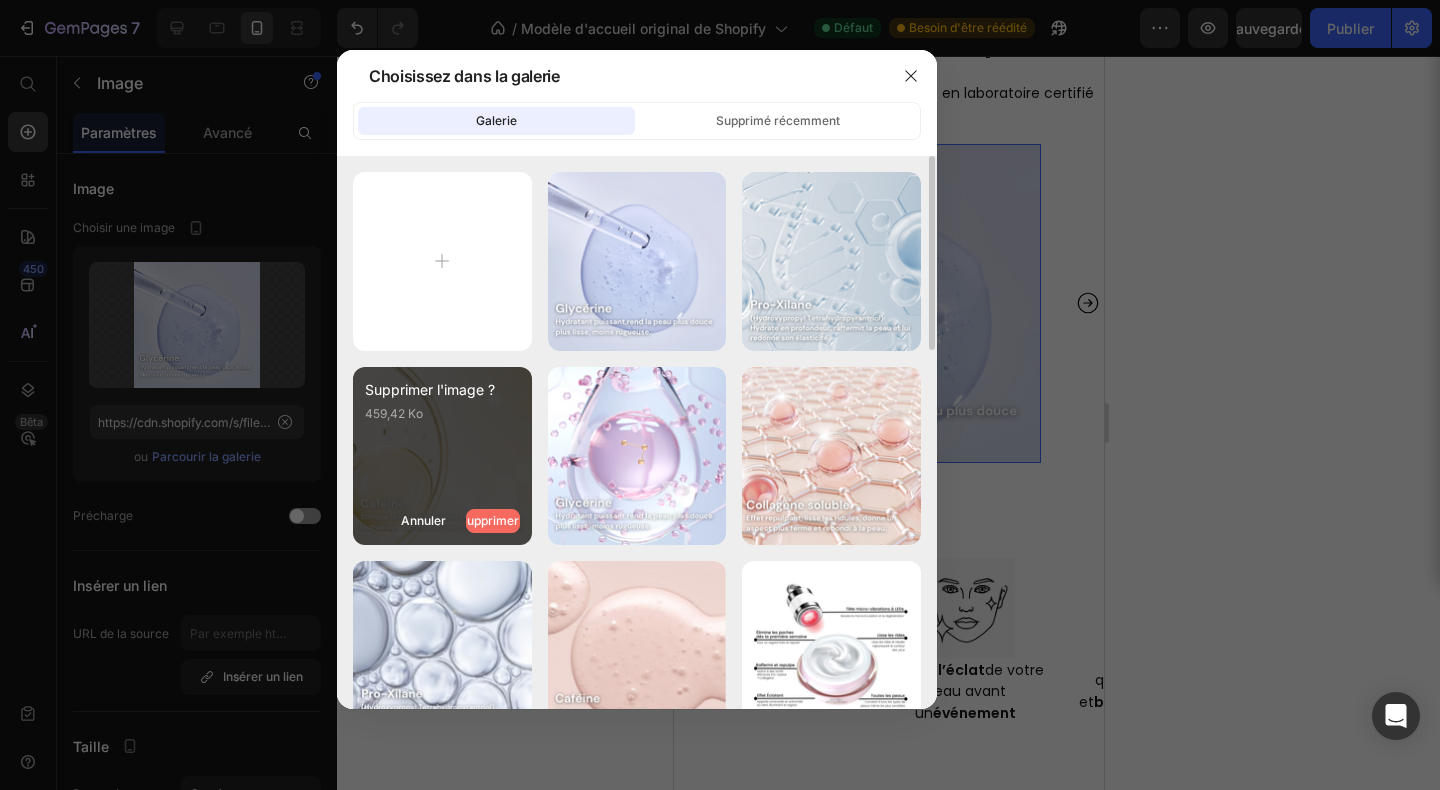 click on "Supprimer" at bounding box center [493, 521] 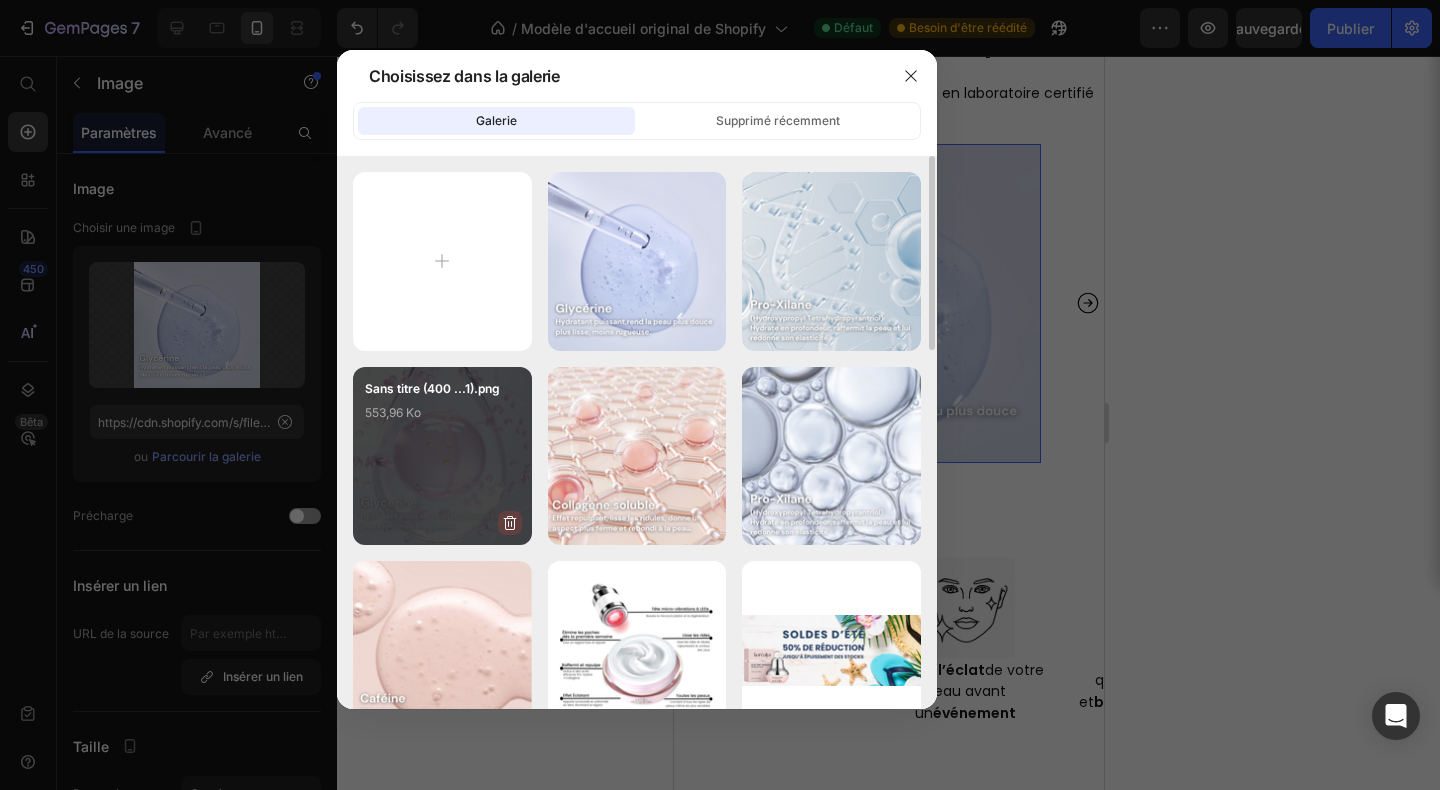 click 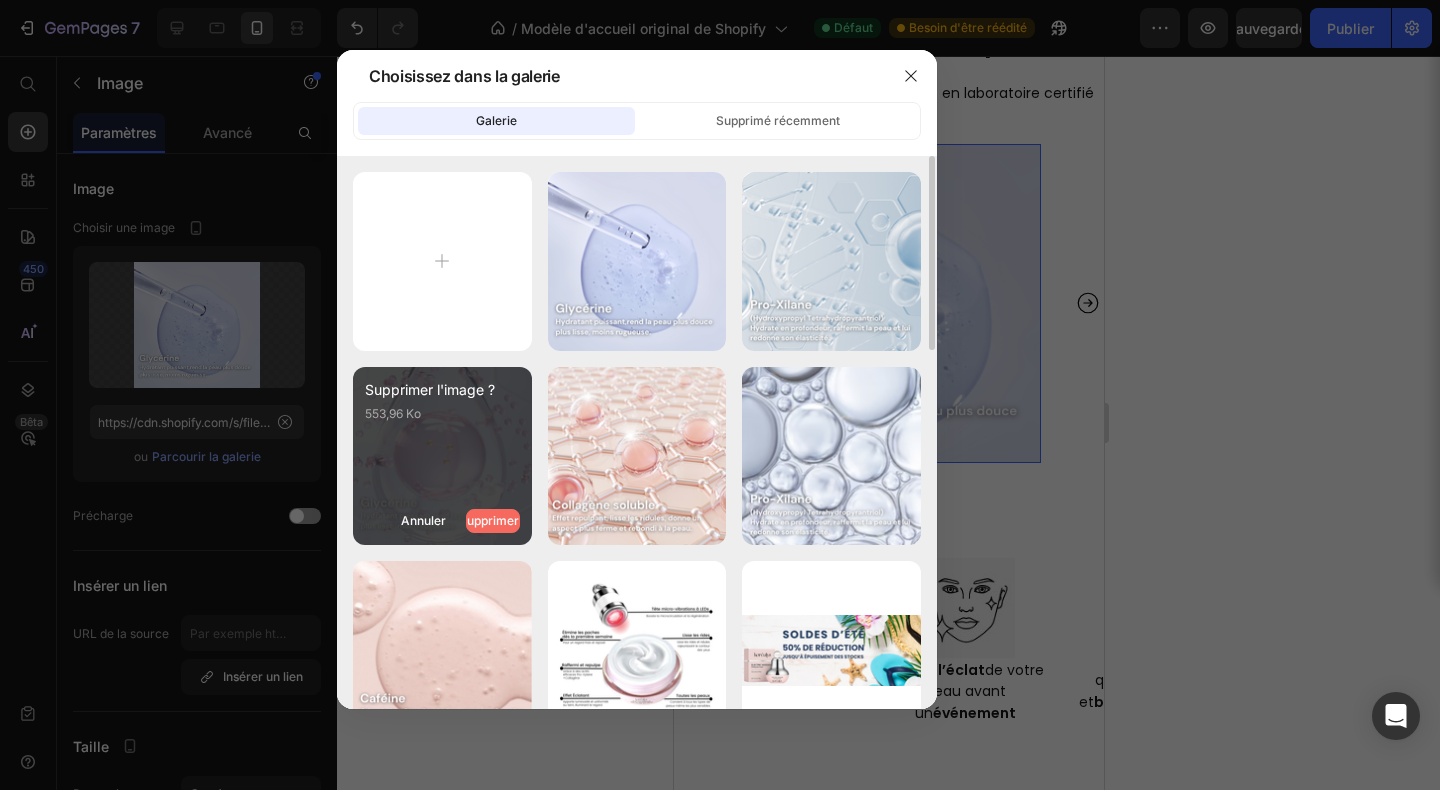 click on "Supprimer" 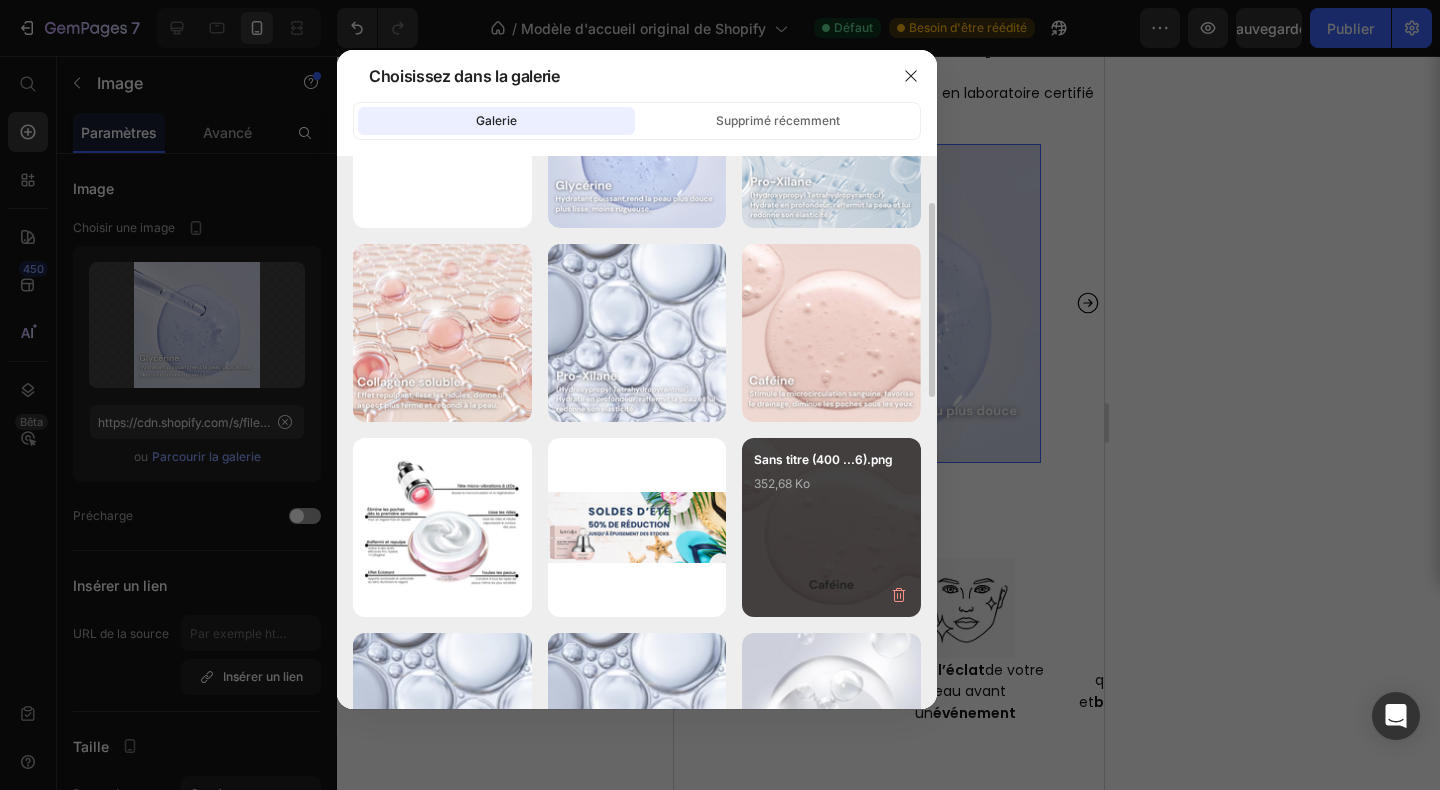 scroll, scrollTop: 126, scrollLeft: 0, axis: vertical 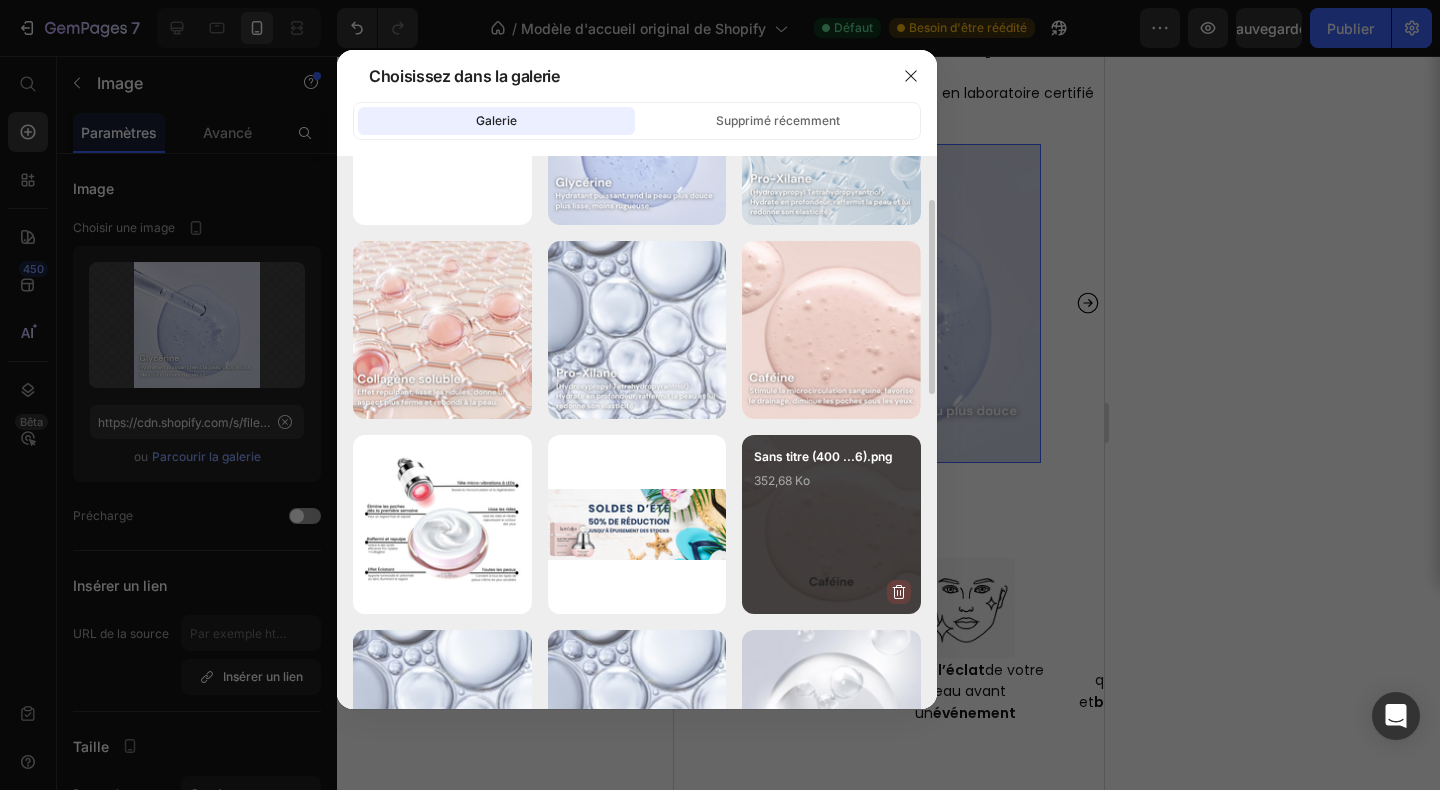click 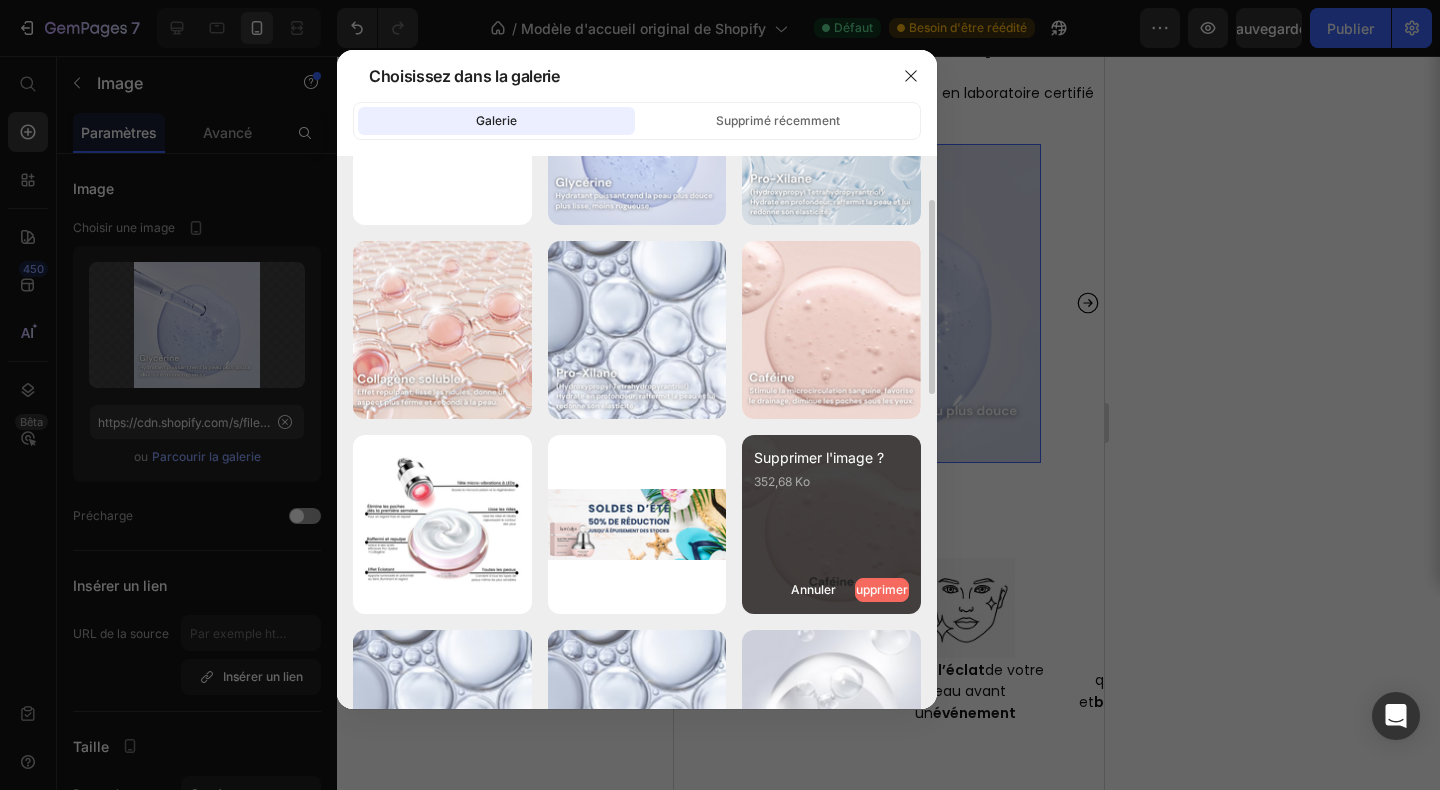 click on "Supprimer" at bounding box center [878, 589] 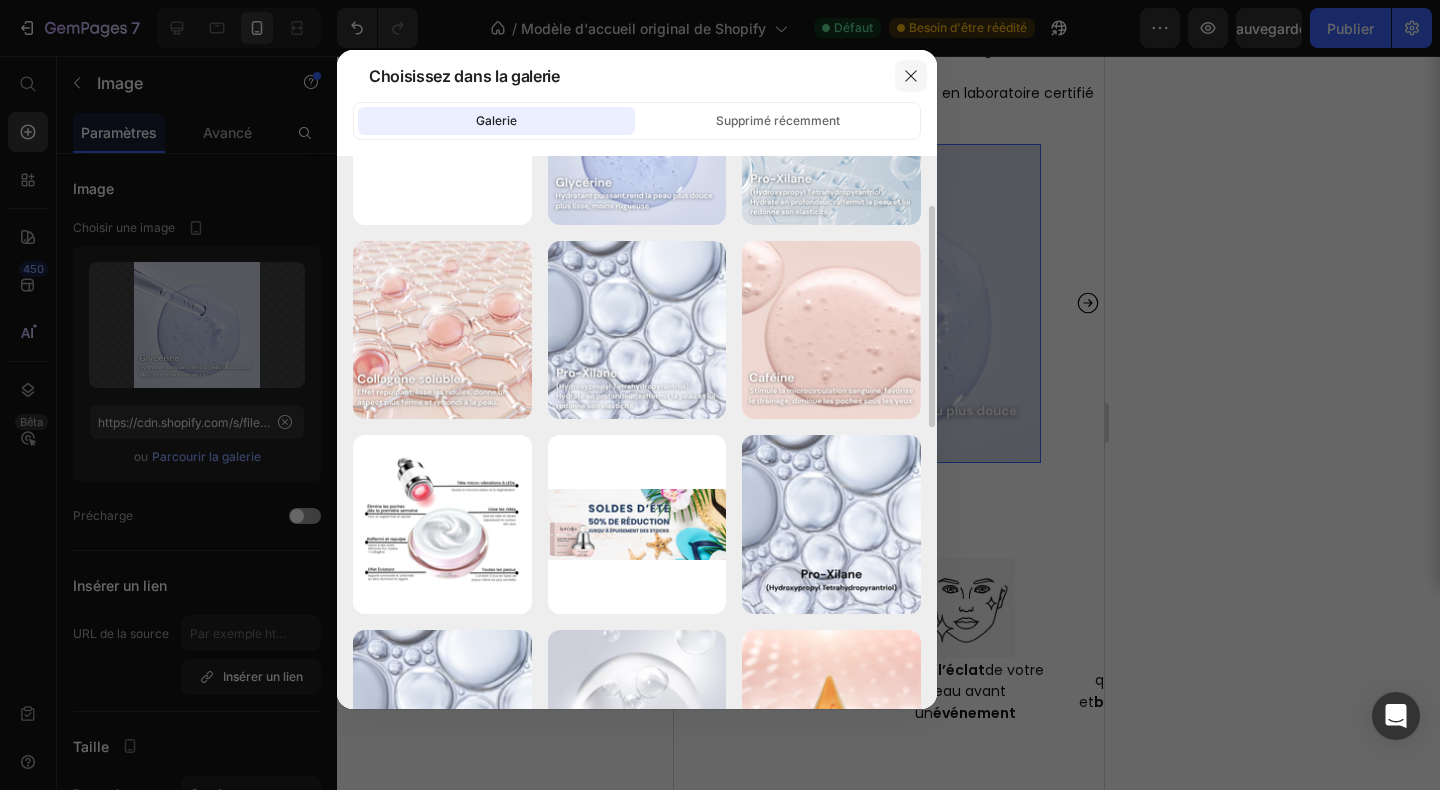 click 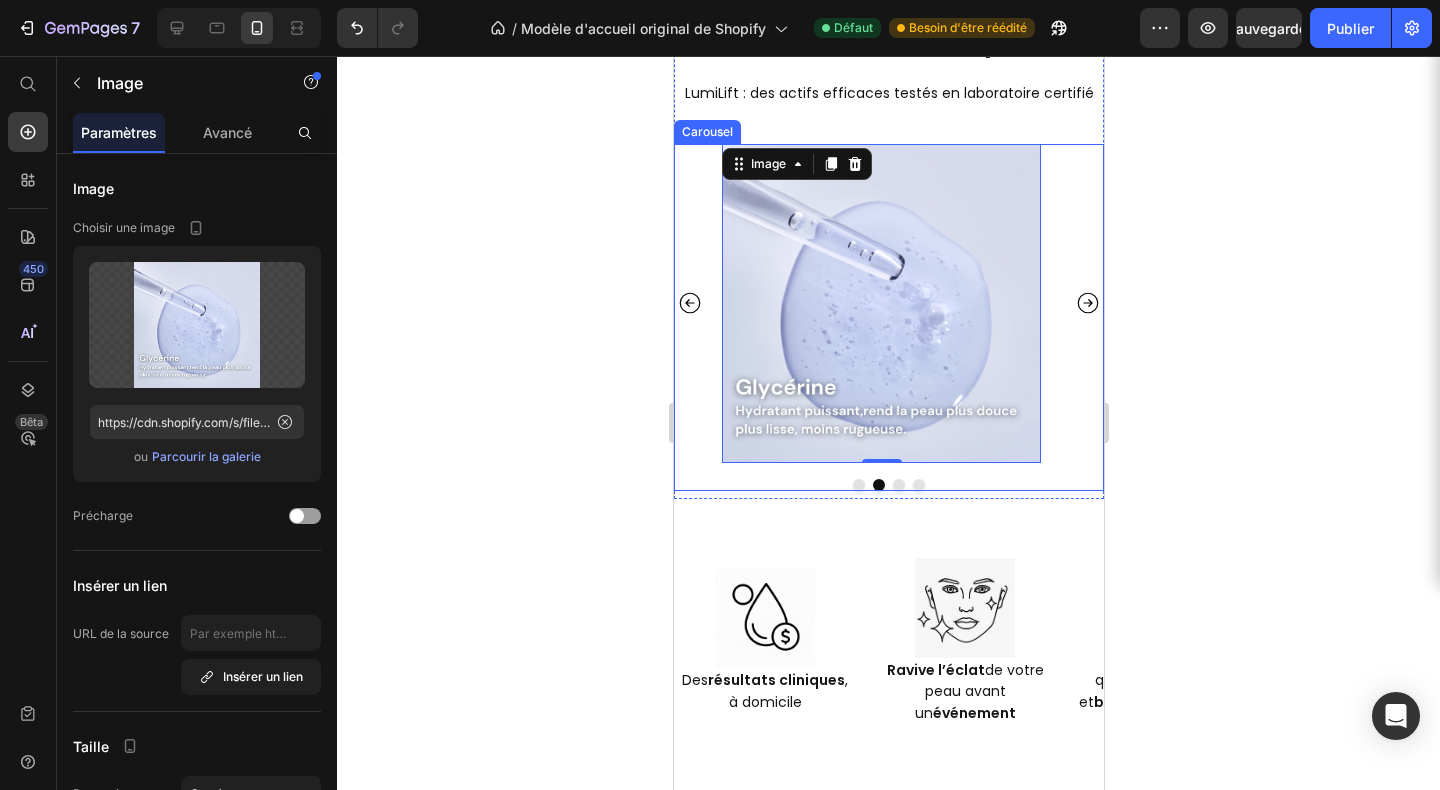 click 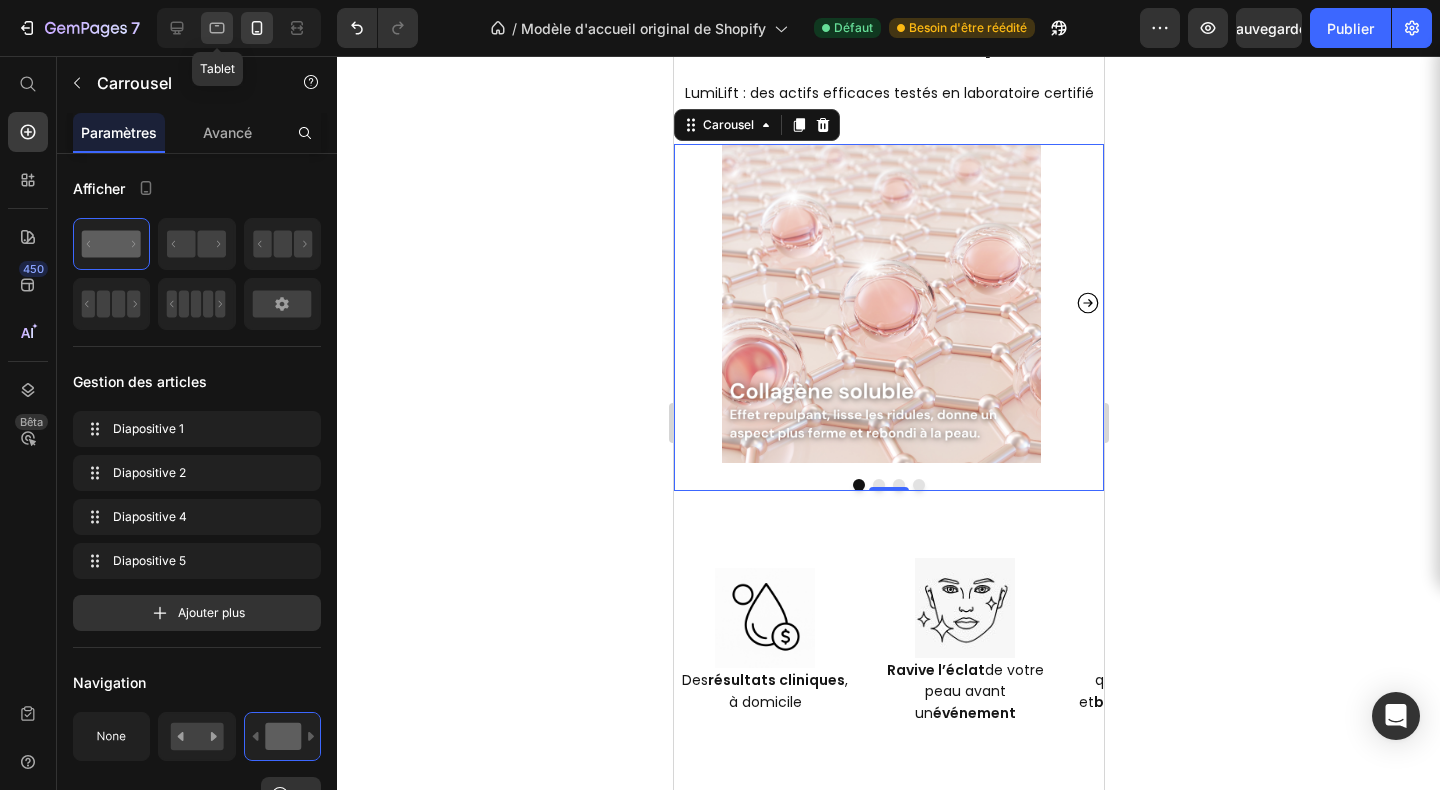 click 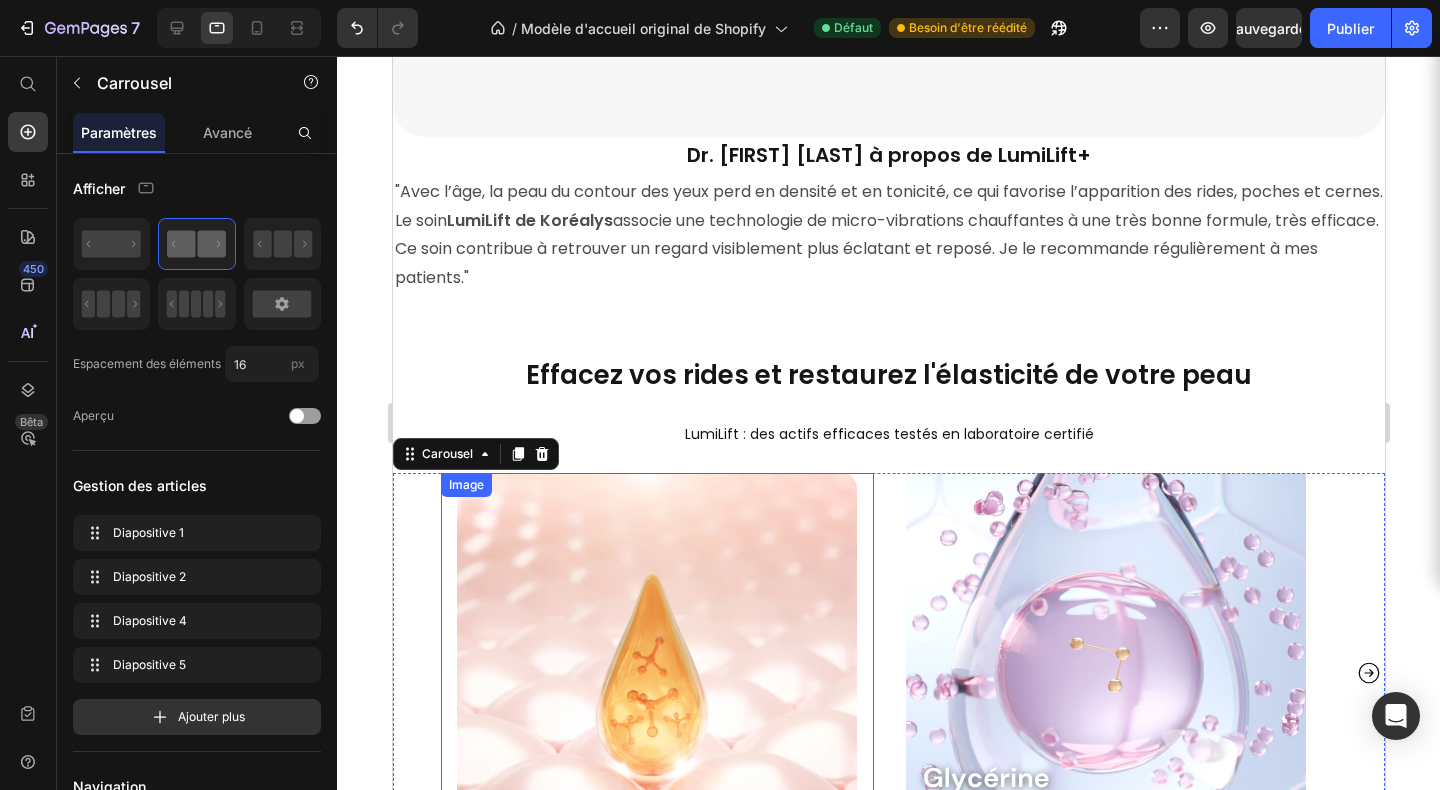 scroll, scrollTop: 4966, scrollLeft: 0, axis: vertical 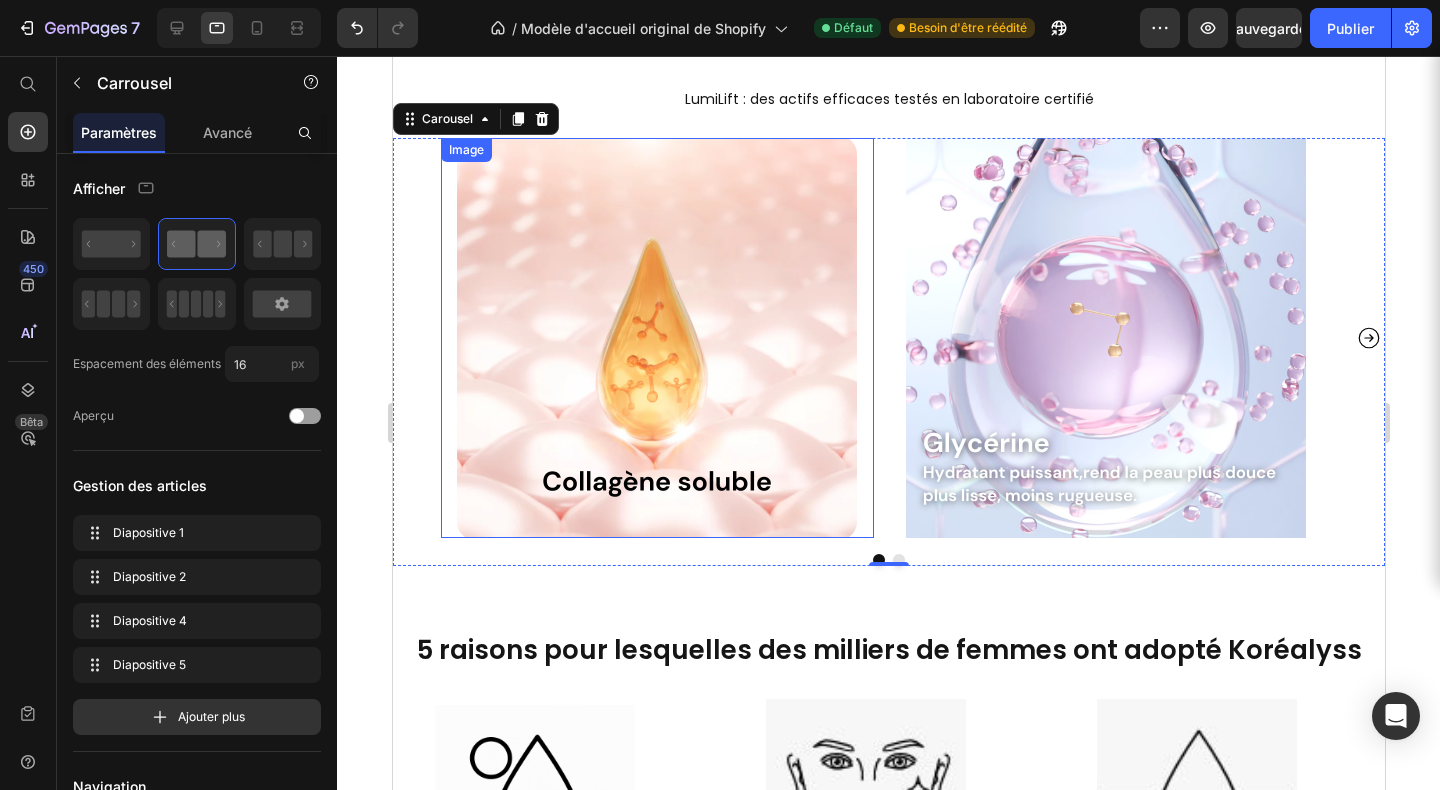 click at bounding box center (656, 338) 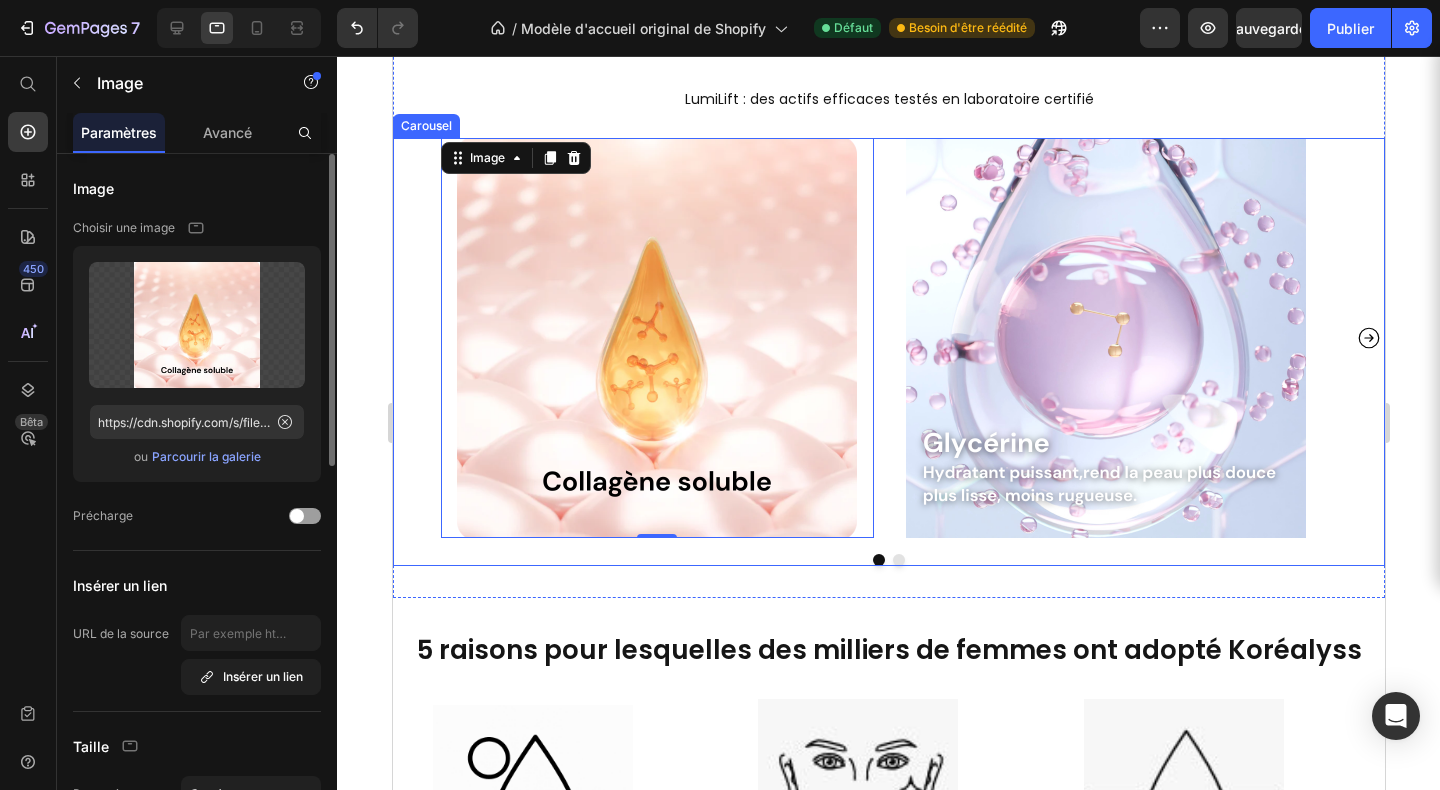 click on "Parcourir la galerie" at bounding box center (206, 456) 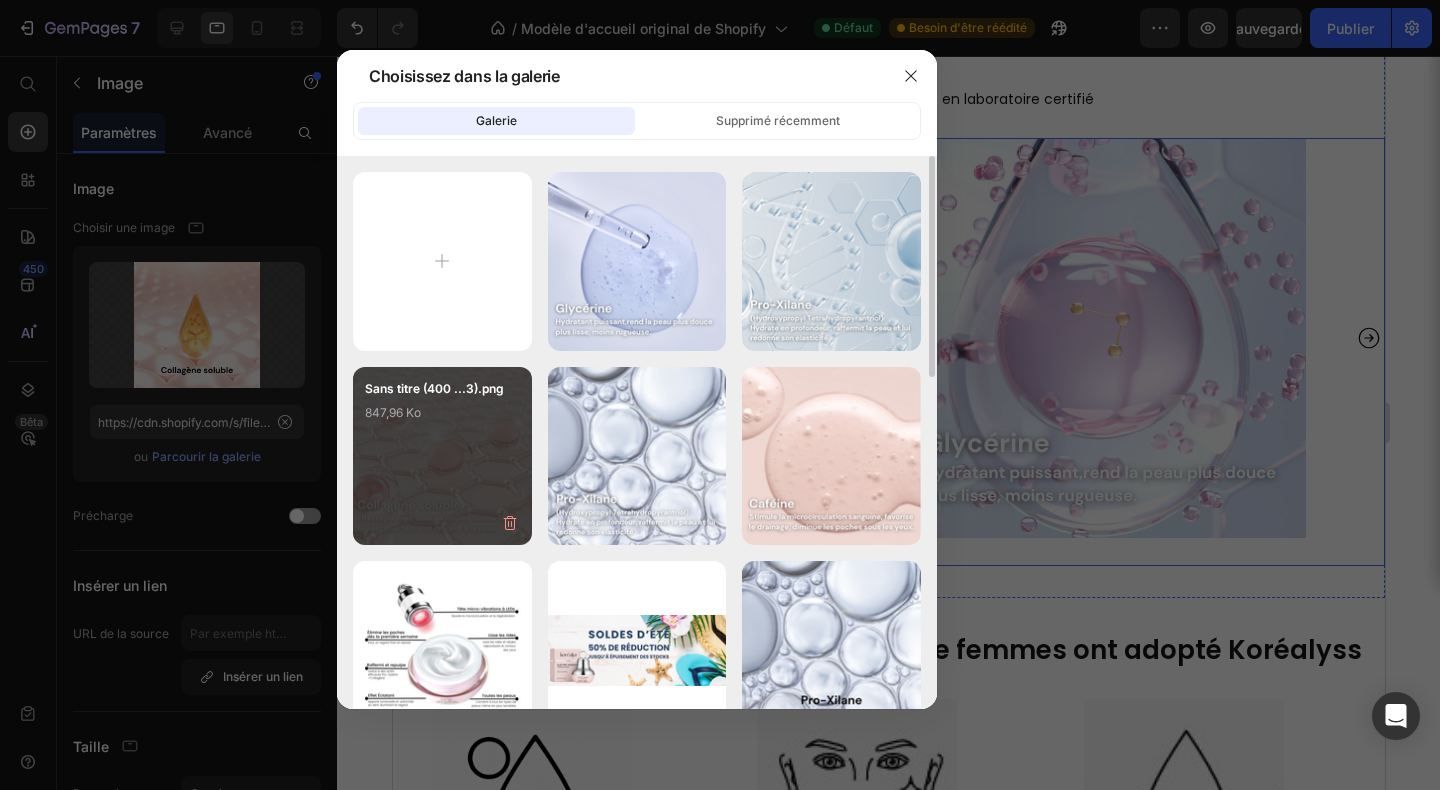 click on "Sans titre (400 ...3).png 847,96 Ko" at bounding box center (442, 456) 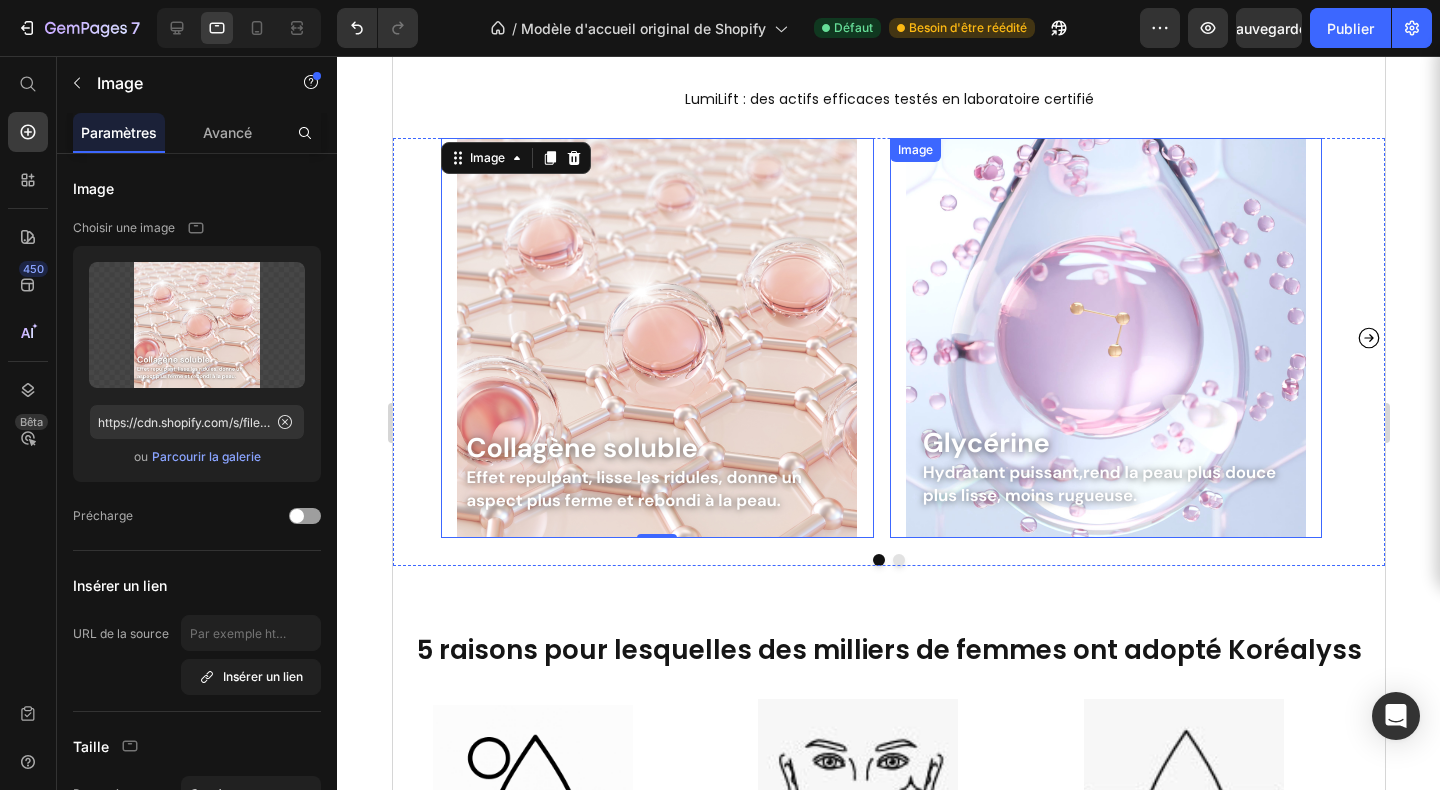 click at bounding box center [1105, 338] 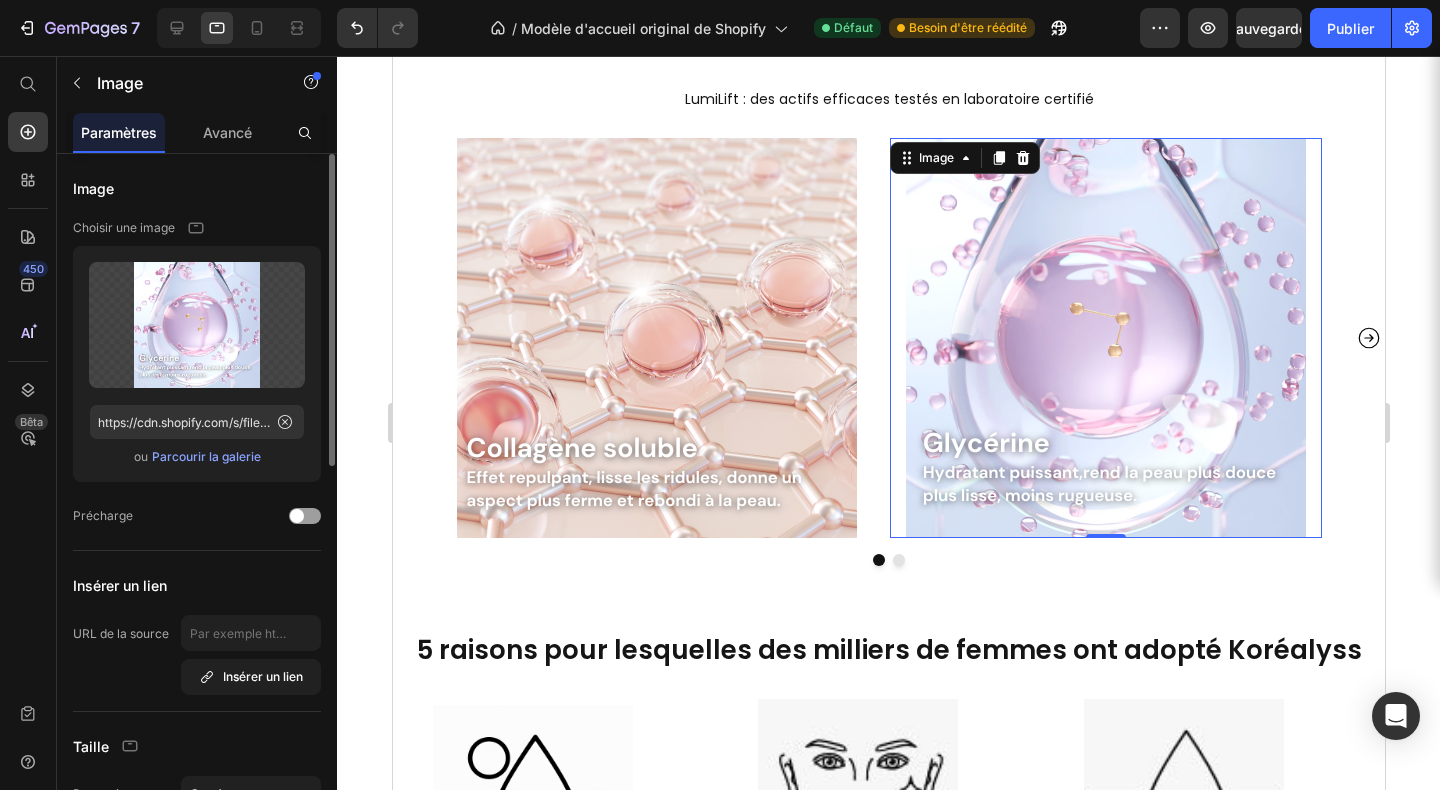 click on "Parcourir la galerie" at bounding box center (206, 456) 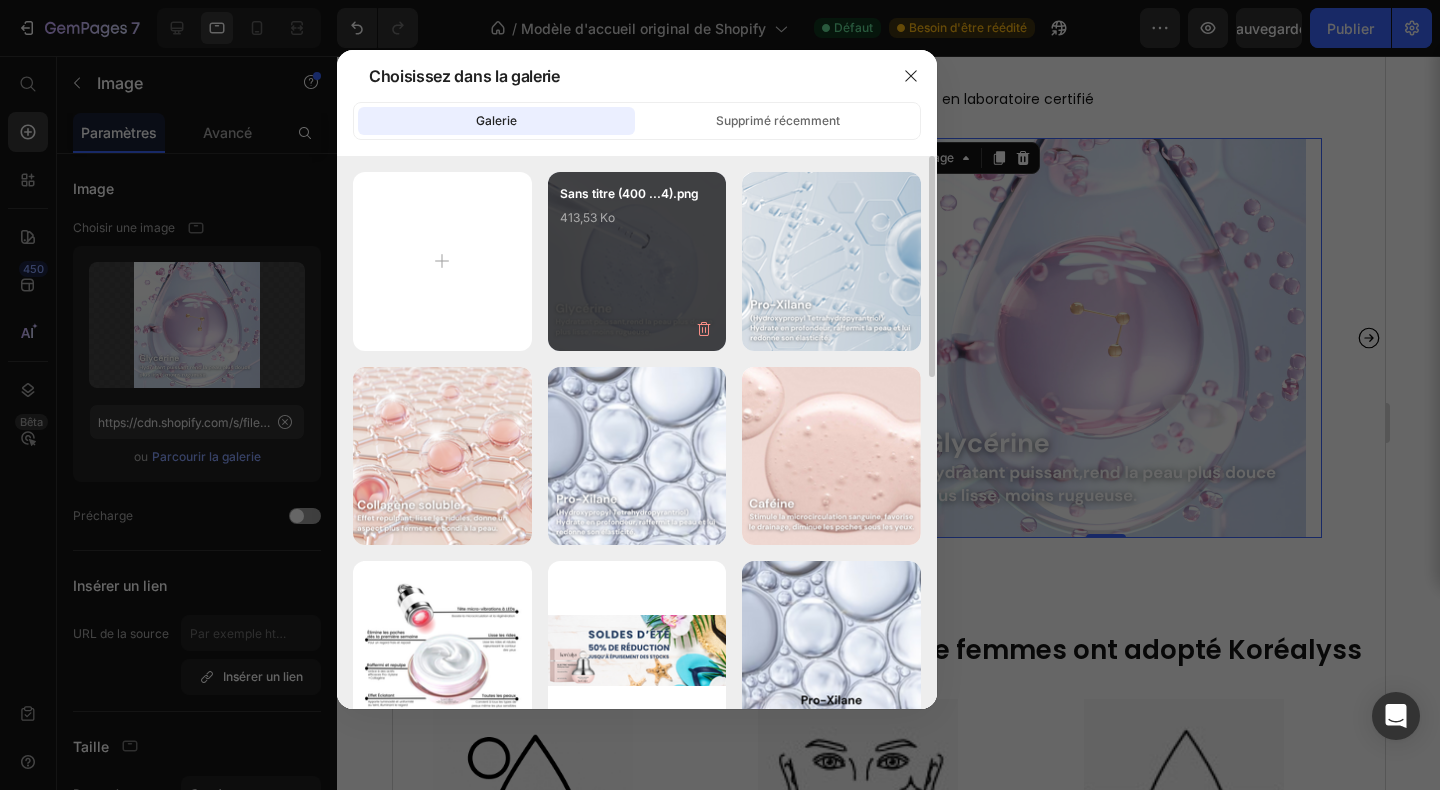 click on "Sans titre (400 ...4).png 413,53 Ko" at bounding box center (637, 261) 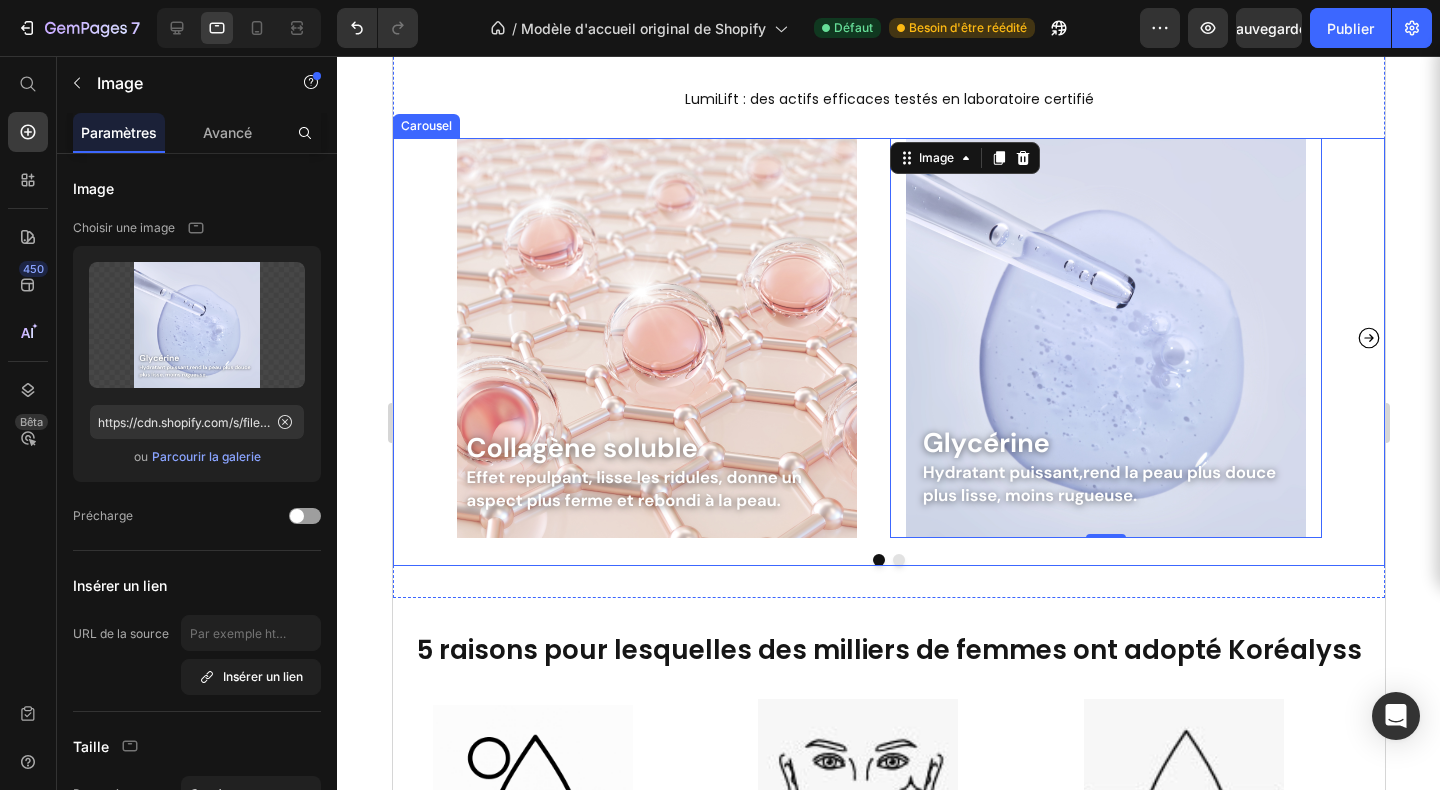 click 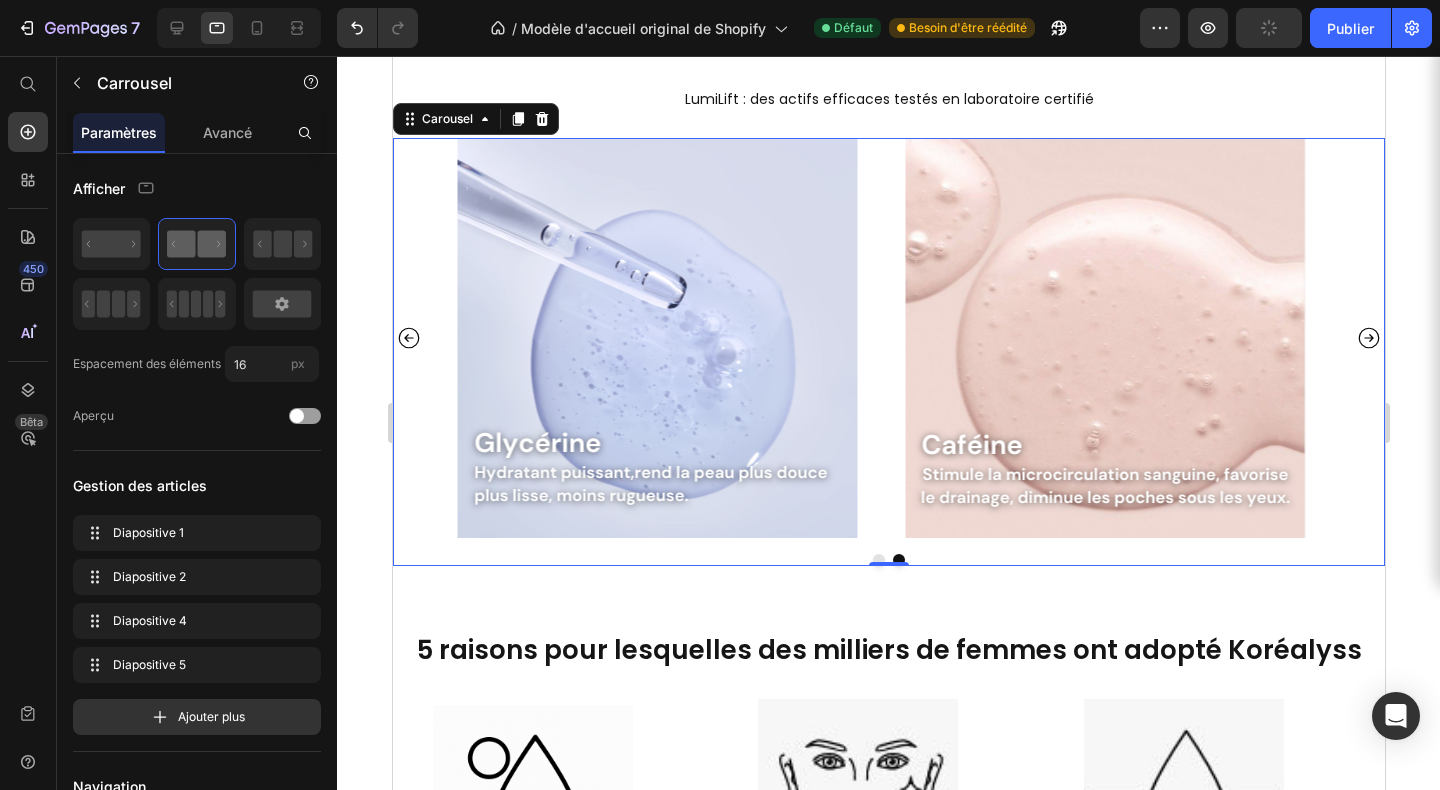 click 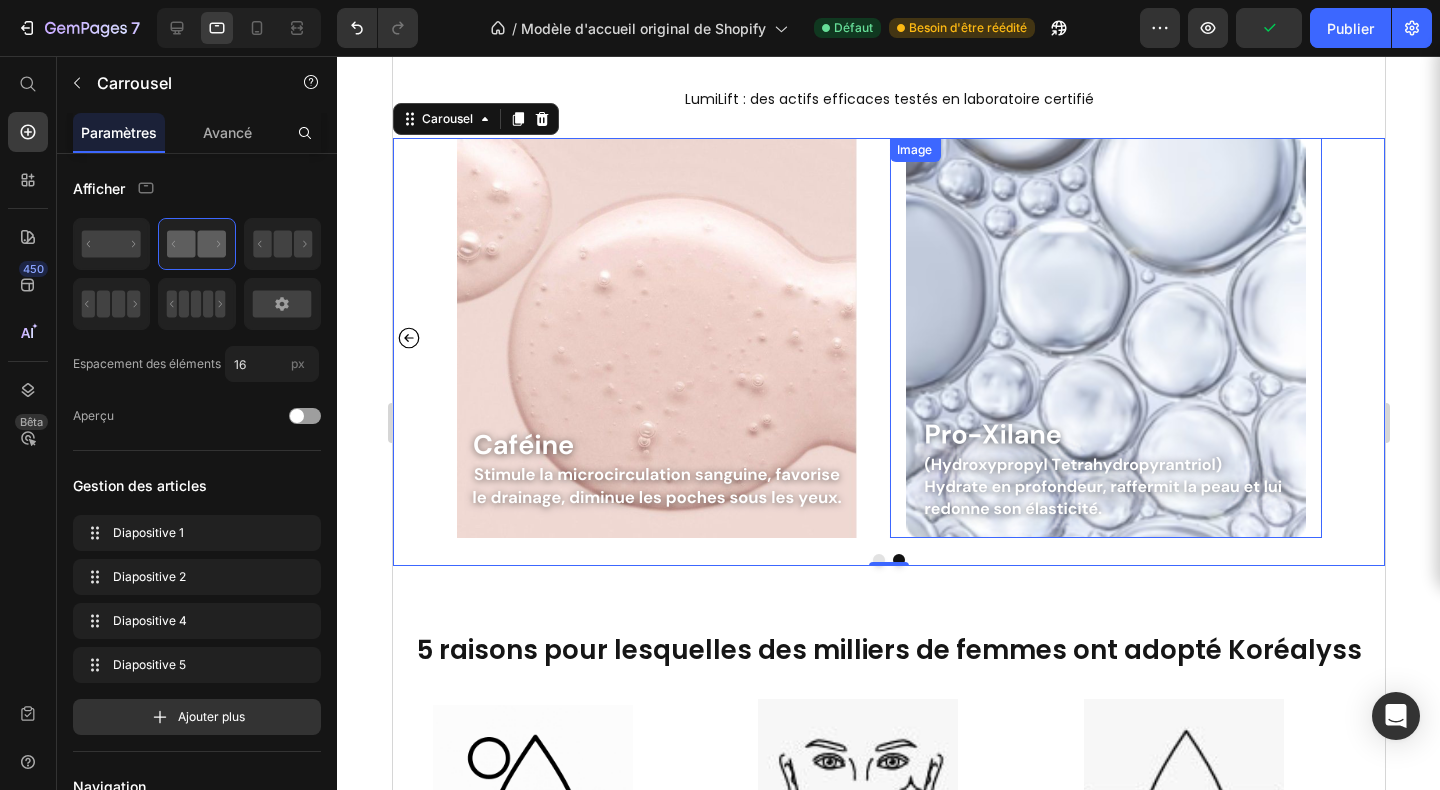 click at bounding box center [1104, 338] 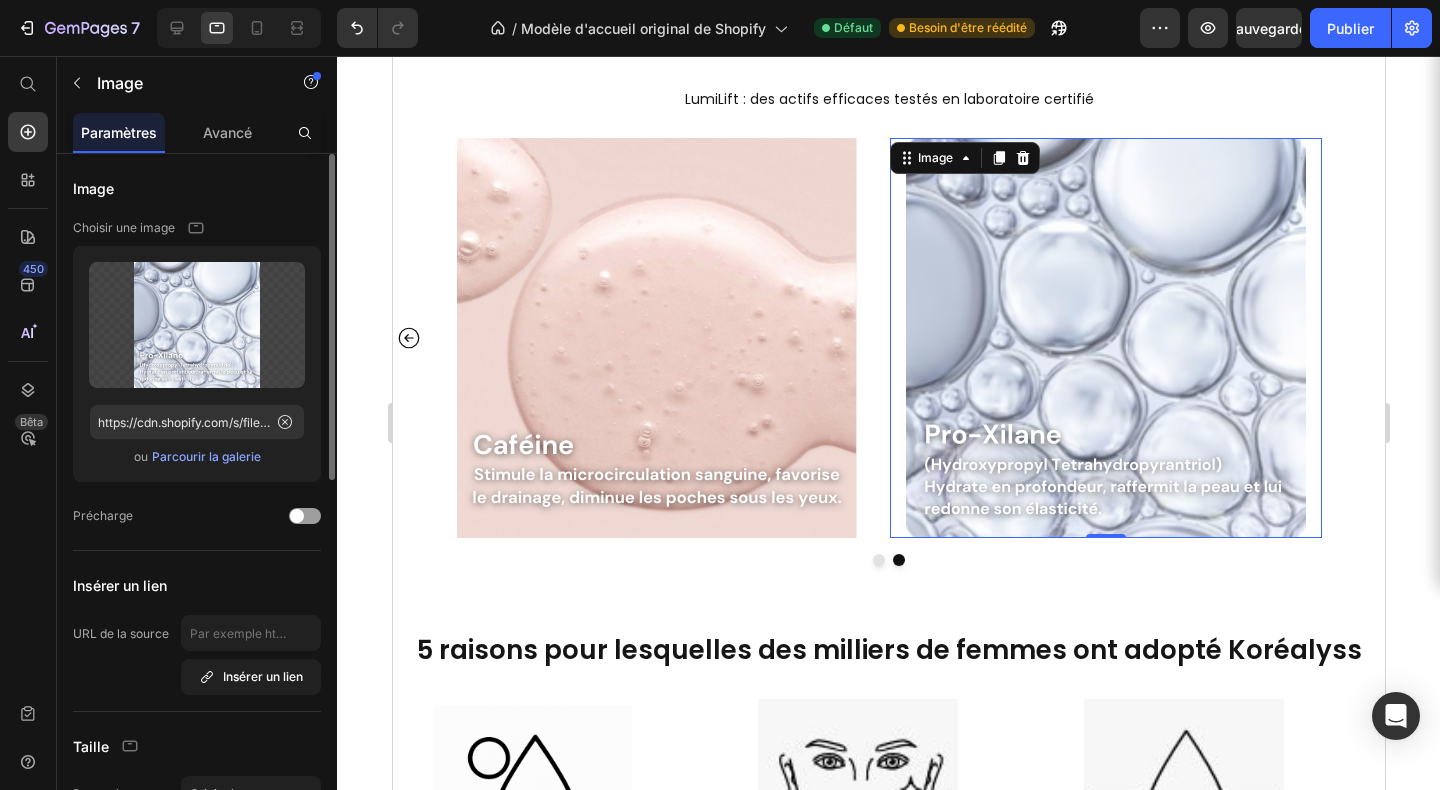 click on "Parcourir la galerie" at bounding box center (206, 456) 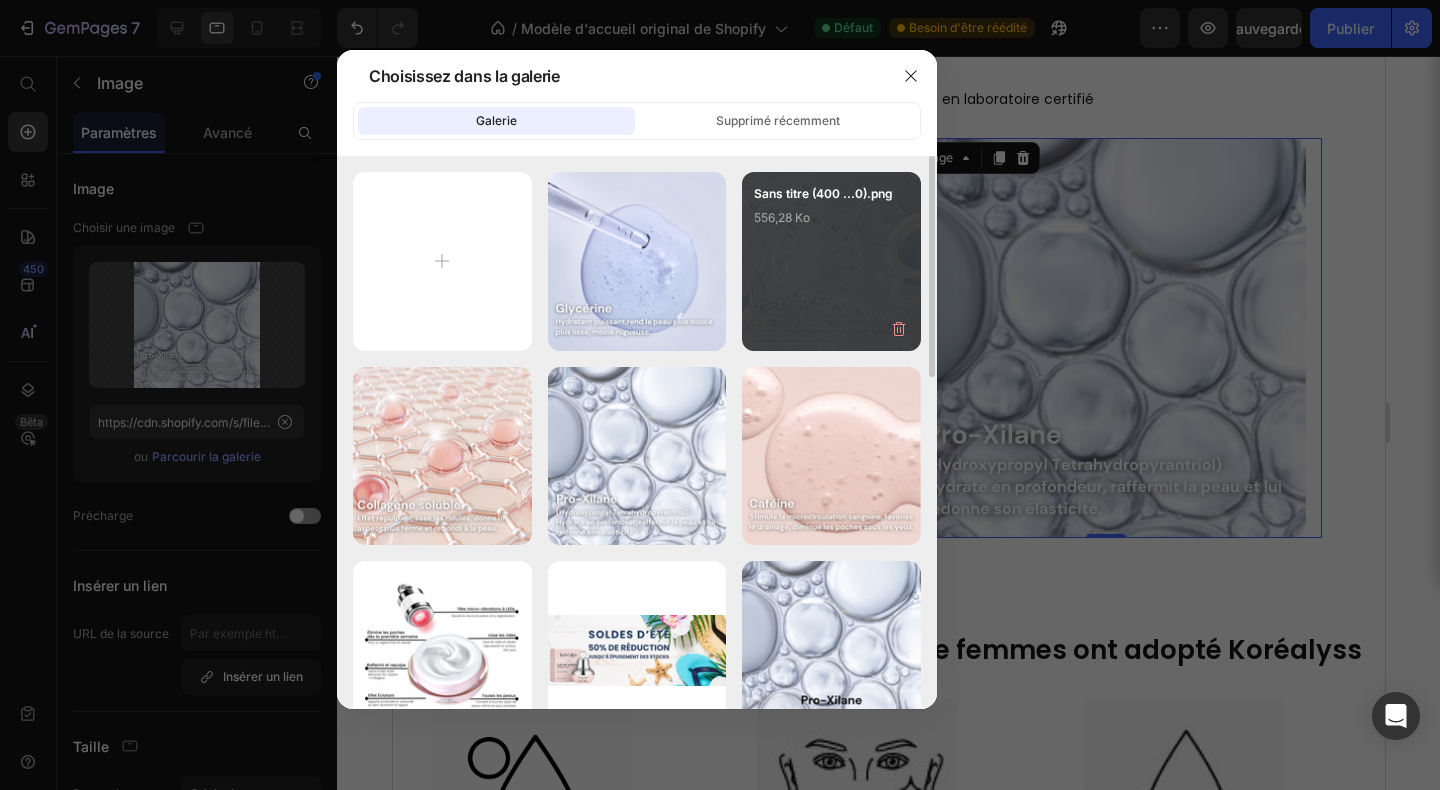 click on "Sans titre (400 ...0).png 556,28 Ko" at bounding box center [831, 261] 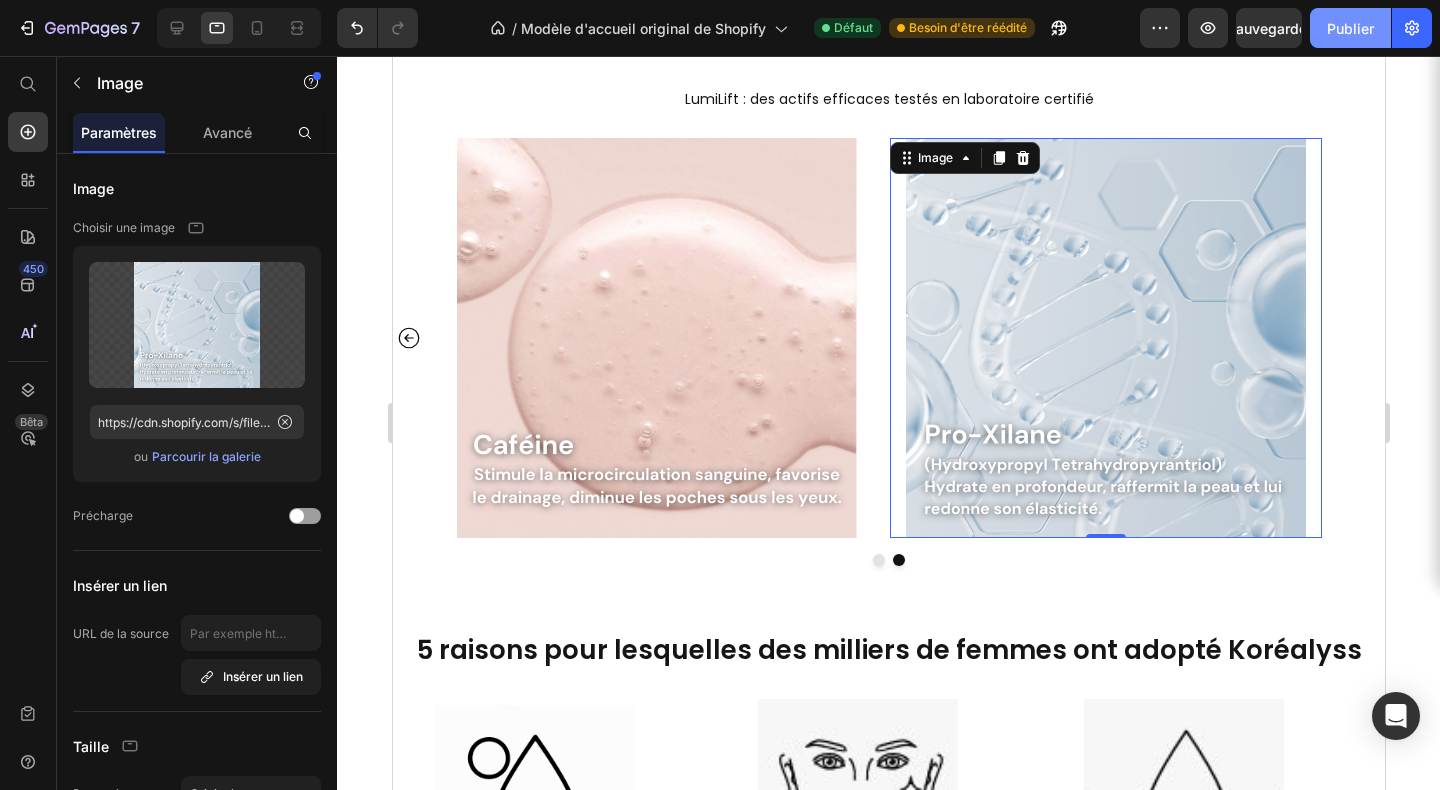 click on "Publier" at bounding box center (1350, 28) 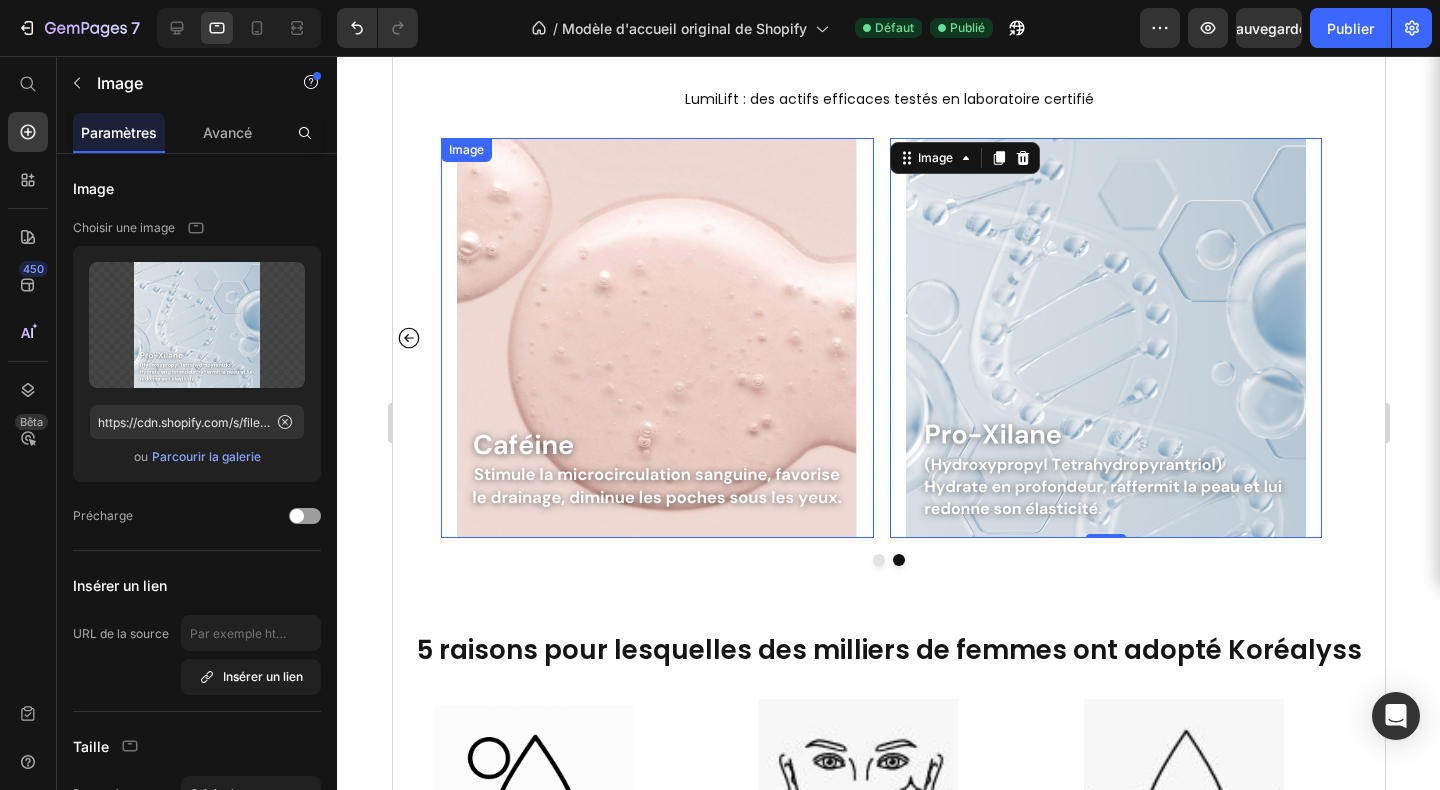 click at bounding box center (656, 338) 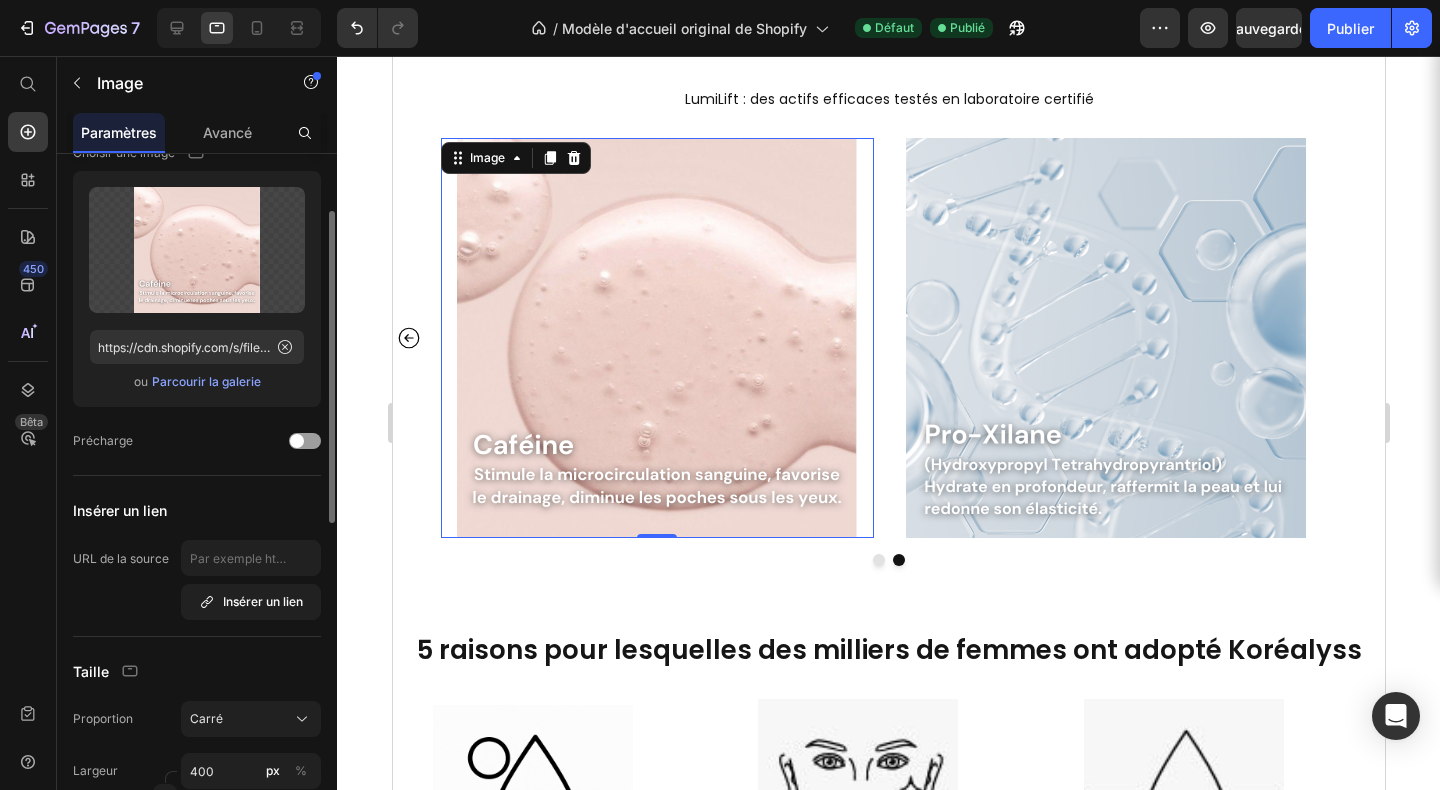 scroll, scrollTop: 91, scrollLeft: 0, axis: vertical 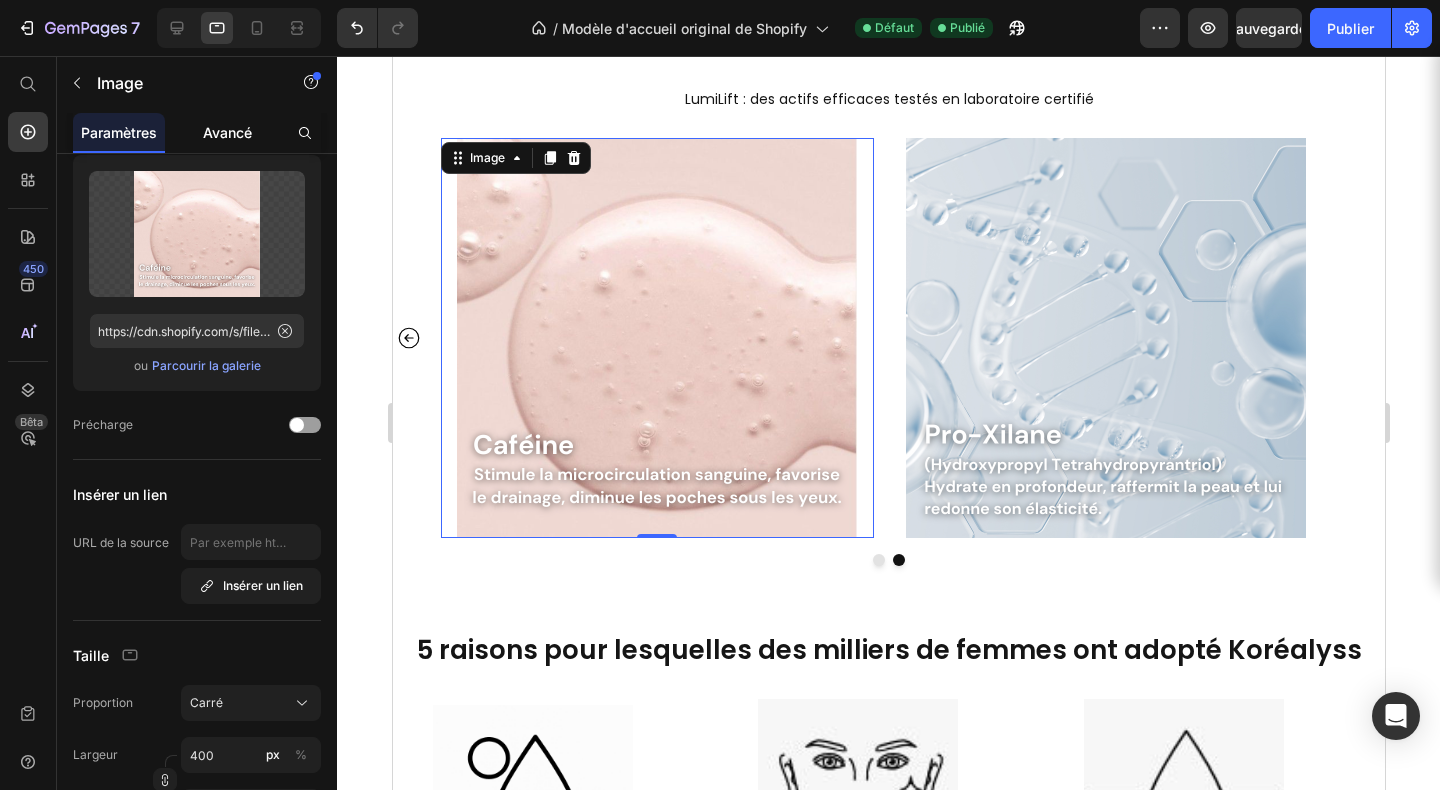click on "Avancé" at bounding box center (227, 132) 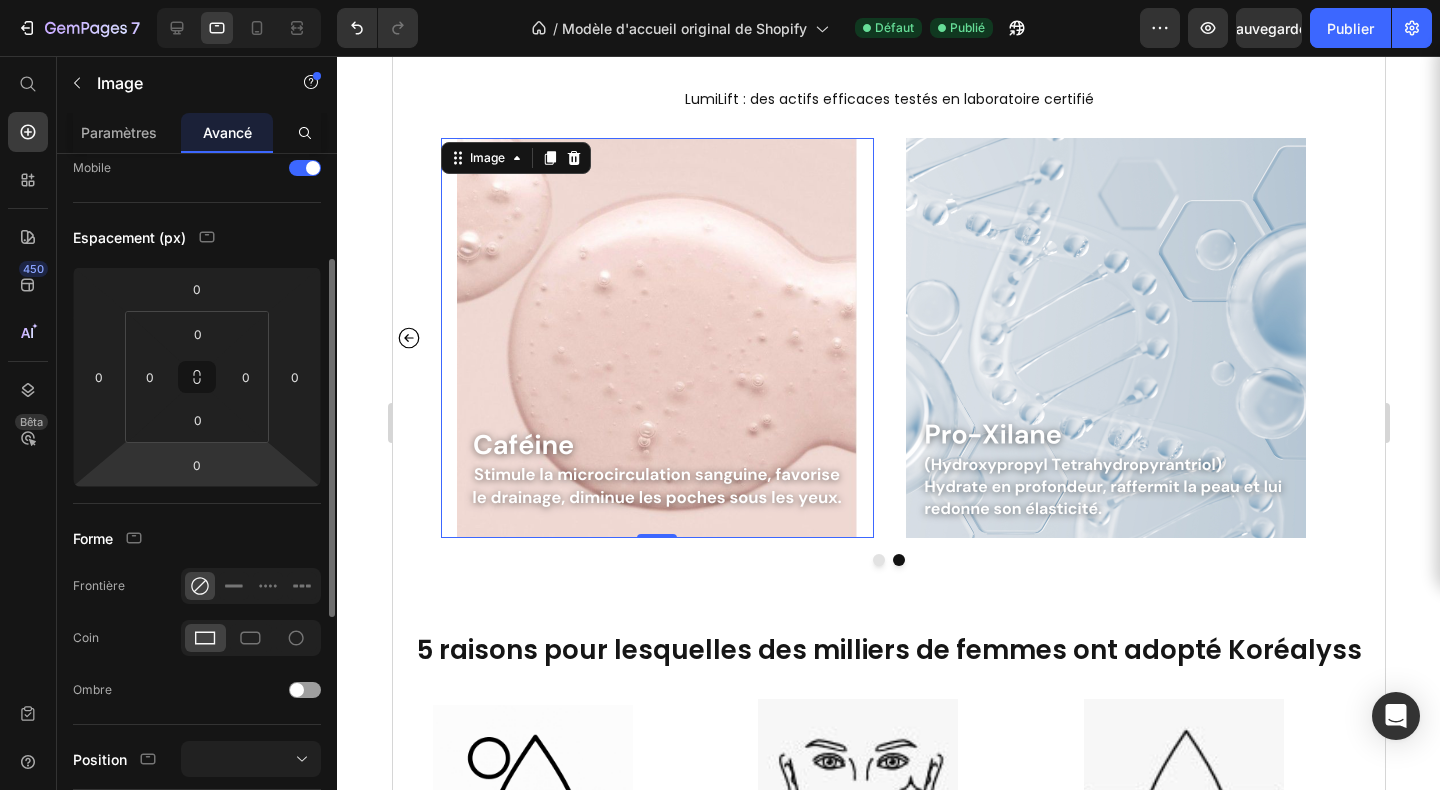 scroll, scrollTop: 167, scrollLeft: 0, axis: vertical 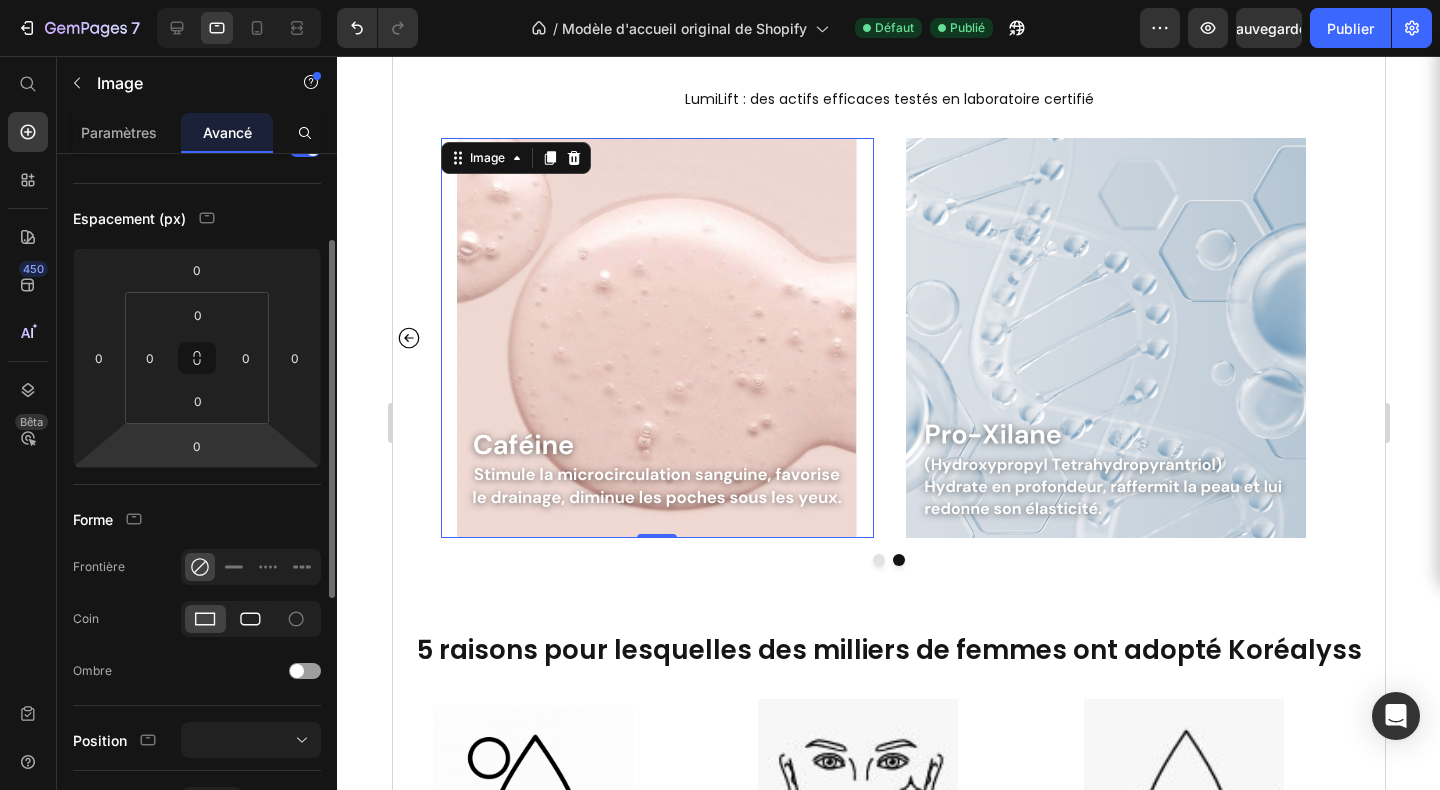 click 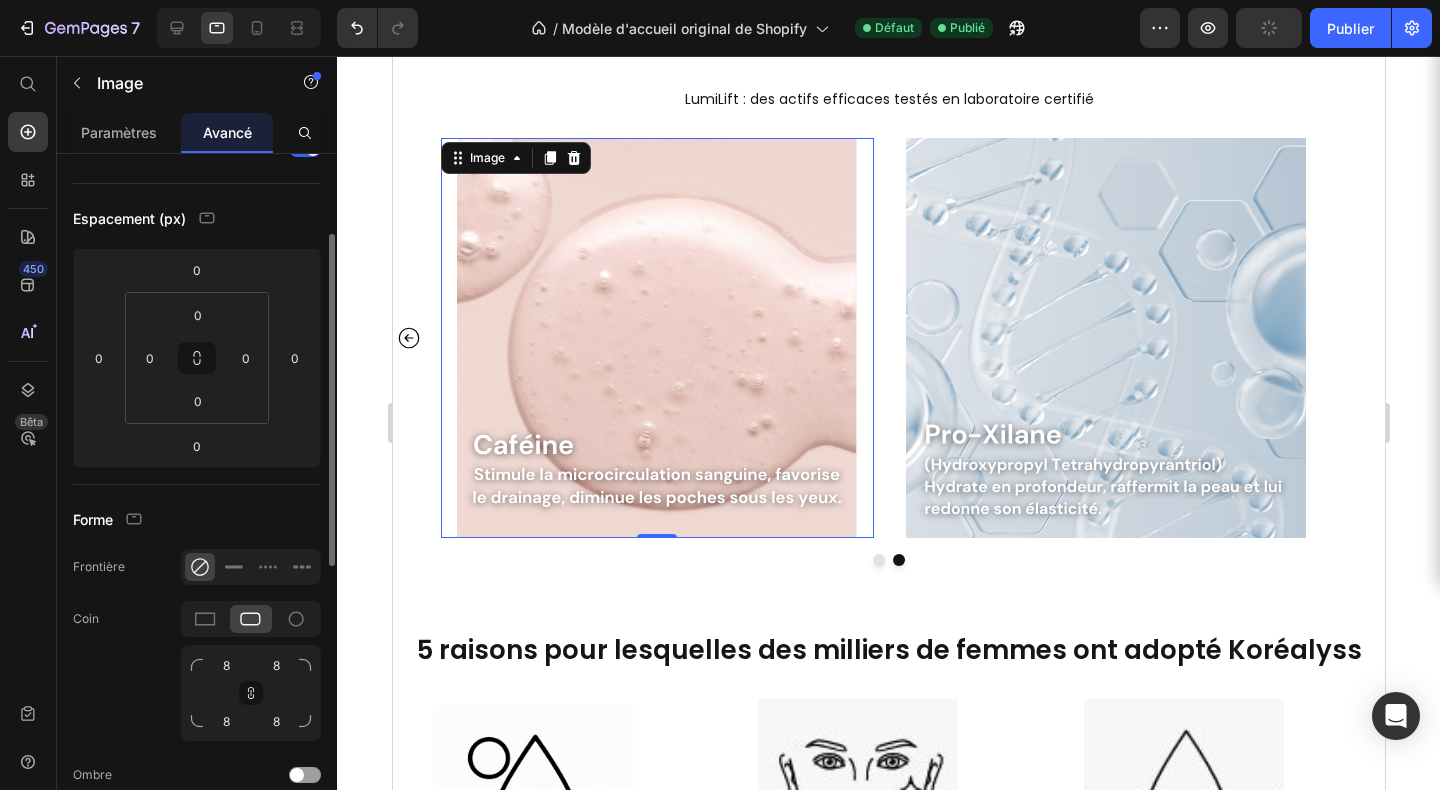 click 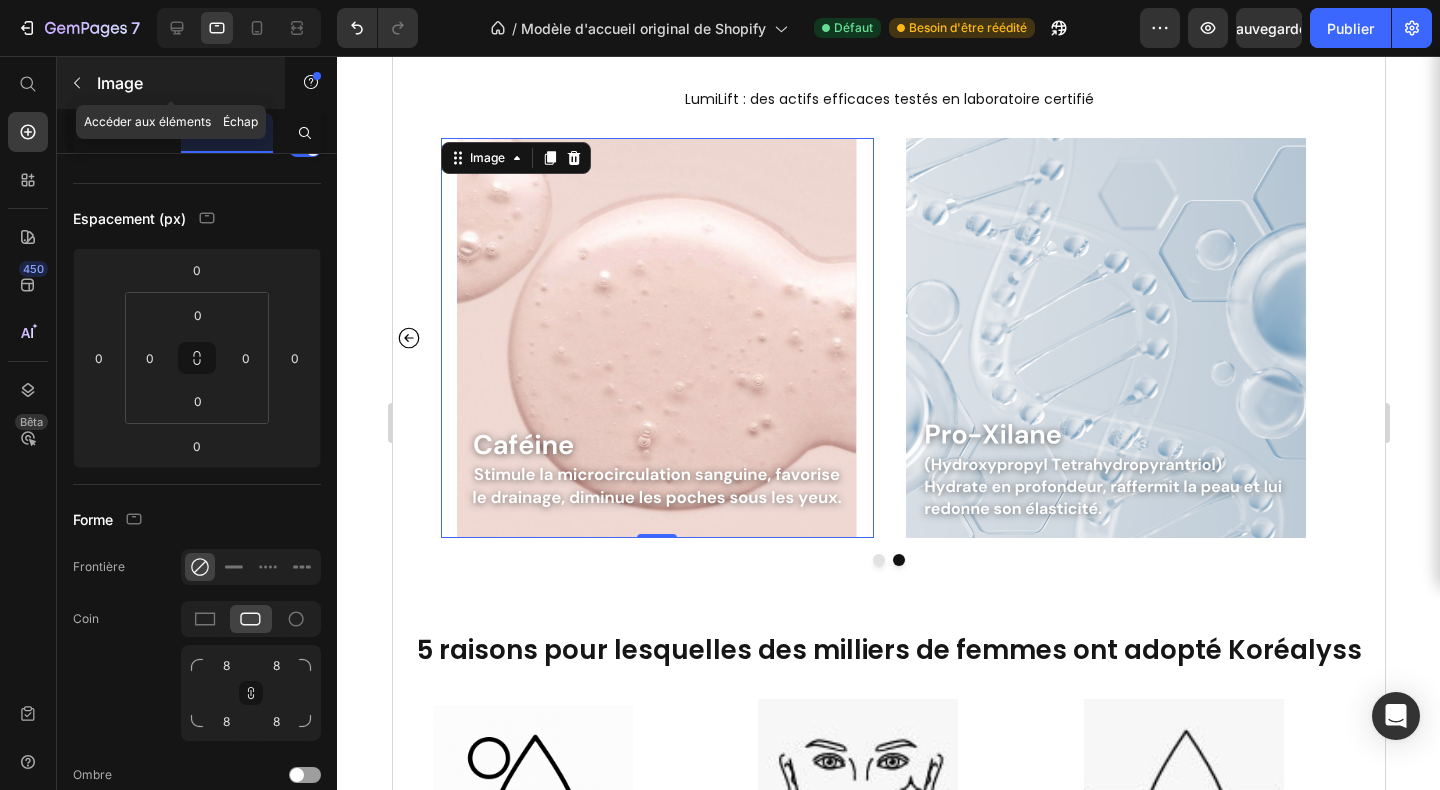 click 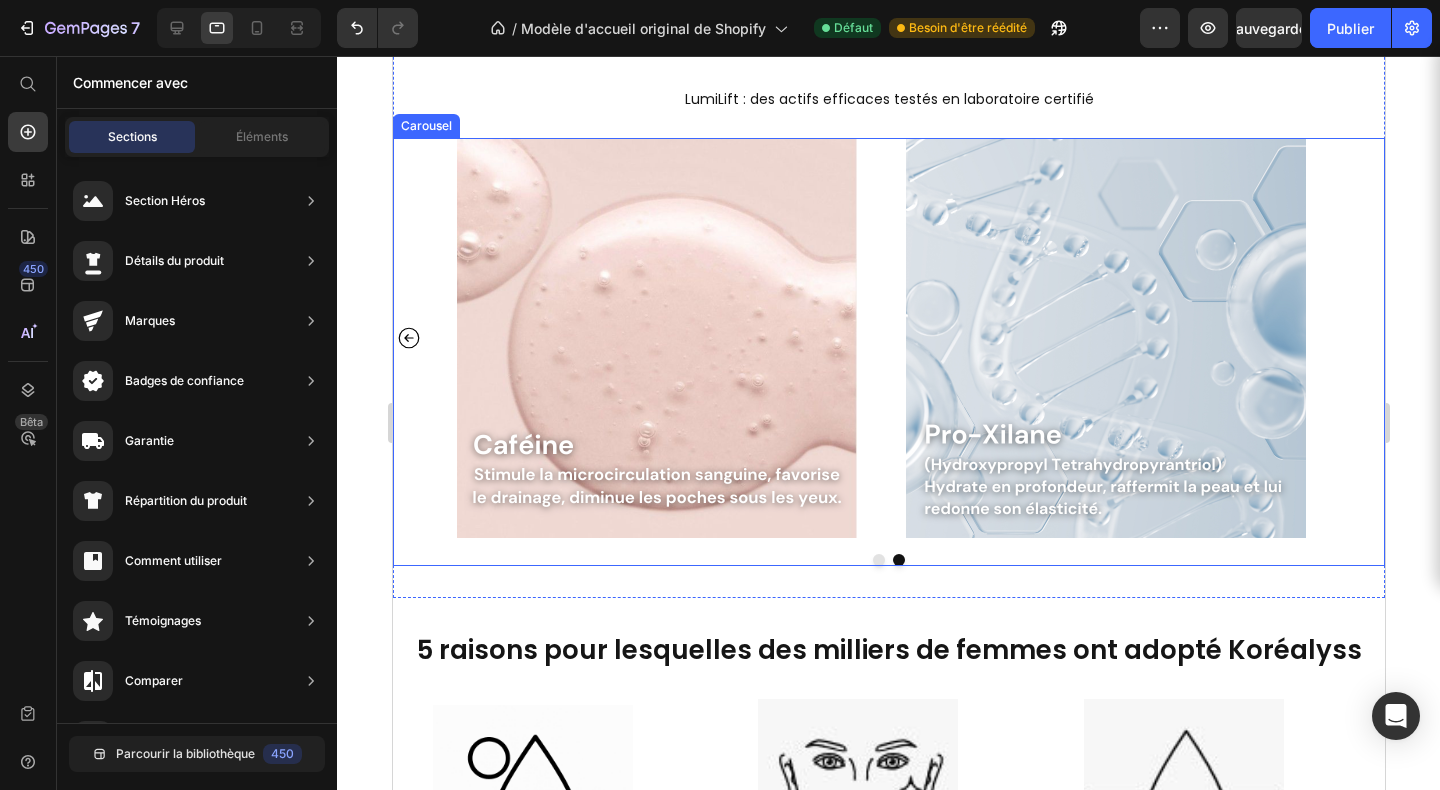 click at bounding box center [878, 560] 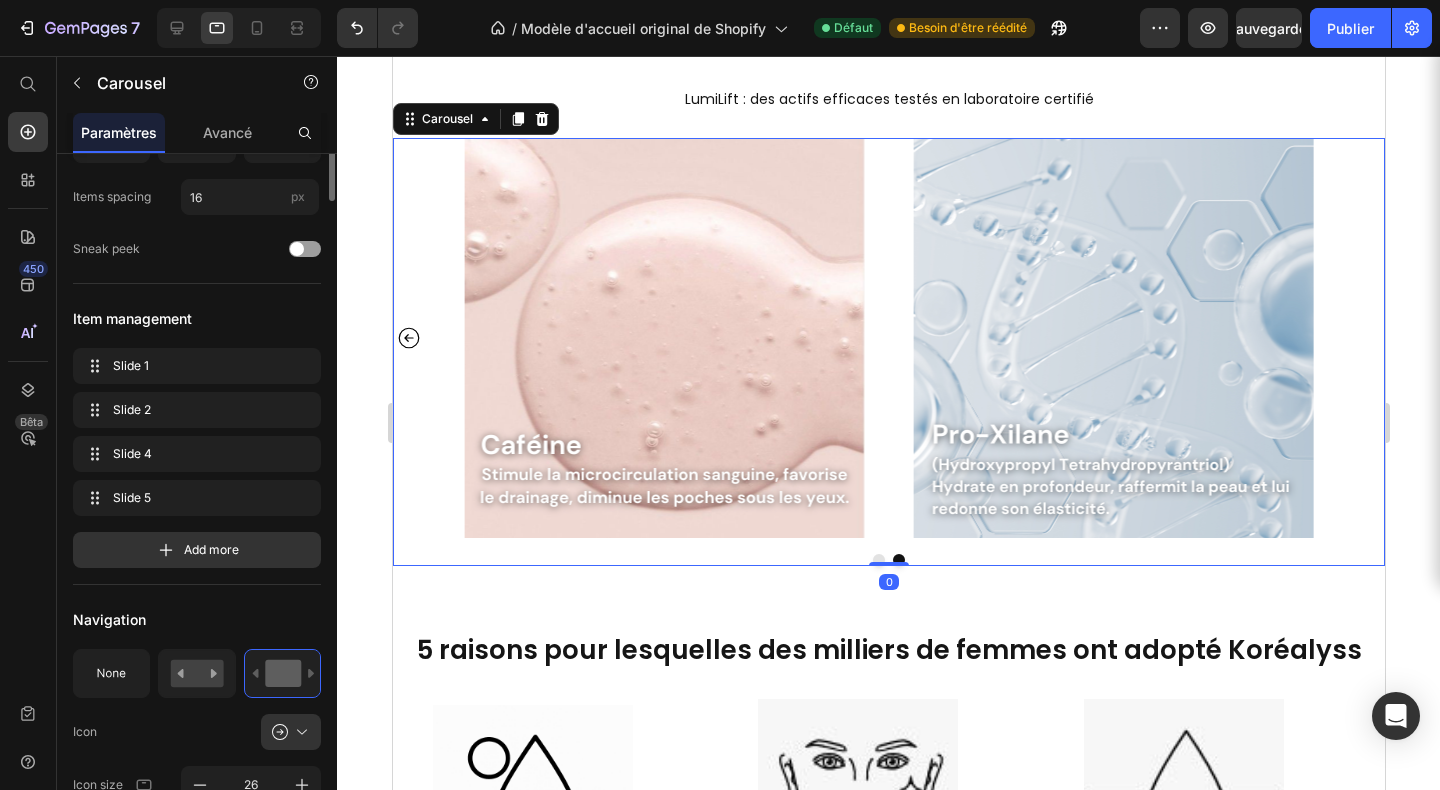 scroll, scrollTop: 0, scrollLeft: 0, axis: both 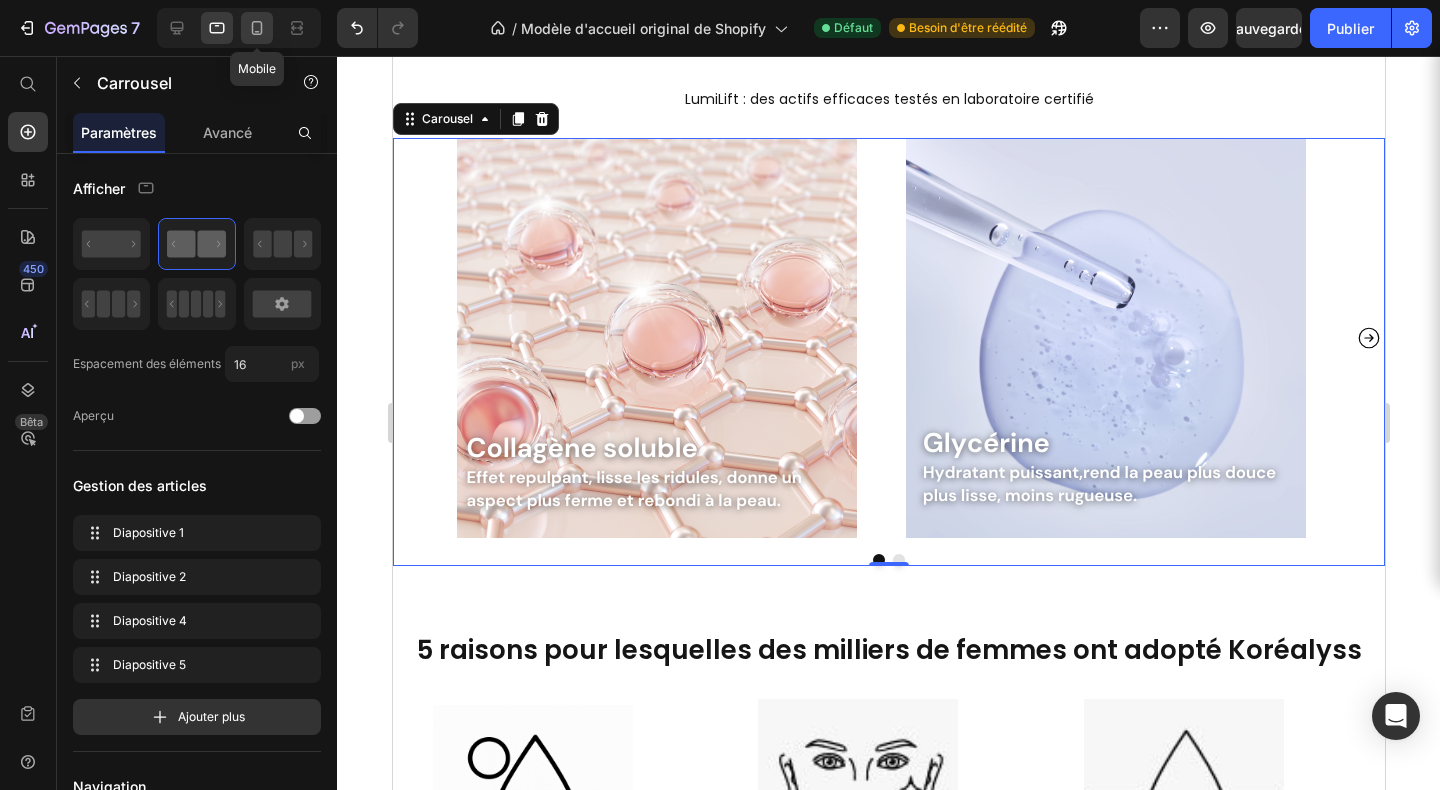 click 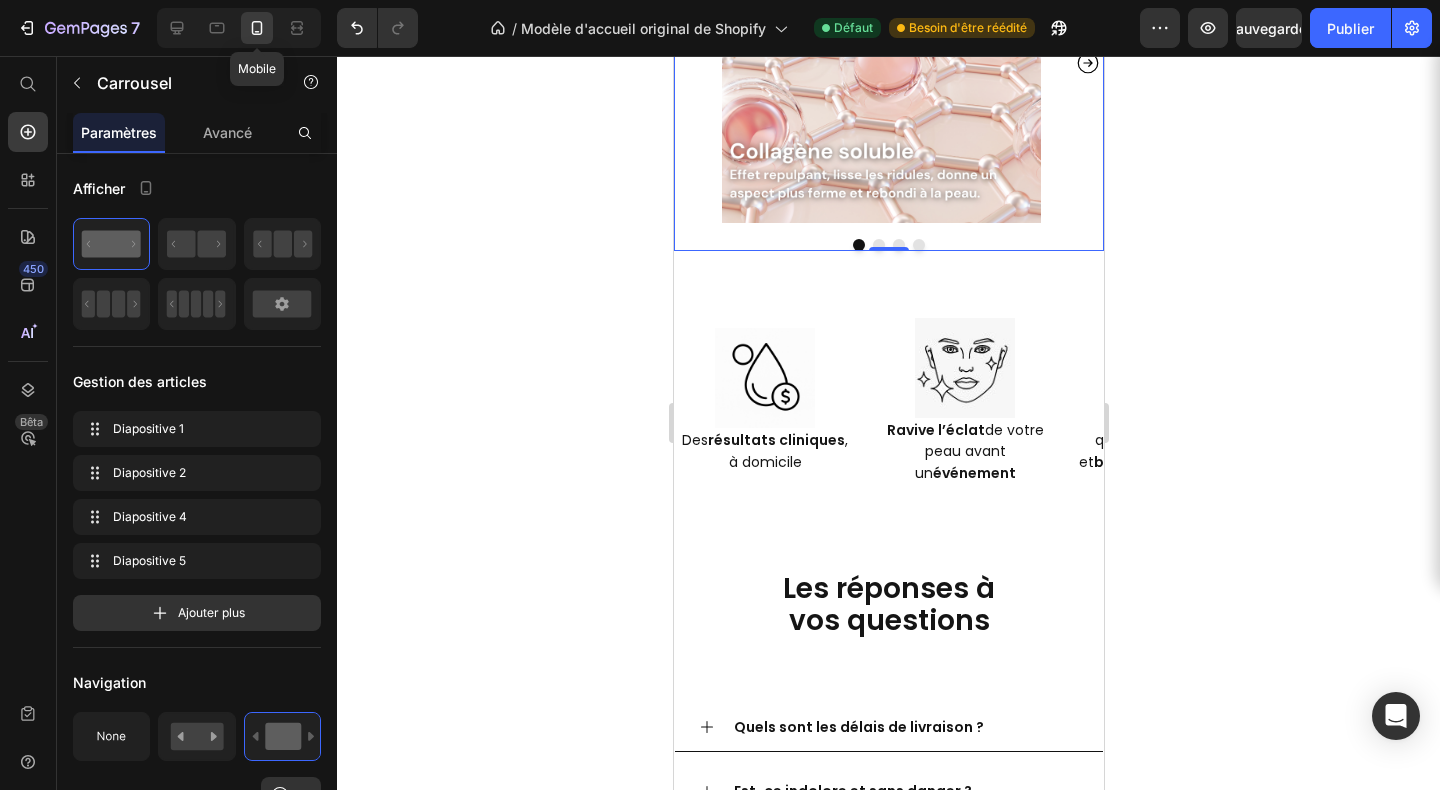 scroll, scrollTop: 4630, scrollLeft: 0, axis: vertical 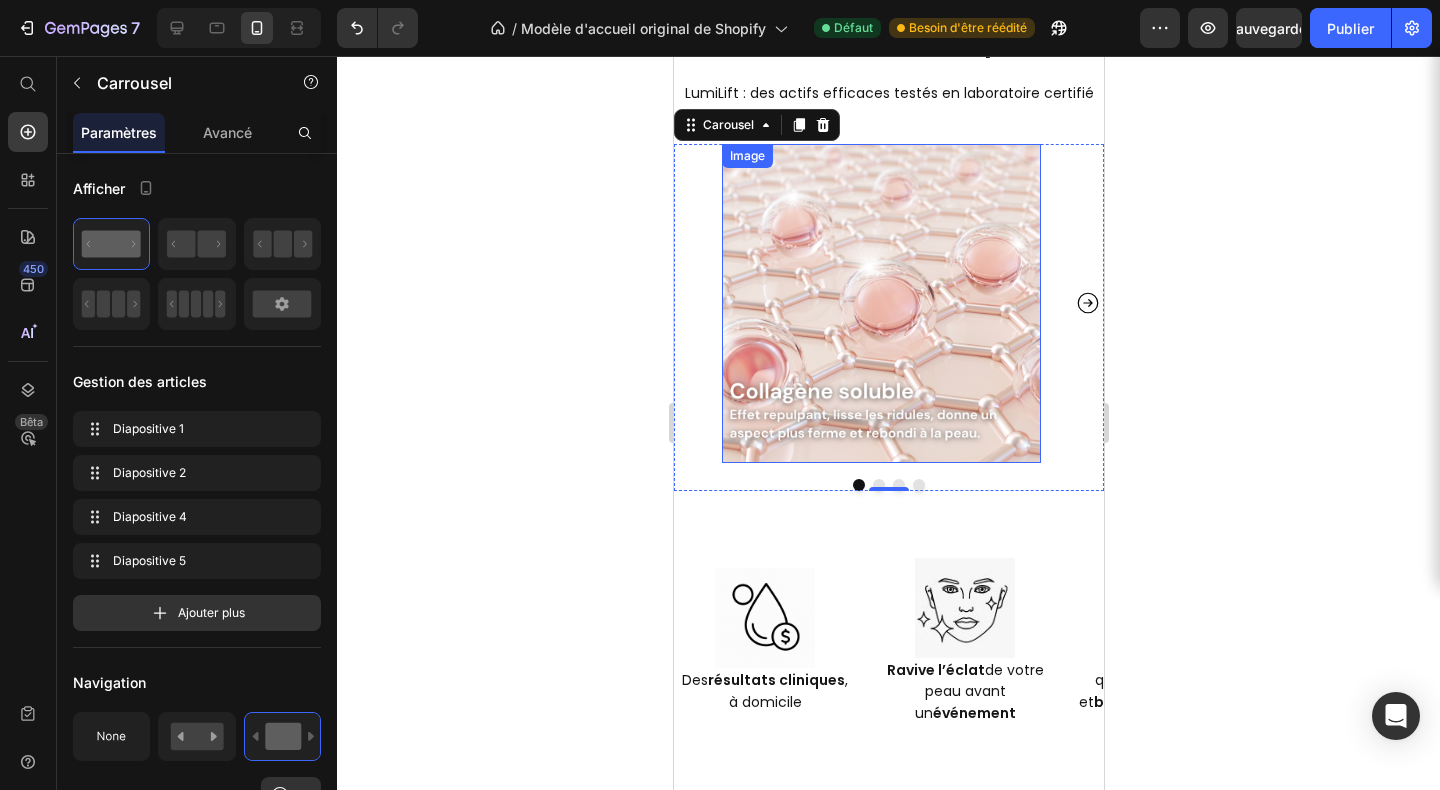 click at bounding box center (880, 303) 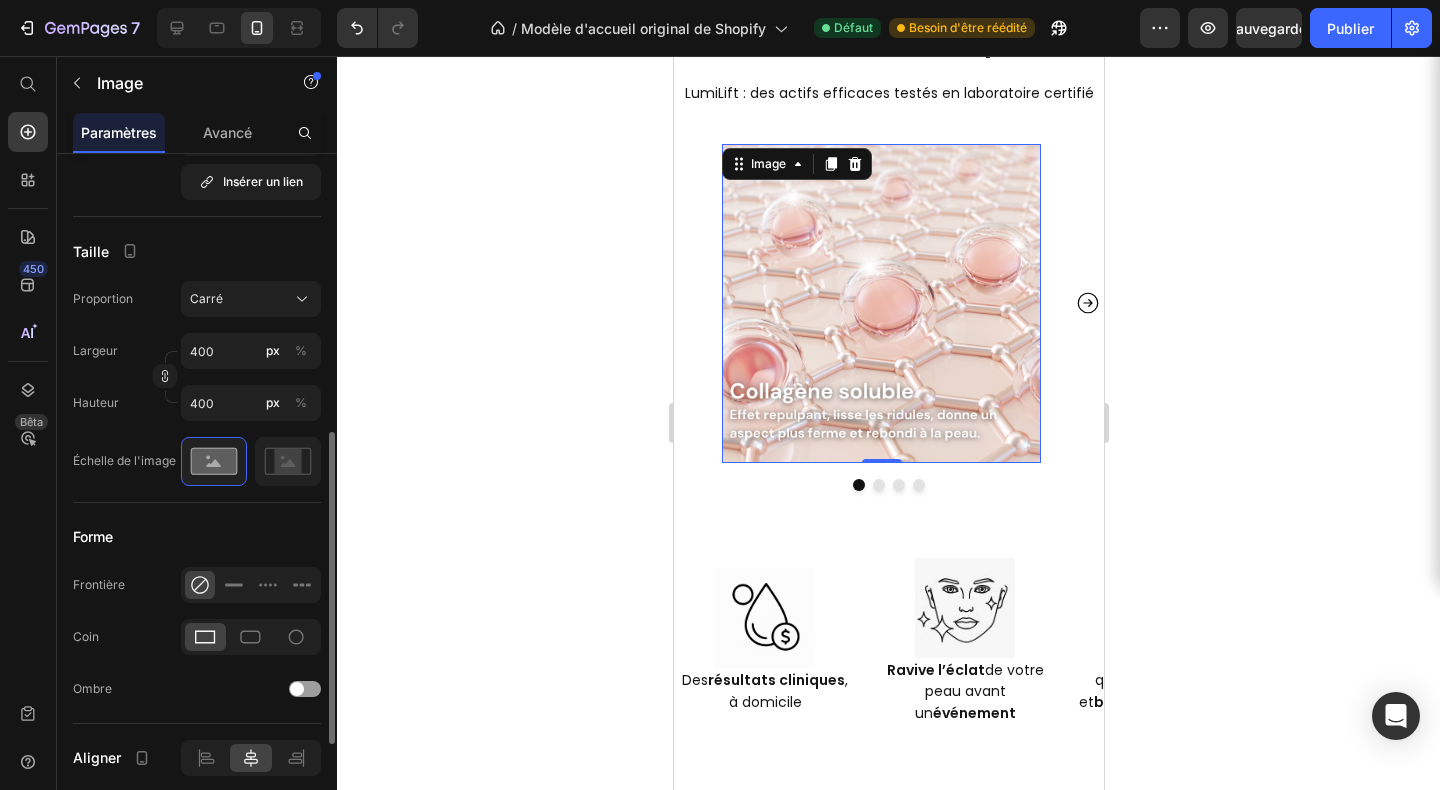scroll, scrollTop: 533, scrollLeft: 0, axis: vertical 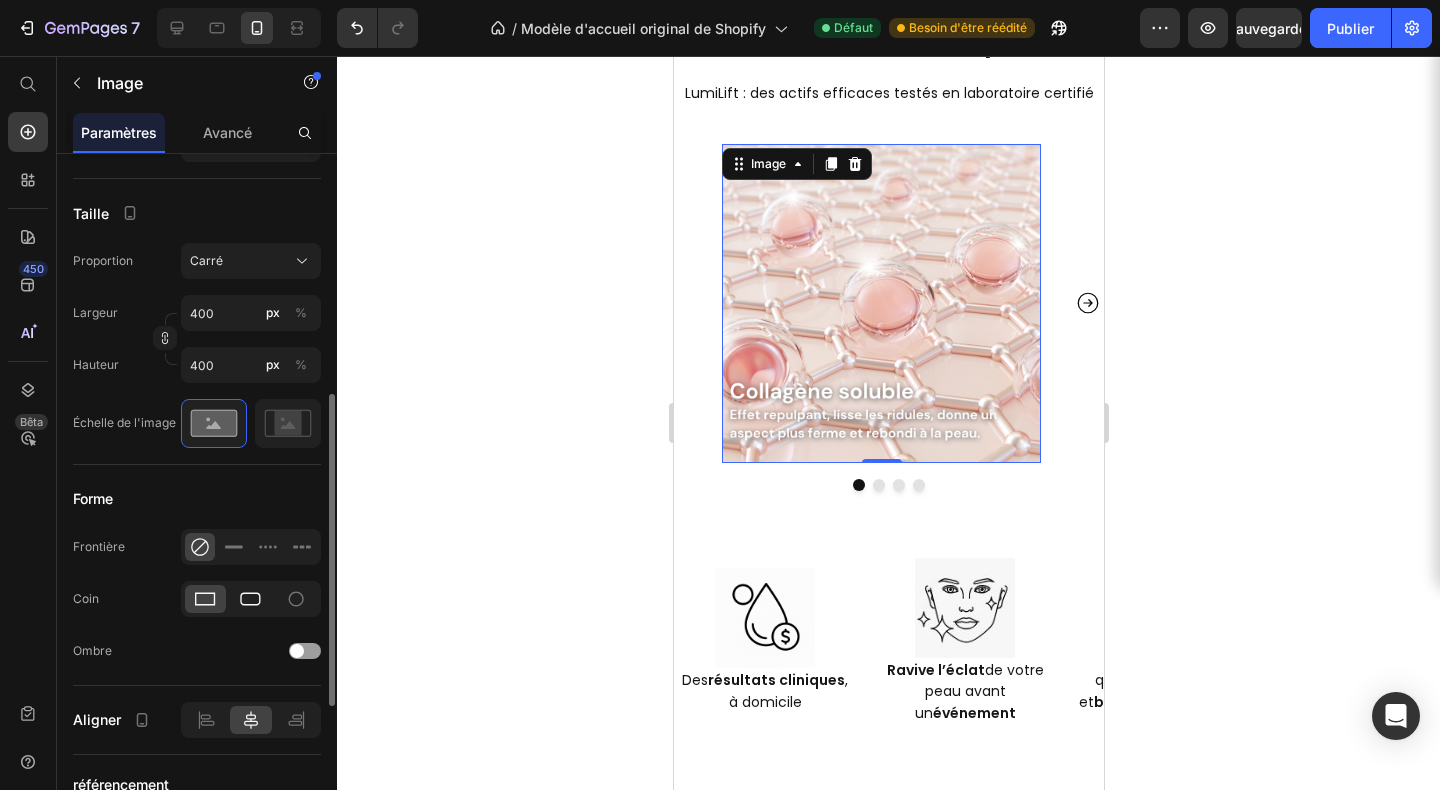 click 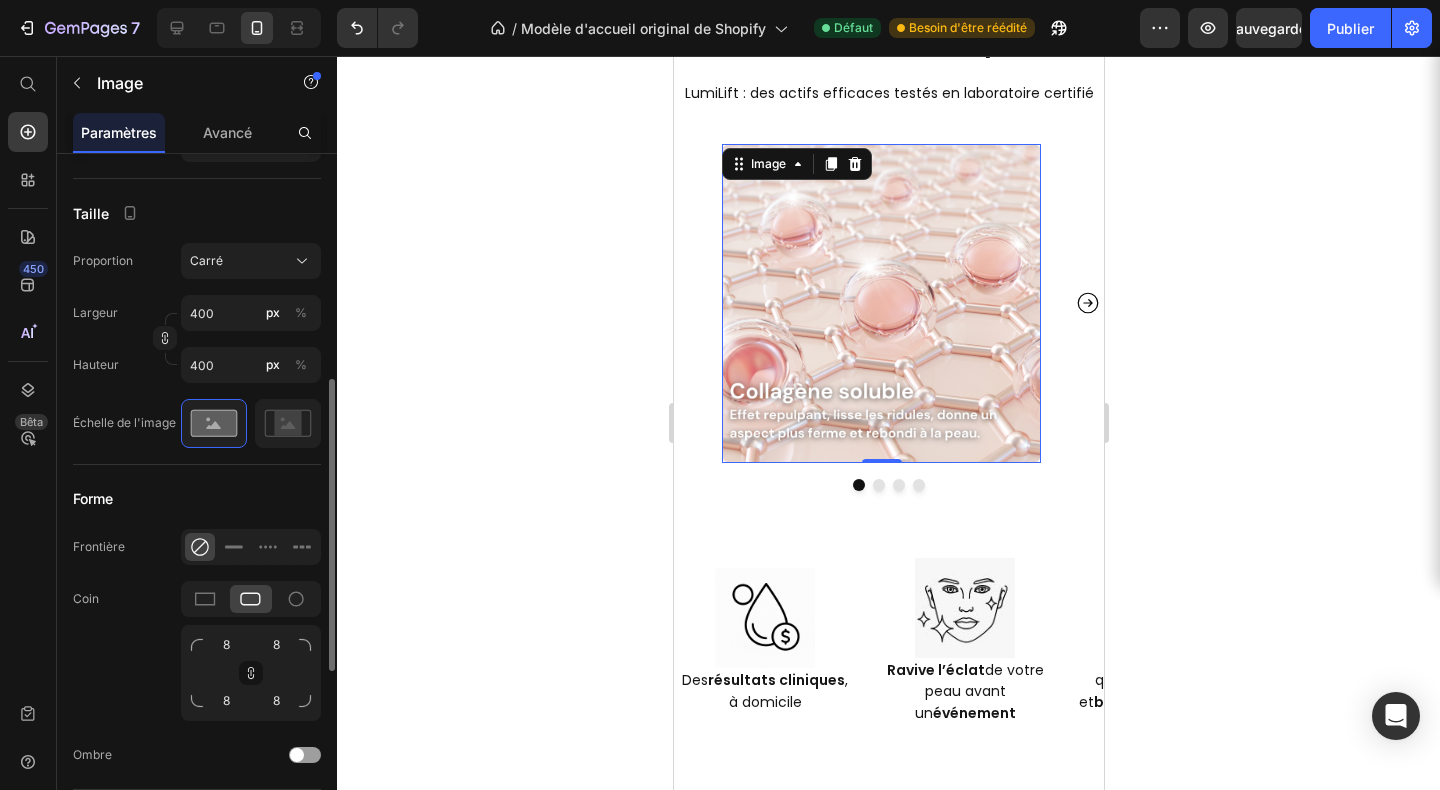 click 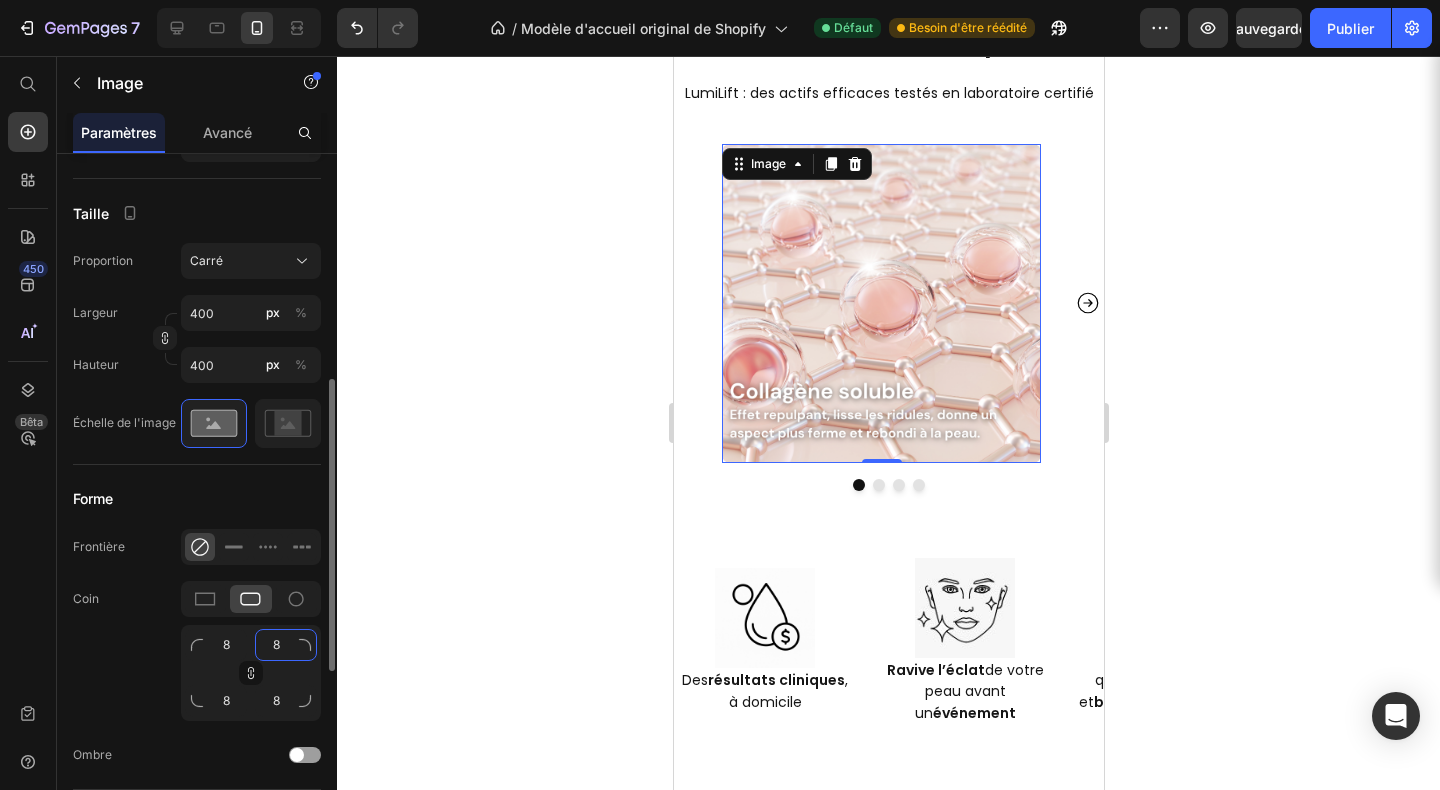 click on "8" 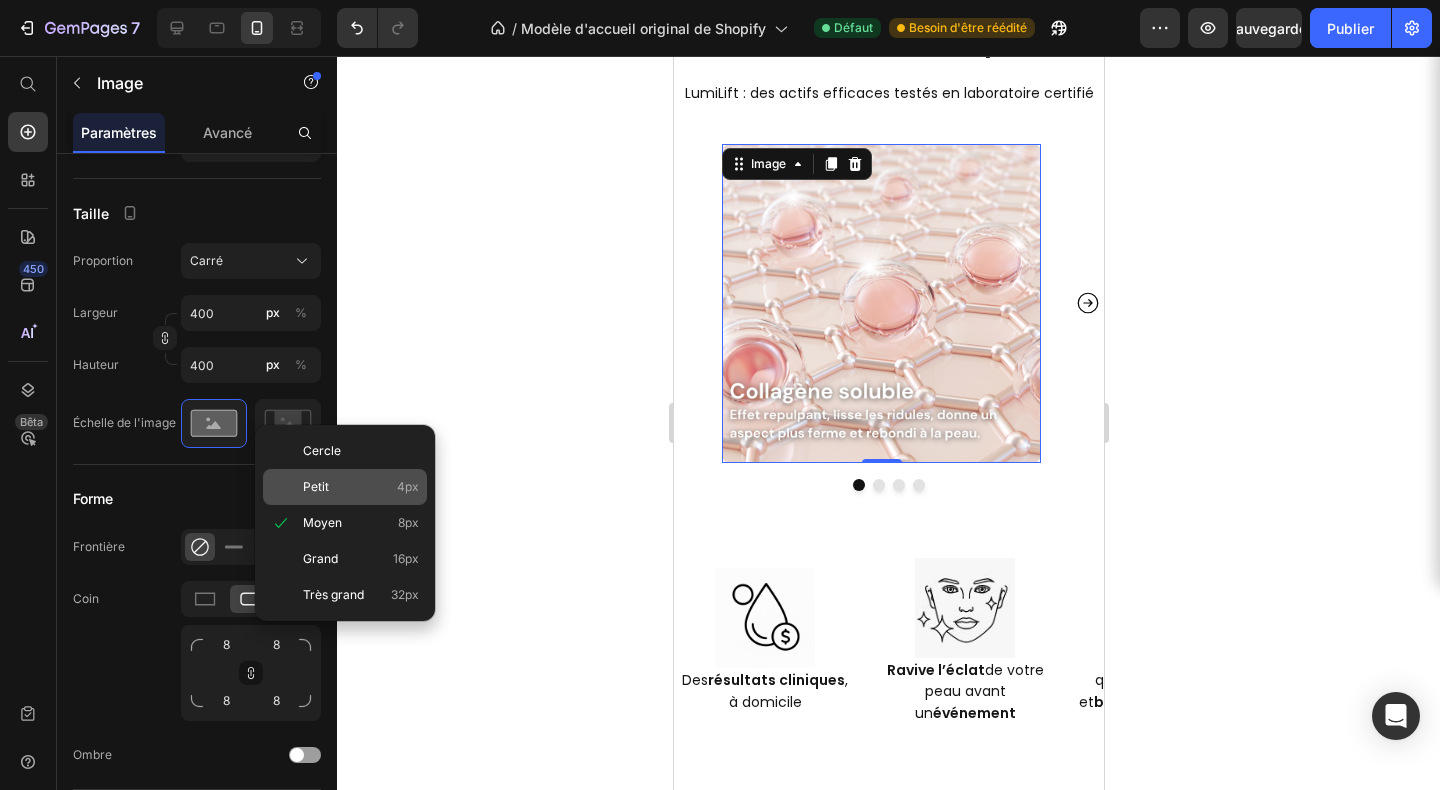 click on "Petit 4px" 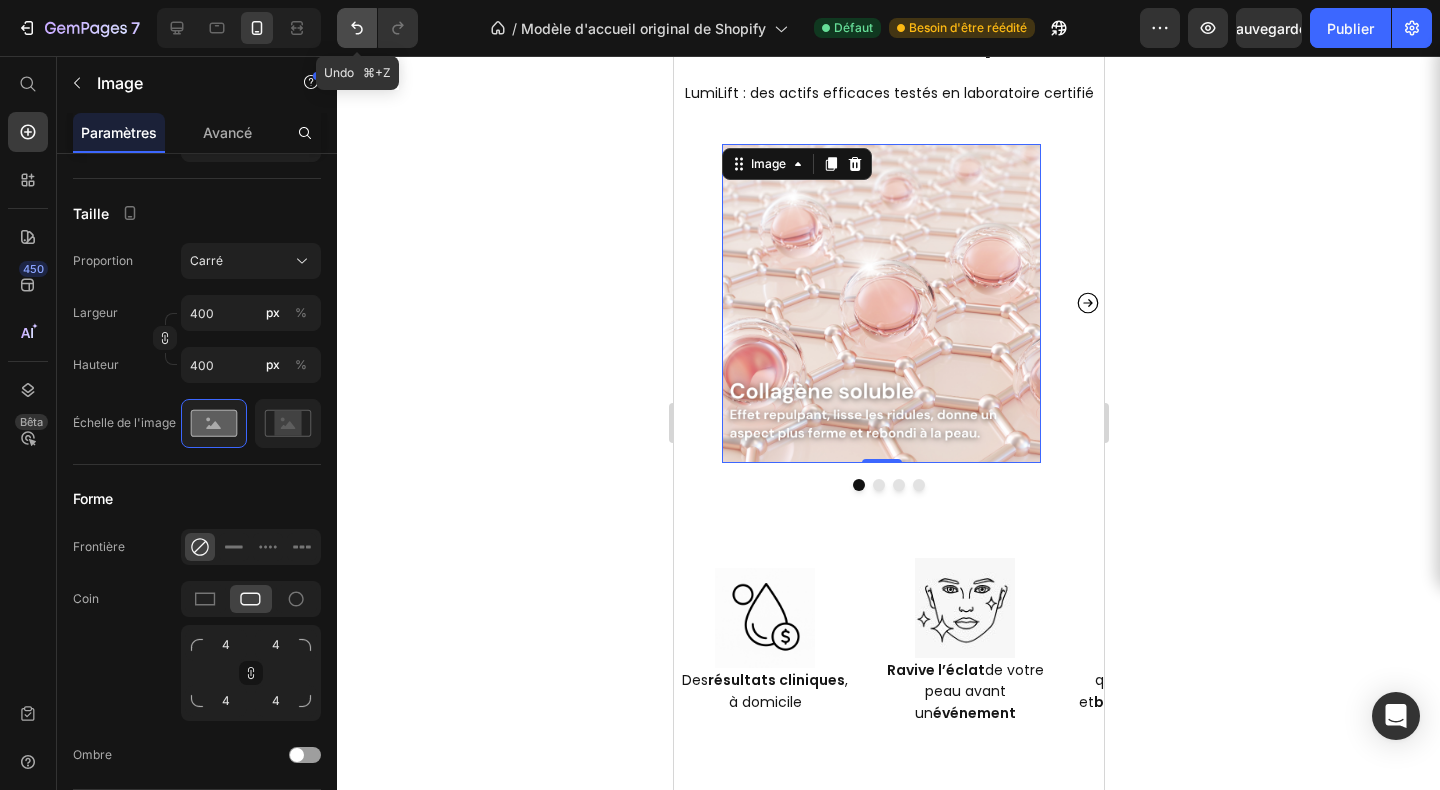click 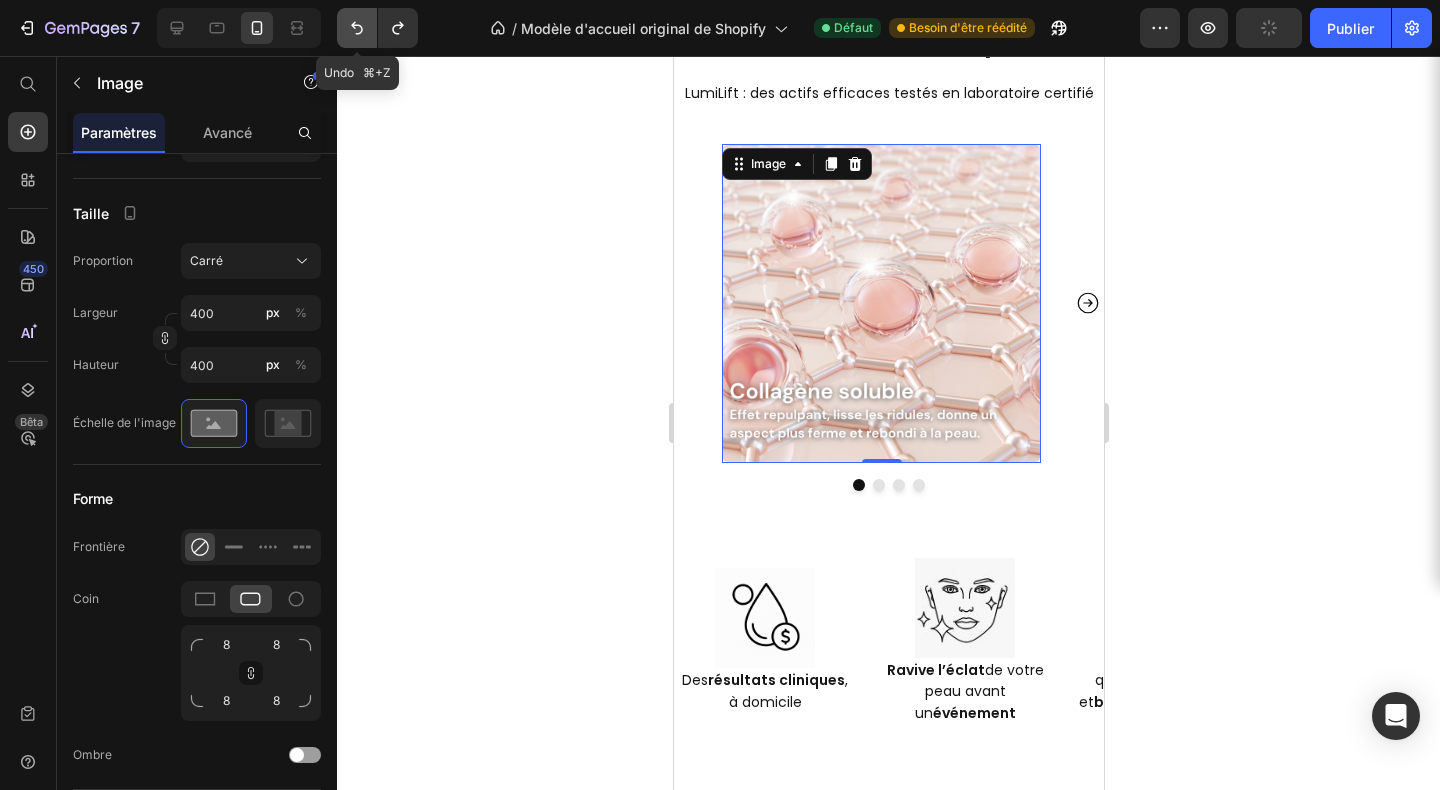 click 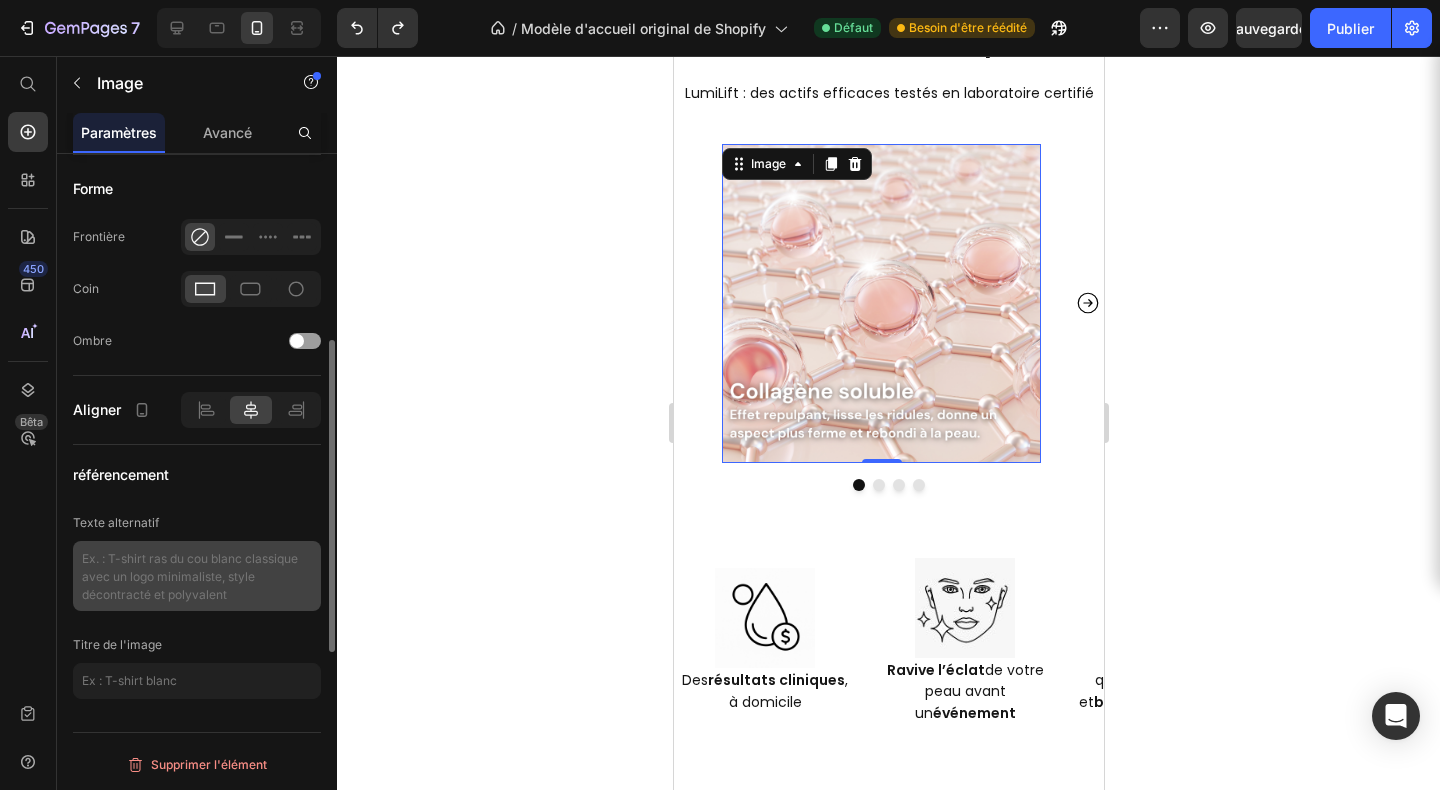 scroll, scrollTop: 575, scrollLeft: 0, axis: vertical 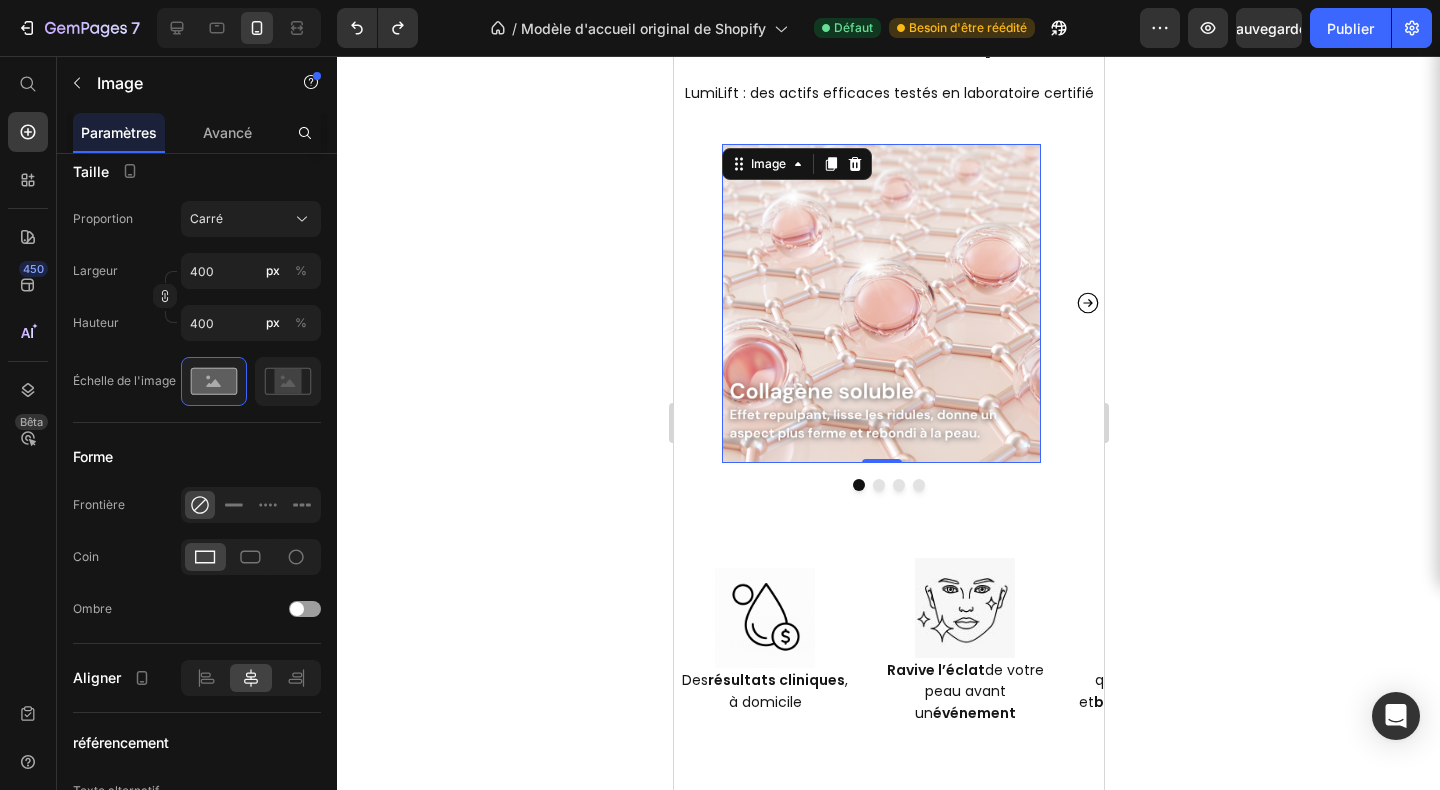 click 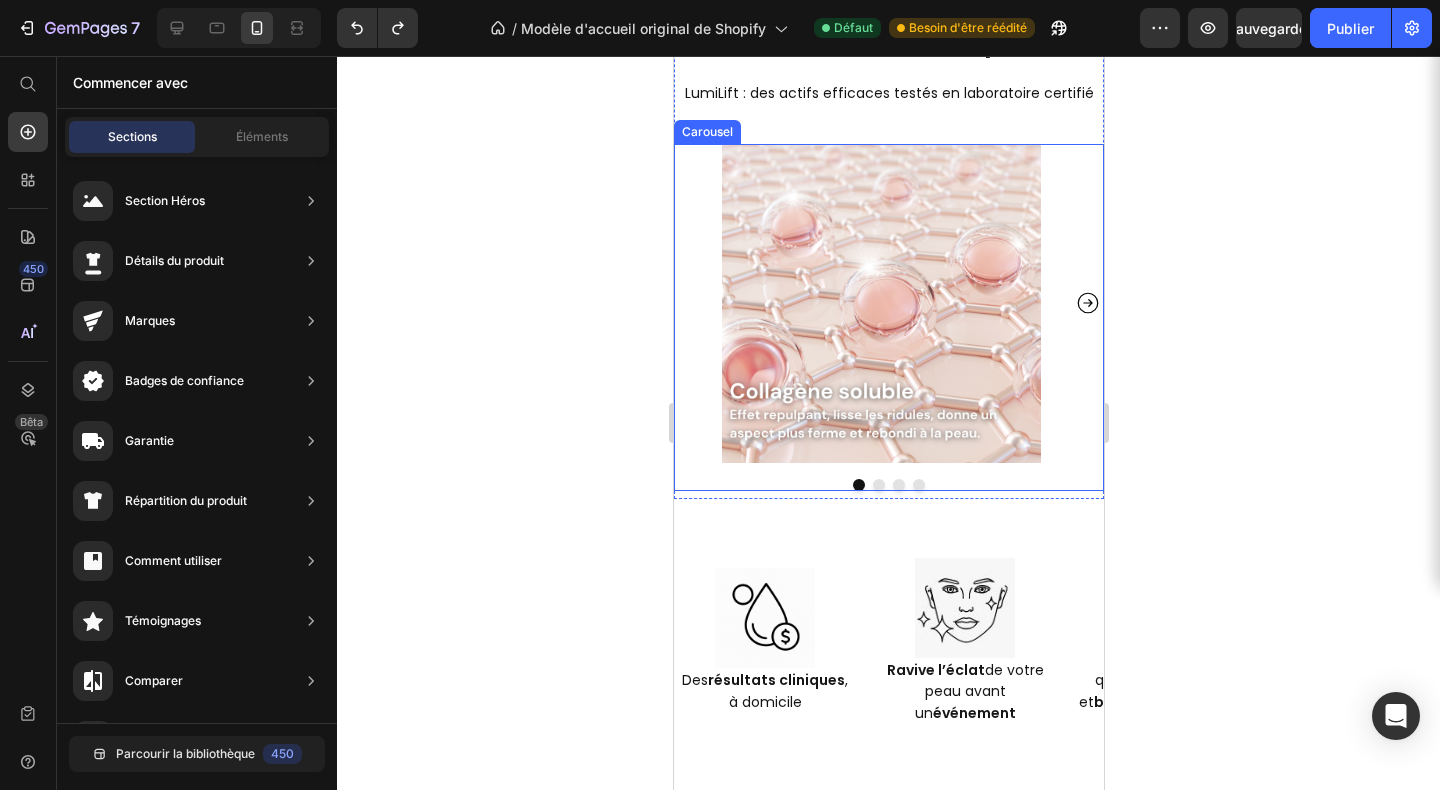 click at bounding box center [878, 485] 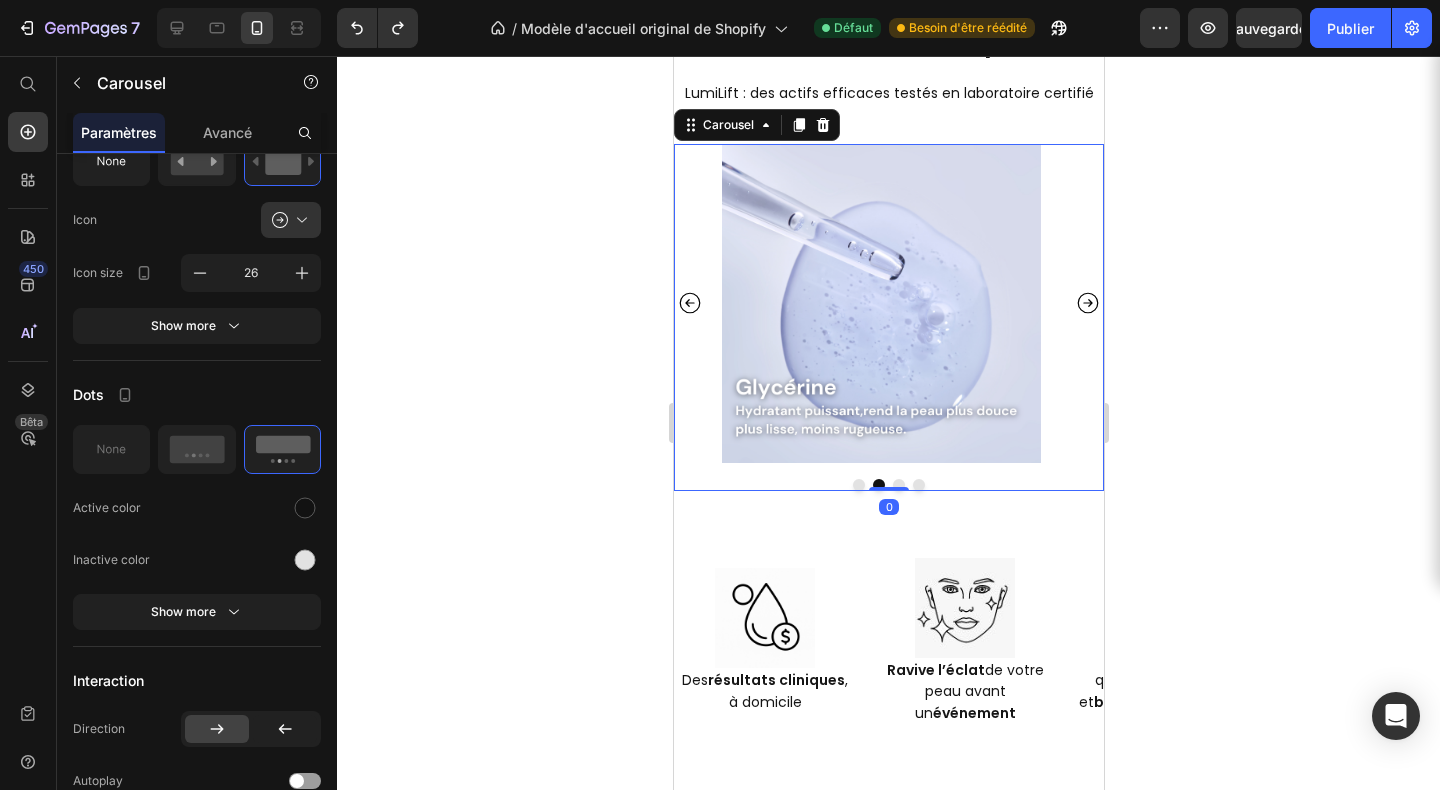 scroll, scrollTop: 0, scrollLeft: 0, axis: both 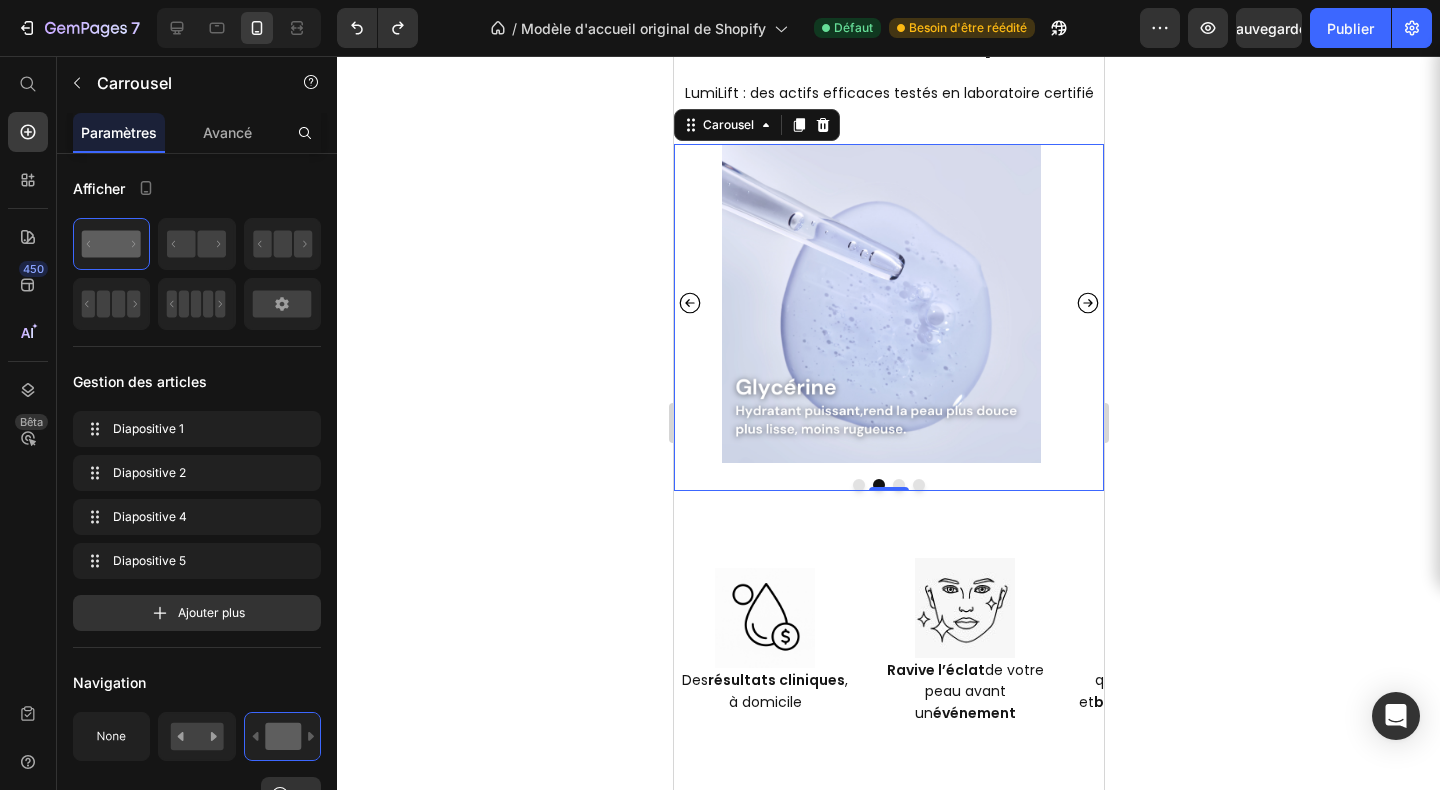 click at bounding box center [898, 485] 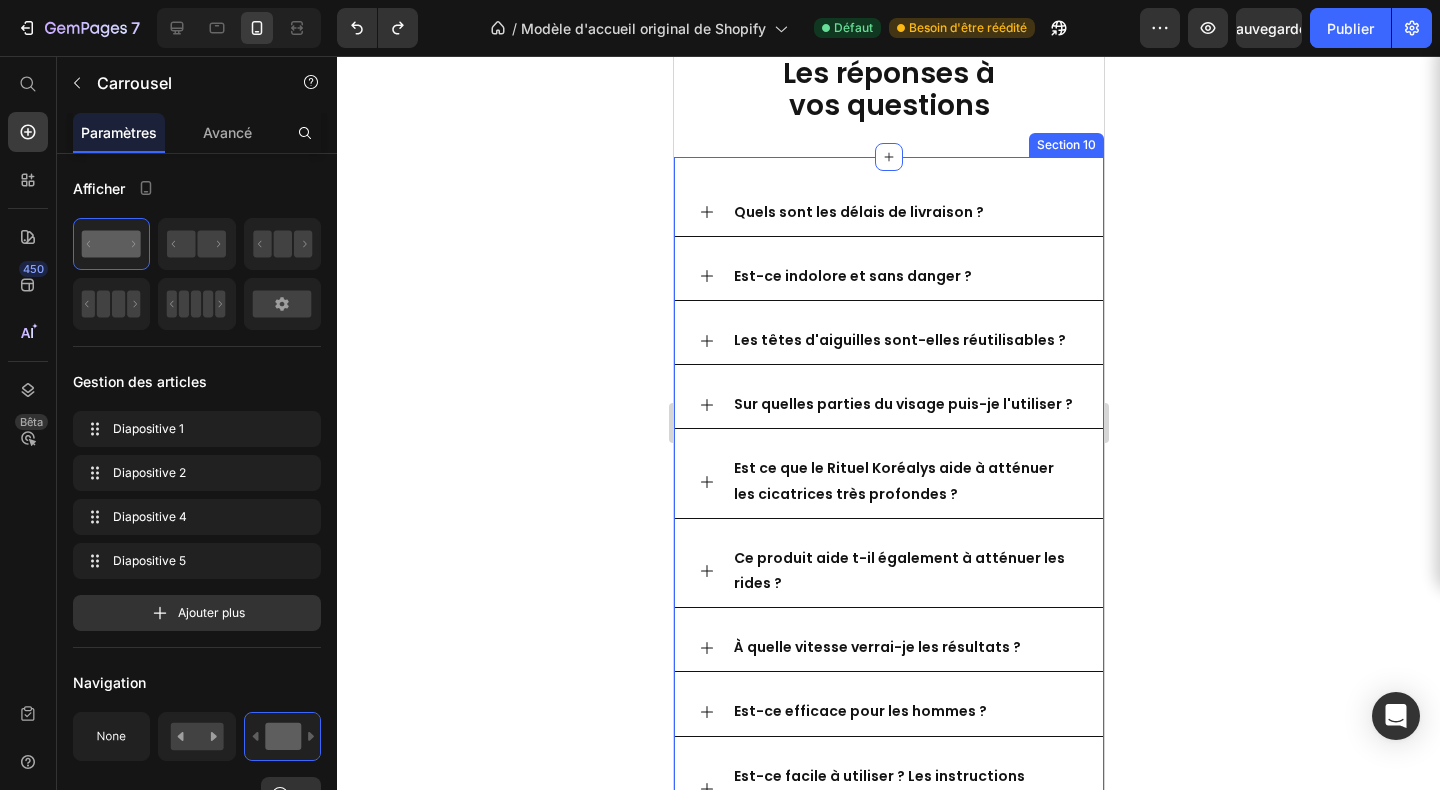 scroll, scrollTop: 5357, scrollLeft: 0, axis: vertical 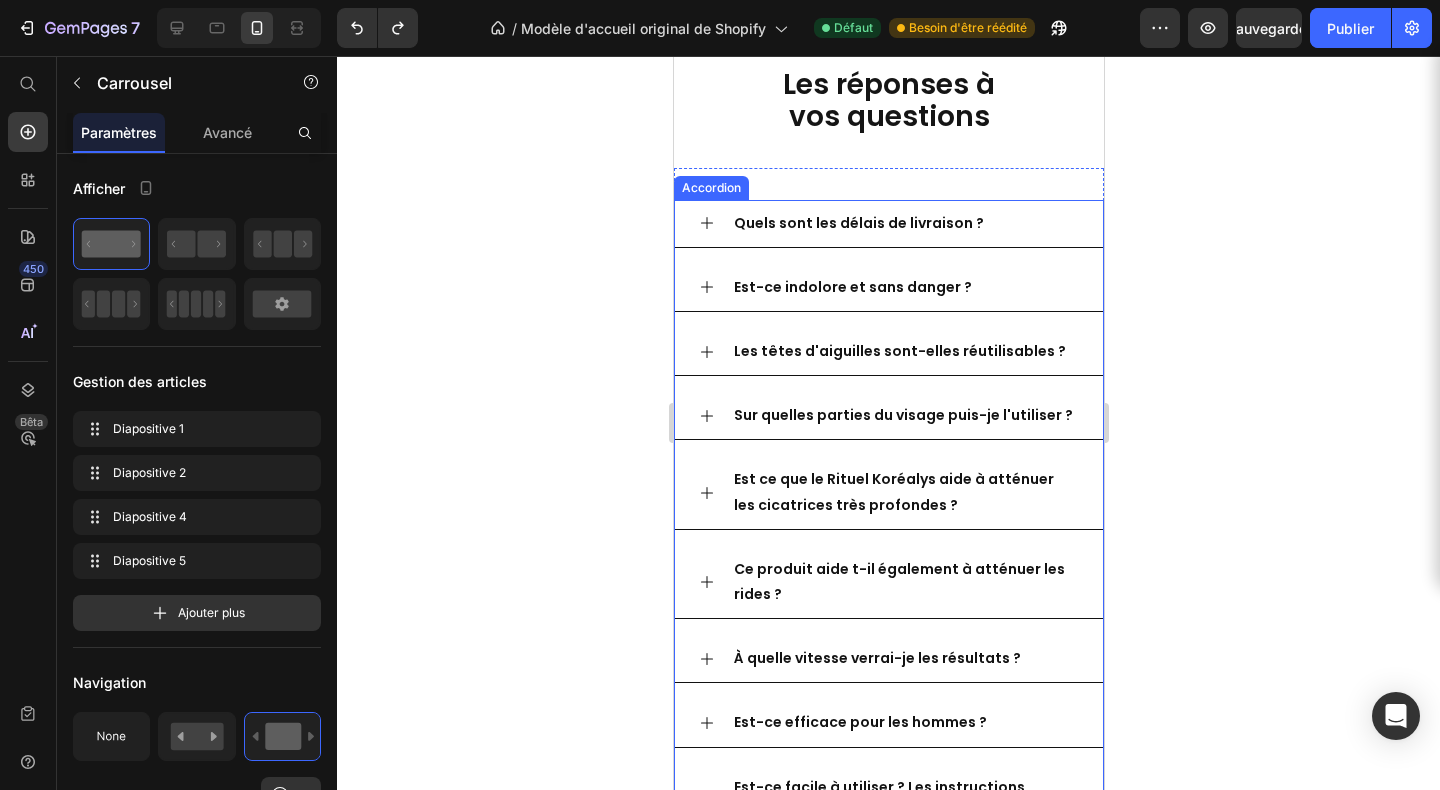 click on "Quels sont les délais de livraison ?" at bounding box center (858, 223) 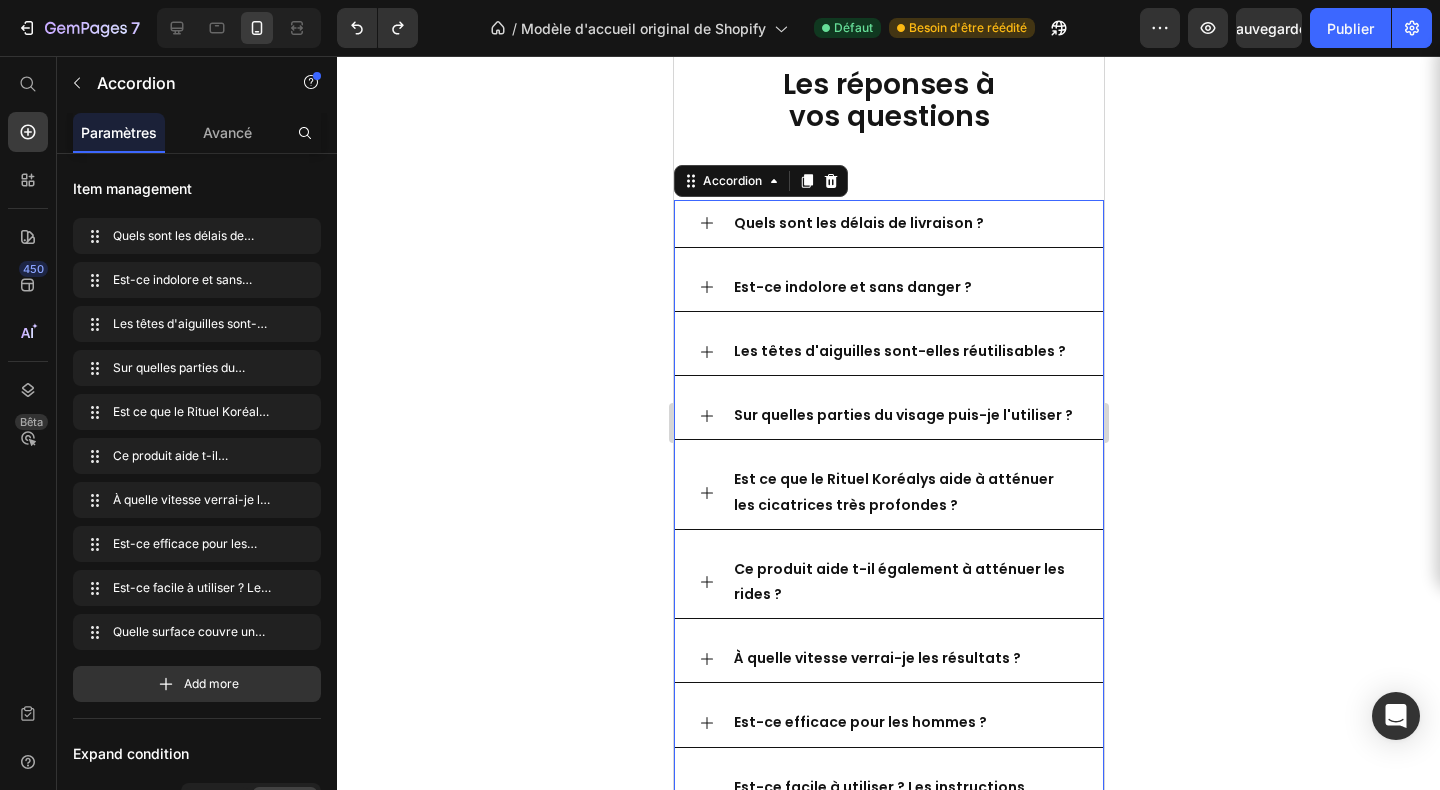 click 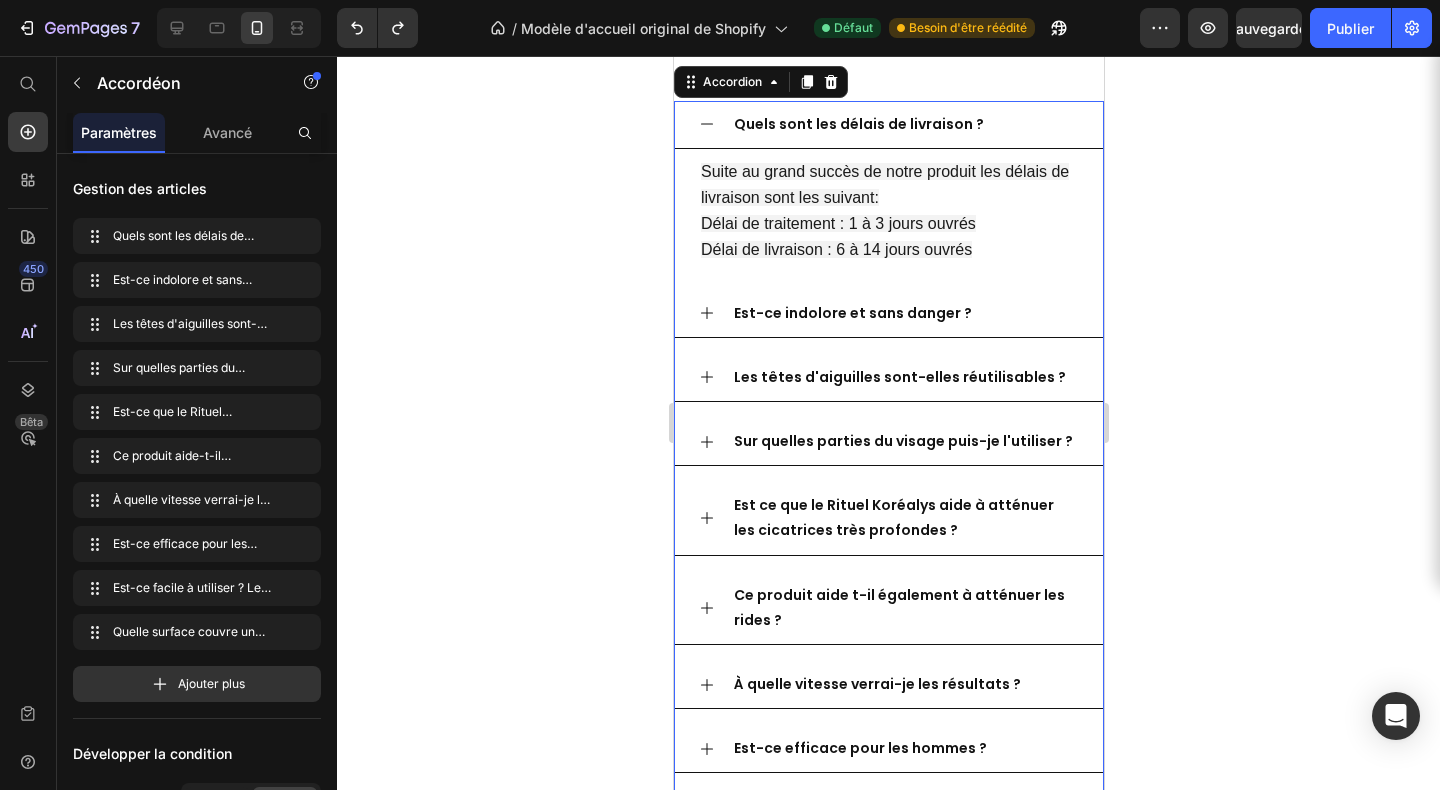 scroll, scrollTop: 5511, scrollLeft: 0, axis: vertical 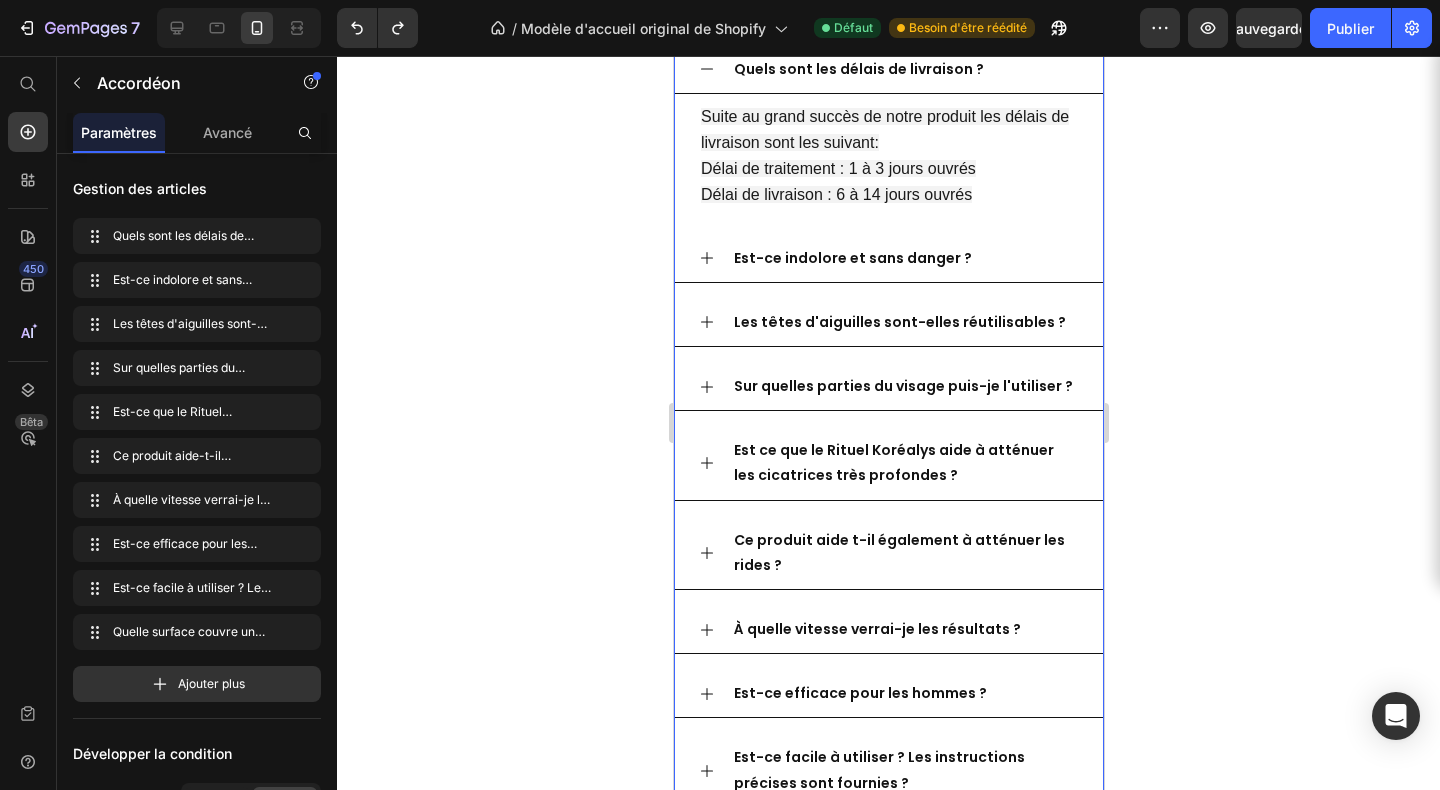 click 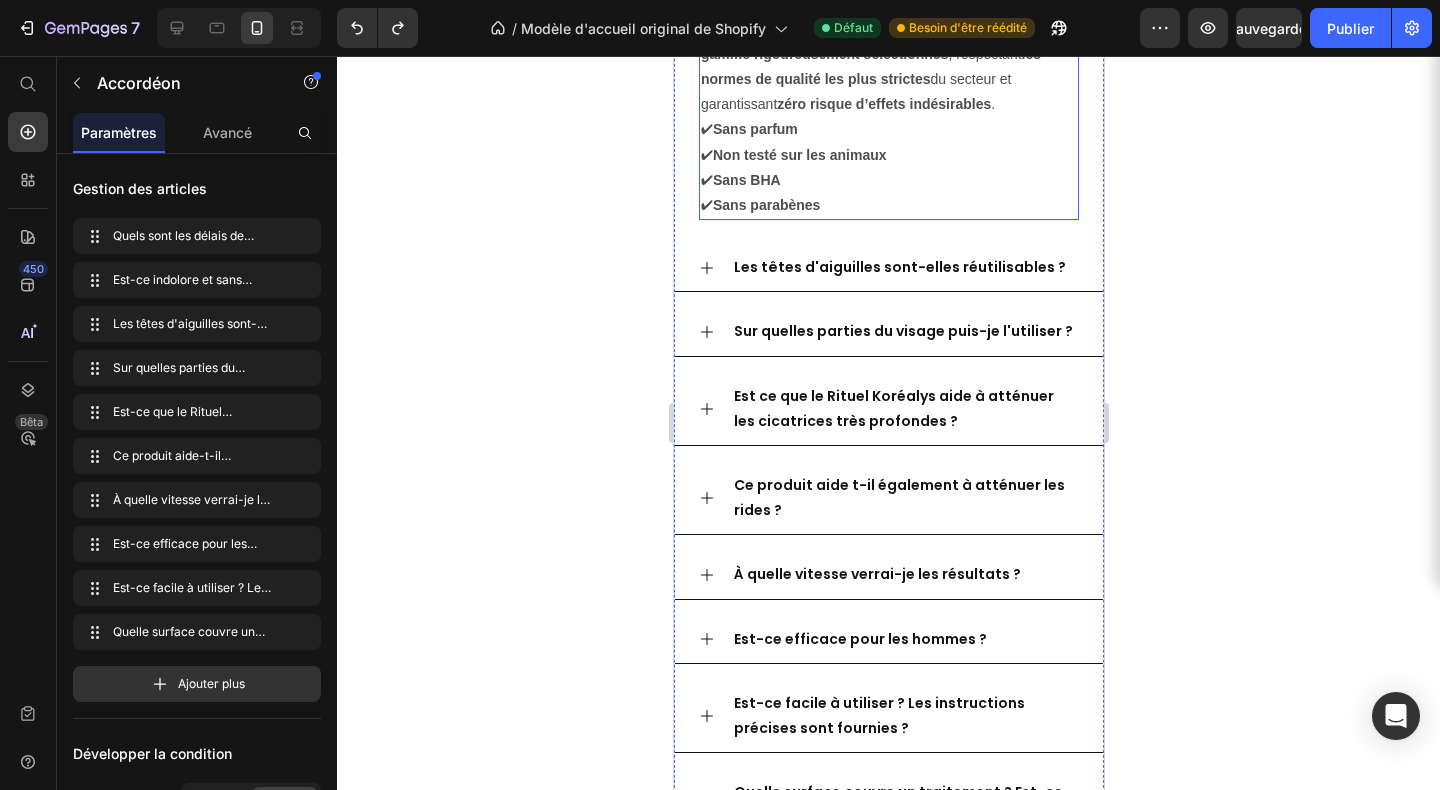 scroll, scrollTop: 5947, scrollLeft: 0, axis: vertical 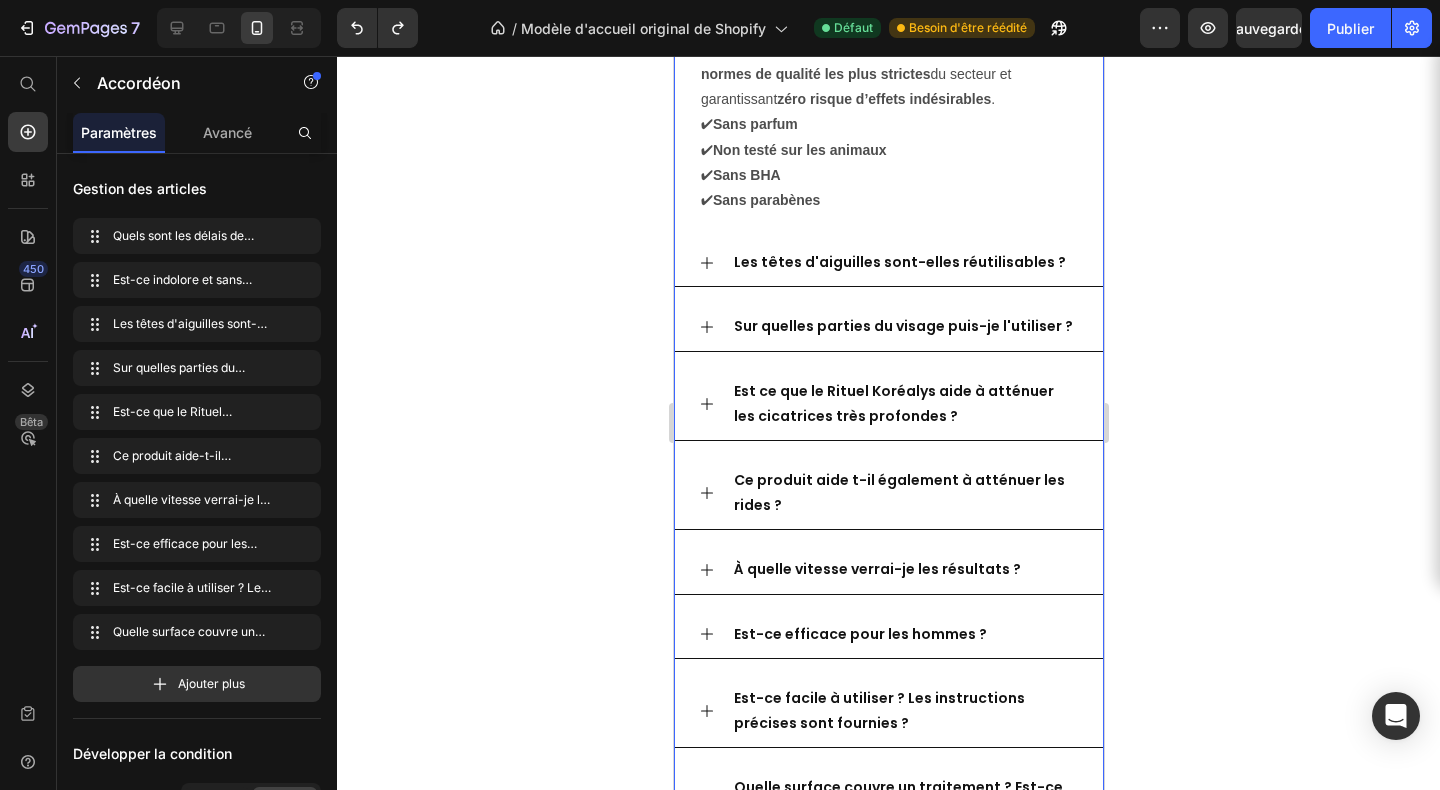 click 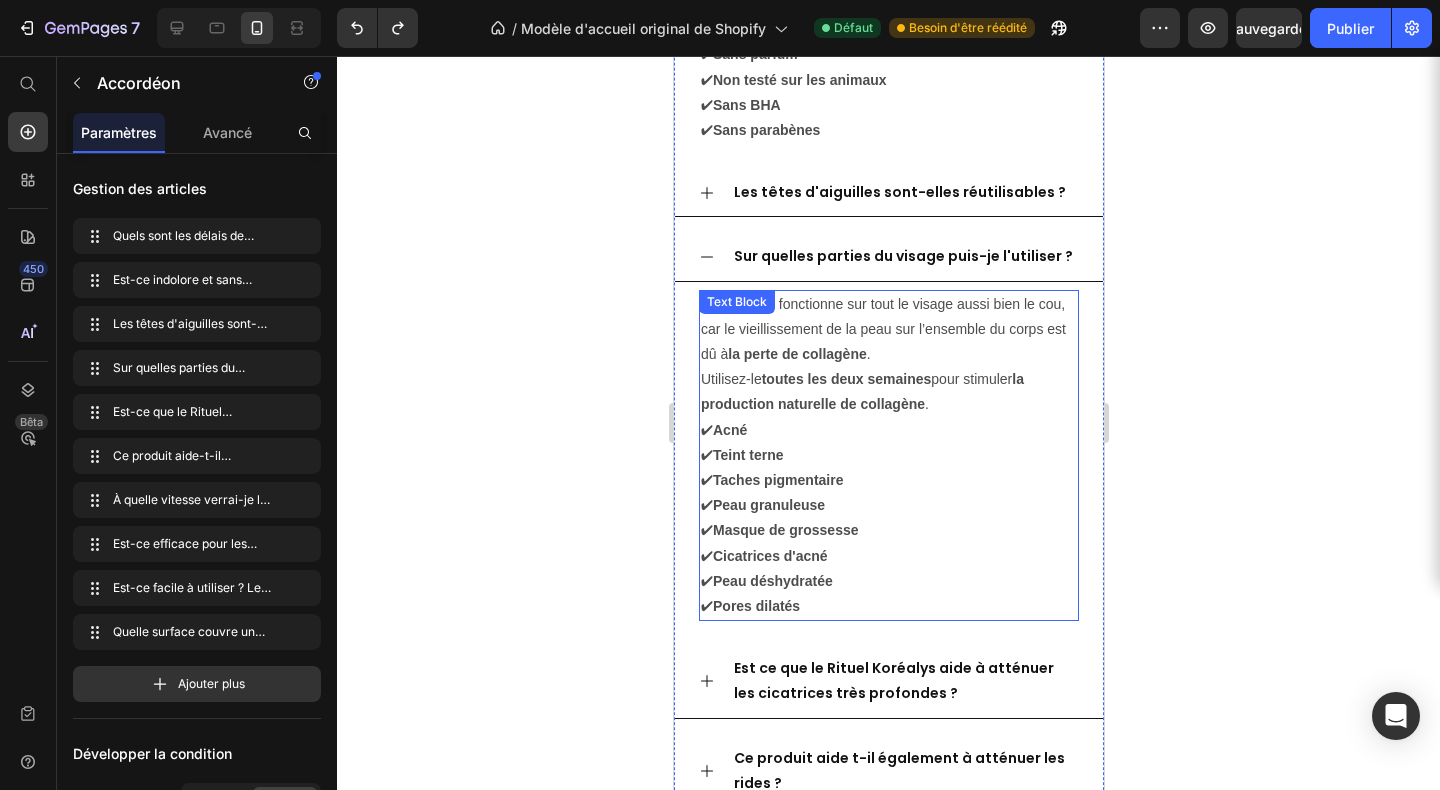 scroll, scrollTop: 6117, scrollLeft: 0, axis: vertical 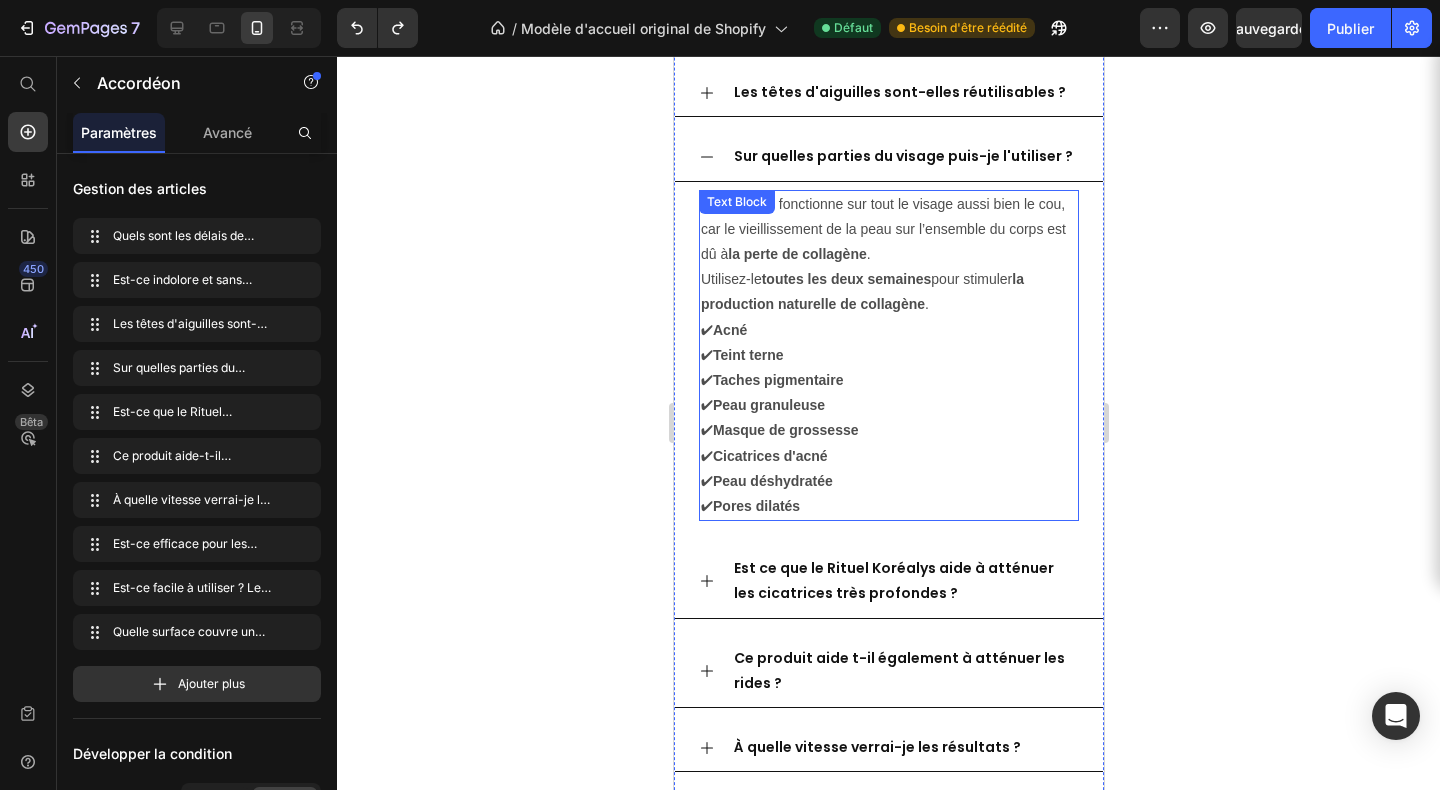click on "✔  Acné  ✔  Teint terne ✔  Taches pigmentaire ✔  Peau granuleuse ✔  Masque de grossesse ✔  Cicatrices d'acné ✔  Peau déshydratée ✔  Pores dilatés" at bounding box center (888, 419) 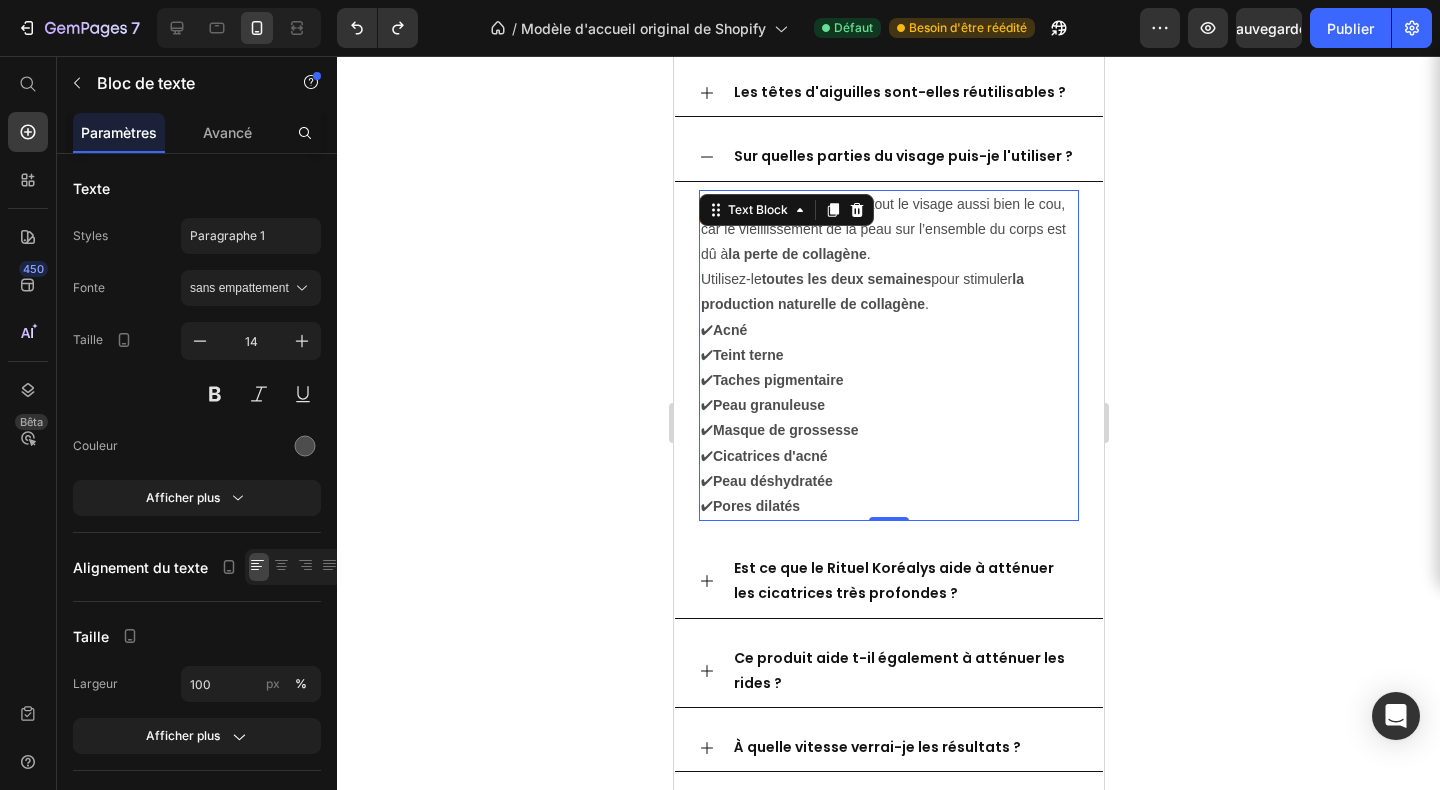 click on "Pores dilatés" at bounding box center (755, 506) 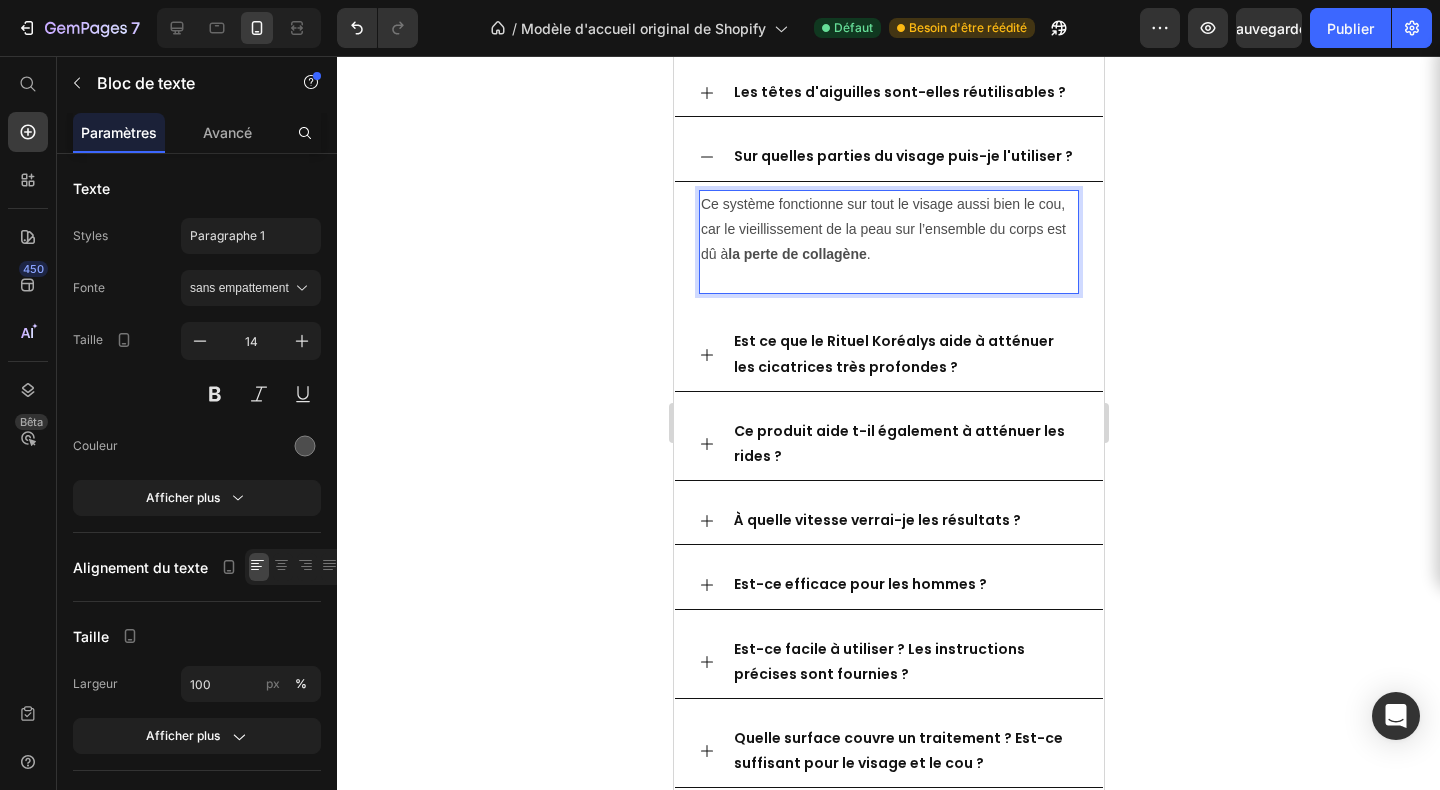 click 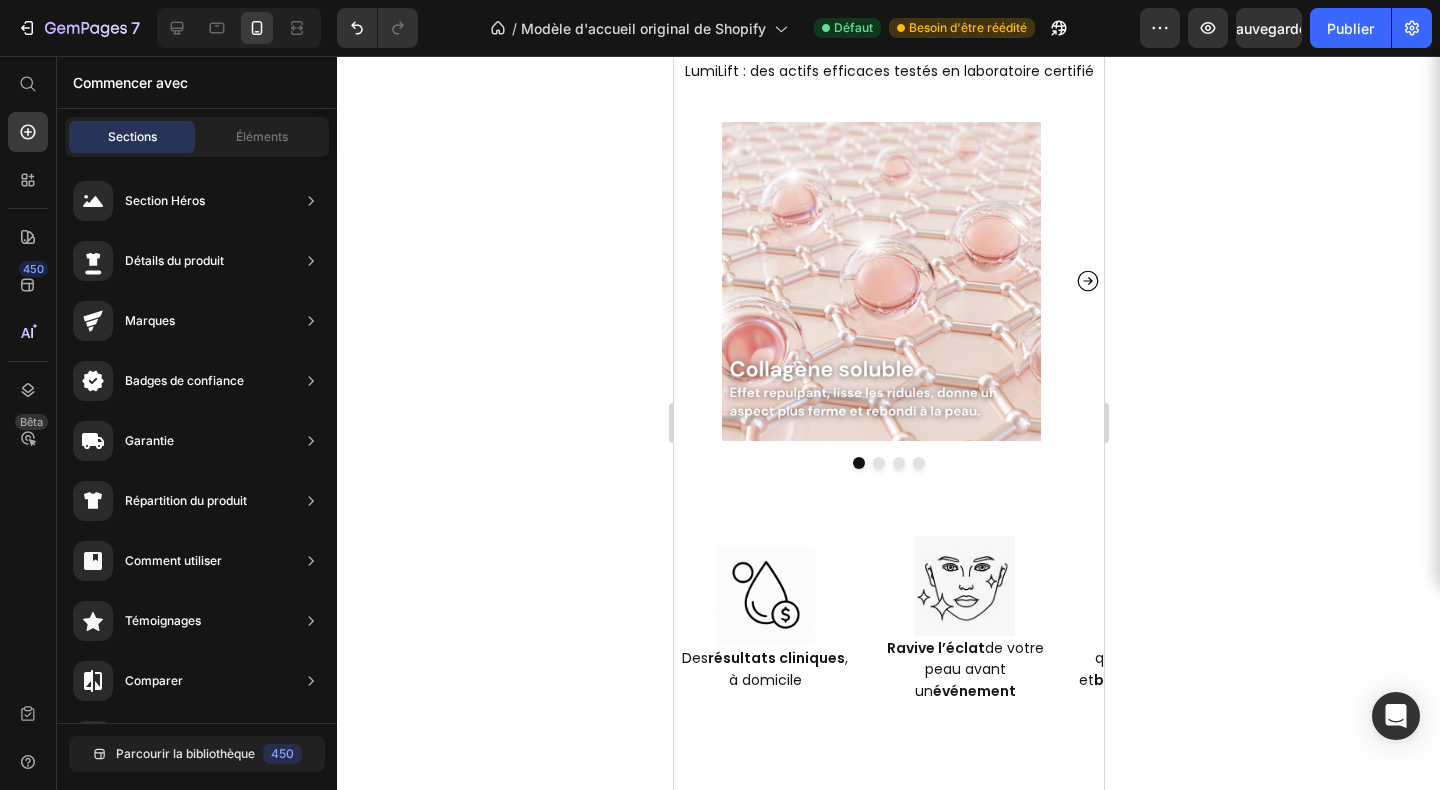 scroll, scrollTop: 4688, scrollLeft: 0, axis: vertical 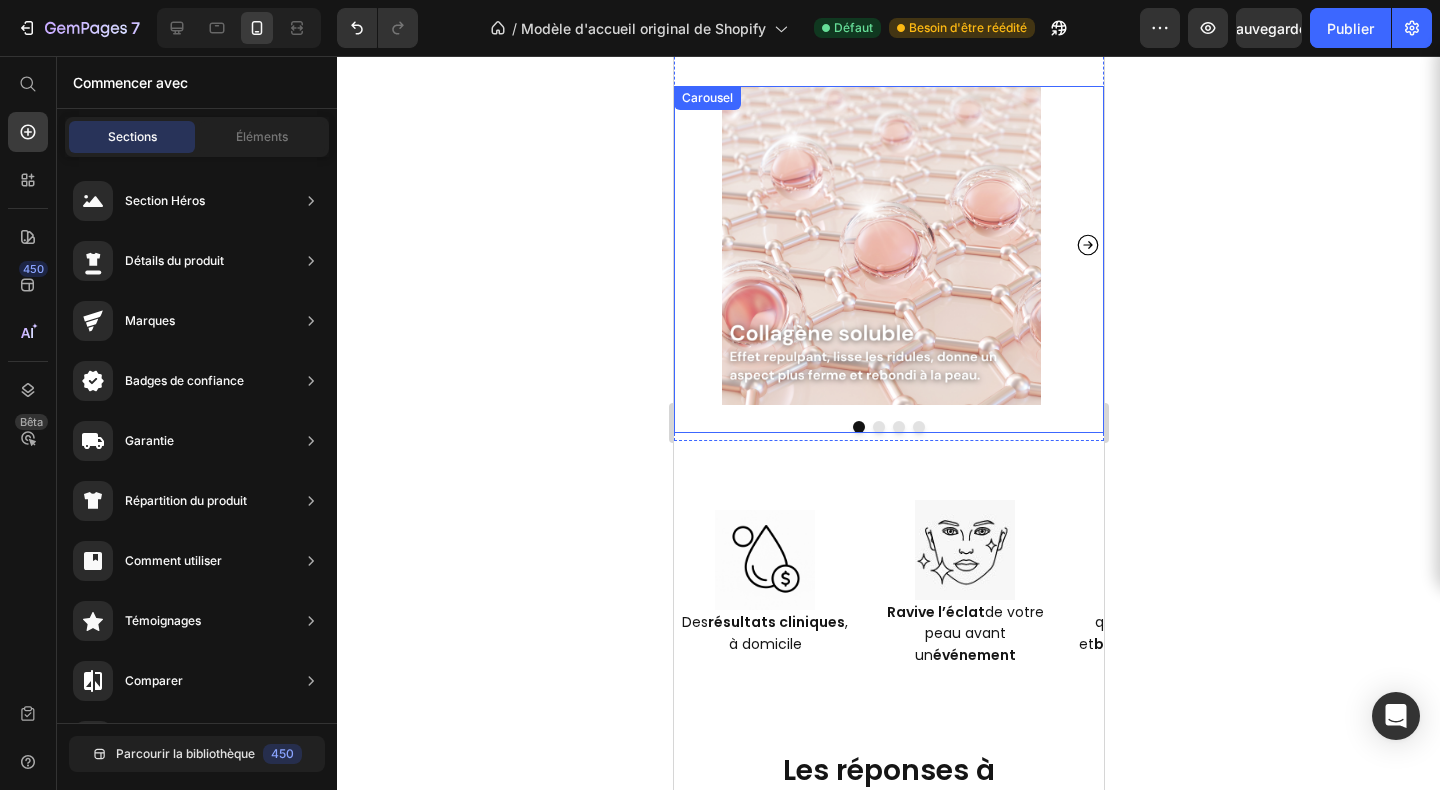 click 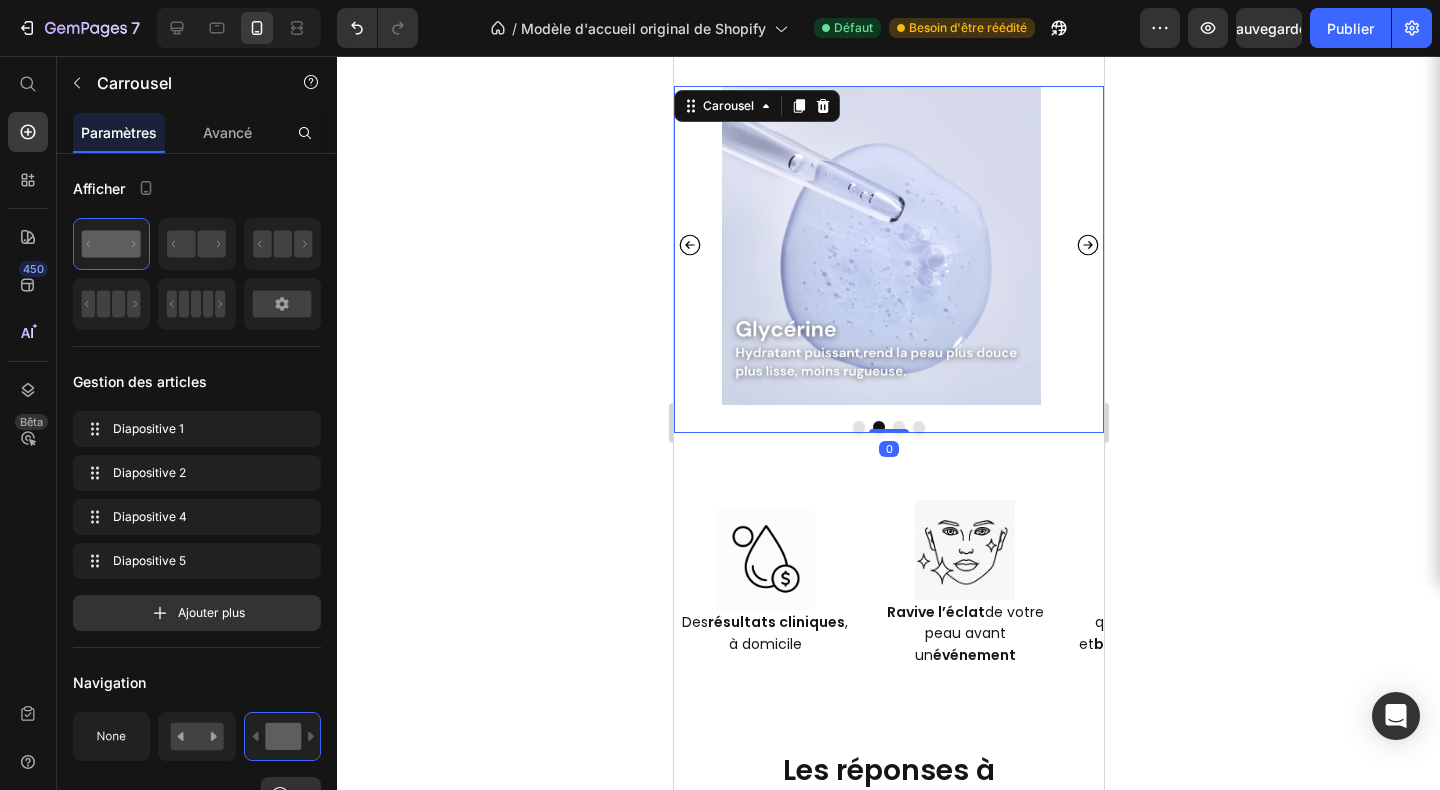 click 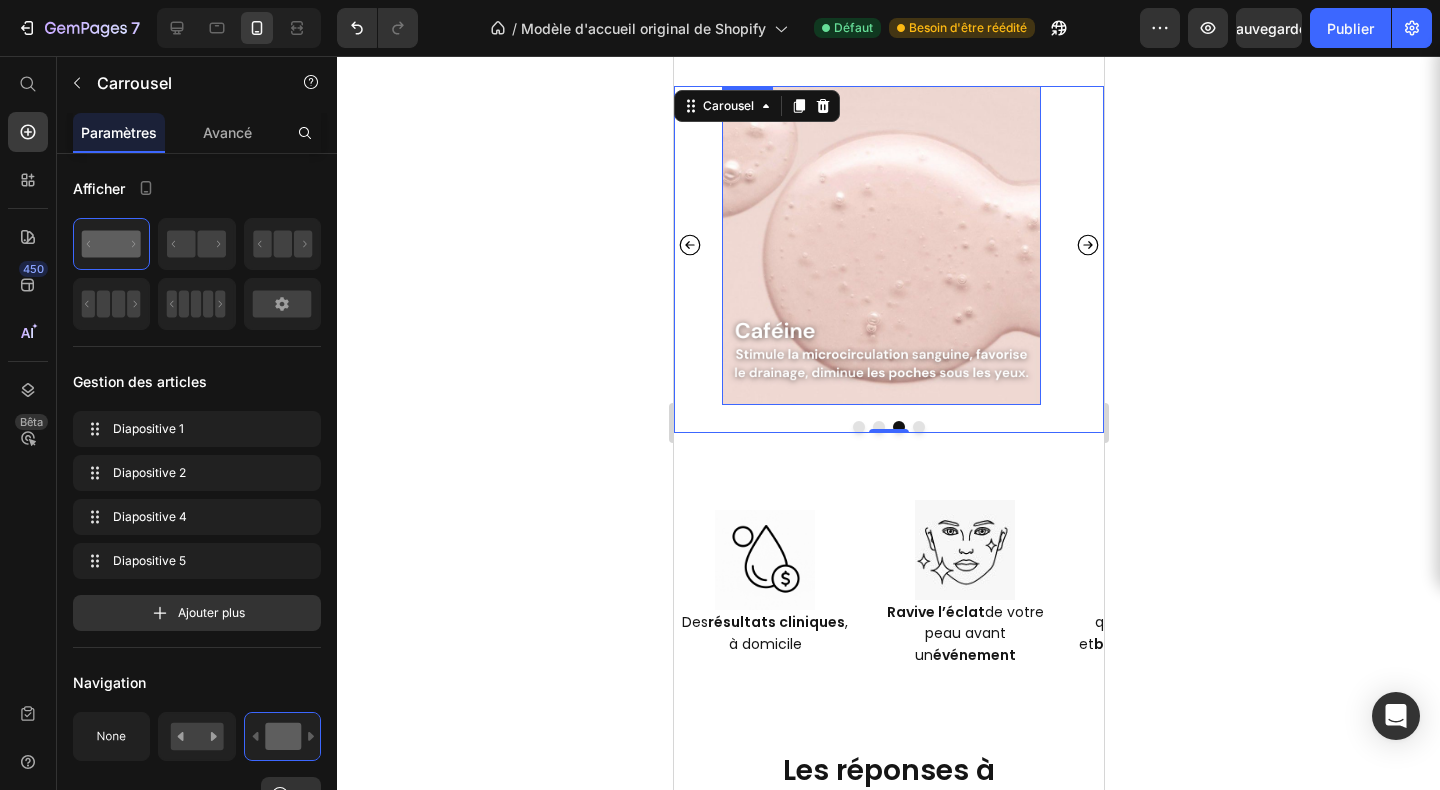 click at bounding box center (880, 245) 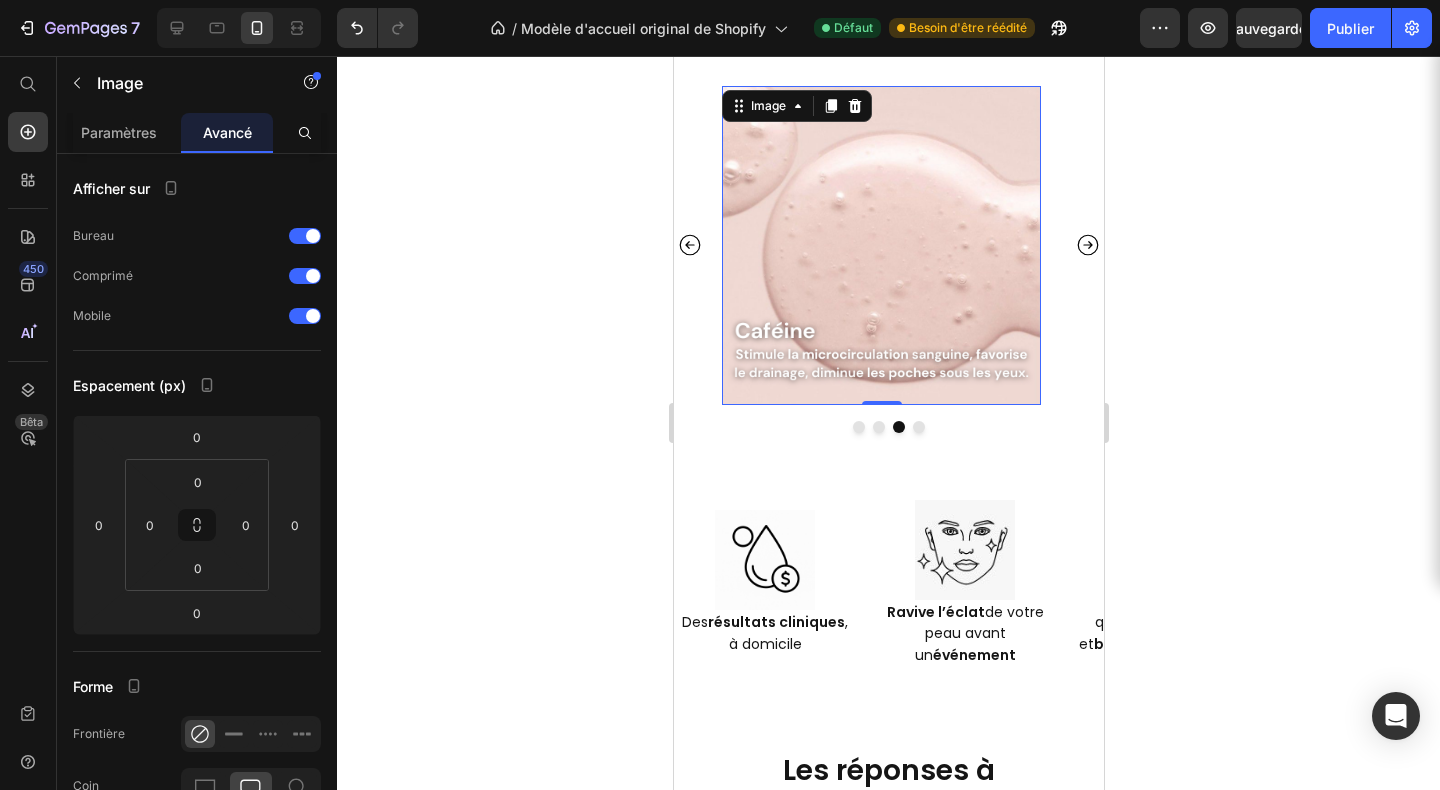 click at bounding box center [880, 245] 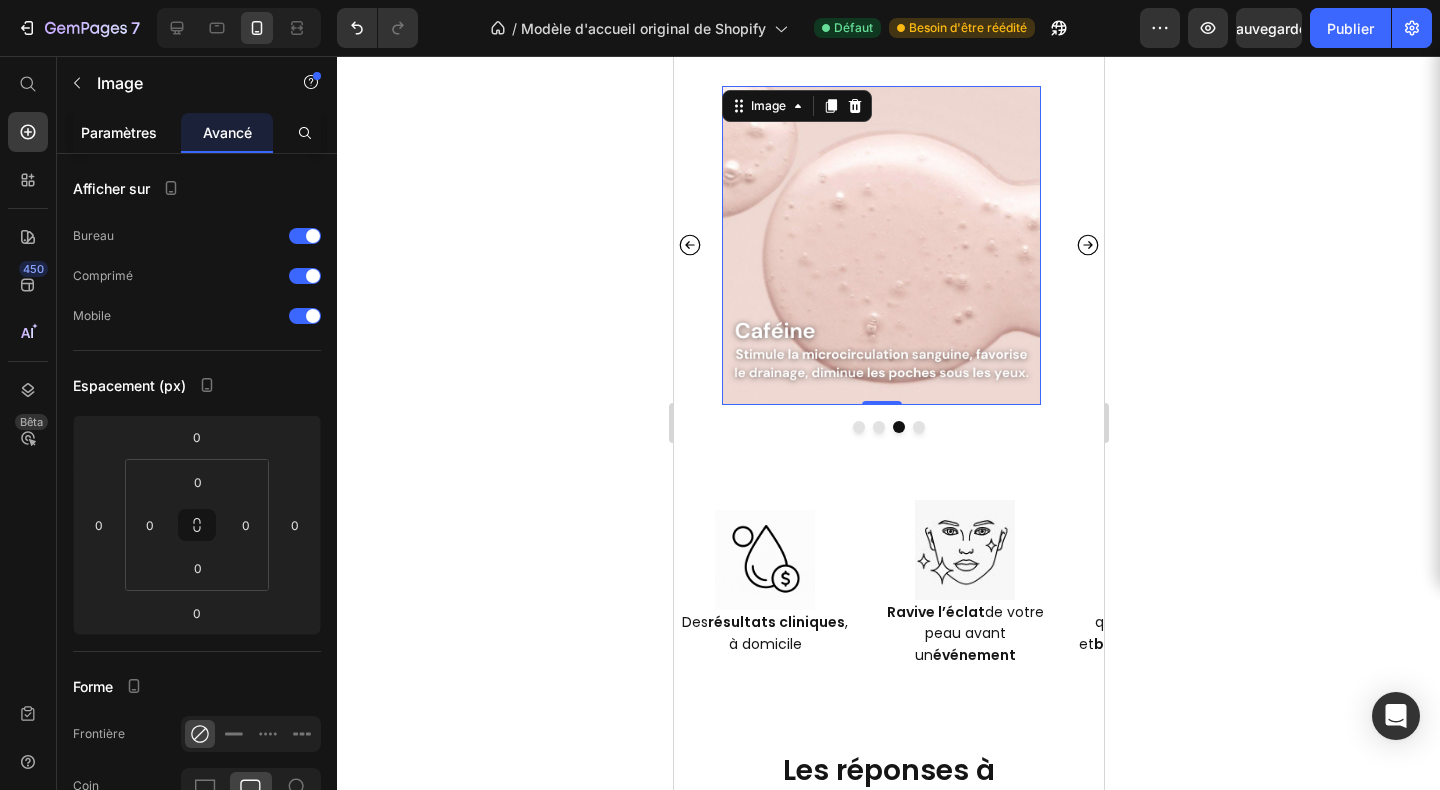click on "Paramètres" at bounding box center [119, 132] 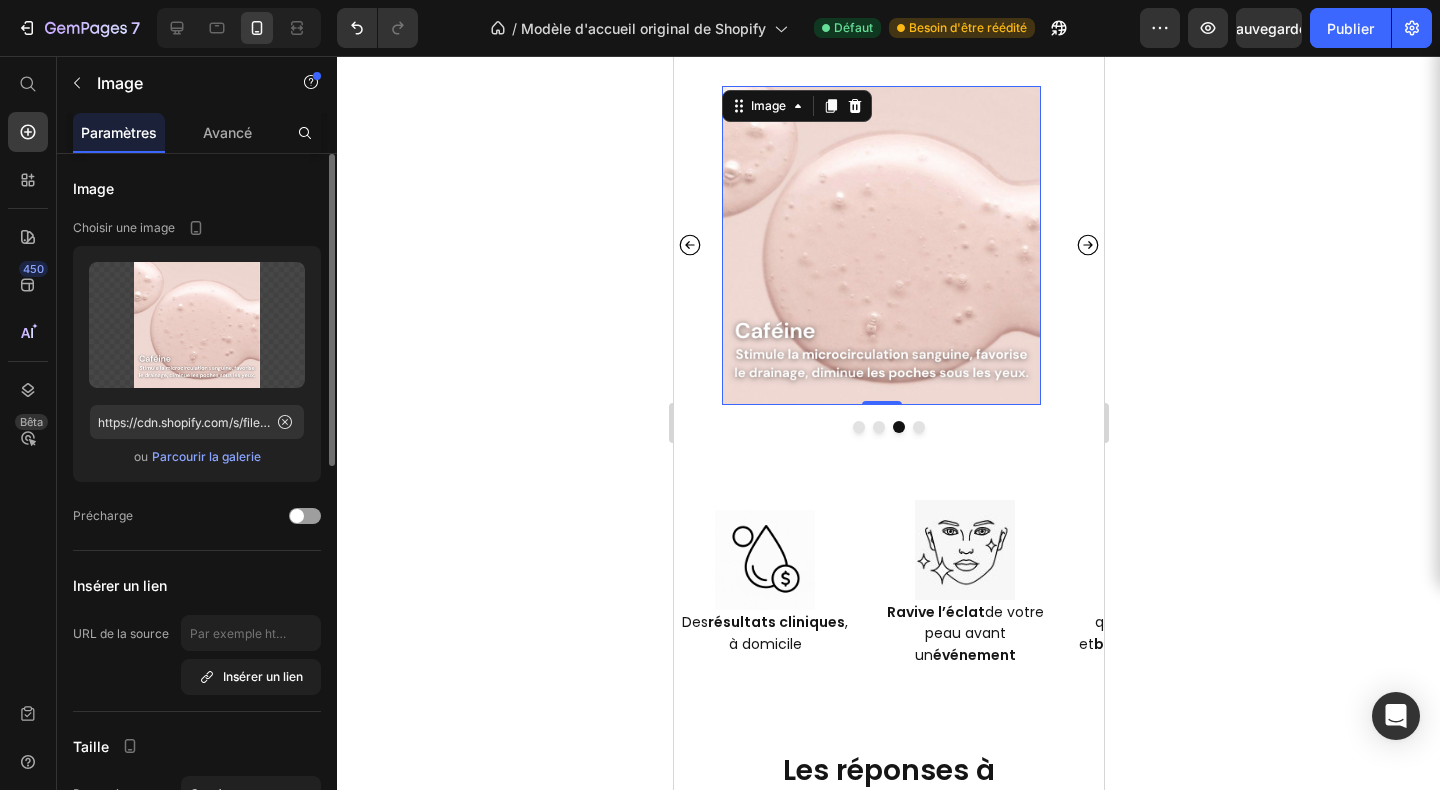 click on "Parcourir la galerie" at bounding box center (206, 456) 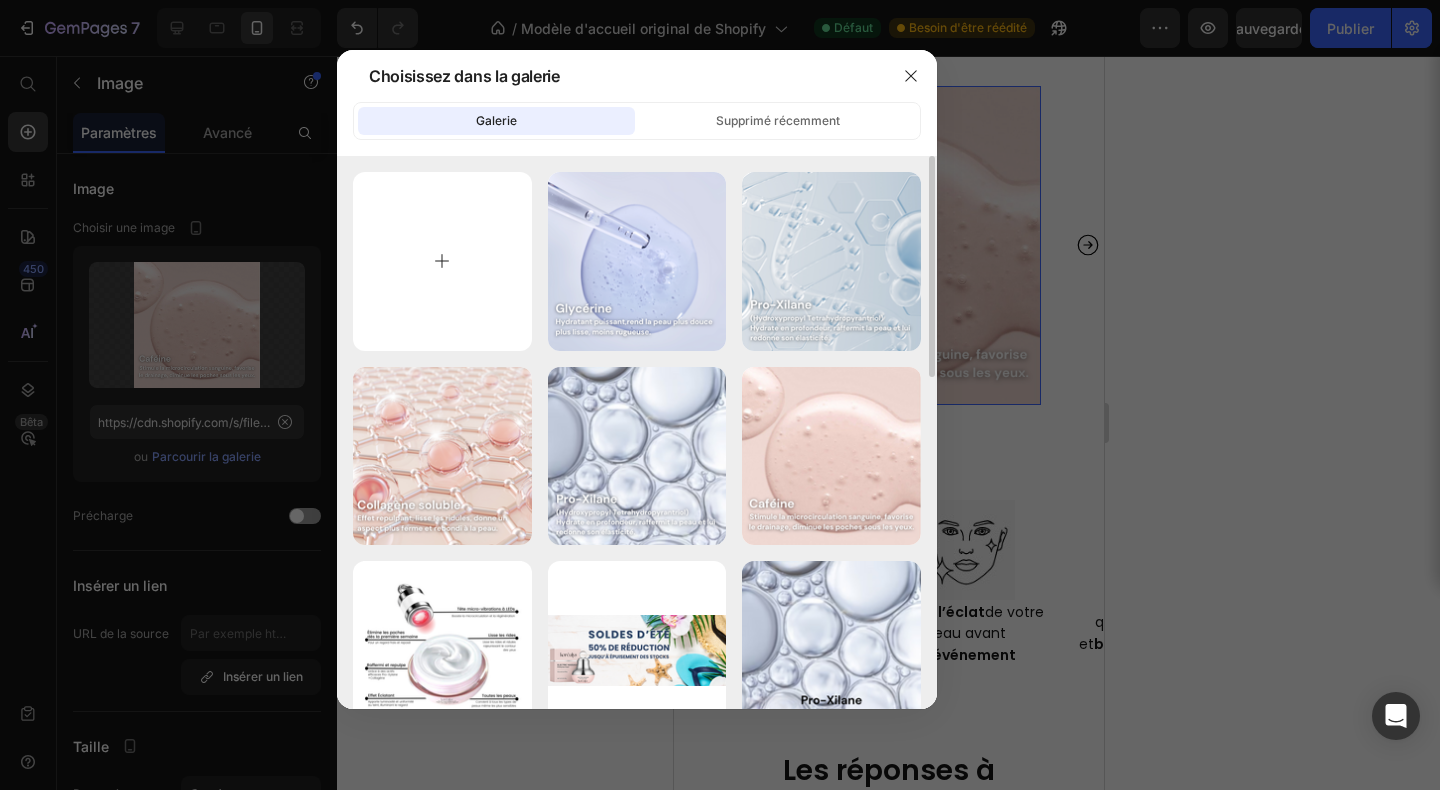click at bounding box center (442, 261) 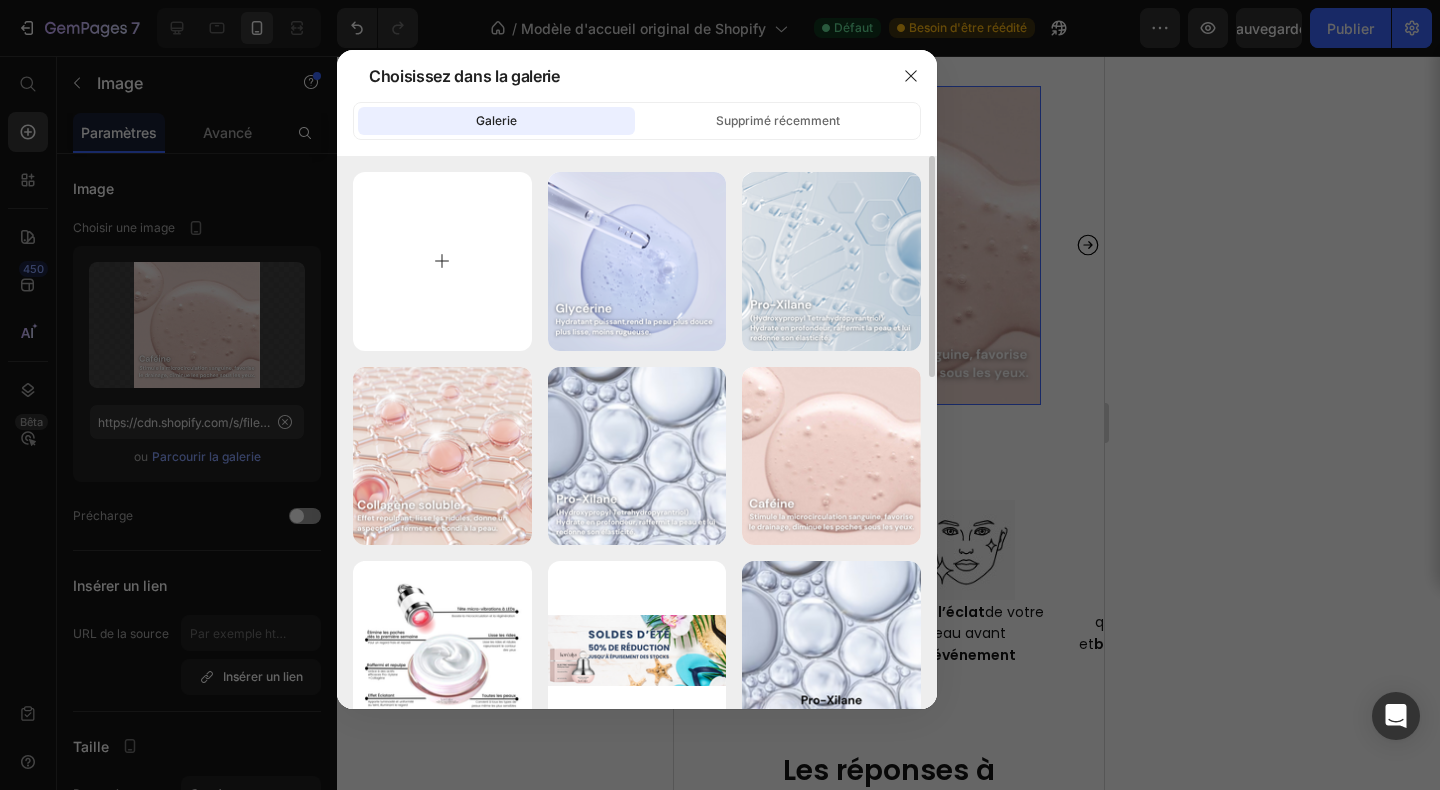 type on "C:\fakepath\Sans titre (400 x 400 px) (1080 x 1920 px) (800 x 800 px) (17).png" 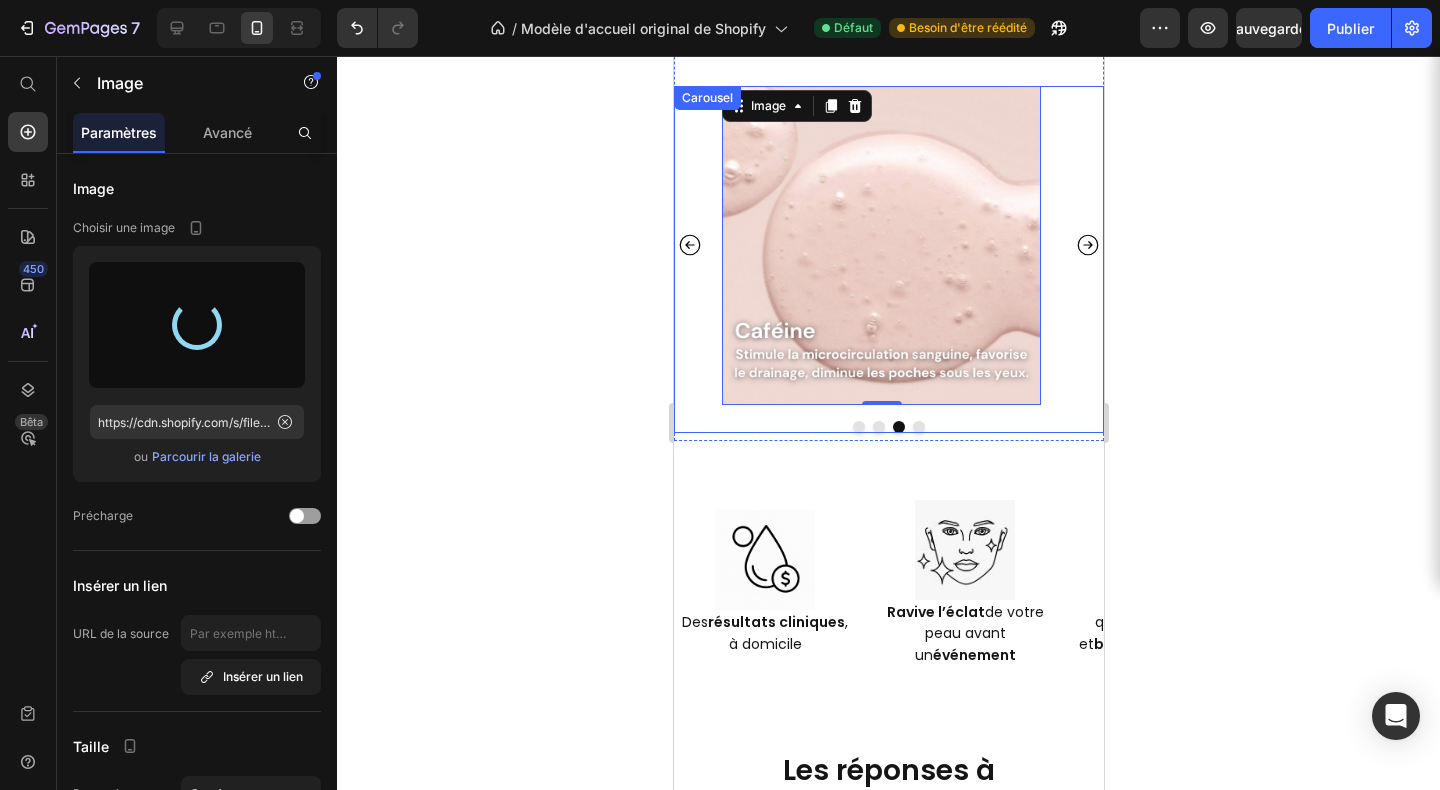 click 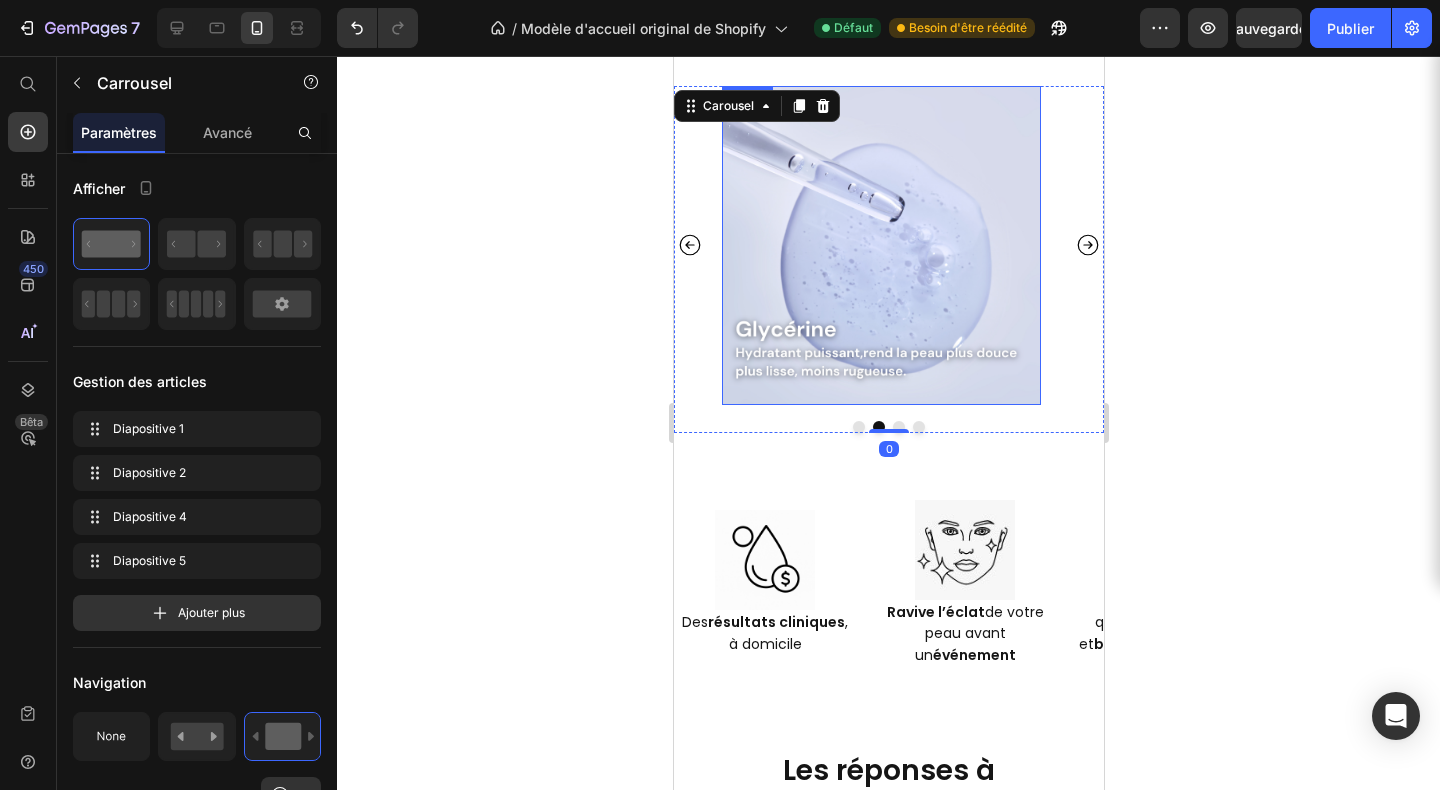click at bounding box center [880, 245] 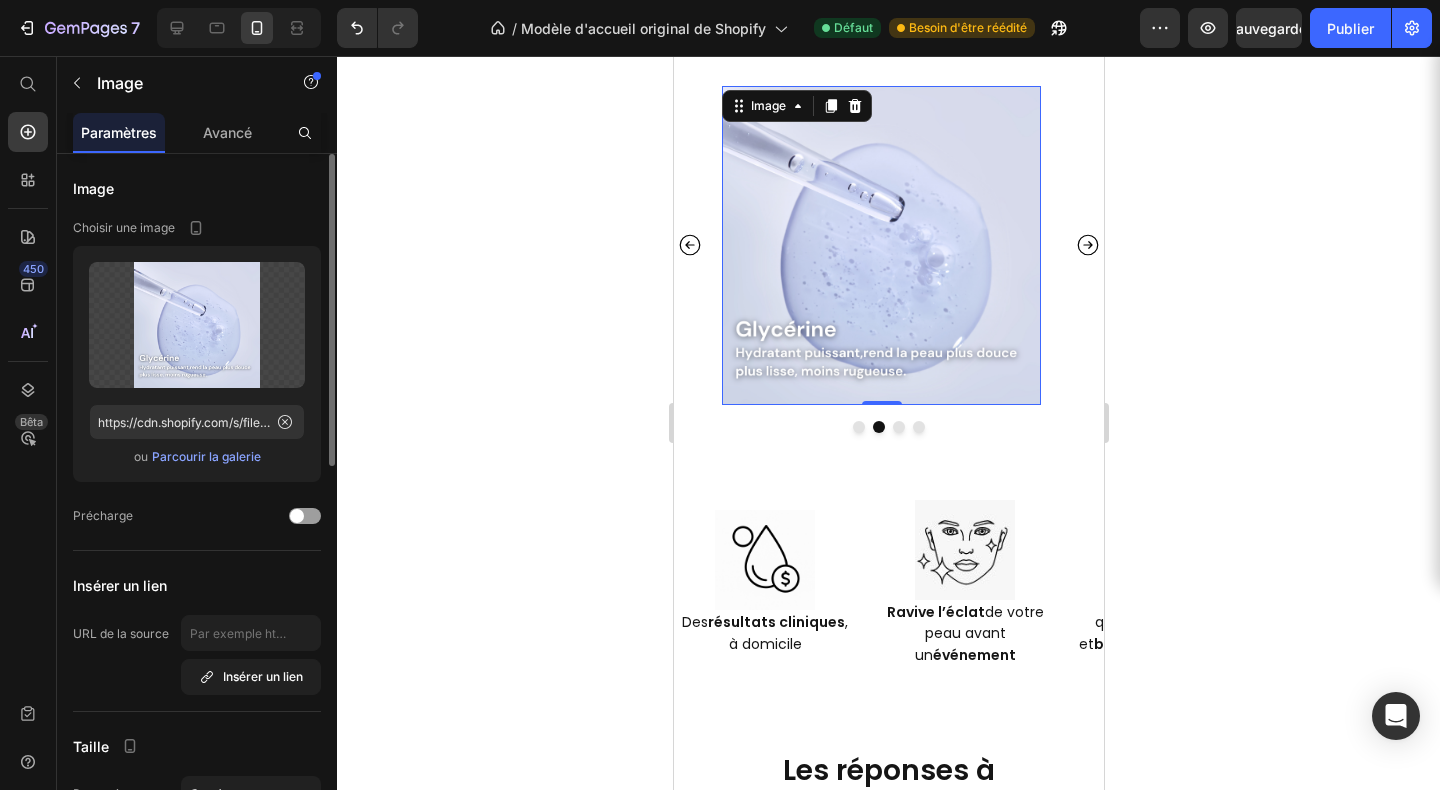 click on "Parcourir la galerie" at bounding box center (206, 456) 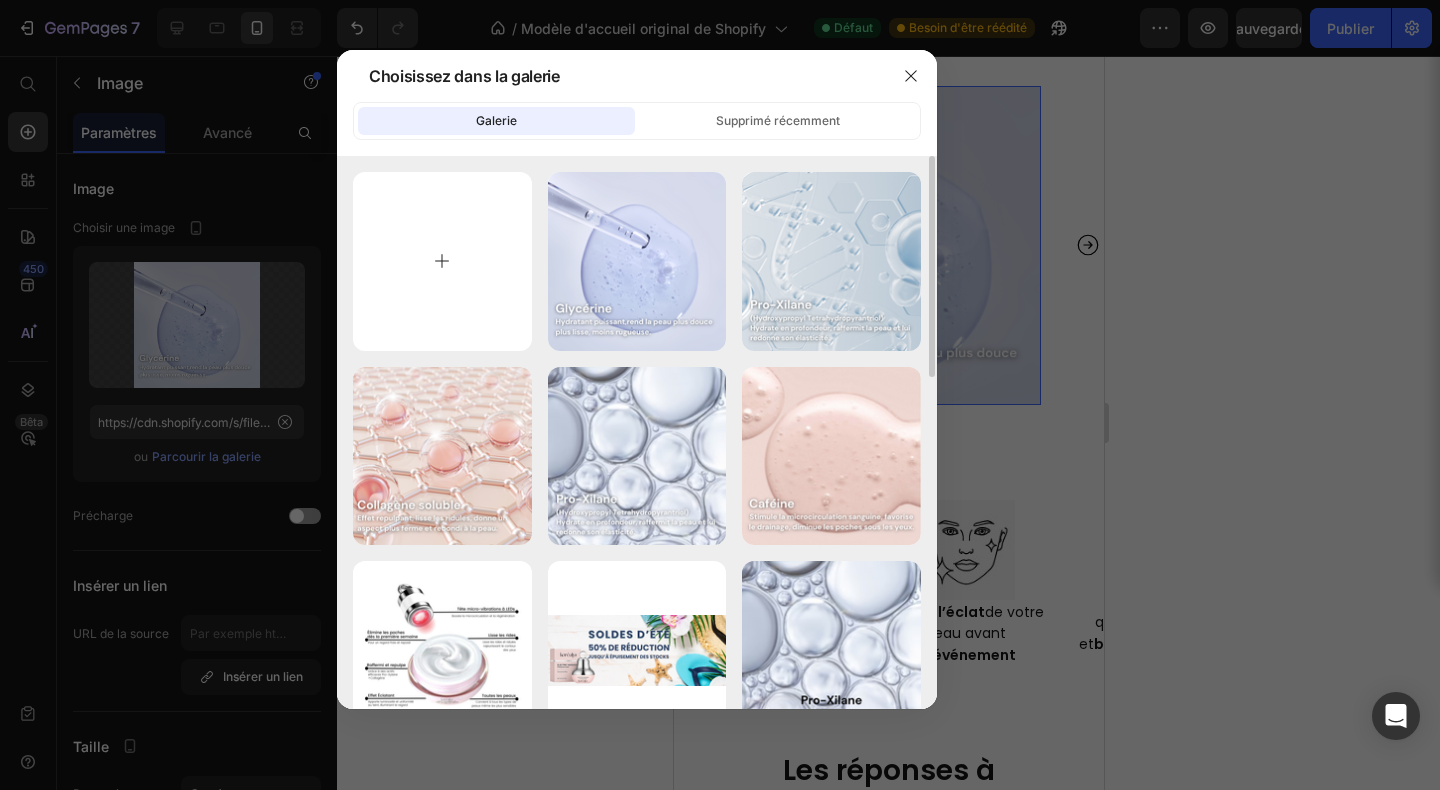 click at bounding box center [442, 261] 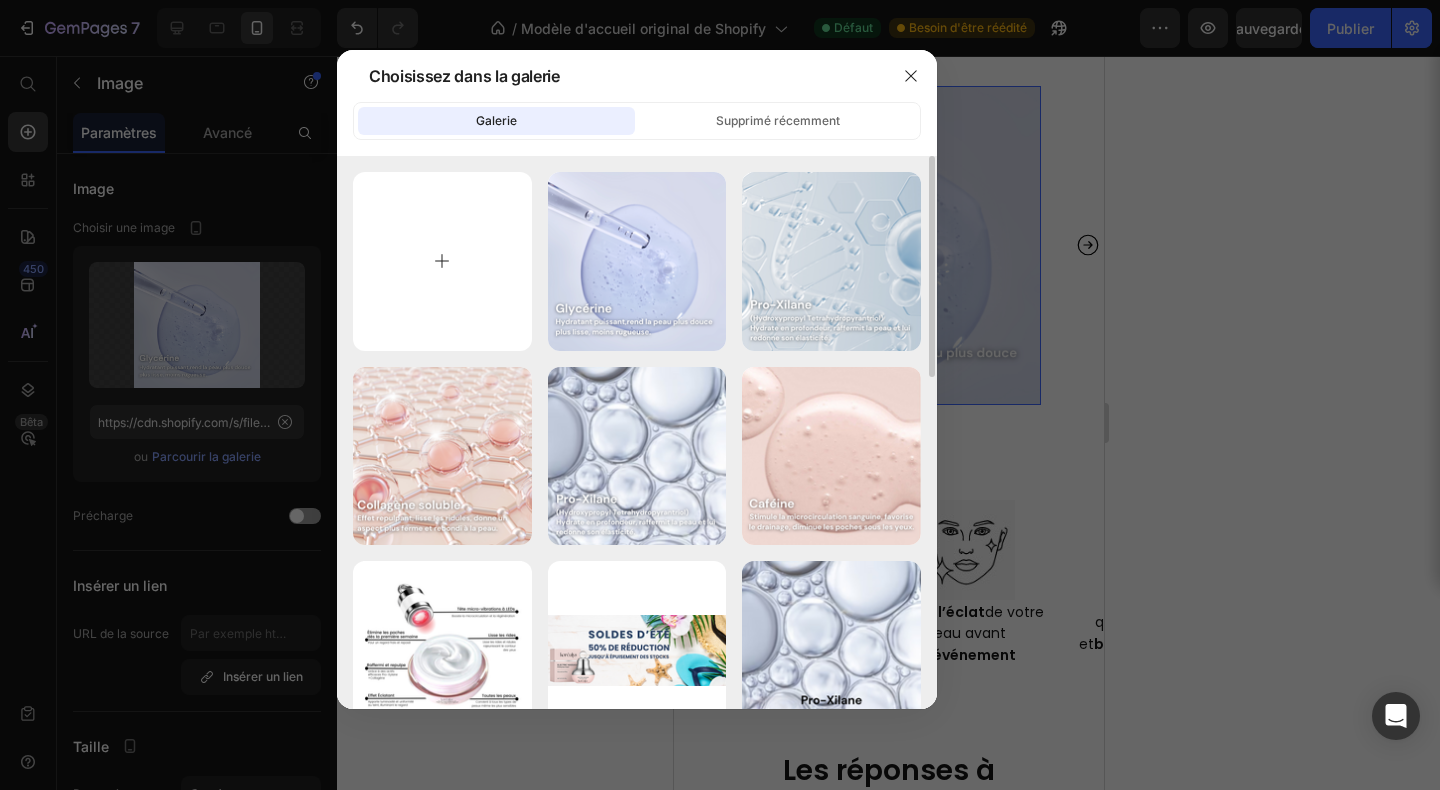 type on "C:\fakepath\Sans titre (400 x 400 px) (1080 x 1920 px) (800 x 800 px) (16).png" 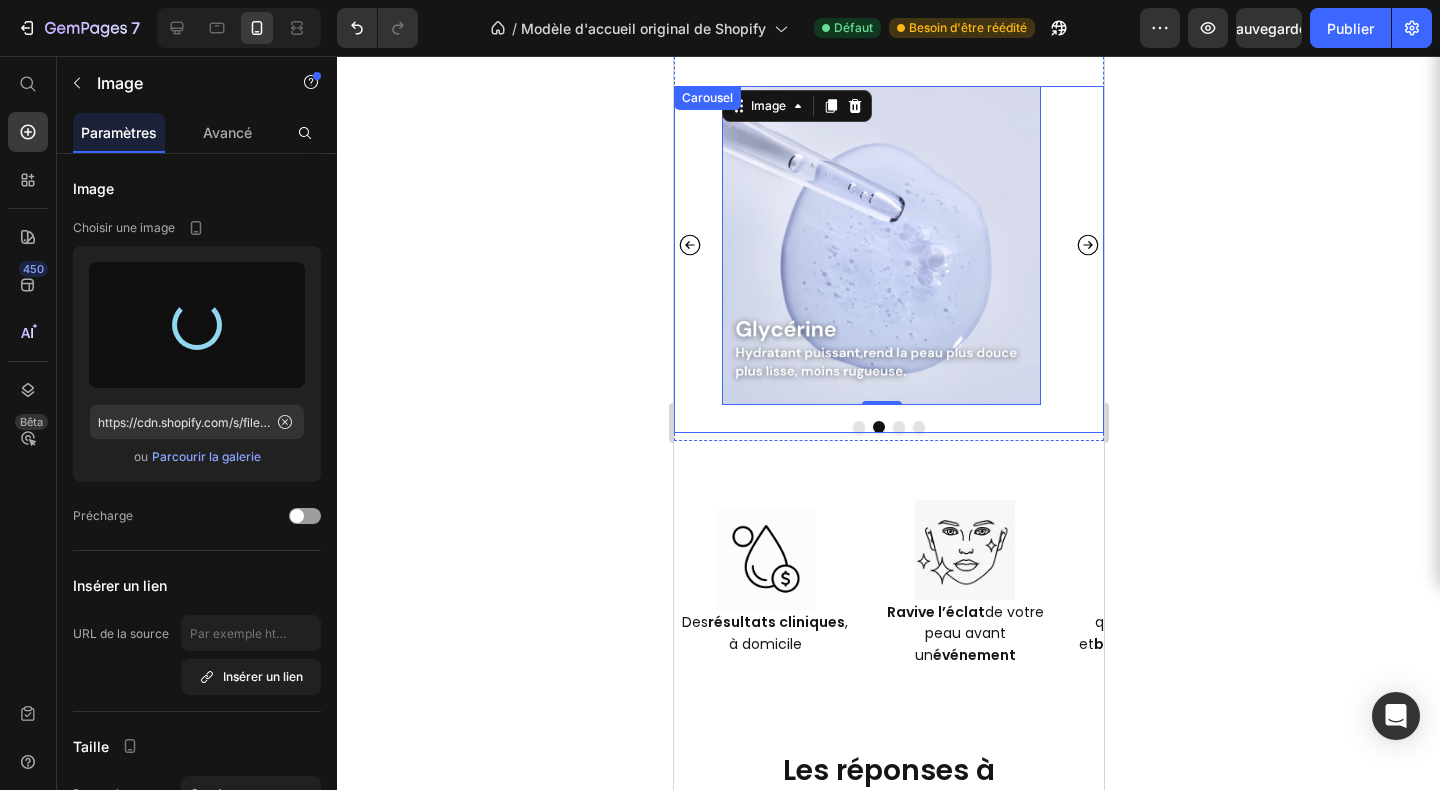 type on "https://cdn.shopify.com/s/files/1/0666/8432/1834/files/gempages_568431333374690213-807645e1-d46d-4ce4-b441-50fe39b9742a.png" 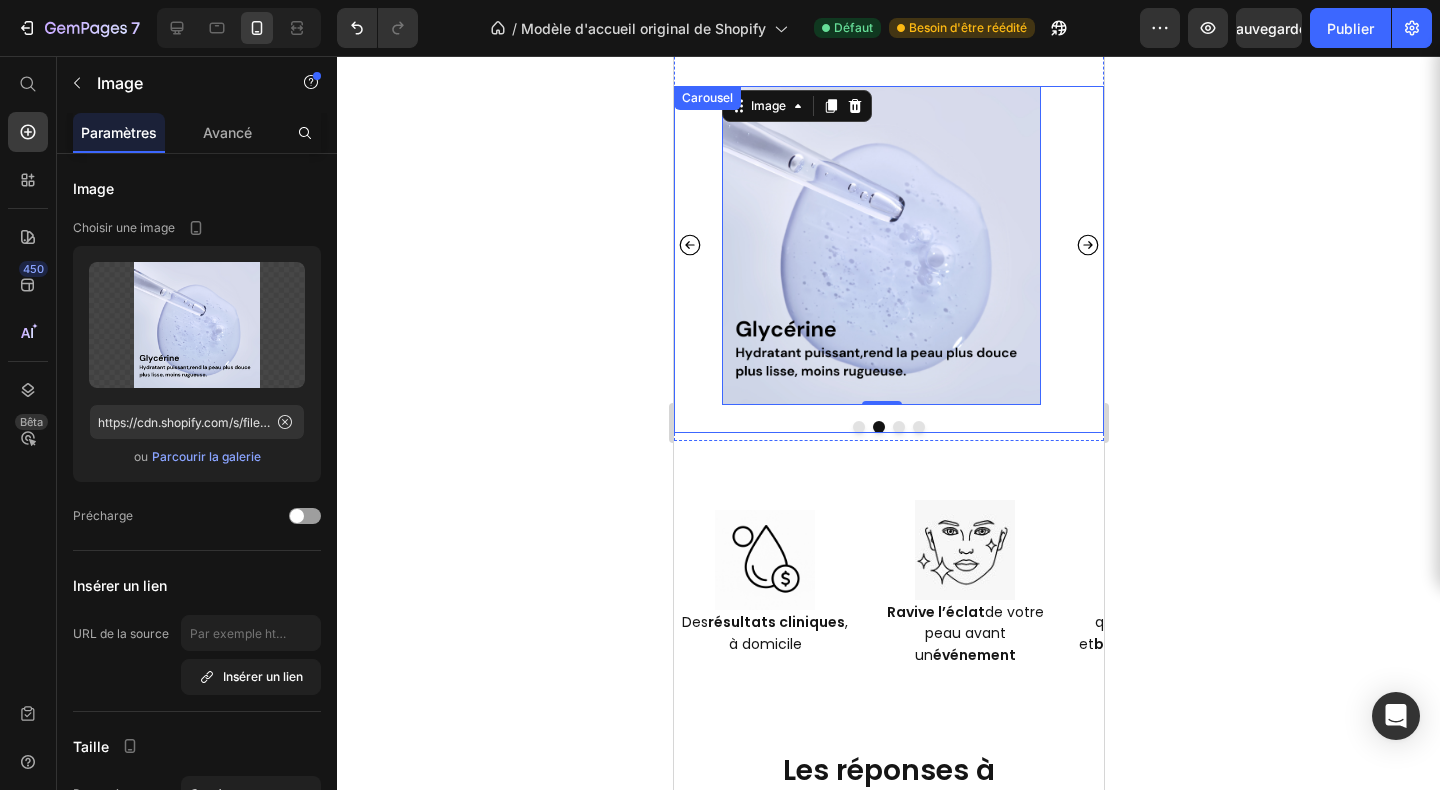 click 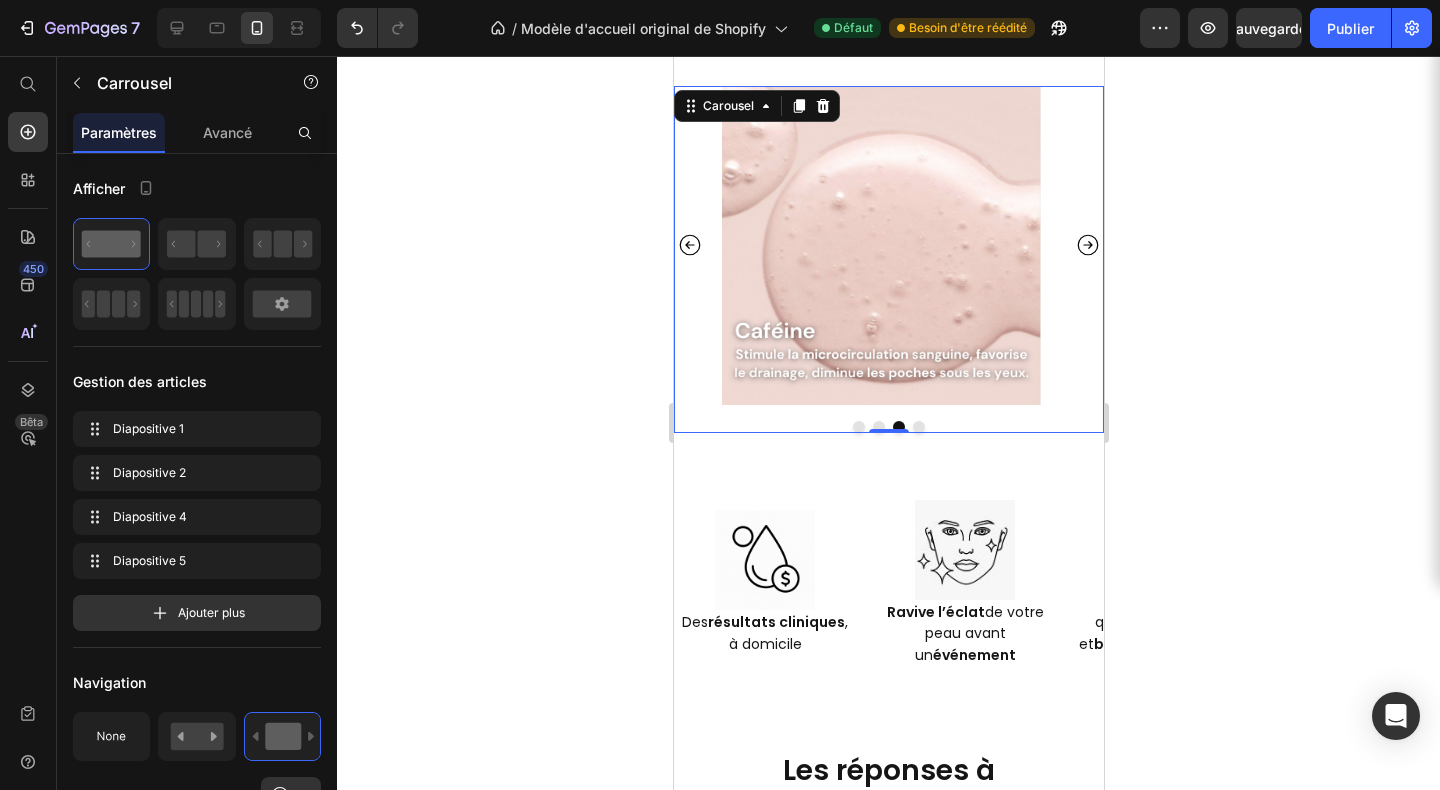 click 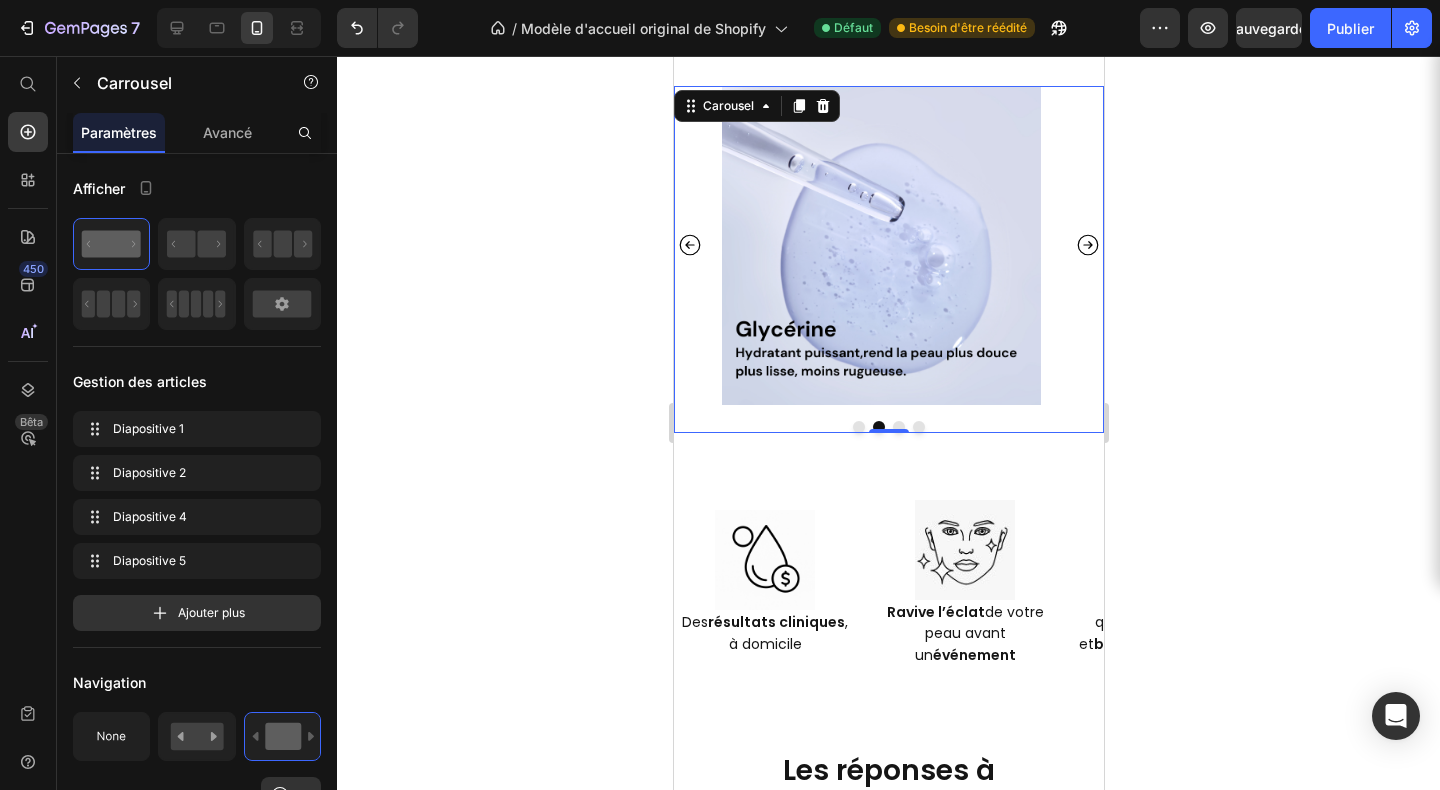 click 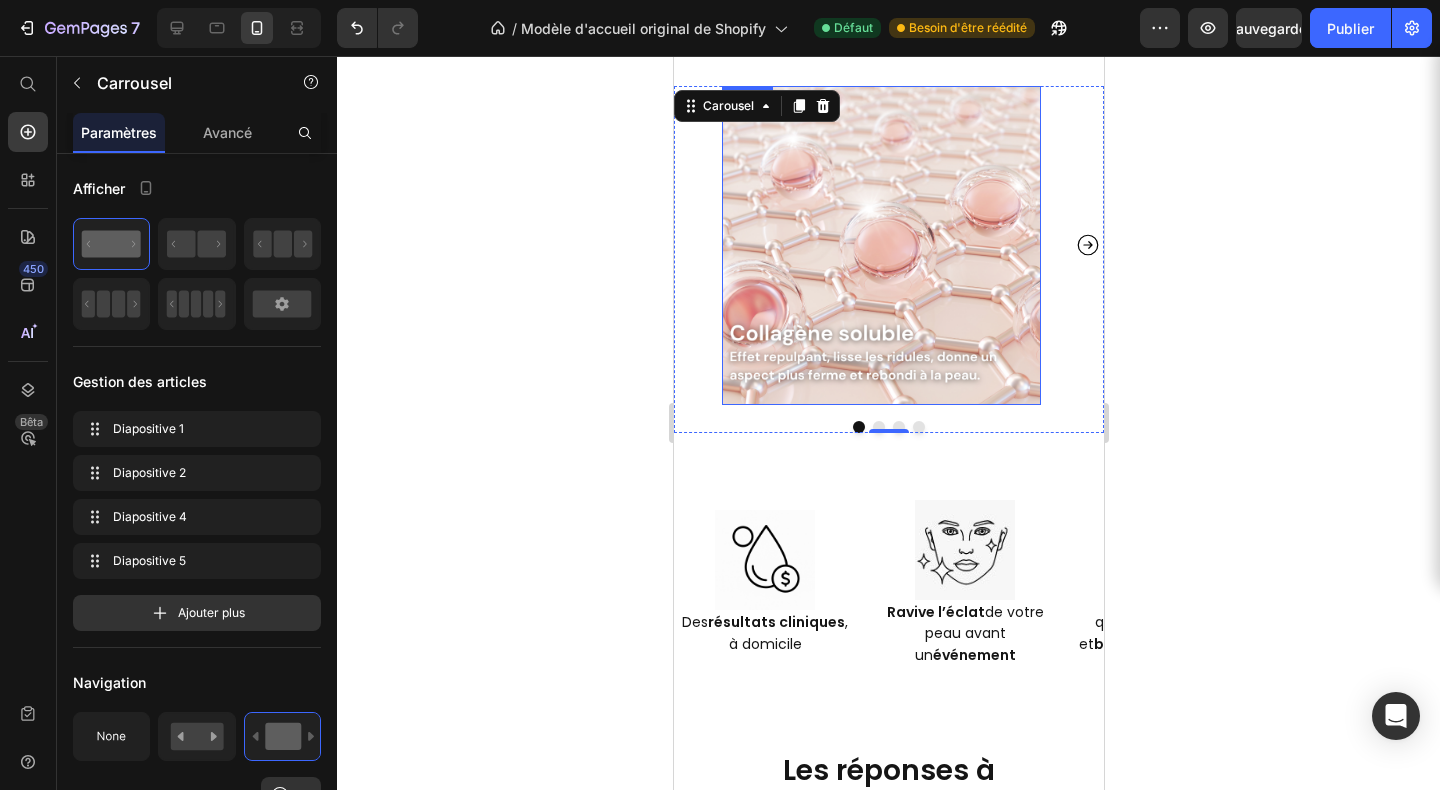 click at bounding box center [880, 245] 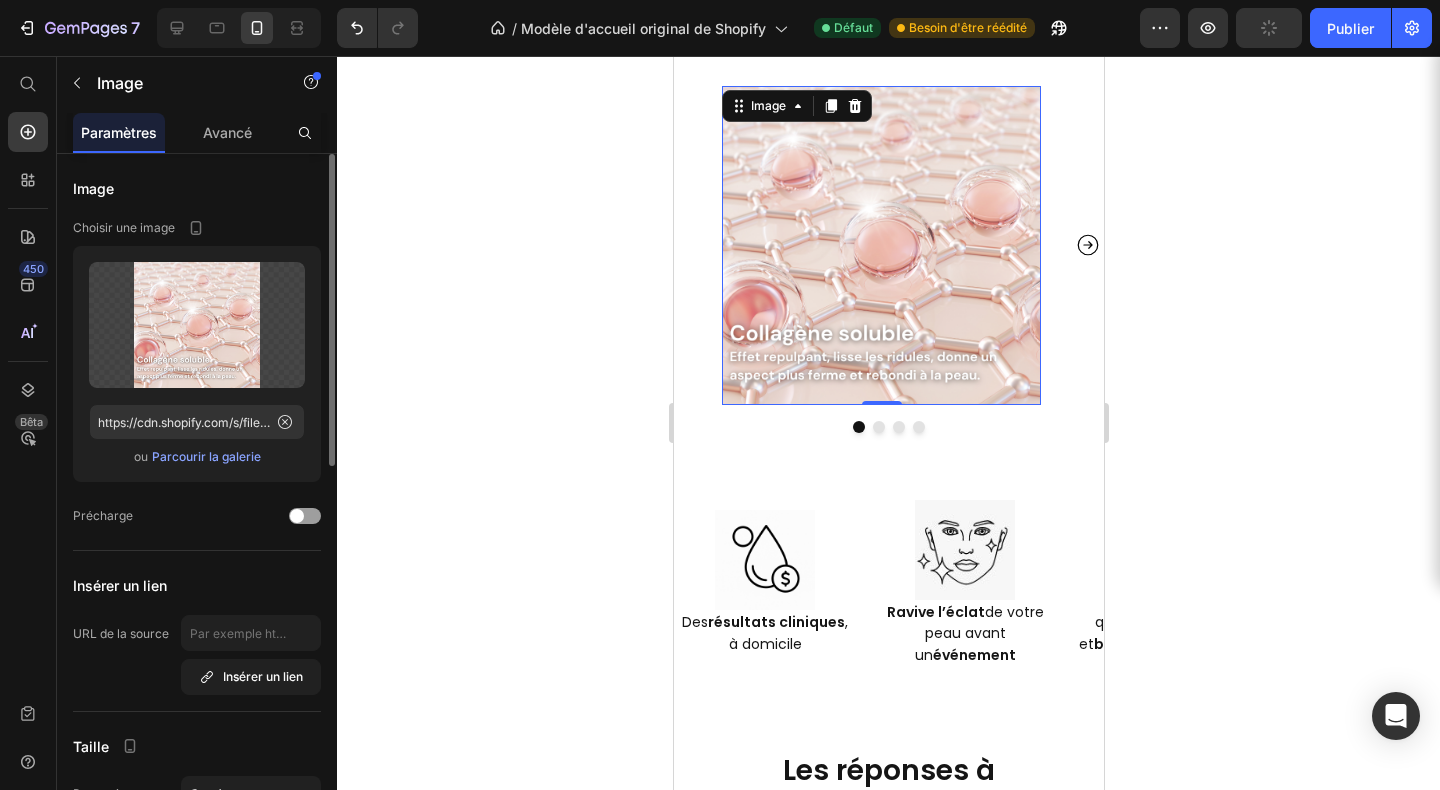click on "Télécharger l'image https://cdn.shopify.com/s/files/1/0666/8432/1834/files/gempages_568431333374690213-69d01fba-1781-490e-b6ea-931e3711538a.png ou Parcourir la galerie" 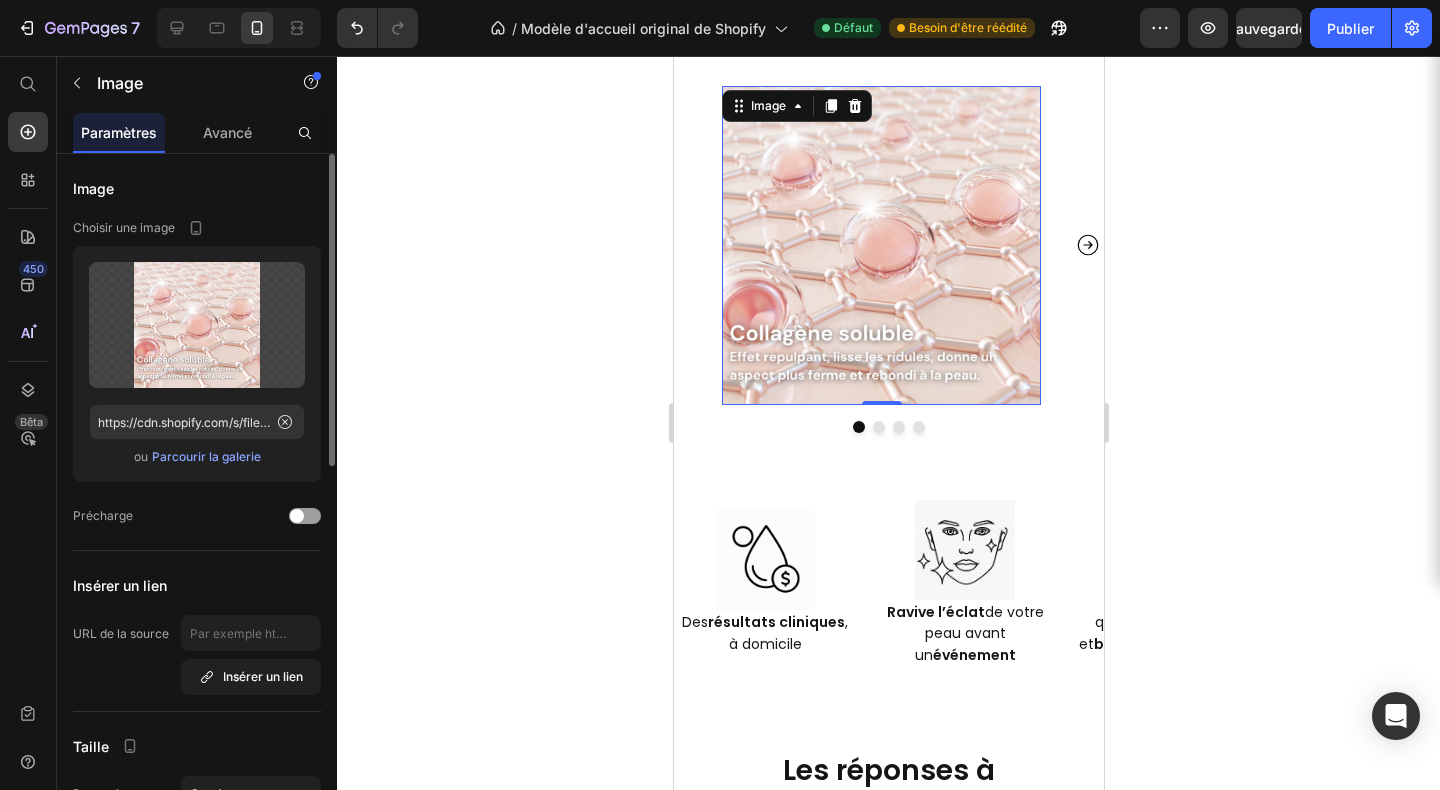 click on "Parcourir la galerie" at bounding box center (206, 456) 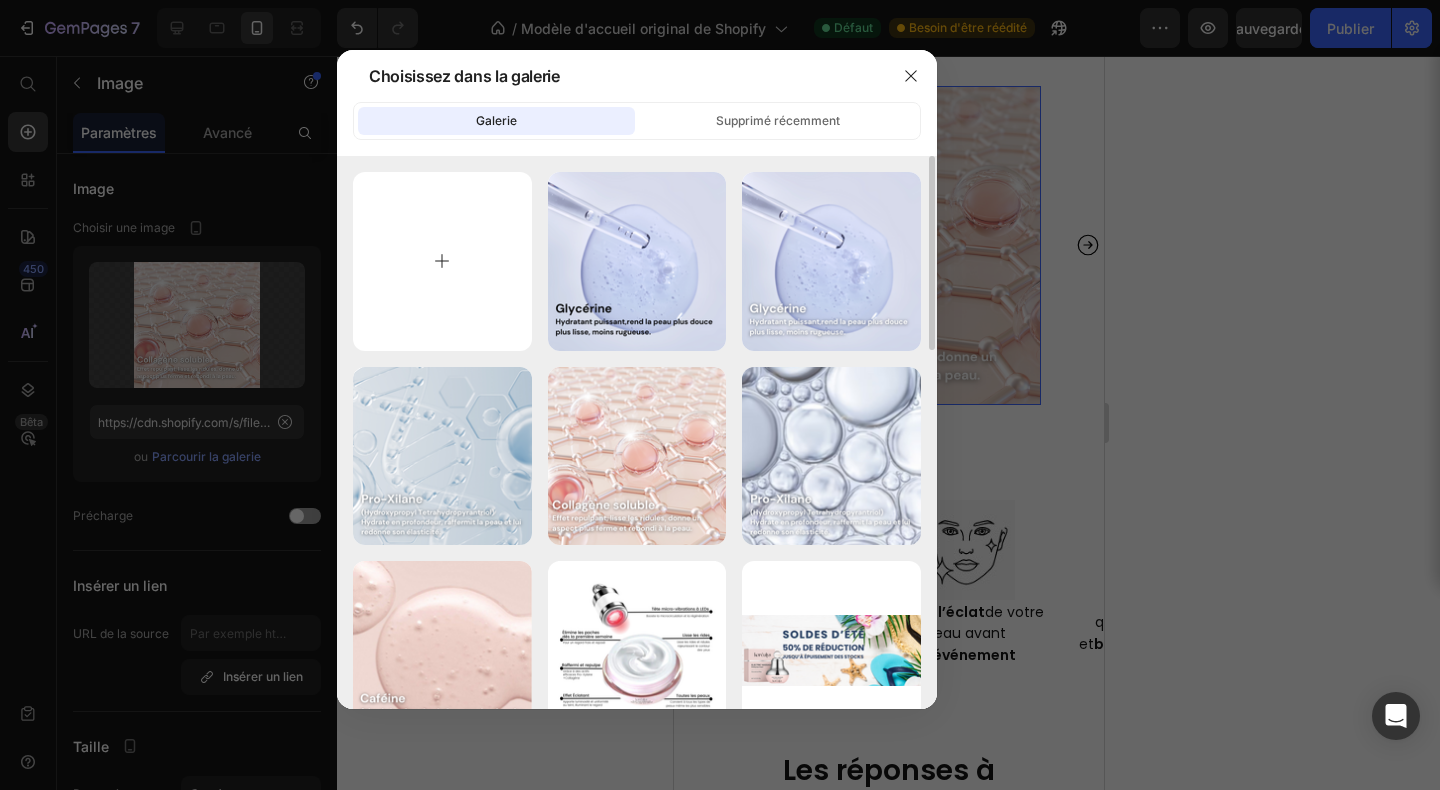 click at bounding box center [442, 261] 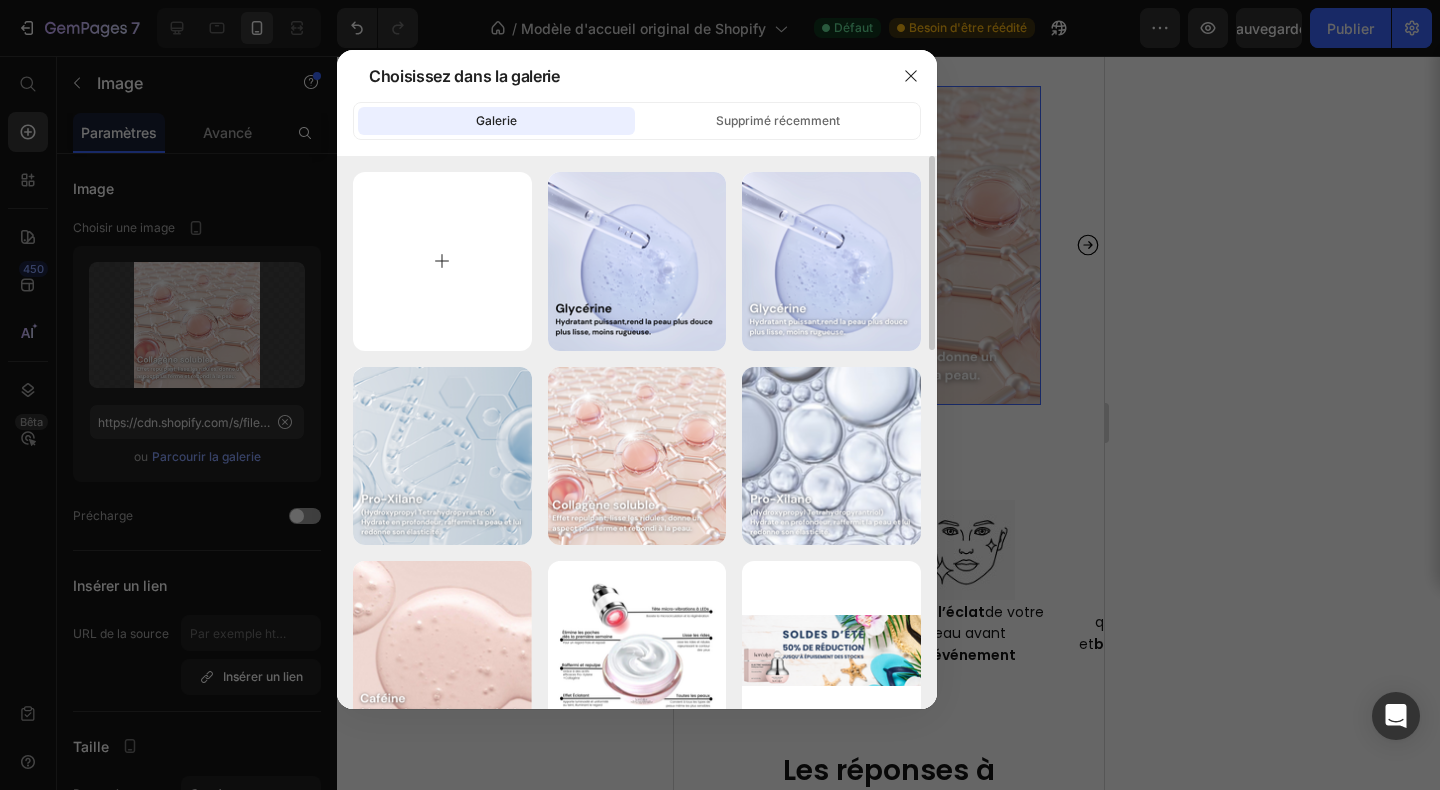 type on "C:\fakepath\Sans titre (400 x 400 px) (1080 x 1920 px) (800 x 800 px) (18).png" 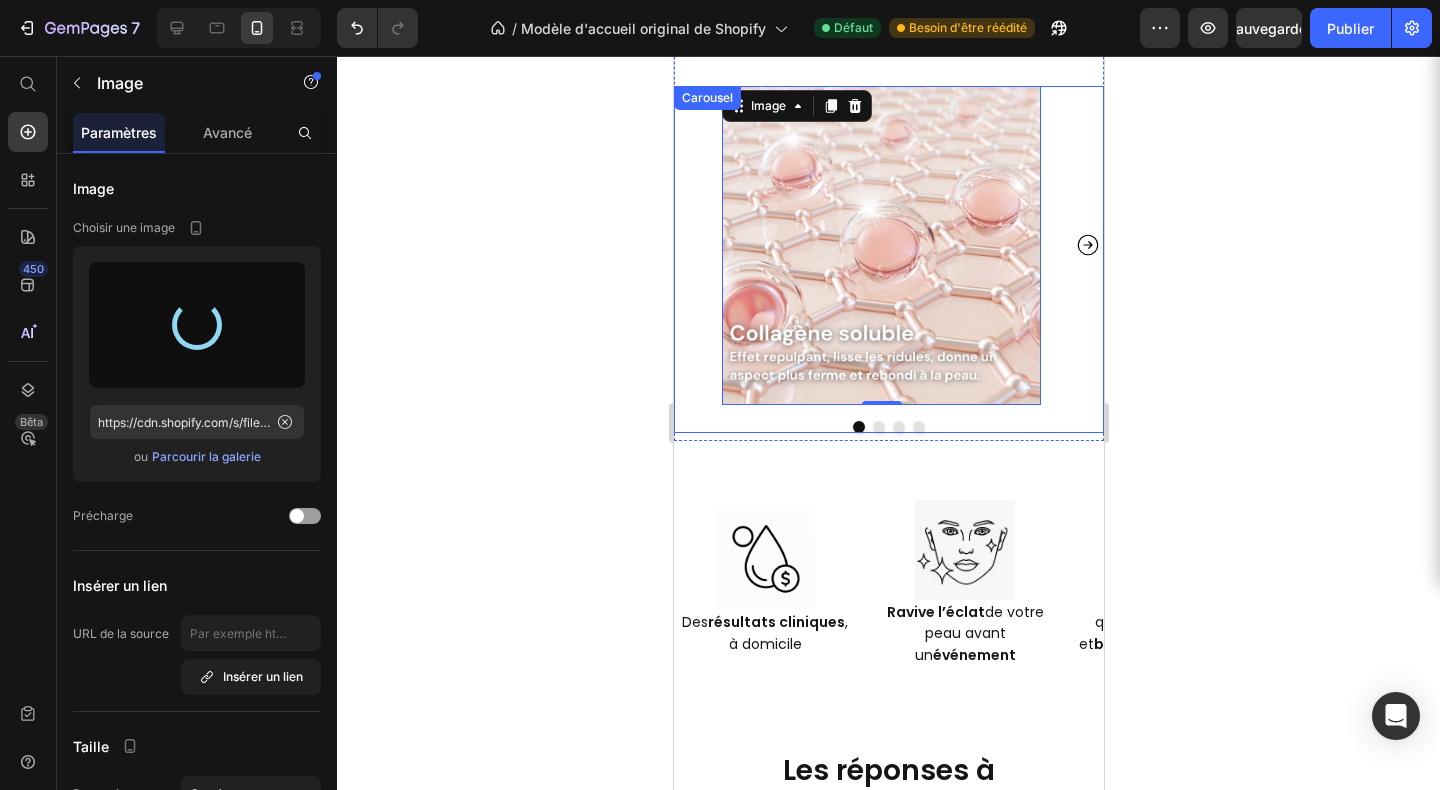type on "https://cdn.shopify.com/s/files/1/0666/8432/1834/files/gempages_568431333374690213-6665890e-0eda-4645-9393-105d0edf2b4f.png" 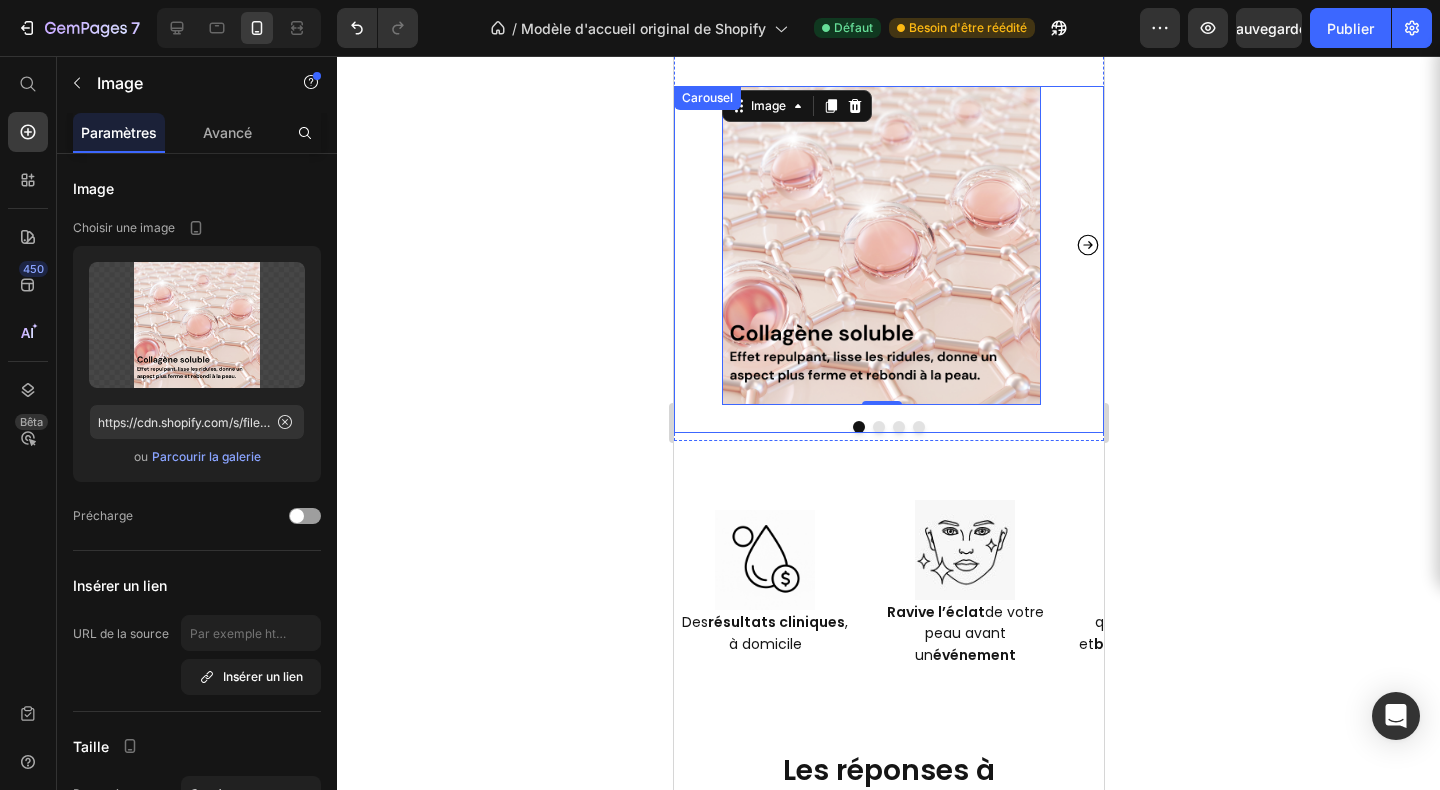 click 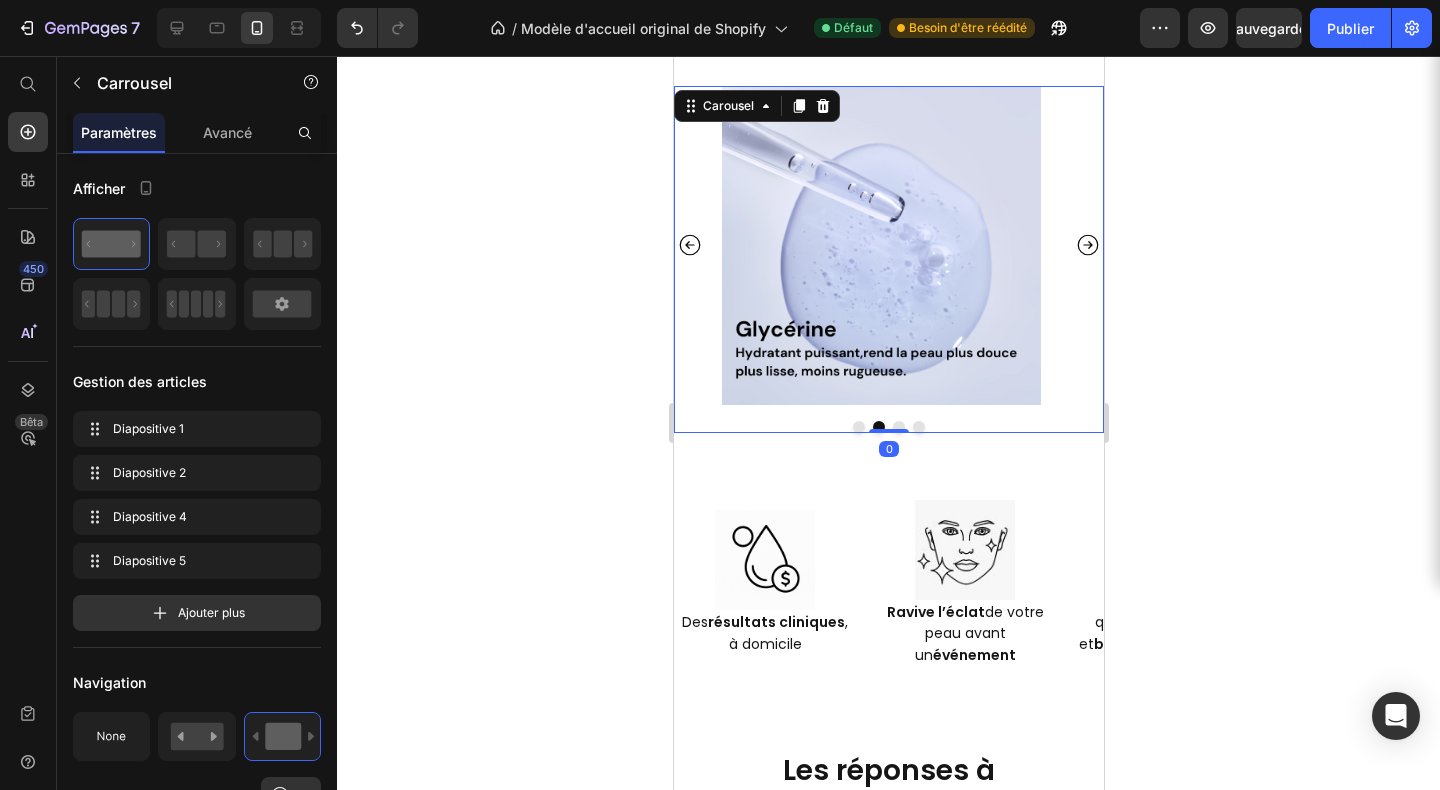 click 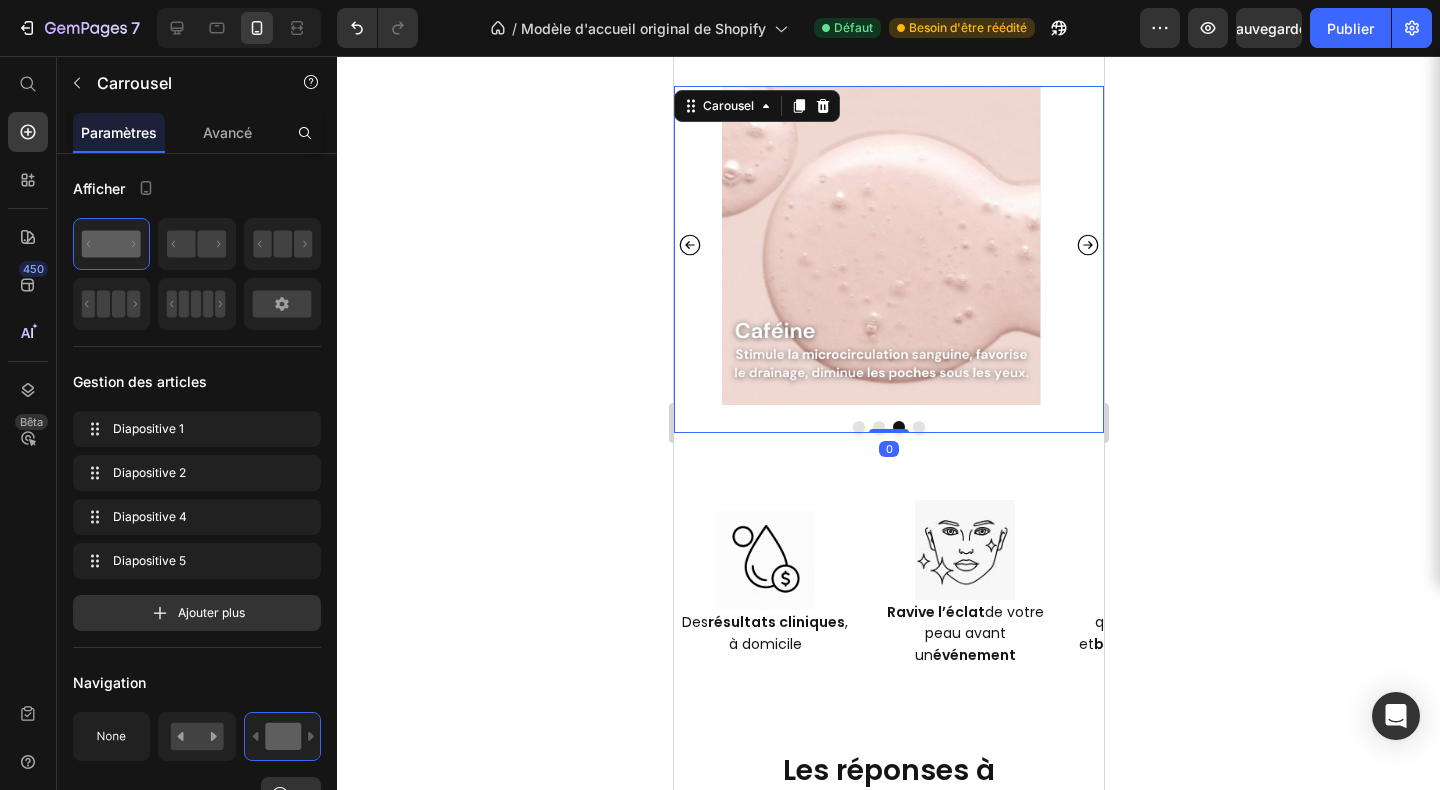 click at bounding box center [1087, 245] 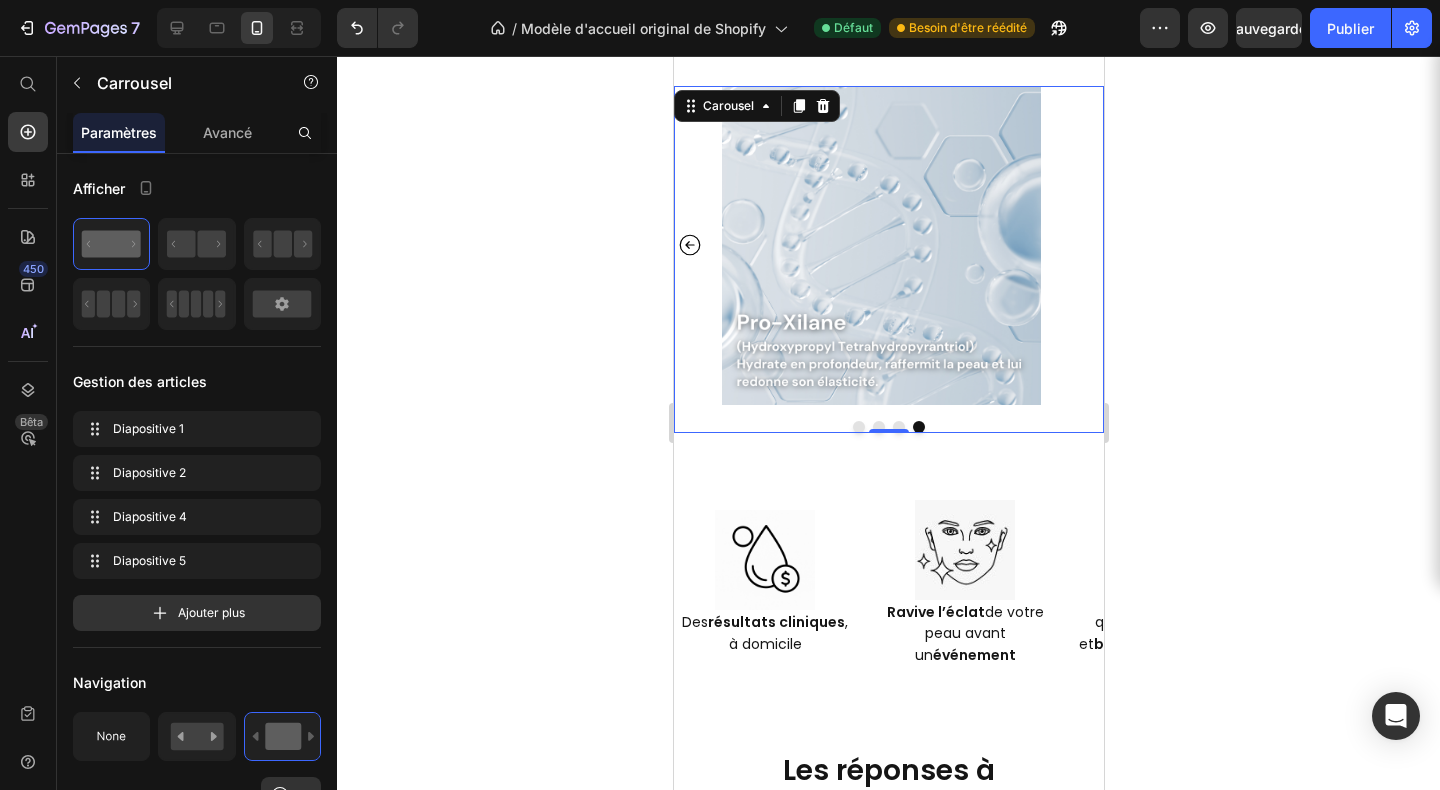 click 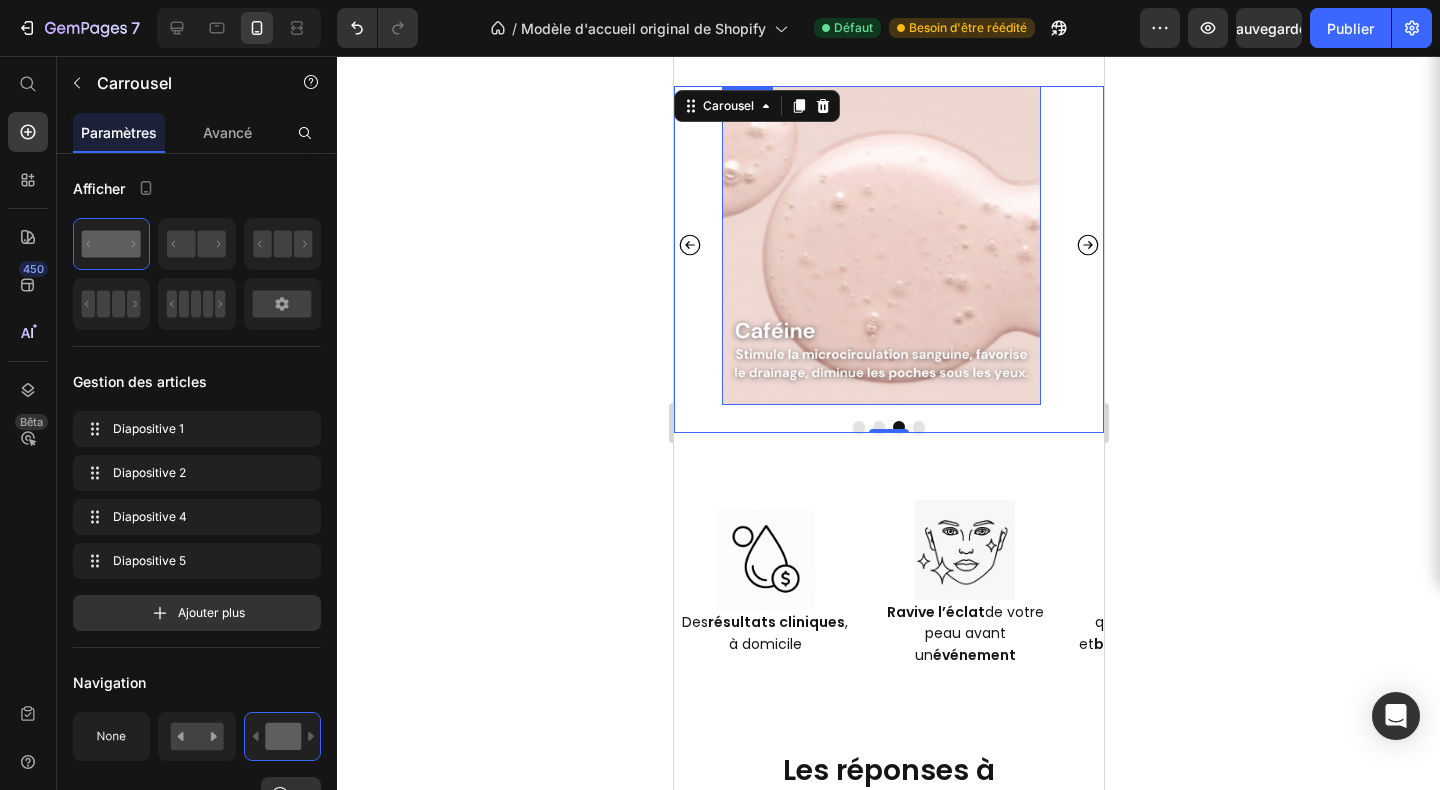 click at bounding box center (880, 245) 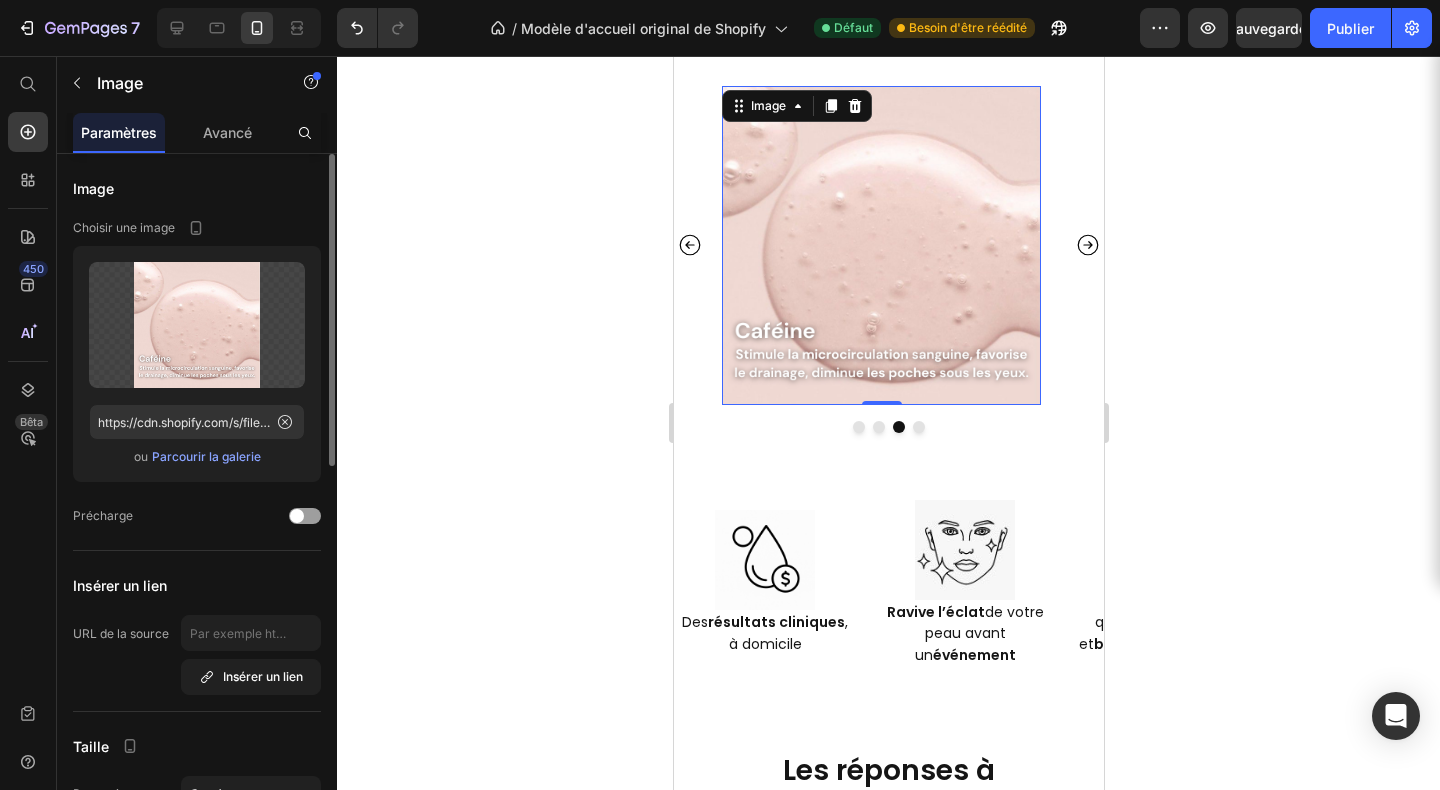 click on "Parcourir la galerie" at bounding box center (206, 456) 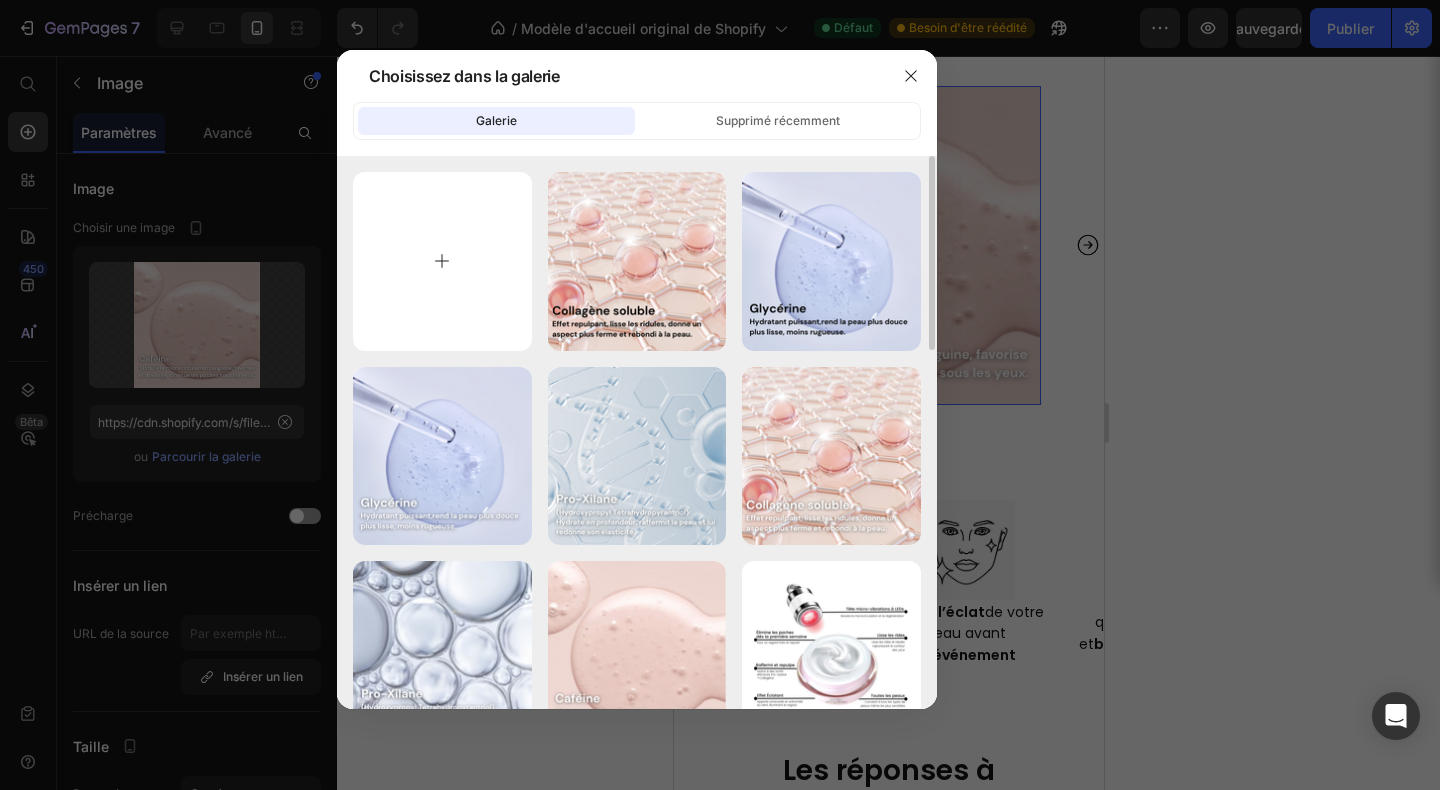 click at bounding box center [442, 261] 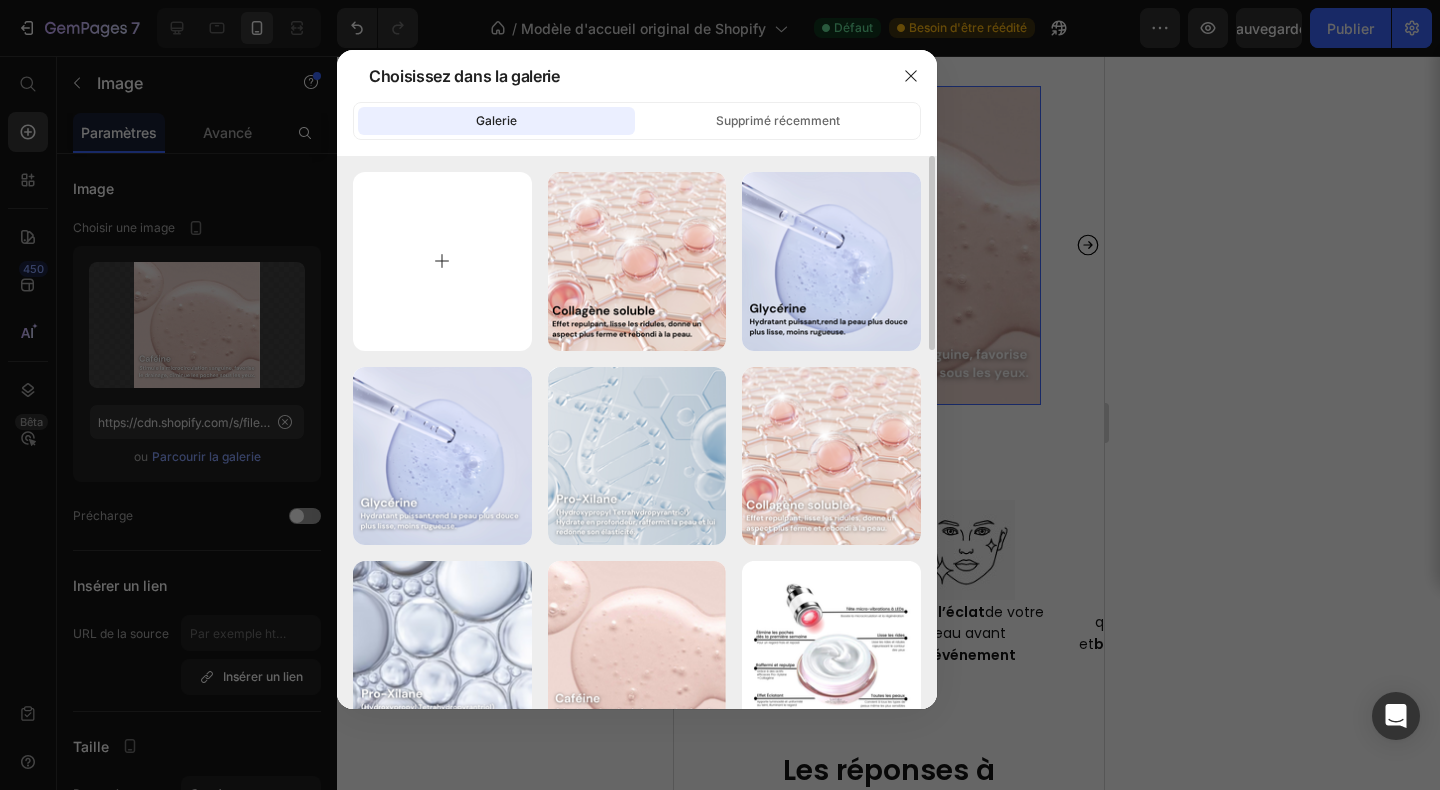 type on "C:\fakepath\Sans titre (400 x 400 px) (1080 x 1920 px) (800 x 800 px) (17).png" 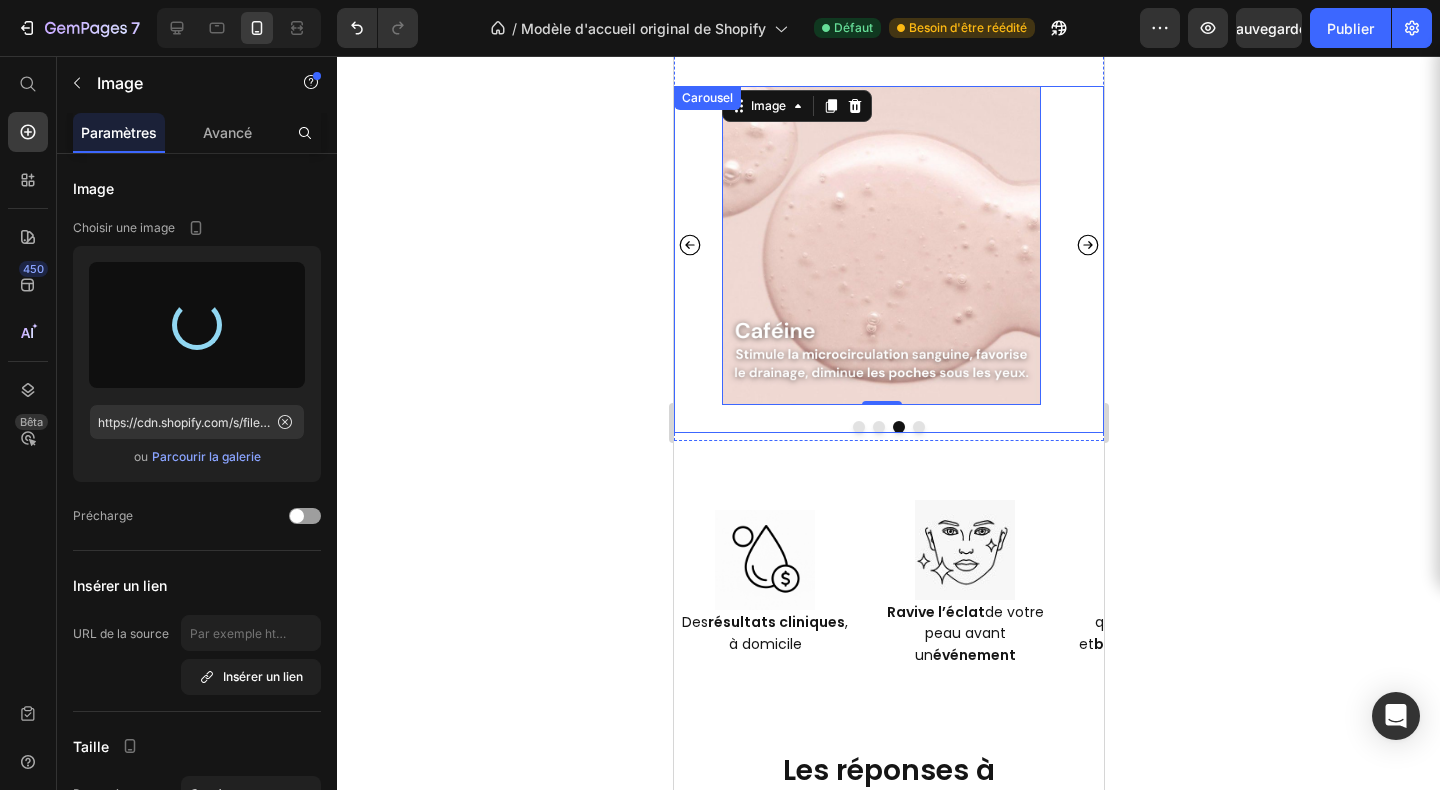 type on "https://cdn.shopify.com/s/files/1/0666/8432/1834/files/gempages_568431333374690213-fafdb55d-eee9-4d20-8765-f10cf022fd00.png" 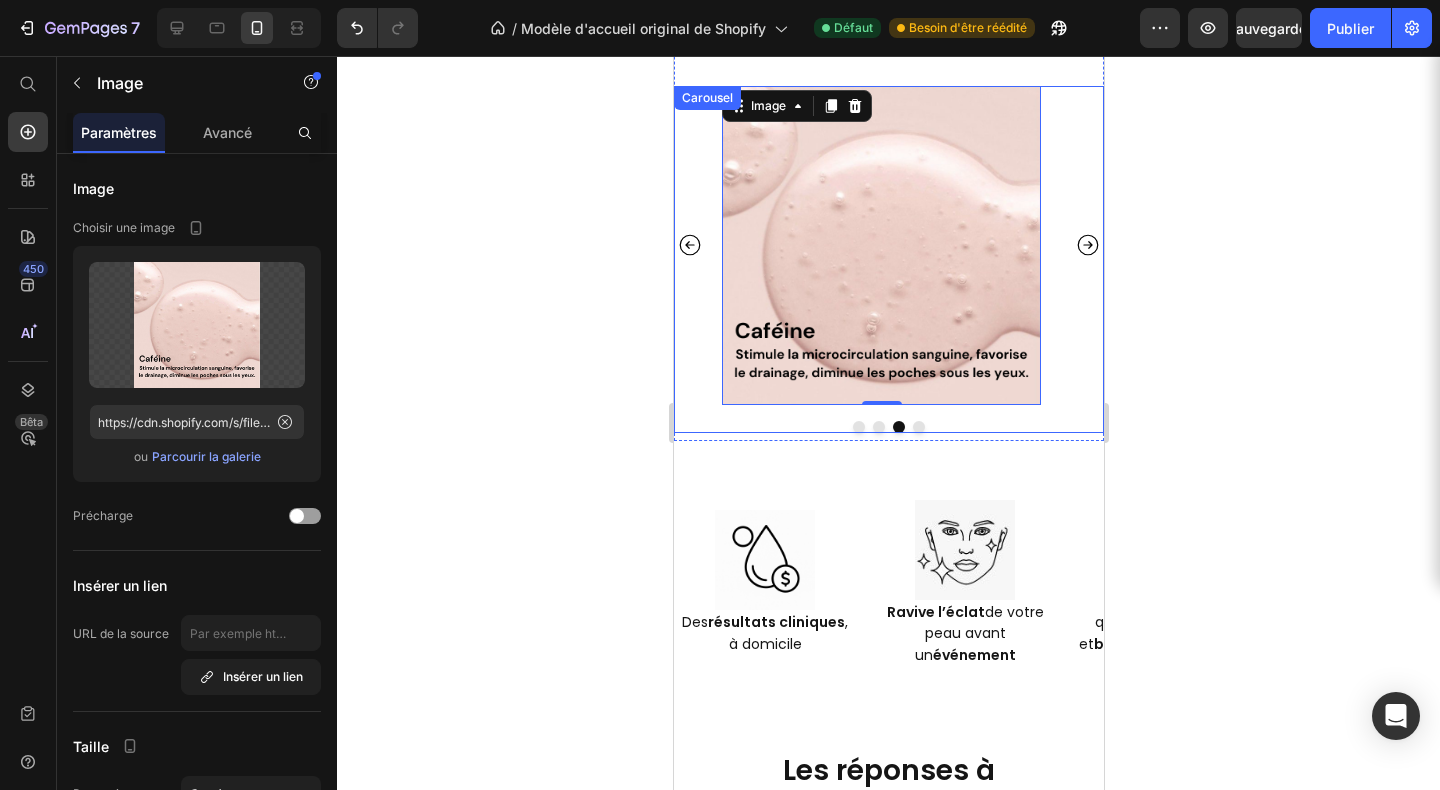 click 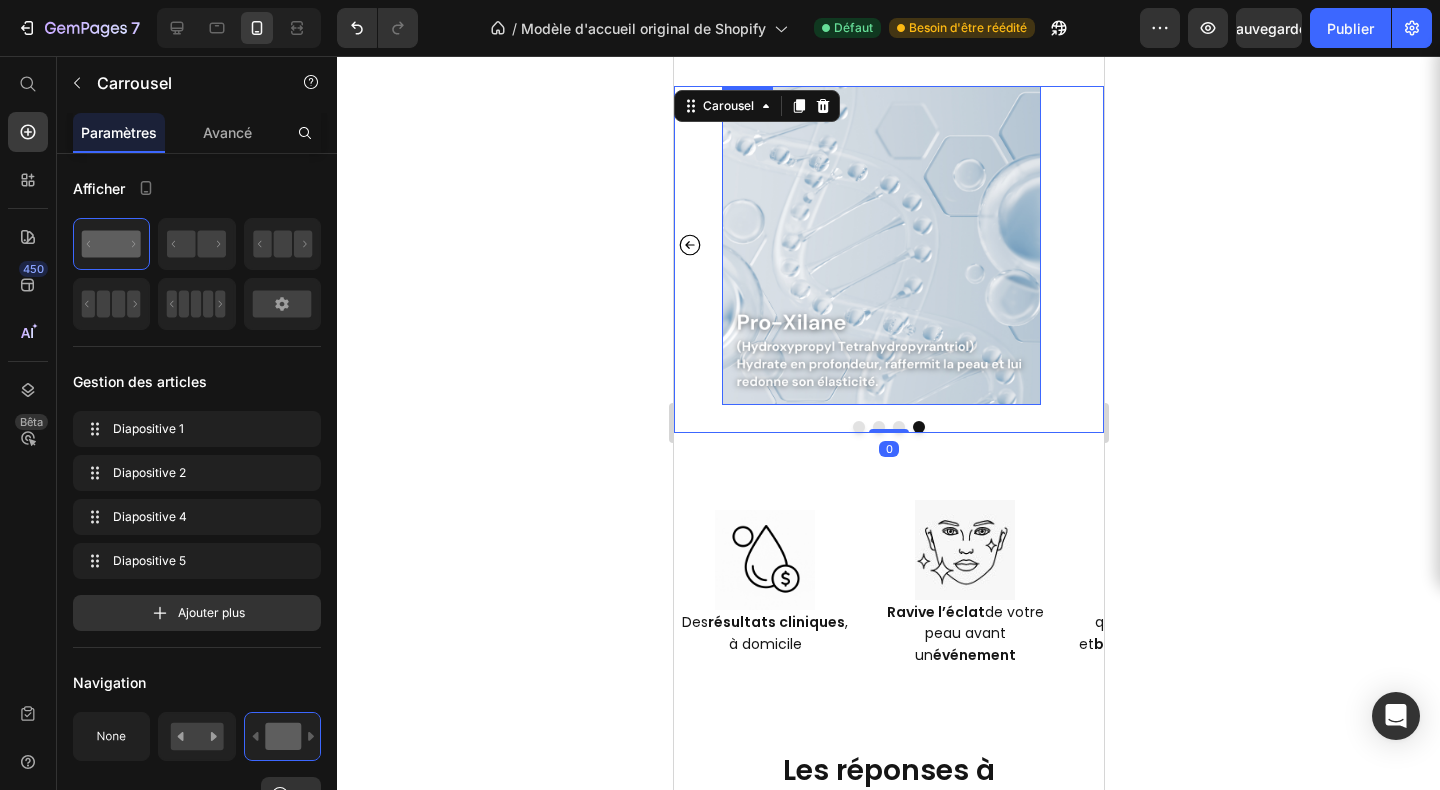 click at bounding box center (880, 245) 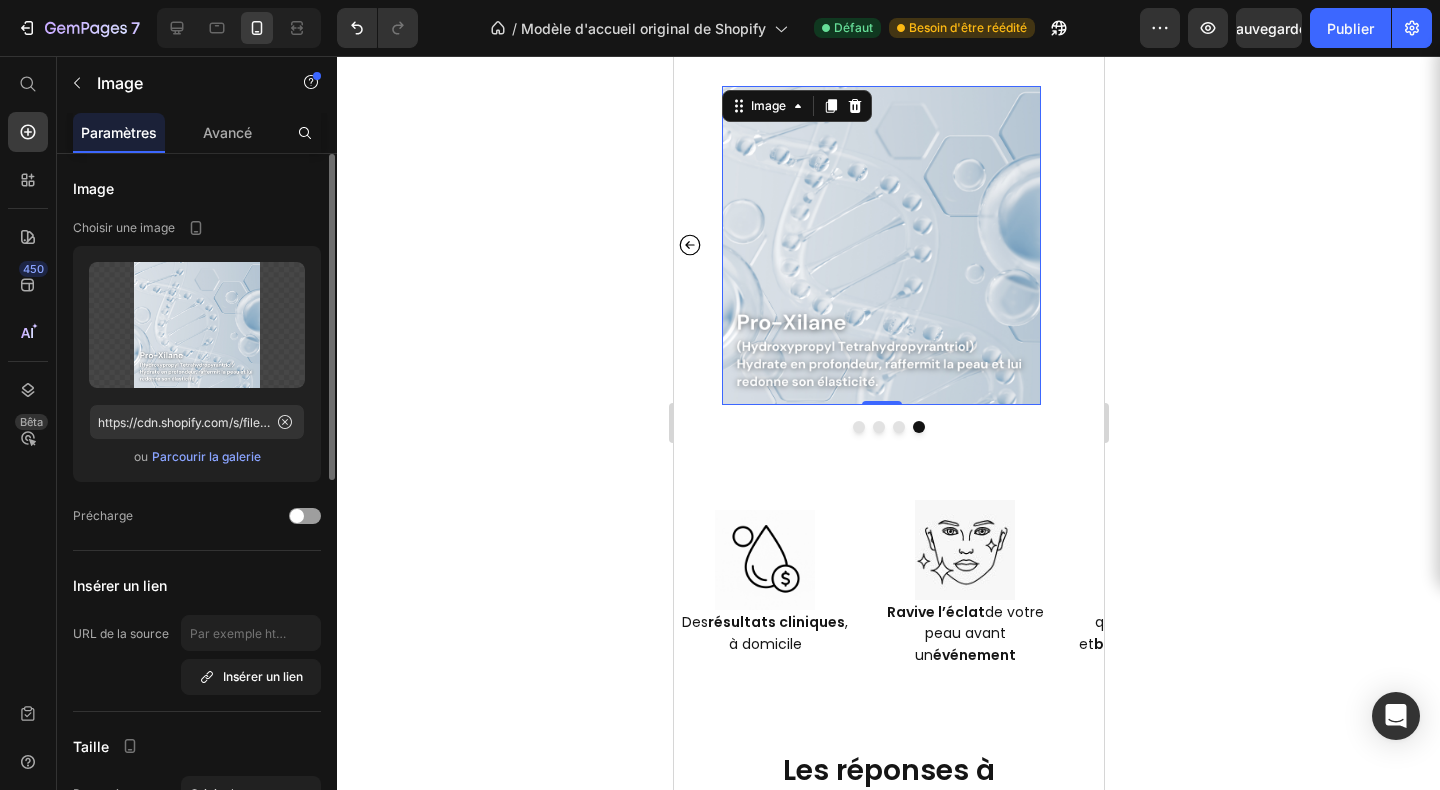 click on "Parcourir la galerie" at bounding box center (206, 456) 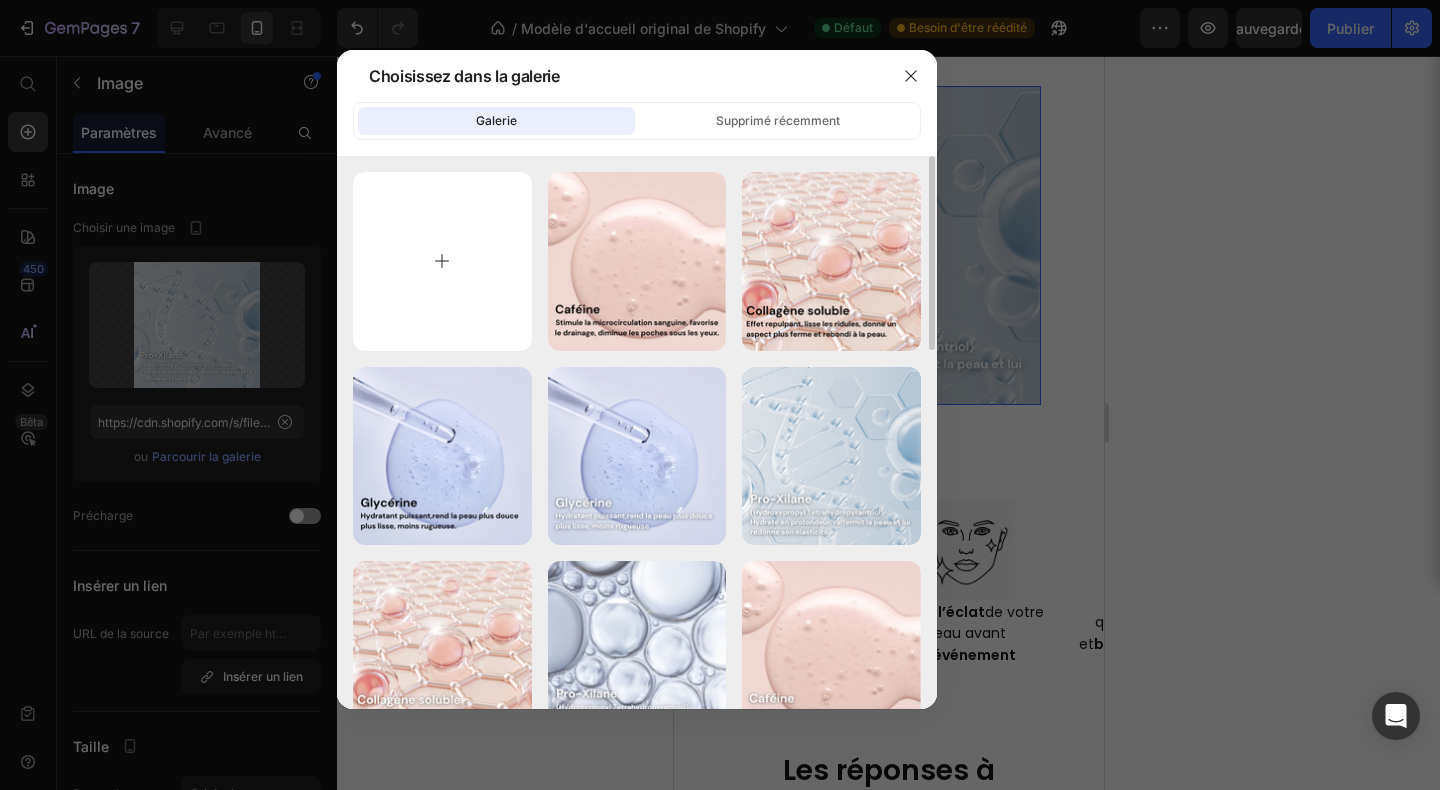 click at bounding box center (442, 261) 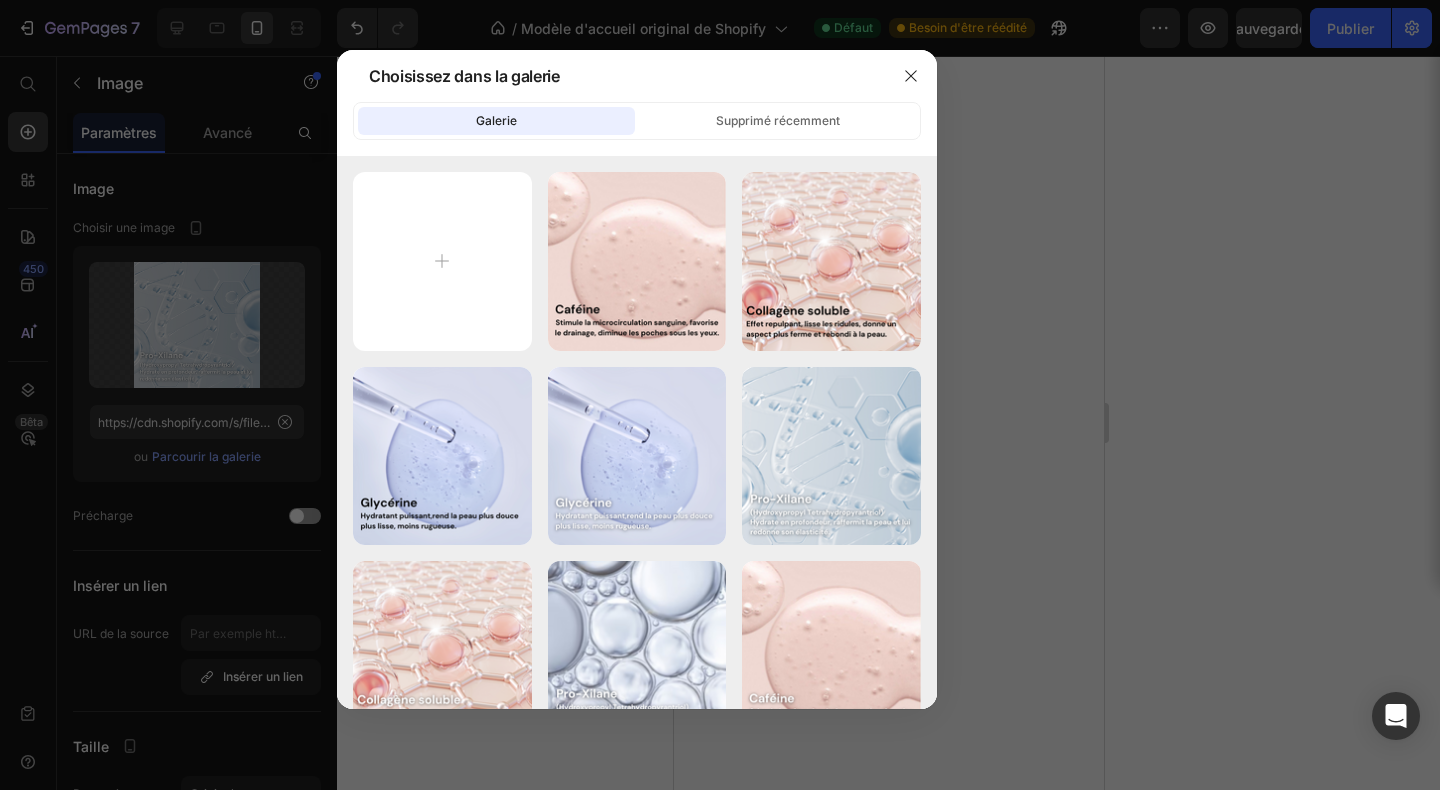 scroll, scrollTop: 0, scrollLeft: 0, axis: both 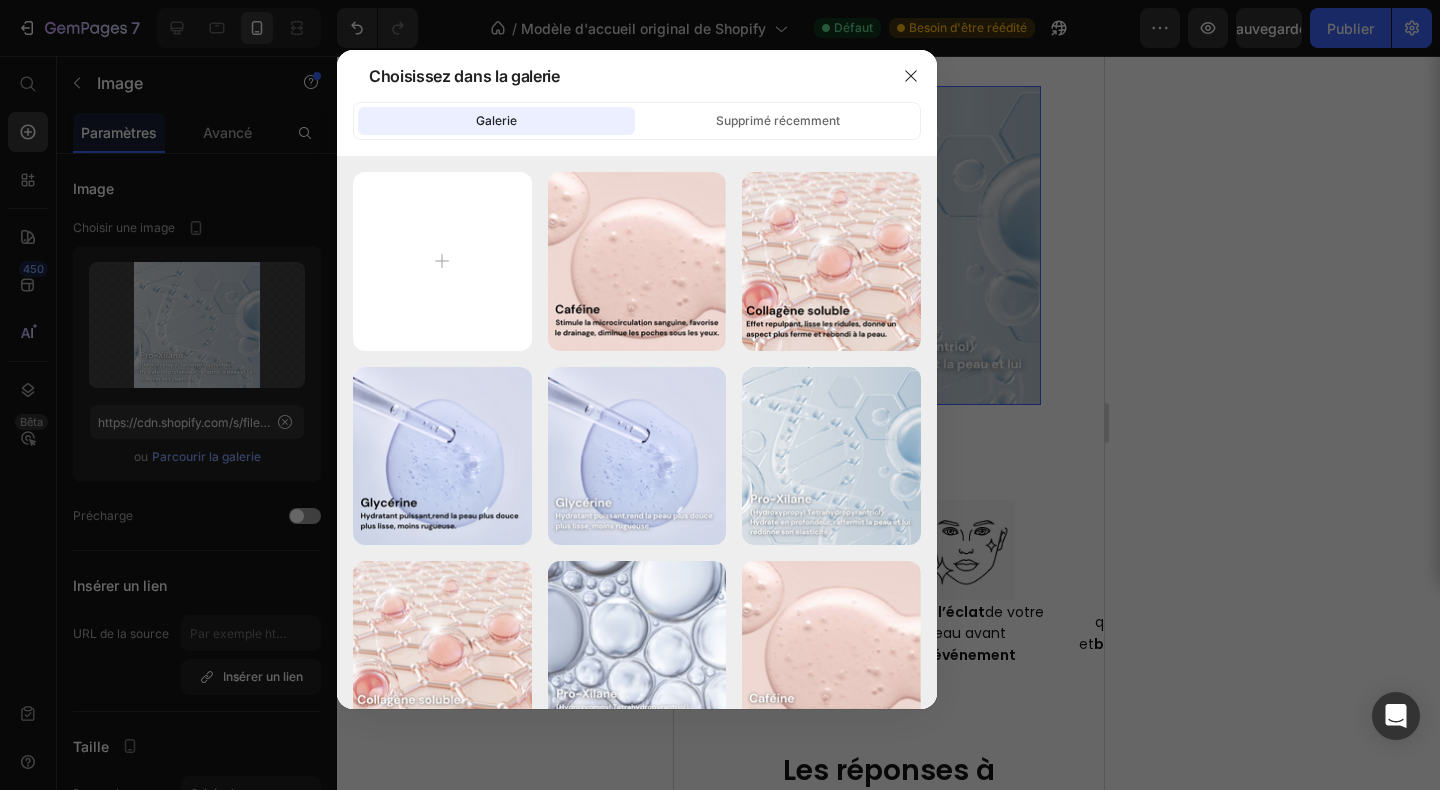 type on "C:\fakepath\Sans titre (400 x 400 px) (1080 x 1920 px) (800 x 800 px) (15).png" 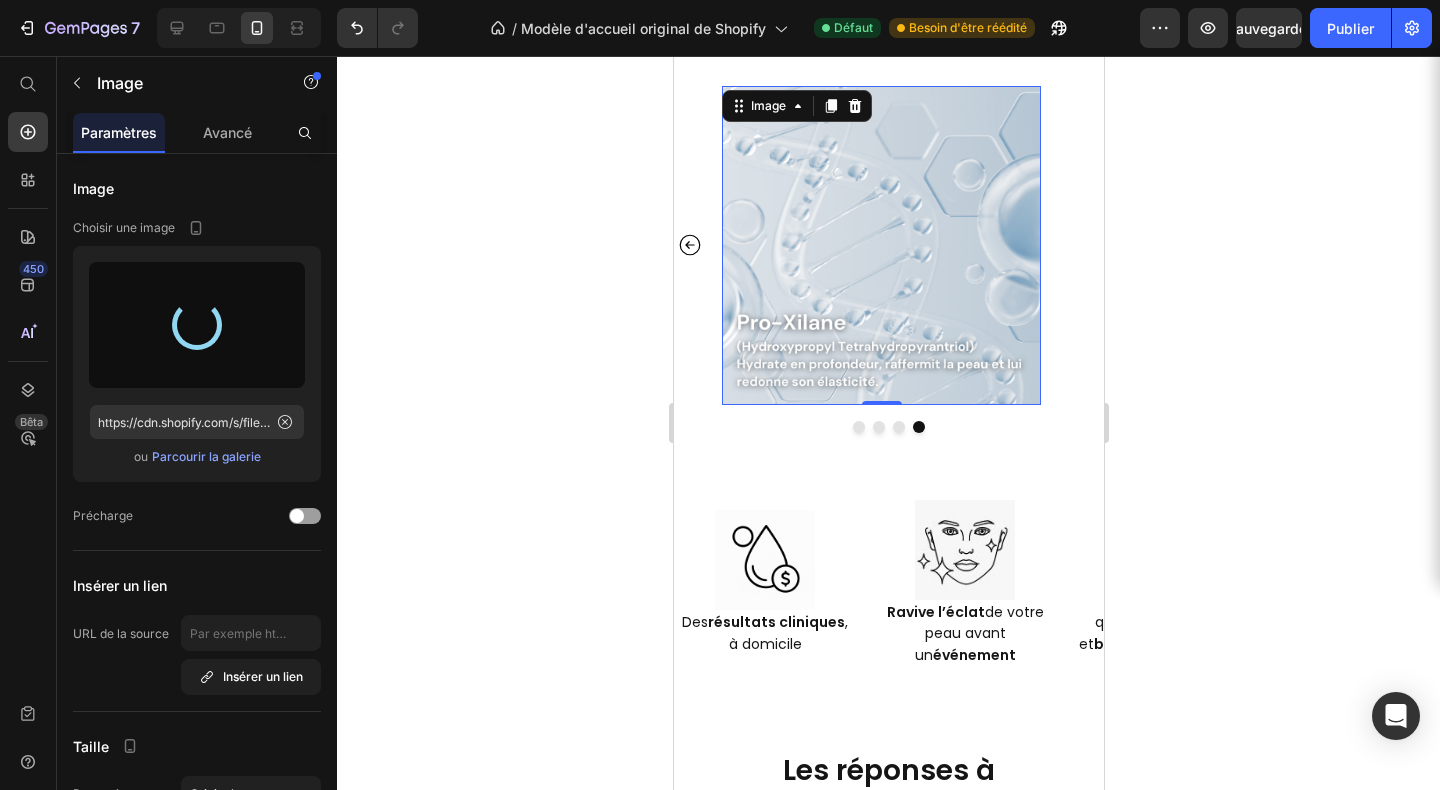 type on "https://cdn.shopify.com/s/files/1/0666/8432/1834/files/gempages_568431333374690213-84bf5d80-608d-40ee-9054-946aaffce49d.png" 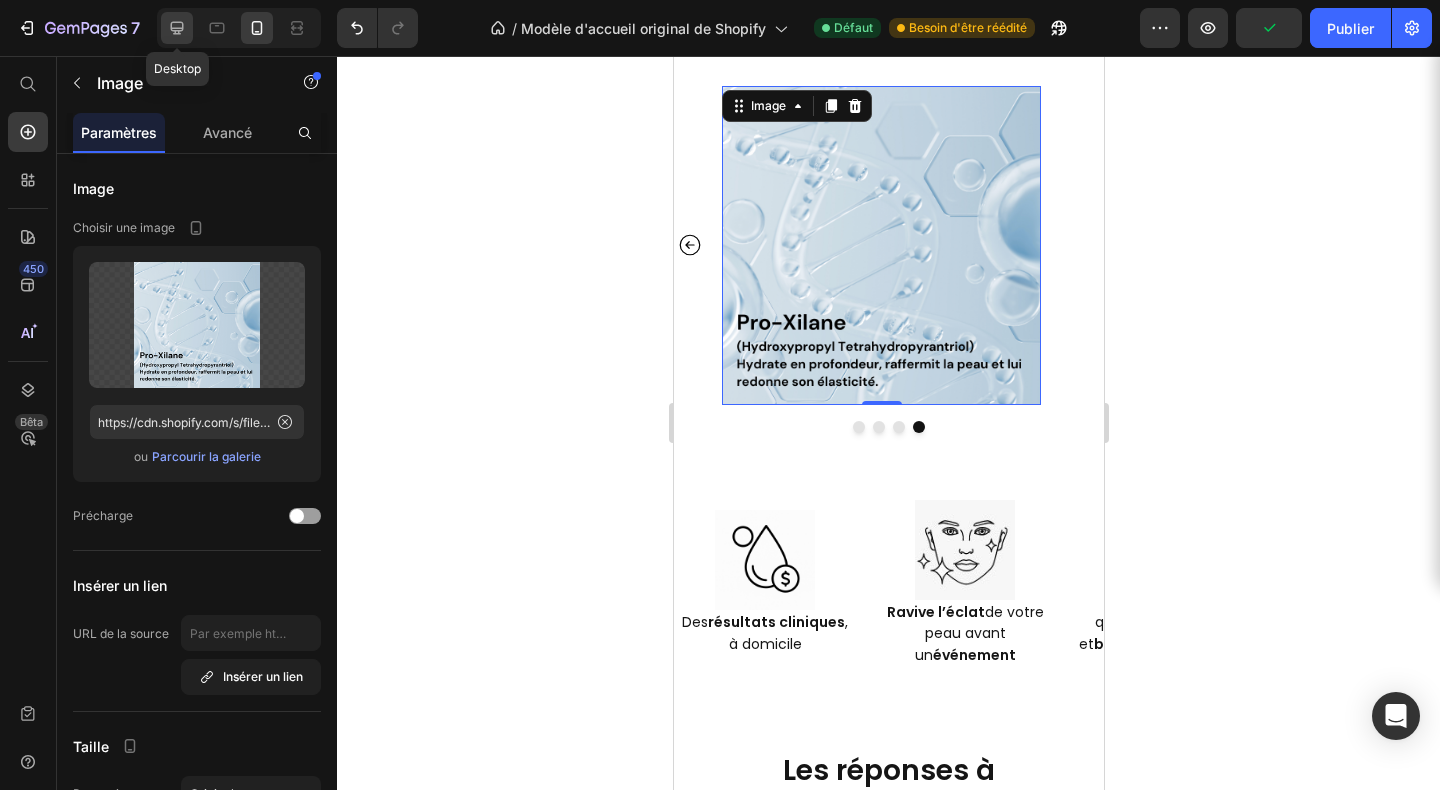 click 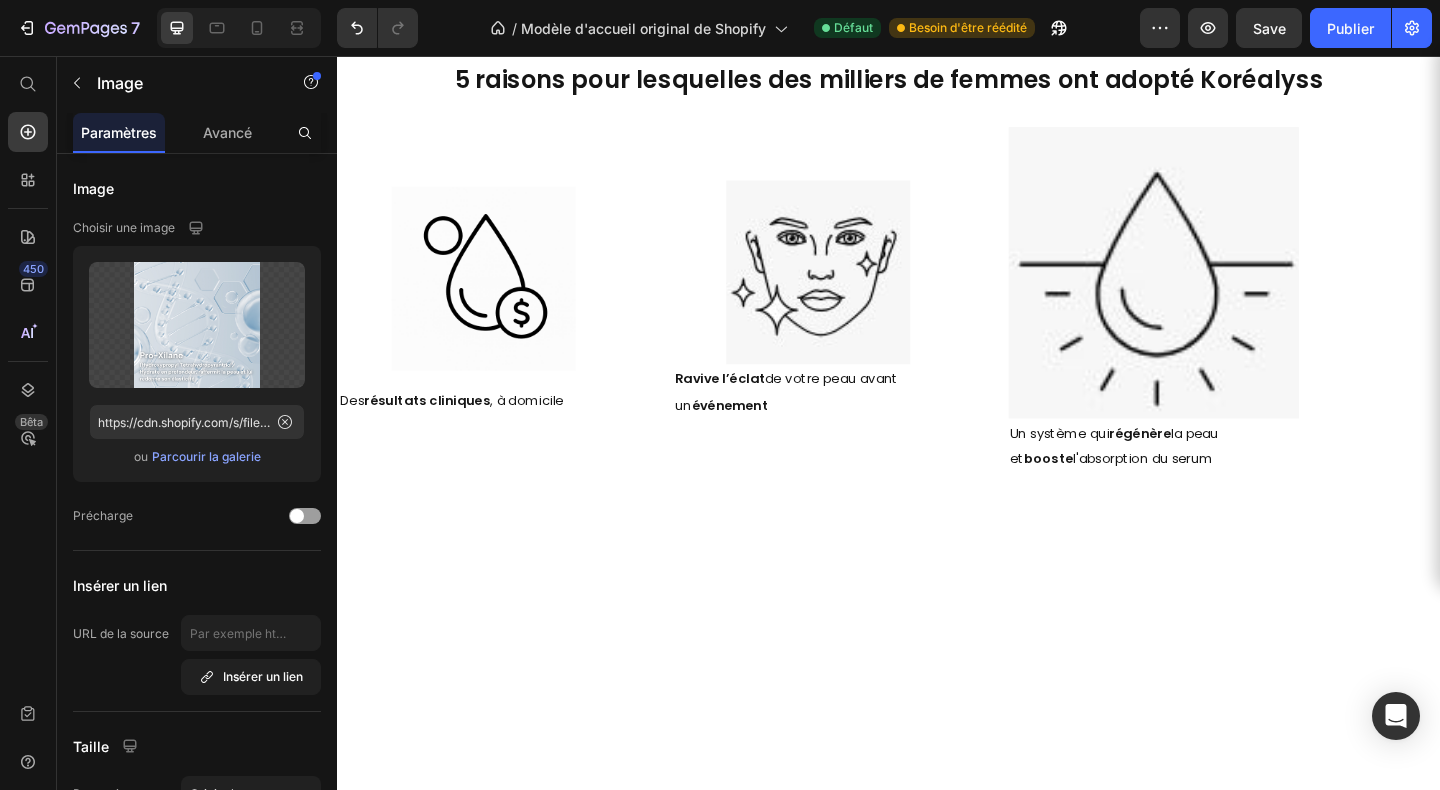 scroll, scrollTop: 5158, scrollLeft: 0, axis: vertical 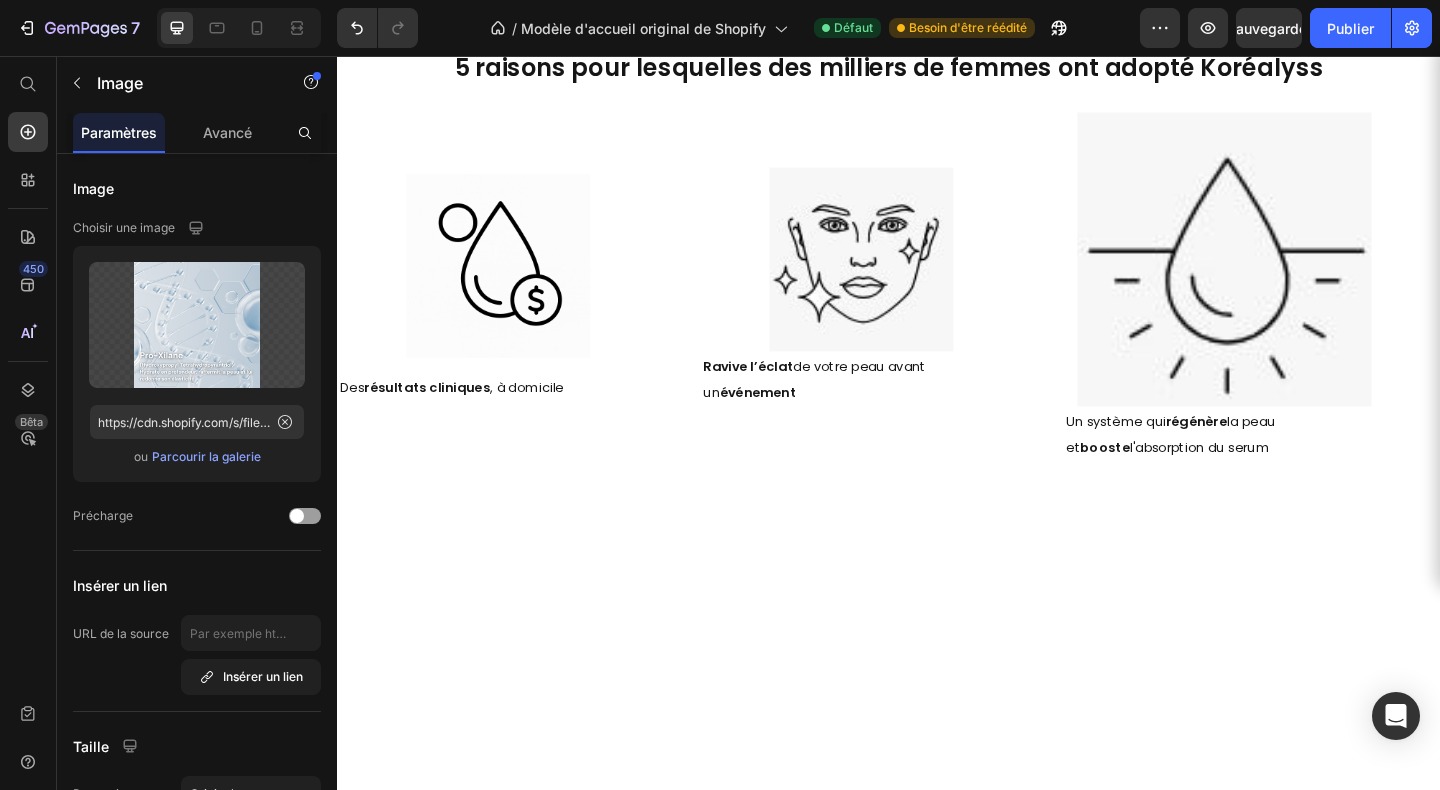 click at bounding box center [515, -633] 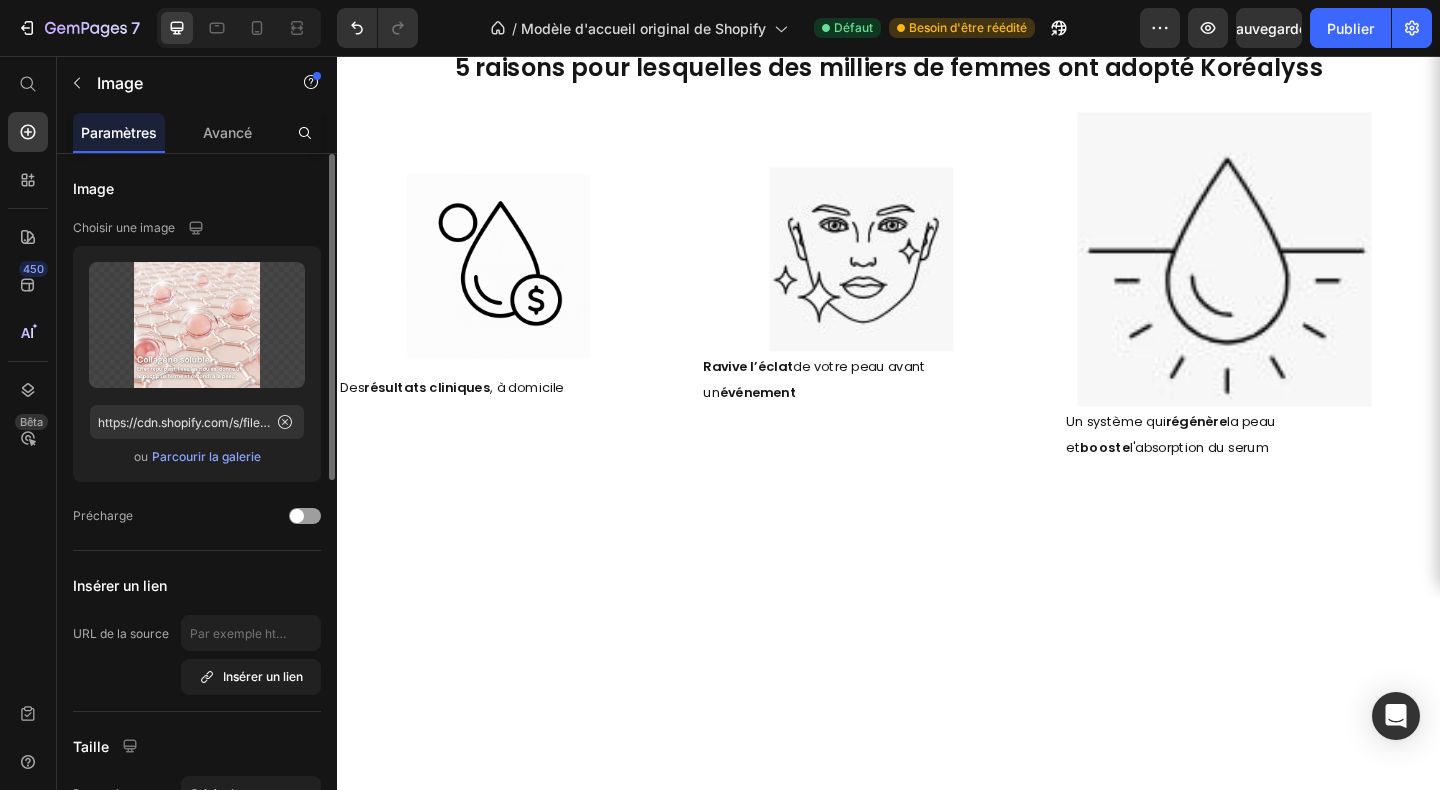 click on "Parcourir la galerie" at bounding box center (206, 456) 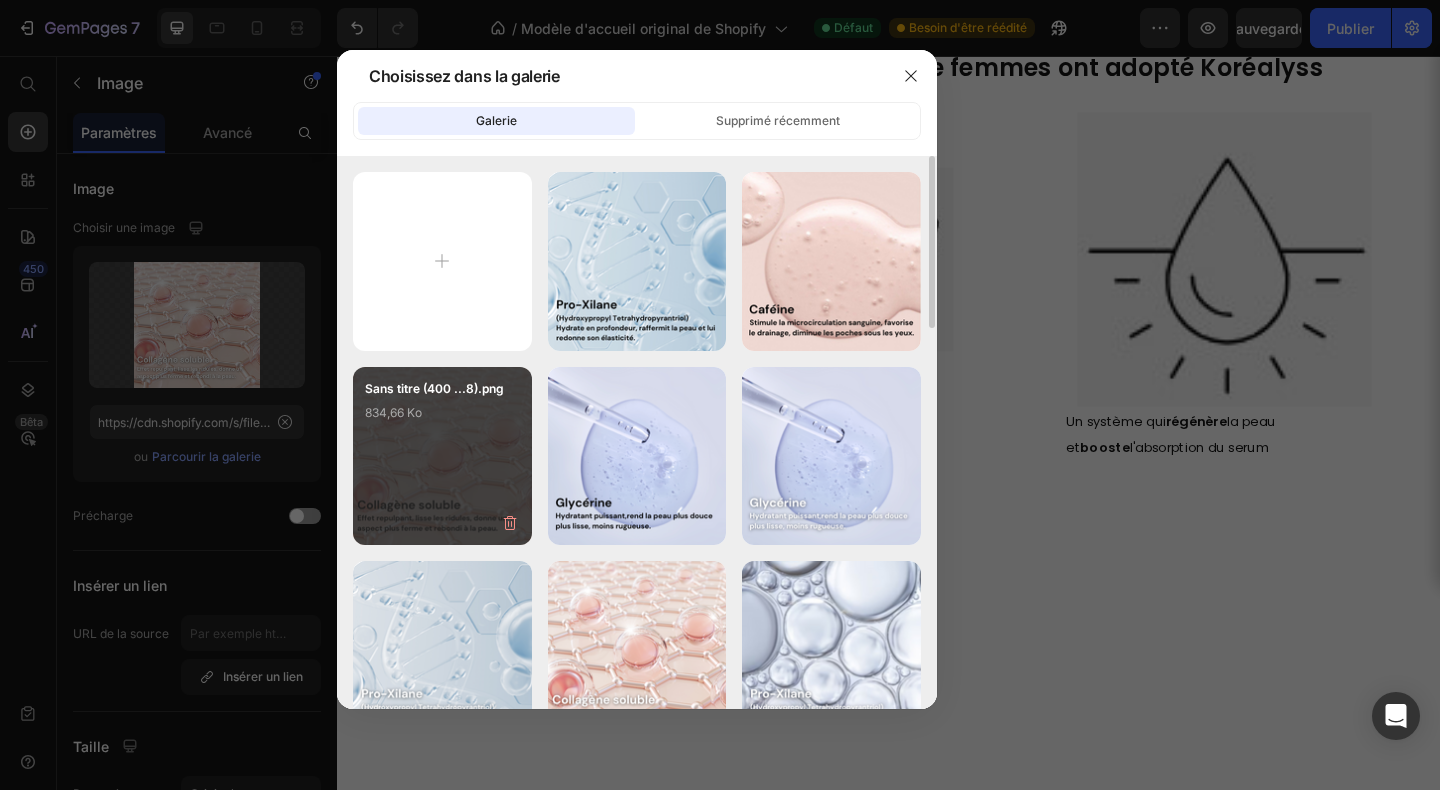 click on "Sans titre (400 ...8).png 834,66 Ko" at bounding box center (442, 456) 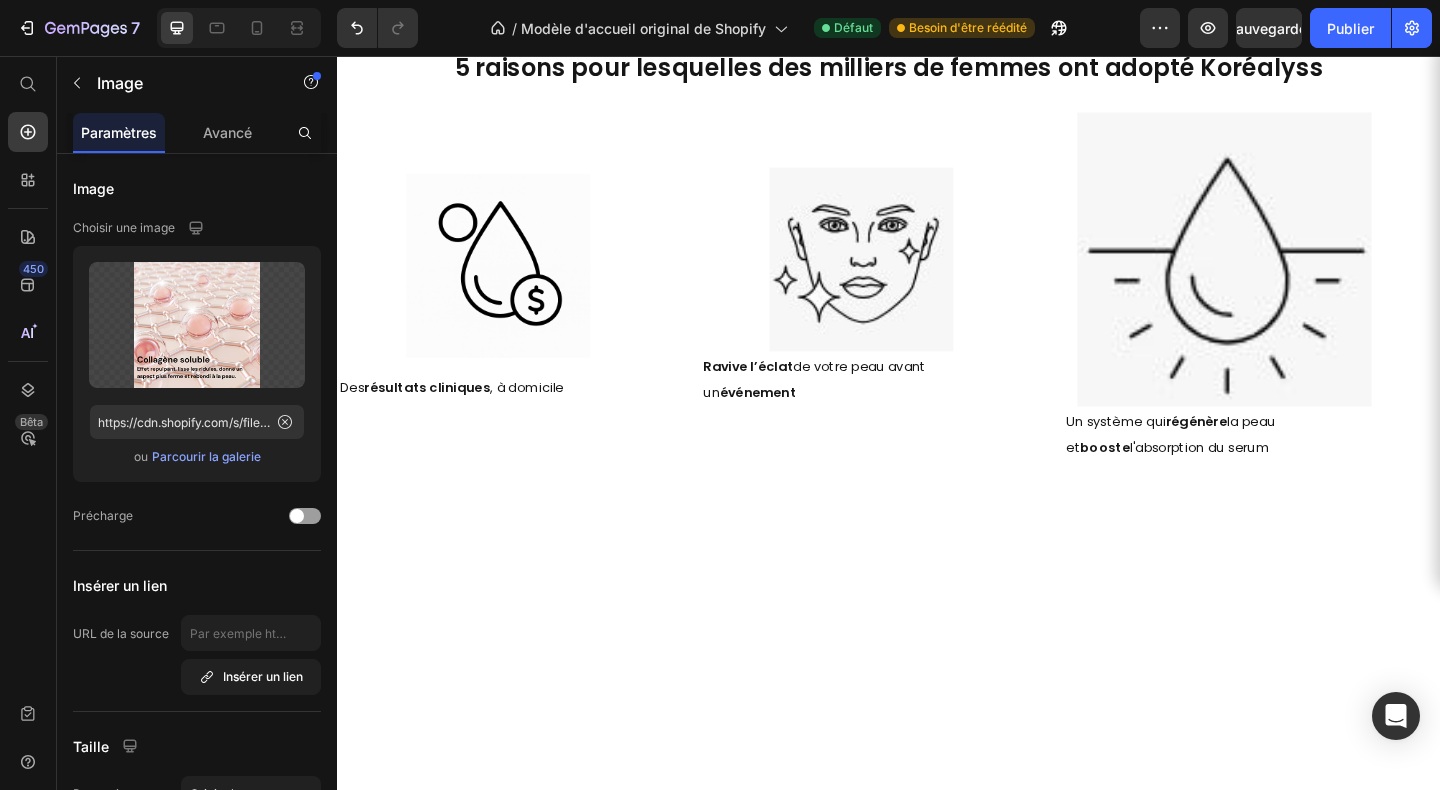 click at bounding box center (791, -633) 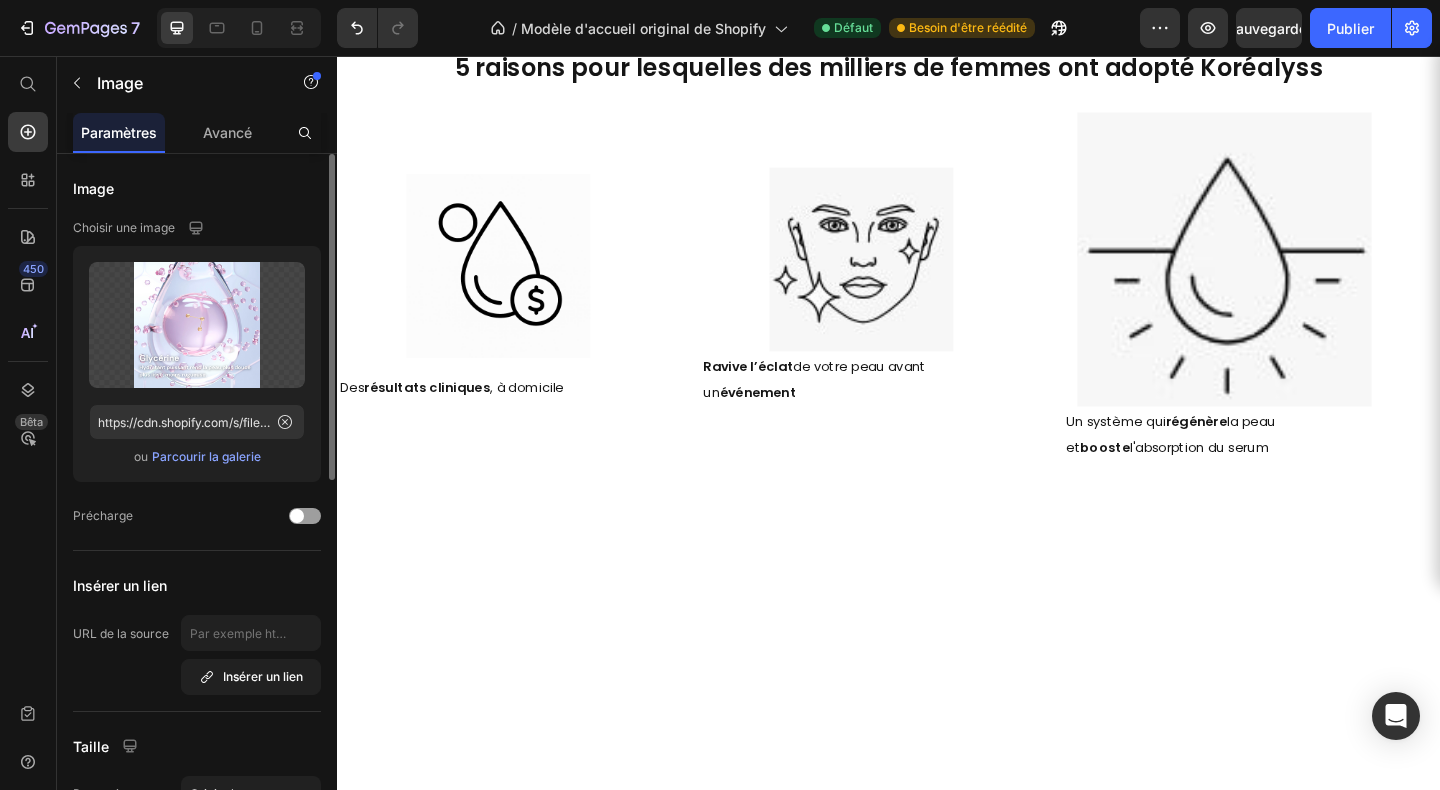 click on "Parcourir la galerie" at bounding box center (206, 456) 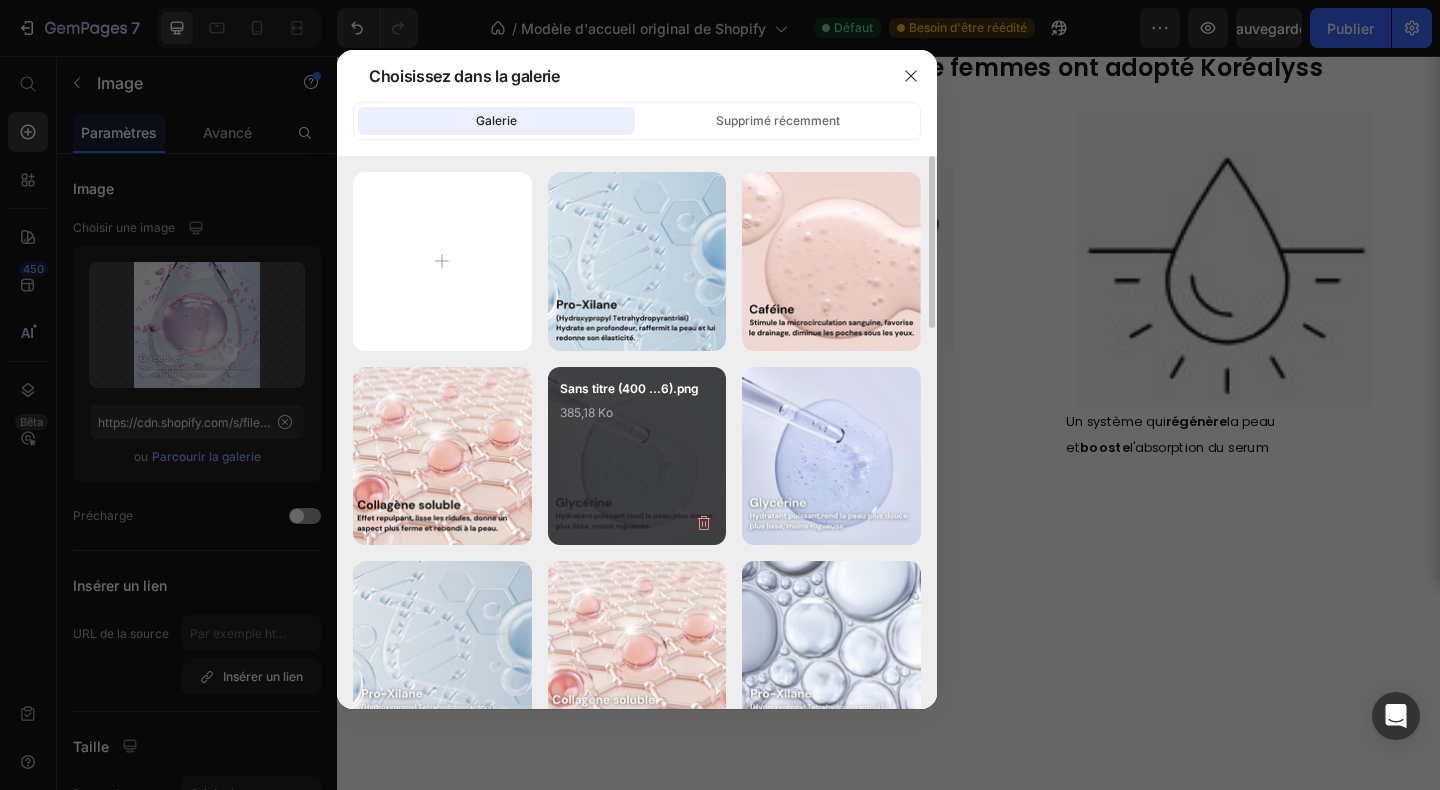 click on "Sans titre (400 ...6).png 385,18 Ko" at bounding box center (637, 419) 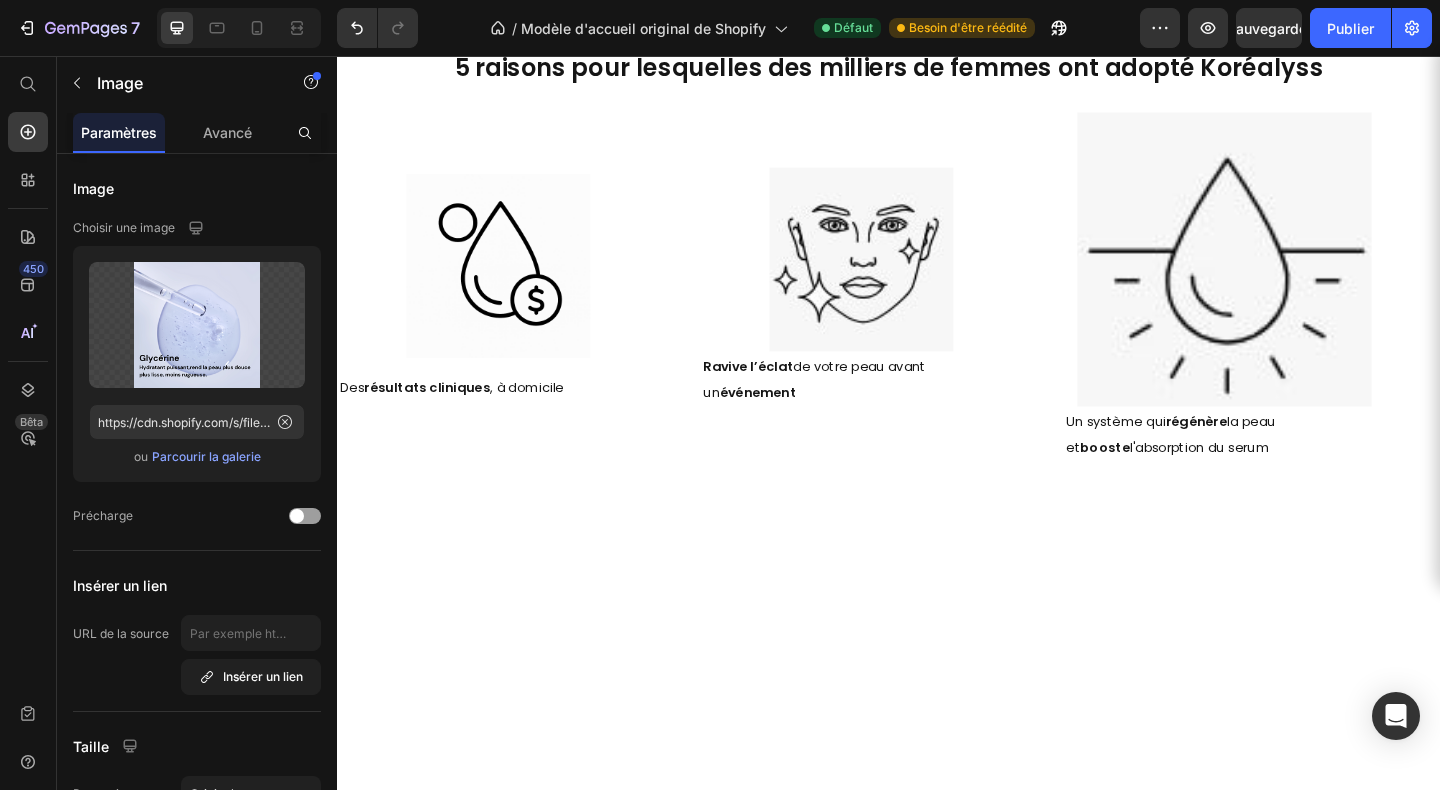 click at bounding box center [1068, -633] 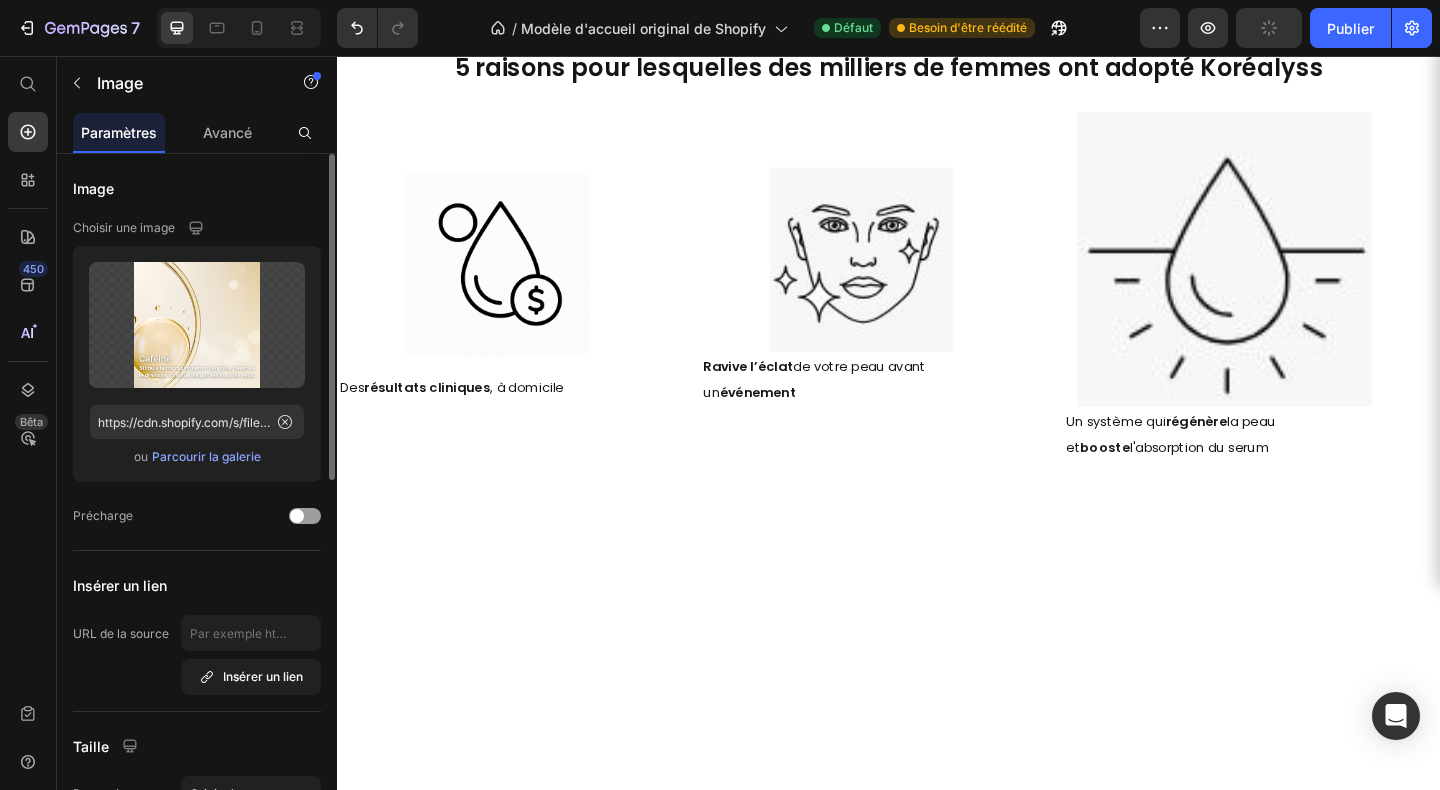 click on "Parcourir la galerie" at bounding box center [206, 456] 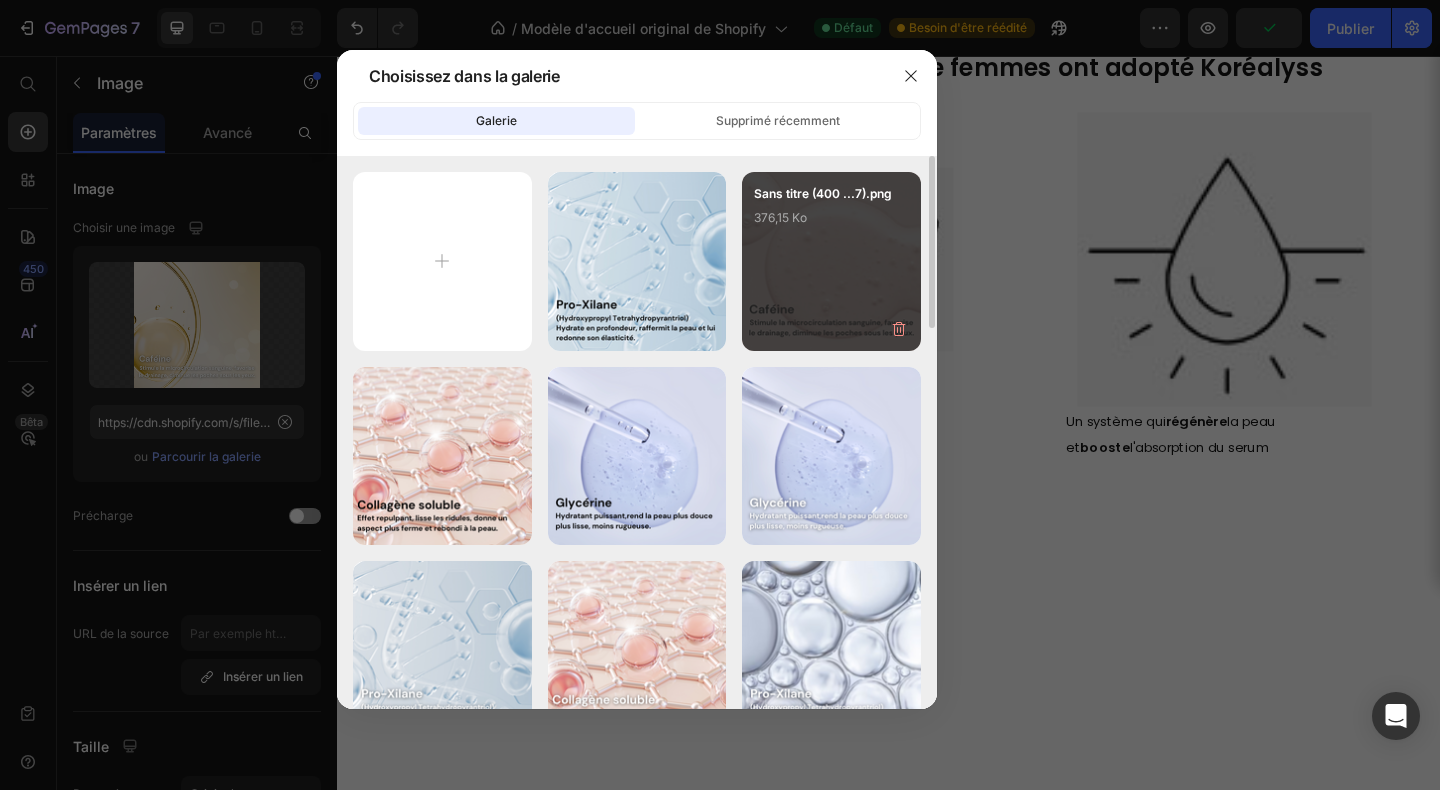 click on "Sans titre (400 ...7).png 376,15 Ko" at bounding box center [831, 224] 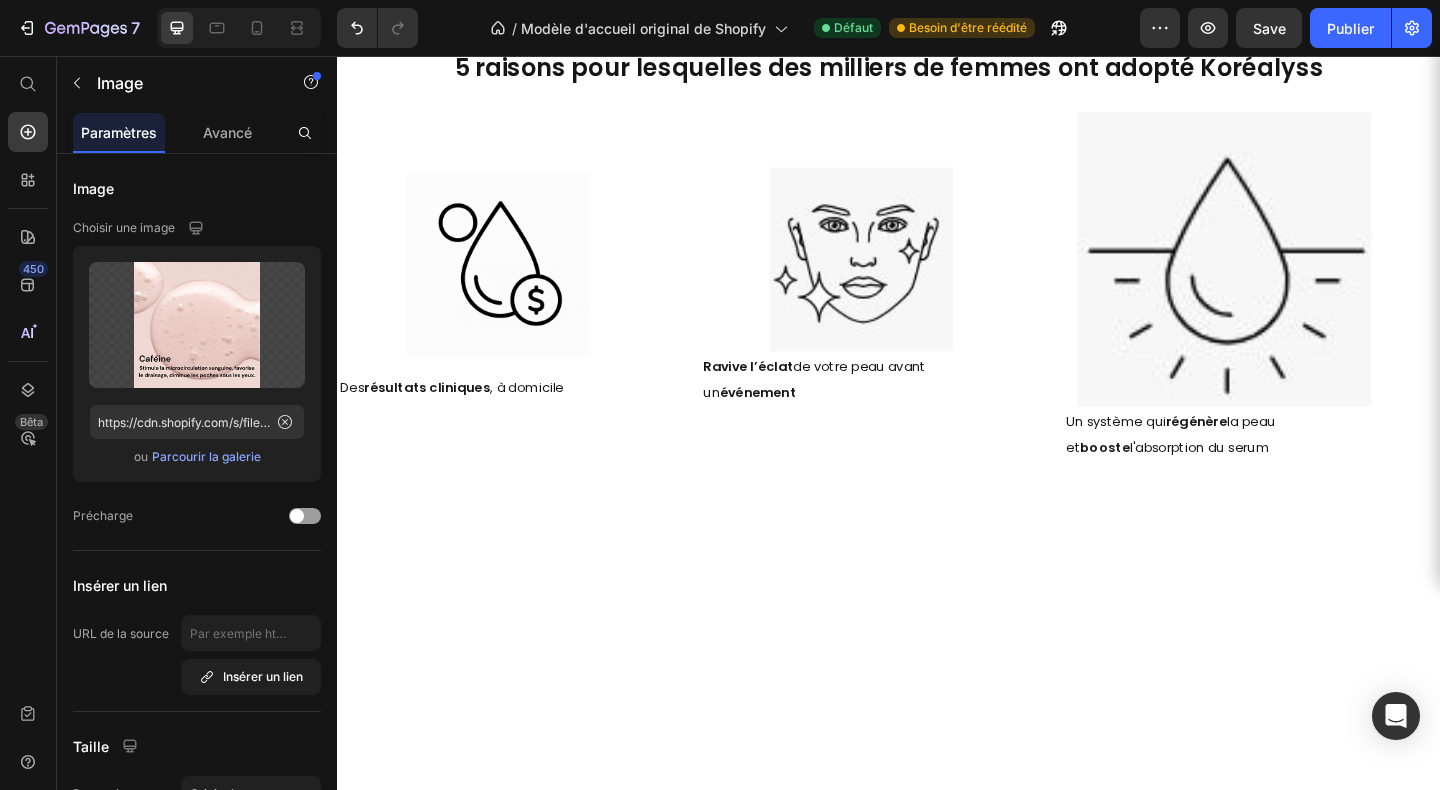 click at bounding box center (1344, -633) 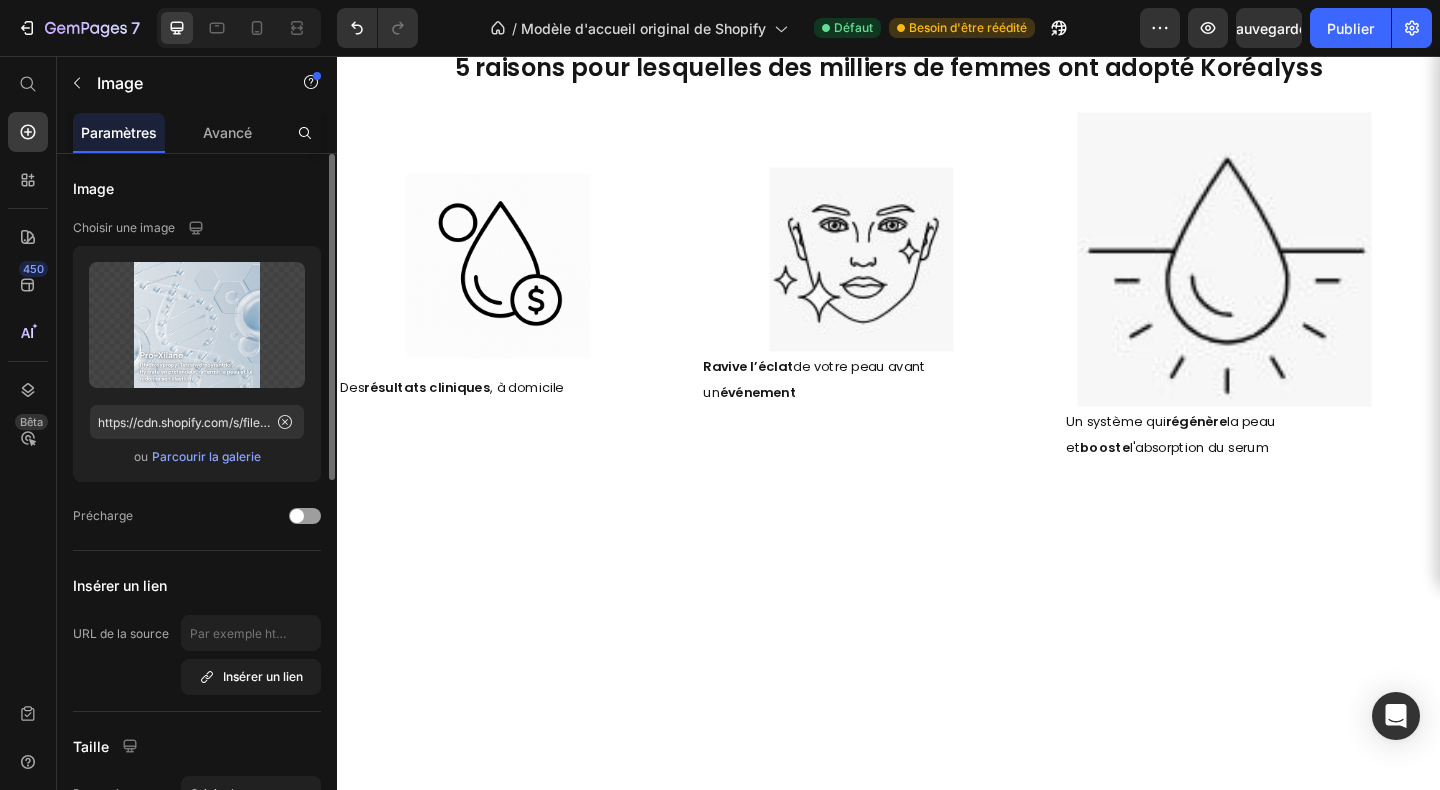 click on "Parcourir la galerie" at bounding box center (206, 456) 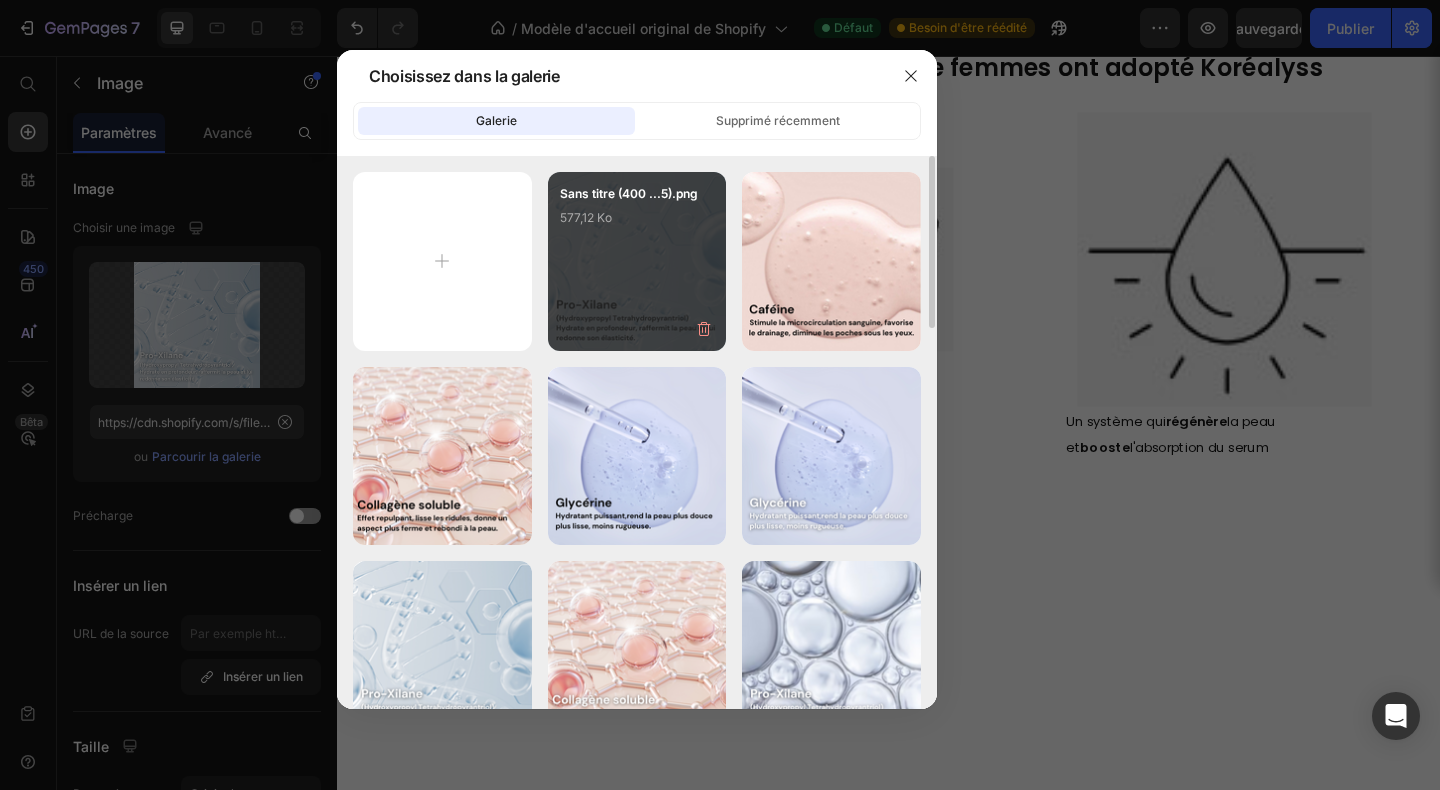 click on "Sans titre (400 ...5).png 577,12 Ko" at bounding box center [637, 261] 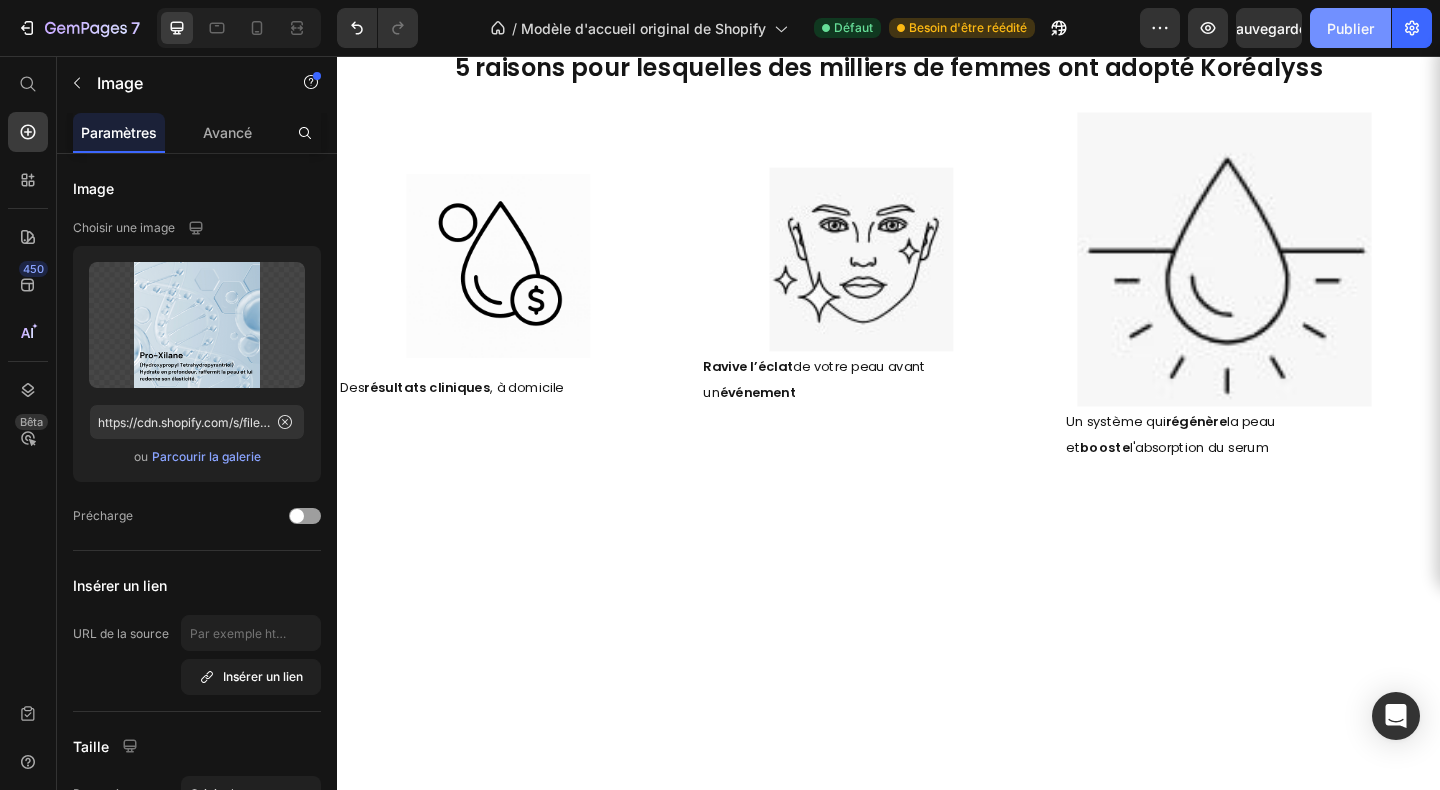 click on "Publier" 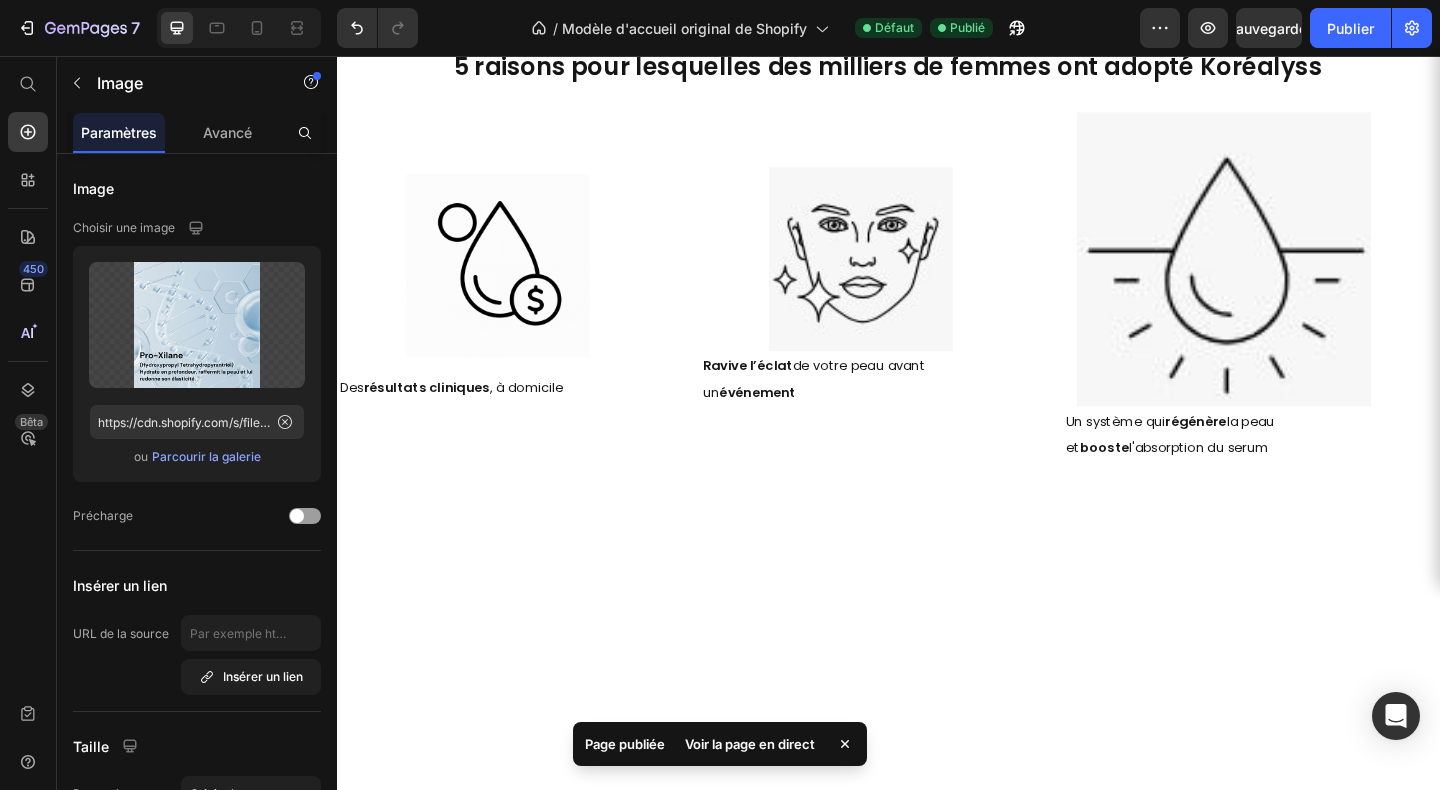 click at bounding box center (937, -481) 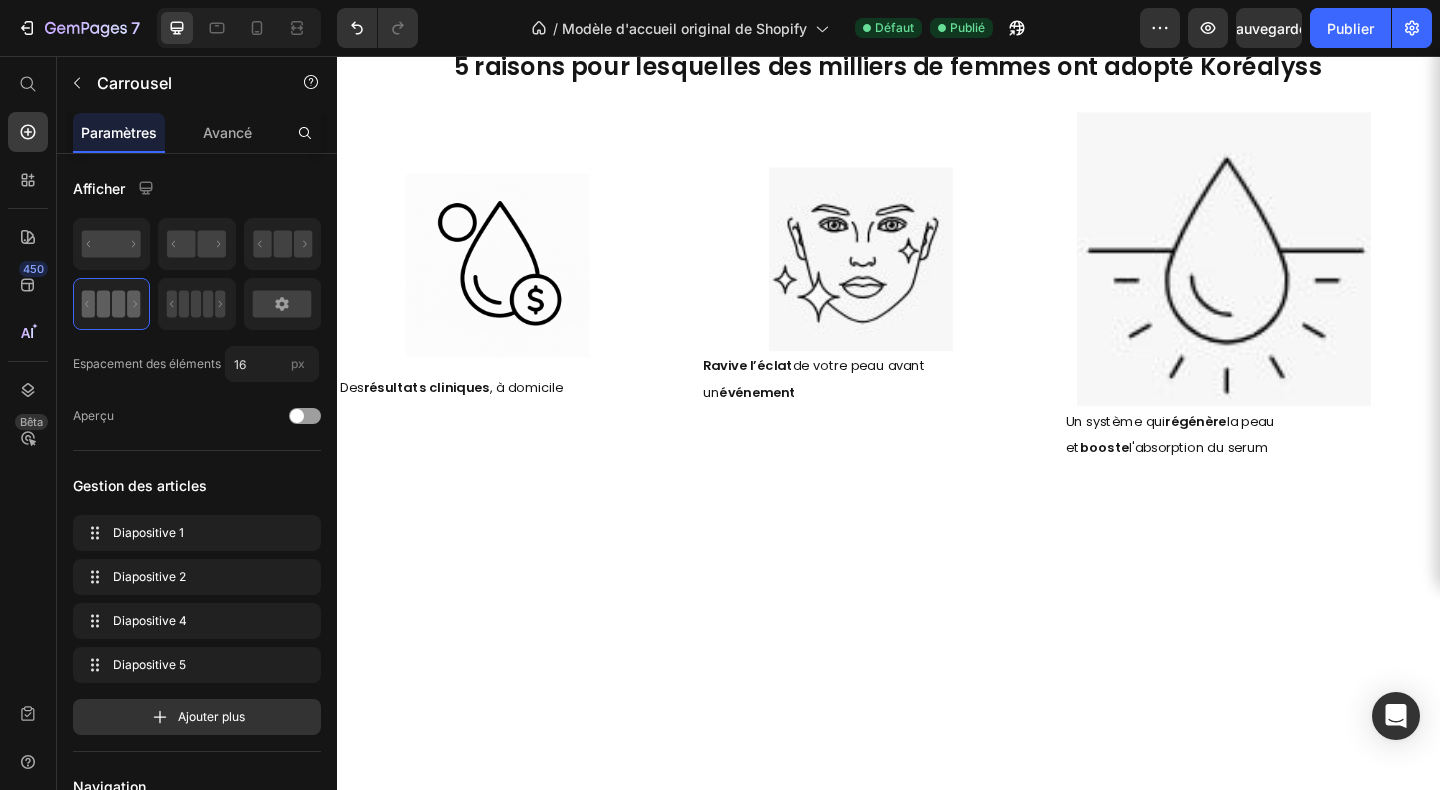 click on "LumiLift : des actifs efficaces testés en laboratoire certifié" at bounding box center [937, -802] 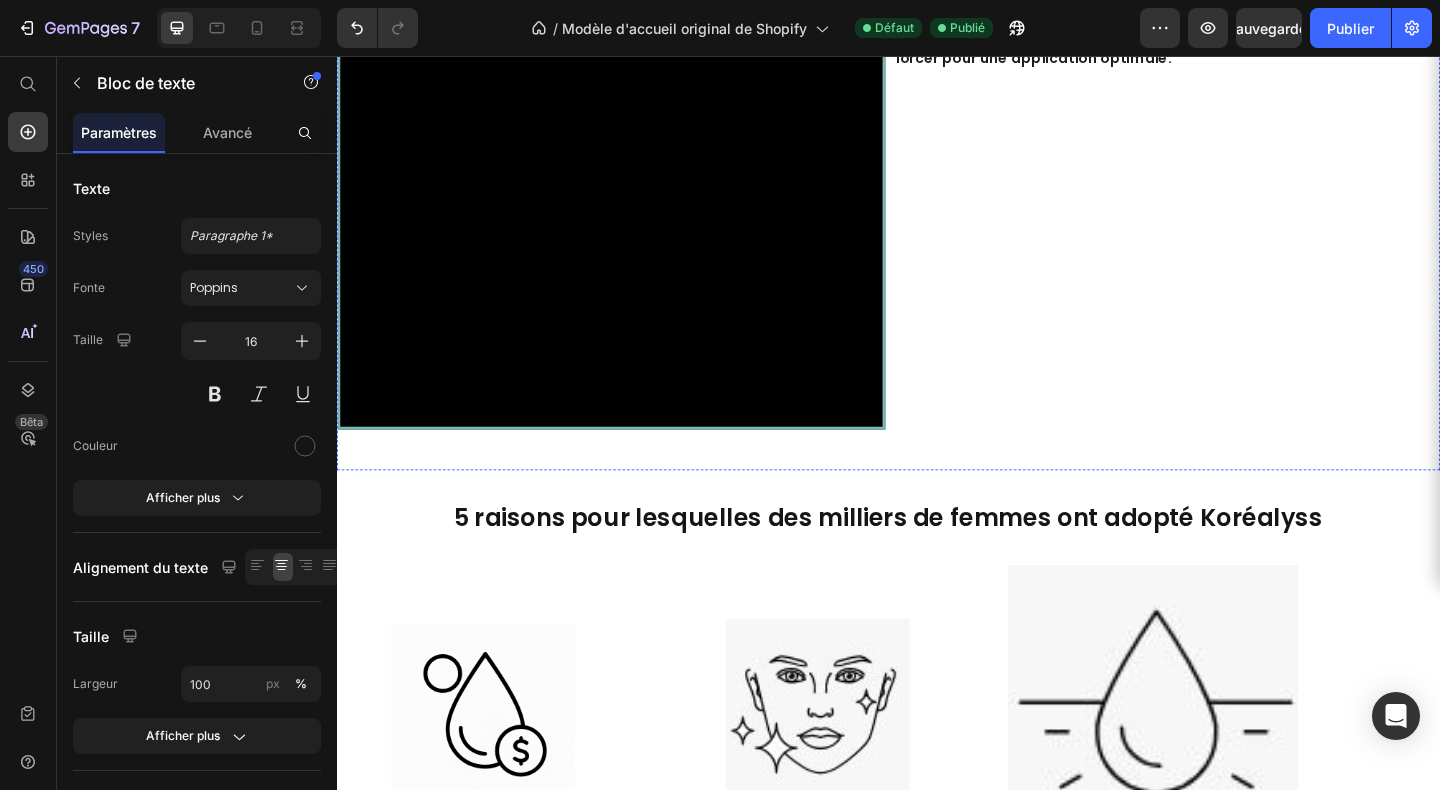scroll, scrollTop: 5612, scrollLeft: 0, axis: vertical 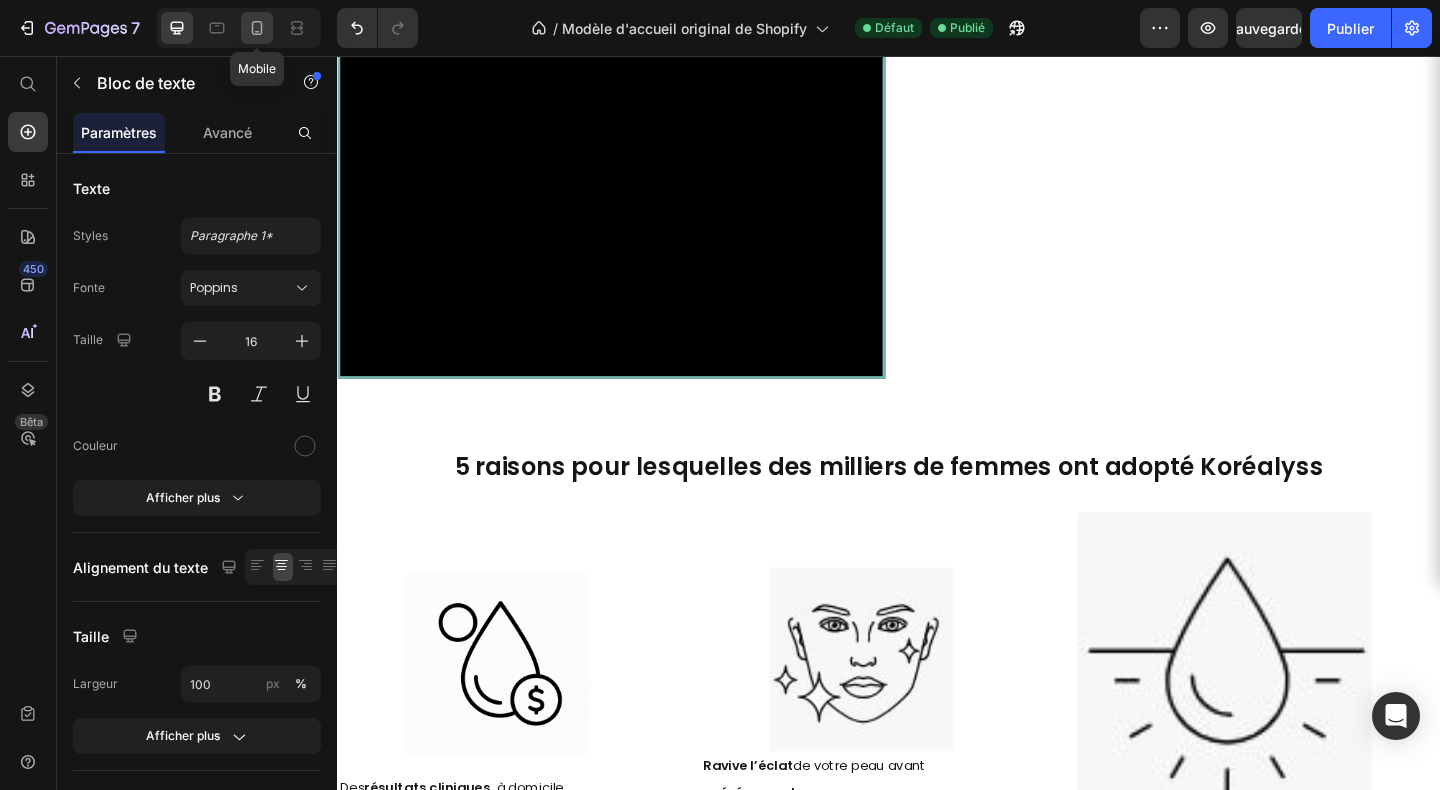 click 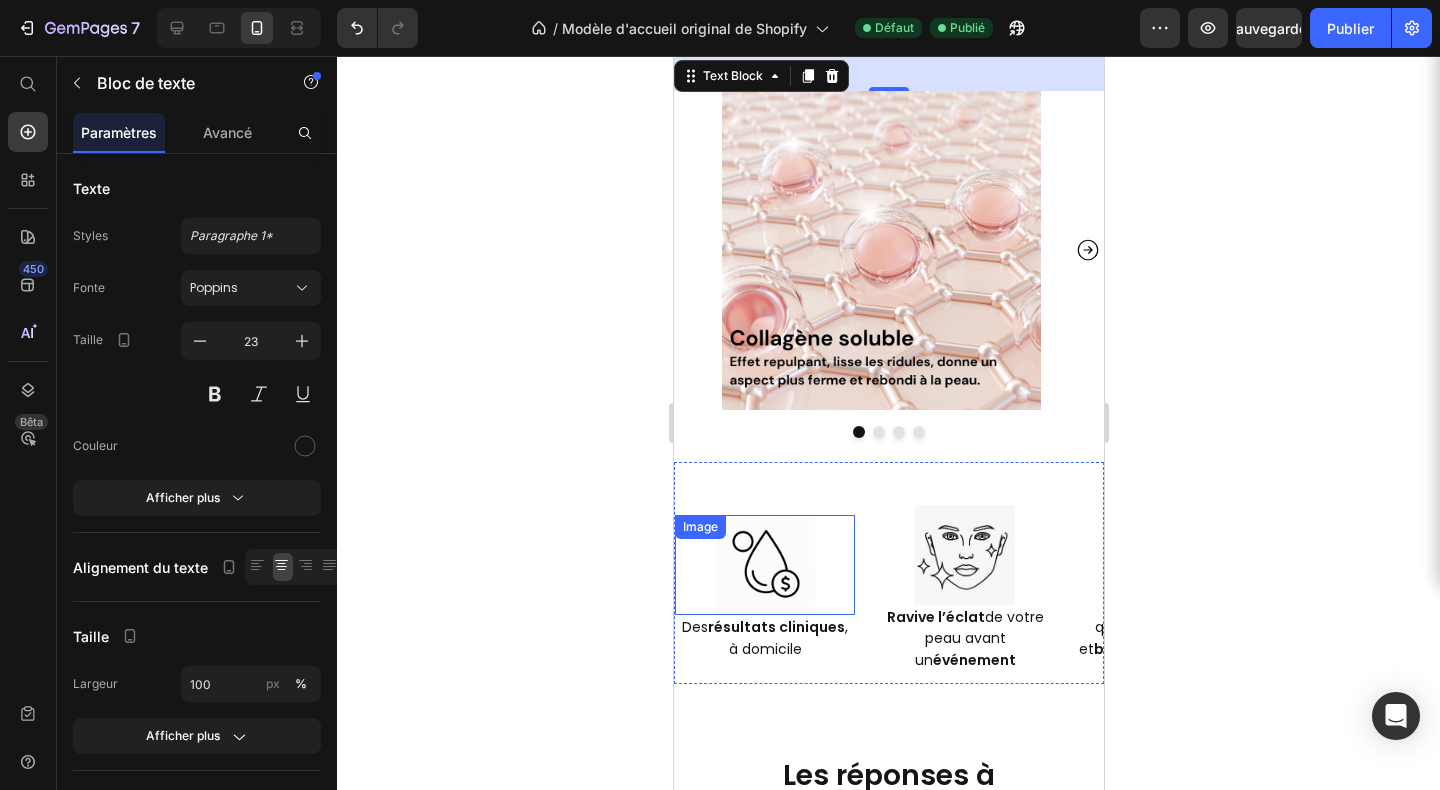 scroll, scrollTop: 4668, scrollLeft: 0, axis: vertical 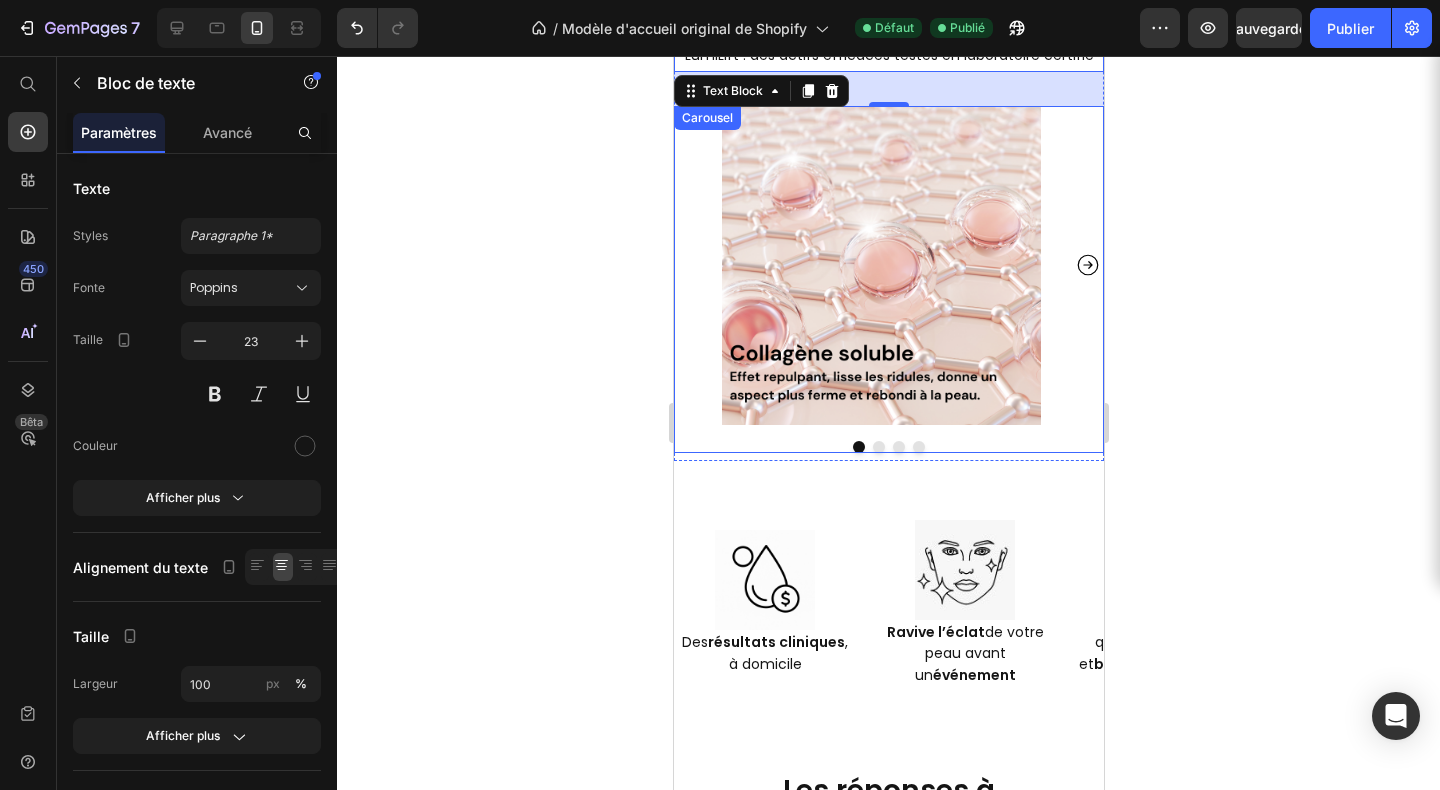 click 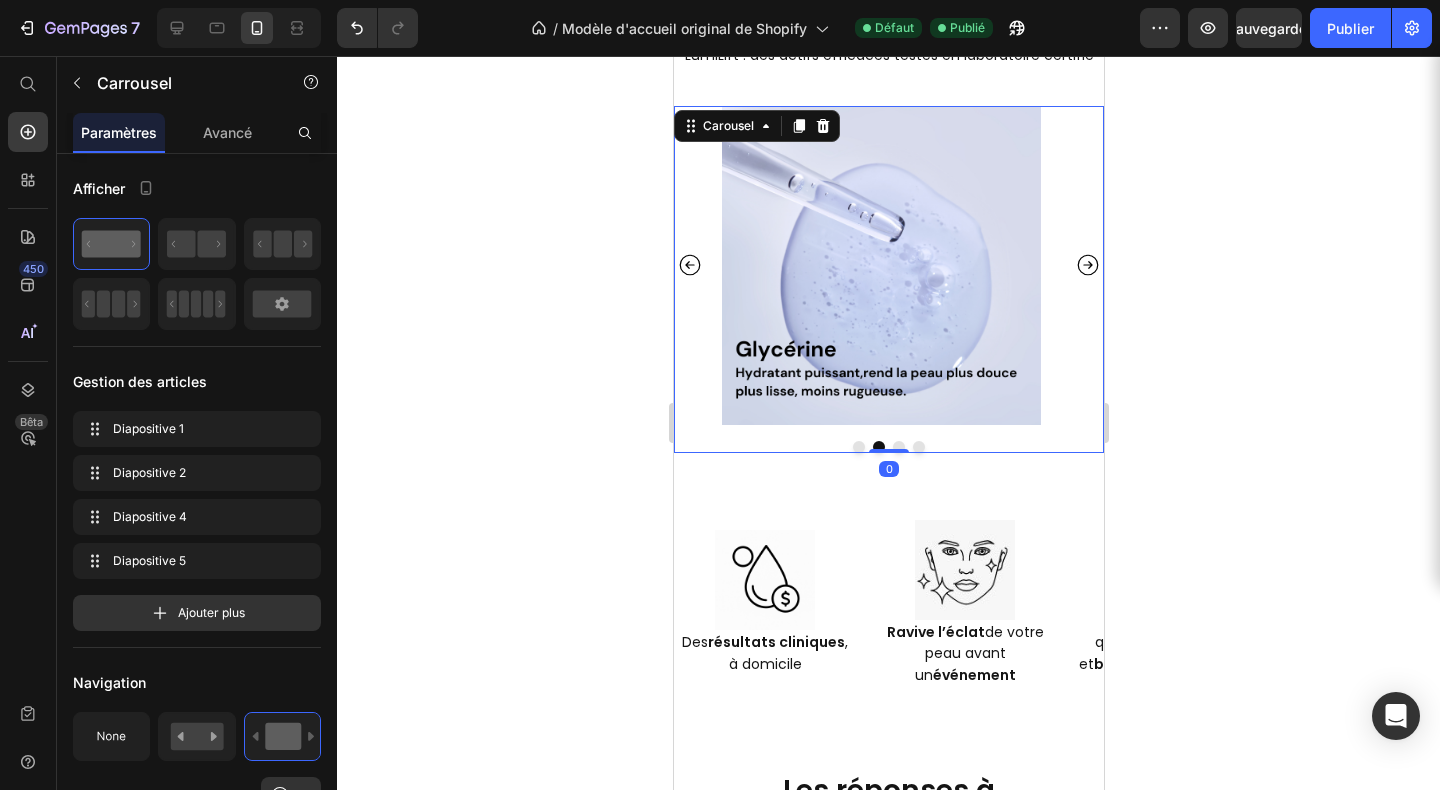 click 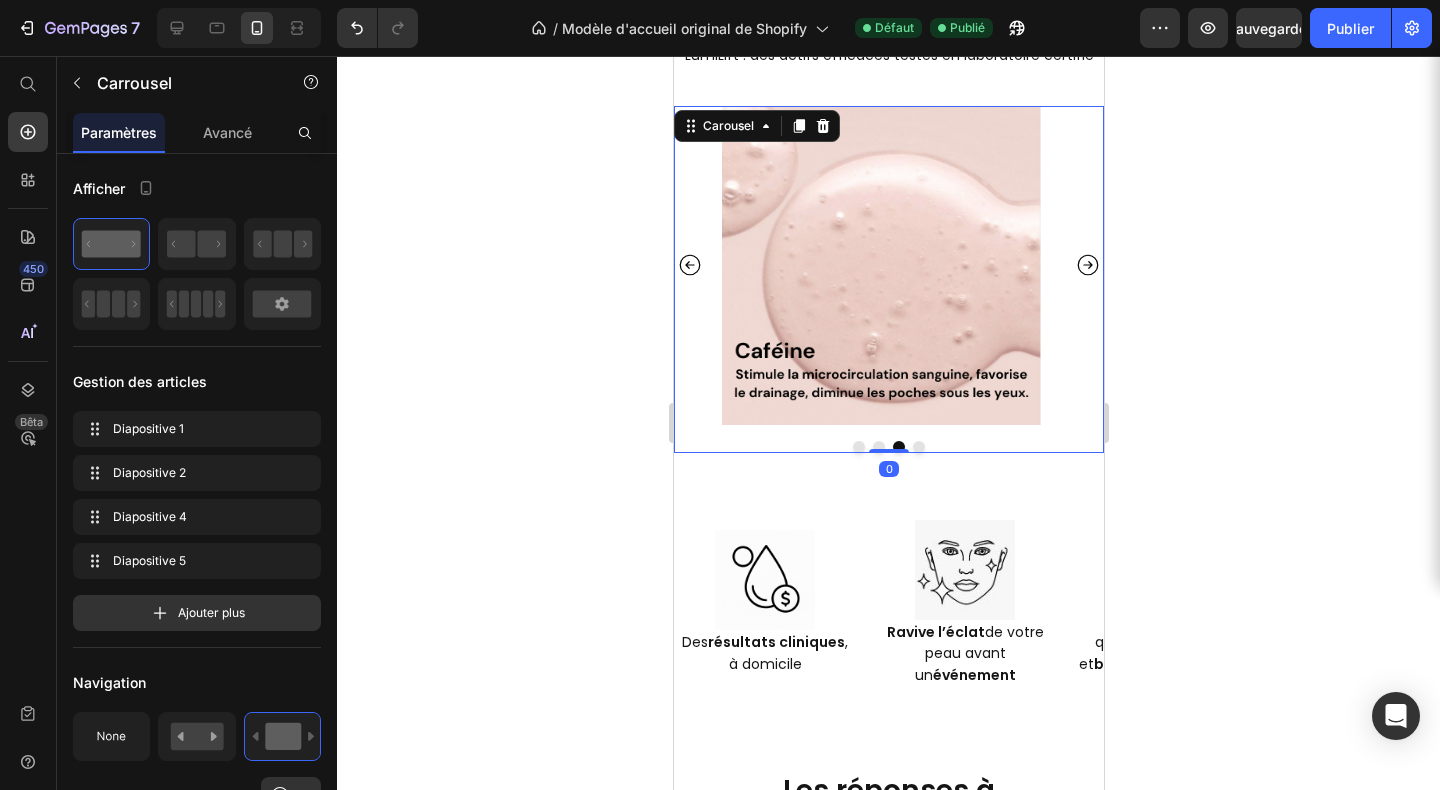 click 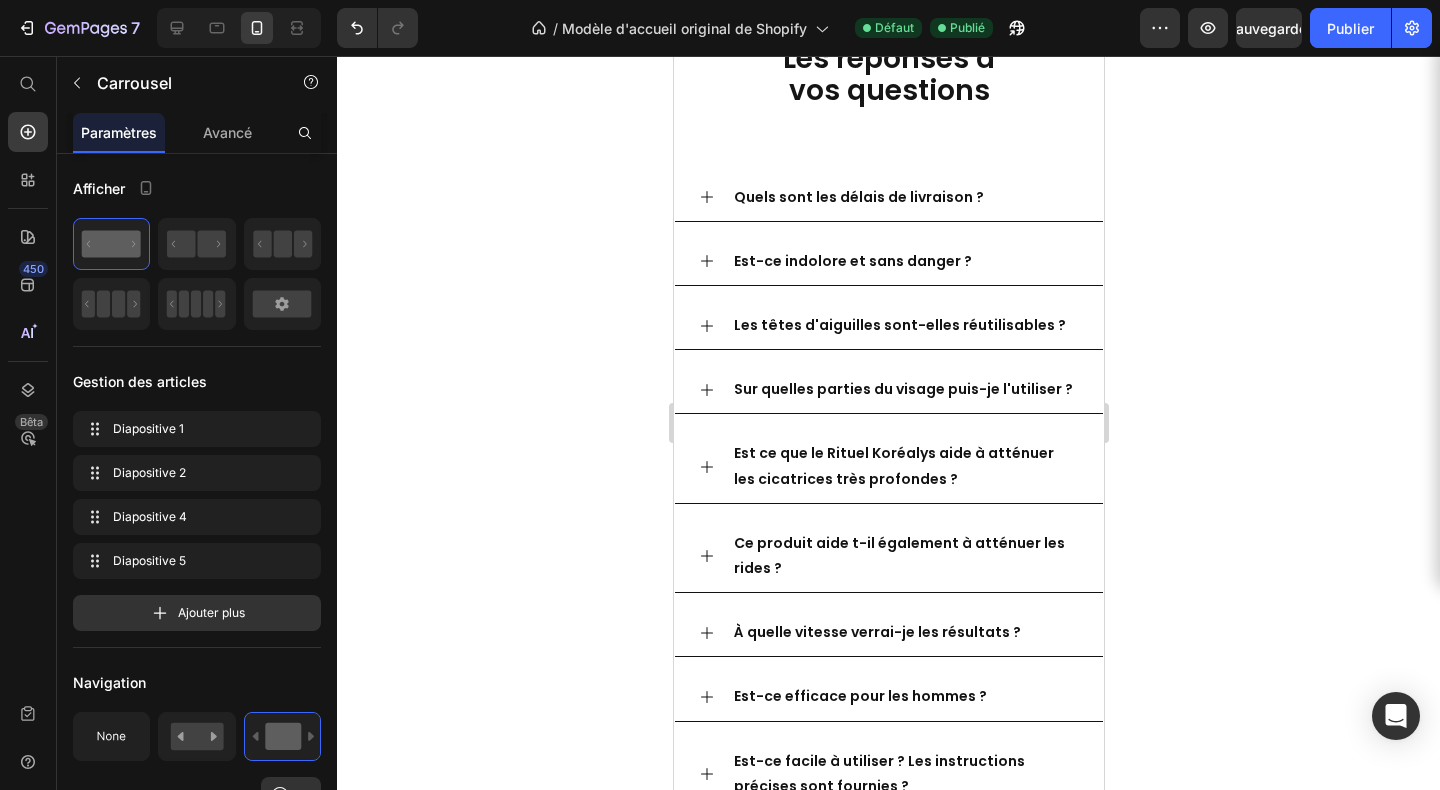 scroll, scrollTop: 5345, scrollLeft: 0, axis: vertical 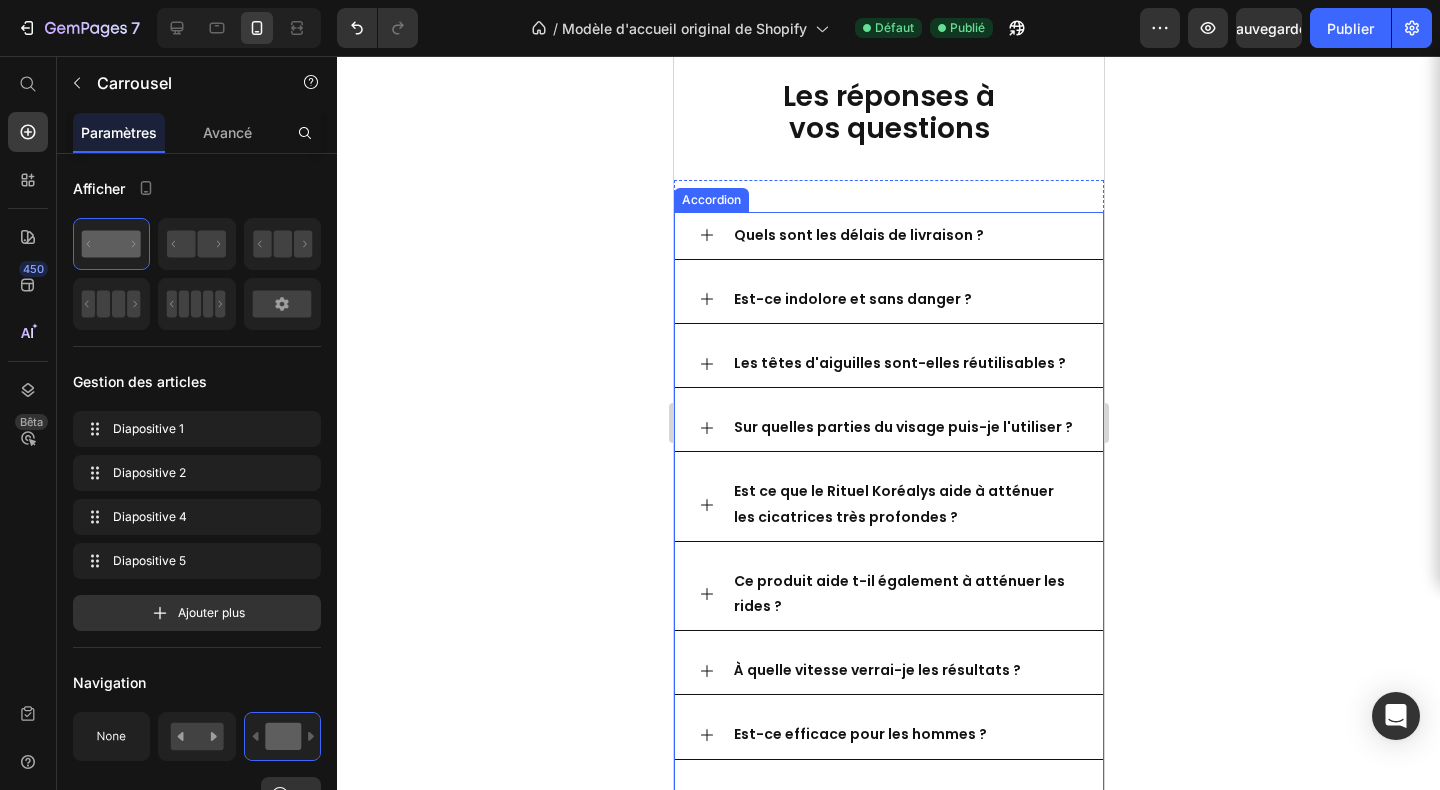 click on "Les têtes d'aiguilles sont-elles réutilisables ?" at bounding box center [899, 363] 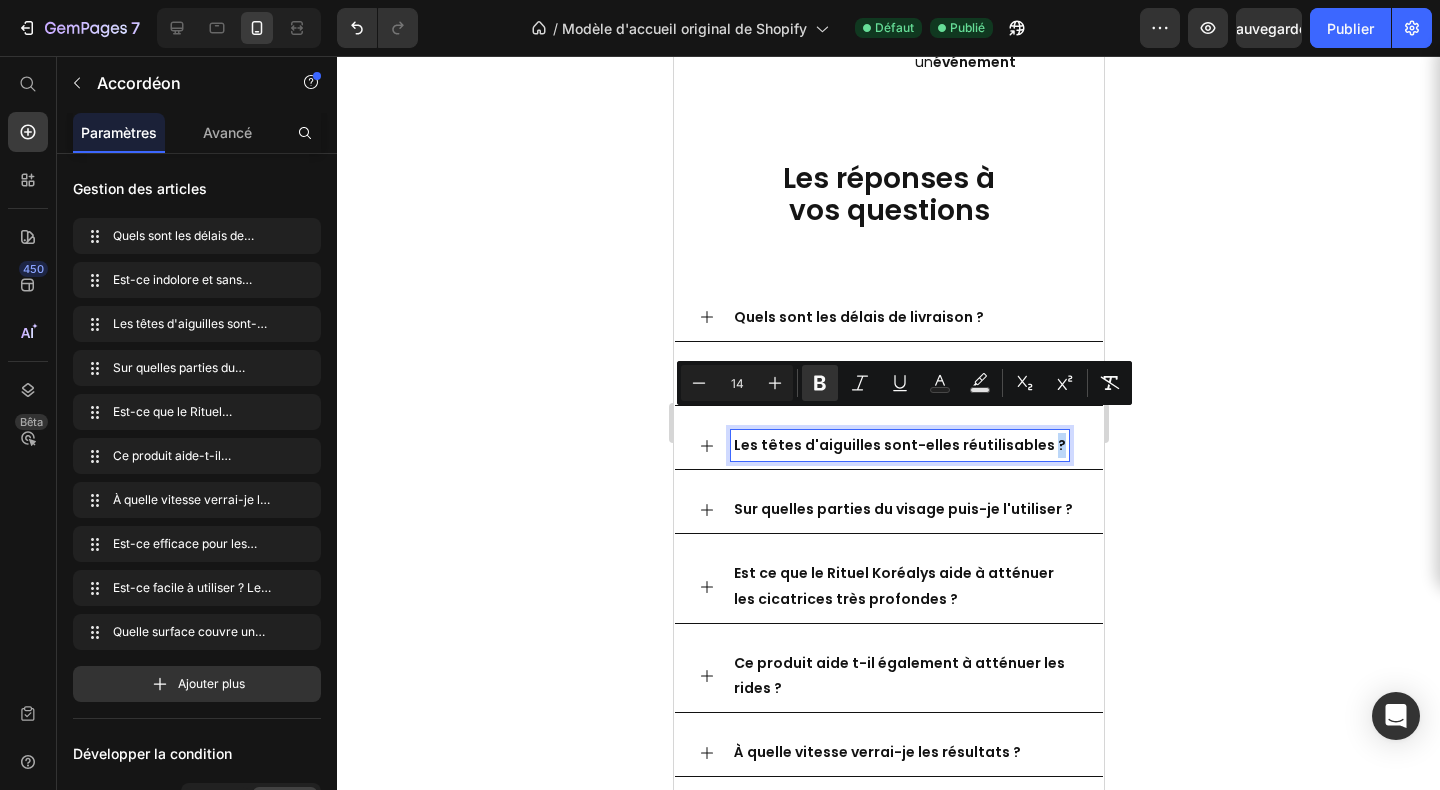 scroll, scrollTop: 5231, scrollLeft: 0, axis: vertical 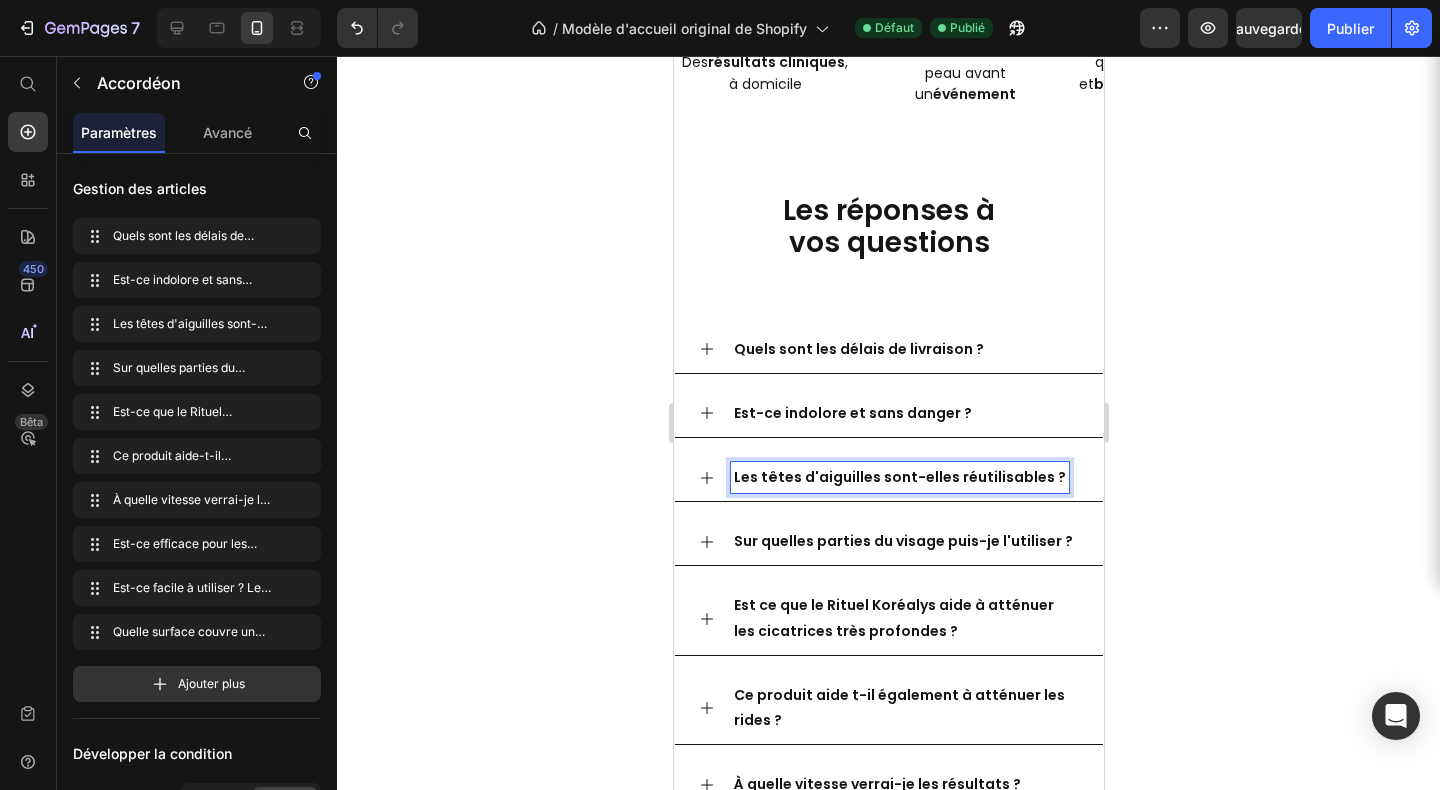 click on "Les têtes d'aiguilles sont-elles réutilisables ?" at bounding box center (899, 477) 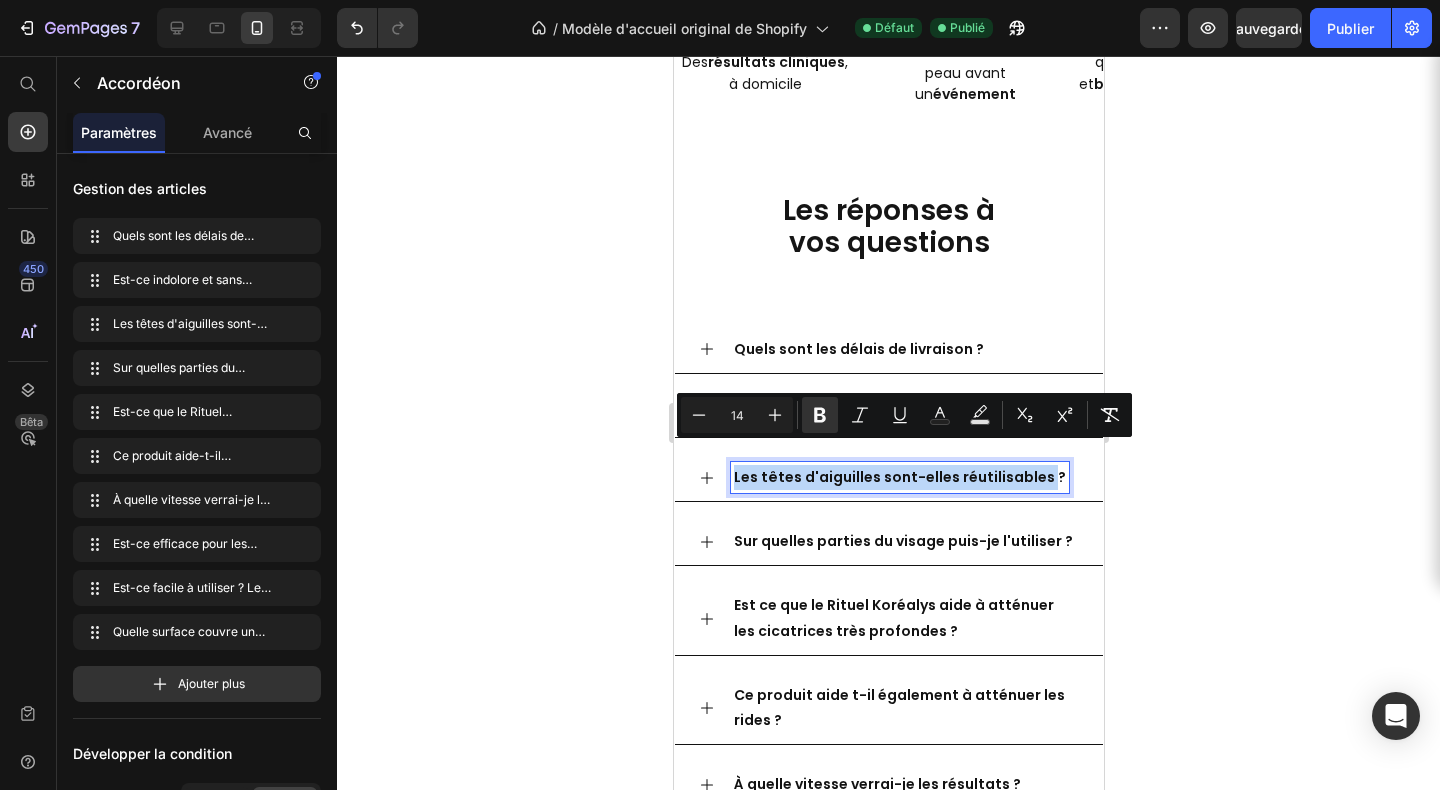 drag, startPoint x: 1039, startPoint y: 456, endPoint x: 727, endPoint y: 468, distance: 312.23068 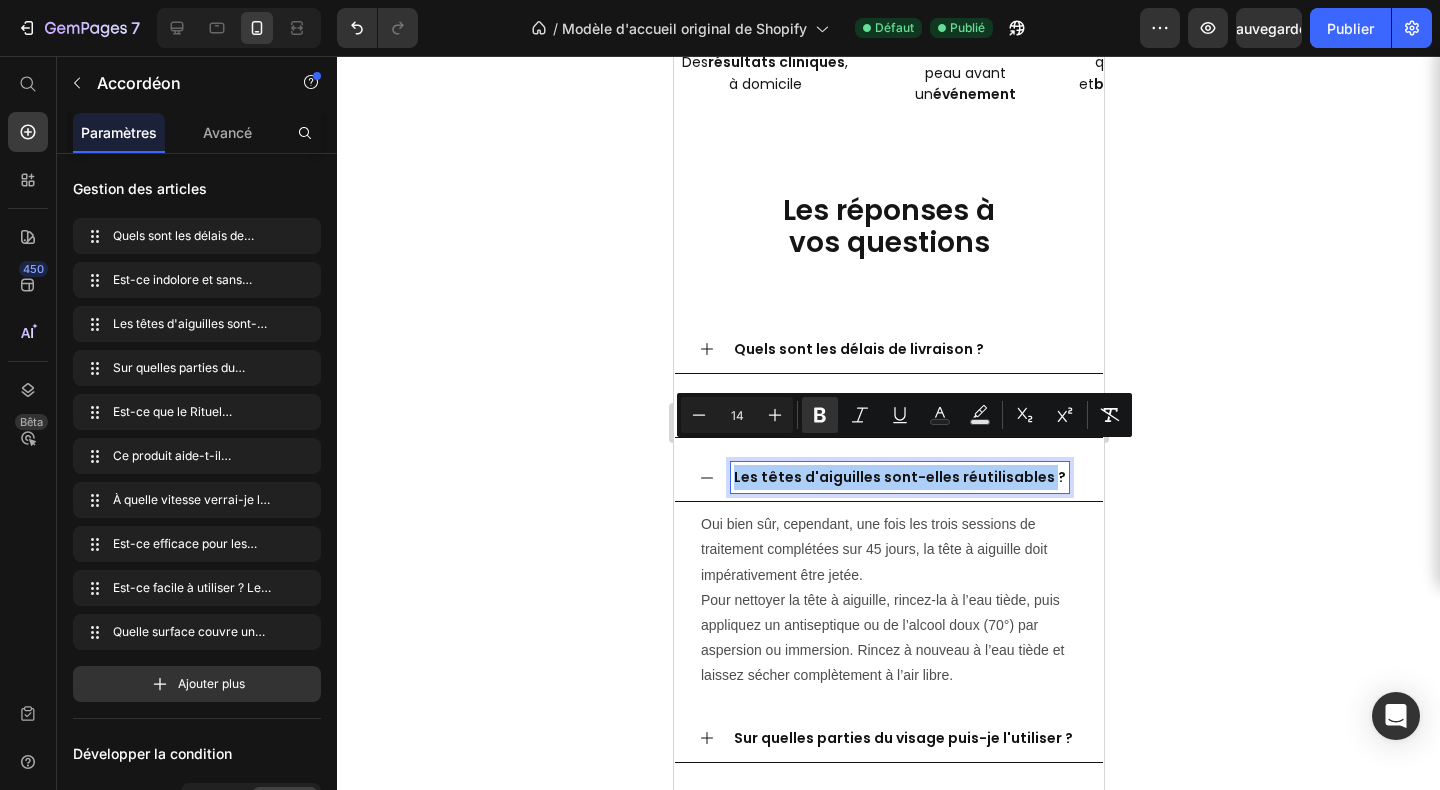 click 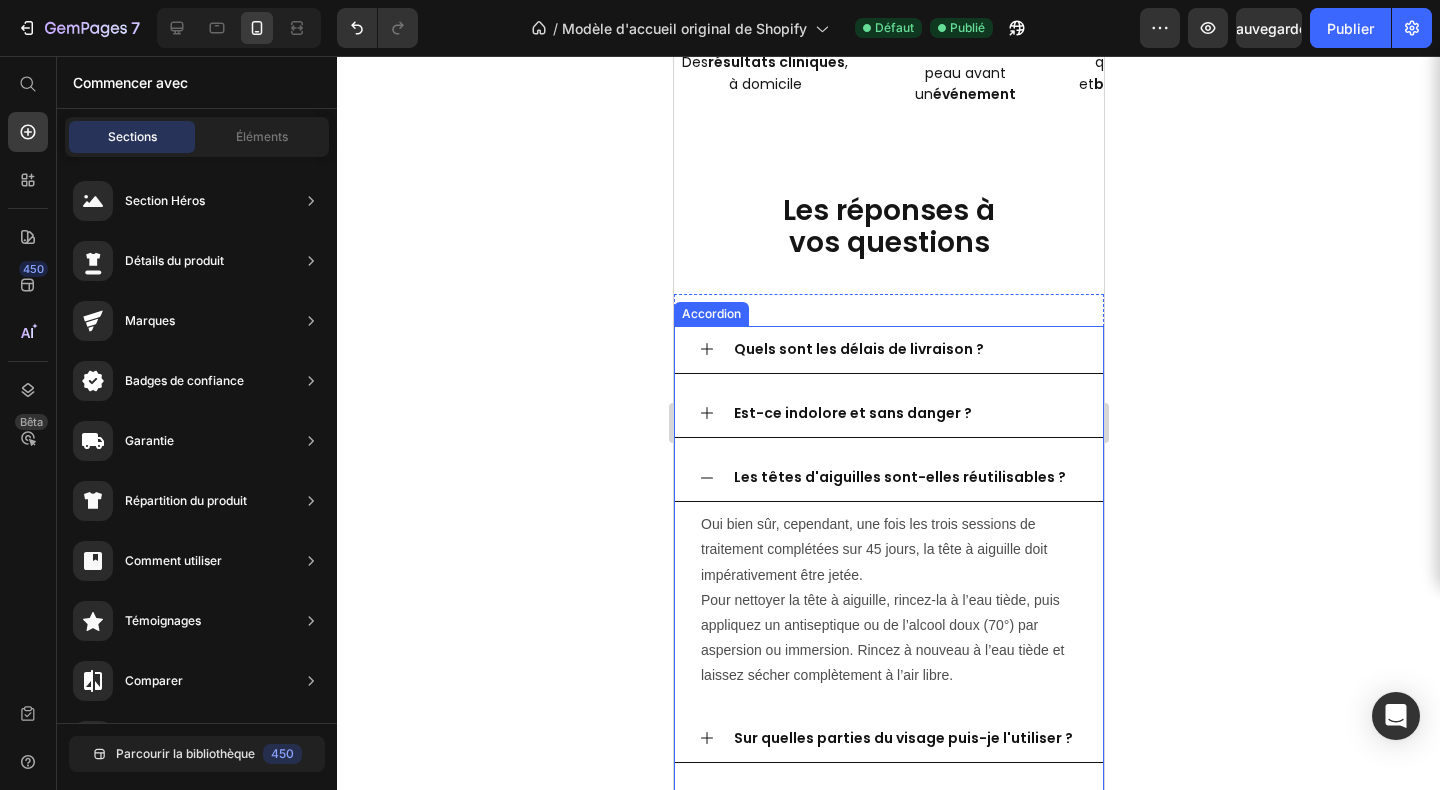 click on "Les têtes d'aiguilles sont-elles réutilisables ?" at bounding box center (899, 477) 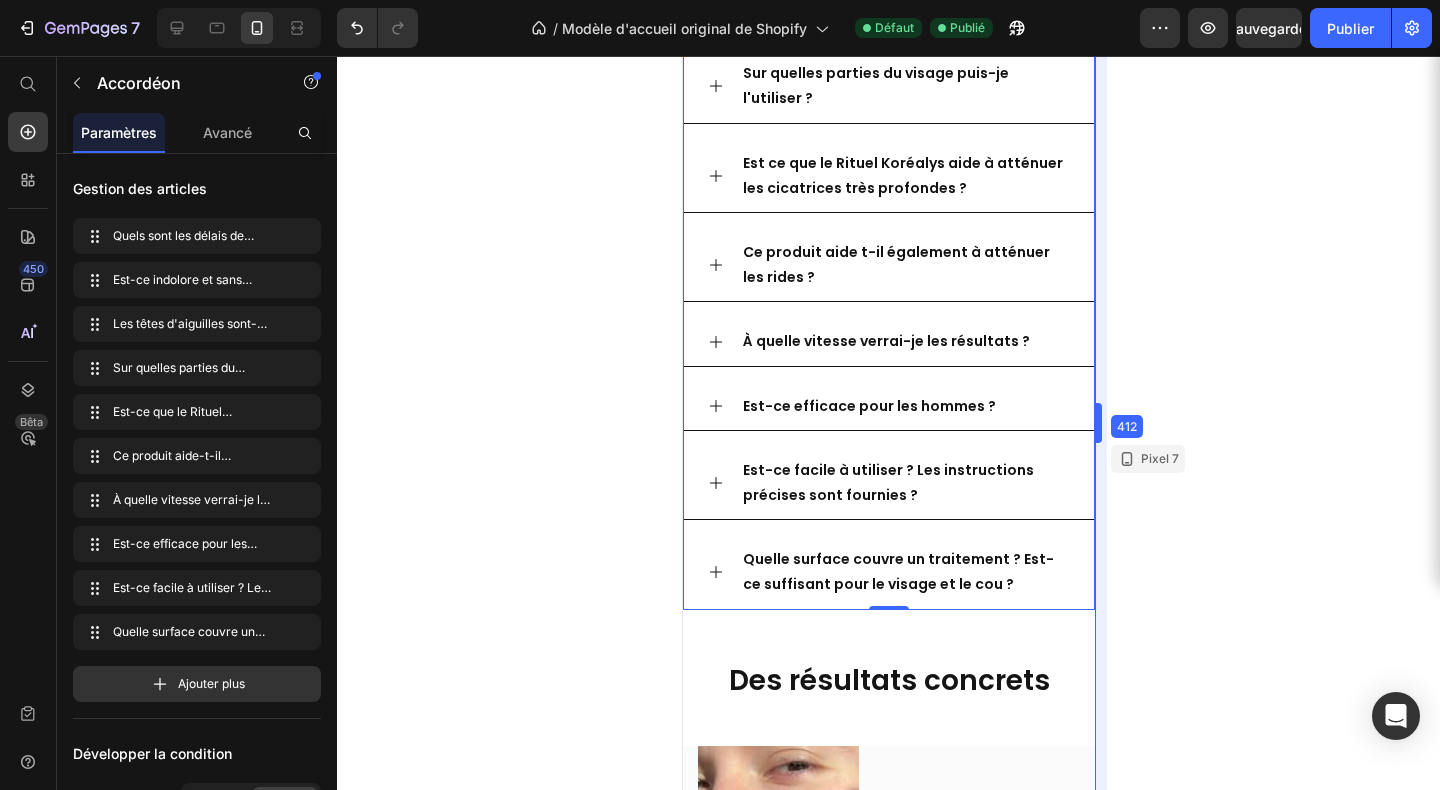 drag, startPoint x: 1102, startPoint y: 425, endPoint x: 1084, endPoint y: 463, distance: 42.047592 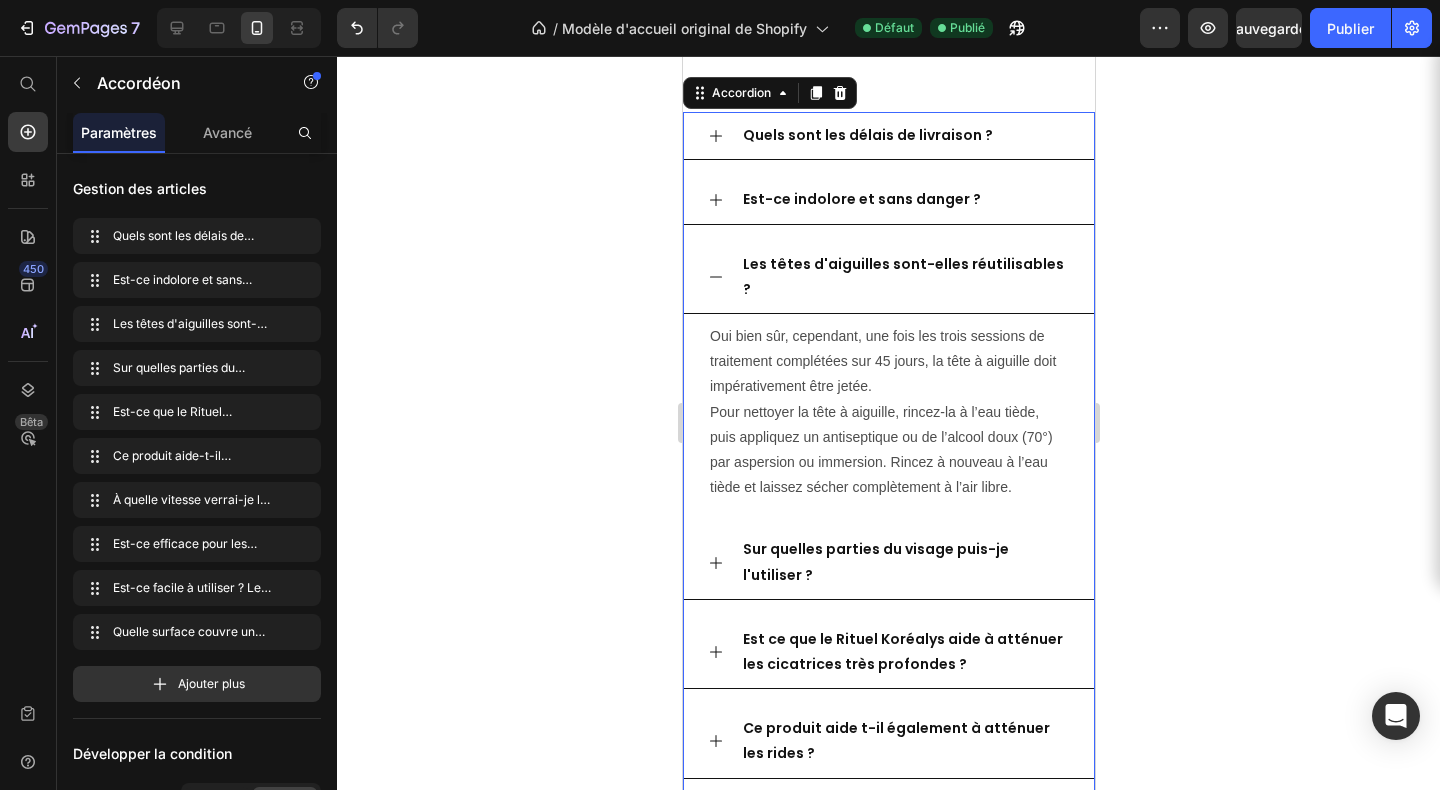 scroll, scrollTop: 5422, scrollLeft: 0, axis: vertical 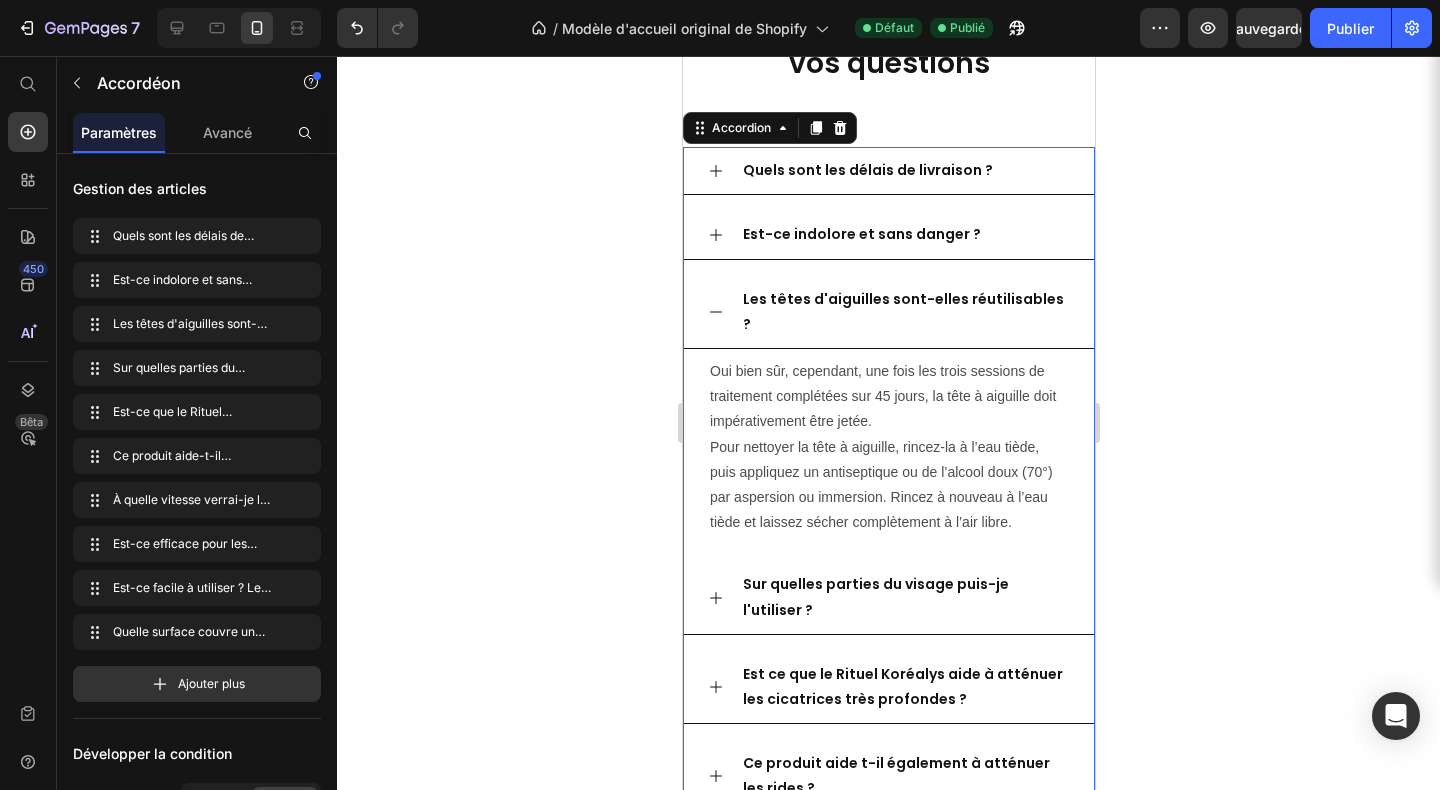 click 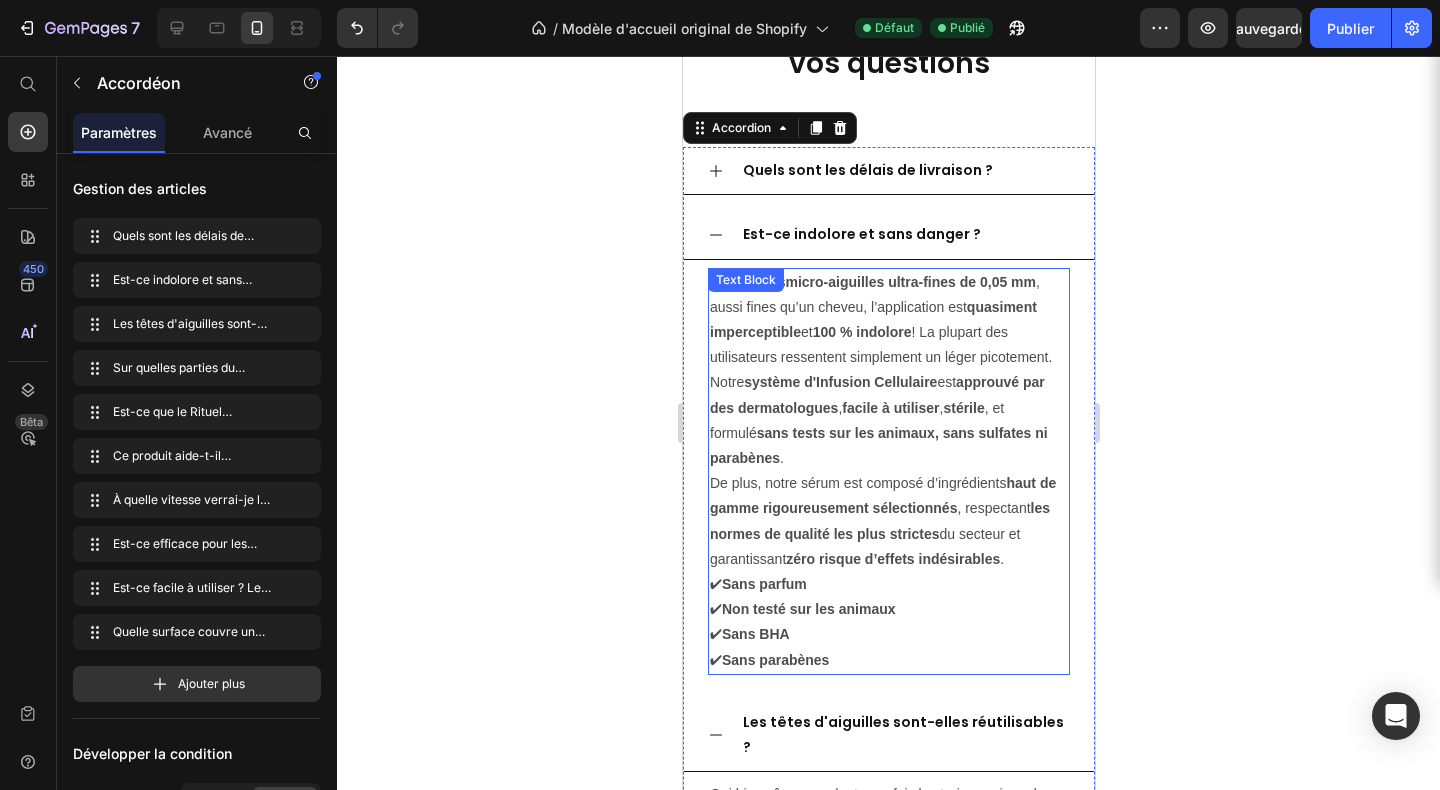 click on "Grâce à ses  micro-aiguilles ultra-fines de 0,05 mm , aussi fines qu’un cheveu, l’application est  quasiment imperceptible  et  100 % indolore  ! La plupart des utilisateurs ressentent simplement un léger picotement." at bounding box center [888, 320] 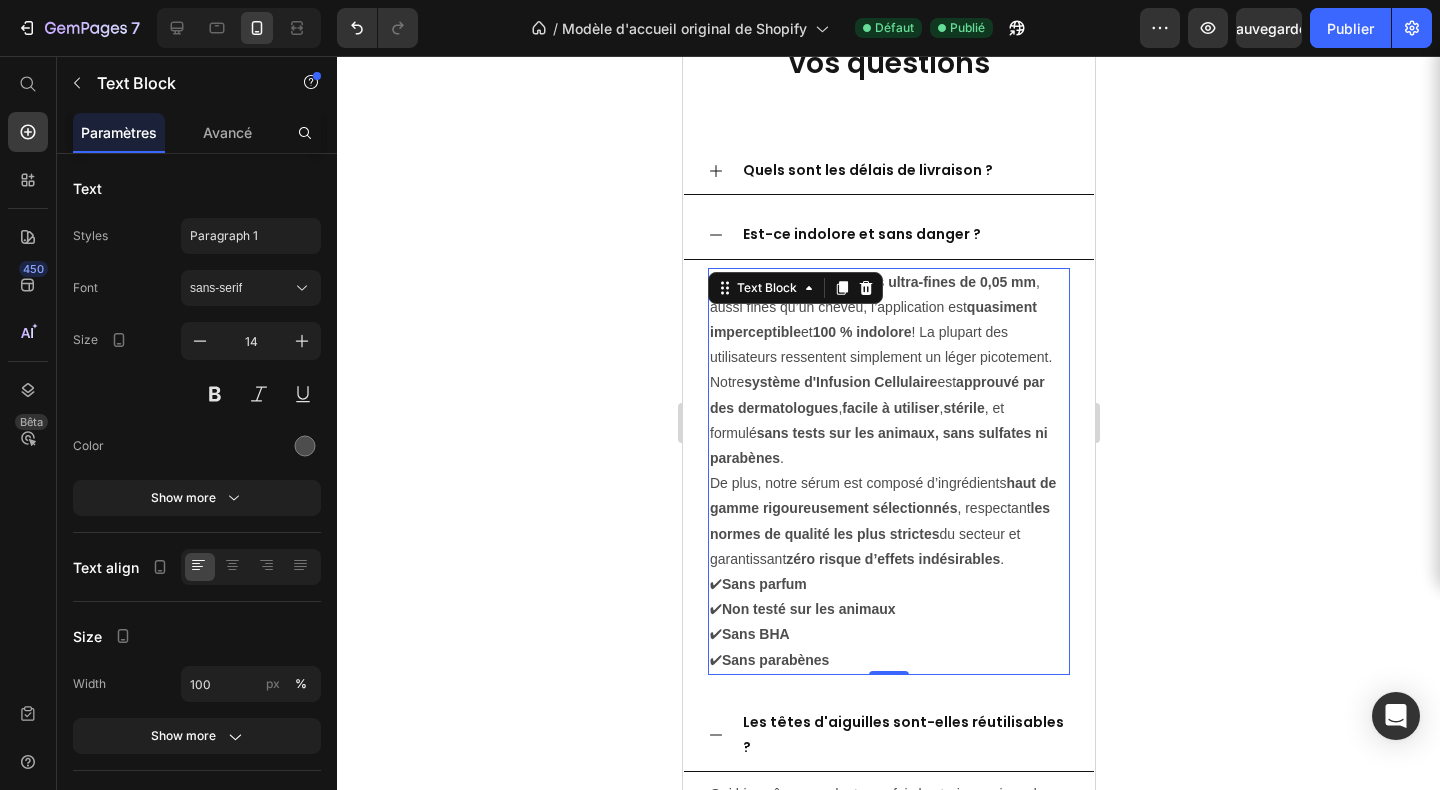 click on "Grâce à ses  micro-aiguilles ultra-fines de 0,05 mm , aussi fines qu’un cheveu, l’application est  quasiment imperceptible  et  100 % indolore  ! La plupart des utilisateurs ressentent simplement un léger picotement." at bounding box center [888, 320] 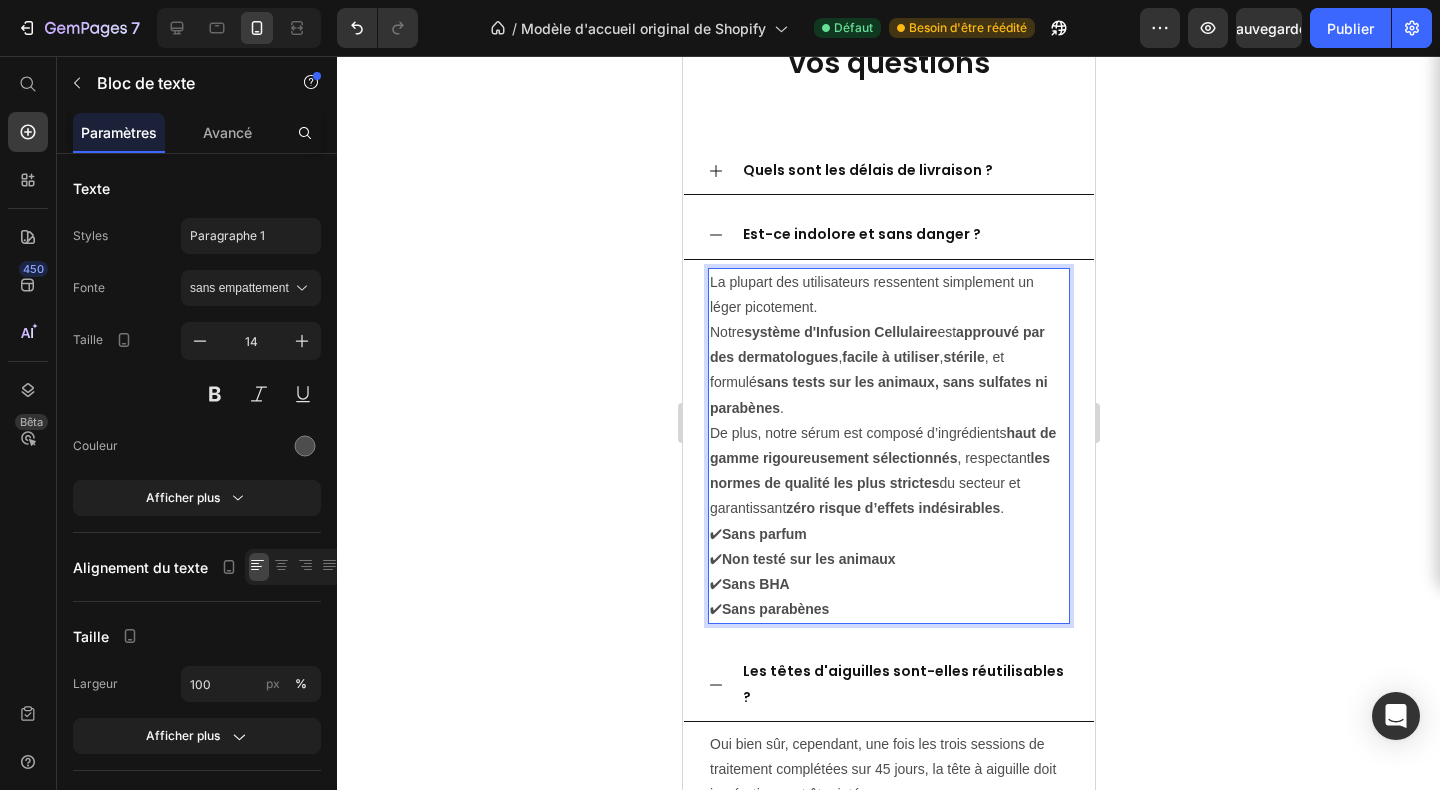 click on "La plupart des utilisateurs ressentent simplement un léger picotement." at bounding box center (888, 295) 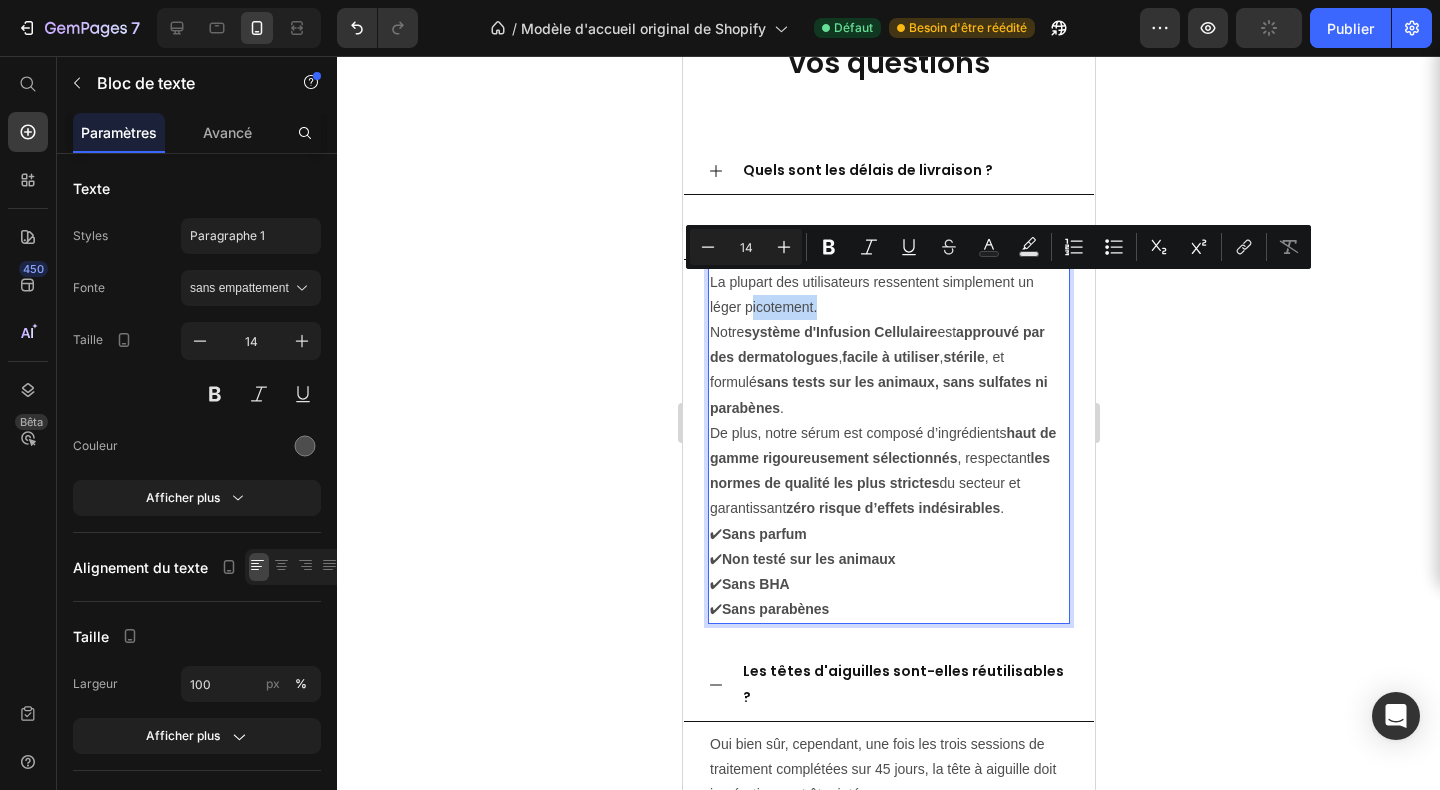 drag, startPoint x: 747, startPoint y: 285, endPoint x: 820, endPoint y: 290, distance: 73.171036 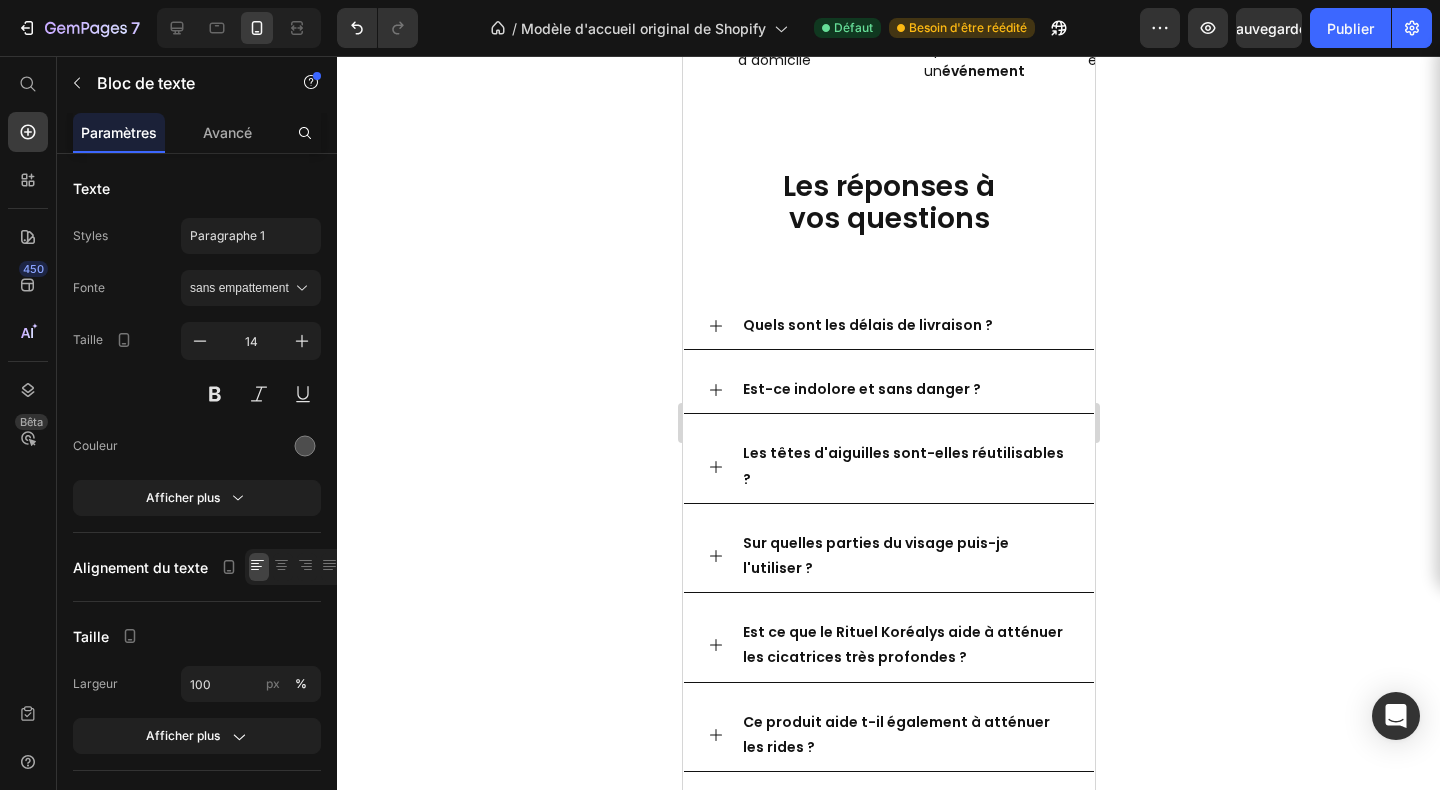 scroll, scrollTop: 5279, scrollLeft: 0, axis: vertical 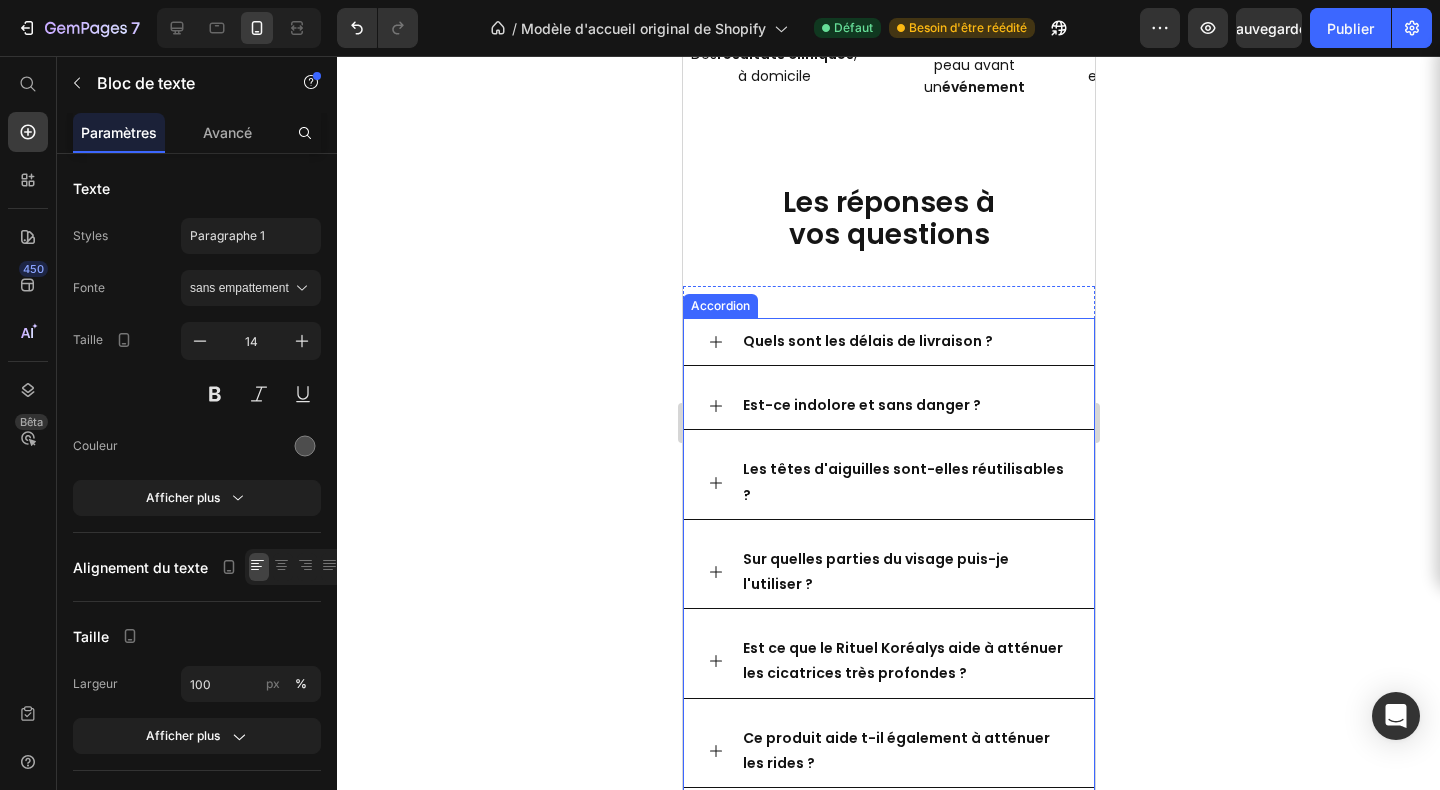 click 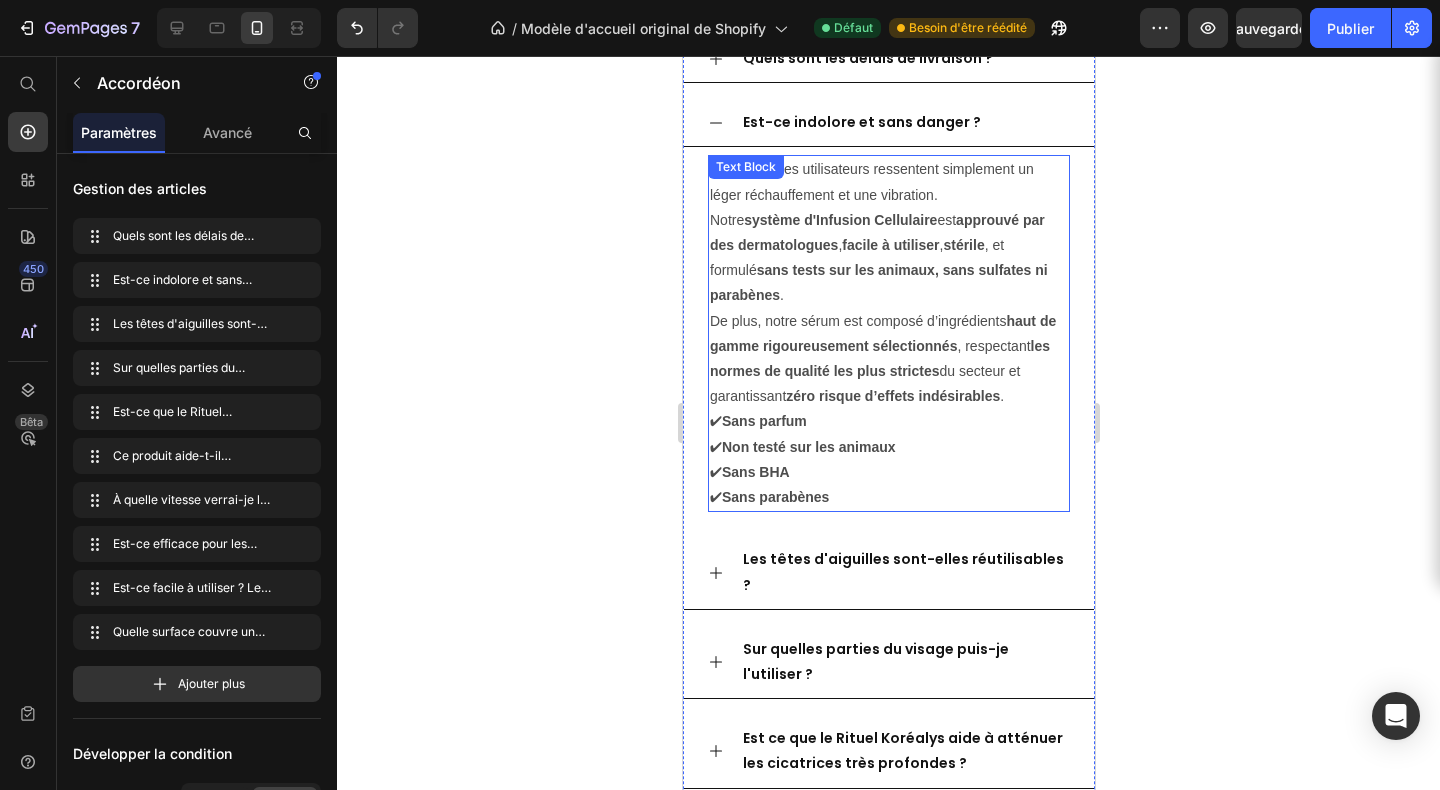 scroll, scrollTop: 5559, scrollLeft: 0, axis: vertical 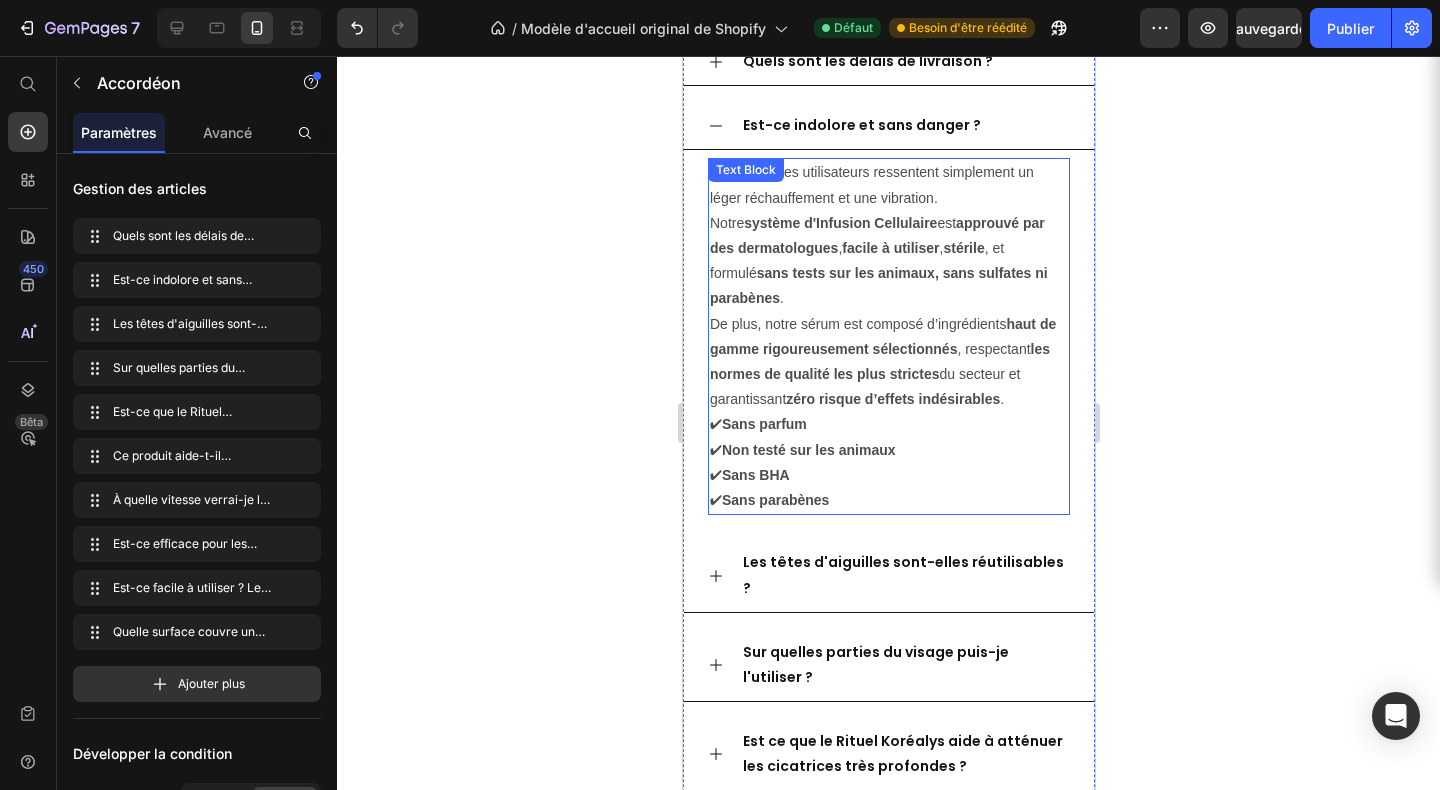 click on "Notre  système d'Infusion Cellulaire  est  approuvé par des dermatologues ,  facile à utiliser ,  stérile , et formulé  sans tests sur les animaux, sans sulfates ni parabènes ." at bounding box center (888, 261) 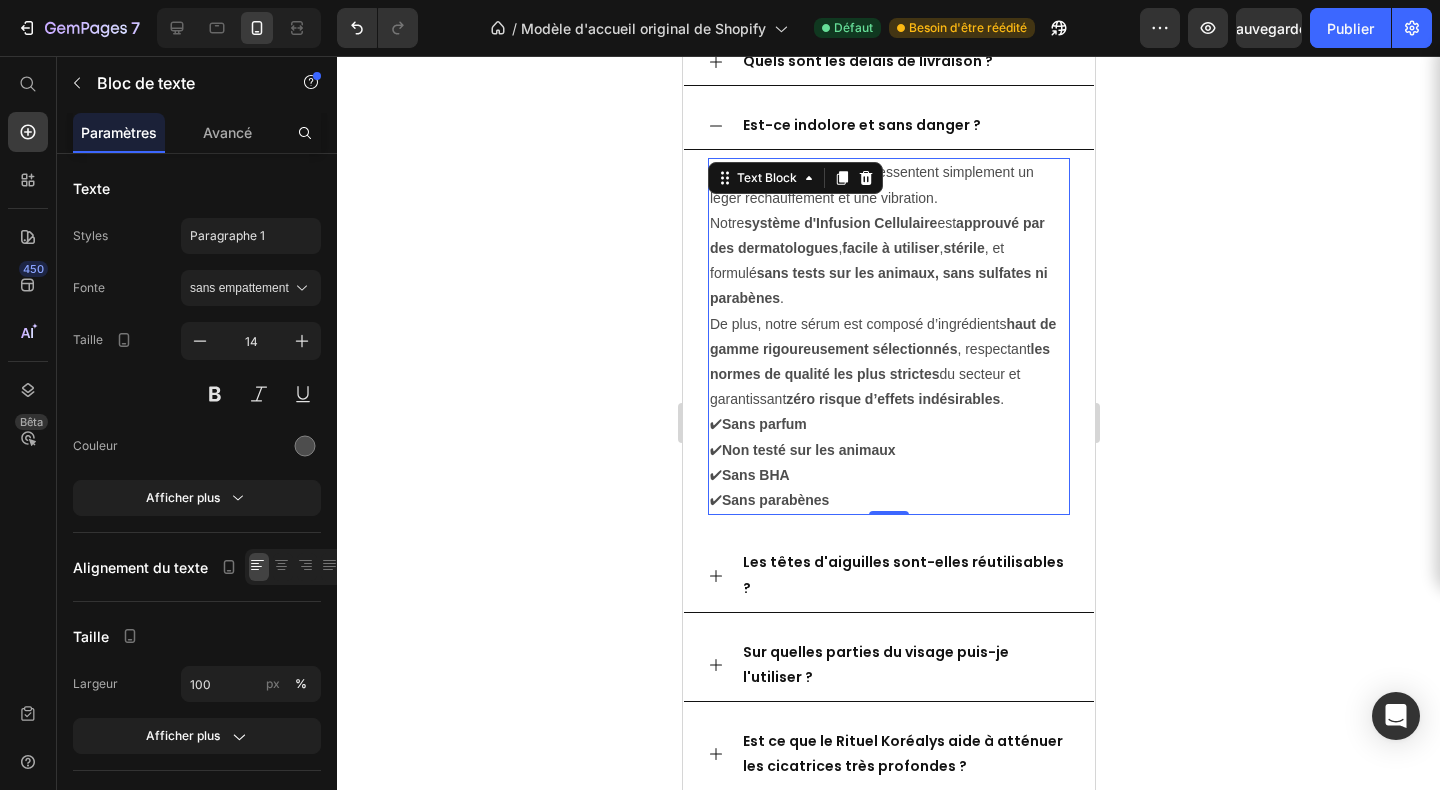 click on "Notre  système d'Infusion Cellulaire  est  approuvé par des dermatologues ,  facile à utiliser ,  stérile , et formulé  sans tests sur les animaux, sans sulfates ni parabènes ." at bounding box center (888, 261) 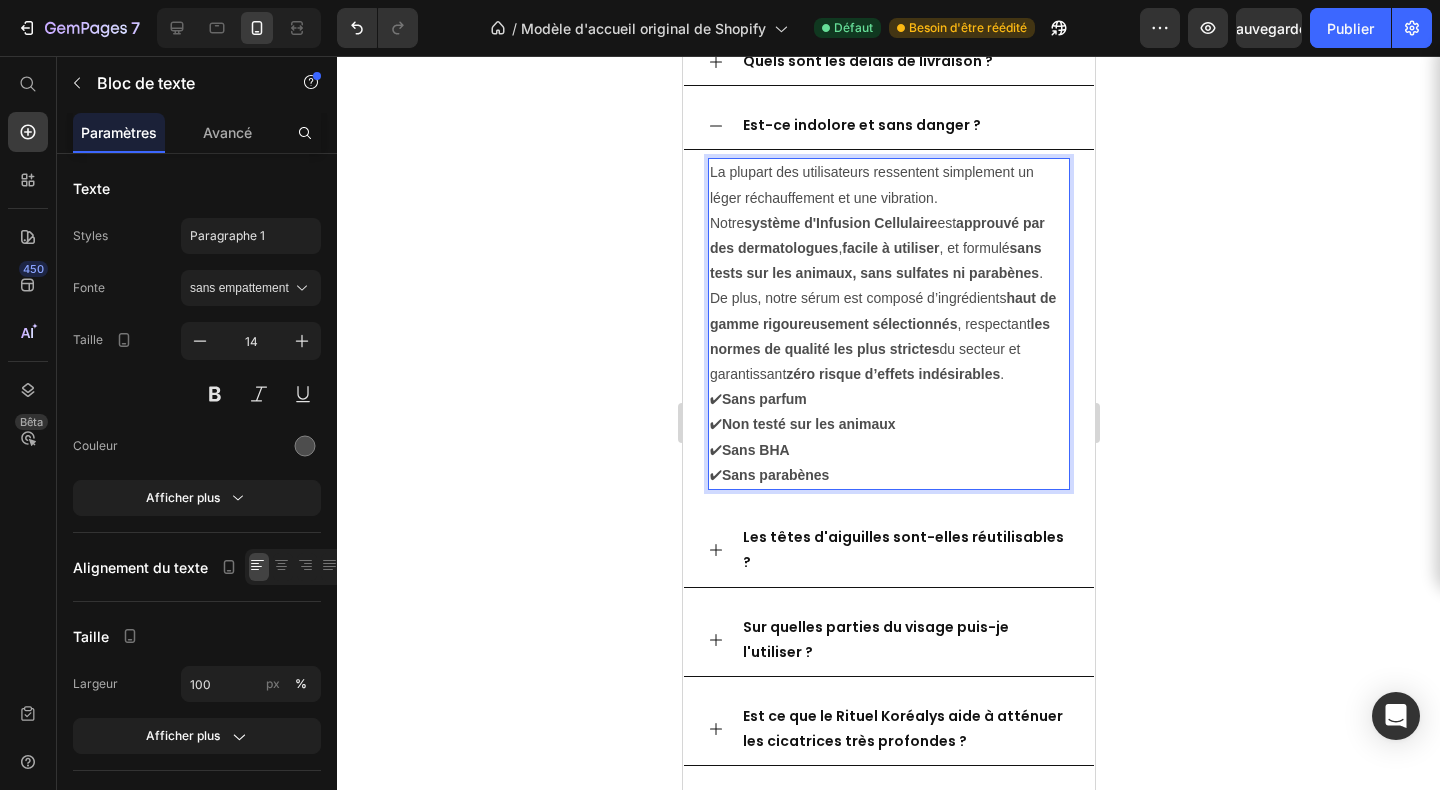 click on "De plus, notre sérum est composé d’ingrédients  haut de gamme rigoureusement sélectionnés , respectant  les normes de qualité les plus strictes  du secteur et garantissant  zéro risque d’effets indésirables ." at bounding box center (888, 336) 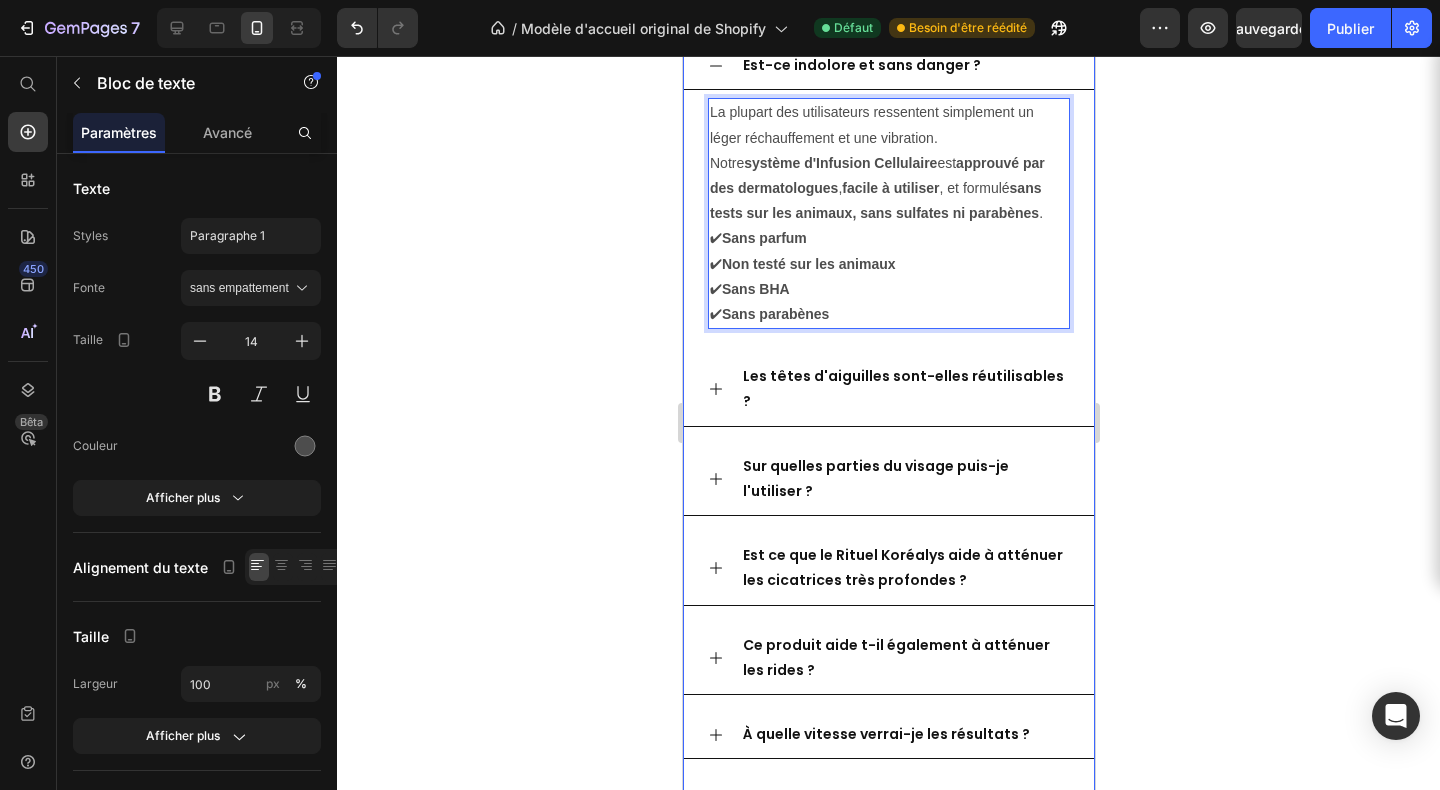 scroll, scrollTop: 5613, scrollLeft: 0, axis: vertical 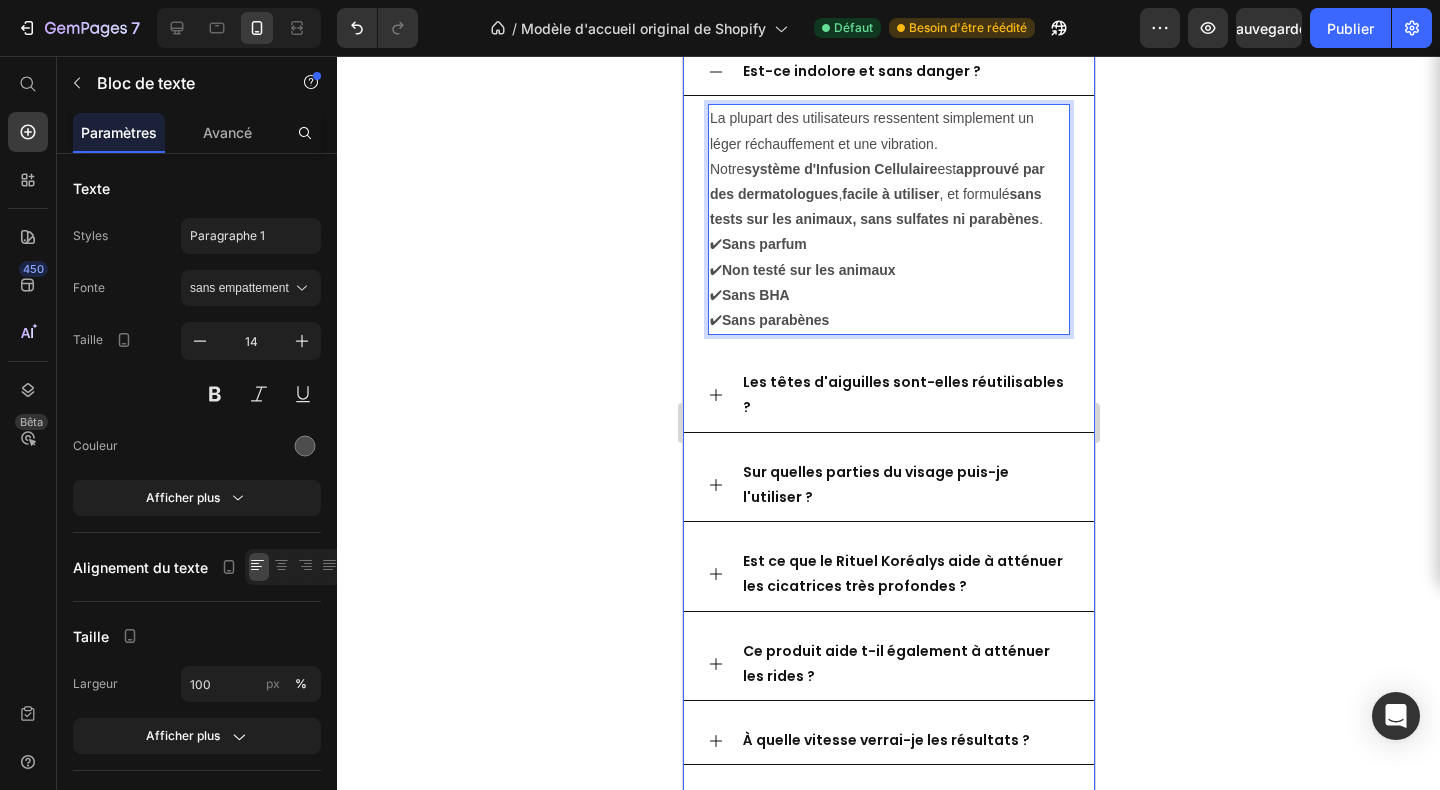 click 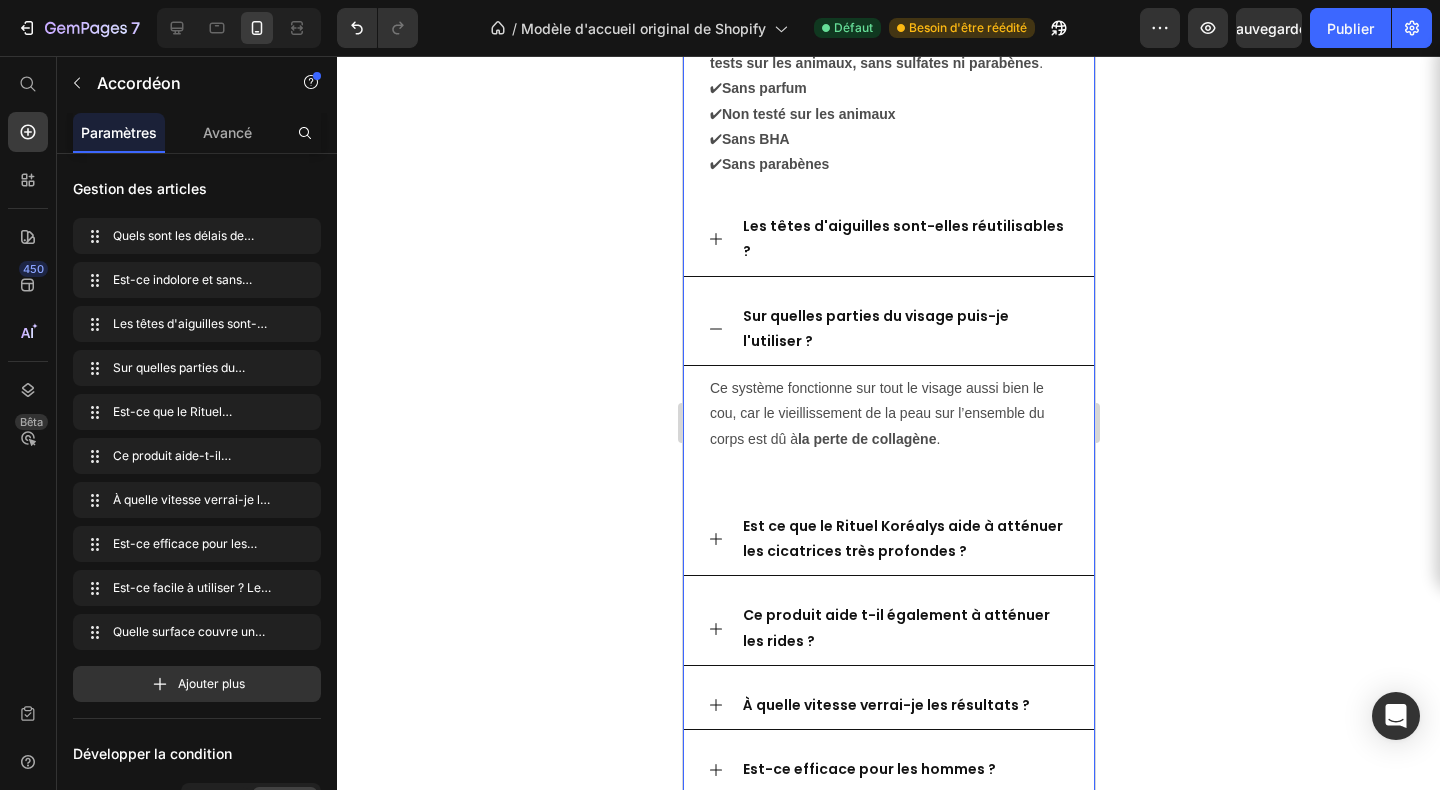 scroll, scrollTop: 5783, scrollLeft: 0, axis: vertical 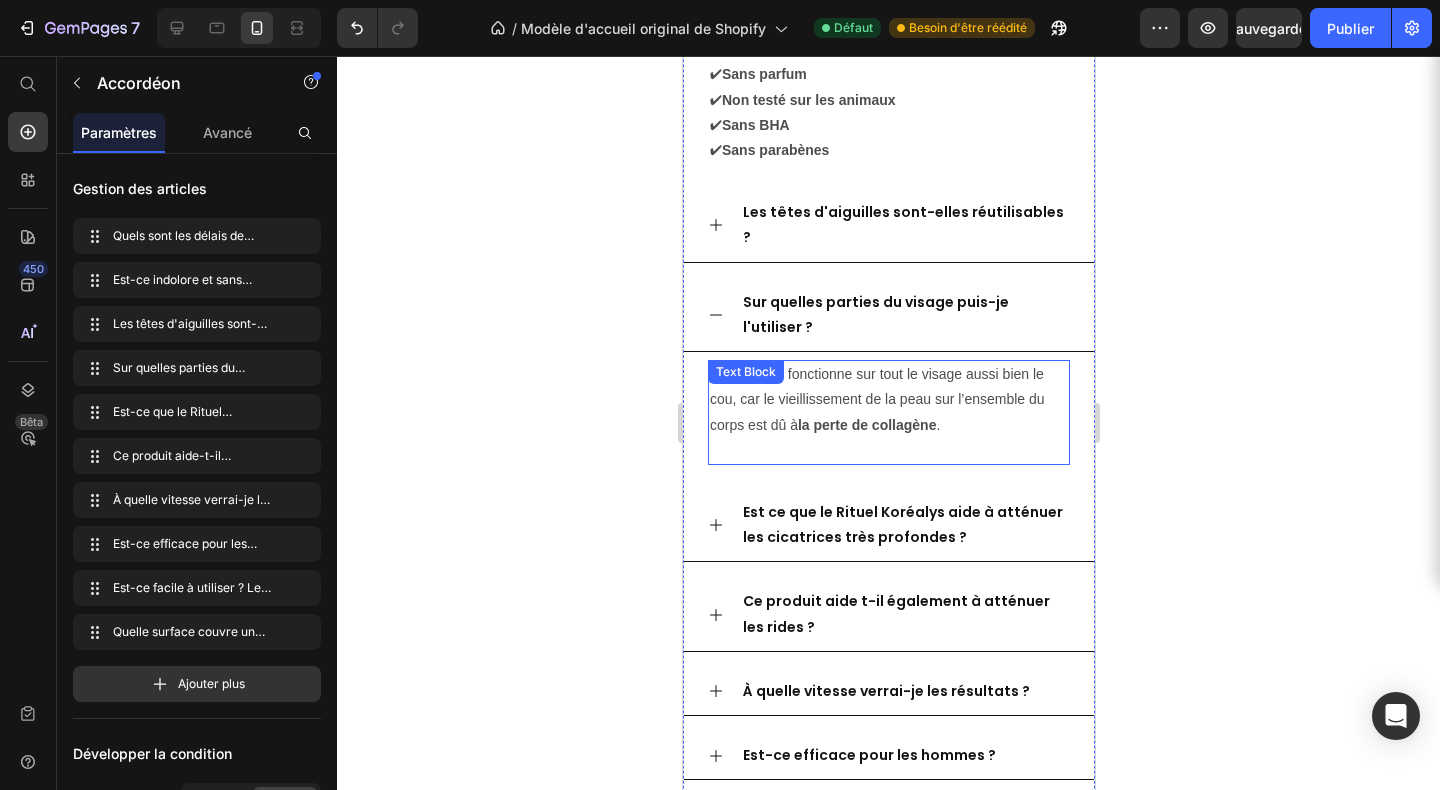 click on "Ce système fonctionne sur tout le visage aussi bien le cou, car le vieillissement de la peau sur l’ensemble du corps est dû à  la perte de collagène ." at bounding box center [888, 412] 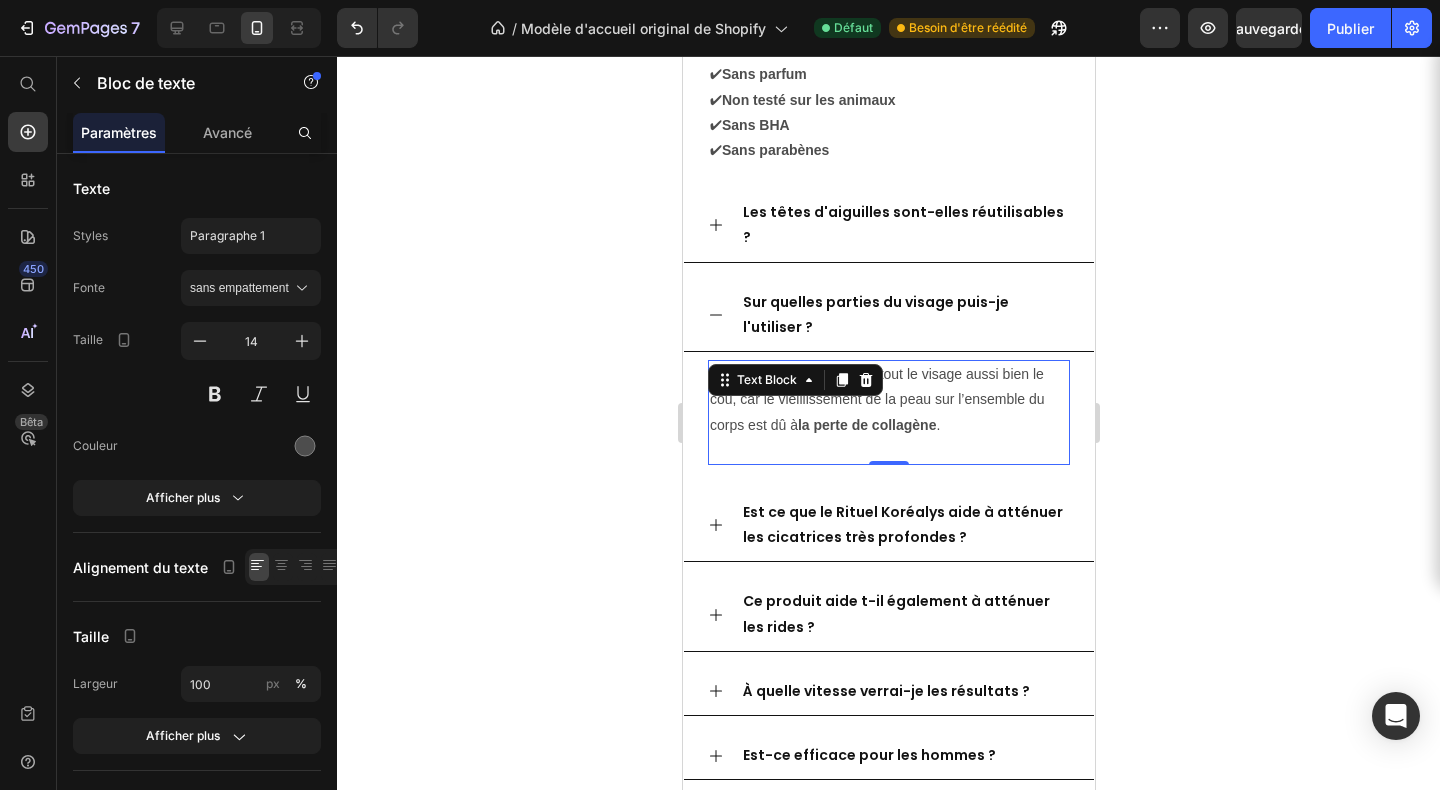 click on "Ce système fonctionne sur tout le visage aussi bien le cou, car le vieillissement de la peau sur l’ensemble du corps est dû à  la perte de collagène ." at bounding box center [888, 412] 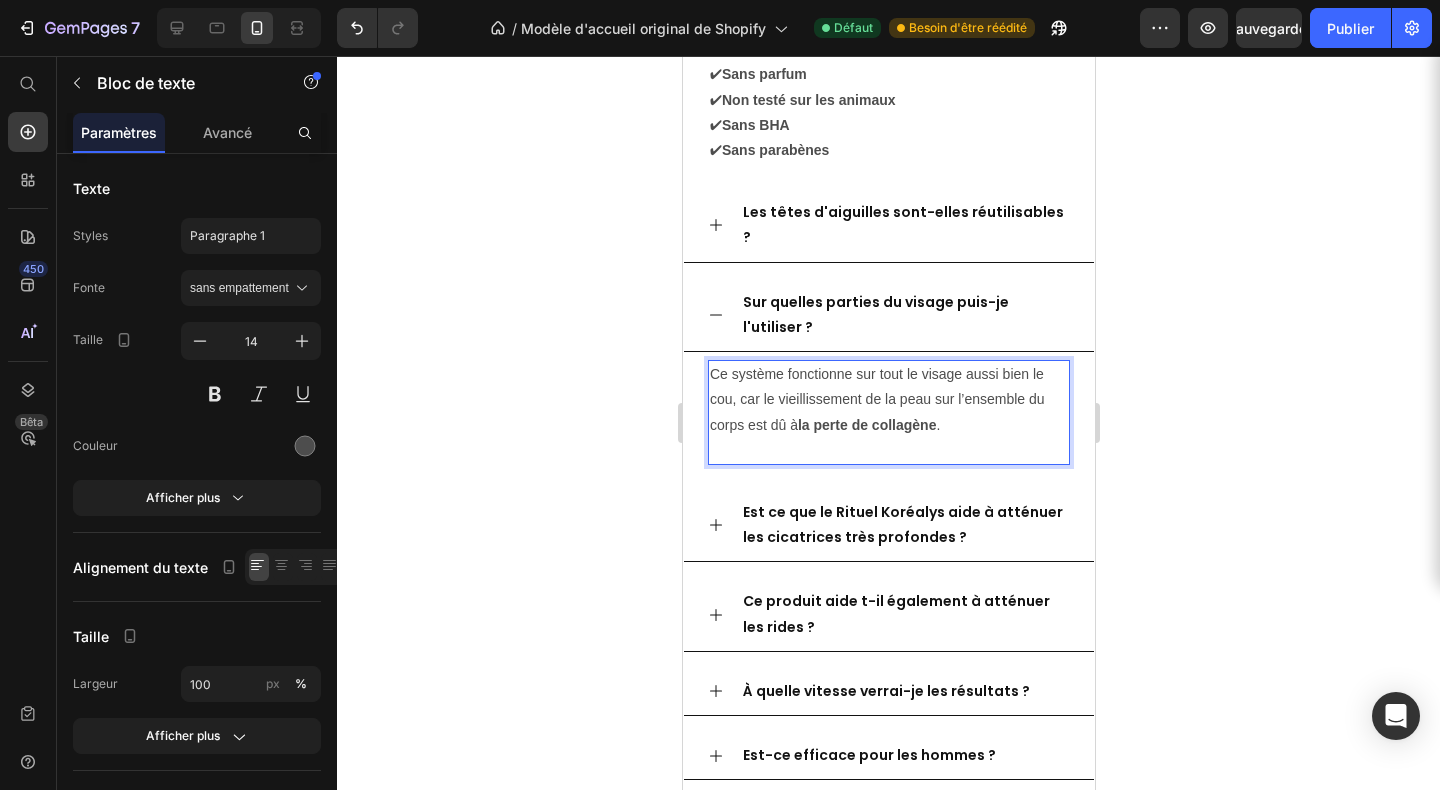 click on "Ce système fonctionne sur tout le visage aussi bien le cou, car le vieillissement de la peau sur l’ensemble du corps est dû à  la perte de collagène ." at bounding box center (888, 412) 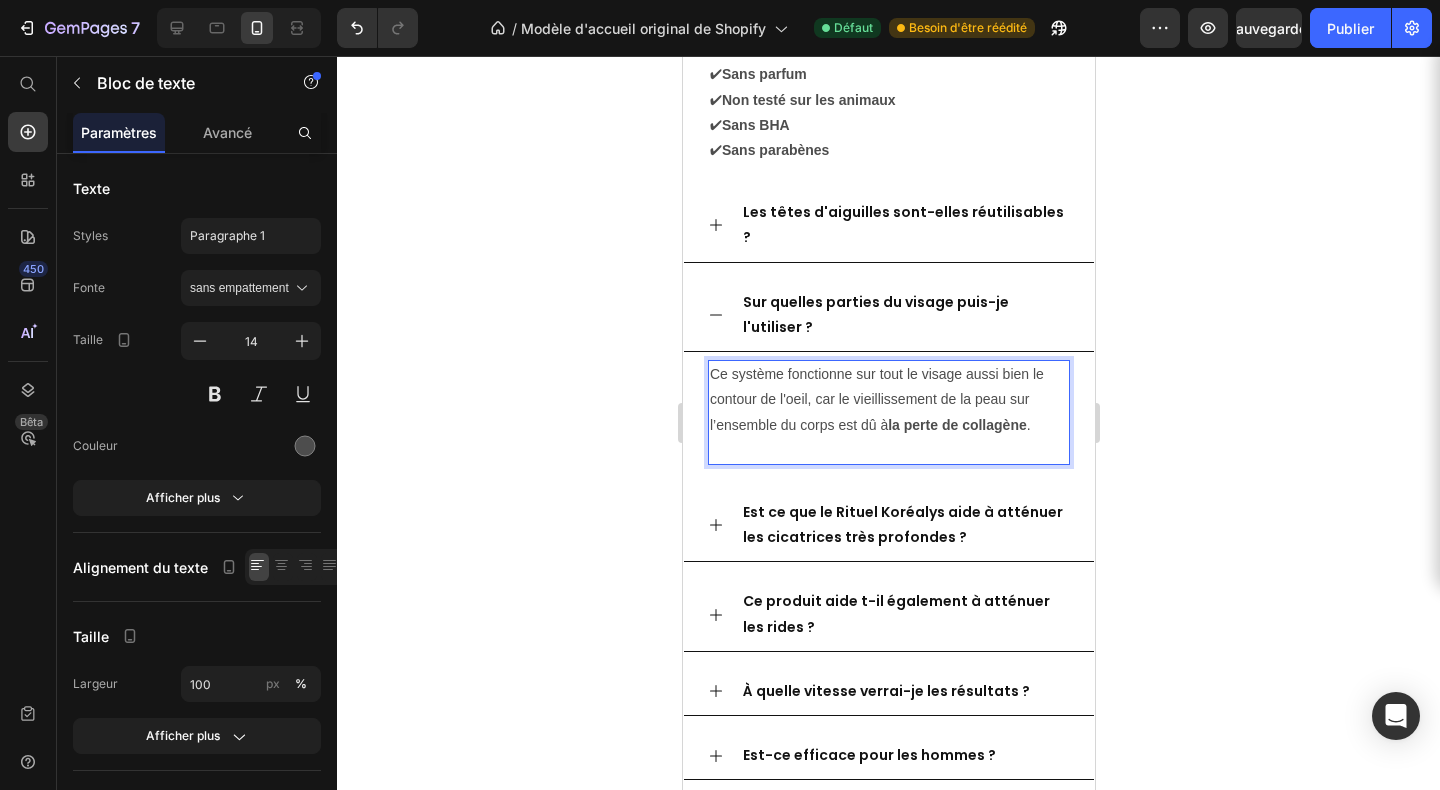 click on "Ce système fonctionne sur tout le visage aussi bien le contour de l'oeil, car le vieillissement de la peau sur l’ensemble du corps est dû à  la perte de collagène ." at bounding box center [888, 412] 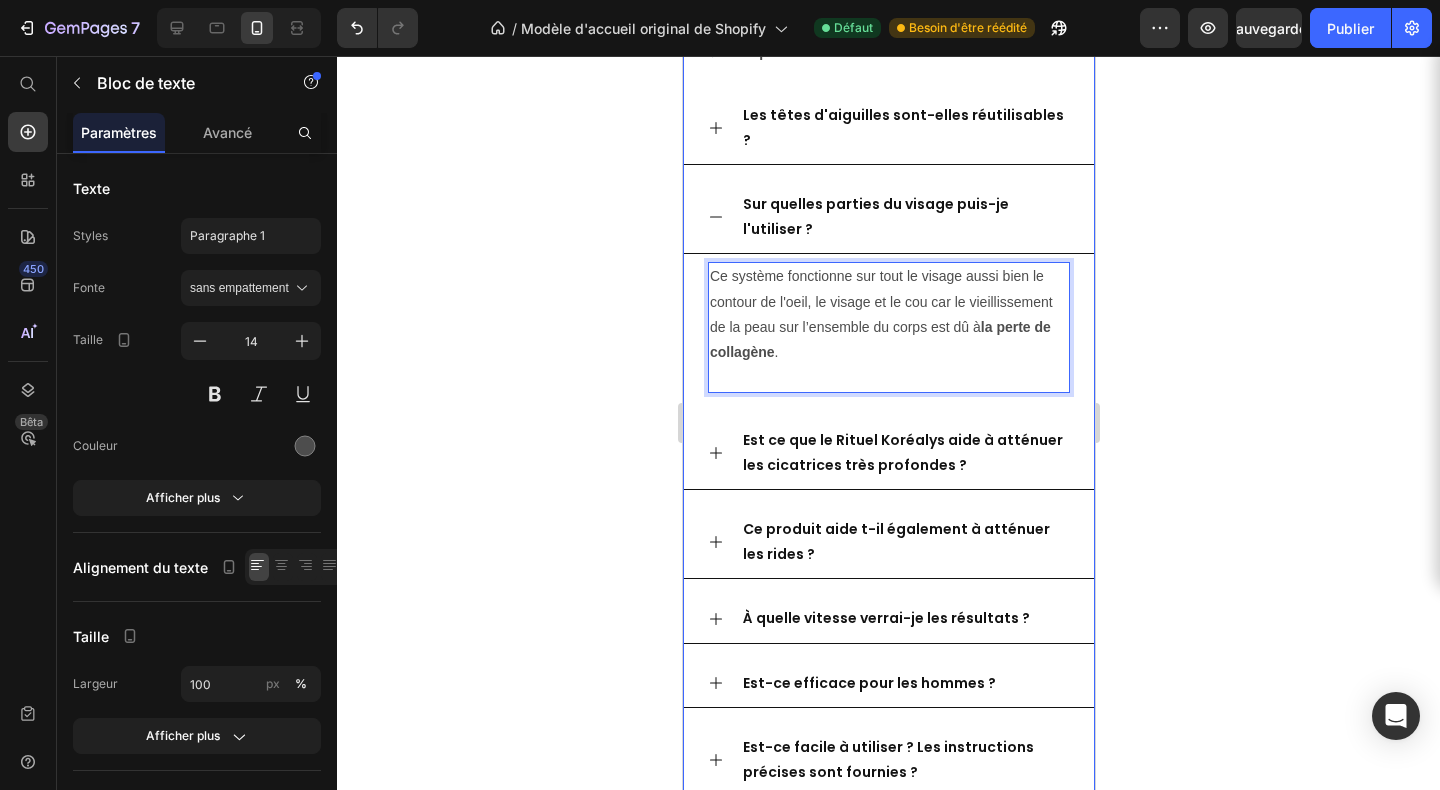 scroll, scrollTop: 5840, scrollLeft: 0, axis: vertical 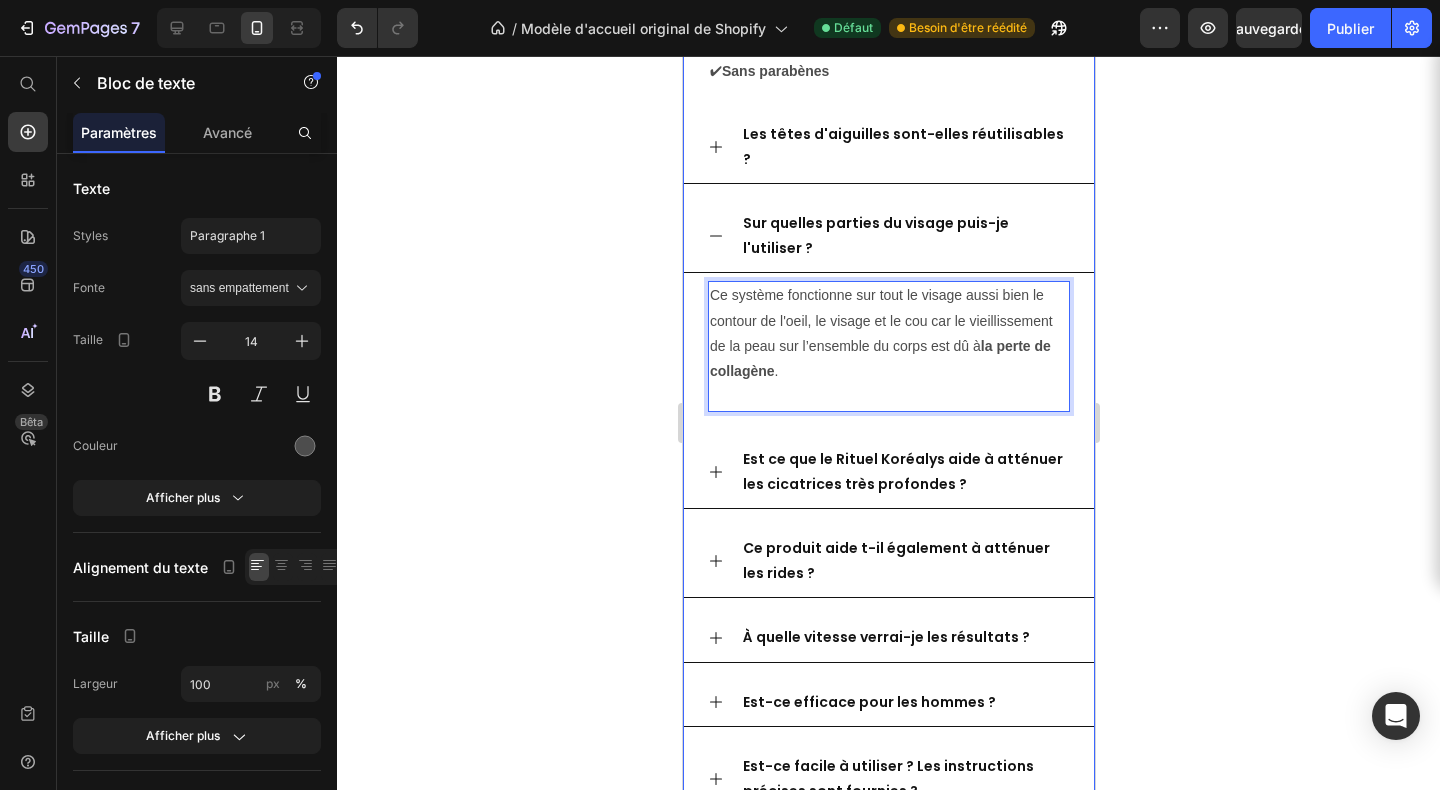 click on "Les têtes d'aiguilles sont-elles réutilisables ?" at bounding box center (902, 146) 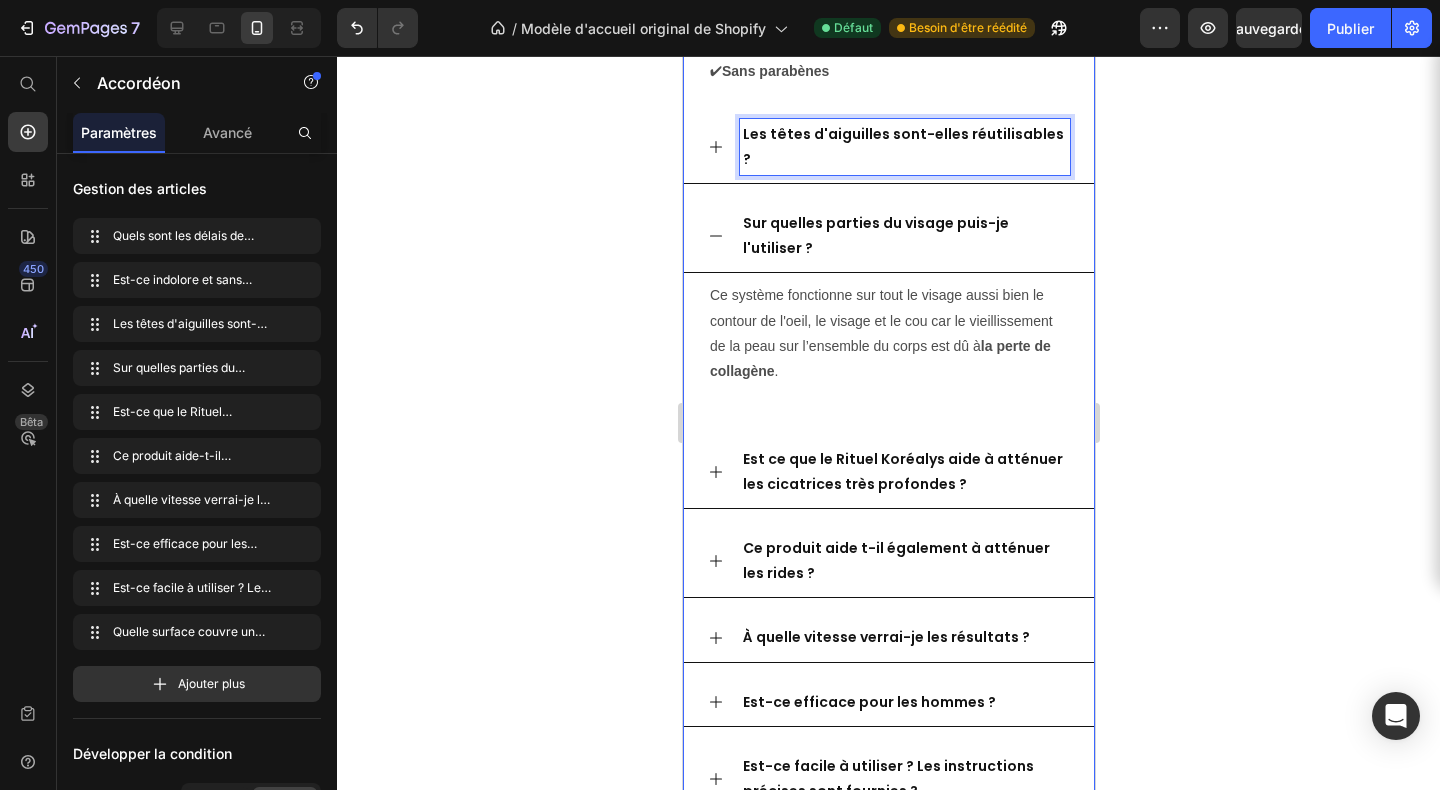 click on "Les têtes d'aiguilles sont-elles réutilisables ?" at bounding box center [904, 147] 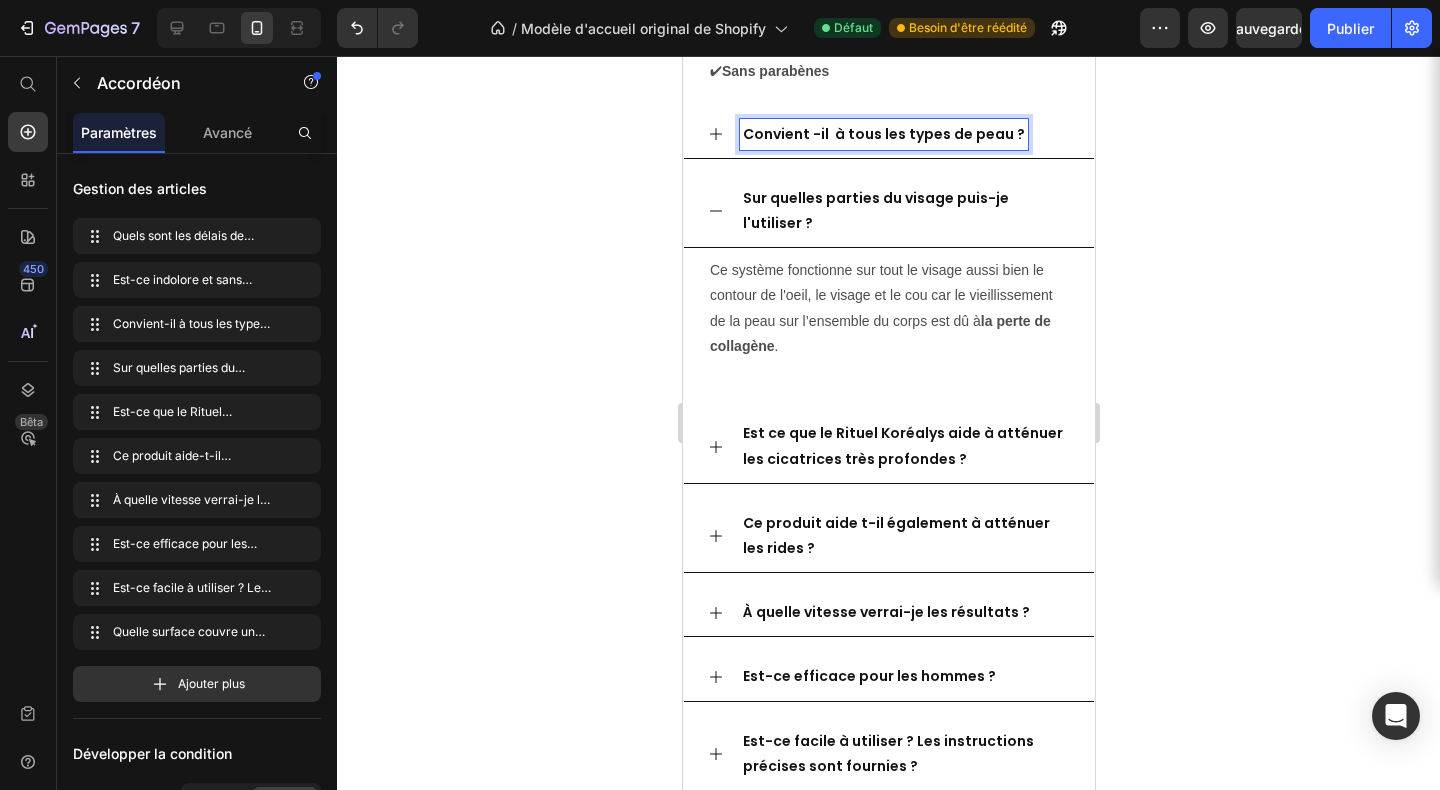 scroll, scrollTop: 5841, scrollLeft: 0, axis: vertical 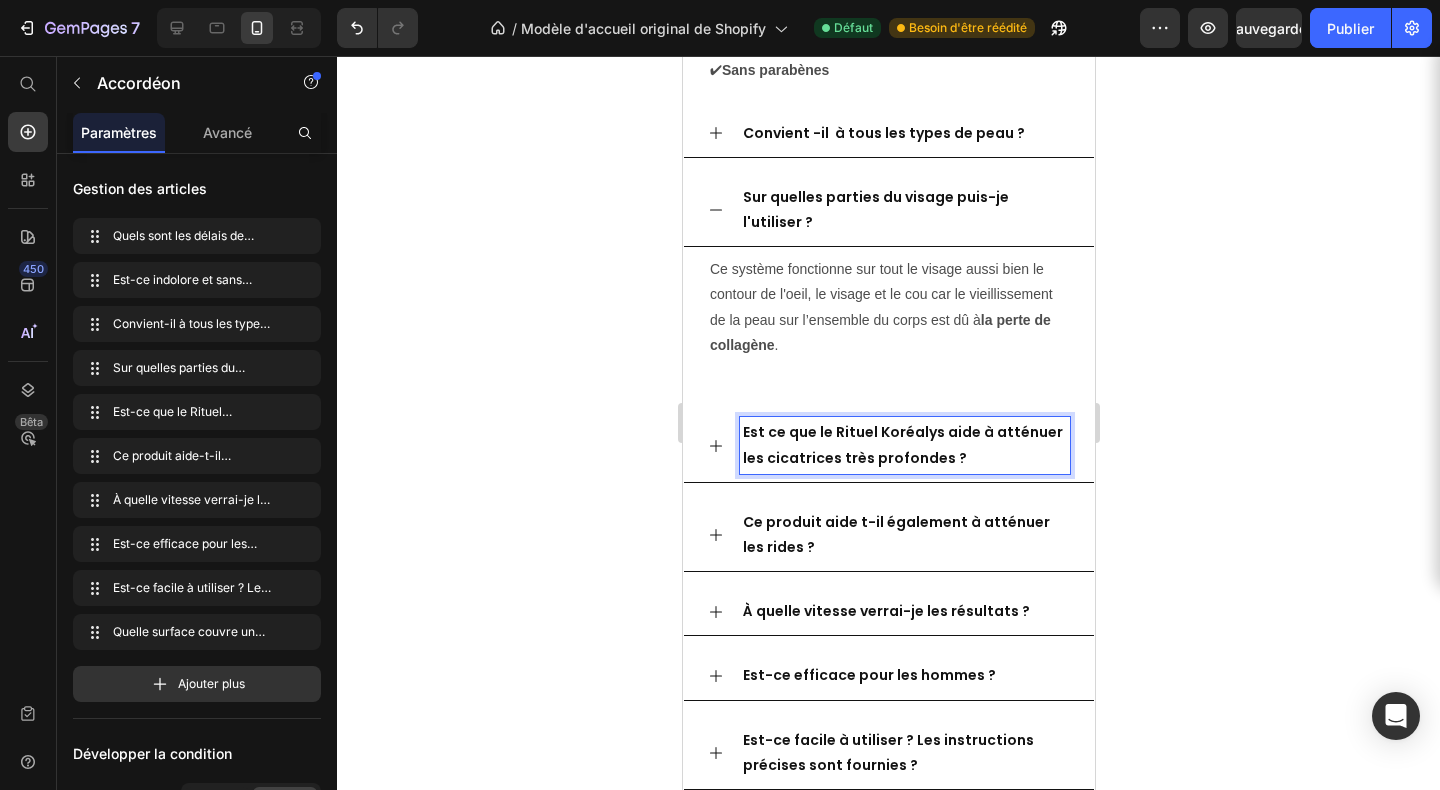 click on "Est ce que le Rituel Koréalys aide à atténuer les cicatrices très profondes ?" at bounding box center [902, 444] 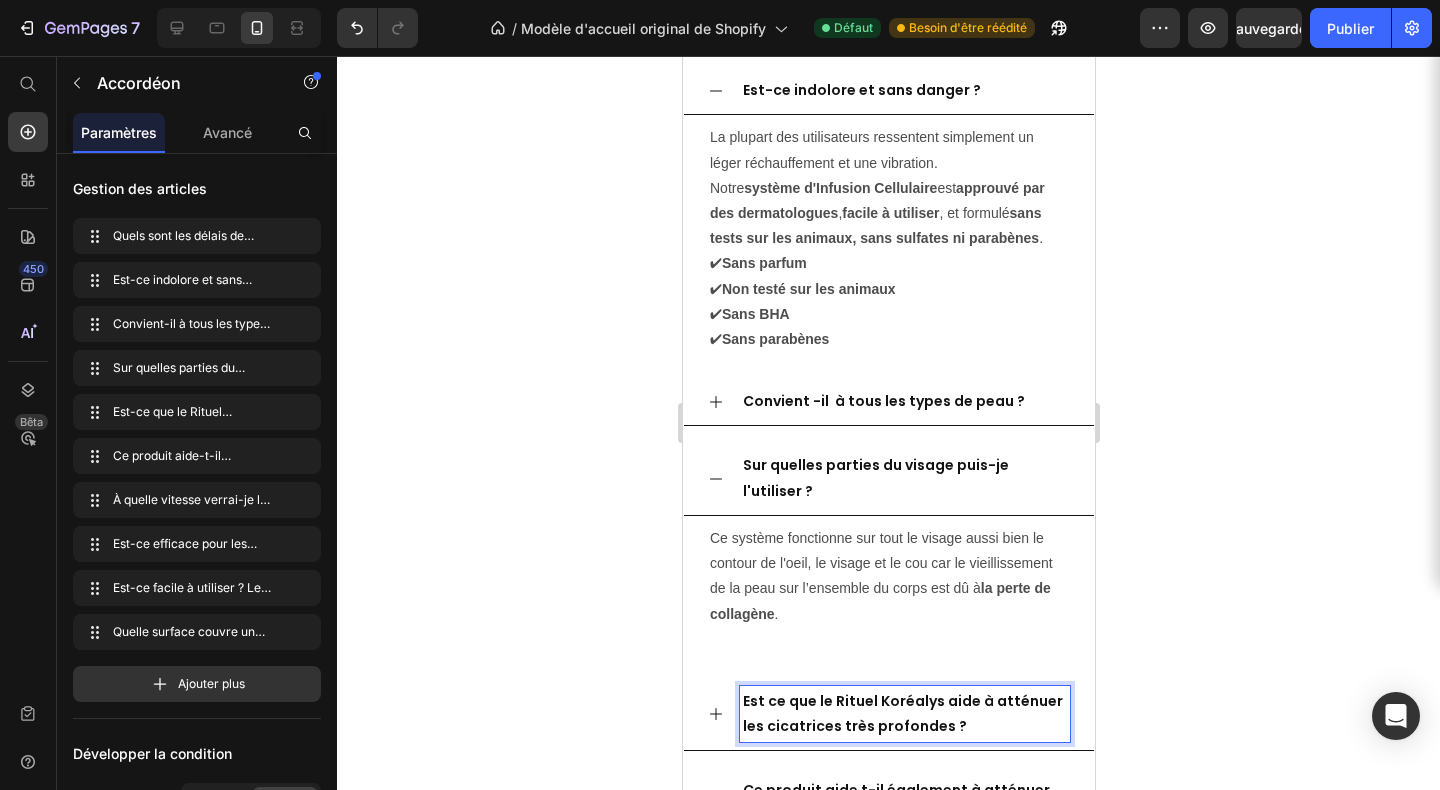 scroll, scrollTop: 5751, scrollLeft: 0, axis: vertical 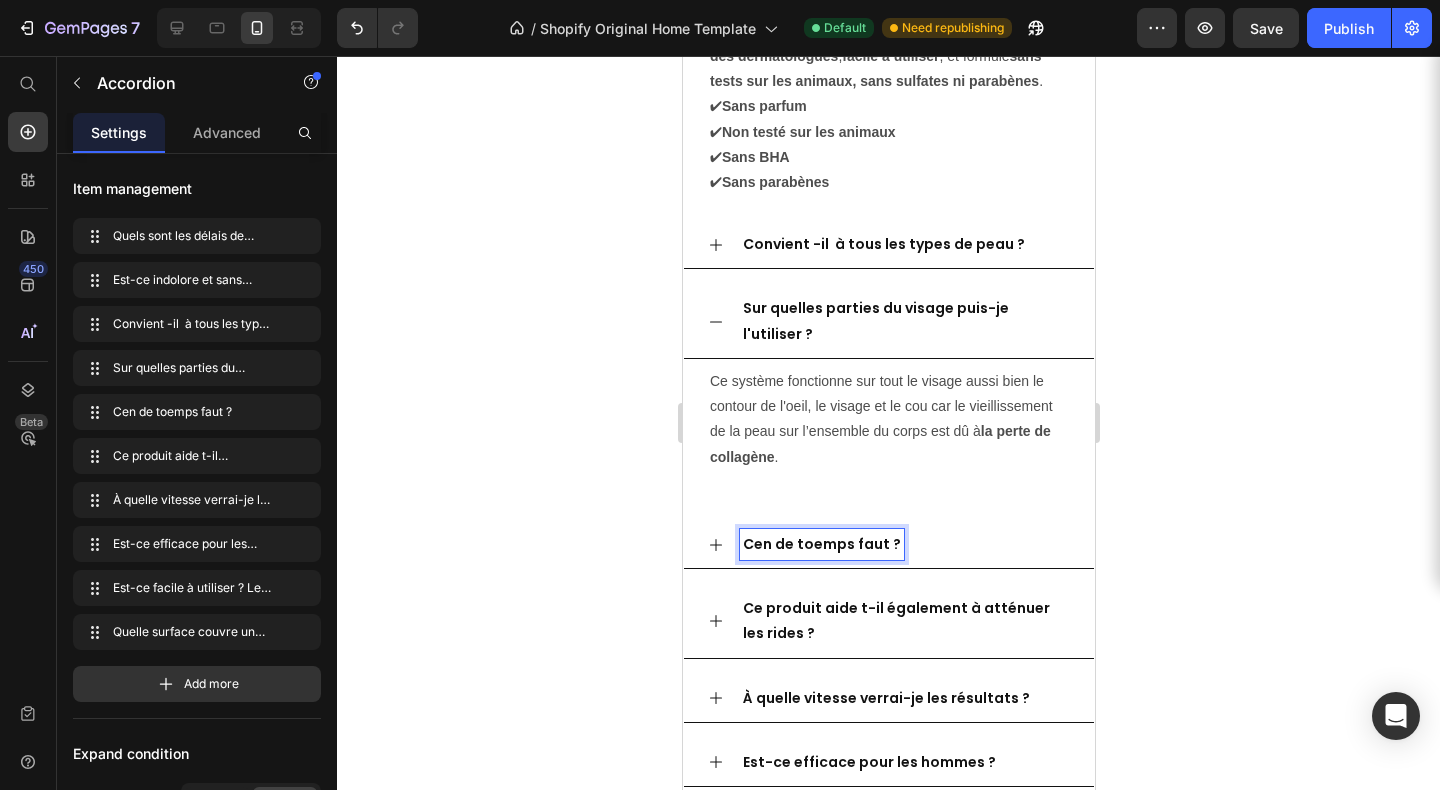 click on "Cen de toemps faut  ?" at bounding box center (821, 544) 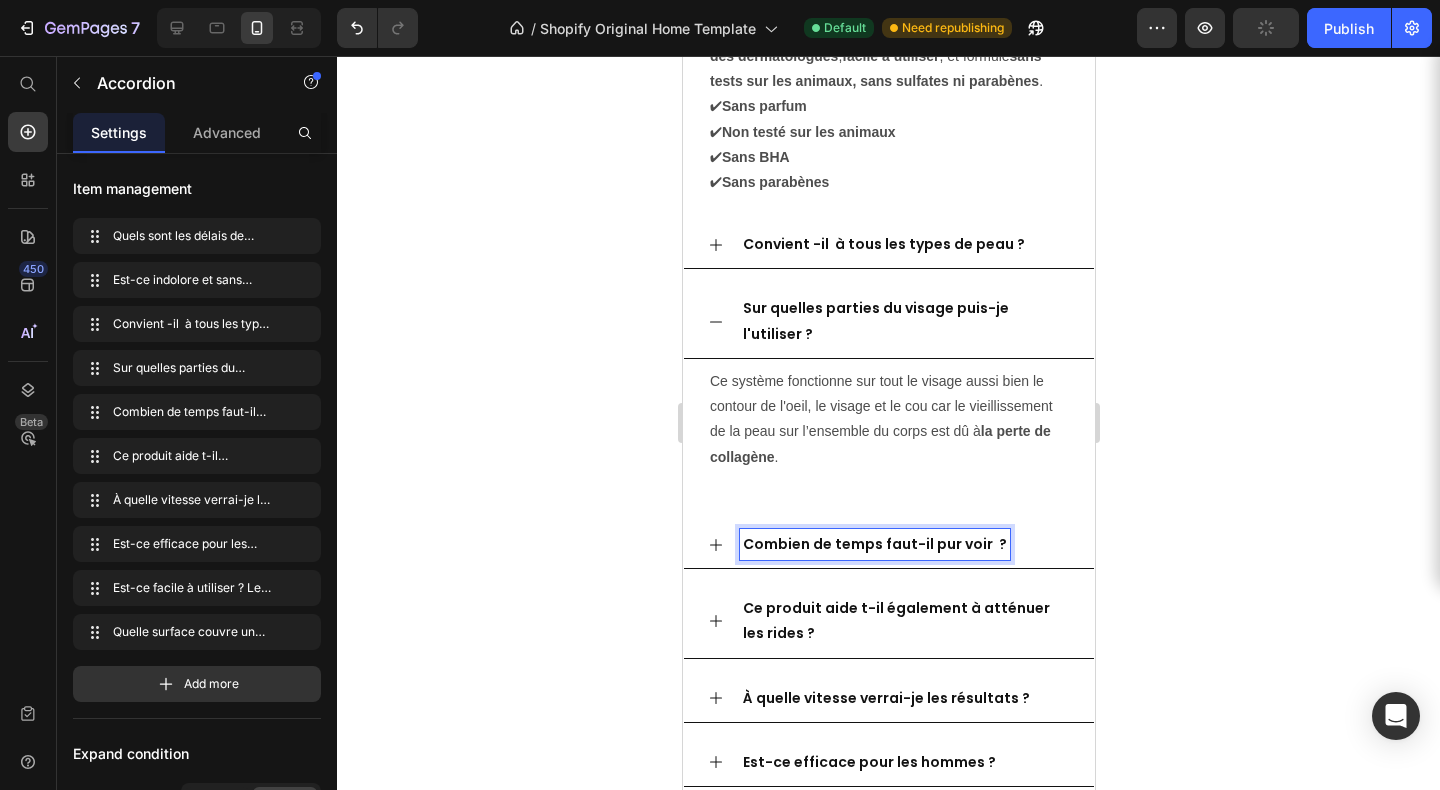 click on "Combien de temps faut-il pur voir  ?" at bounding box center [874, 544] 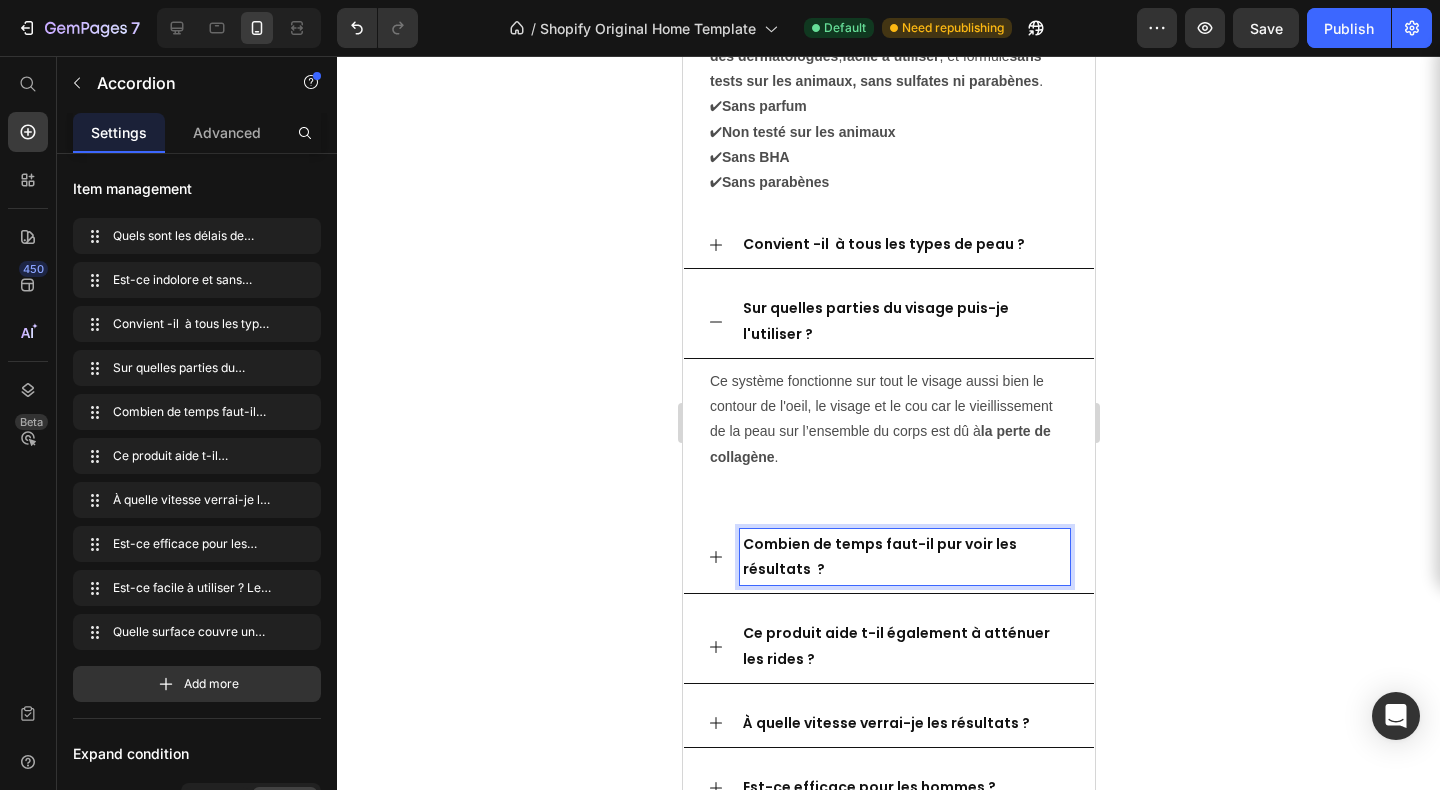 click on "Combien de temps faut-il pur voir les résultats  ?" at bounding box center (879, 556) 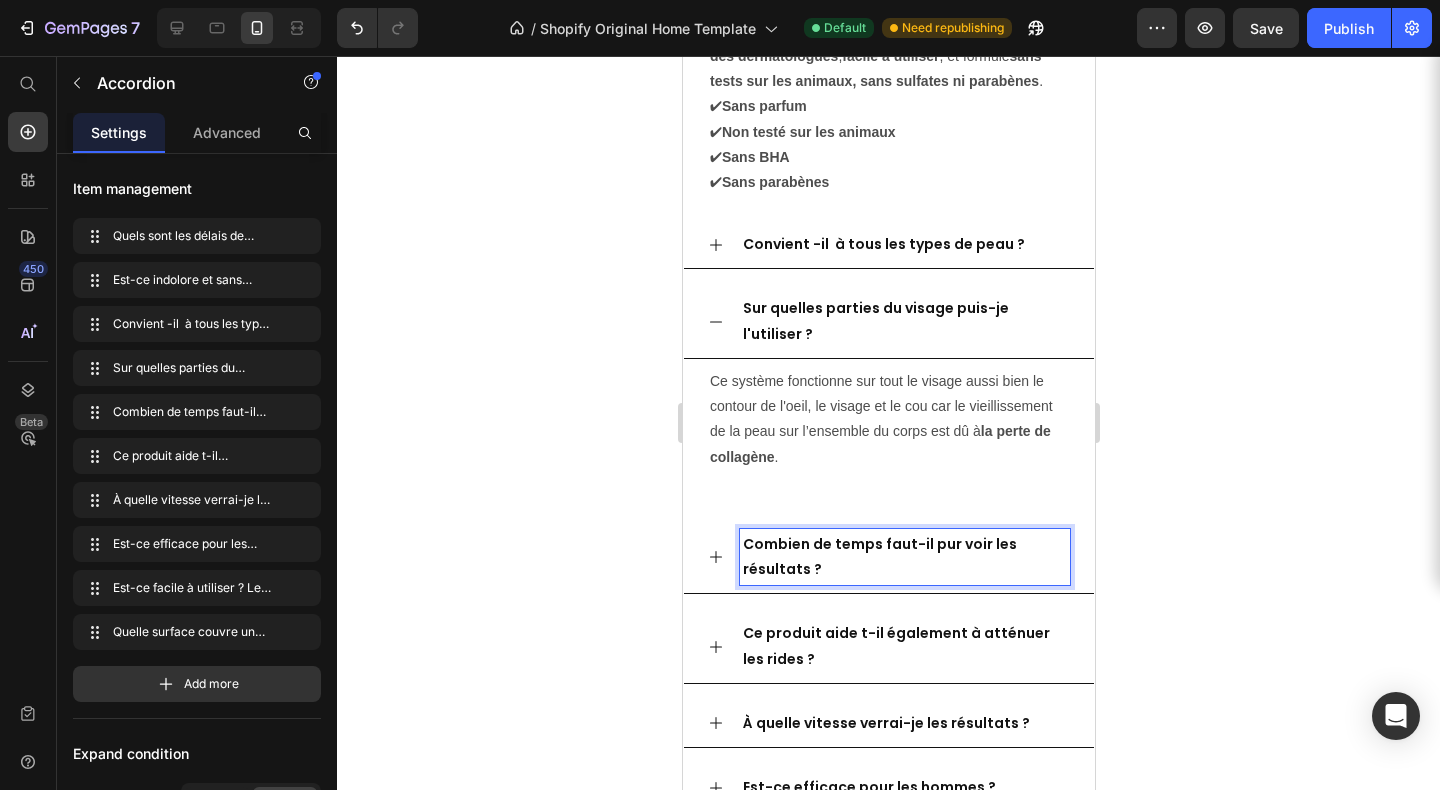 click 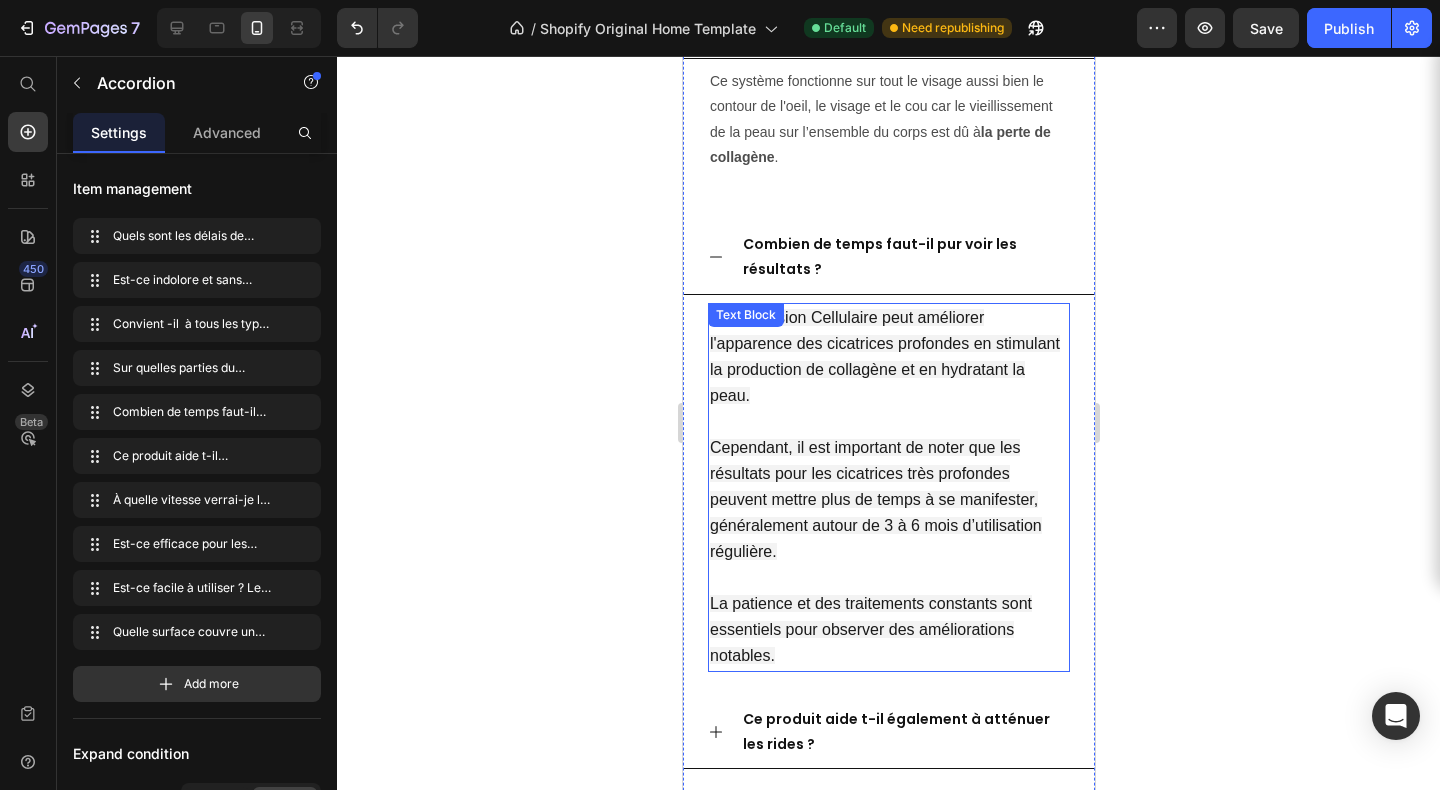 scroll, scrollTop: 6019, scrollLeft: 0, axis: vertical 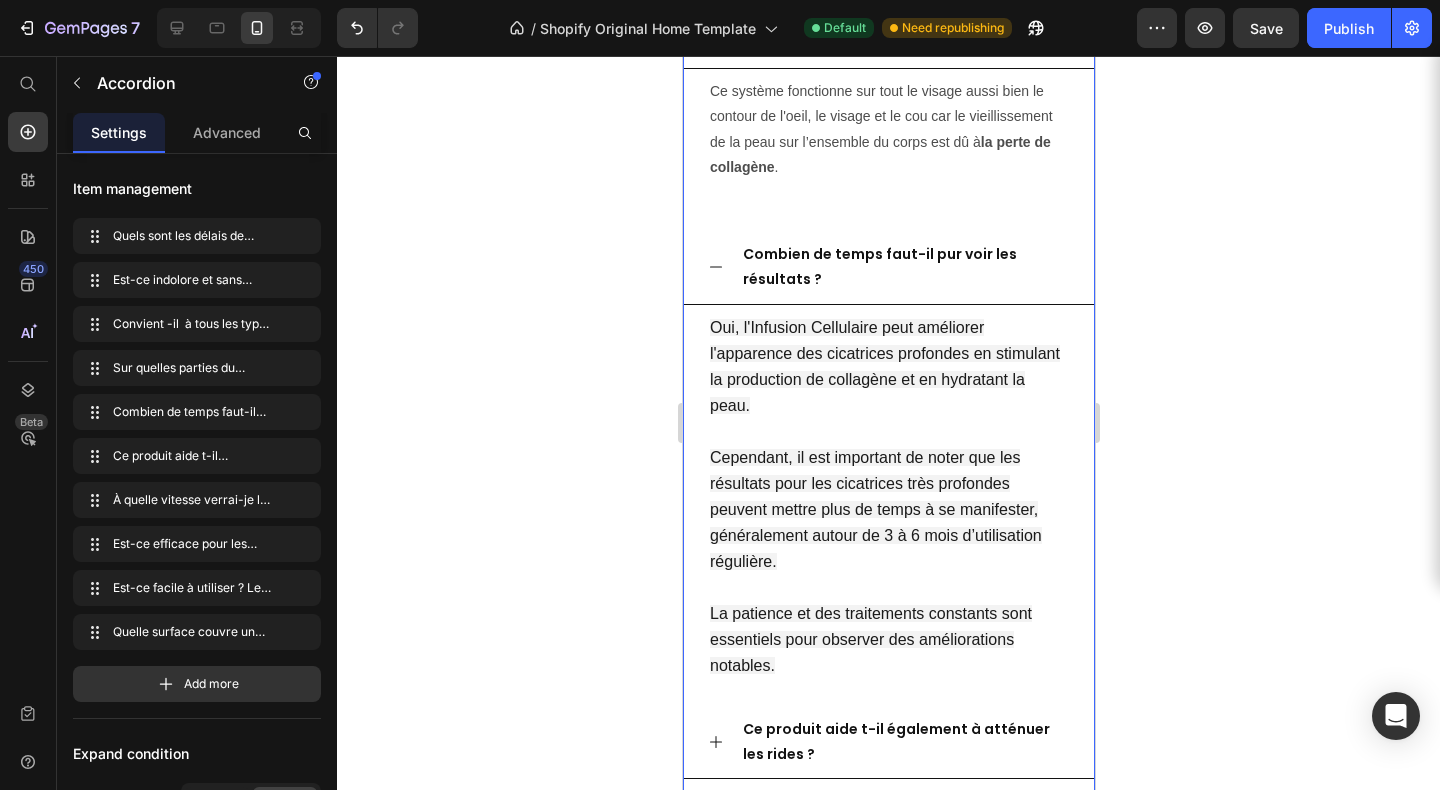 click 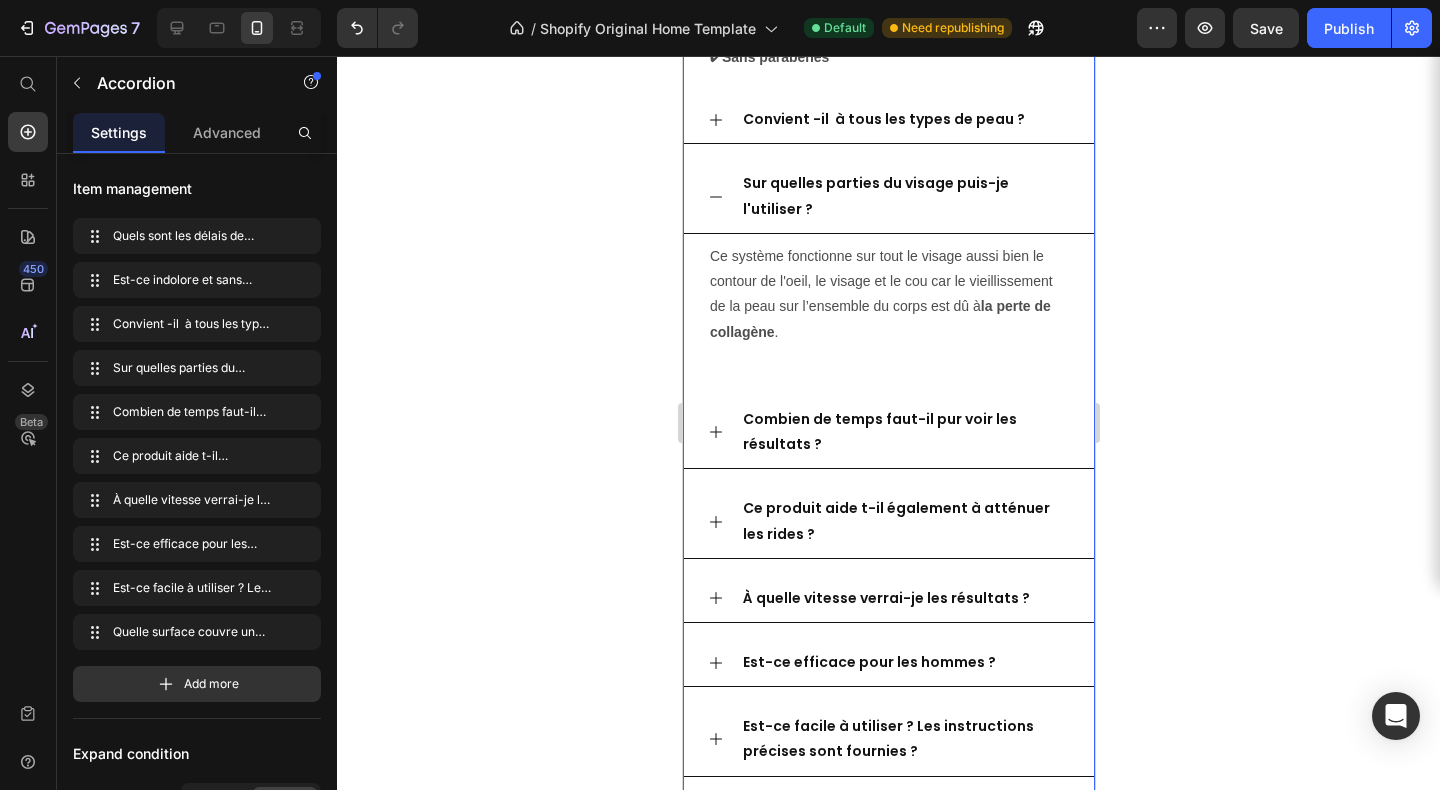 scroll, scrollTop: 5805, scrollLeft: 0, axis: vertical 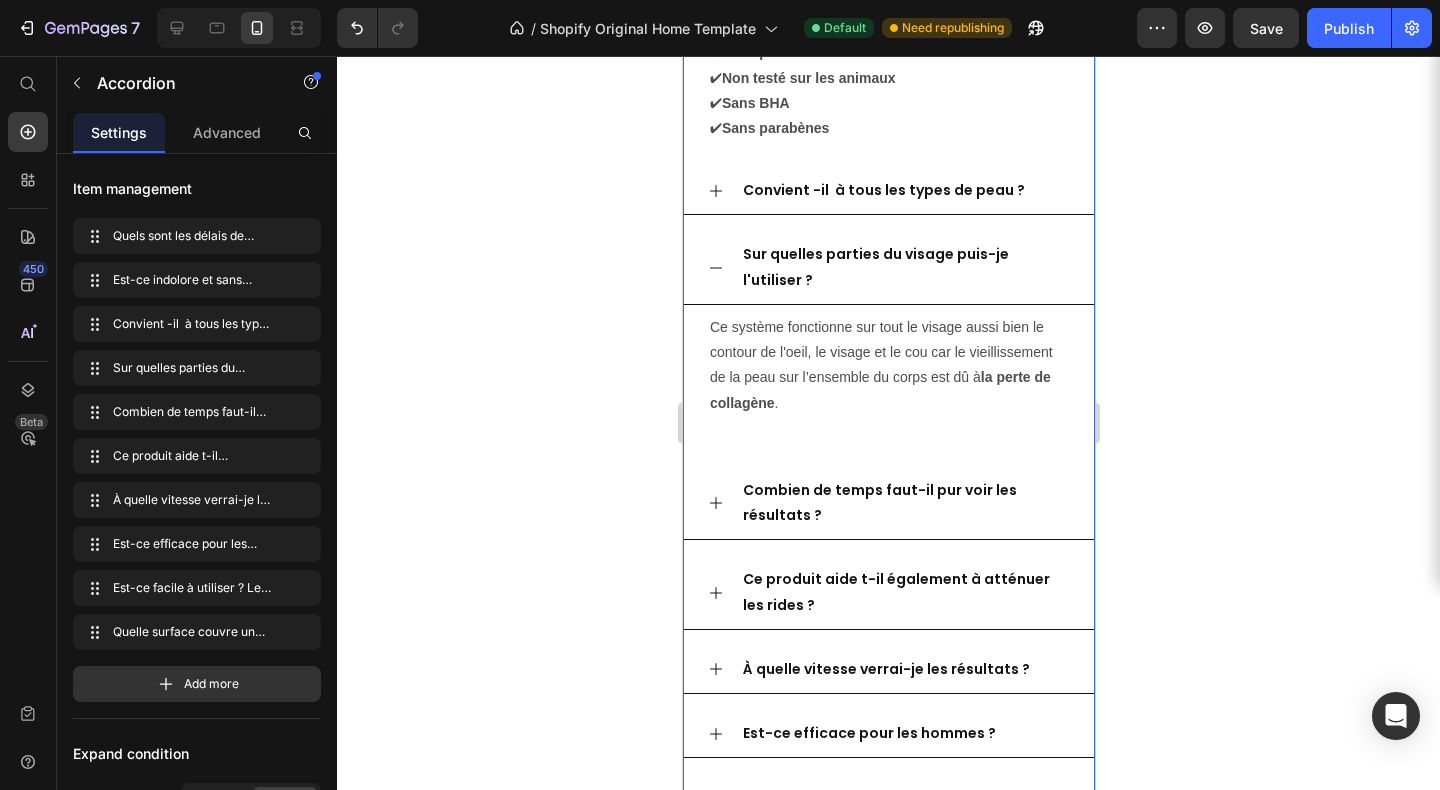 click 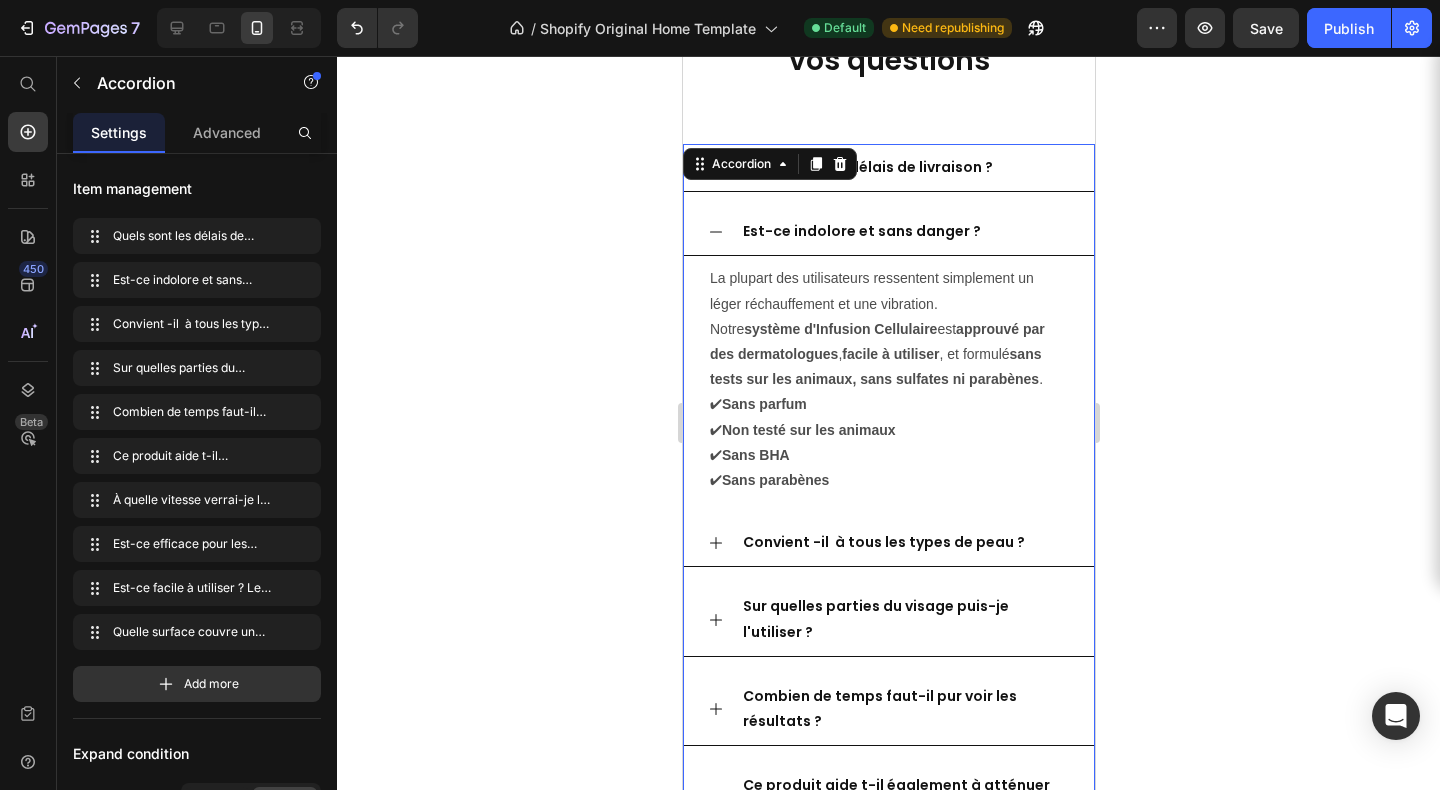 scroll, scrollTop: 5440, scrollLeft: 0, axis: vertical 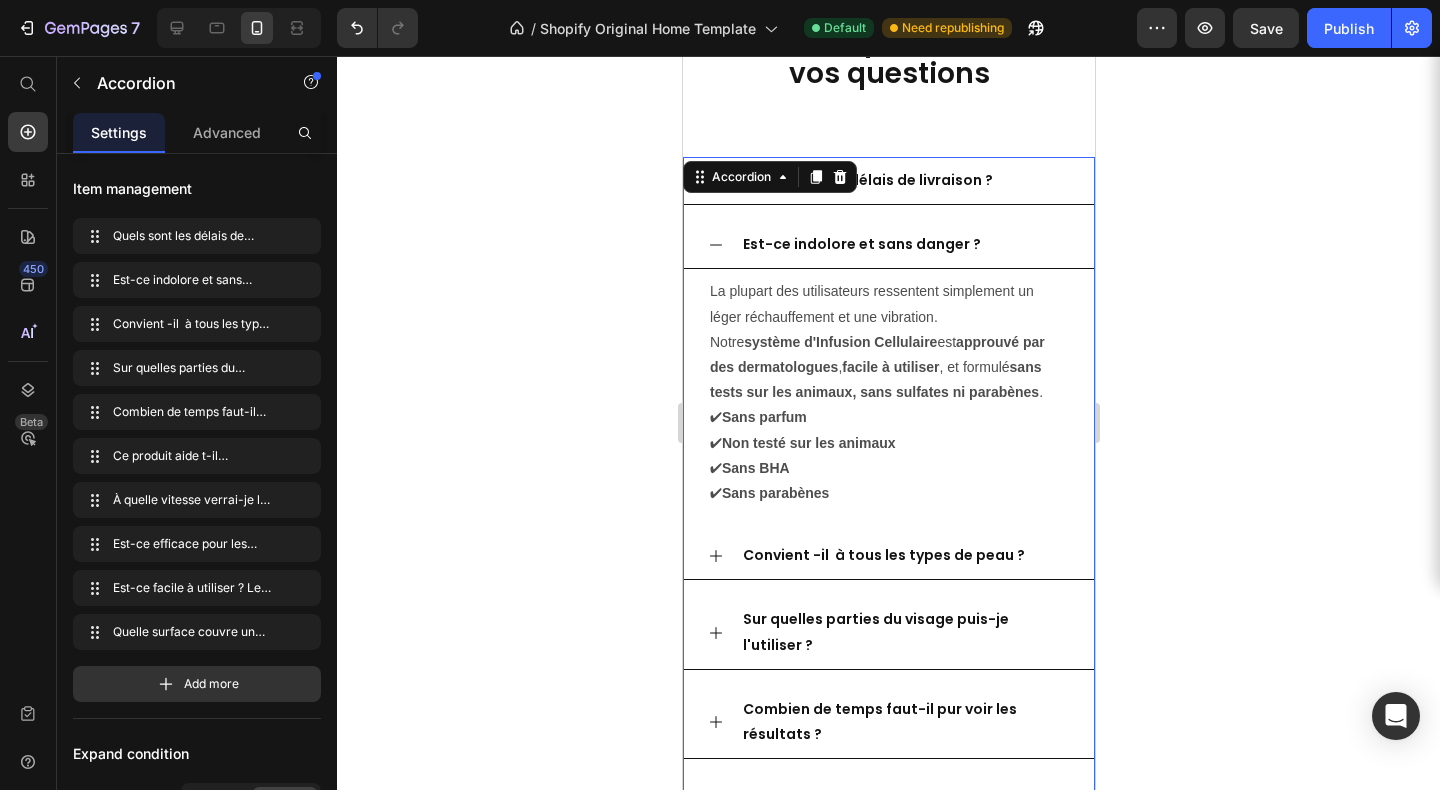click 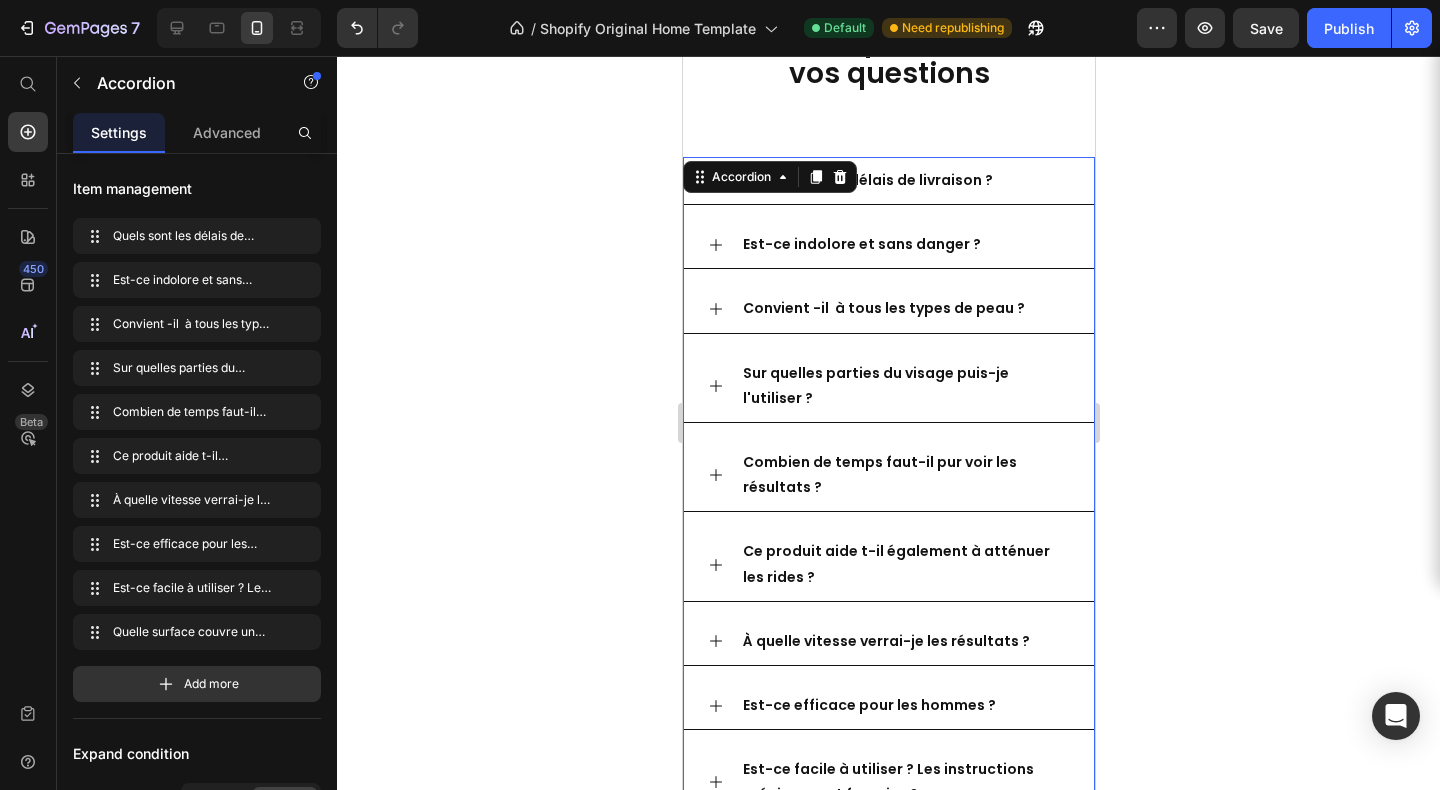scroll, scrollTop: 5551, scrollLeft: 0, axis: vertical 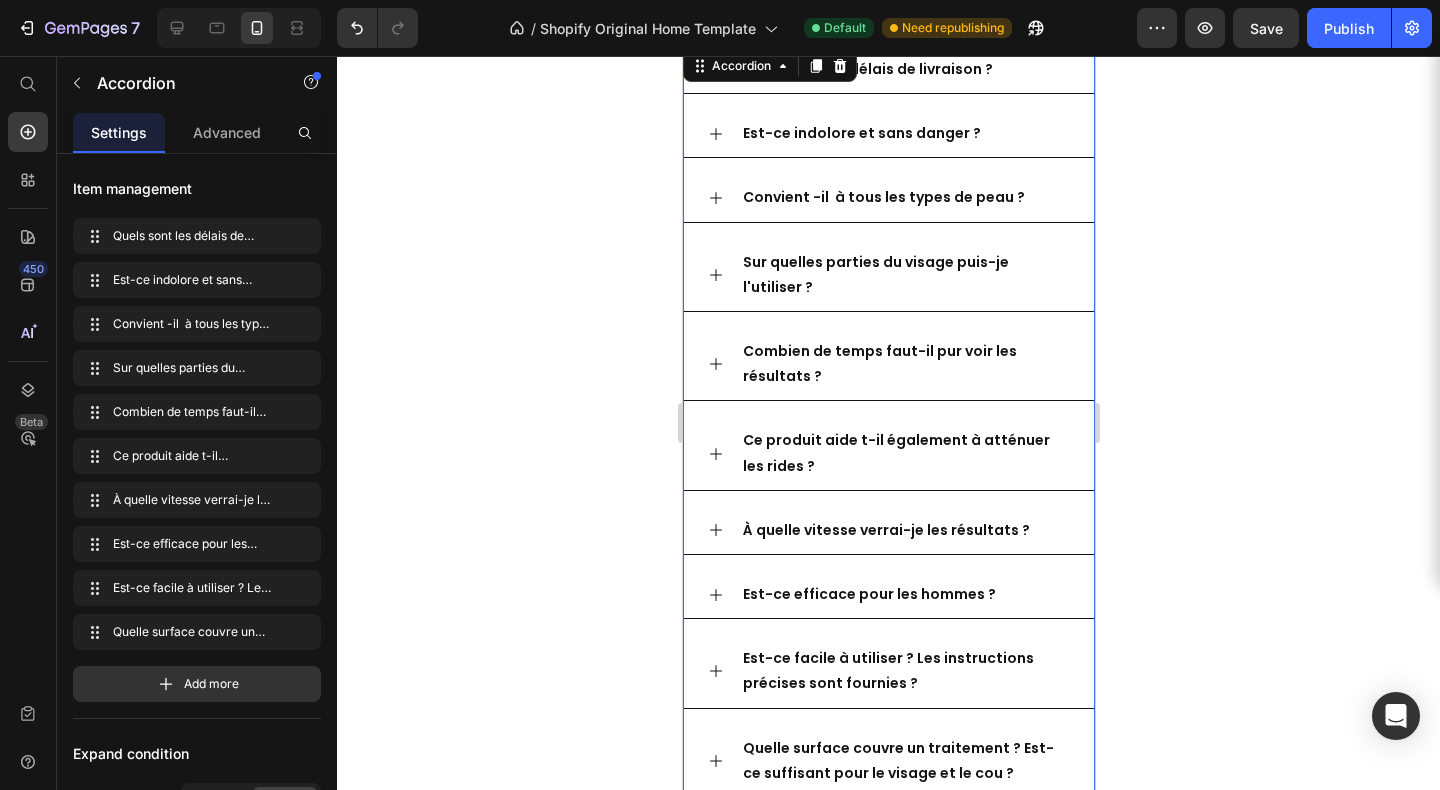 click 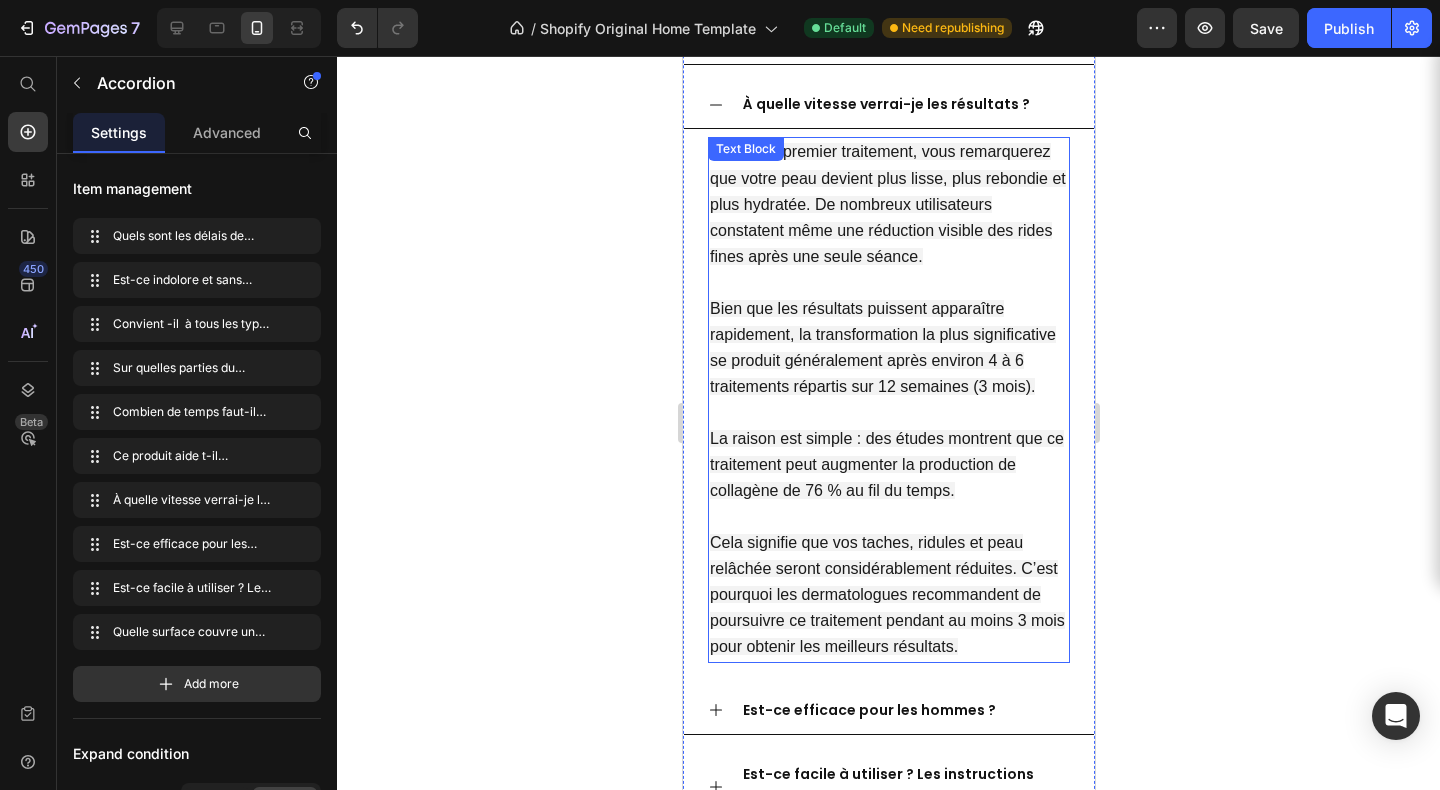 scroll, scrollTop: 5980, scrollLeft: 0, axis: vertical 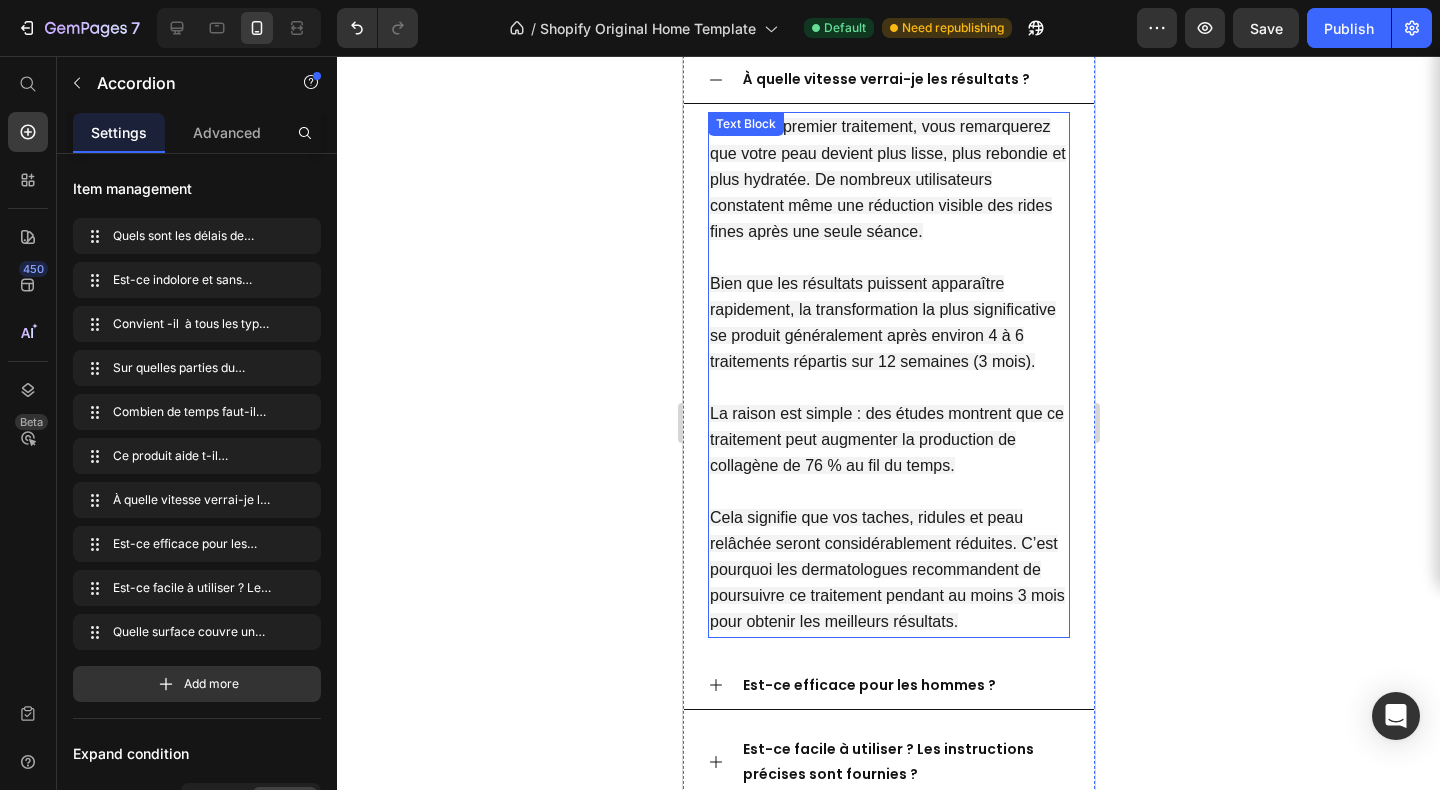 click on "Dès votre premier traitement, vous remarquerez que votre peau devient plus lisse, plus rebondie et plus hydratée. De nombreux utilisateurs constatent même une réduction visible des rides fines après une seule séance. Bien que les résultats puissent apparaître rapidement, la transformation la plus significative se produit généralement après environ 4 à 6 traitements répartis sur 12 semaines (3 mois). La raison est simple : des études montrent que ce traitement peut augmenter la production de collagène de 76 % au fil du temps. Cela signifie que vos taches, ridules et peau relâchée seront considérablement réduites. C’est pourquoi les dermatologues recommandent de poursuivre ce traitement pendant au moins 3 mois pour obtenir les meilleurs résultats." at bounding box center [888, 374] 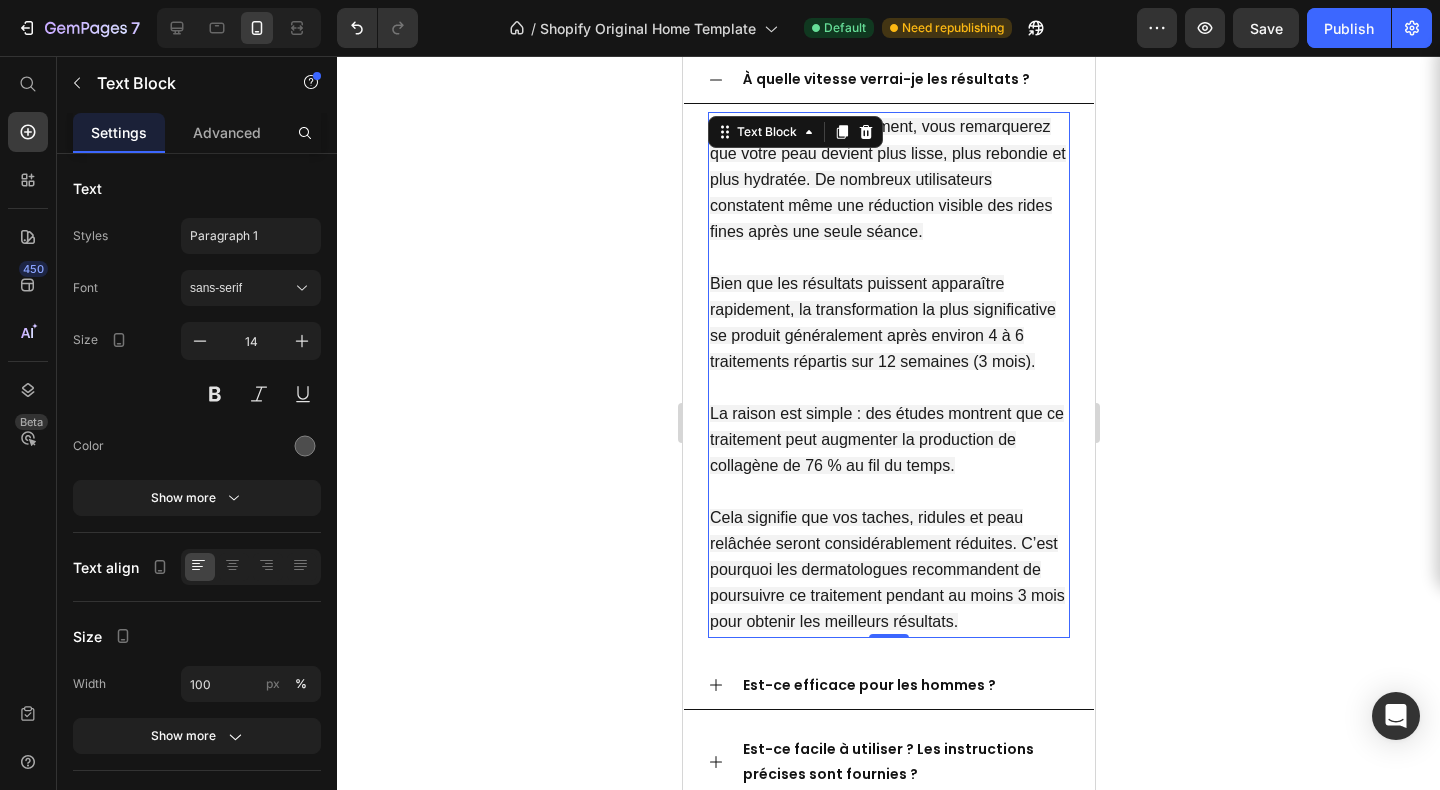 click on "Dès votre premier traitement, vous remarquerez que votre peau devient plus lisse, plus rebondie et plus hydratée. De nombreux utilisateurs constatent même une réduction visible des rides fines après une seule séance. Bien que les résultats puissent apparaître rapidement, la transformation la plus significative se produit généralement après environ 4 à 6 traitements répartis sur 12 semaines (3 mois). La raison est simple : des études montrent que ce traitement peut augmenter la production de collagène de 76 % au fil du temps. Cela signifie que vos taches, ridules et peau relâchée seront considérablement réduites. C’est pourquoi les dermatologues recommandent de poursuivre ce traitement pendant au moins 3 mois pour obtenir les meilleurs résultats." at bounding box center (888, 374) 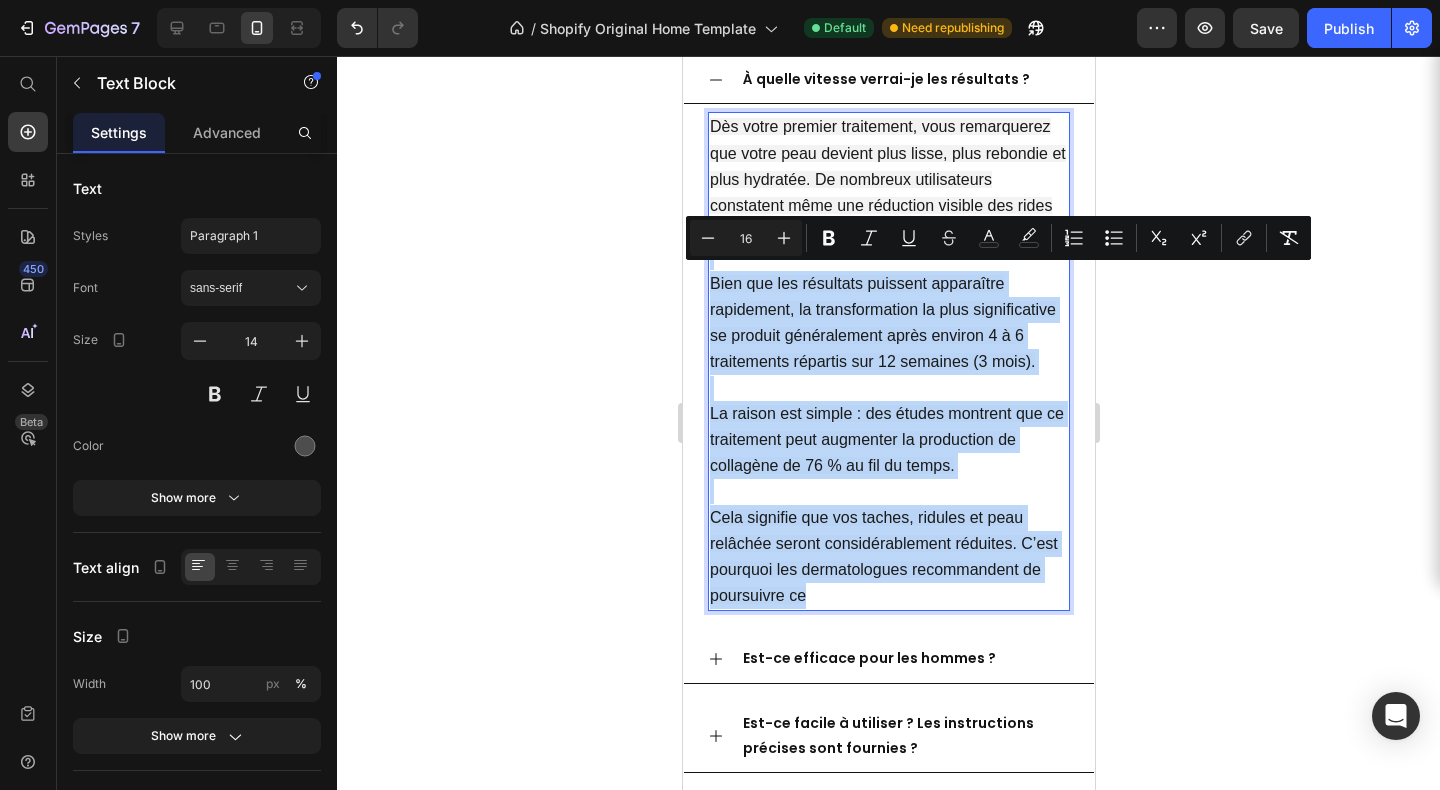 drag, startPoint x: 941, startPoint y: 610, endPoint x: 713, endPoint y: 264, distance: 414.36697 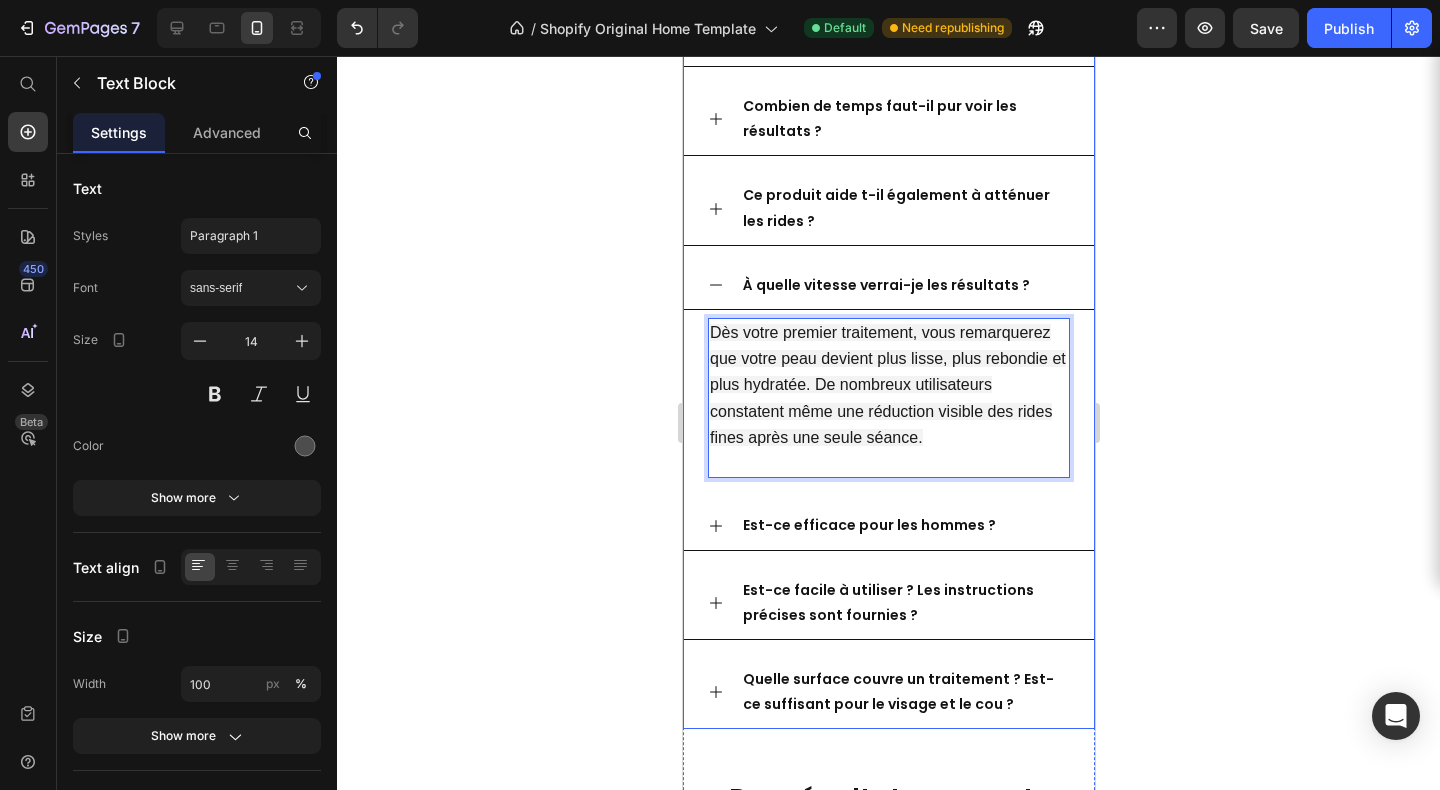scroll, scrollTop: 5825, scrollLeft: 0, axis: vertical 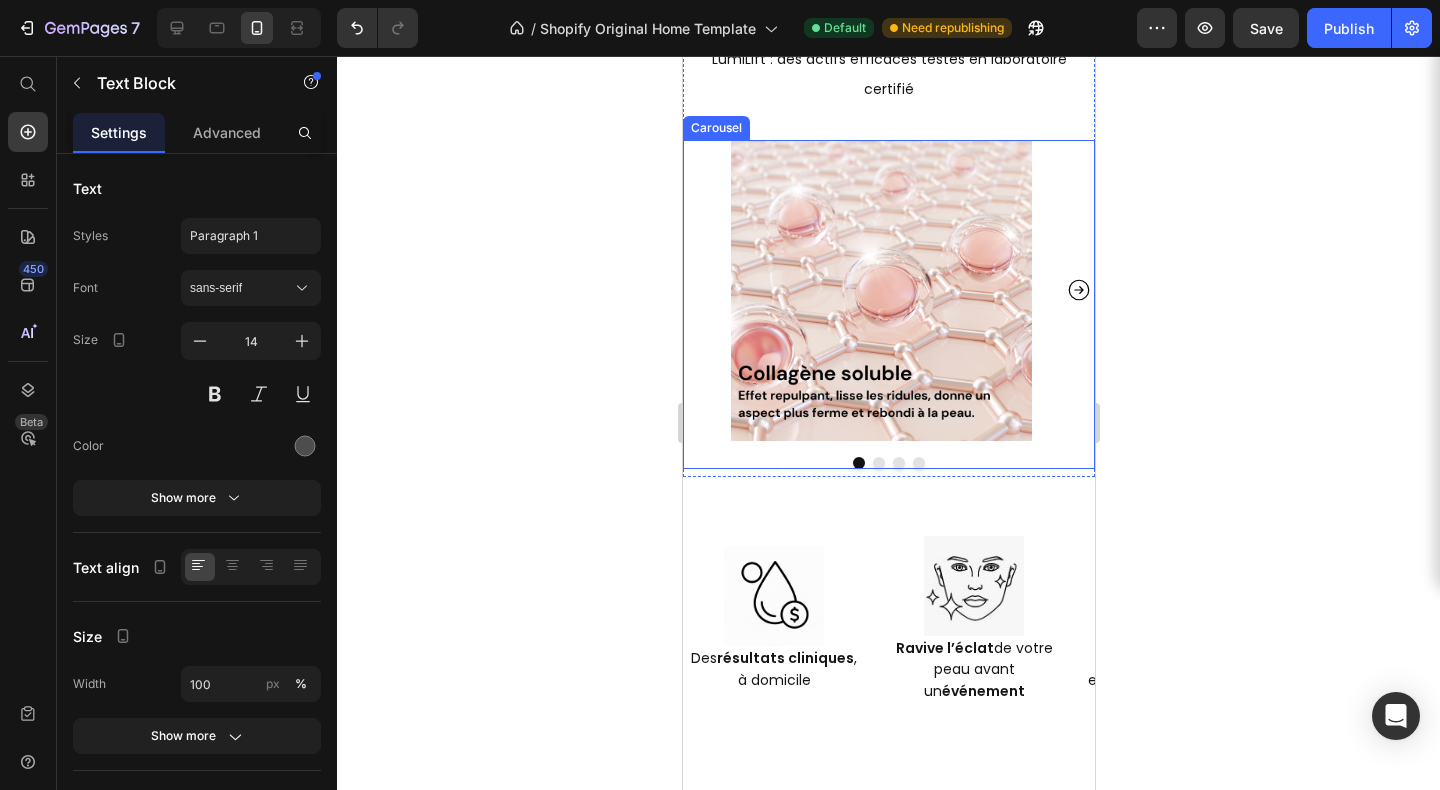 click 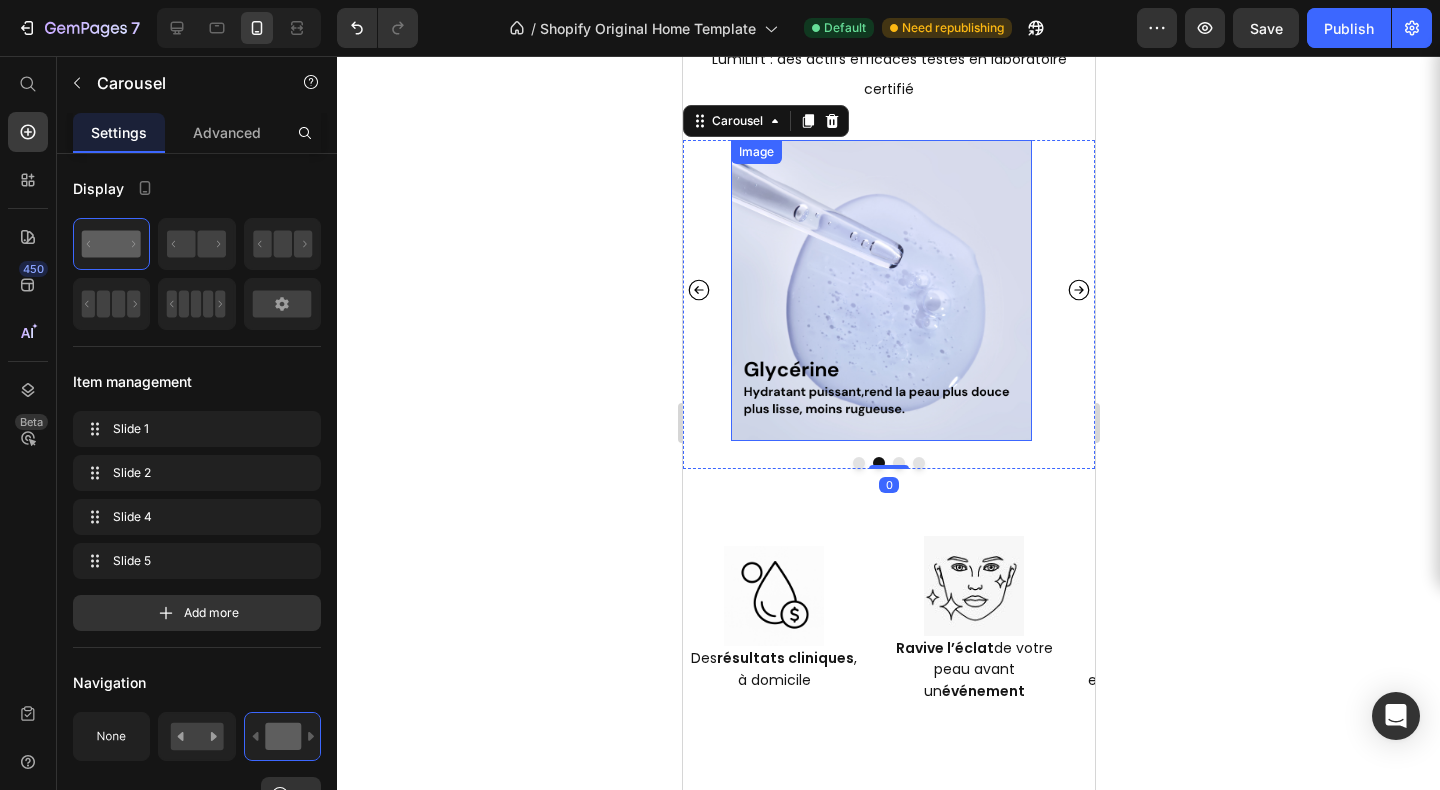 click at bounding box center (880, 290) 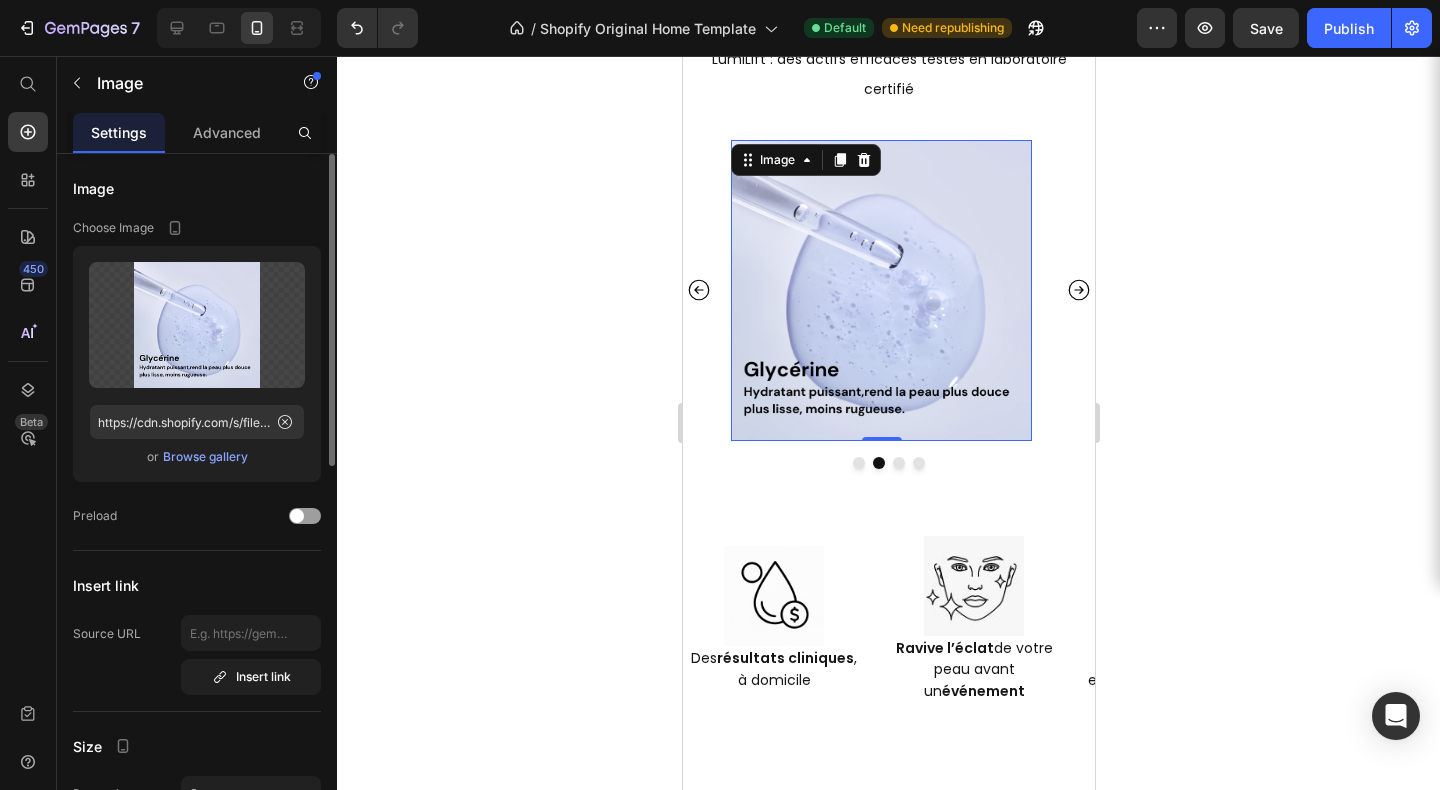 click on "Browse gallery" at bounding box center [205, 457] 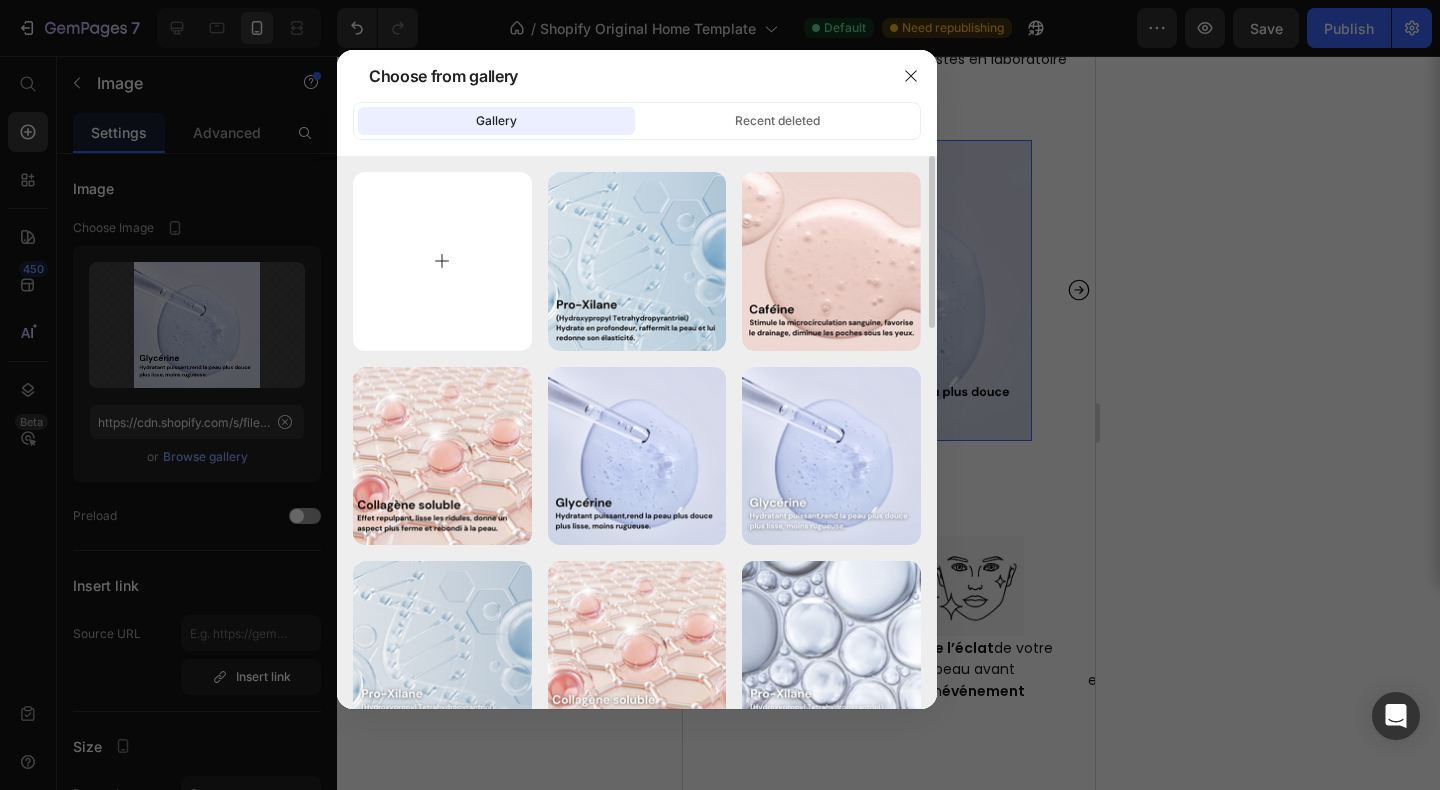 click at bounding box center (442, 261) 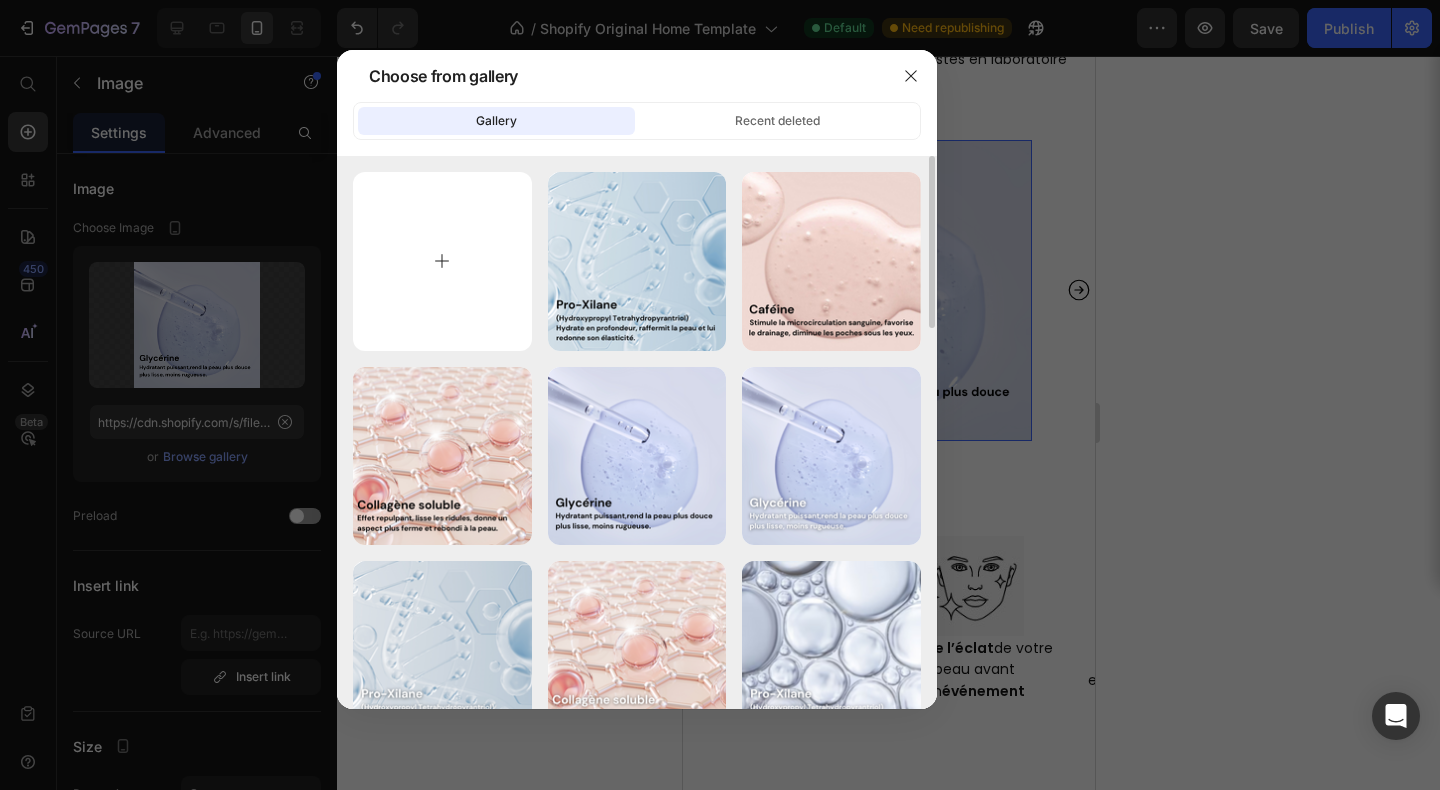 type on "C:\fakepath\Sans titre (400 x 400 px) (1080 x 1920 px) (800 x 800 px) (19).png" 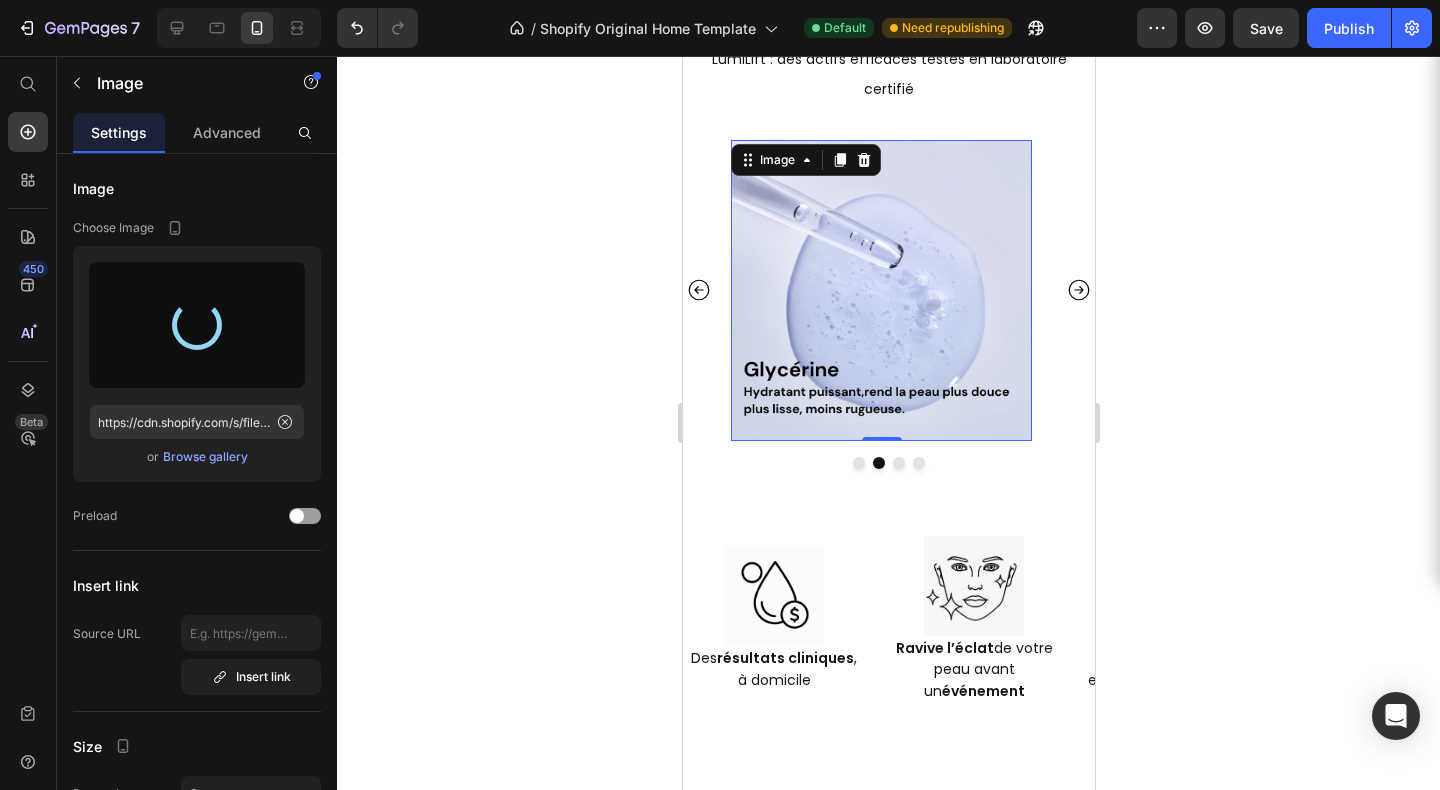 type on "https://cdn.shopify.com/s/files/1/0666/8432/1834/files/gempages_568431333374690213-44d2e997-98c8-4839-9429-b2325e9cee91.png" 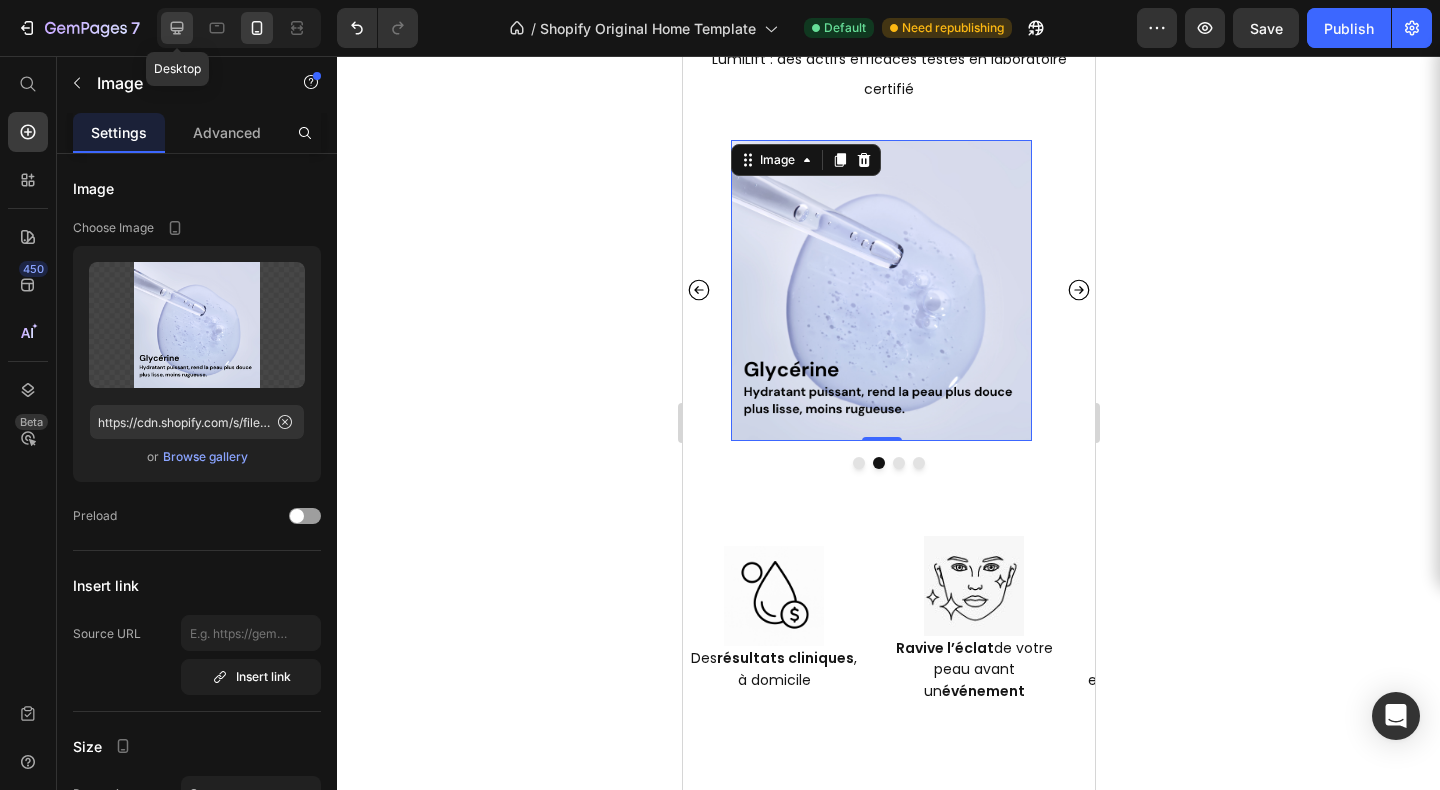 click 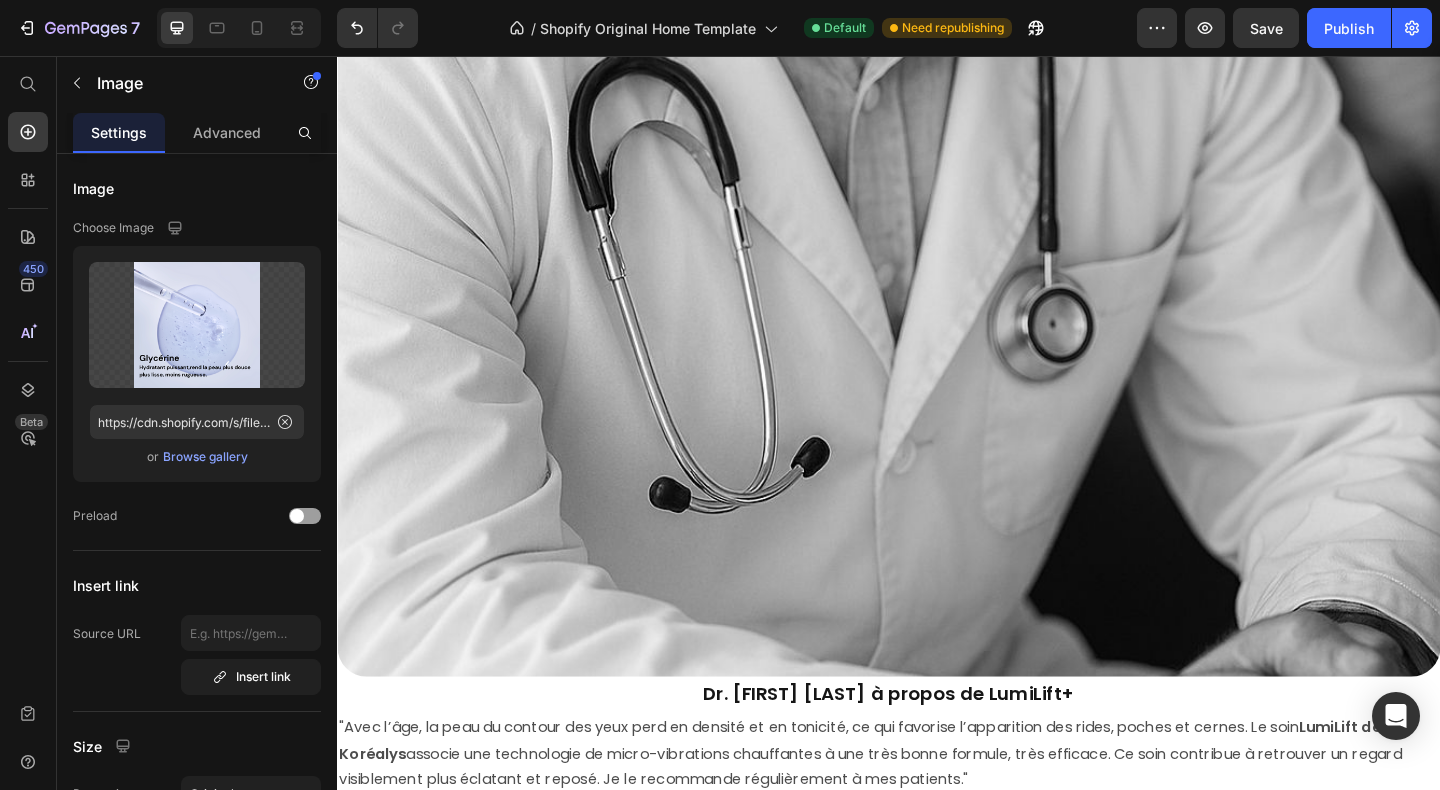 scroll, scrollTop: 5161, scrollLeft: 0, axis: vertical 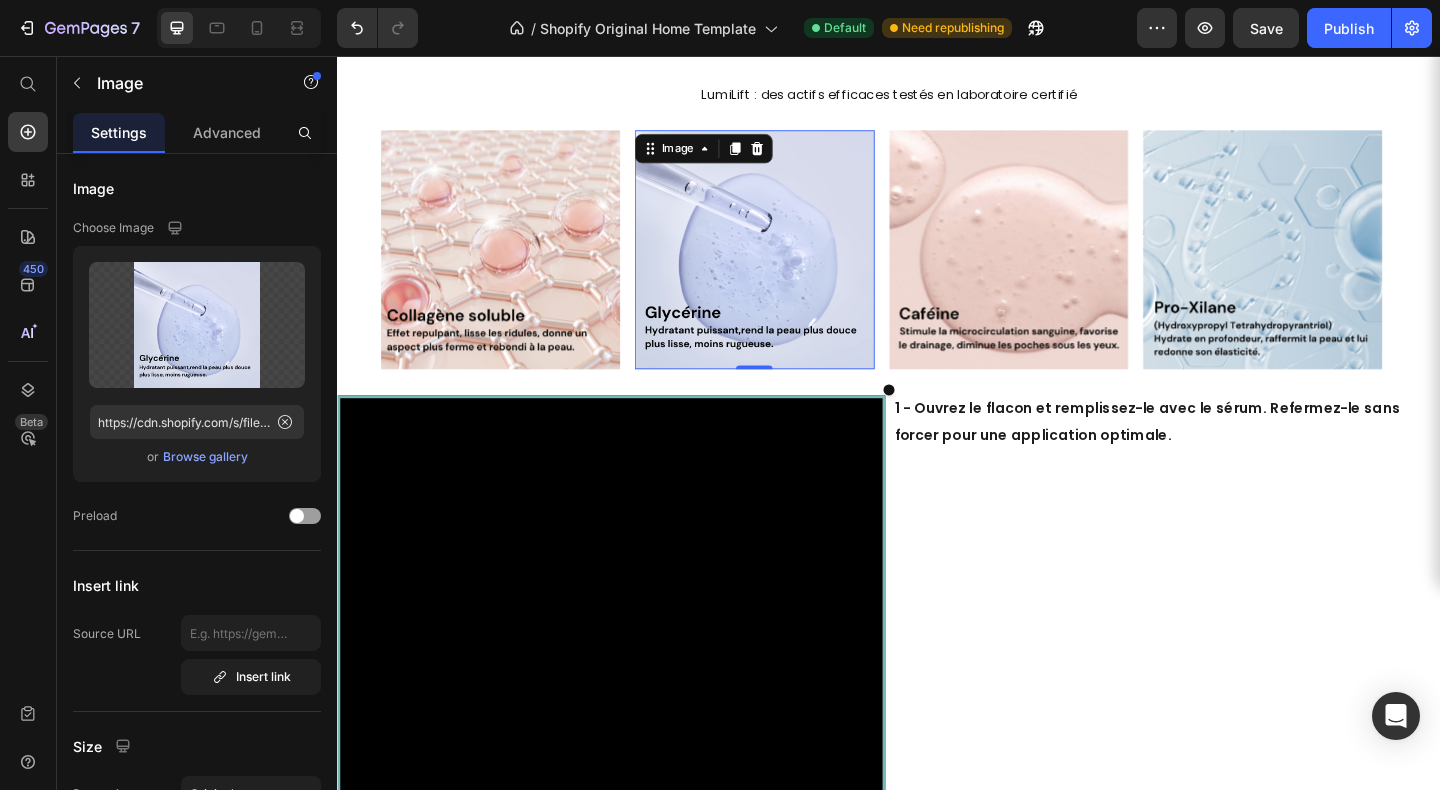 click at bounding box center [791, 267] 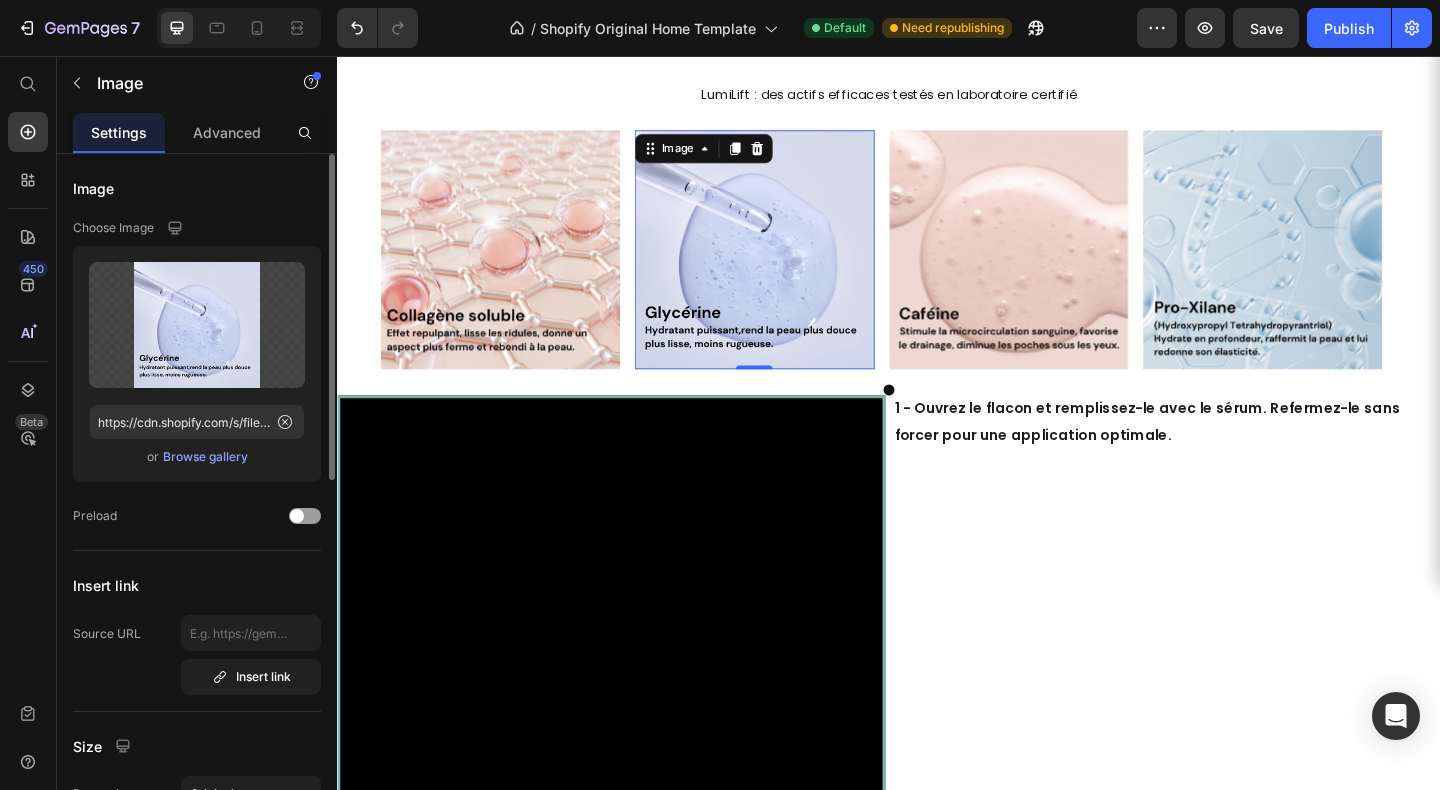 click on "Browse gallery" at bounding box center (205, 457) 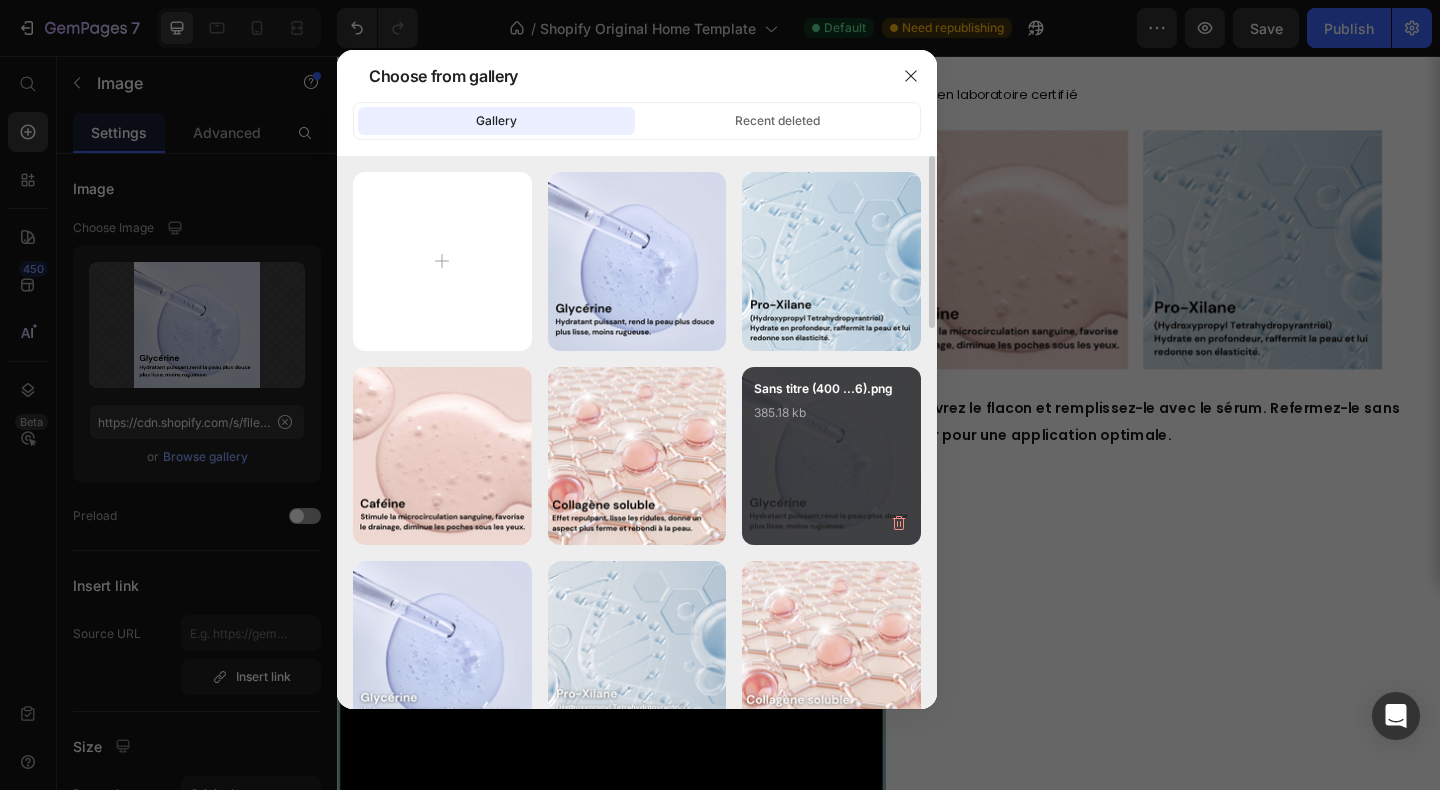 click on "Sans titre (400 ...9).png 385.12 kb" at bounding box center [0, 0] 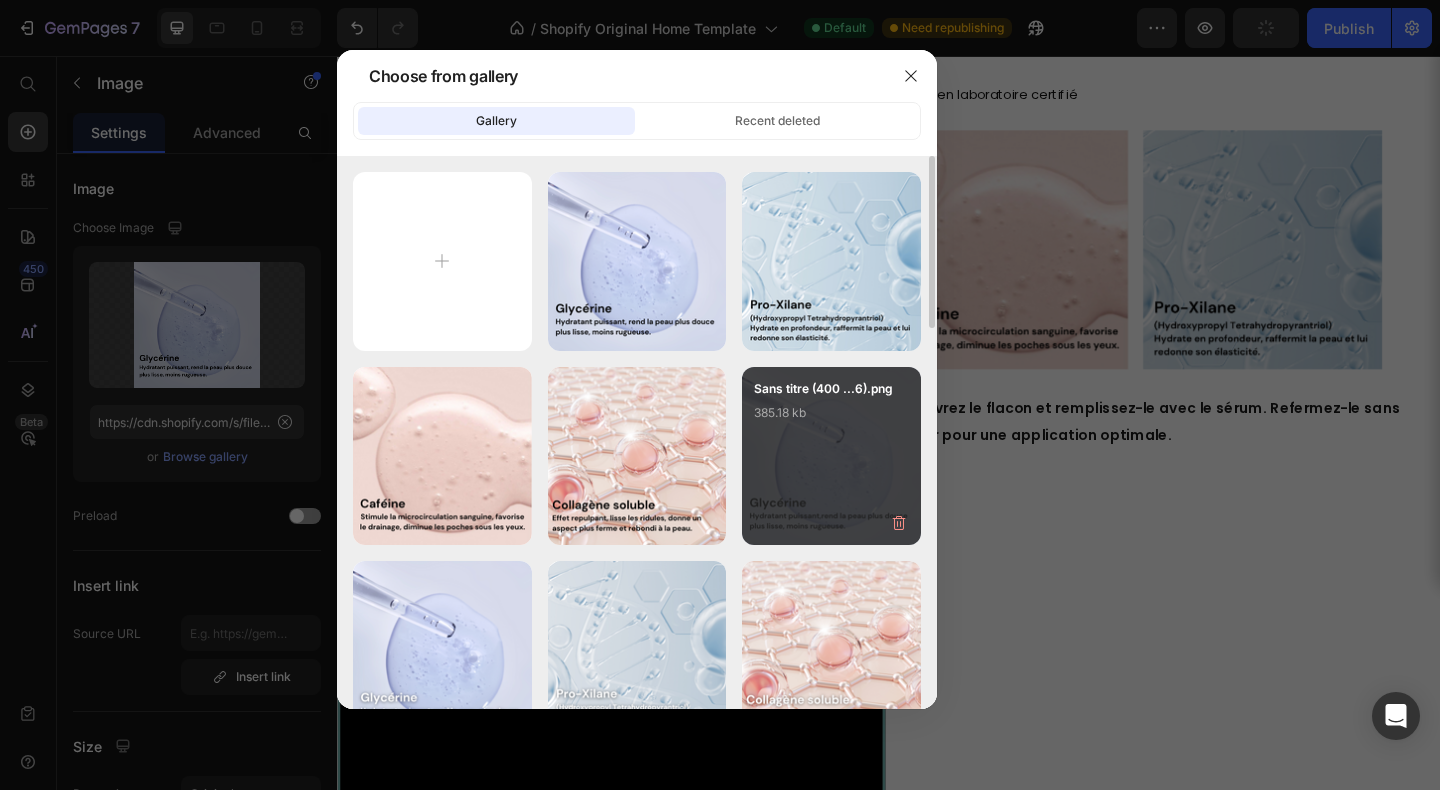 type on "https://cdn.shopify.com/s/files/1/0666/8432/1834/files/gempages_568431333374690213-44d2e997-98c8-4839-9429-b2325e9cee91.png" 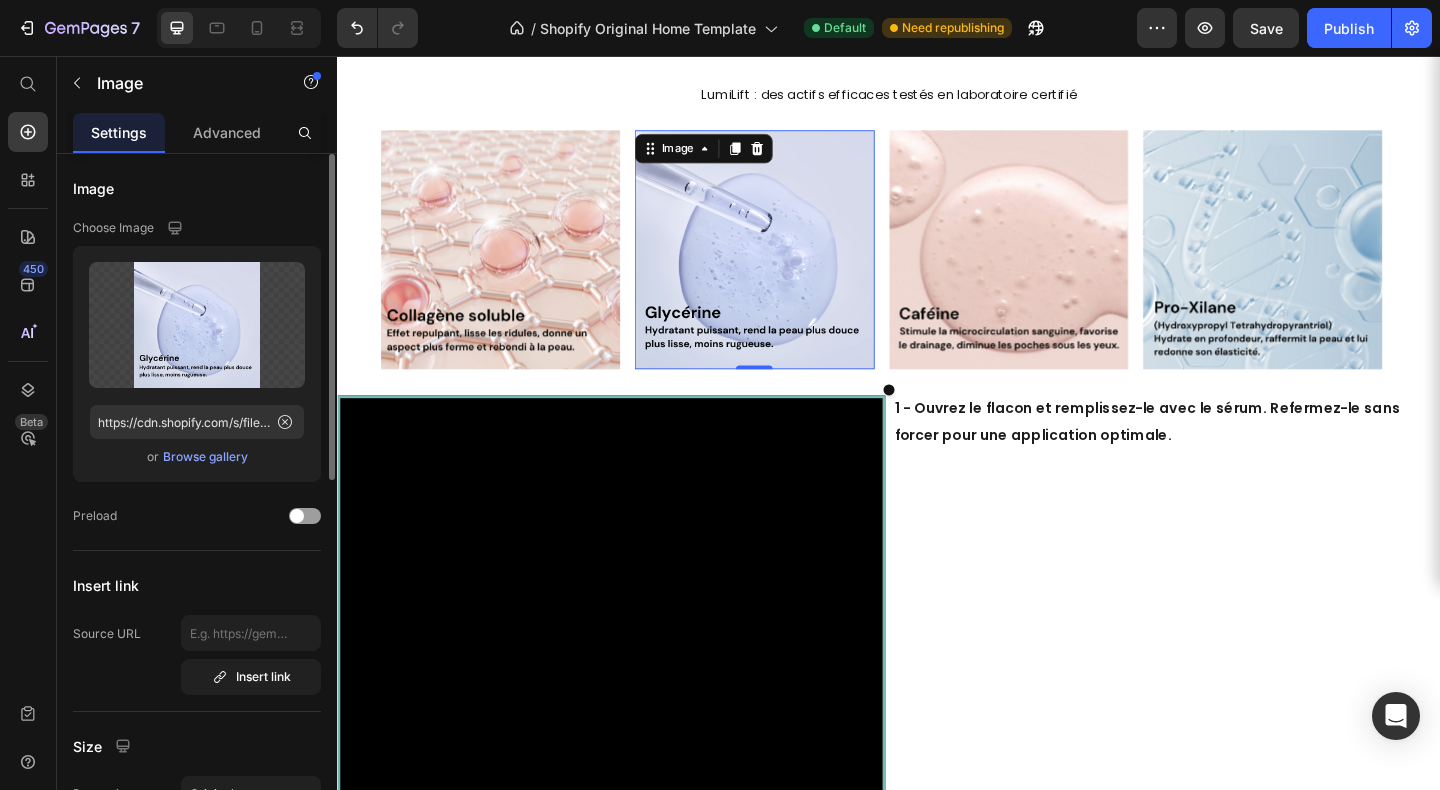 click on "Browse gallery" at bounding box center (205, 457) 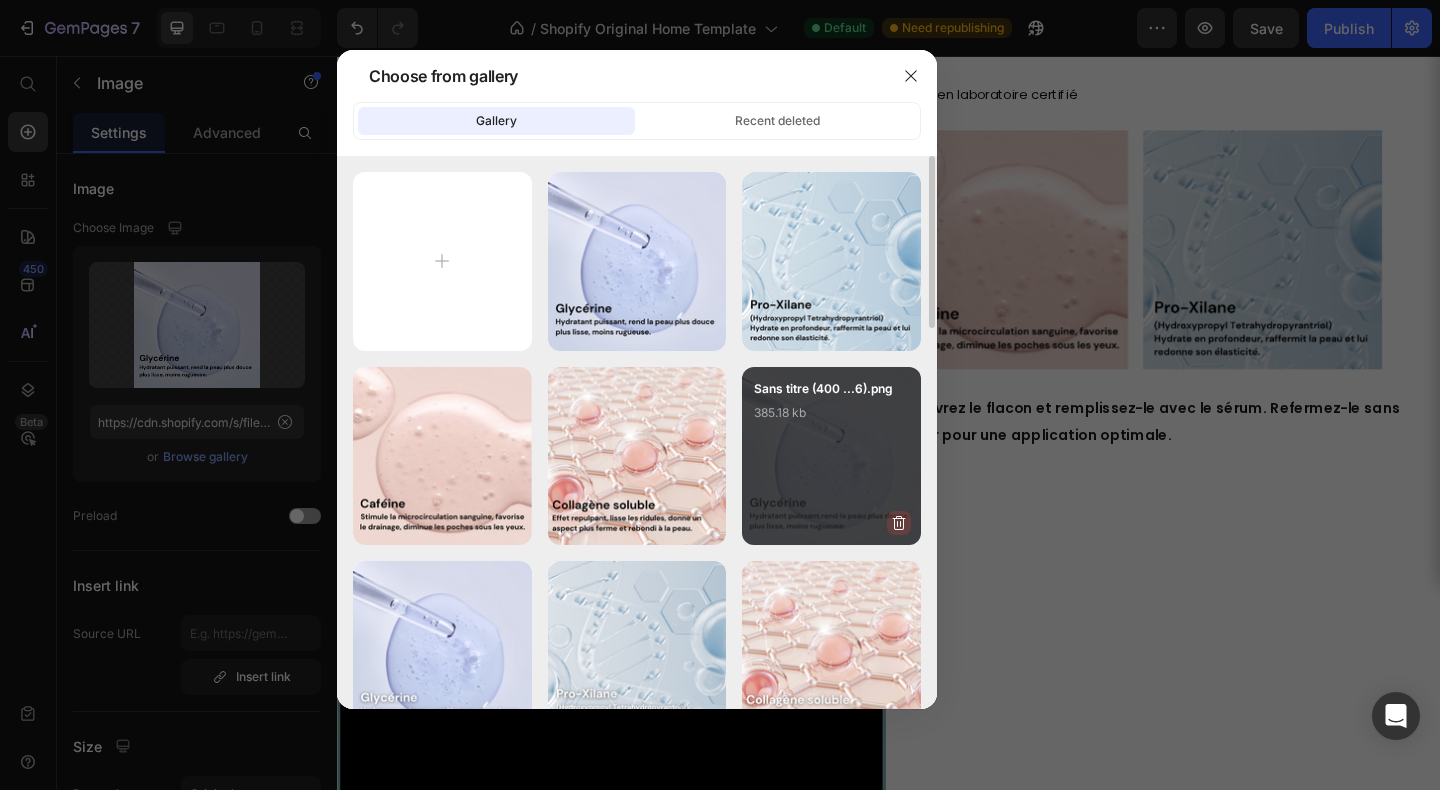 click 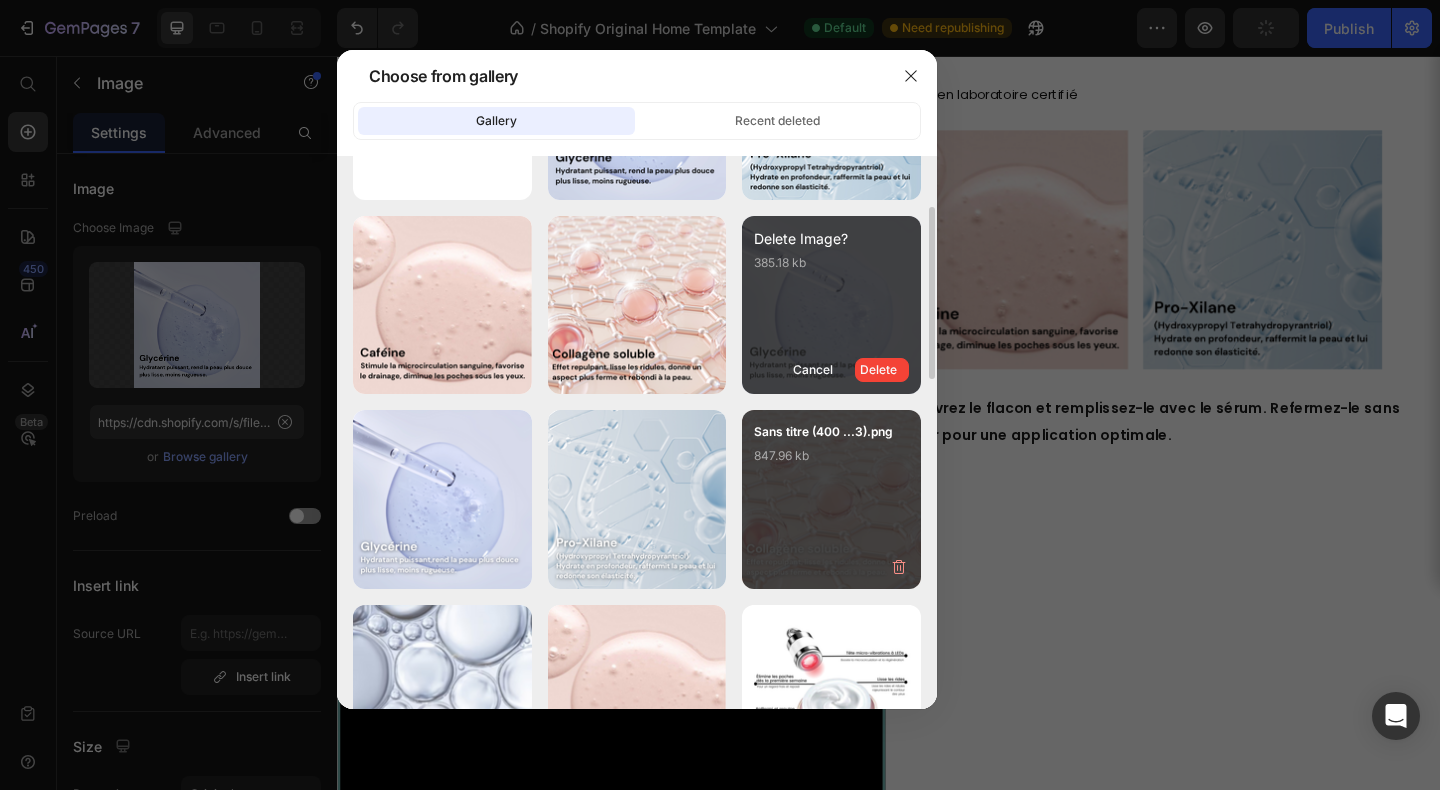 scroll, scrollTop: 154, scrollLeft: 0, axis: vertical 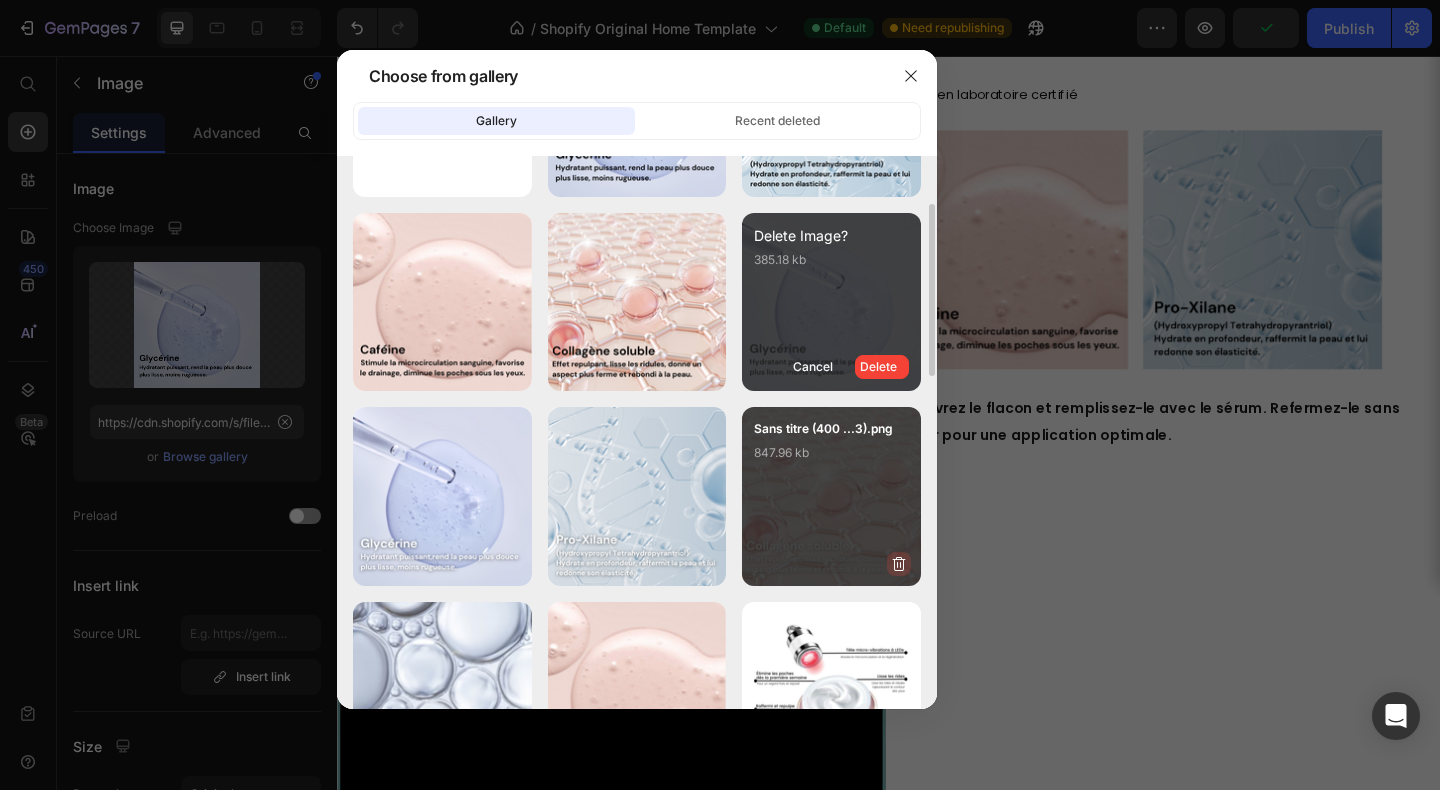 click 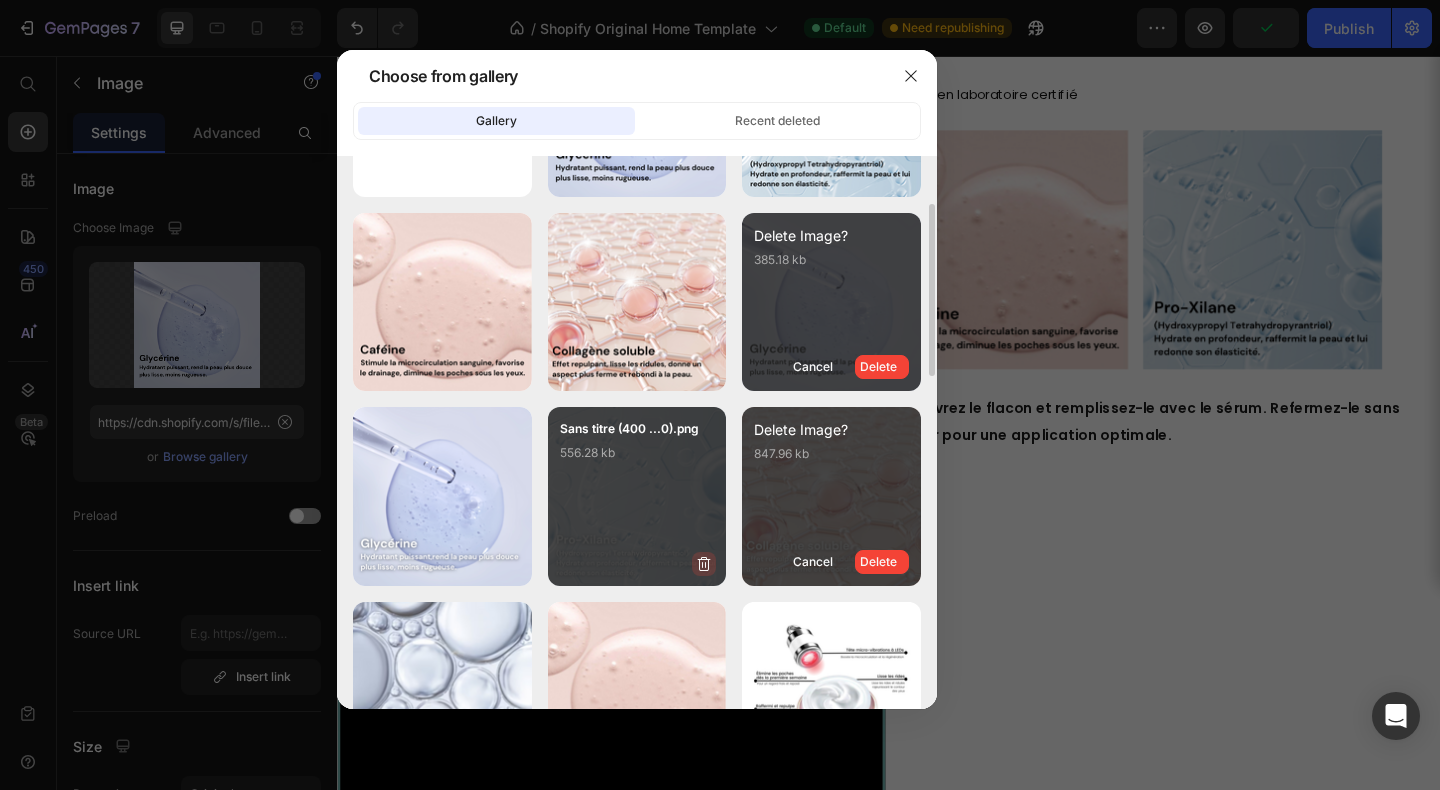 click 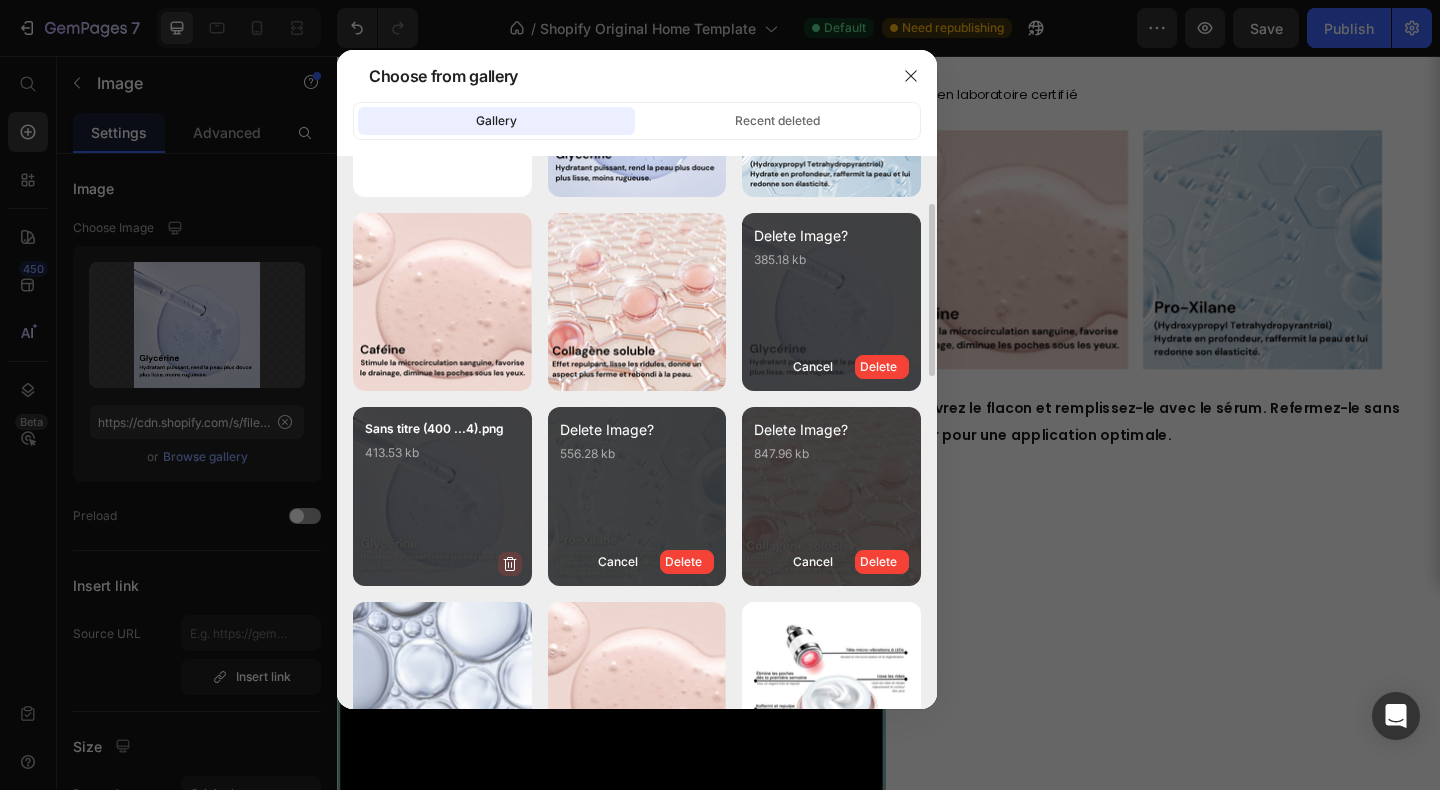 click 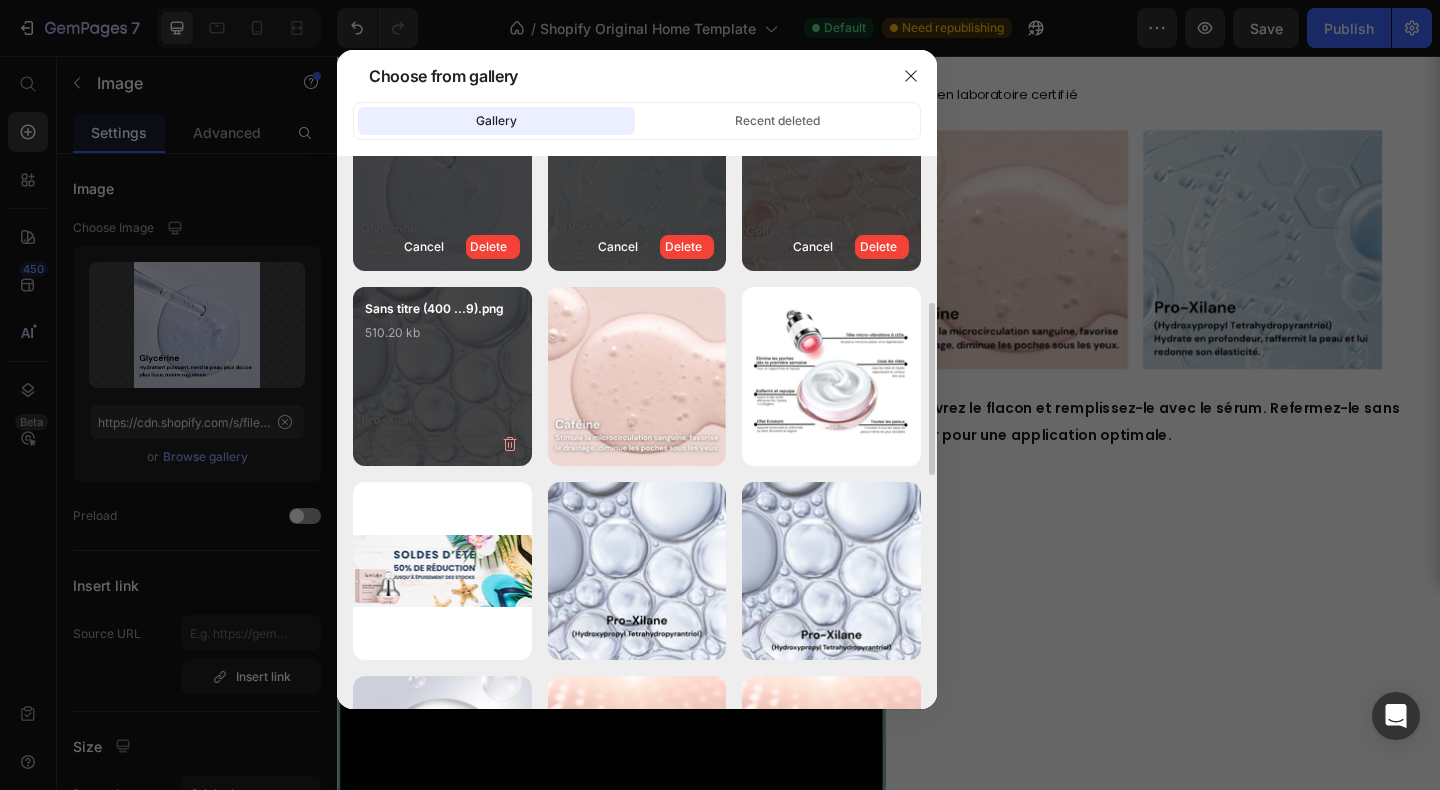 scroll, scrollTop: 468, scrollLeft: 0, axis: vertical 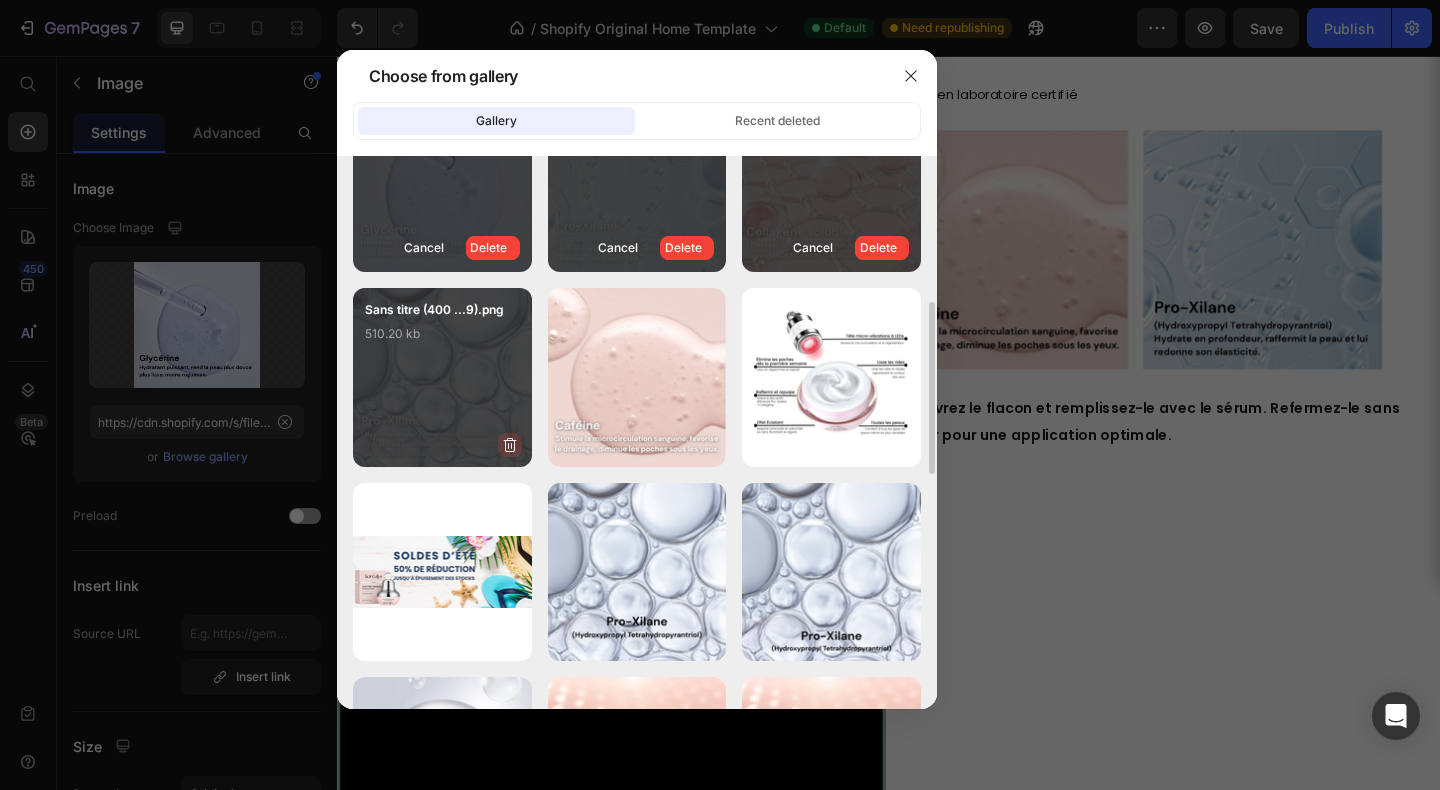 click 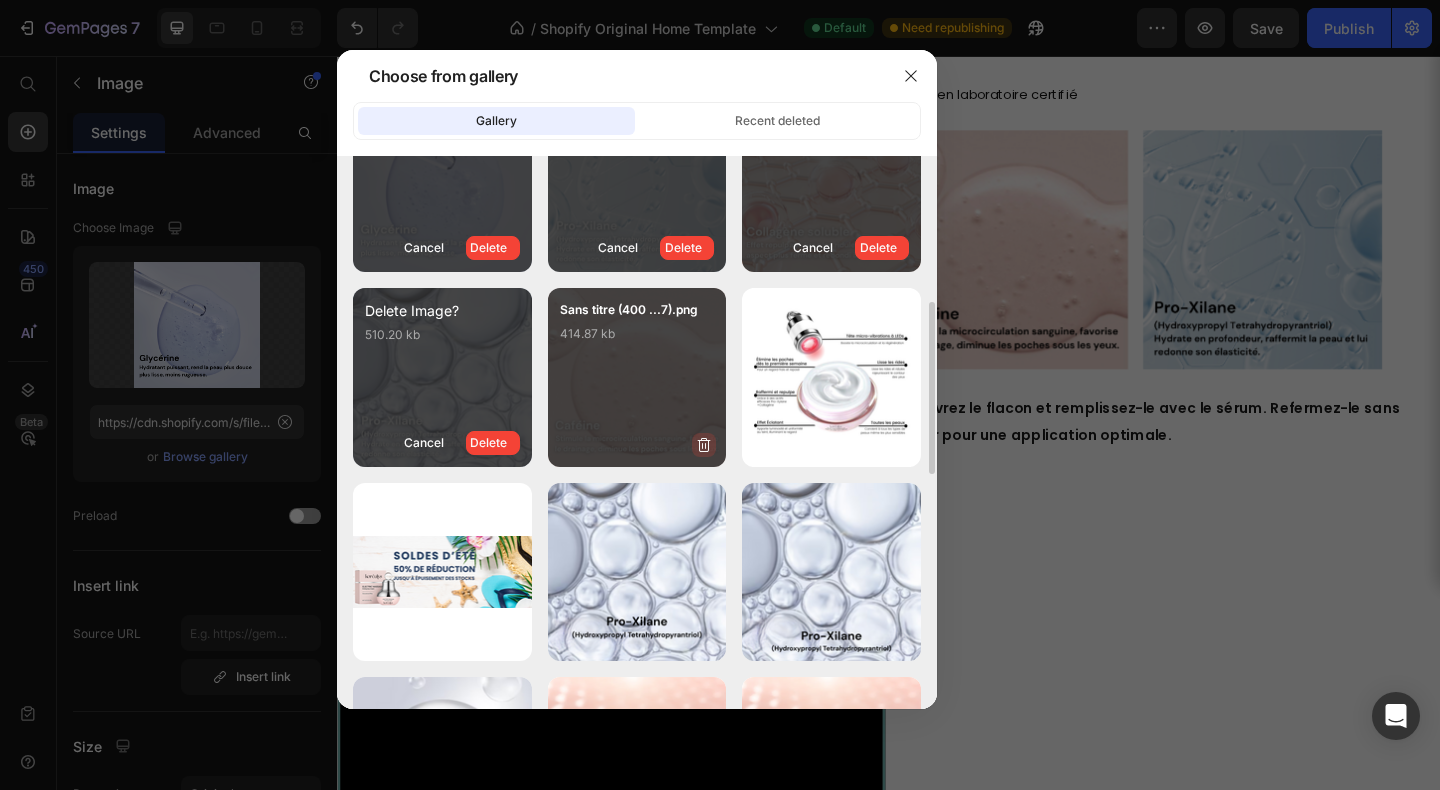 click 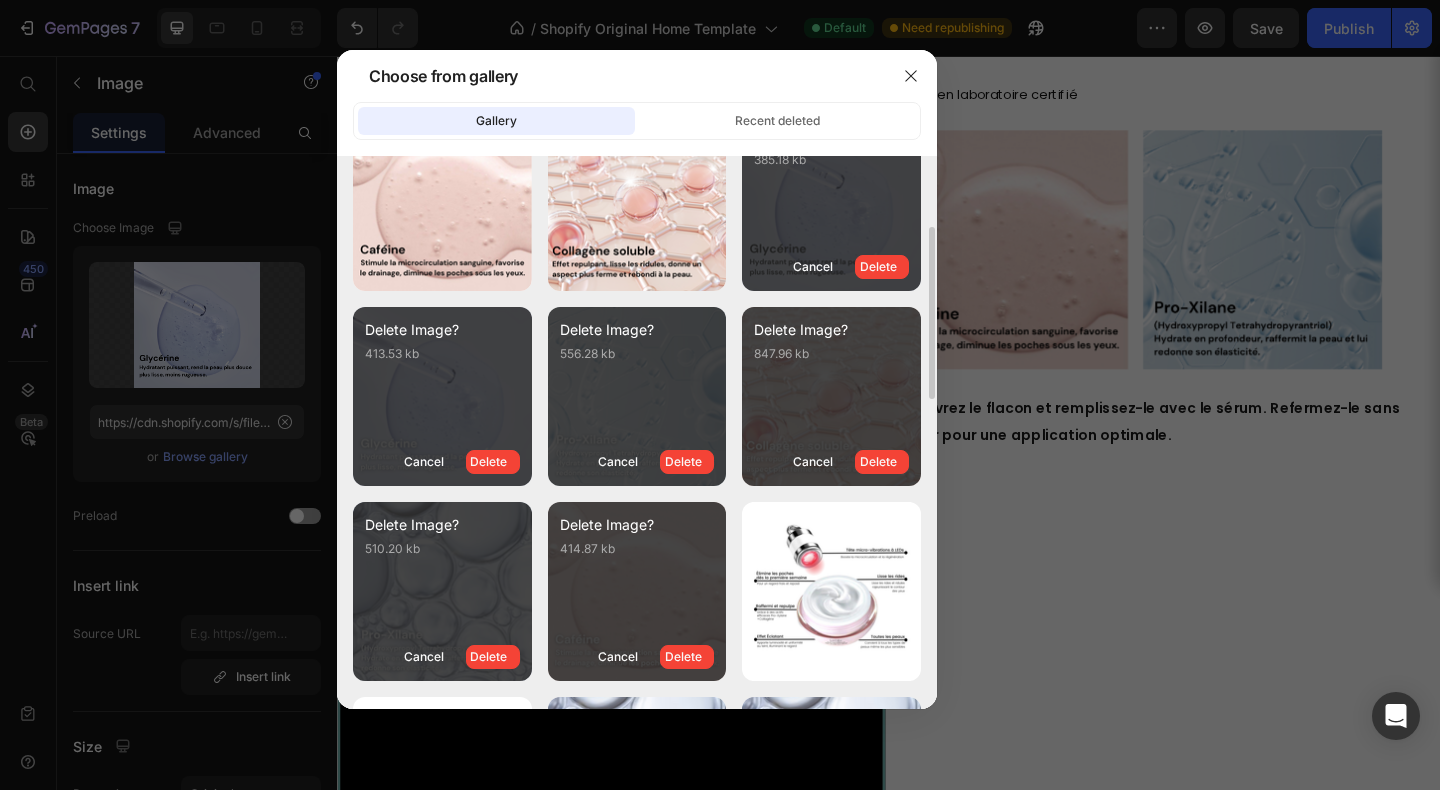 scroll, scrollTop: 245, scrollLeft: 0, axis: vertical 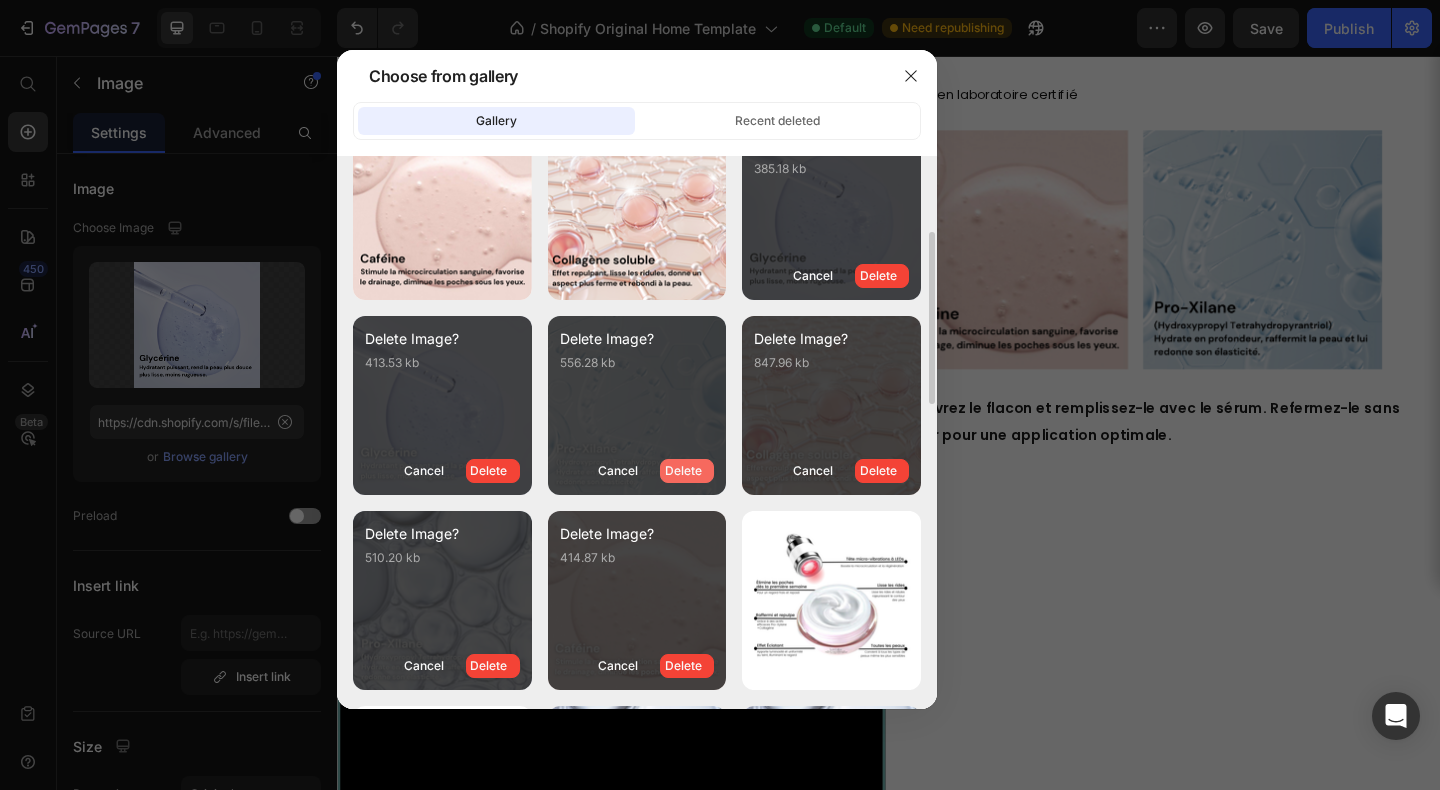 click on "Delete" at bounding box center (683, 471) 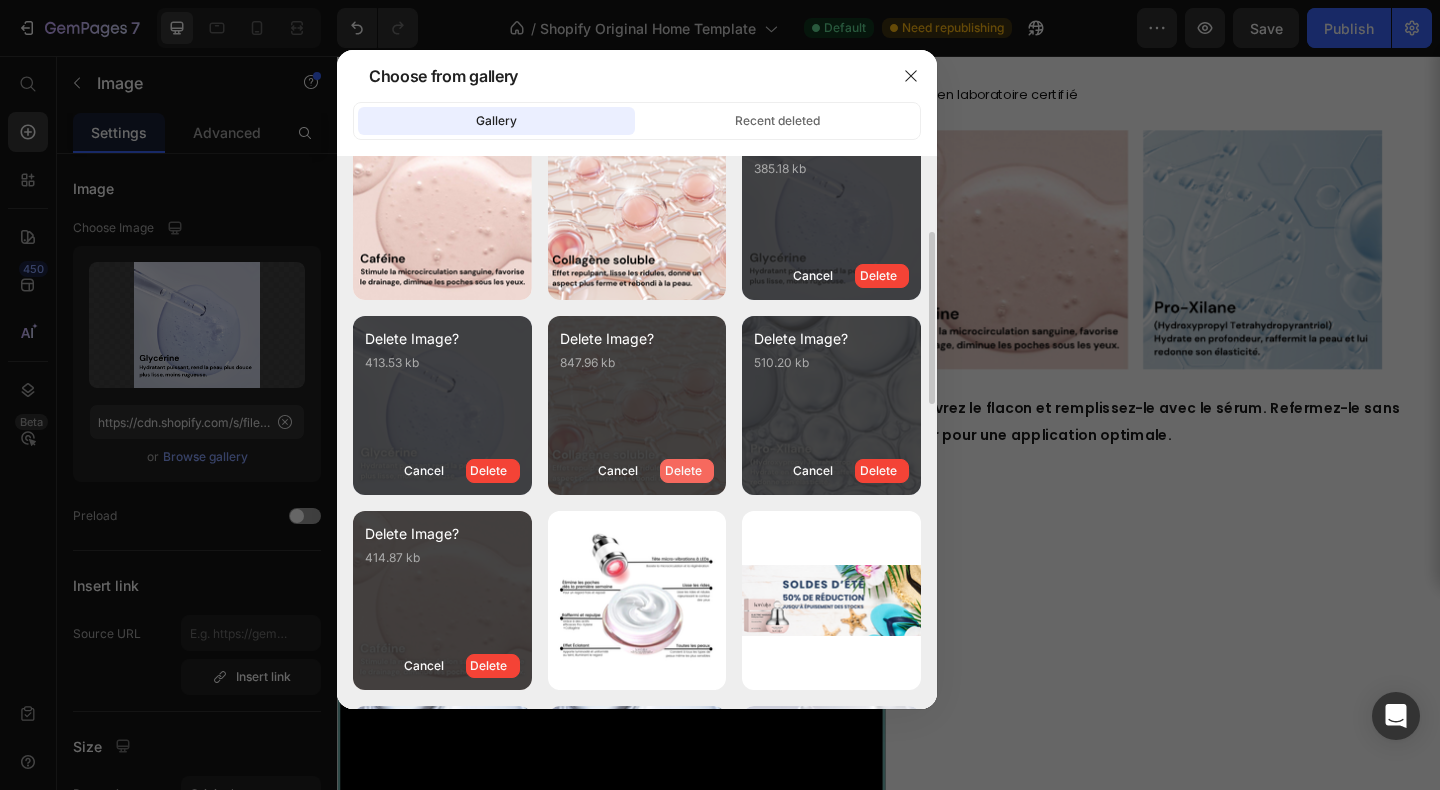 click on "Delete" at bounding box center [683, 471] 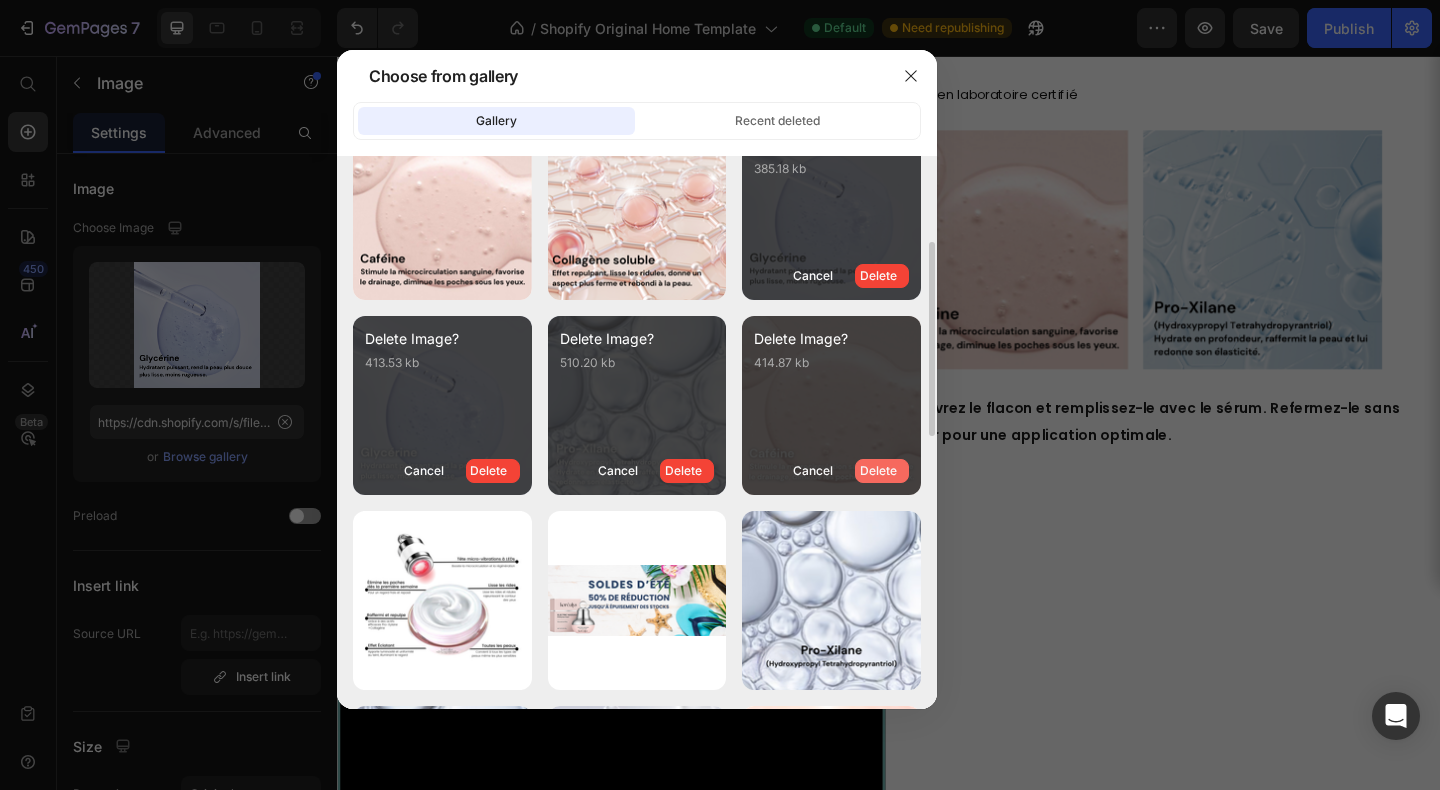 click on "Delete" at bounding box center (878, 471) 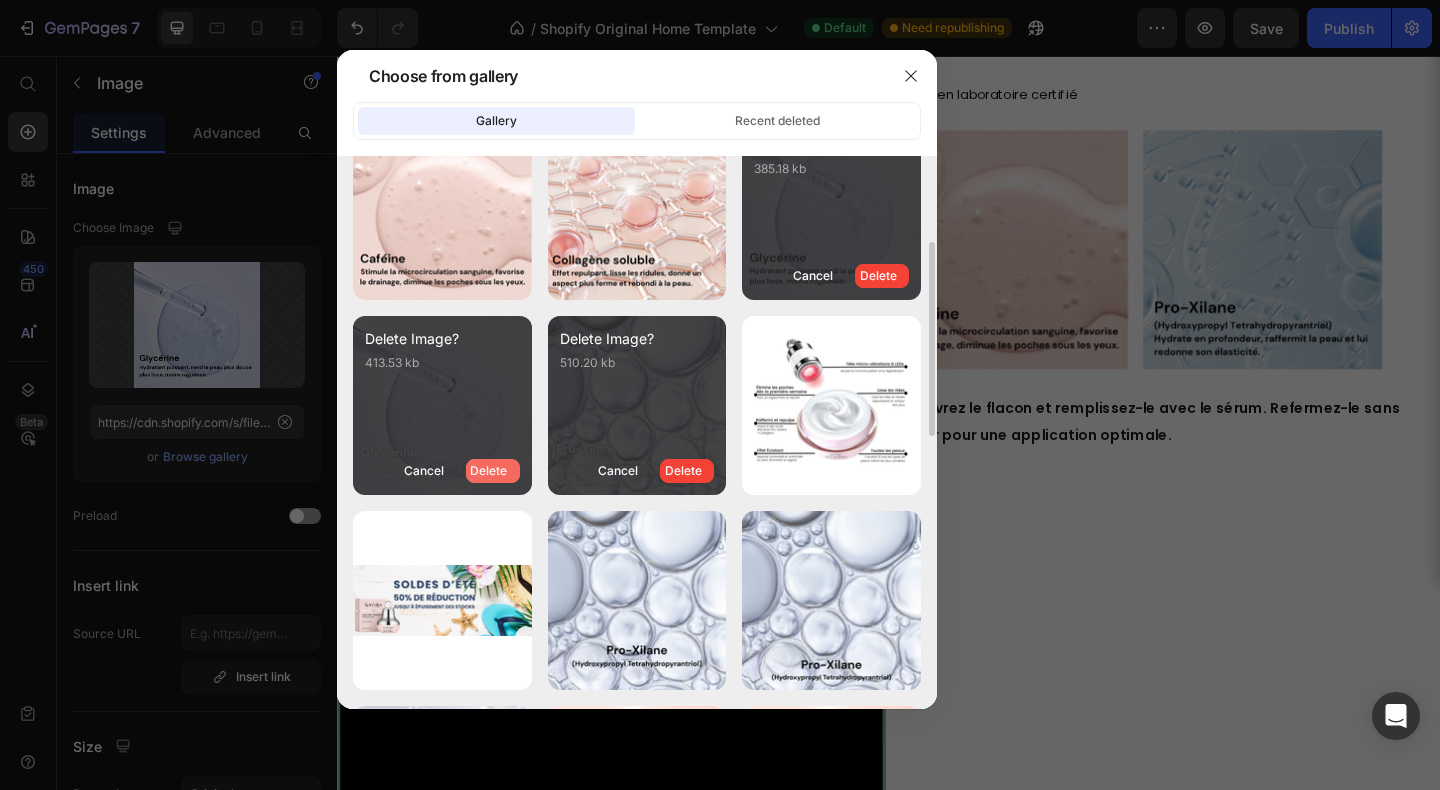 click on "Delete" at bounding box center (488, 471) 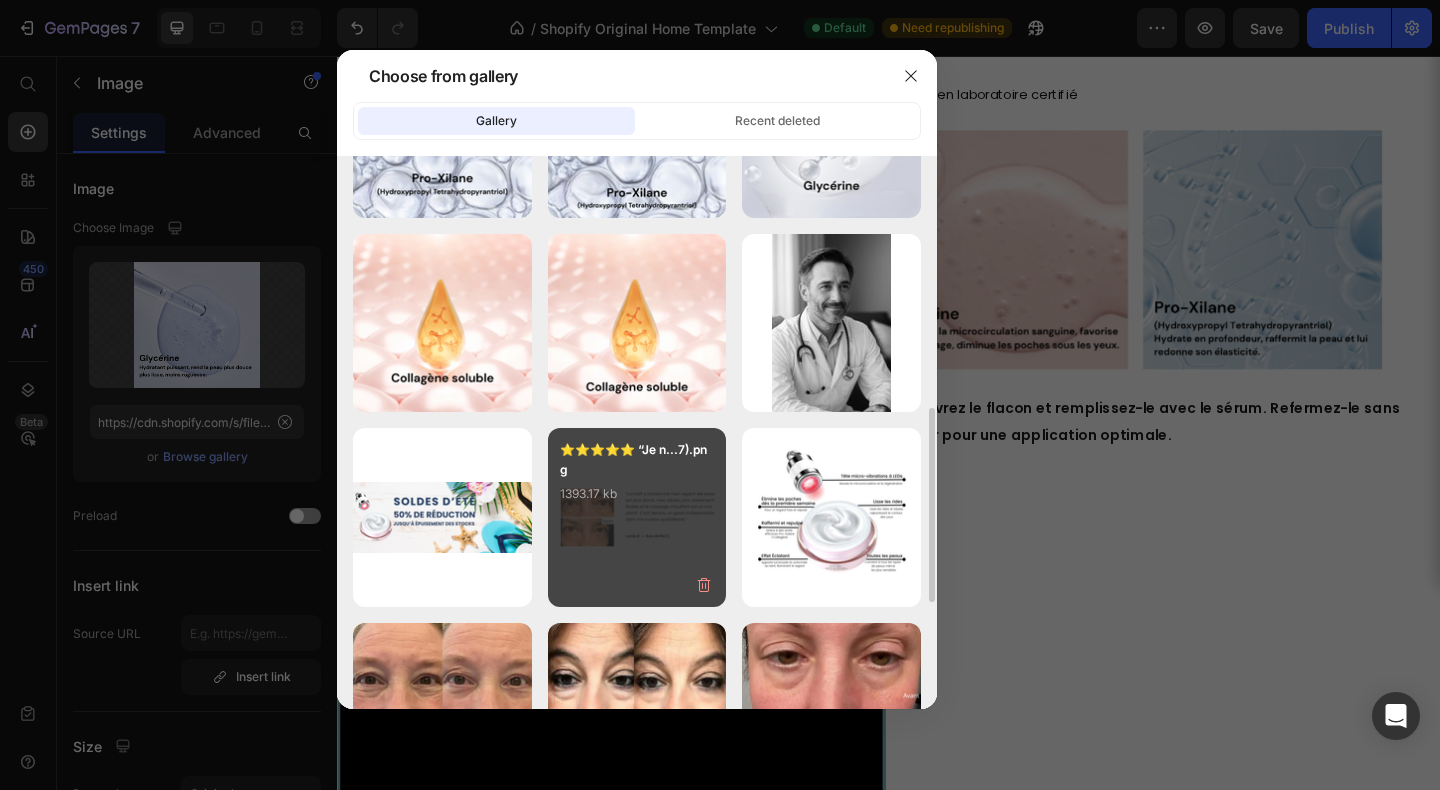 scroll, scrollTop: 734, scrollLeft: 0, axis: vertical 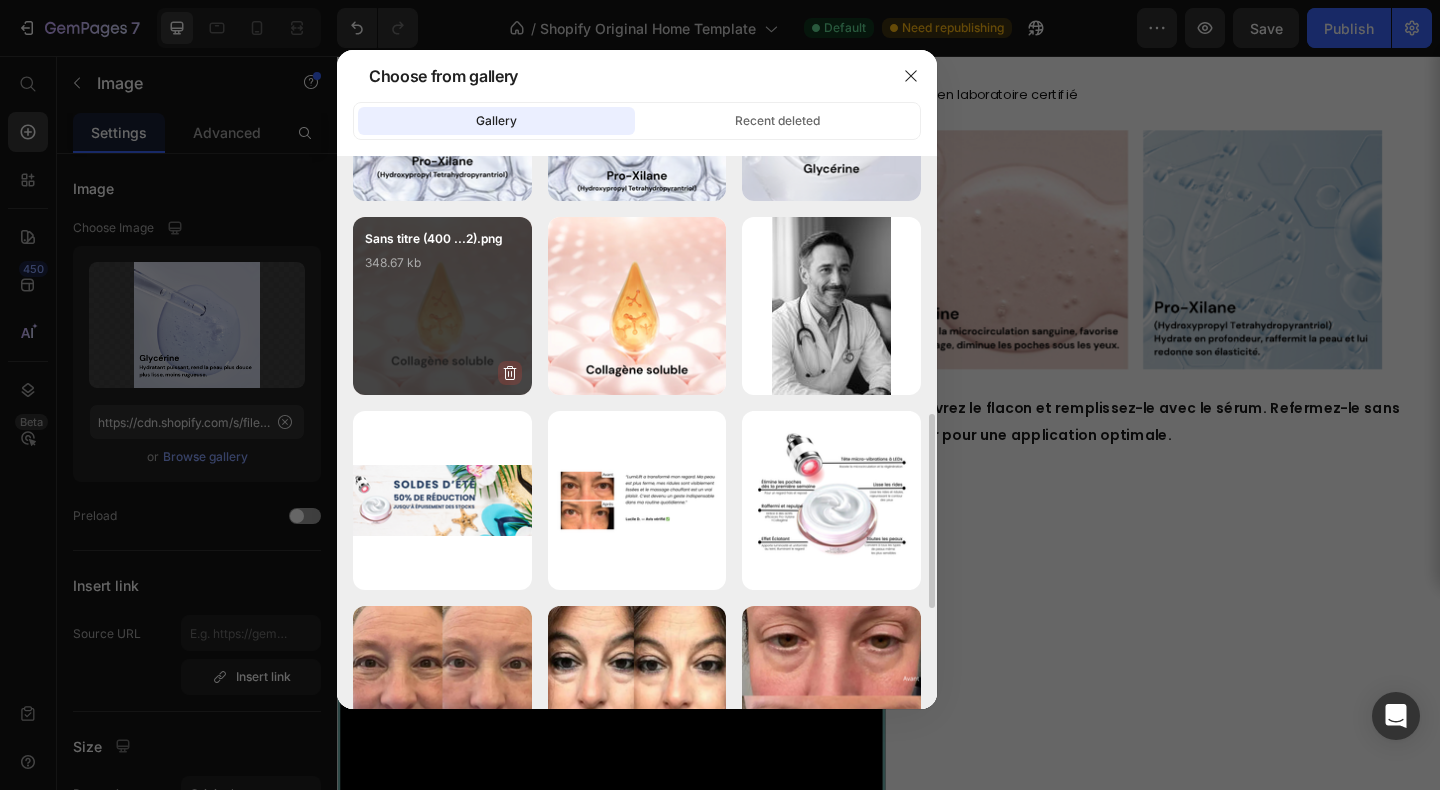 click 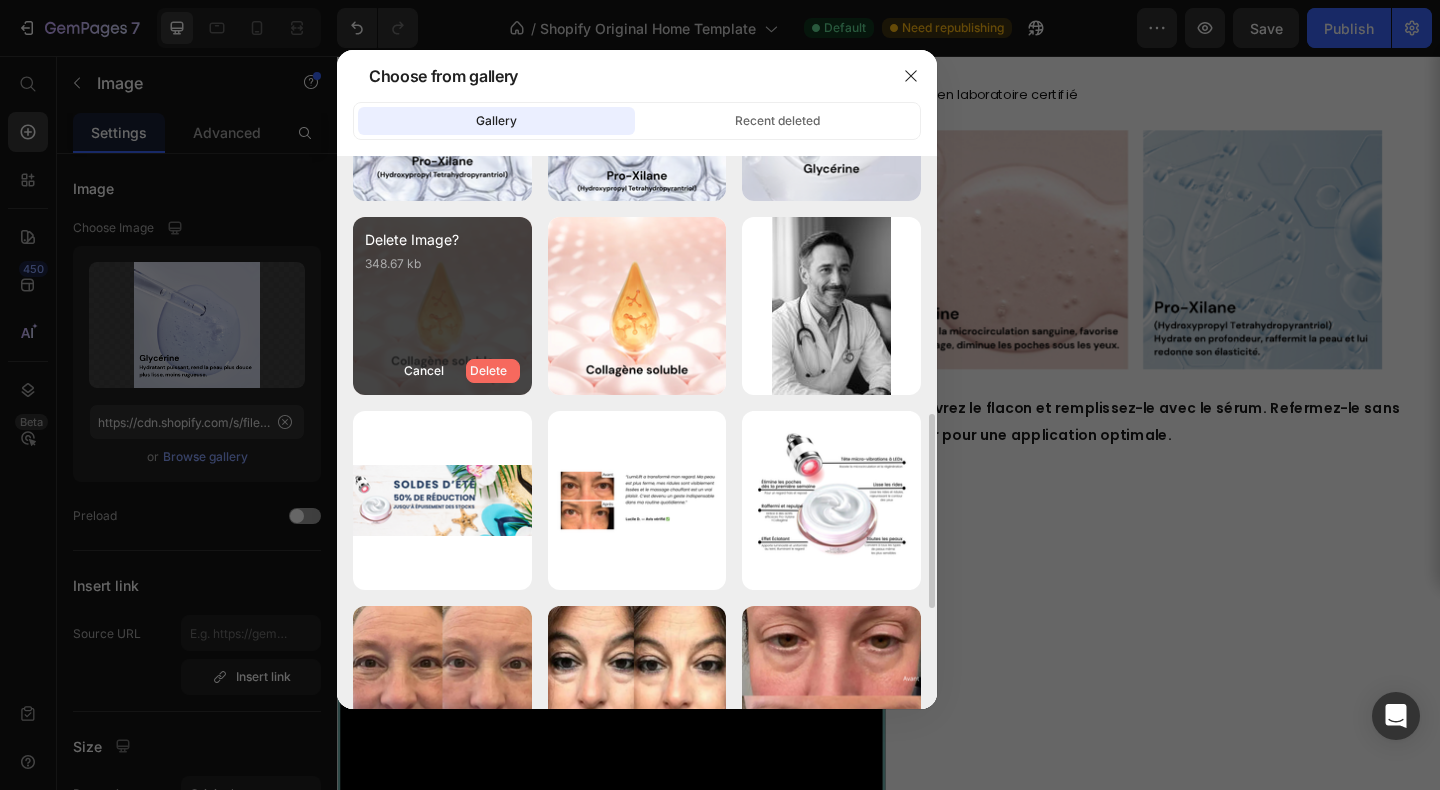 click on "Delete" at bounding box center (488, 371) 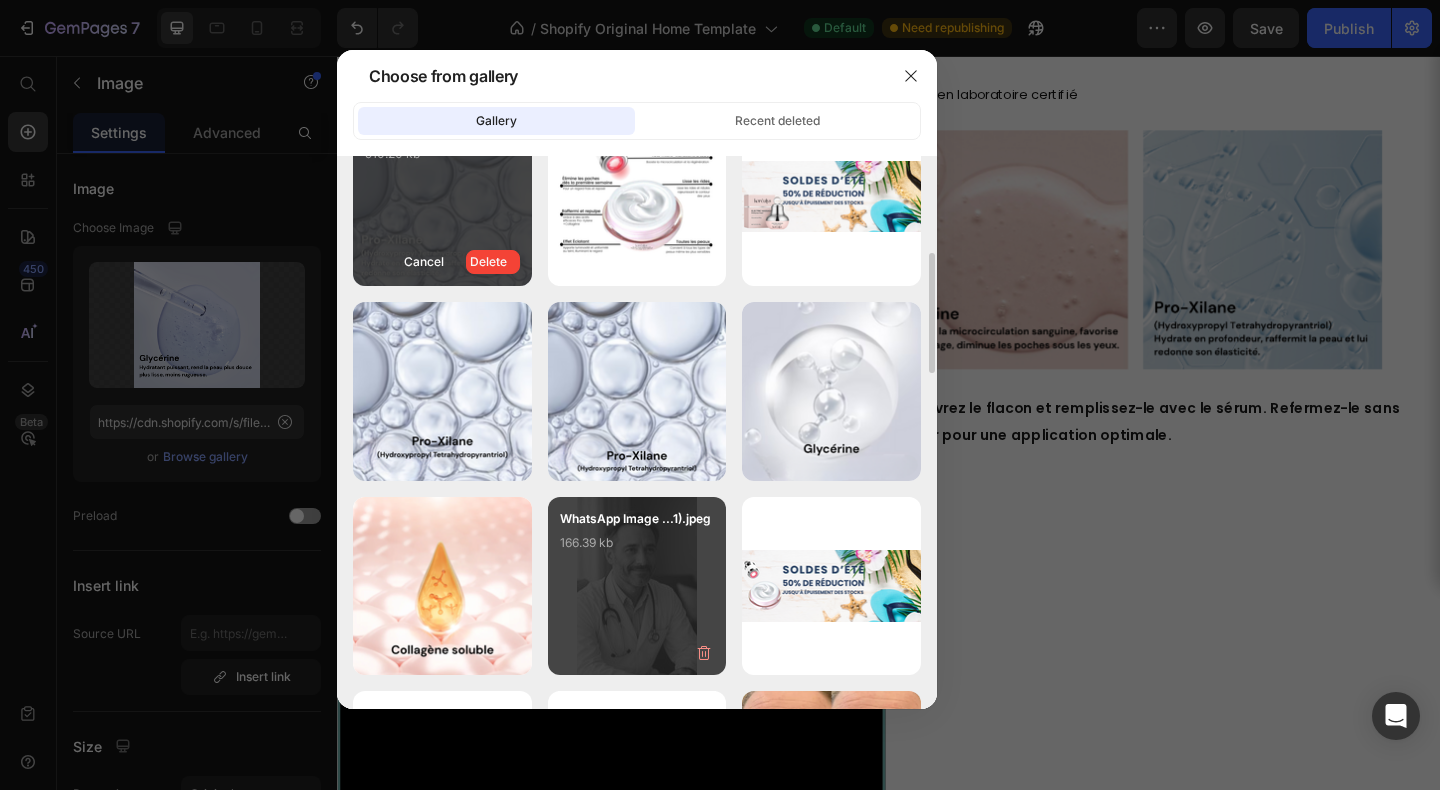 scroll, scrollTop: 452, scrollLeft: 0, axis: vertical 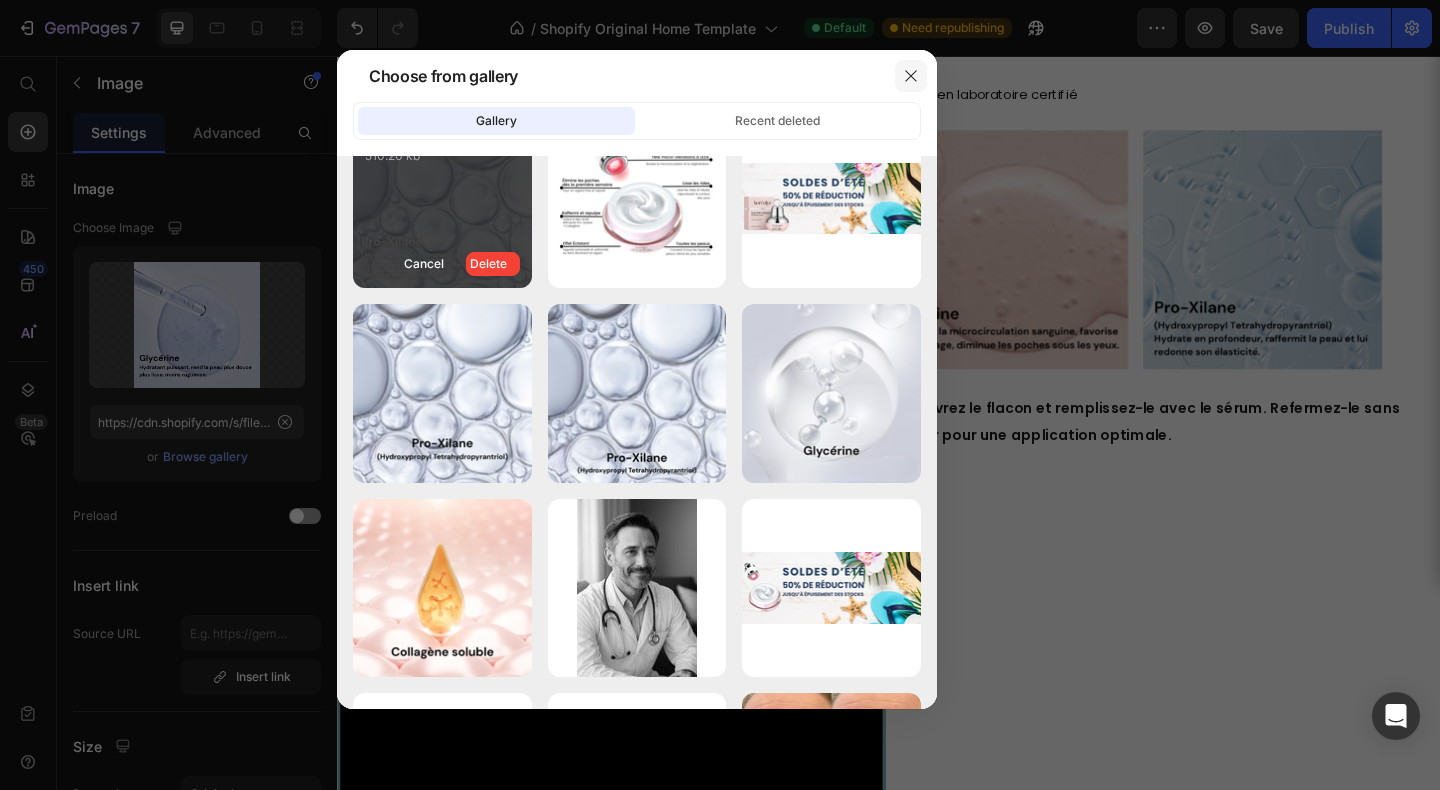 click 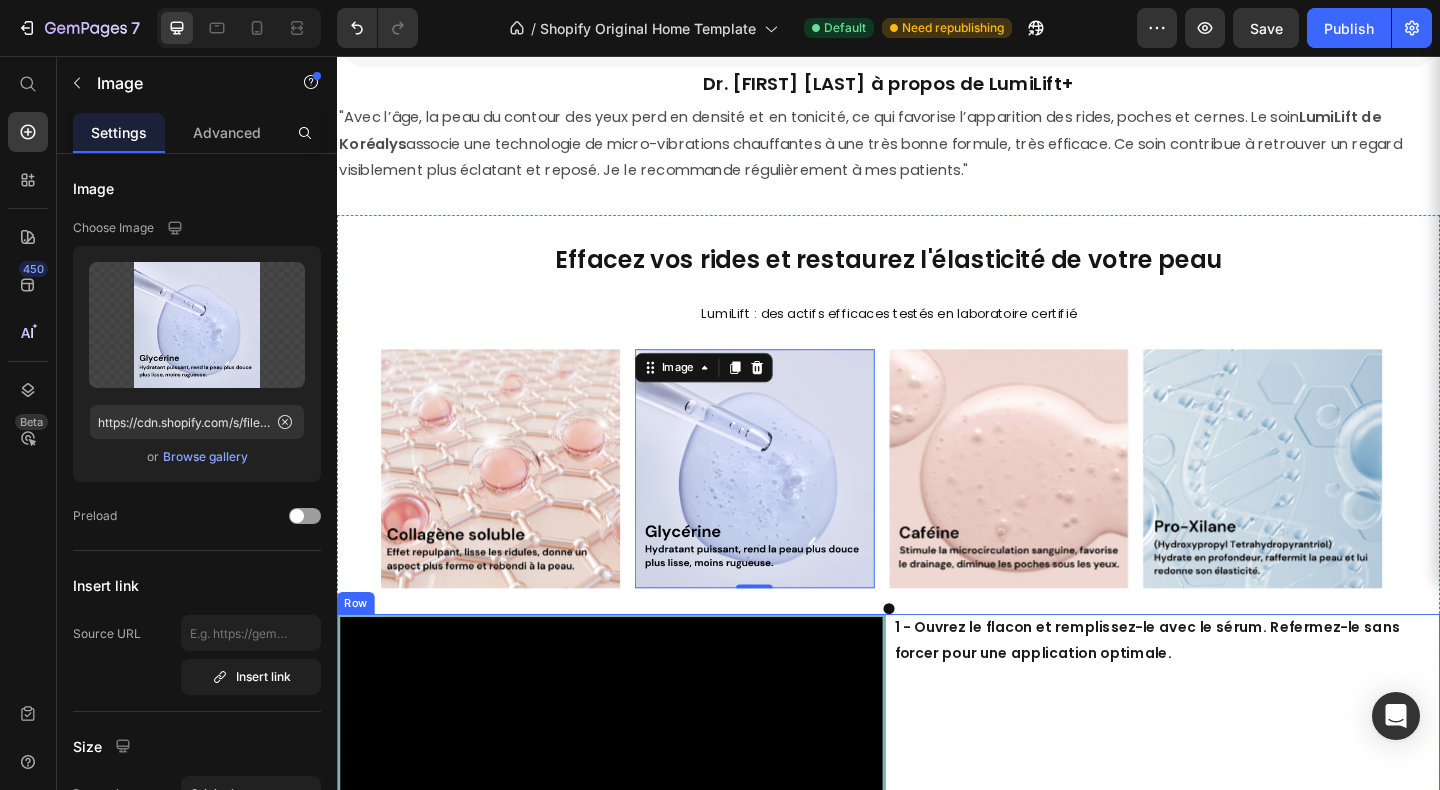 scroll, scrollTop: 4952, scrollLeft: 0, axis: vertical 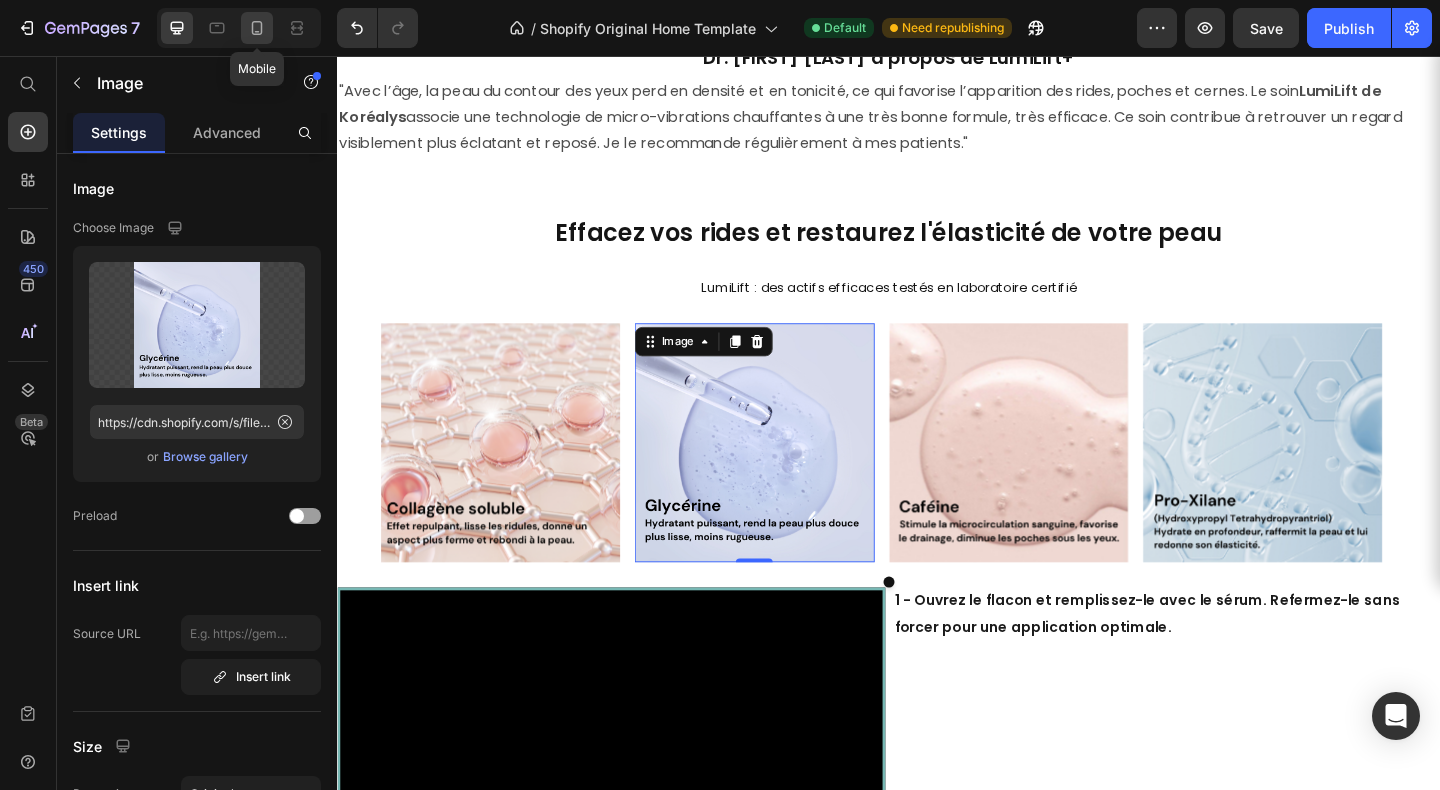 click 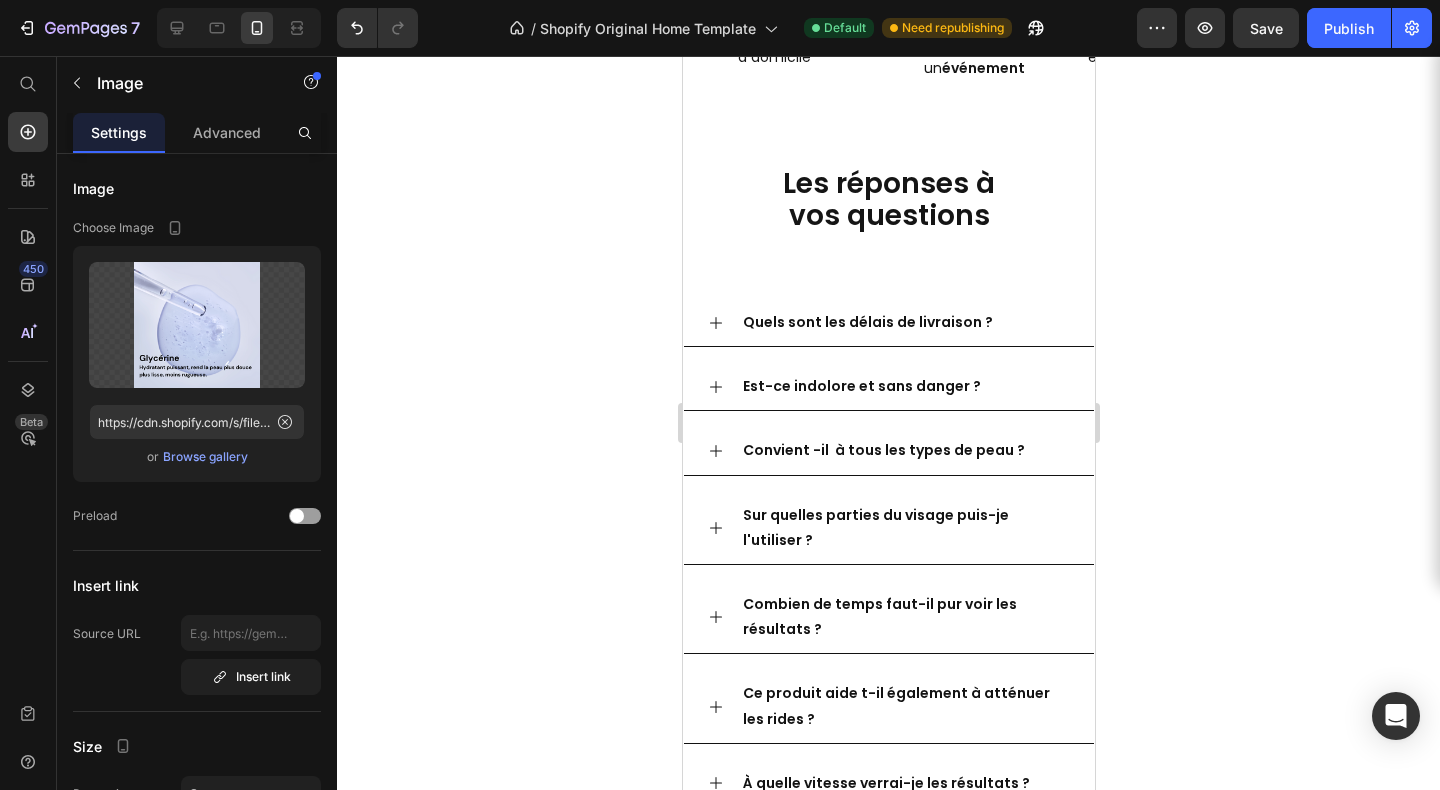 scroll, scrollTop: 5318, scrollLeft: 0, axis: vertical 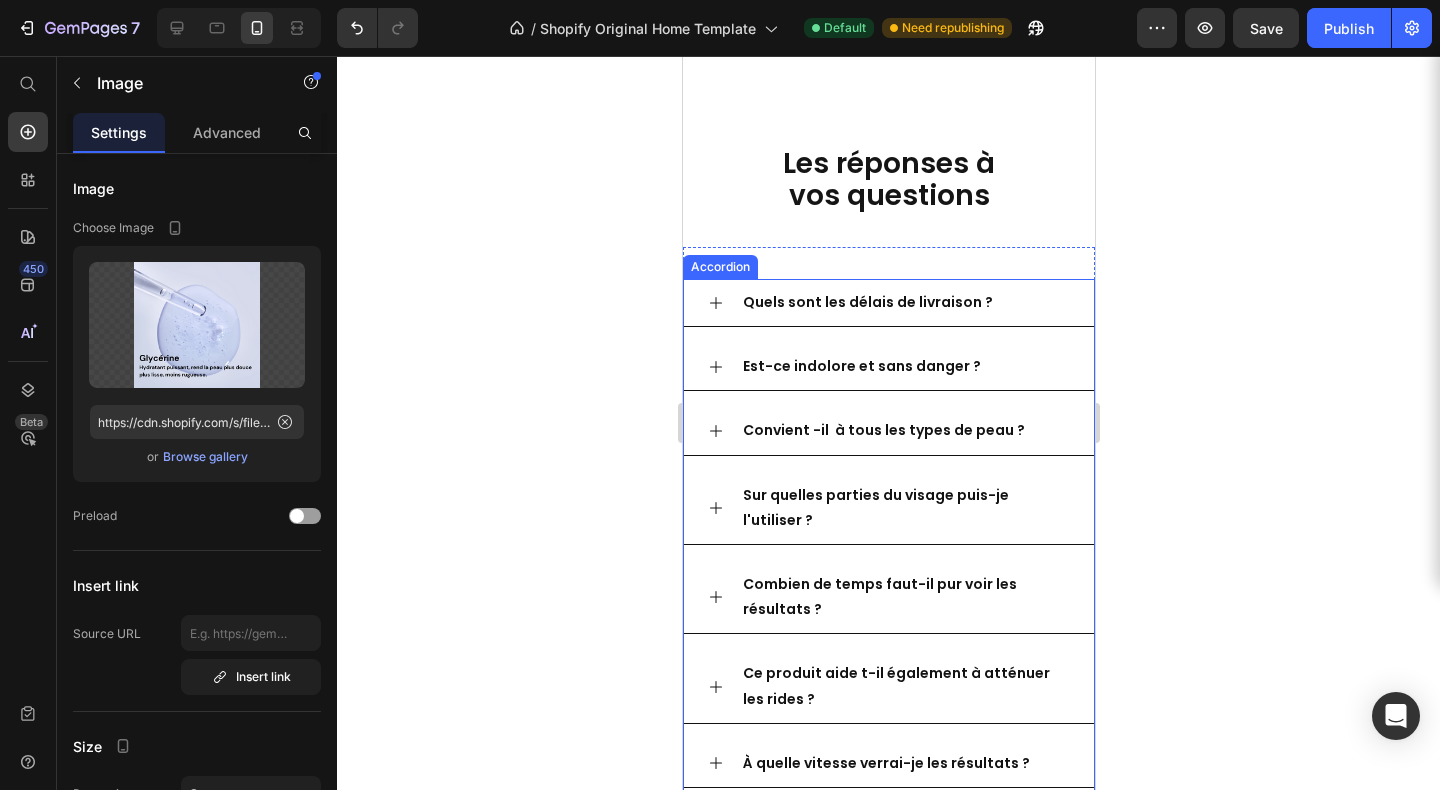 click 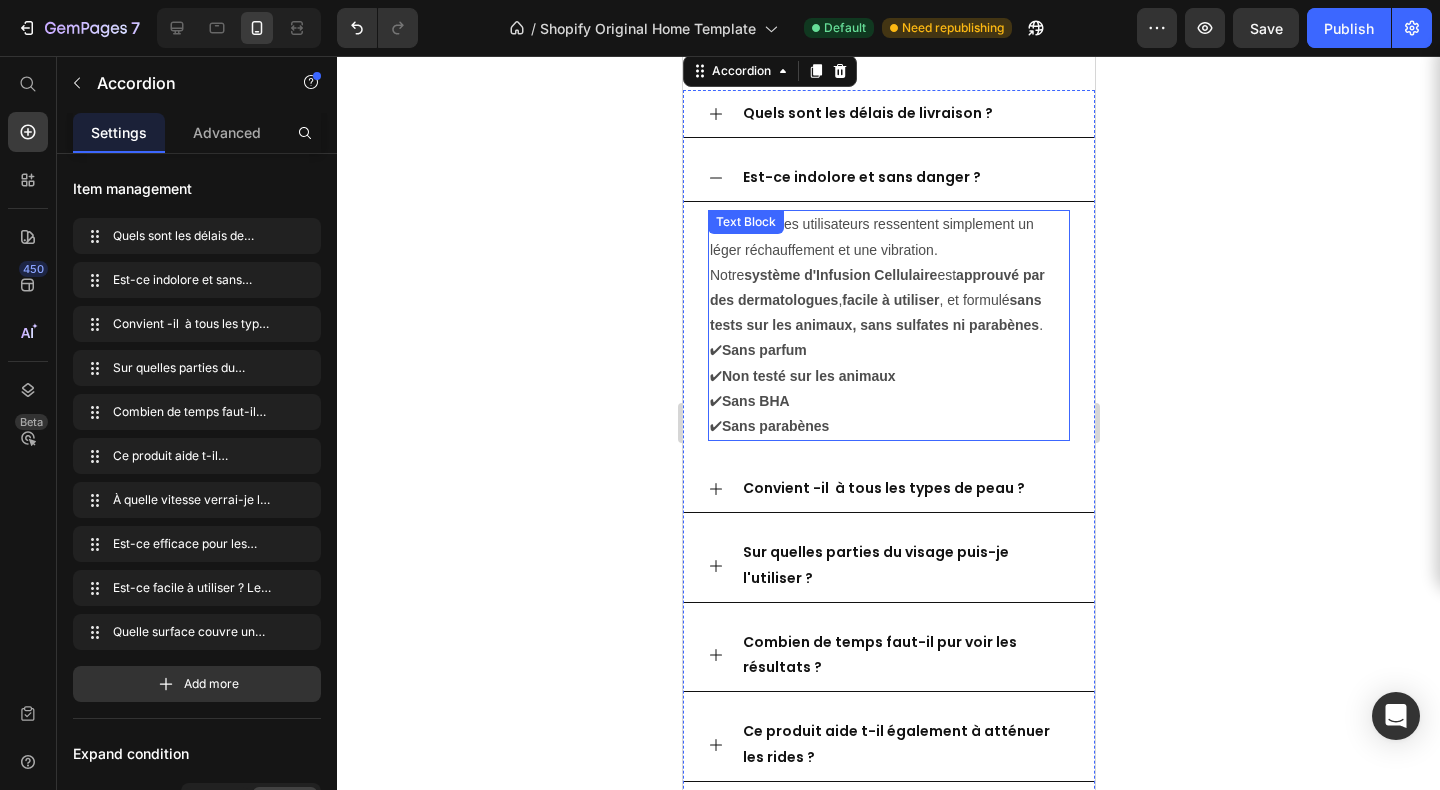 scroll, scrollTop: 5525, scrollLeft: 0, axis: vertical 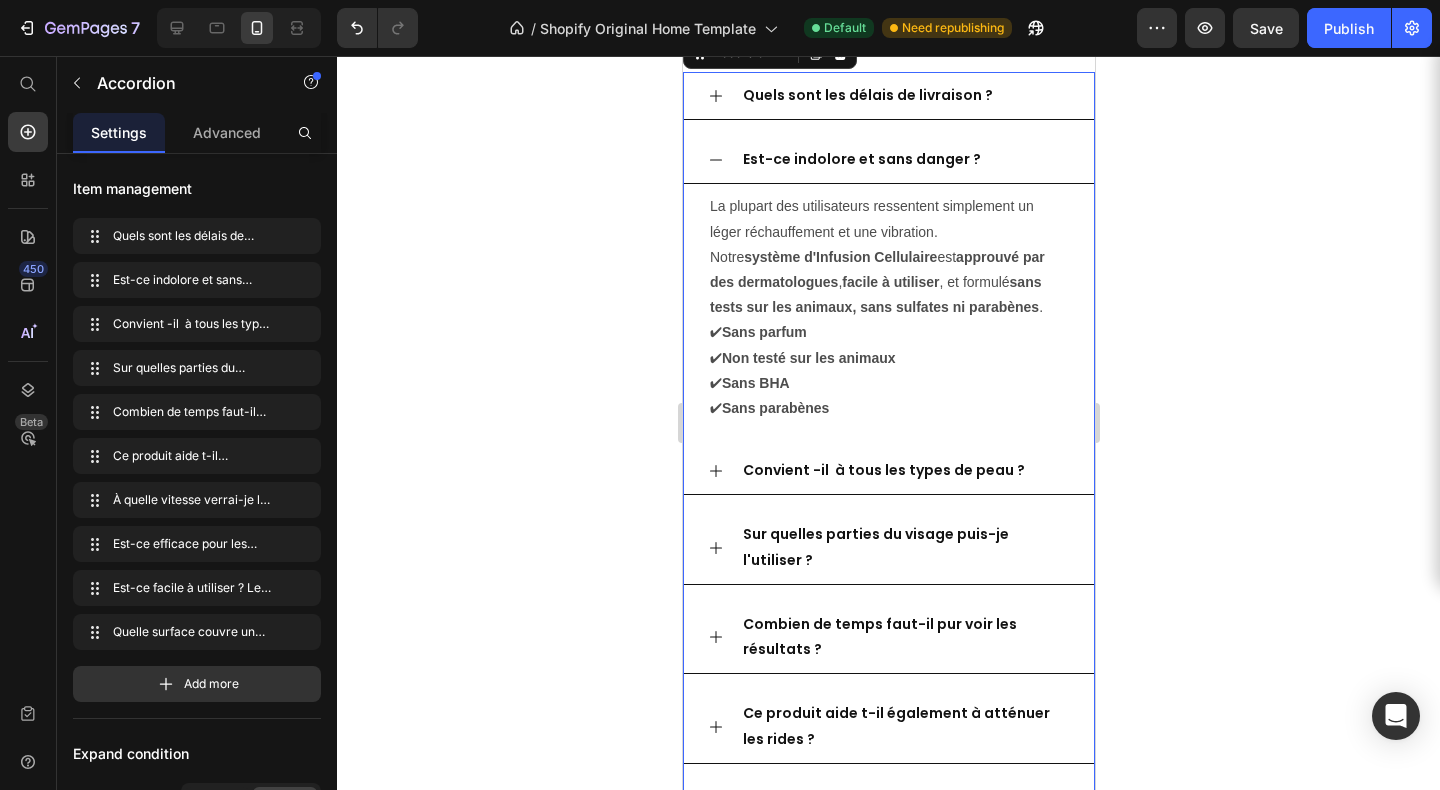 click 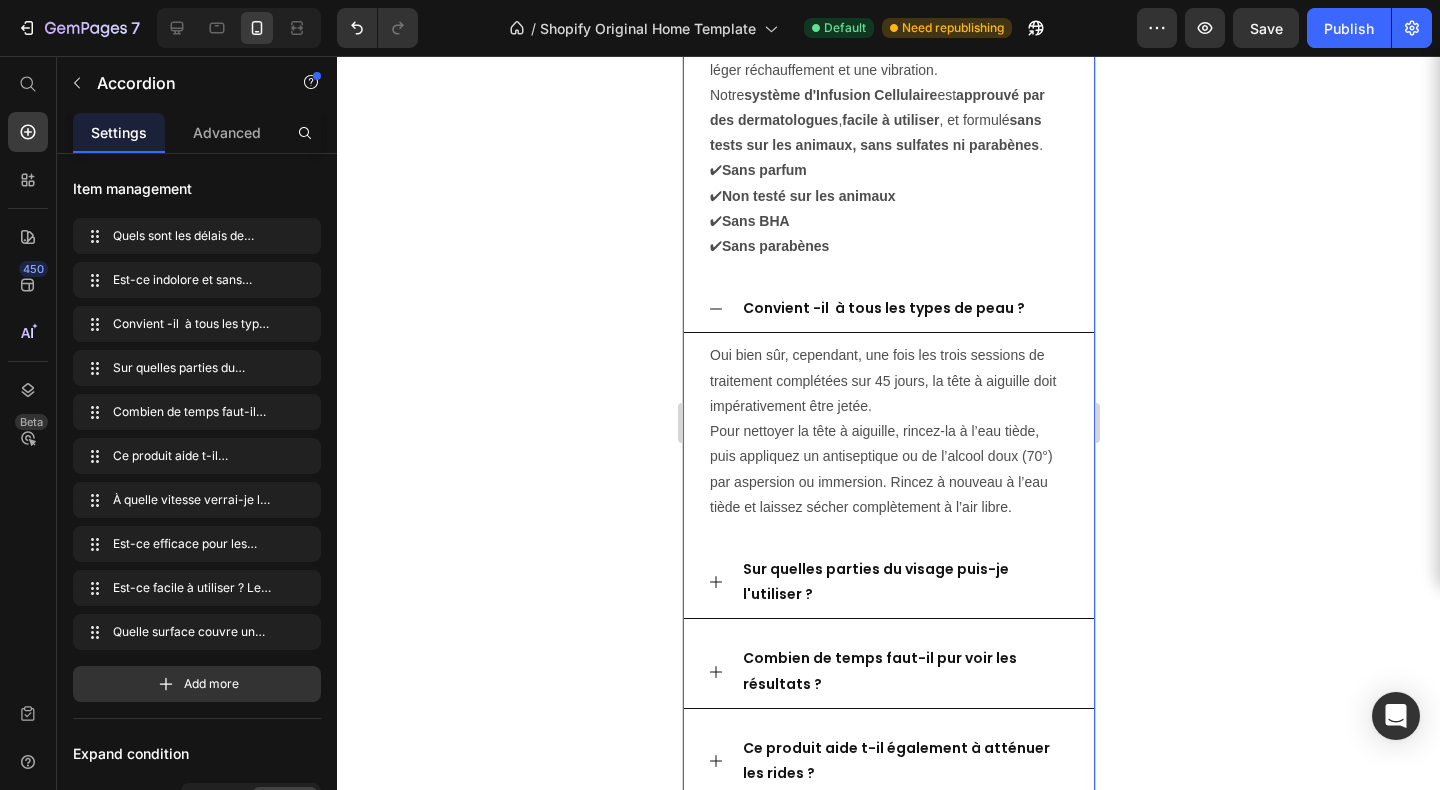 scroll, scrollTop: 5677, scrollLeft: 0, axis: vertical 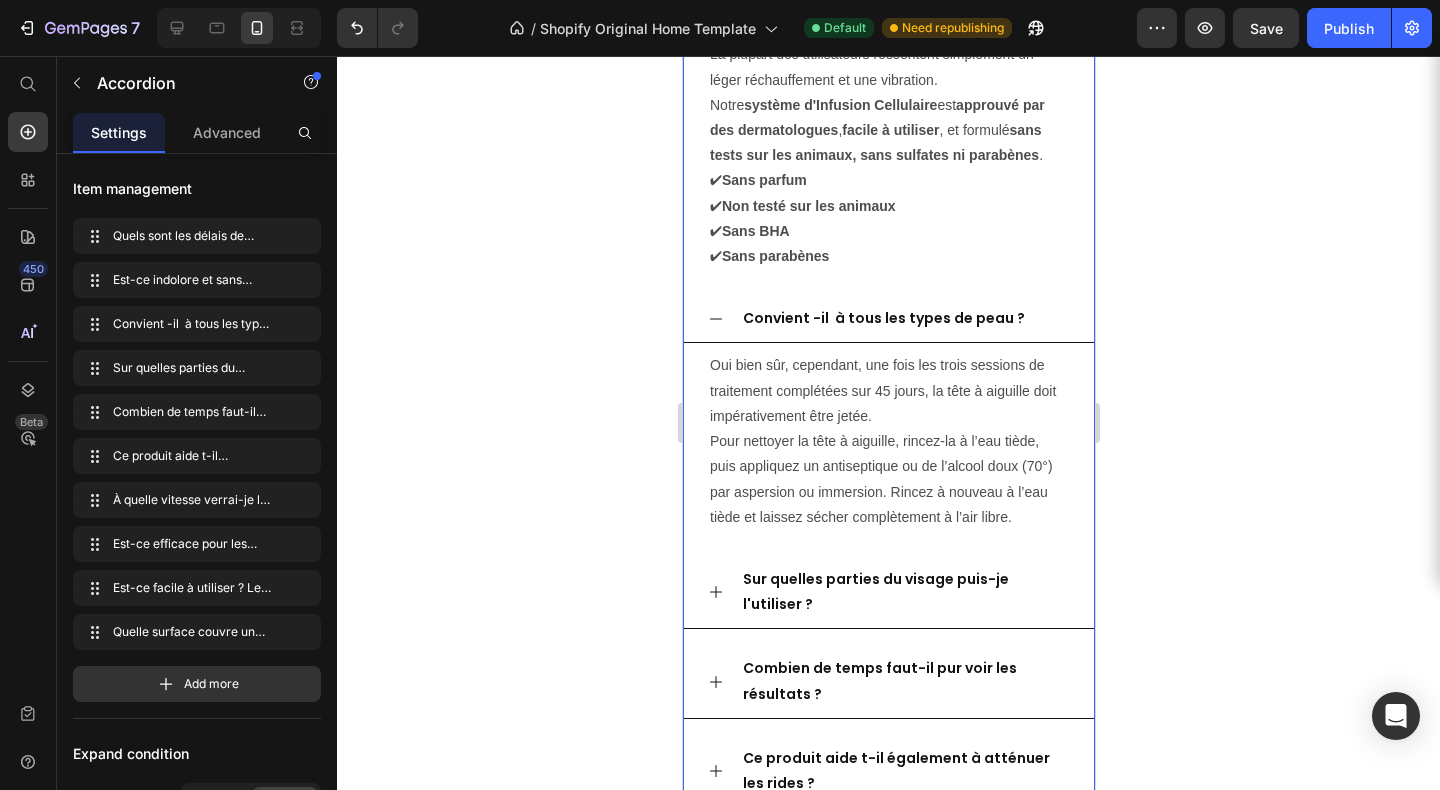 click 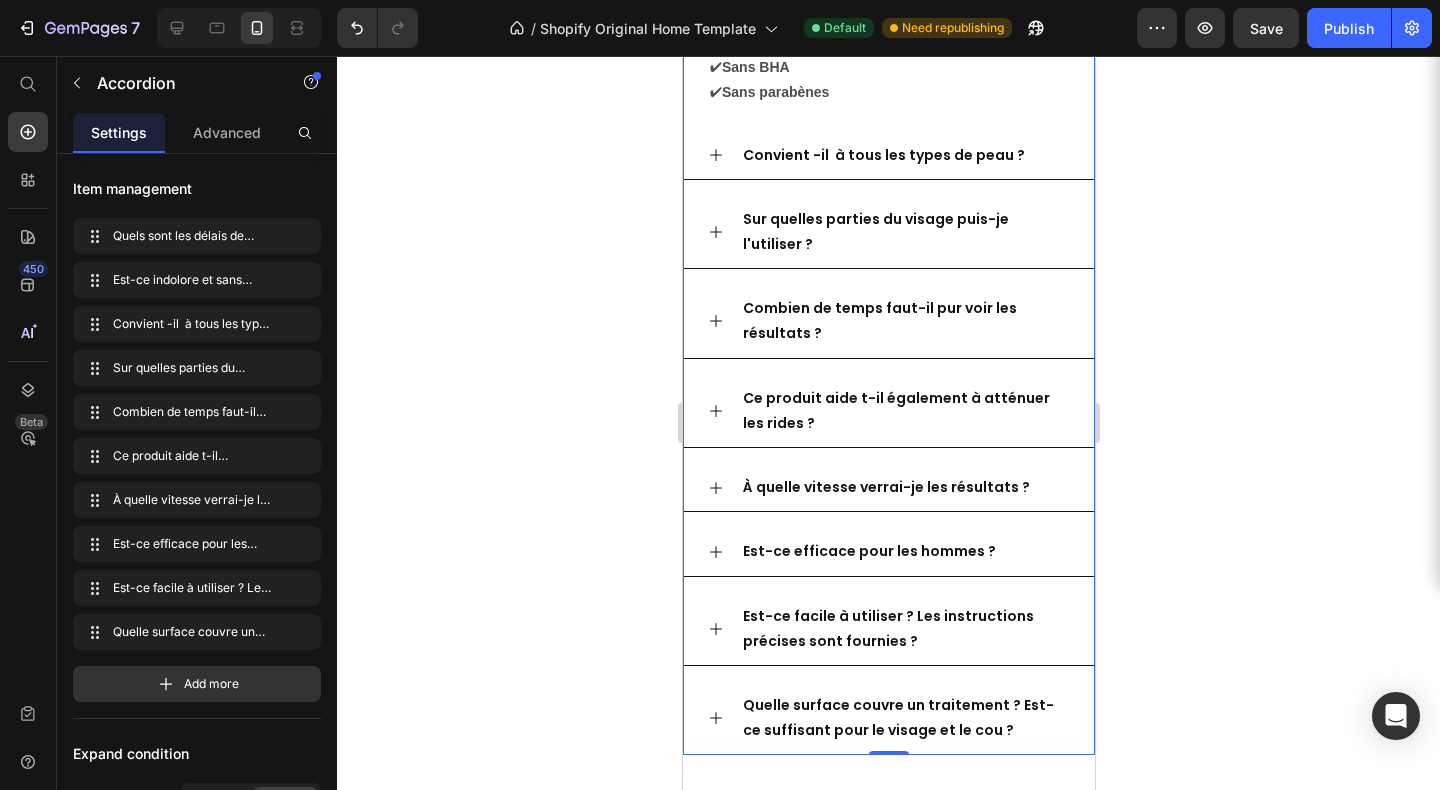 scroll, scrollTop: 5835, scrollLeft: 0, axis: vertical 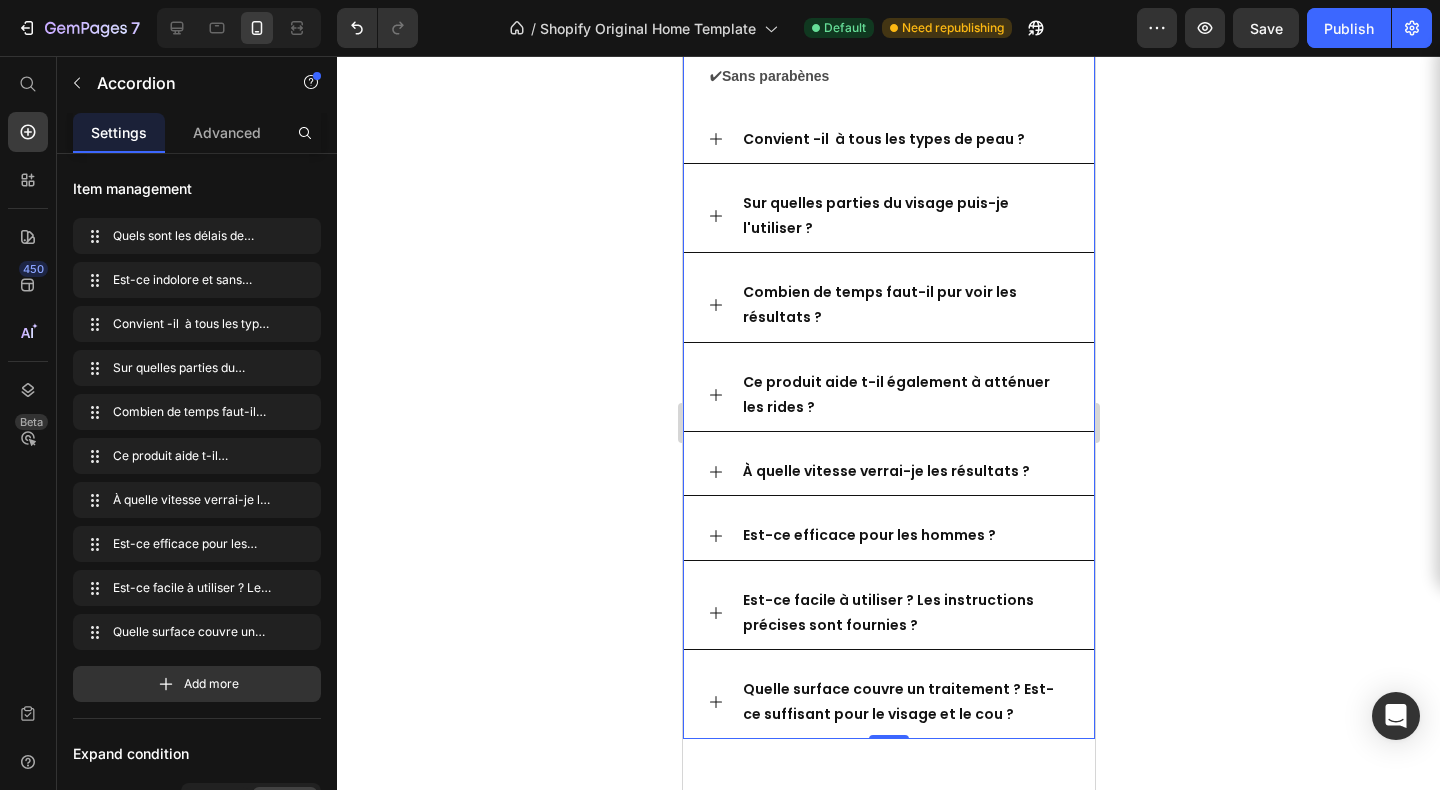 click on "Combien de temps faut-il pur voir les résultats ?" at bounding box center [879, 304] 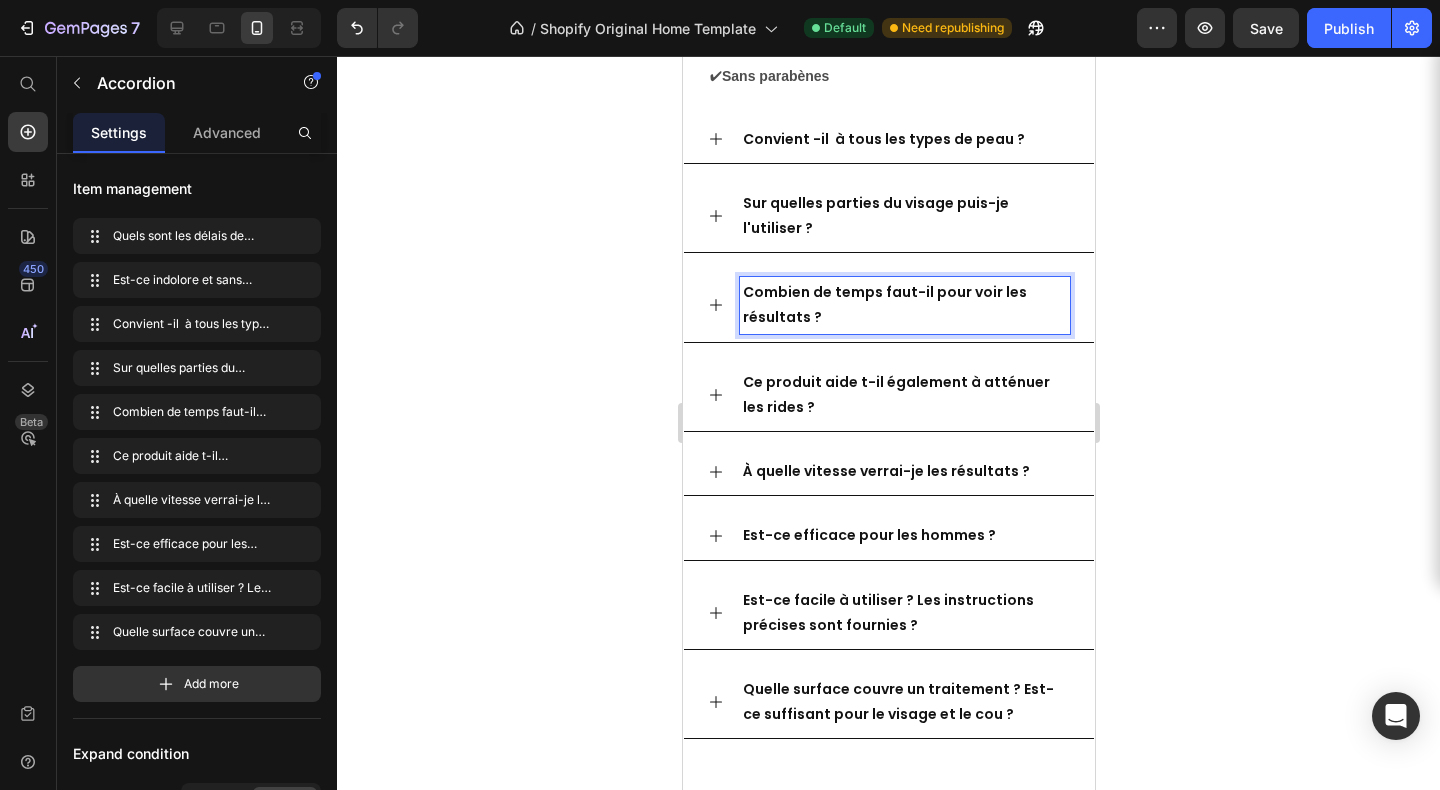 click on "Ce produit aide t-il également à atténuer les rides ?" at bounding box center (895, 394) 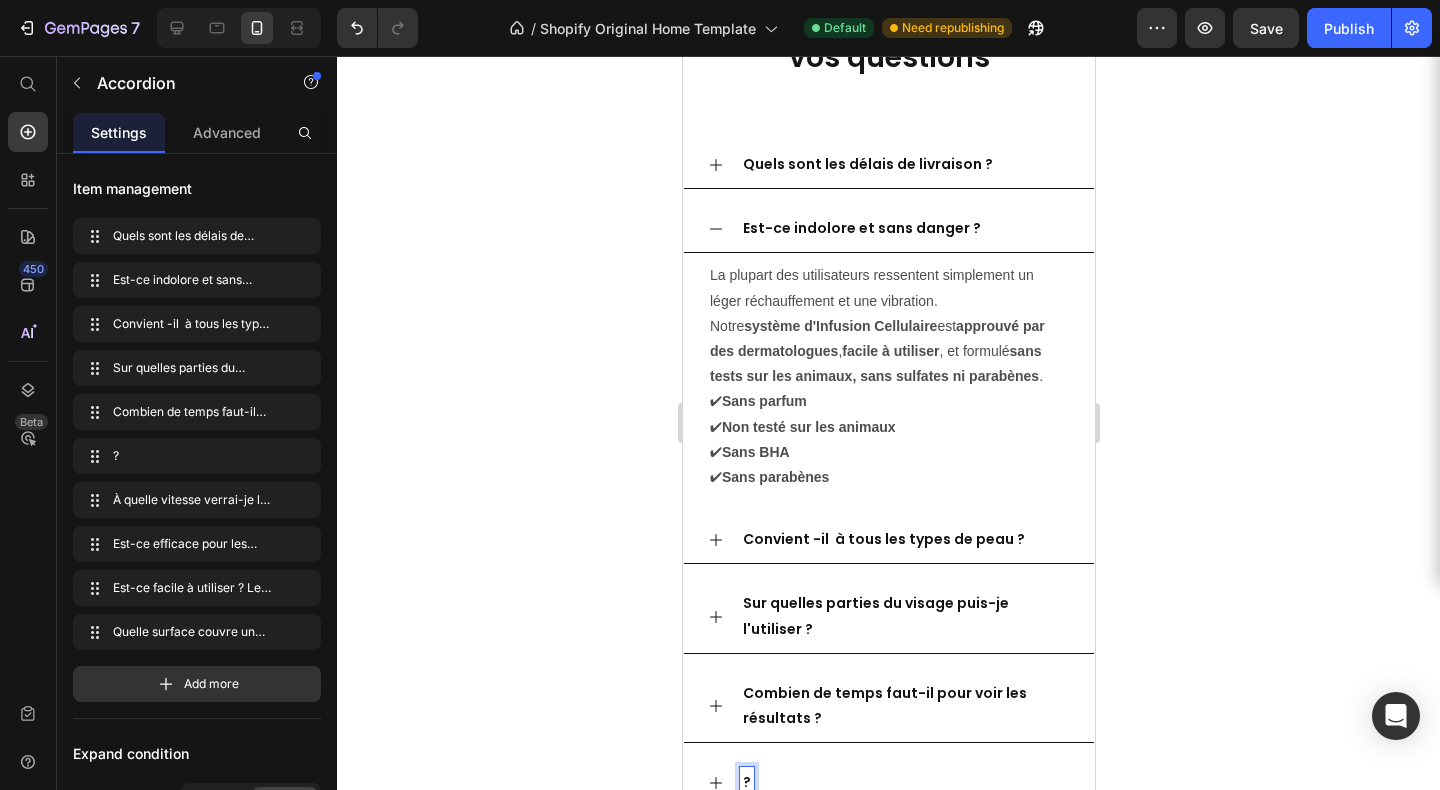 scroll, scrollTop: 5434, scrollLeft: 0, axis: vertical 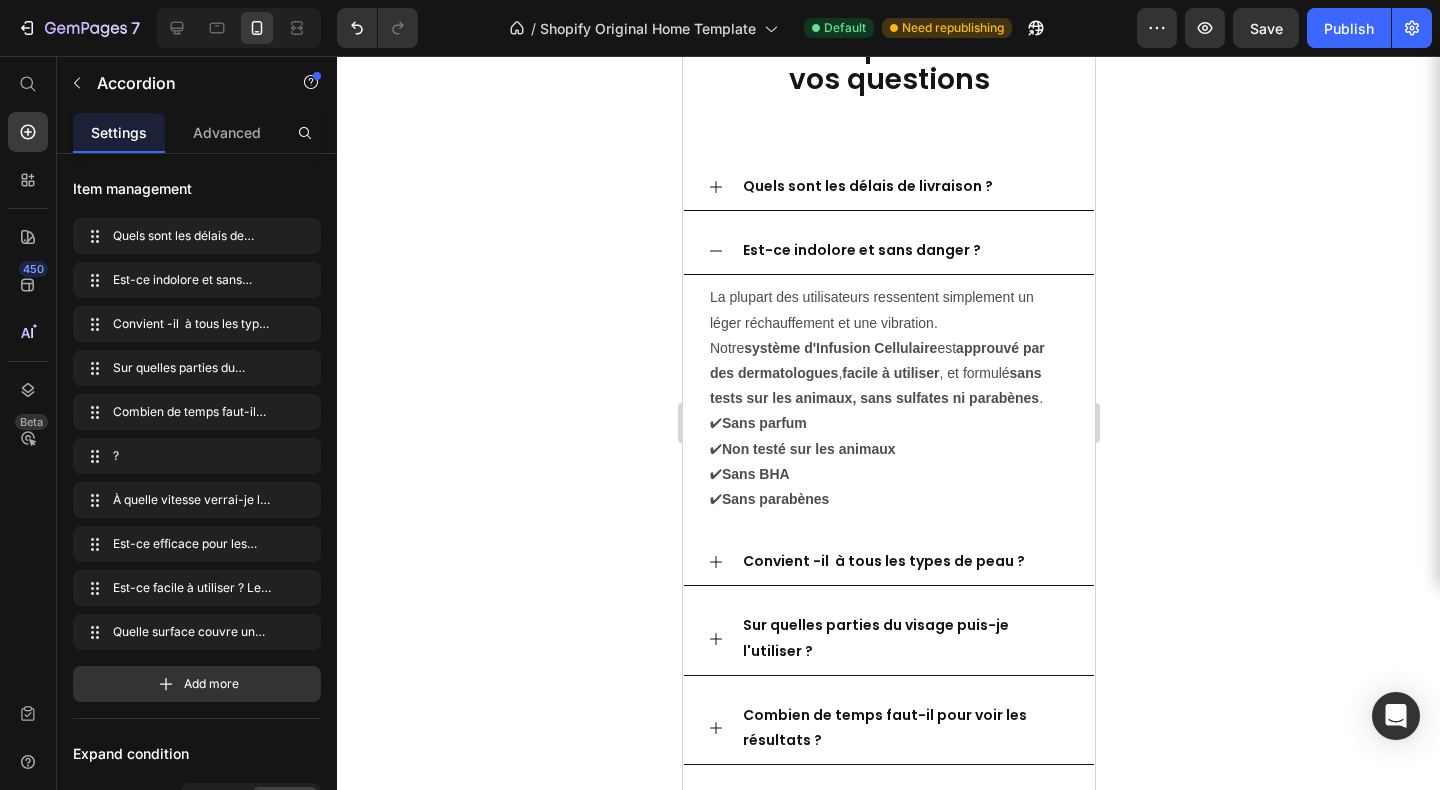 click 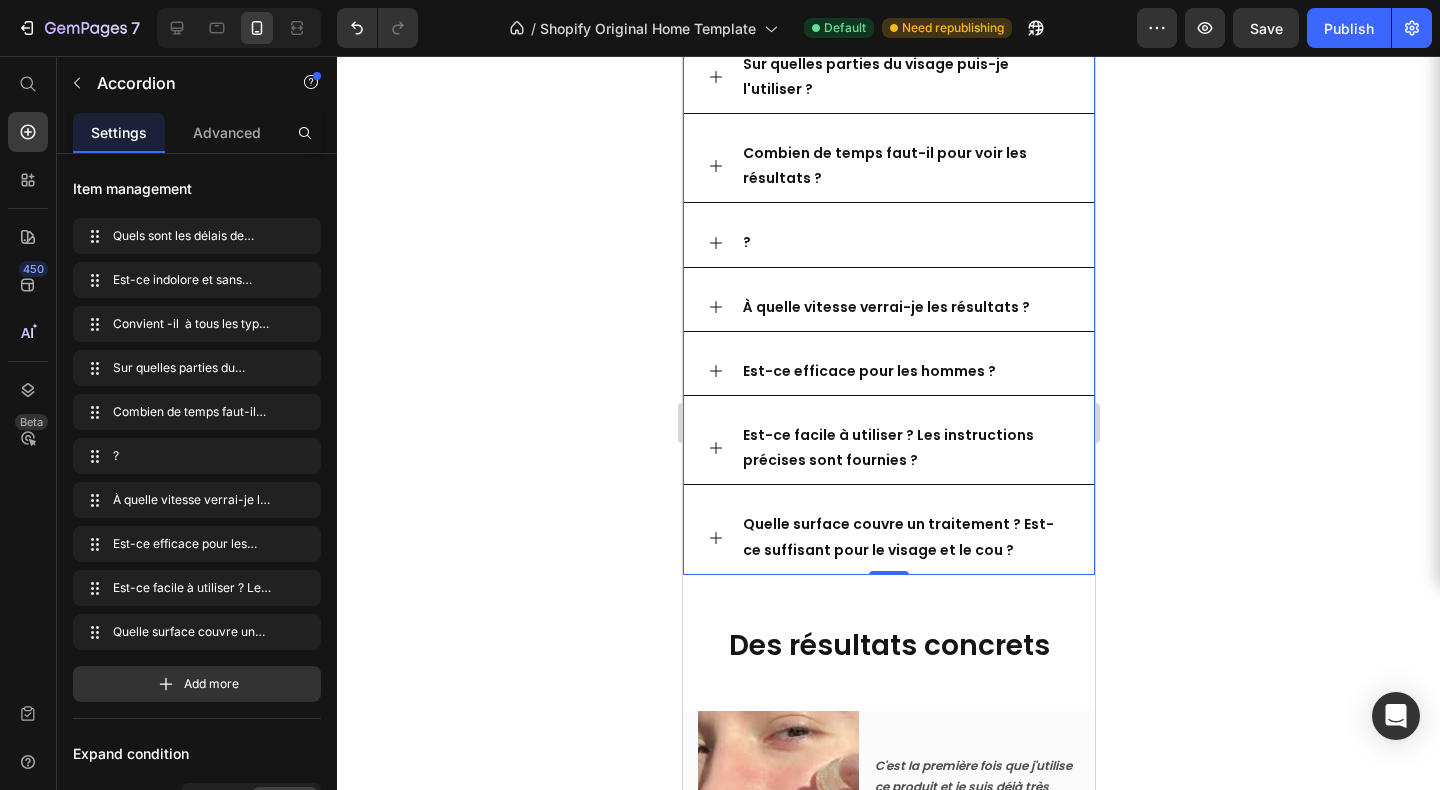 scroll, scrollTop: 5752, scrollLeft: 0, axis: vertical 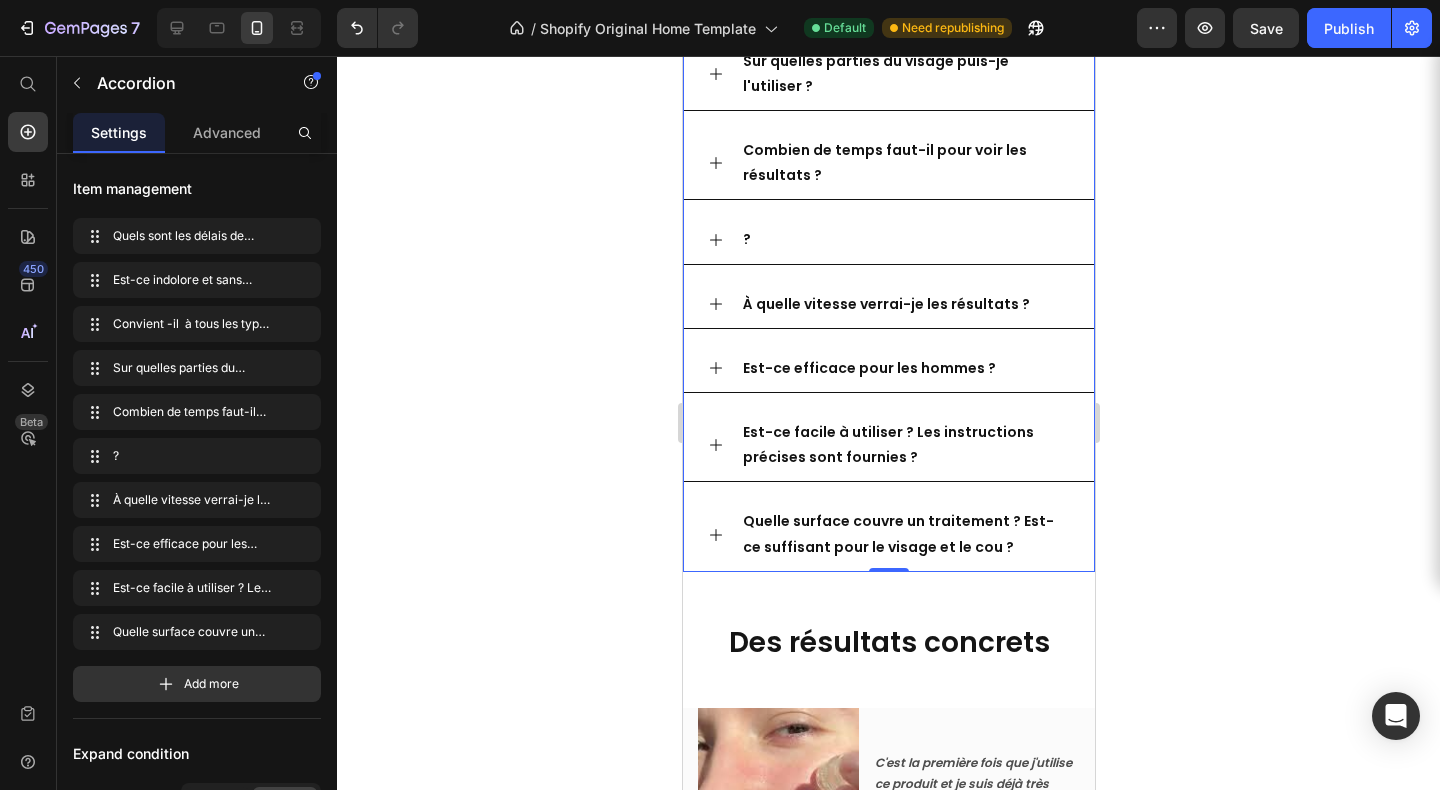 click on "?" at bounding box center [746, 239] 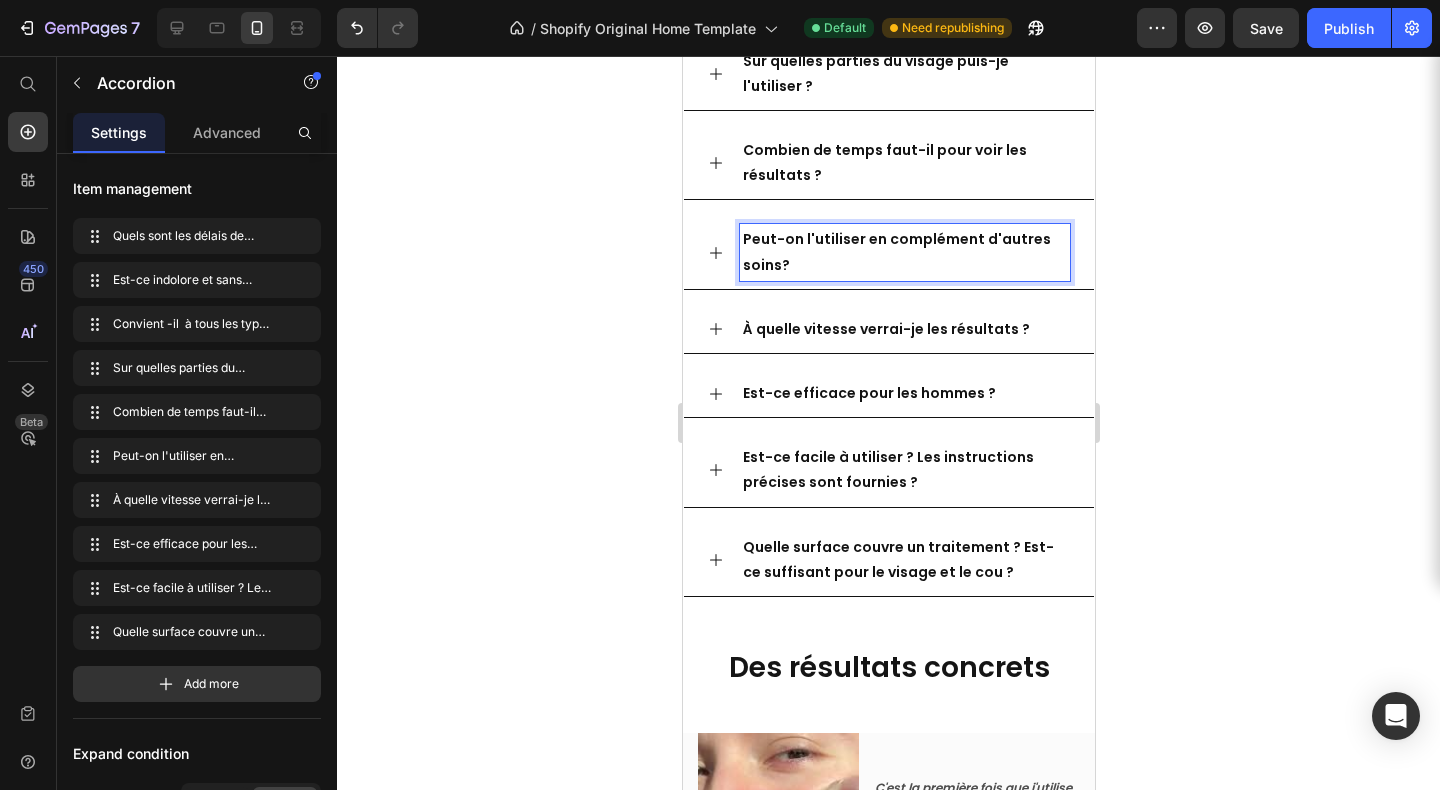 click on "Peut-on l'utiliser en complément d'autres soins?" at bounding box center [896, 251] 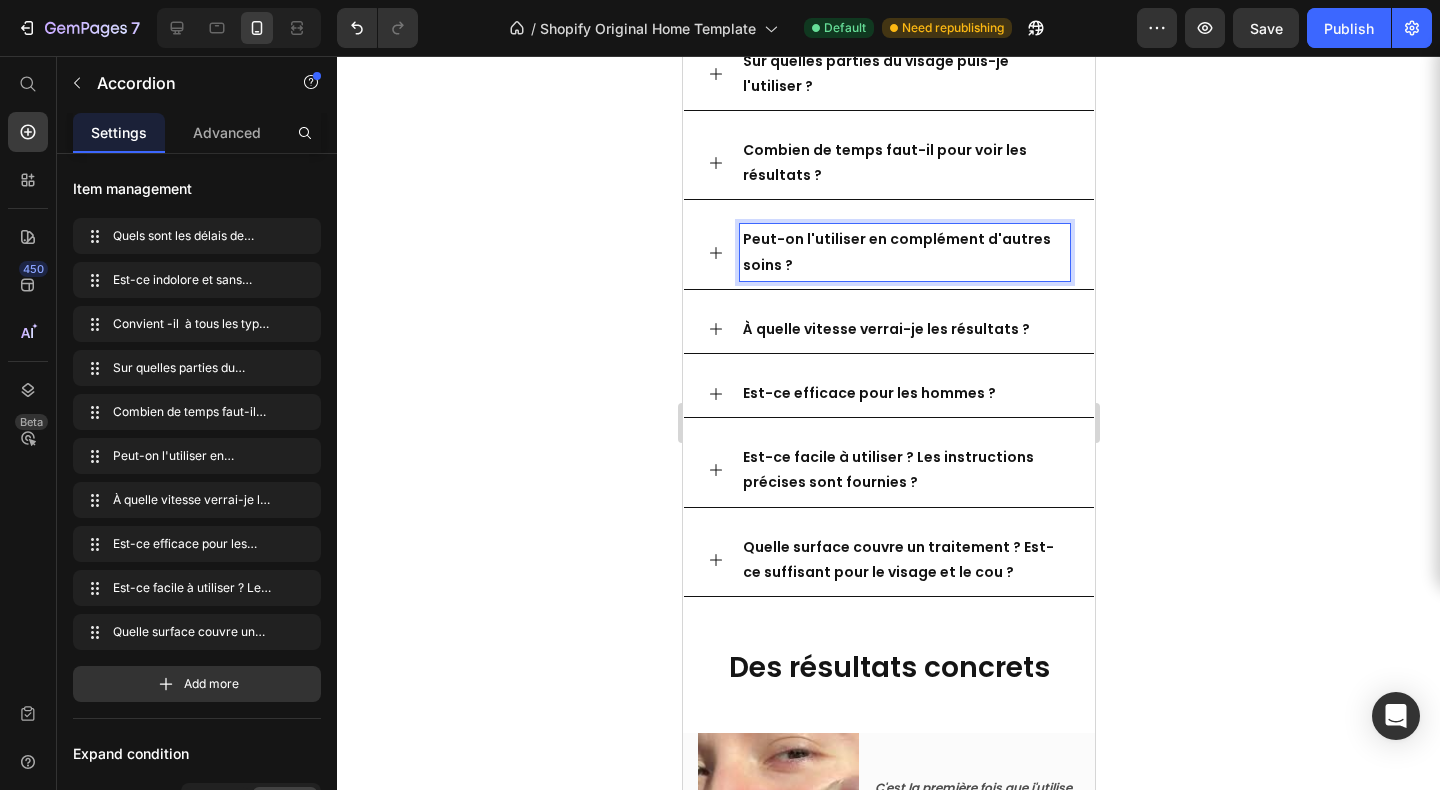 click on "Est-ce facile à utiliser ? Les instructions précises sont fournies ?" at bounding box center (887, 469) 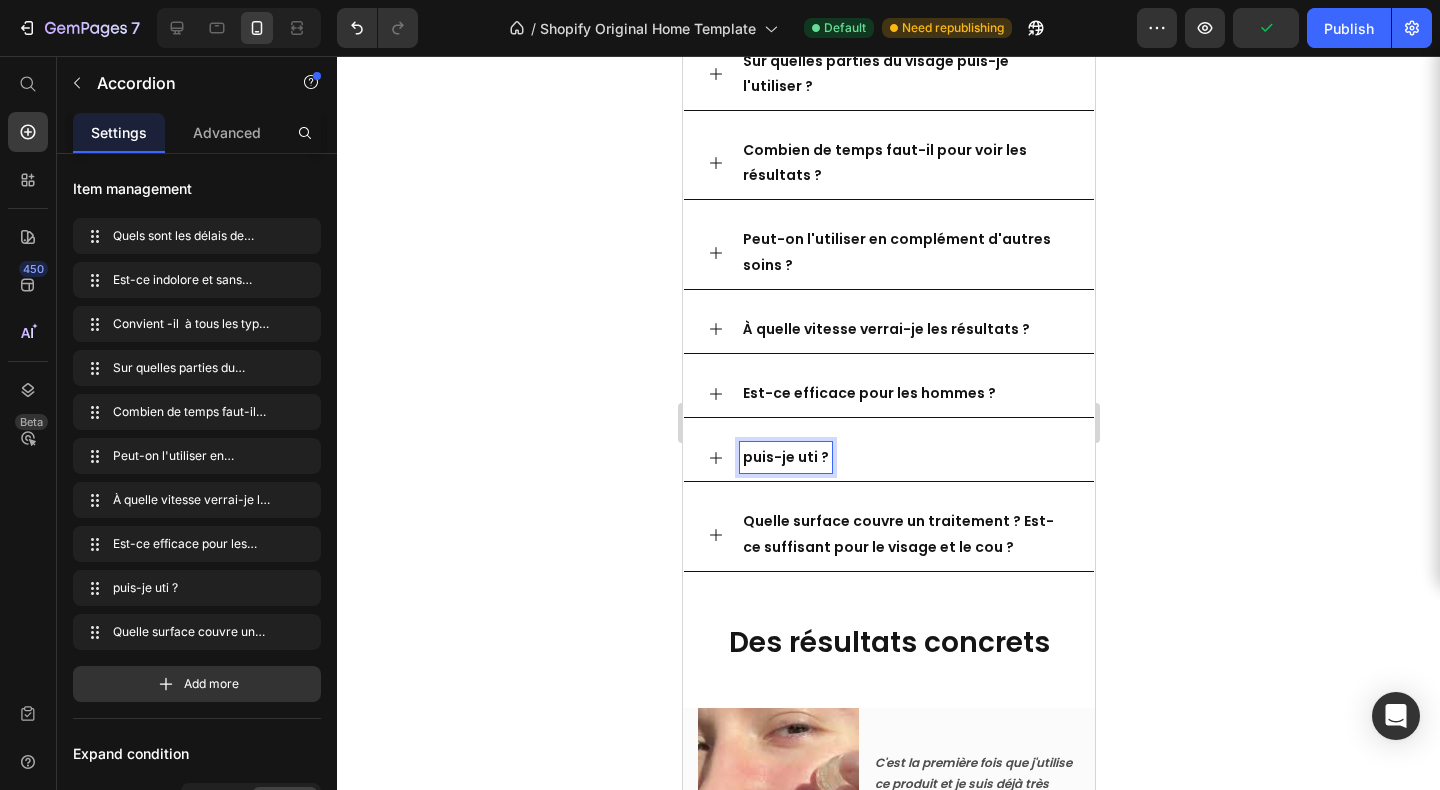 click on "Peut-on l'utiliser en complément d'autres soins ?" at bounding box center (896, 251) 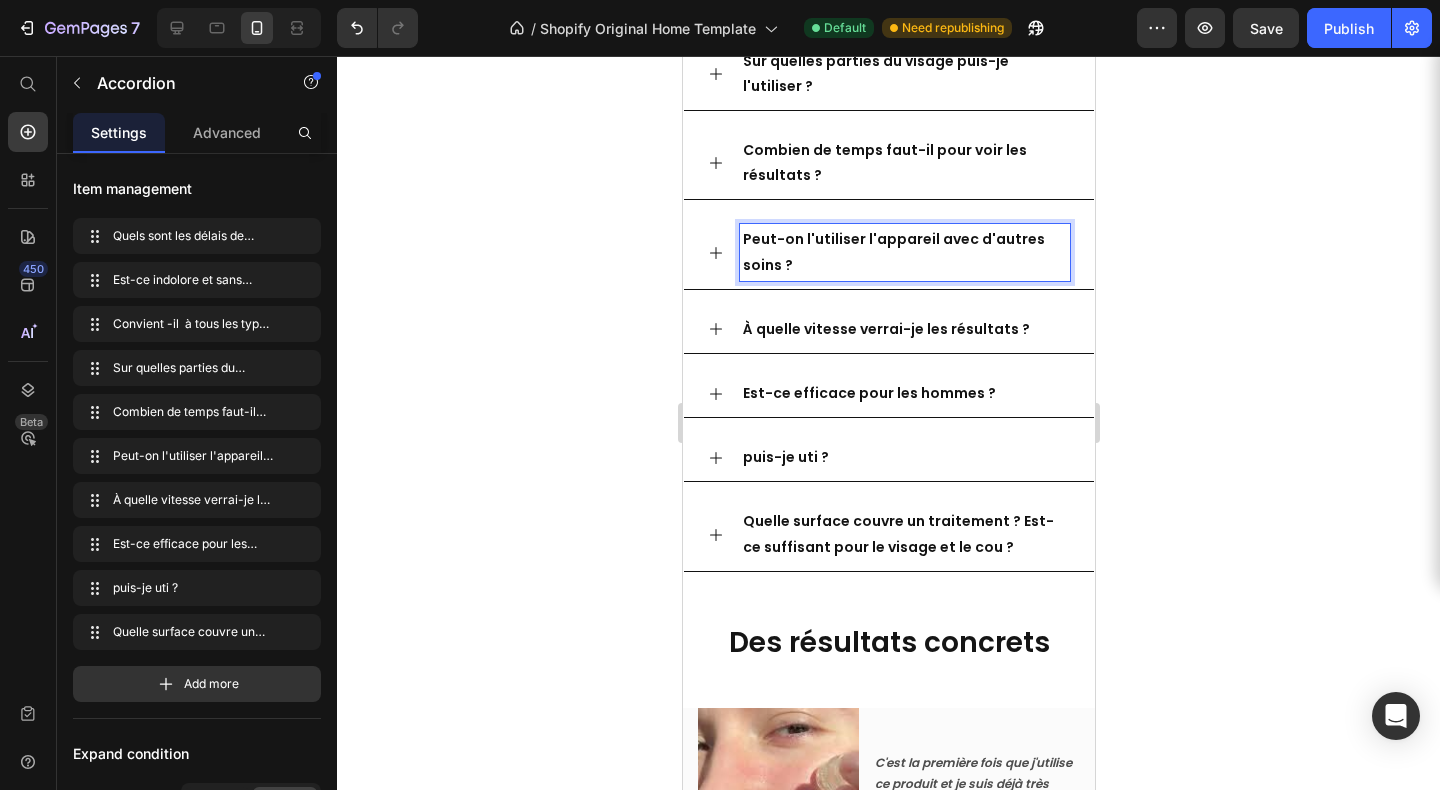 click on "Peut-on l'utiliser l'appareil avec d'autres soins ?" at bounding box center (893, 251) 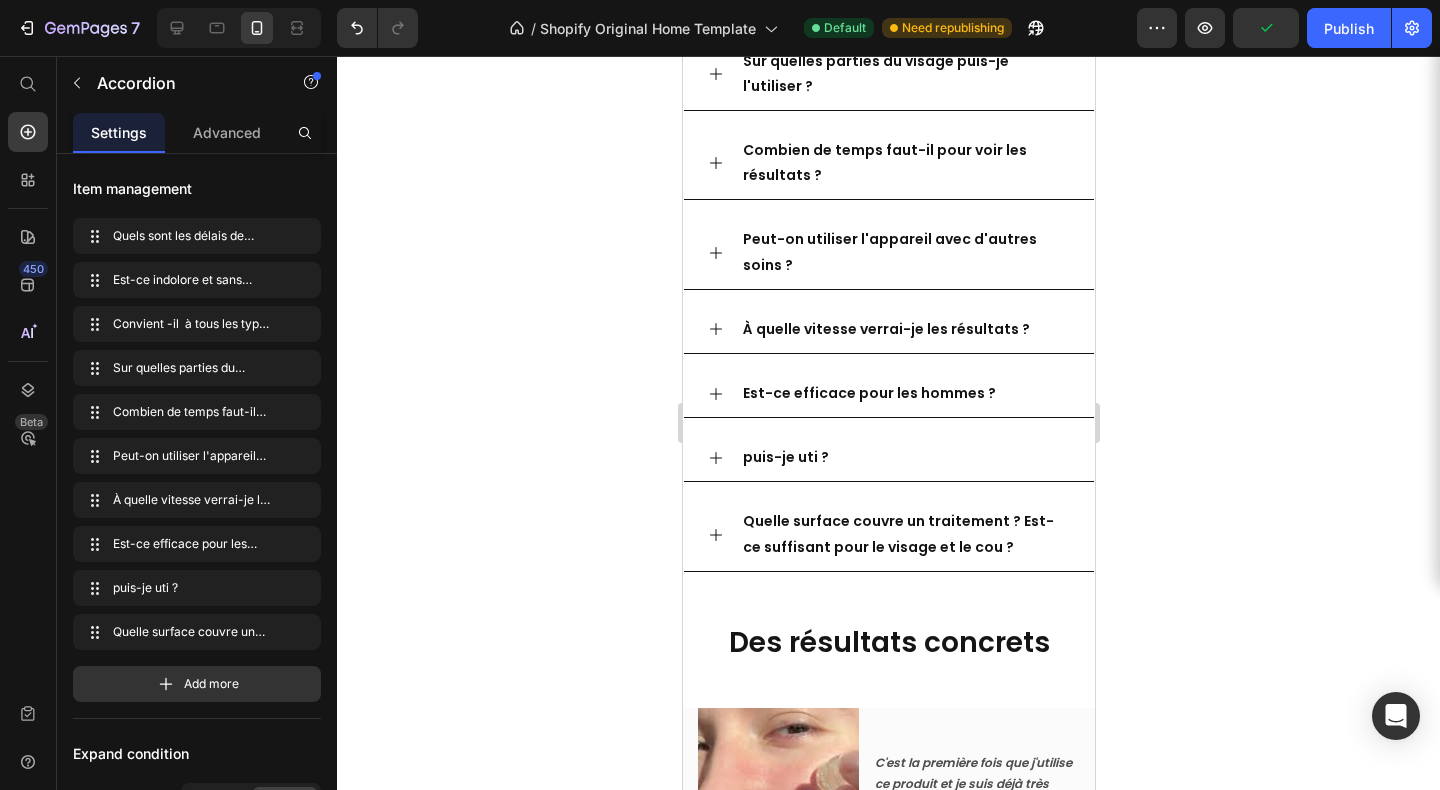 click 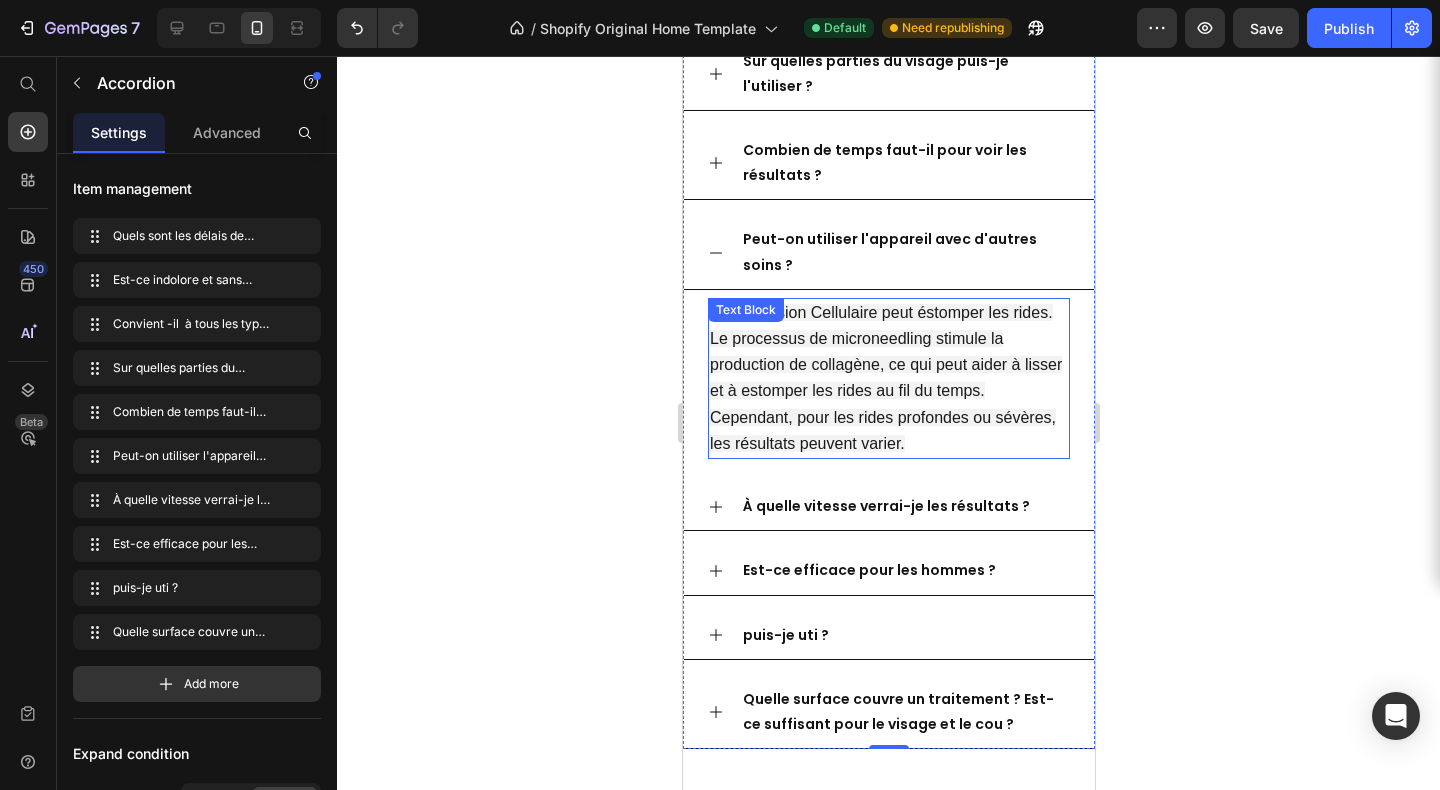 click on "Oui , l Infusion Cellulaire peut éstomper les rides. Le processus de microneedling stimule la production de collagène, ce qui peut aider à lisser et à estomper les rides au fil du temps. Cependant, pour les rides profondes ou sévères, les résultats peuvent varier." at bounding box center [888, 378] 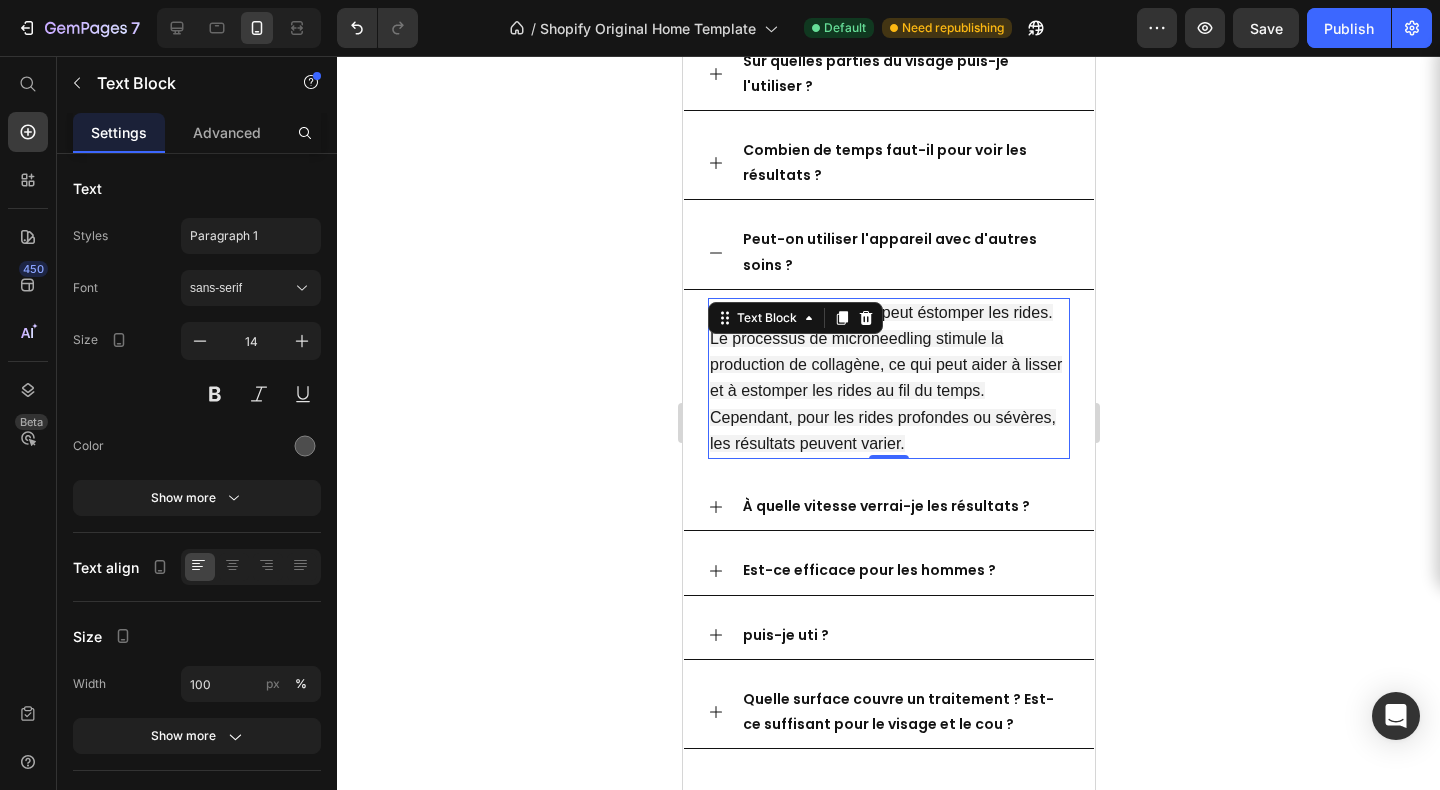 click on "Cependant, pour les rides profondes ou sévères, les résultats peuvent varier." at bounding box center (882, 430) 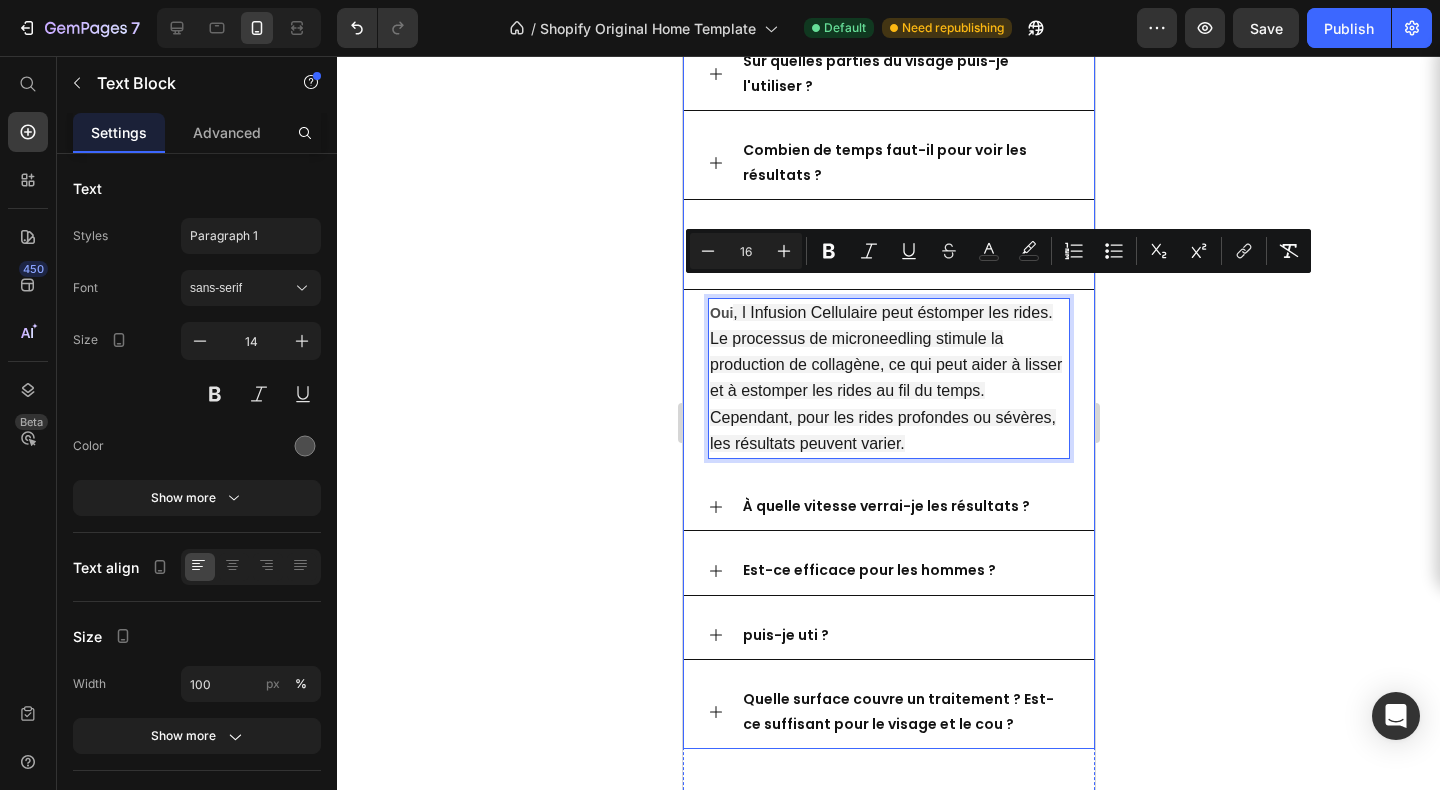 drag, startPoint x: 741, startPoint y: 291, endPoint x: 1065, endPoint y: 438, distance: 355.78787 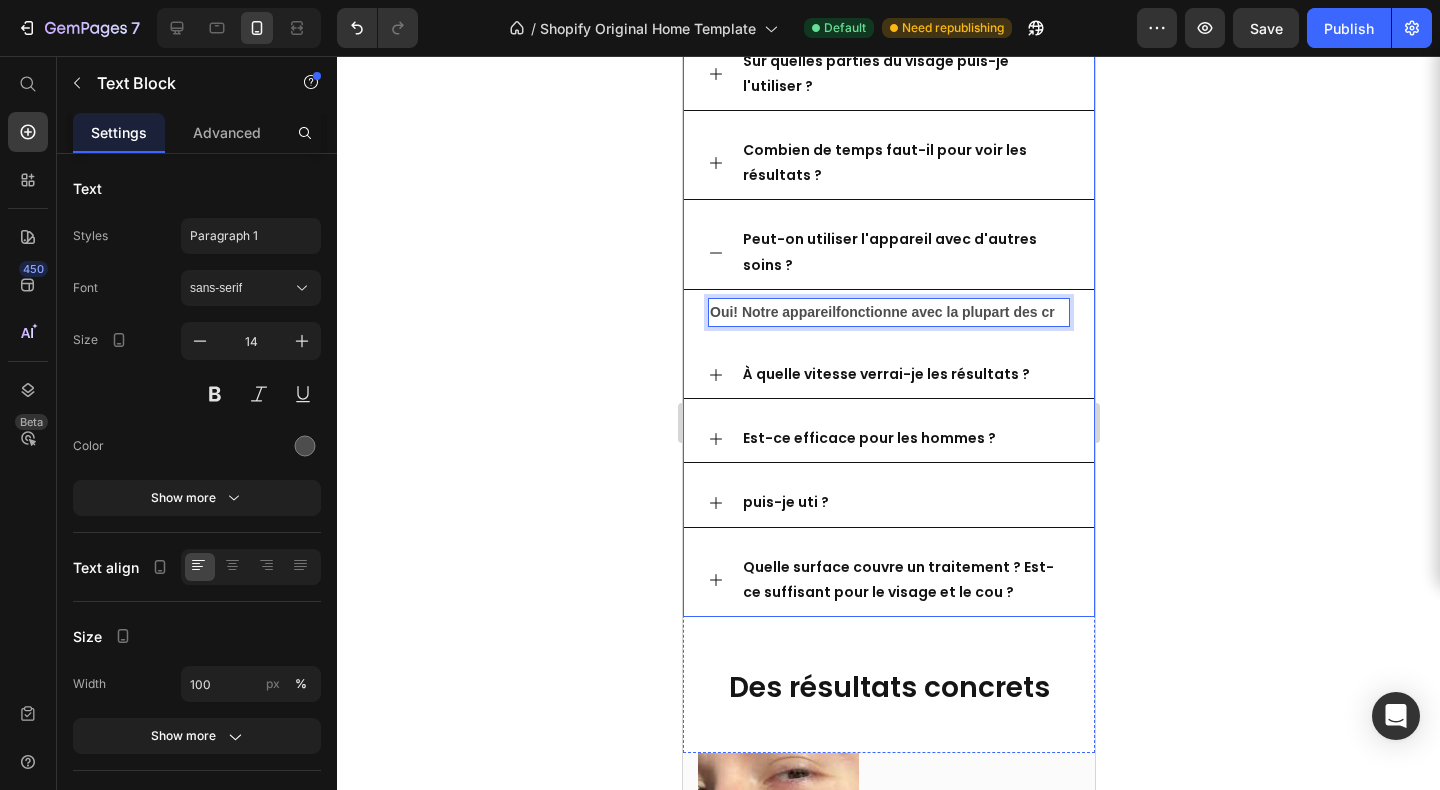 type 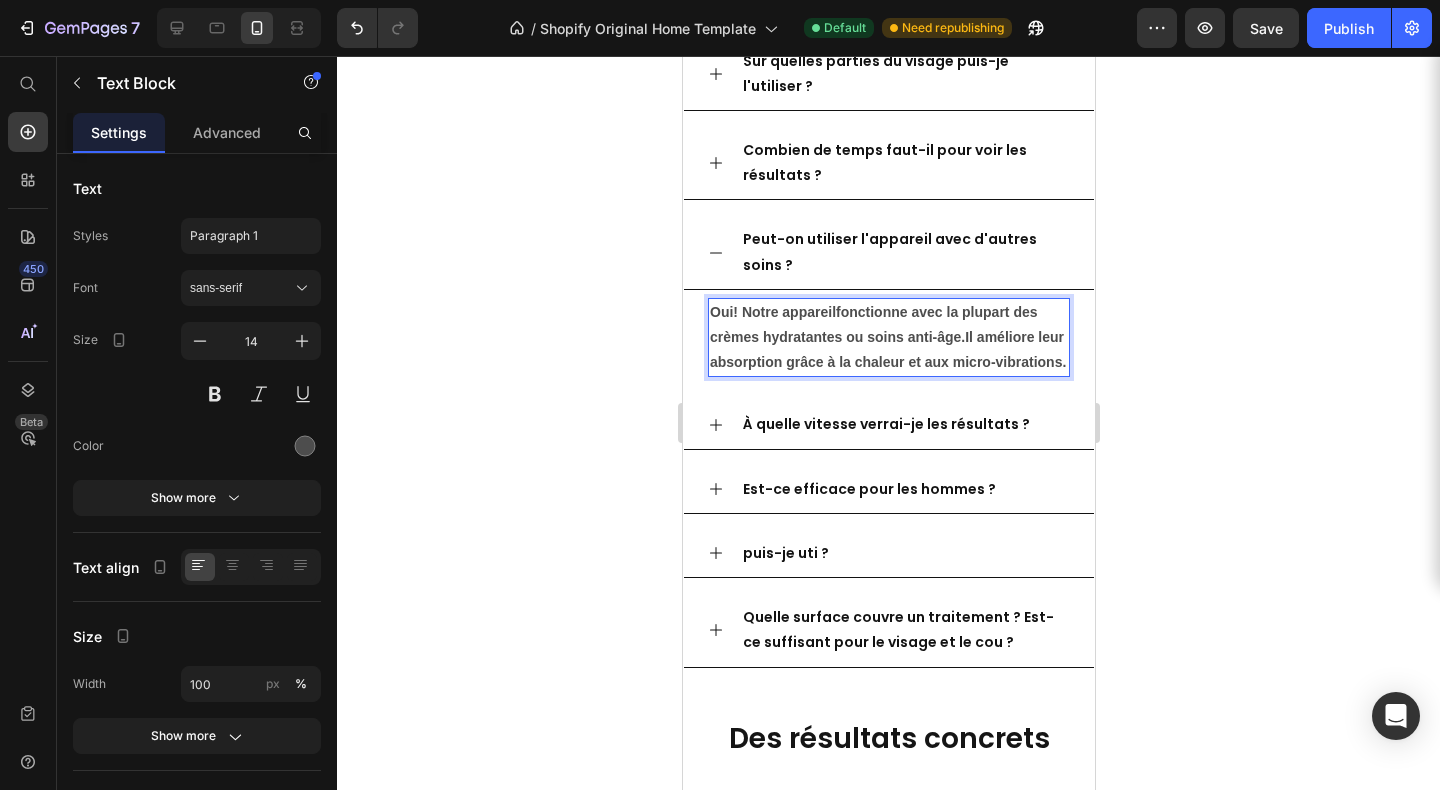click on "Oui! Notre appareilfonctionne avec la plupart des crèmes hydratantes ou soins anti-âge.Il améliore leur absorption grâce à la chaleur et aux micro-vibrations." at bounding box center (887, 337) 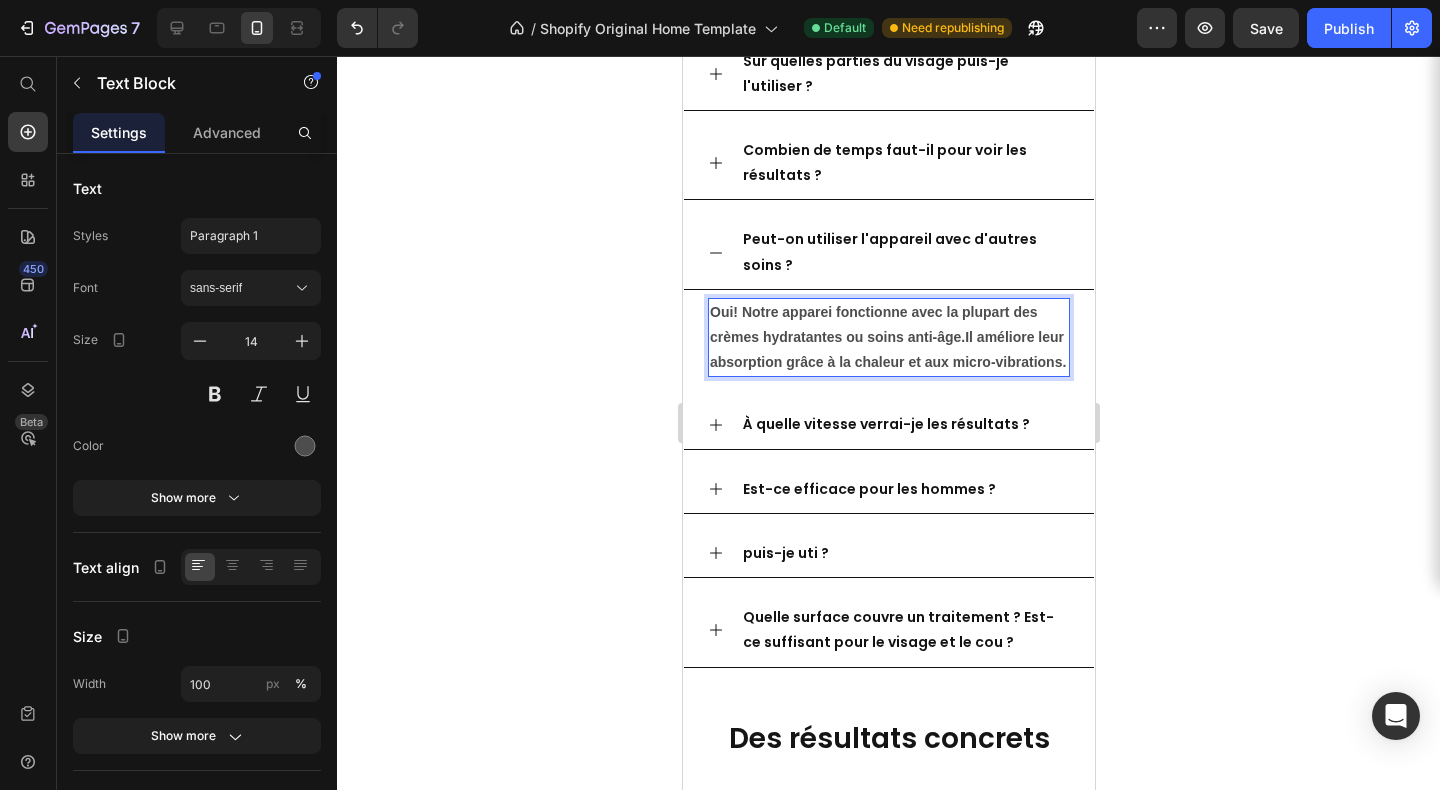 click on "Oui! Notre apparei fonctionne avec la plupart des crèmes hydratantes ou soins anti-âge.Il améliore leur absorption grâce à la chaleur et aux micro-vibrations." at bounding box center (887, 337) 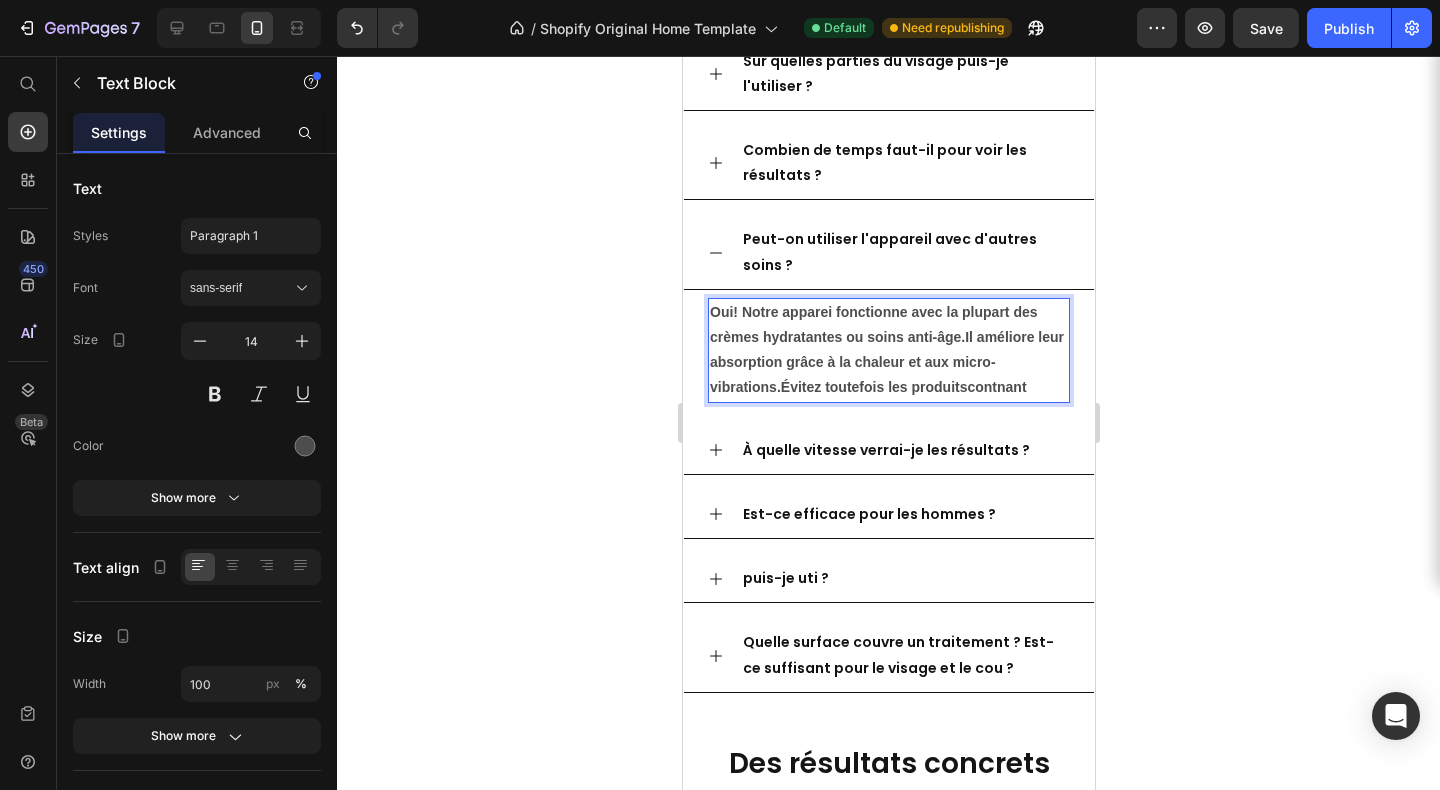 click on "Oui! Notre apparei fonctionne avec la plupart des crèmes hydratantes ou soins anti-âge.Il améliore leur absorption grâce à la chaleur et aux micro-vibrations.Évitez toutefois les produitscontnant" at bounding box center [886, 350] 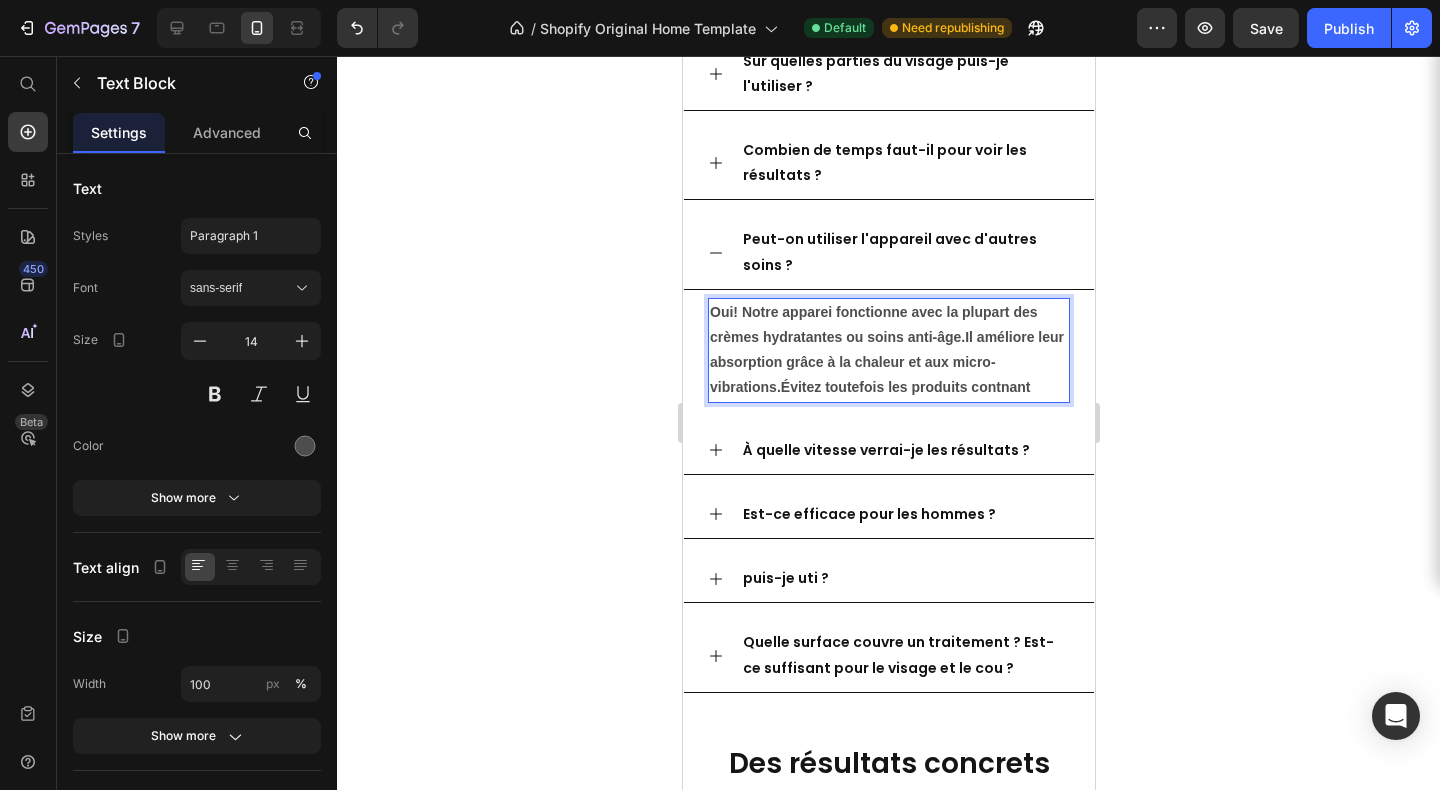 click on "Oui! Notre apparei fonctionne avec la plupart des crèmes hydratantes ou soins anti-âge.Il améliore leur absorption grâce à la chaleur et aux micro-vibrations.Évitez toutefois les produits contnant" at bounding box center (886, 350) 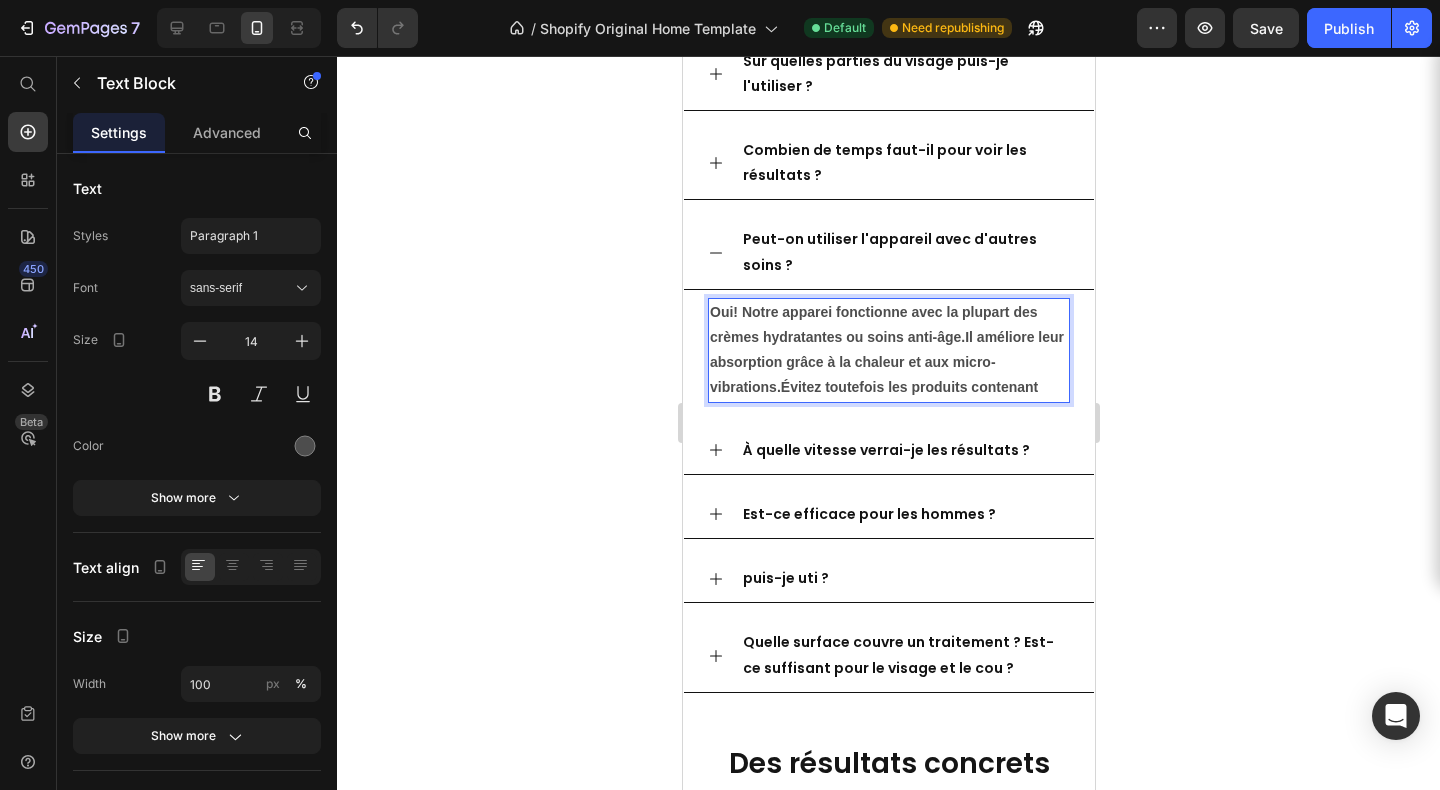 click on "Oui! Notre apparei fonctionne avec la plupart des crèmes hydratantes ou soins anti-âge.Il améliore leur absorption grâce à la chaleur et aux micro-vibrations.Évitez toutefois les produits contenant" at bounding box center [888, 350] 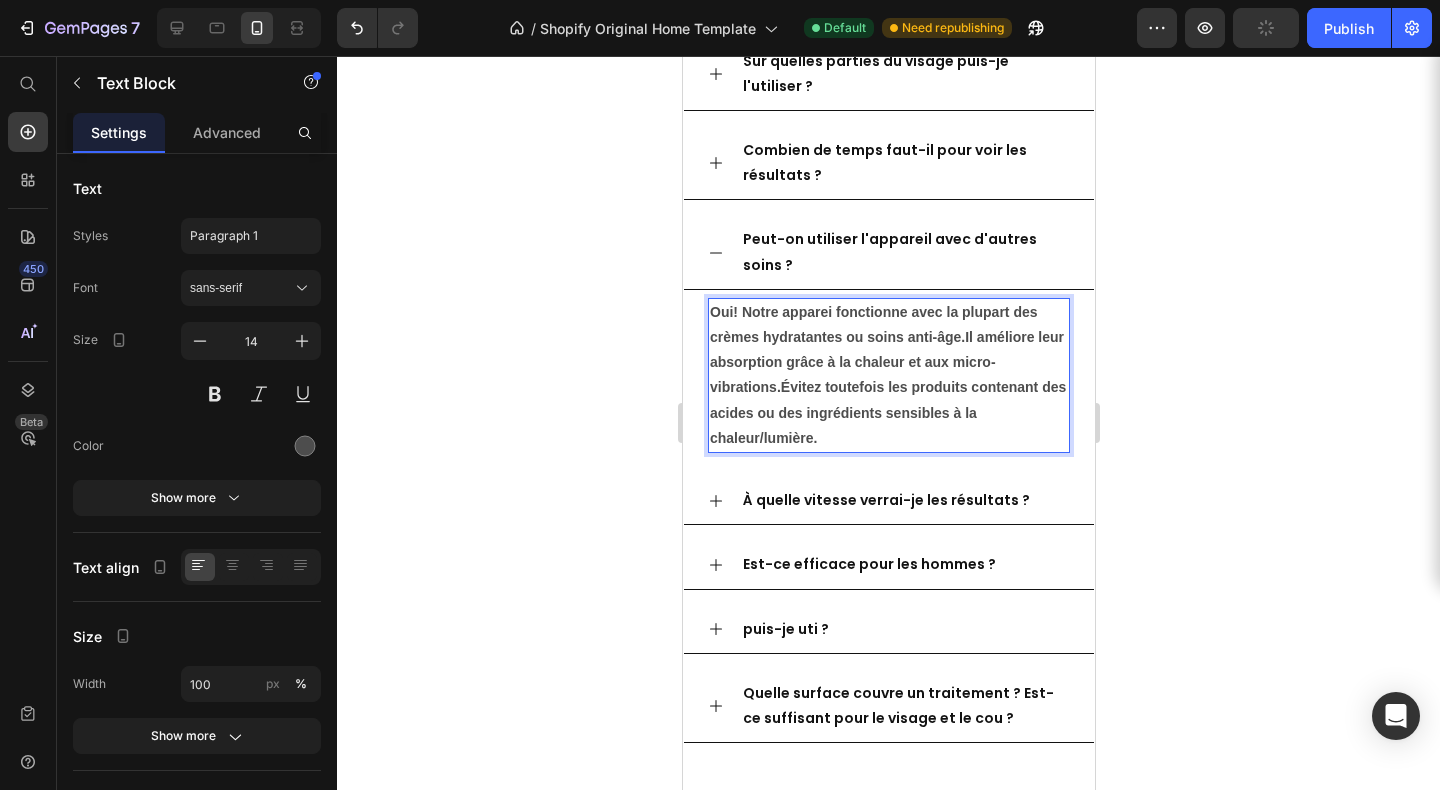 click on "Oui! Notre apparei fonctionne avec la plupart des crèmes hydratantes ou soins anti-âge.Il améliore leur absorption grâce à la chaleur et aux micro-vibrations.Évitez toutefois les produits contenant des acides ou des ingrédients sensibles à la chaleur/lumière." at bounding box center (887, 375) 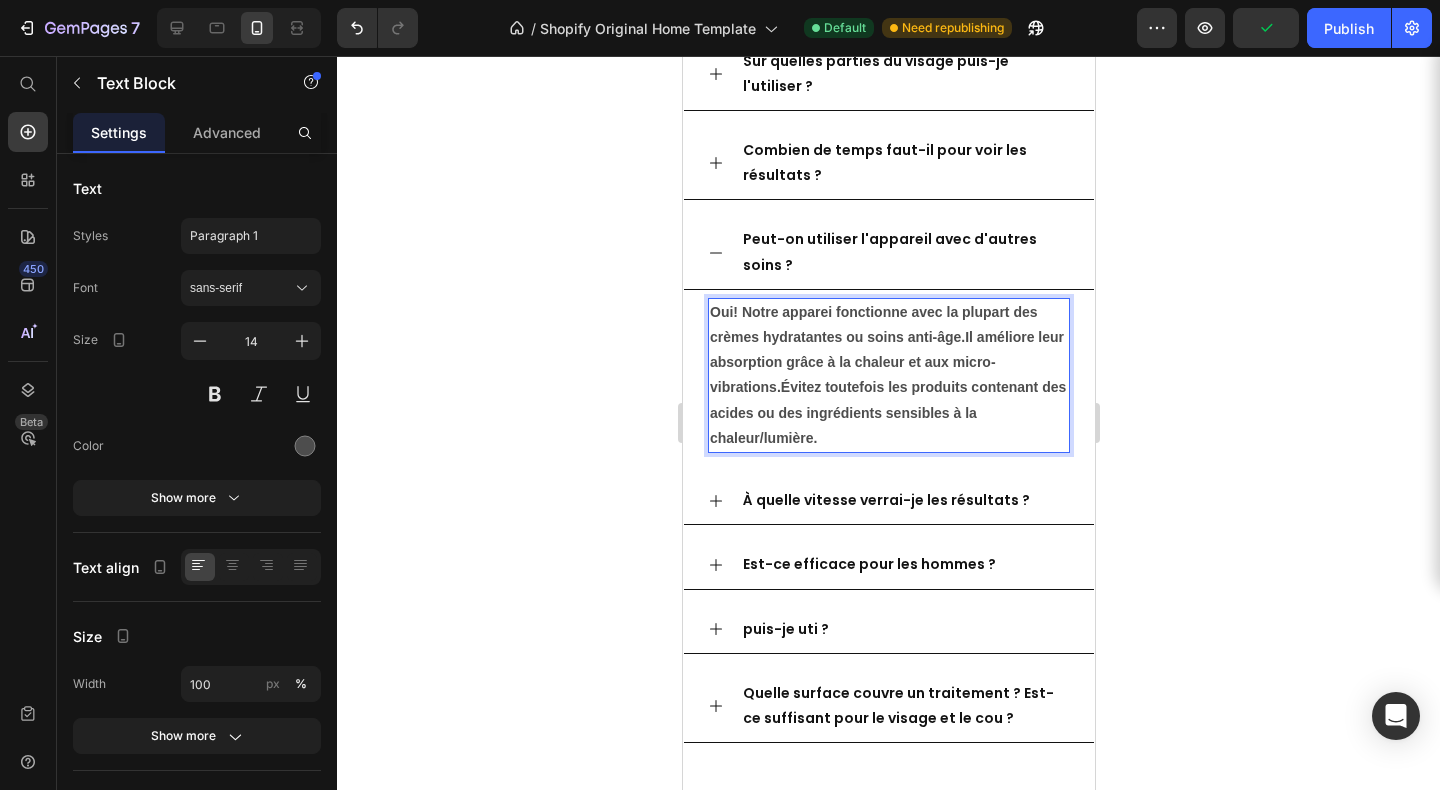 click on "Oui! Notre apparei fonctionne avec la plupart des crèmes hydratantes ou soins anti-âge.Il améliore leur absorption grâce à la chaleur et aux micro-vibrations.Évitez toutefois les produits contenant des acides ou des ingrédients sensibles à la chaleur/lumière." at bounding box center (887, 375) 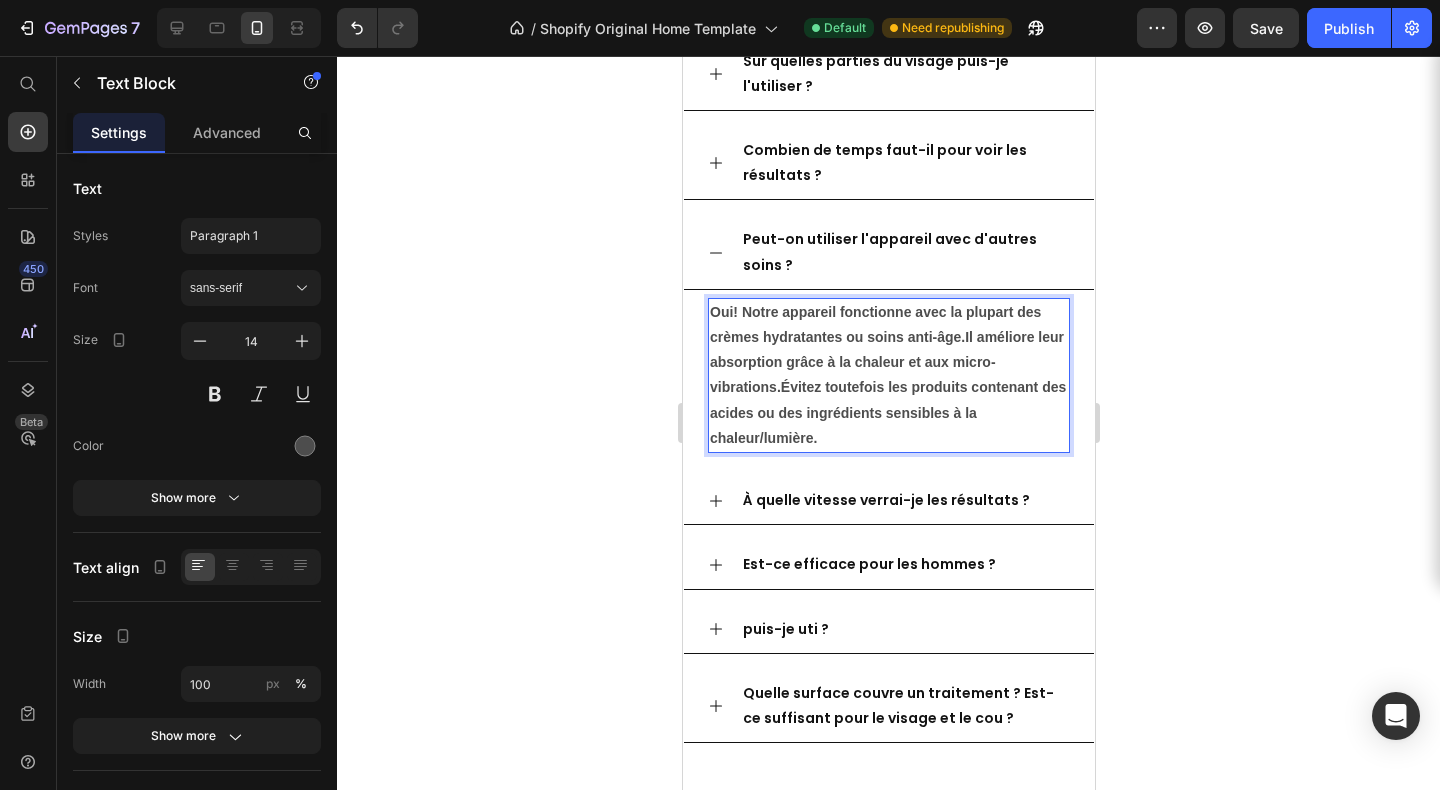 click on "Oui! Notre appareil fonctionne avec la plupart des crèmes hydratantes ou soins anti-âge.Il améliore leur absorption grâce à la chaleur et aux micro-vibrations.Évitez toutefois les produits contenant des acides ou des ingrédients sensibles à la chaleur/lumière." at bounding box center (888, 375) 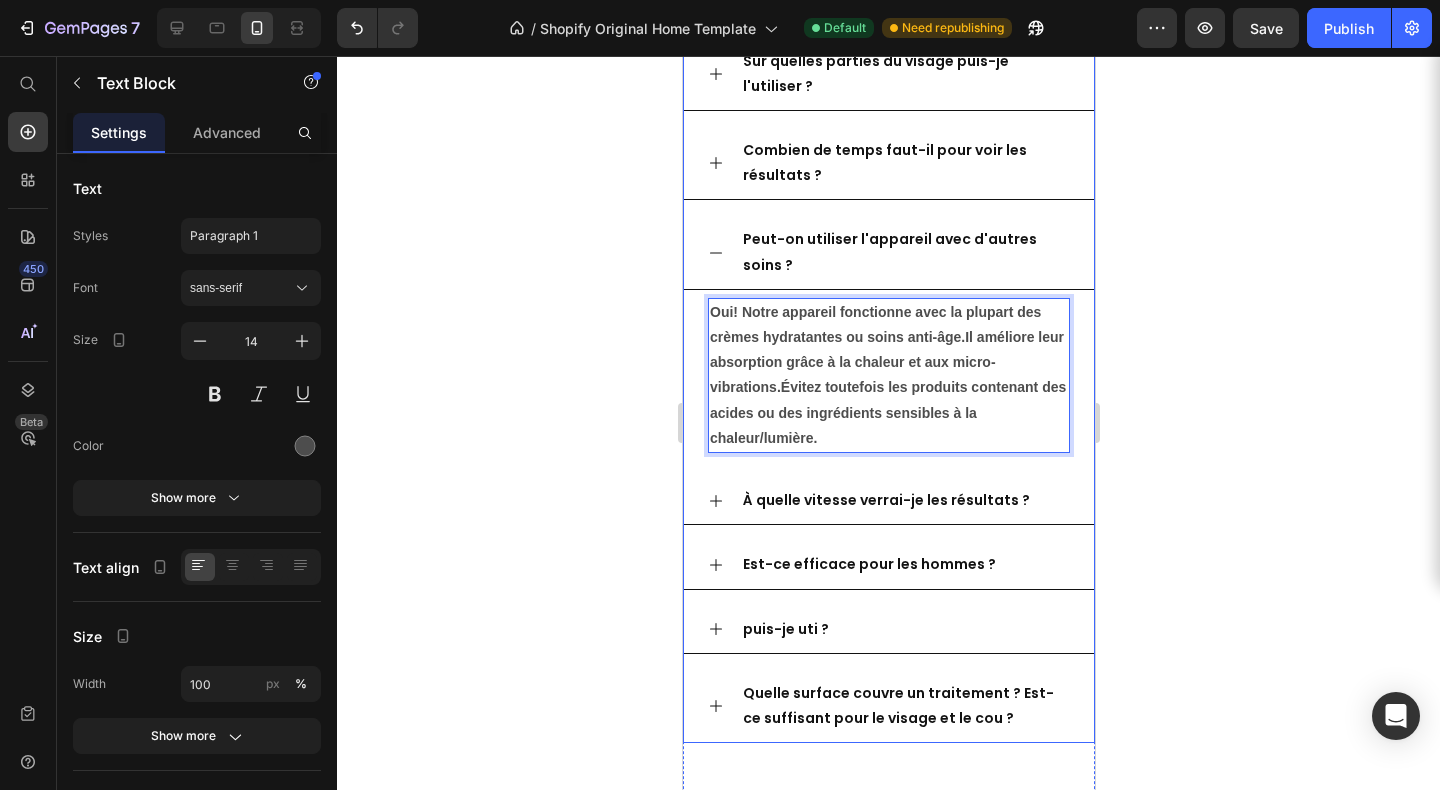 click 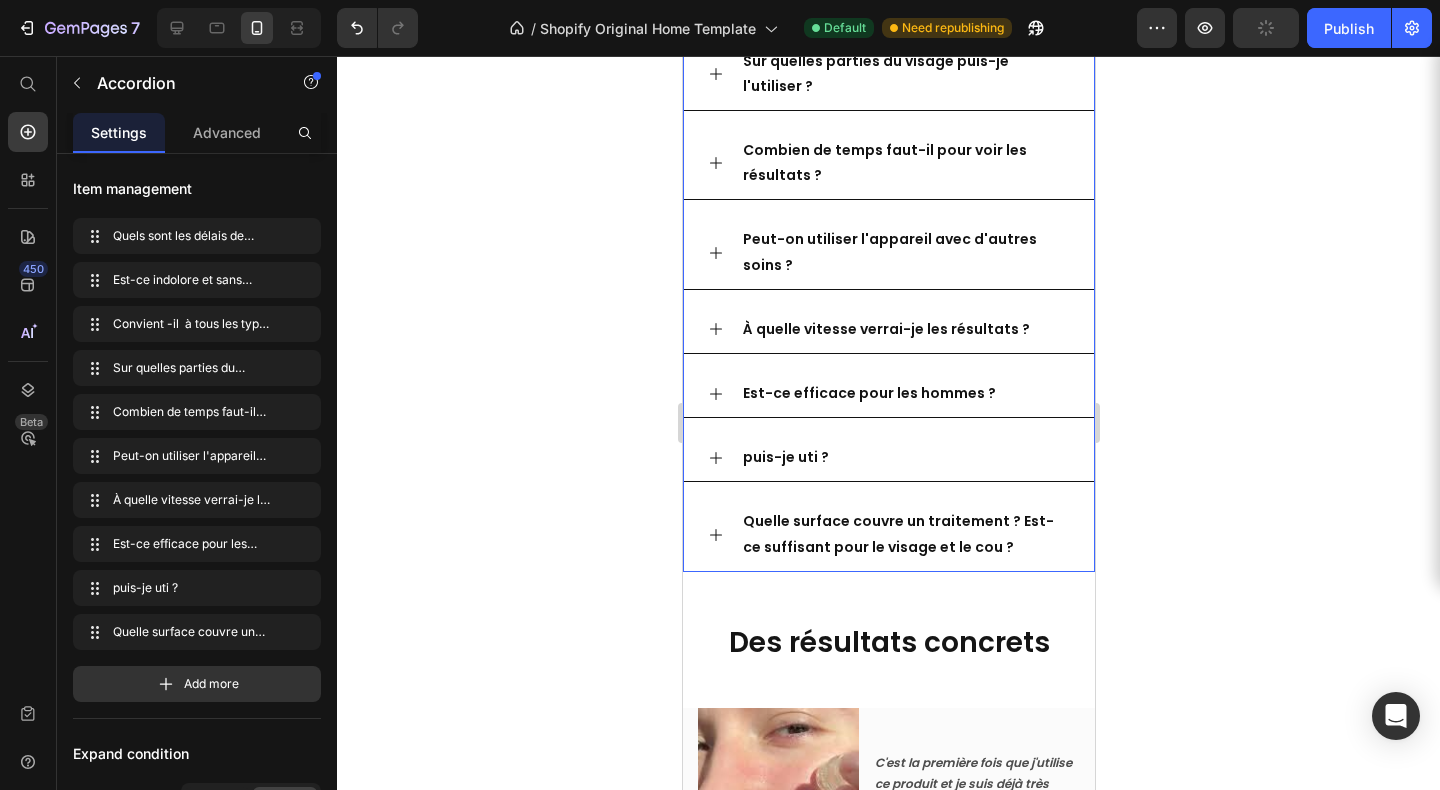 click 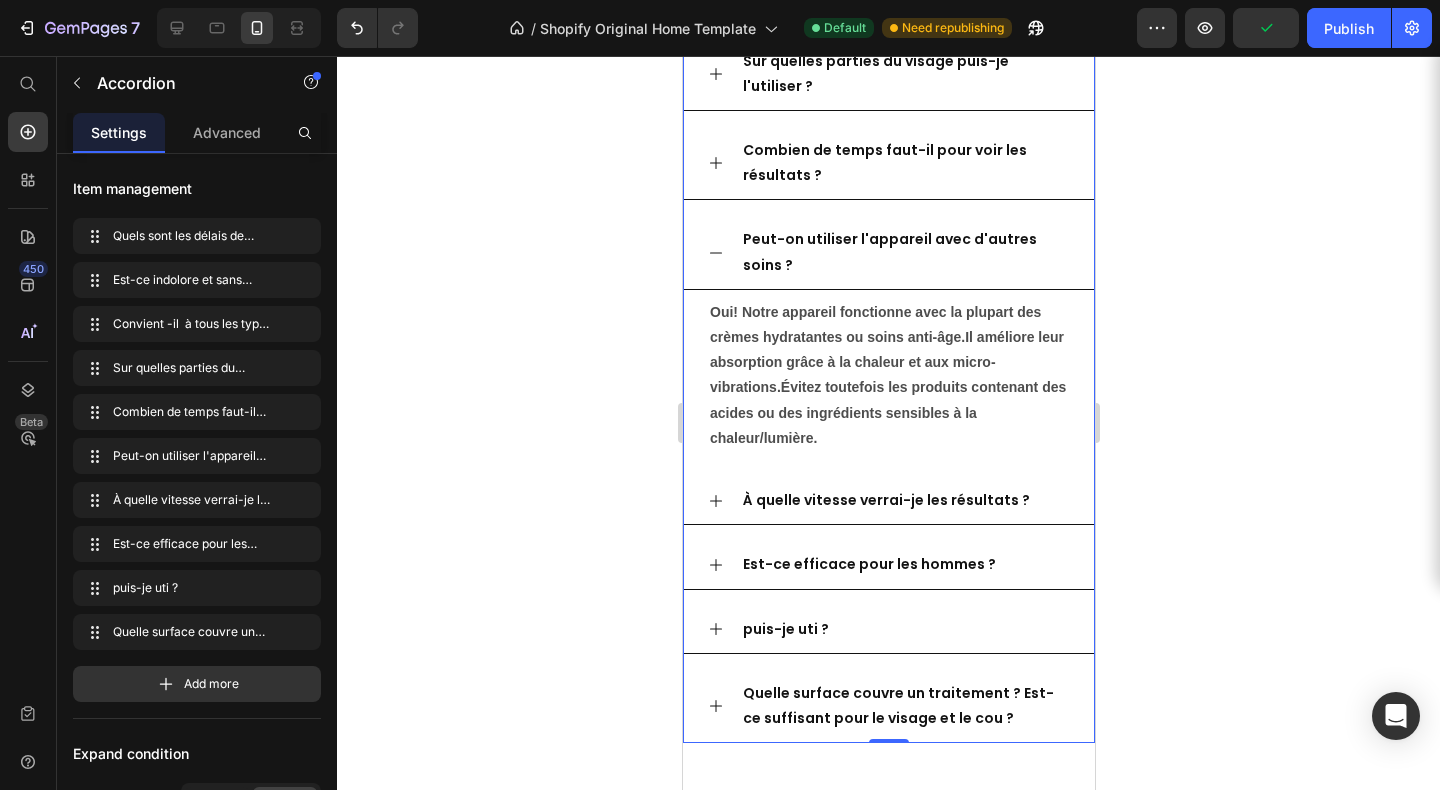 click 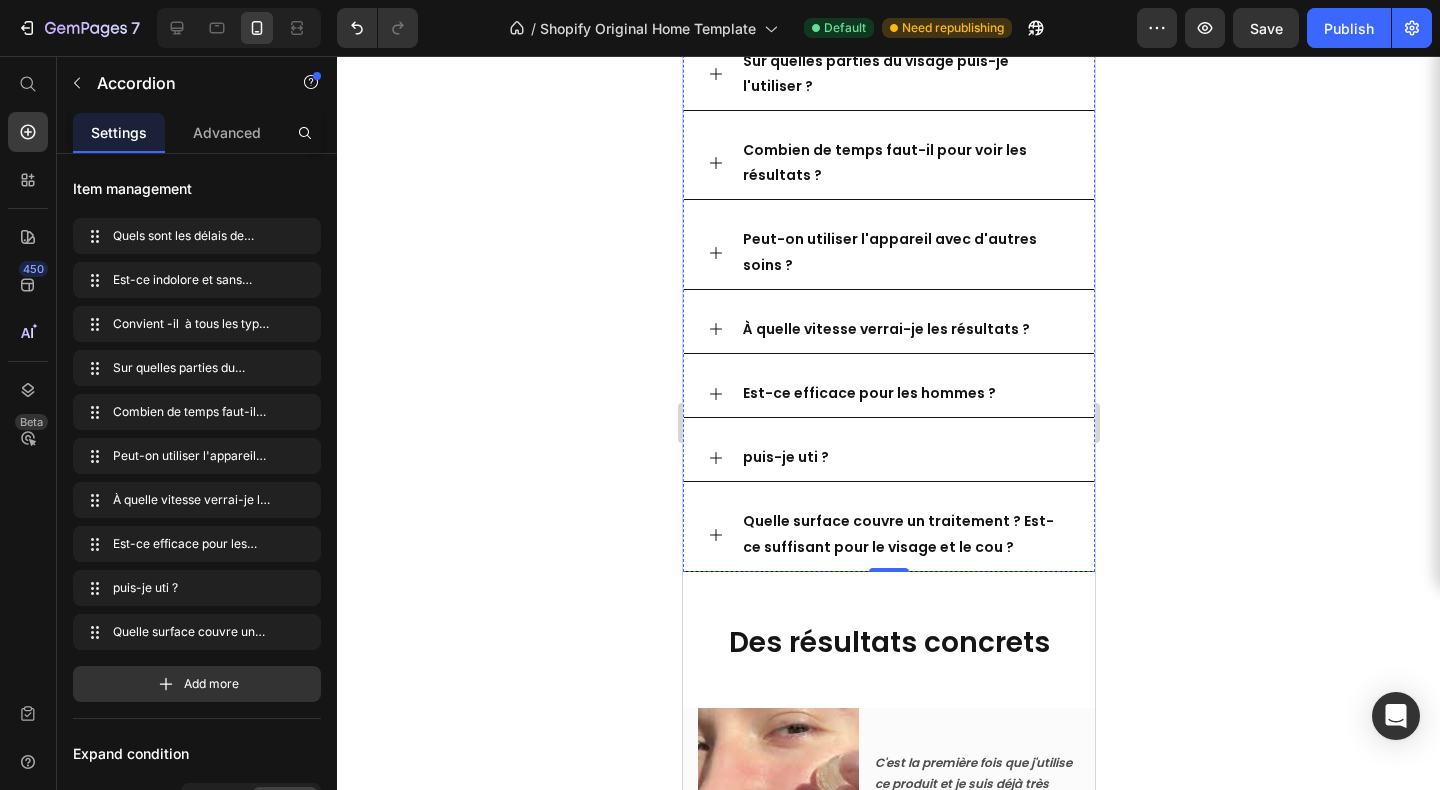 click on "Text Block" at bounding box center [745, 302] 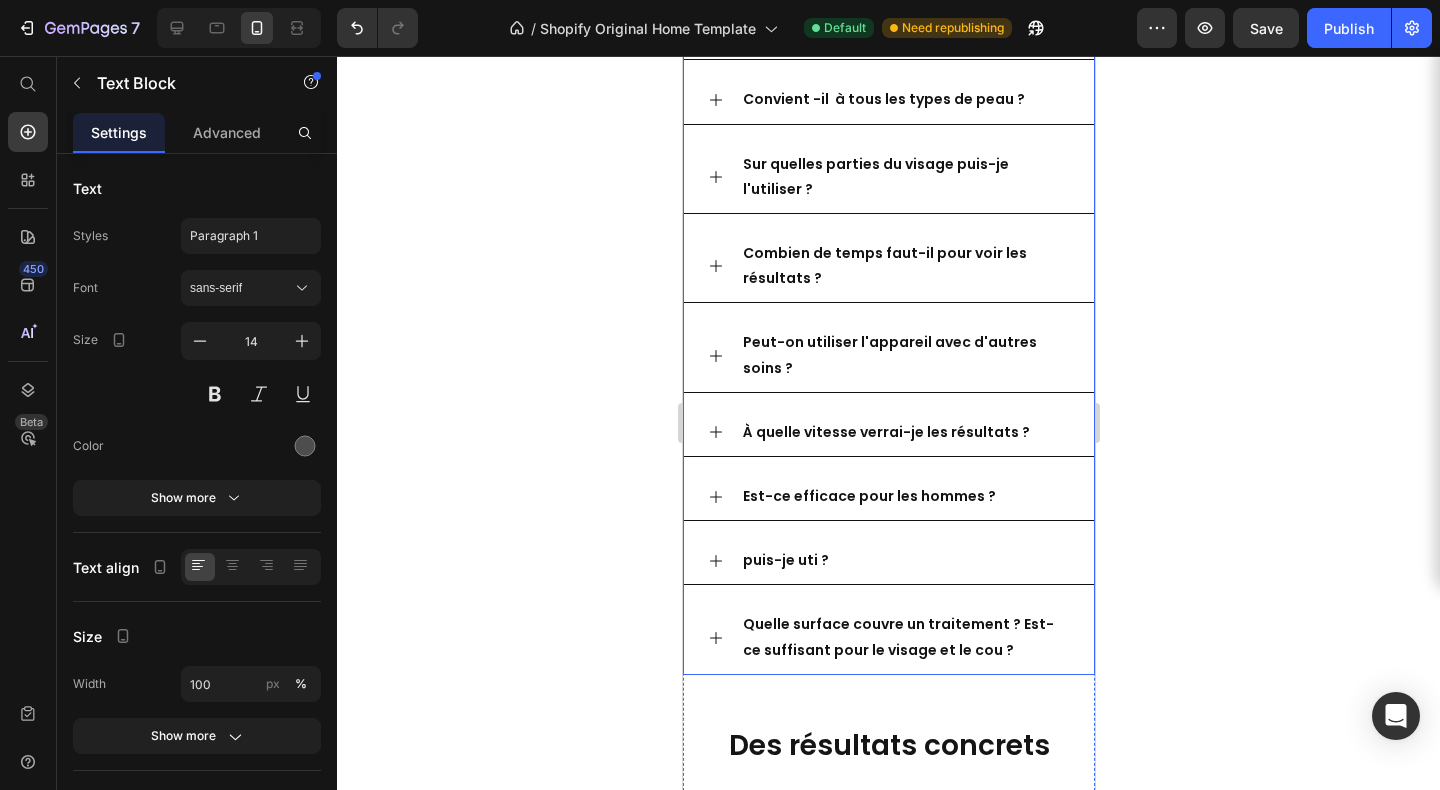 scroll, scrollTop: 5581, scrollLeft: 0, axis: vertical 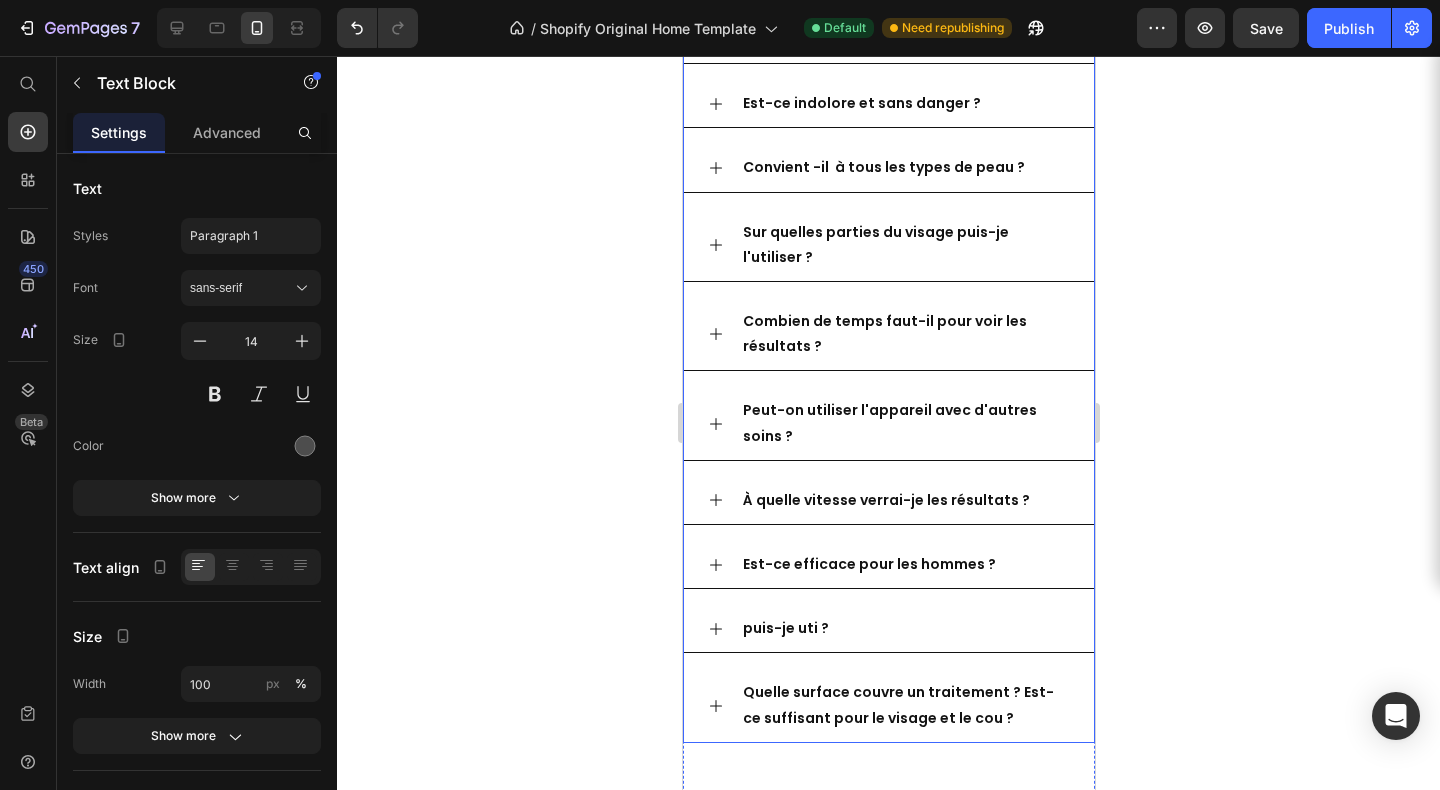 click 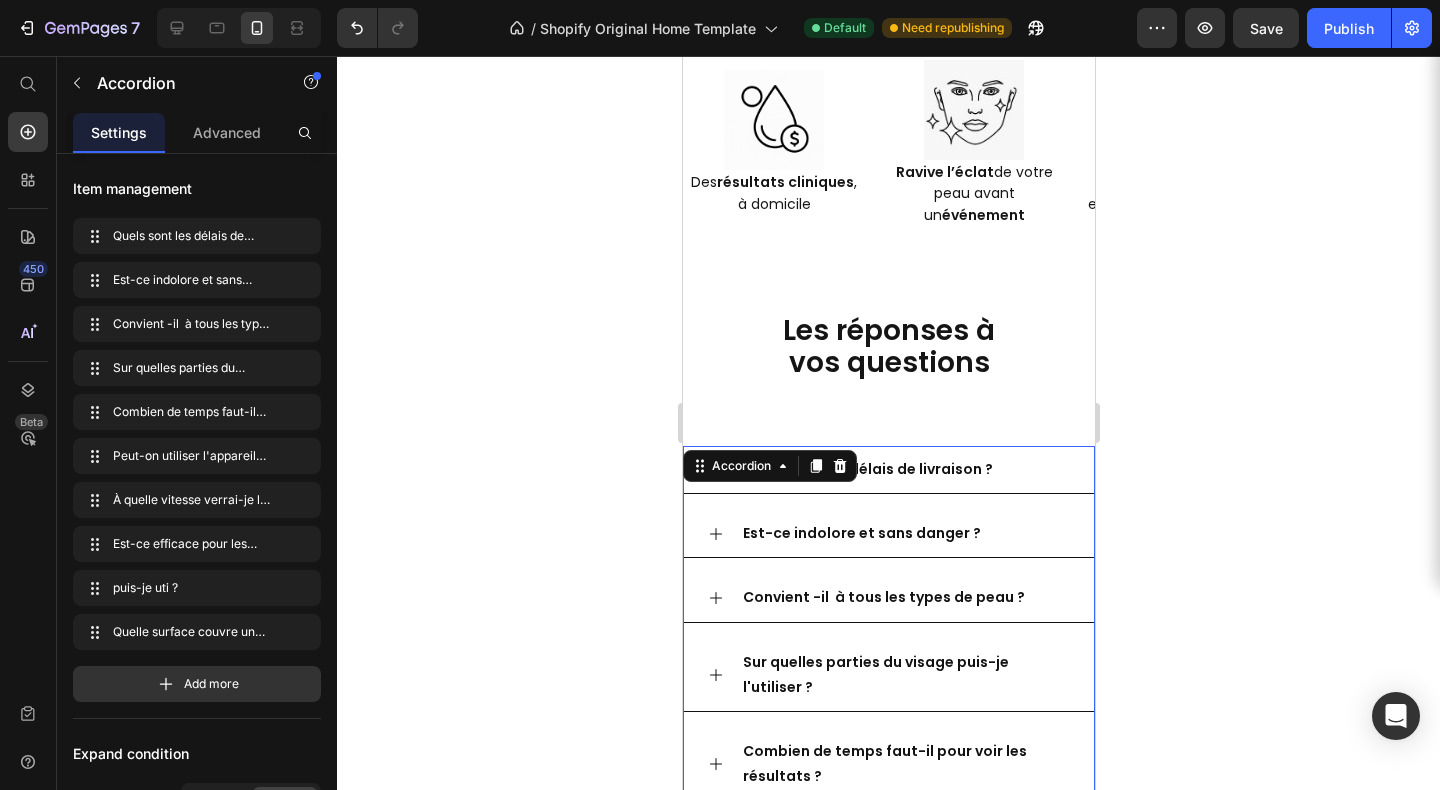 scroll, scrollTop: 5180, scrollLeft: 0, axis: vertical 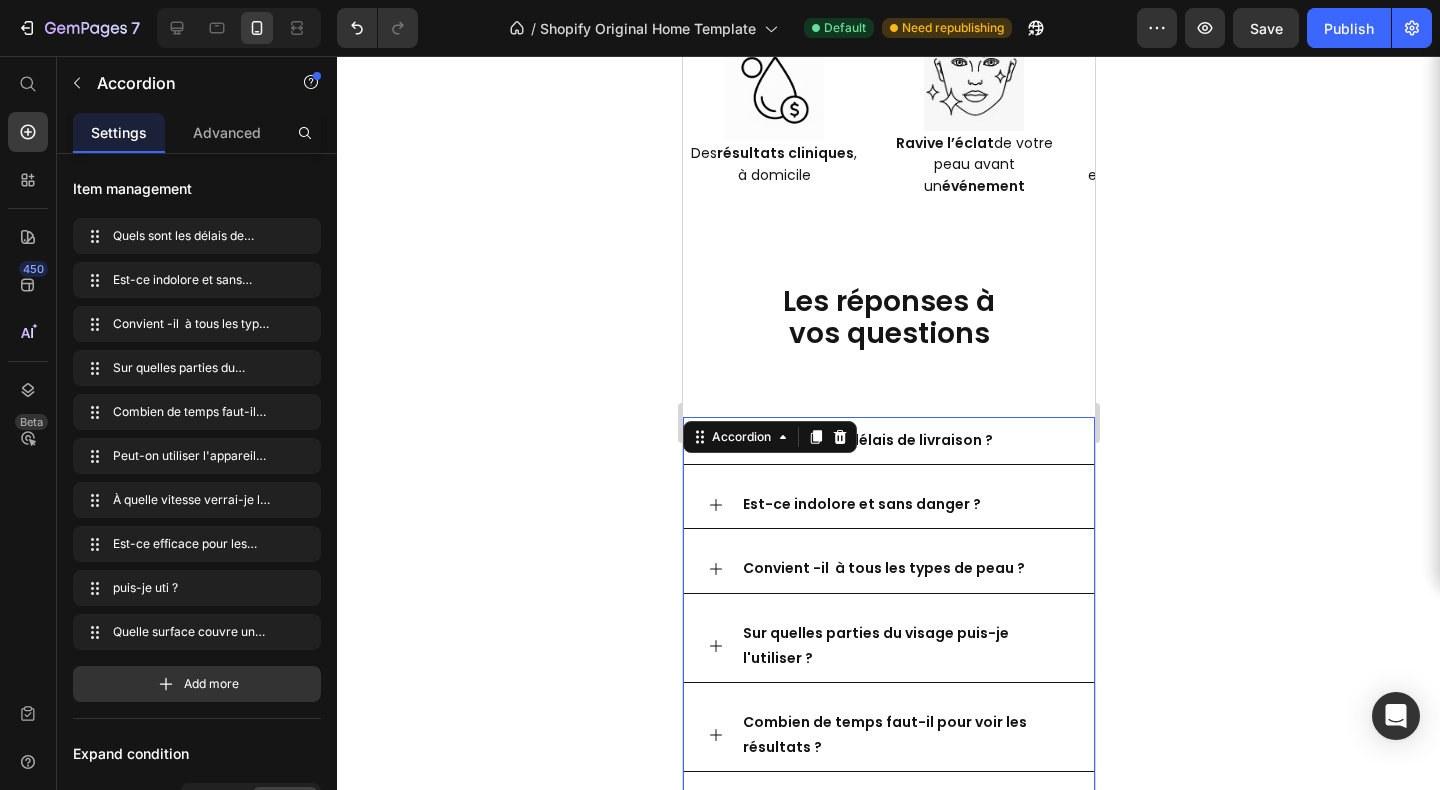click 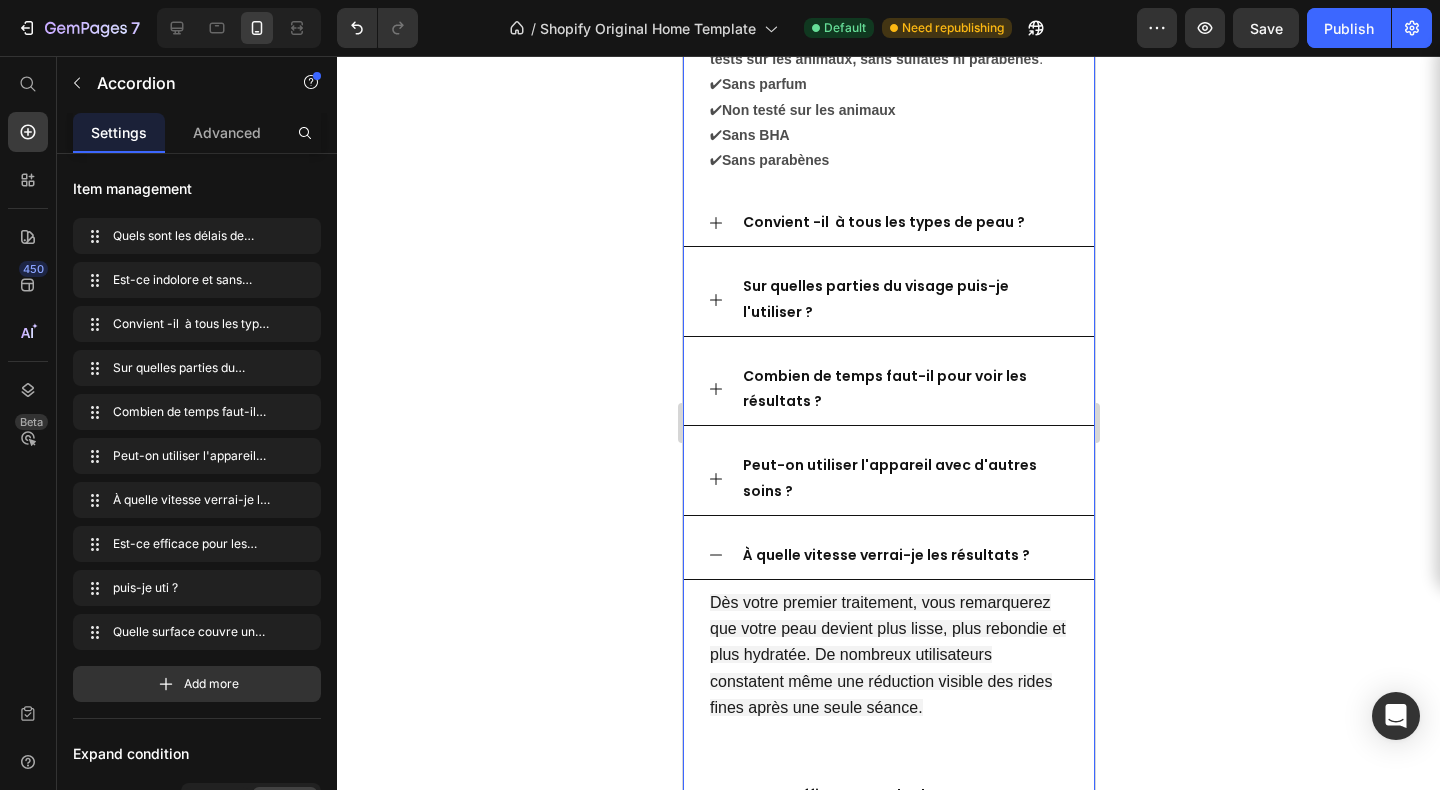 scroll, scrollTop: 5807, scrollLeft: 0, axis: vertical 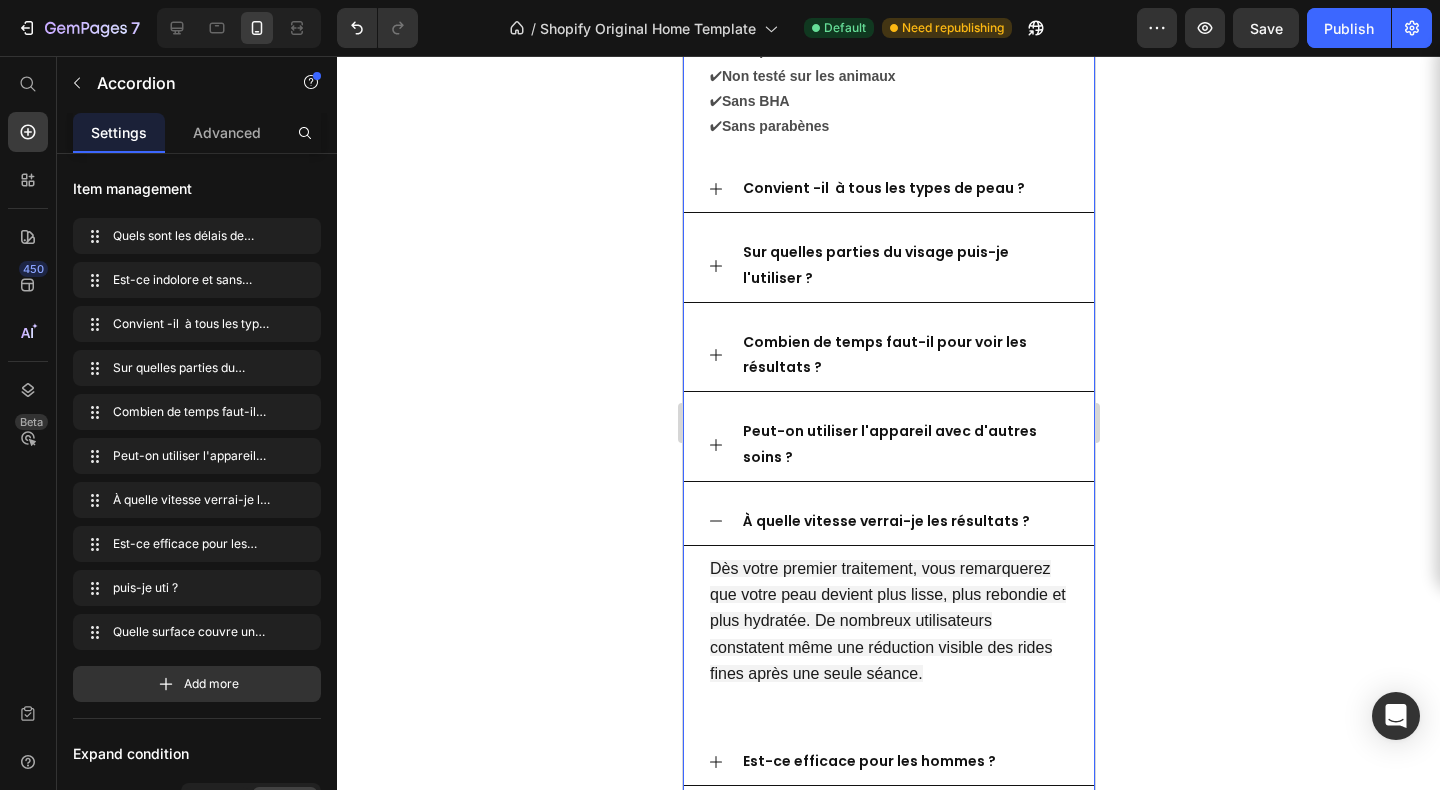 click 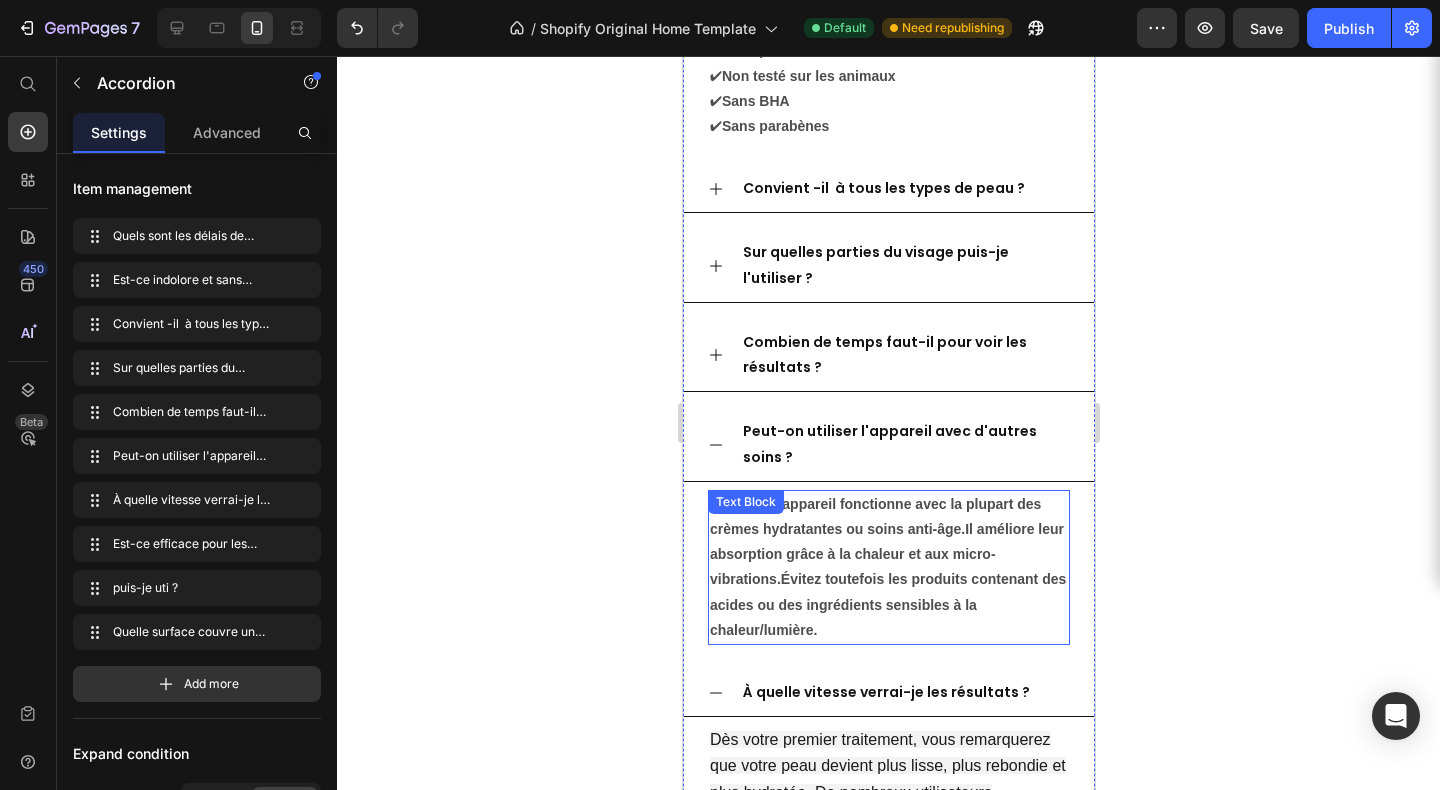 click on "Oui! Notre appareil fonctionne avec la plupart des crèmes hydratantes ou soins anti-âge.Il améliore leur absorption grâce à la chaleur et aux micro-vibrations.Évitez toutefois les produits contenant des acides ou des ingrédients sensibles à la chaleur/lumière." at bounding box center [887, 567] 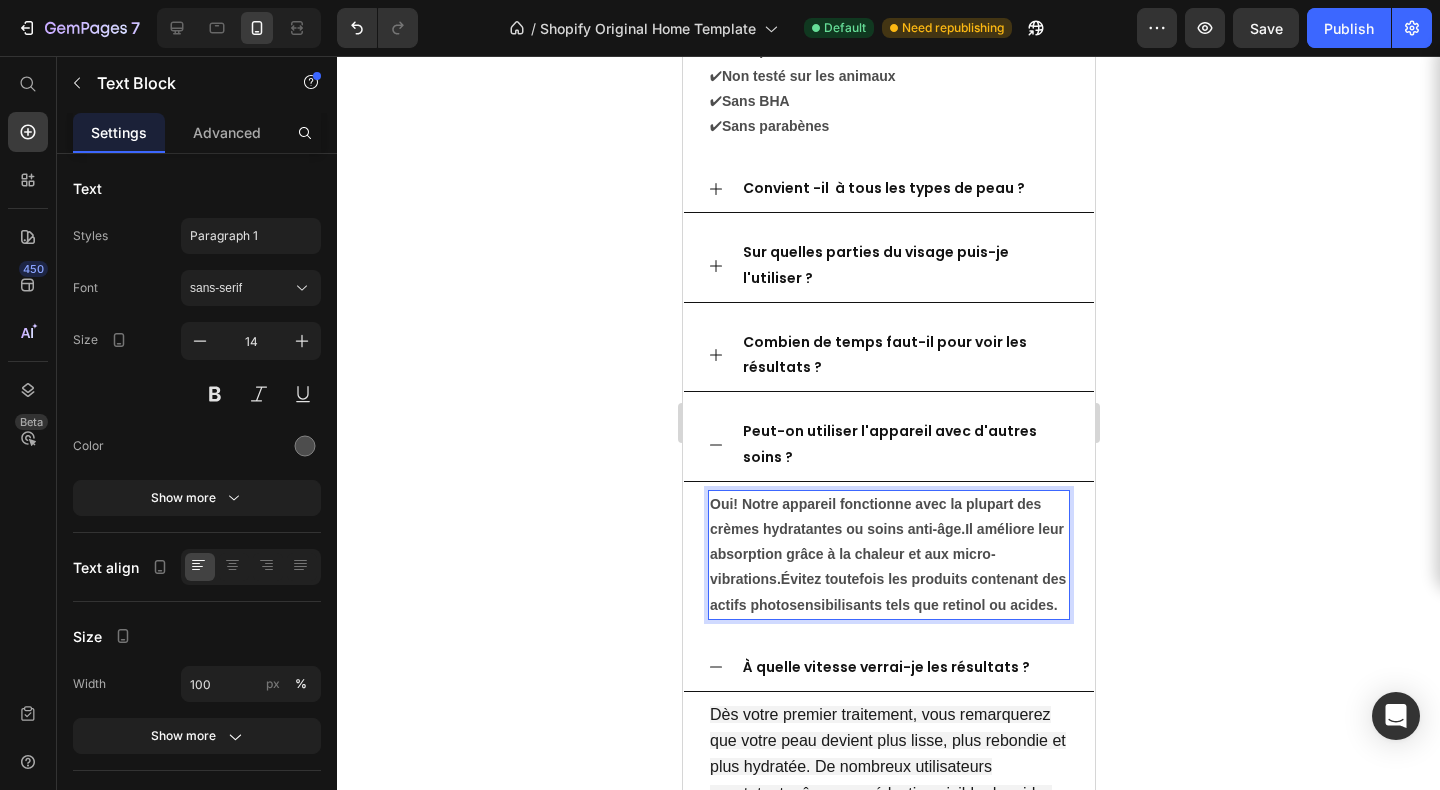 click on "Oui! Notre appareil fonctionne avec la plupart des crèmes hydratantes ou soins anti-âge.Il améliore leur absorption grâce à la chaleur et aux micro-vibrations.Évitez toutefois les produits contenant des actifs photosensibilisants tels que retinol ou acides." at bounding box center (888, 555) 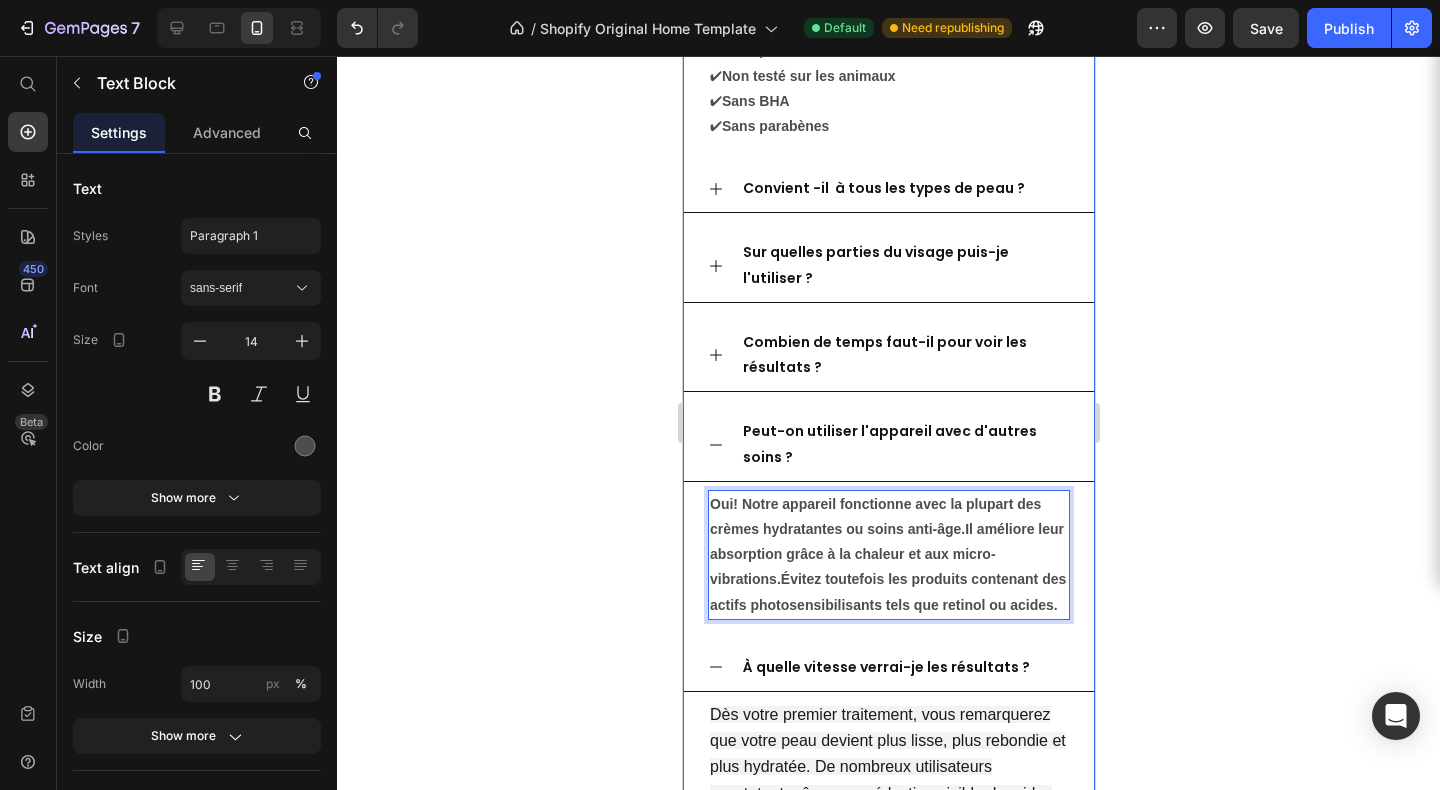 click 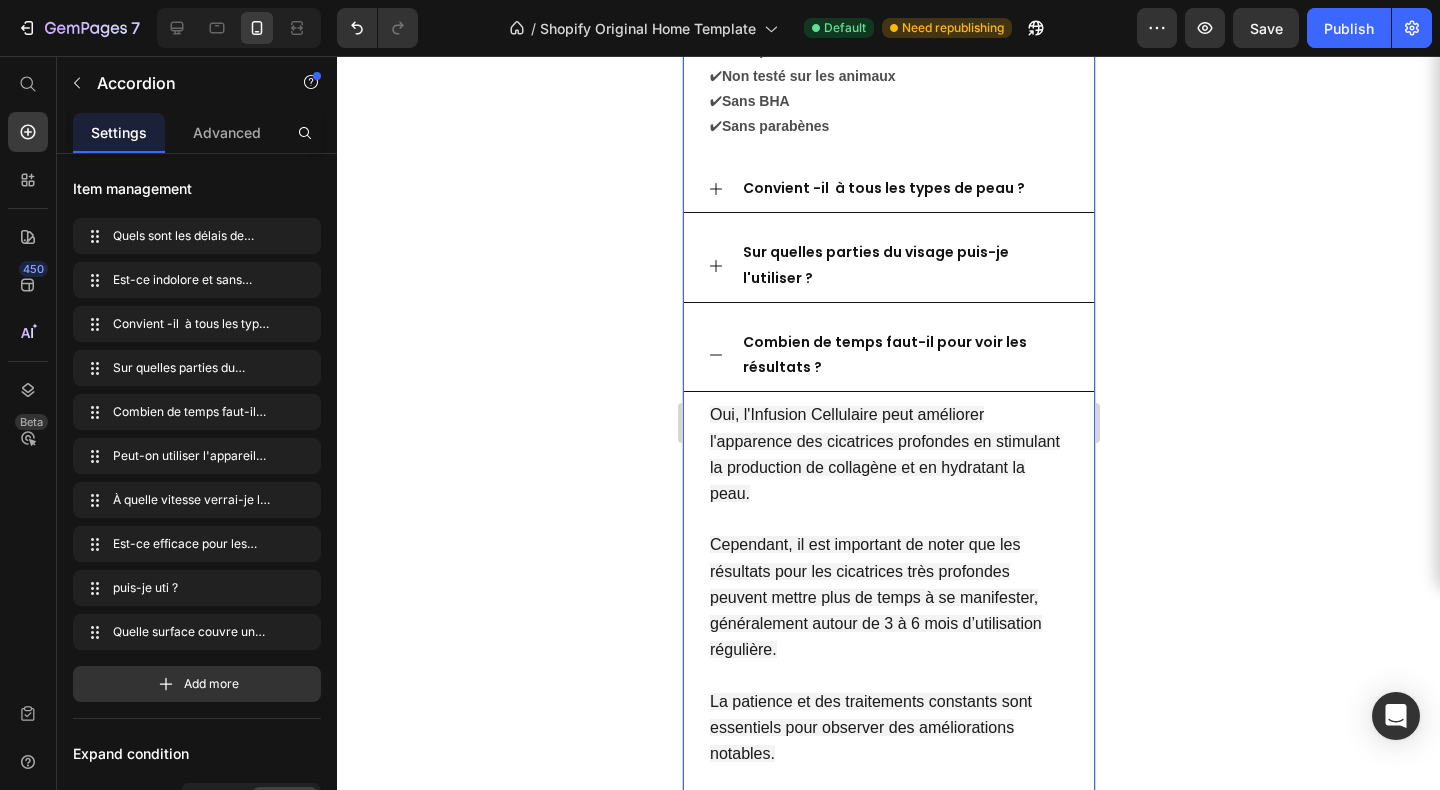 click 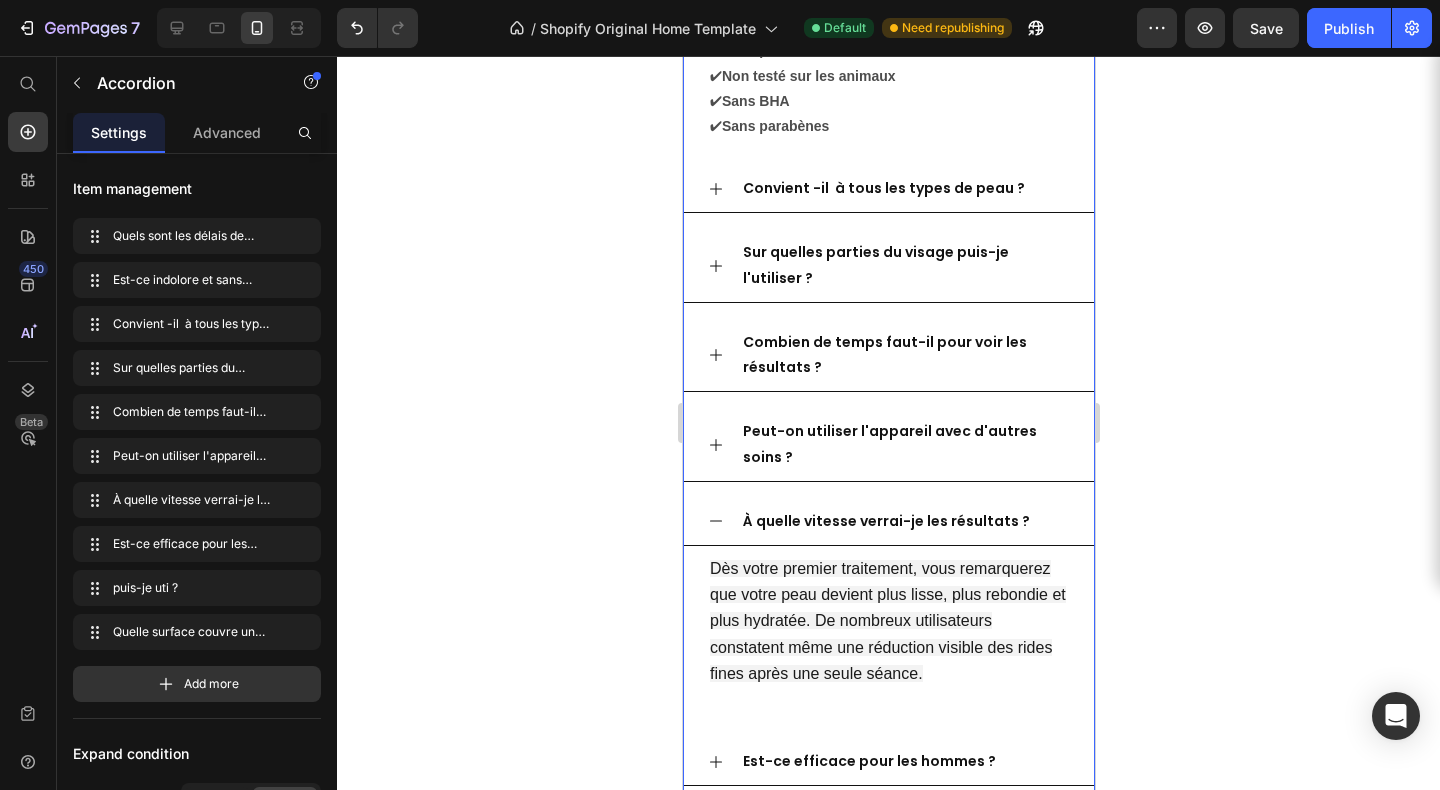 click 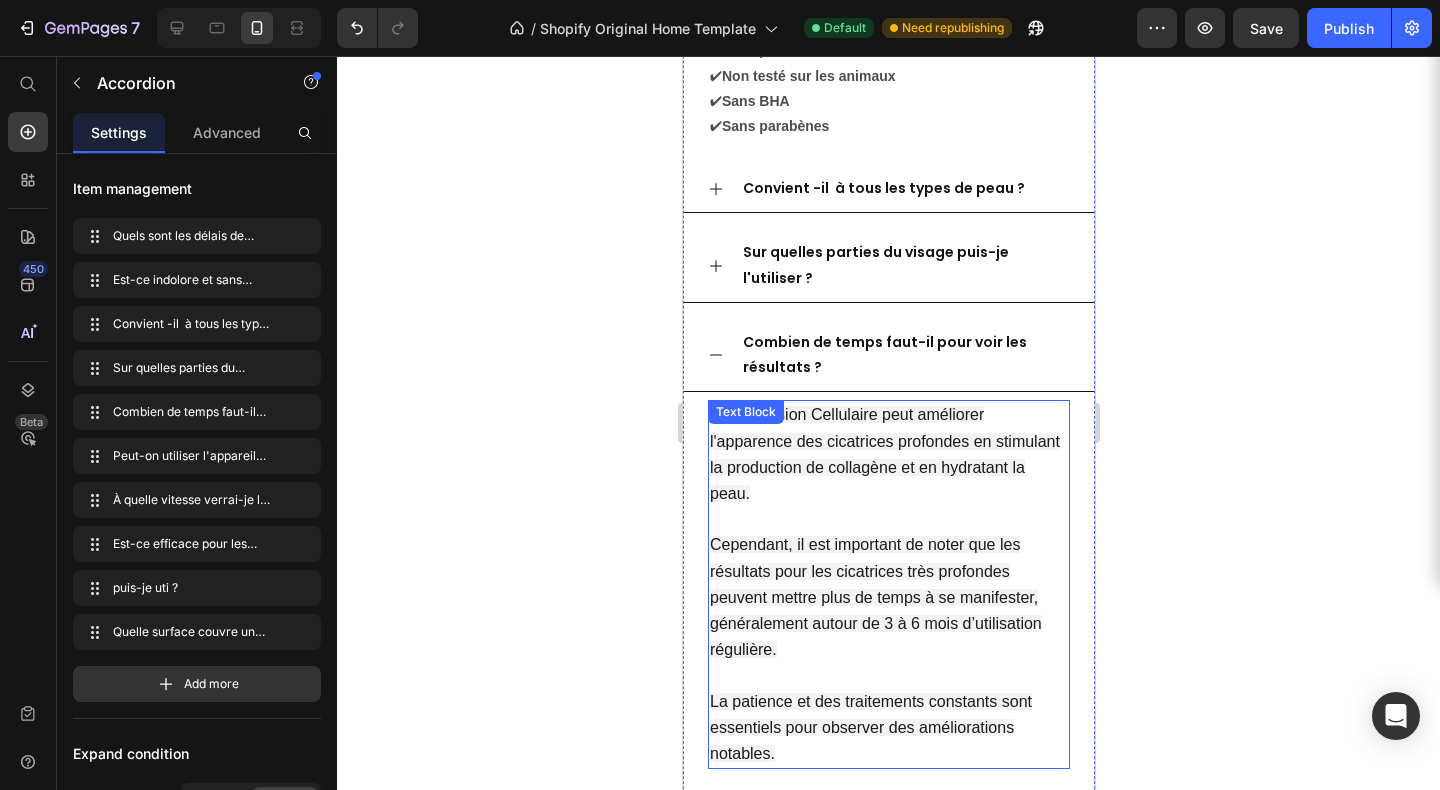click on "Oui, l'Infusion Cellulaire peut améliorer l'apparence des cicatrices profondes en stimulant la production de collagène et en hydratant la peau. Cependant, il est important de noter que les résultats pour les cicatrices très profondes peuvent mettre plus de temps à se manifester, généralement autour de 3 à 6 mois d’utilisation régulière. La patience et des traitements constants sont essentiels pour observer des améliorations notables." at bounding box center [888, 584] 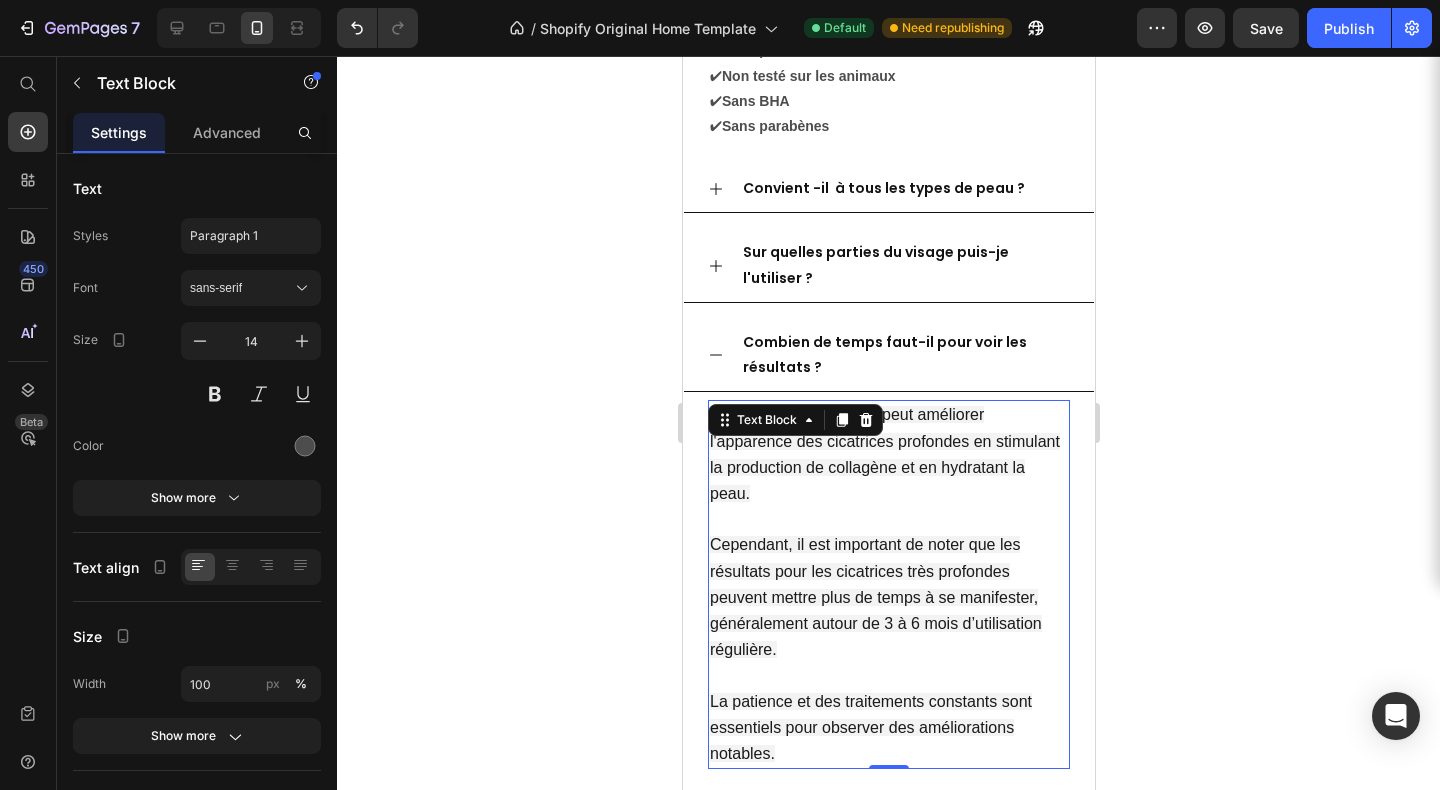 click on "Oui, l'Infusion Cellulaire peut améliorer l'apparence des cicatrices profondes en stimulant la production de collagène et en hydratant la peau." at bounding box center [884, 454] 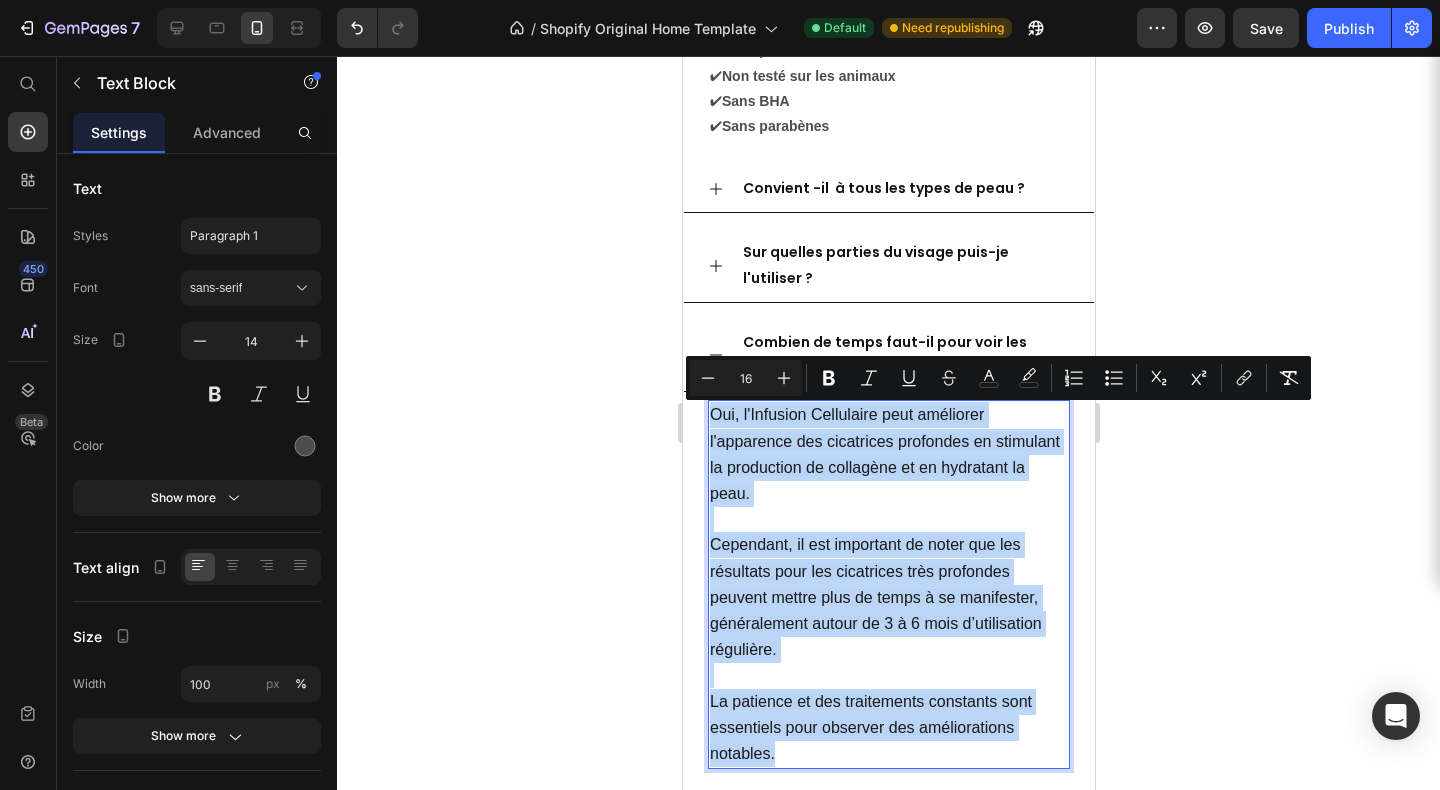 drag, startPoint x: 712, startPoint y: 417, endPoint x: 974, endPoint y: 758, distance: 430.02908 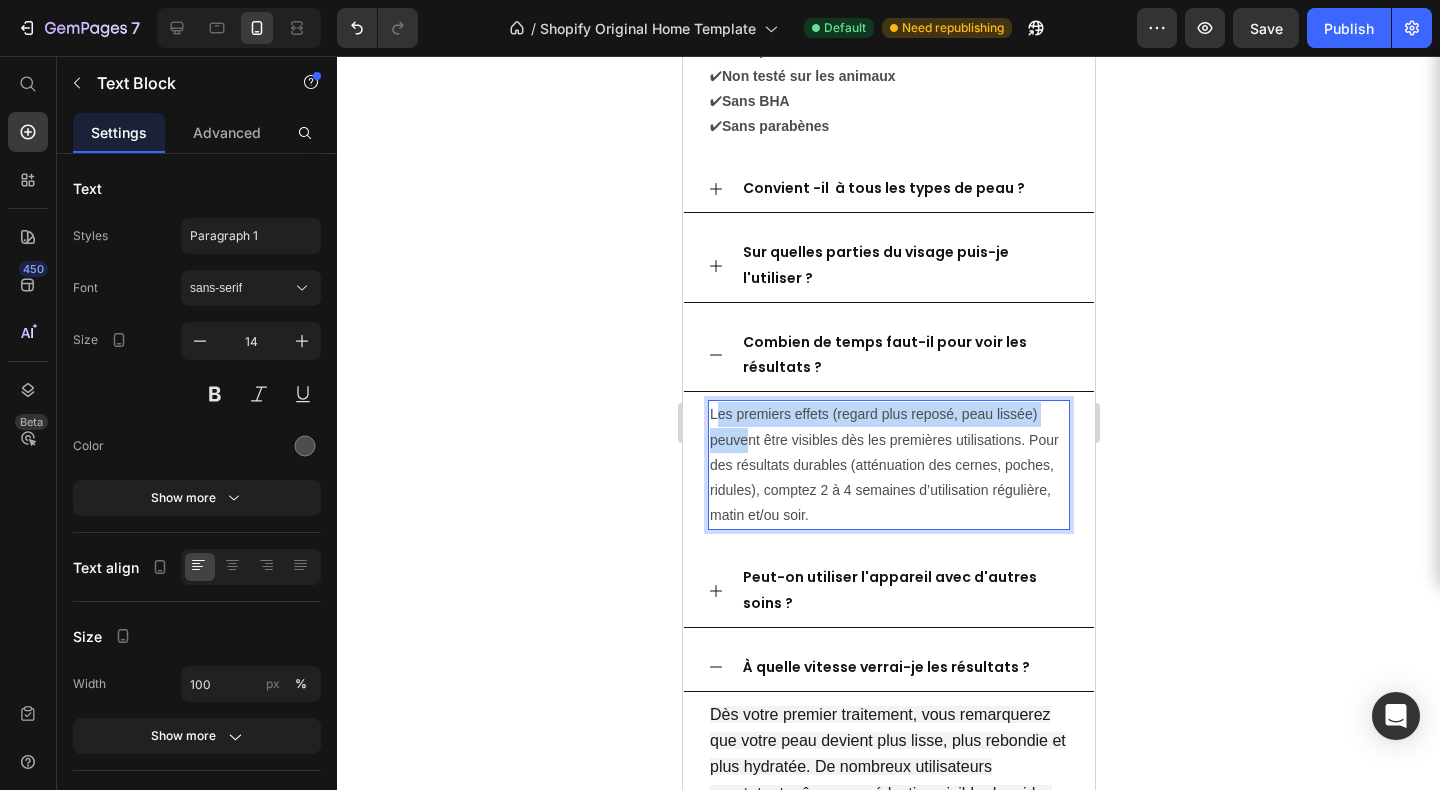 drag, startPoint x: 713, startPoint y: 417, endPoint x: 745, endPoint y: 434, distance: 36.23534 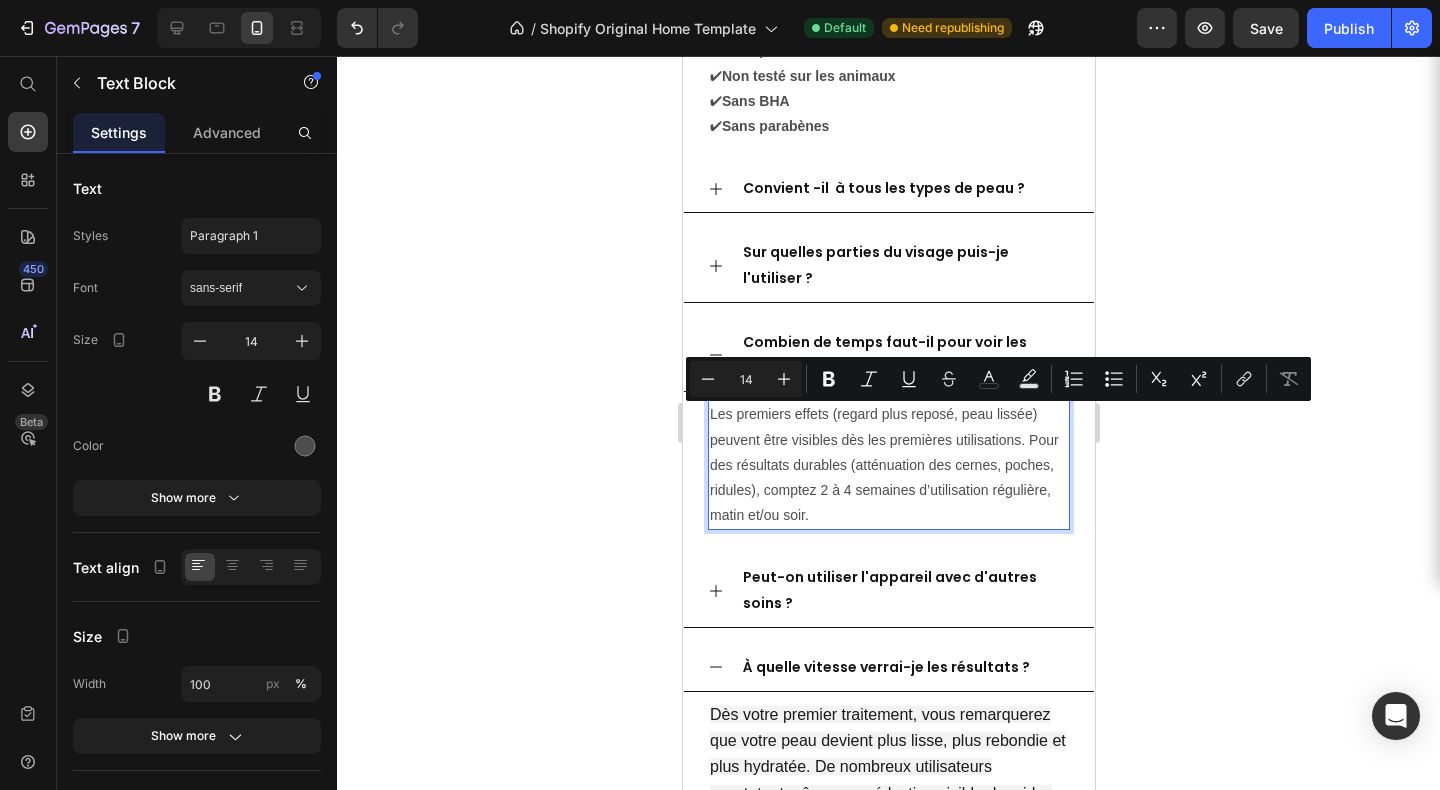 click on "Les premiers effets (regard plus reposé, peau lissée) peuvent être visibles dès les premières utilisations. Pour des résultats durables (atténuation des cernes, poches, ridules), comptez 2 à 4 semaines d’utilisation régulière, matin et/ou soir." at bounding box center (888, 465) 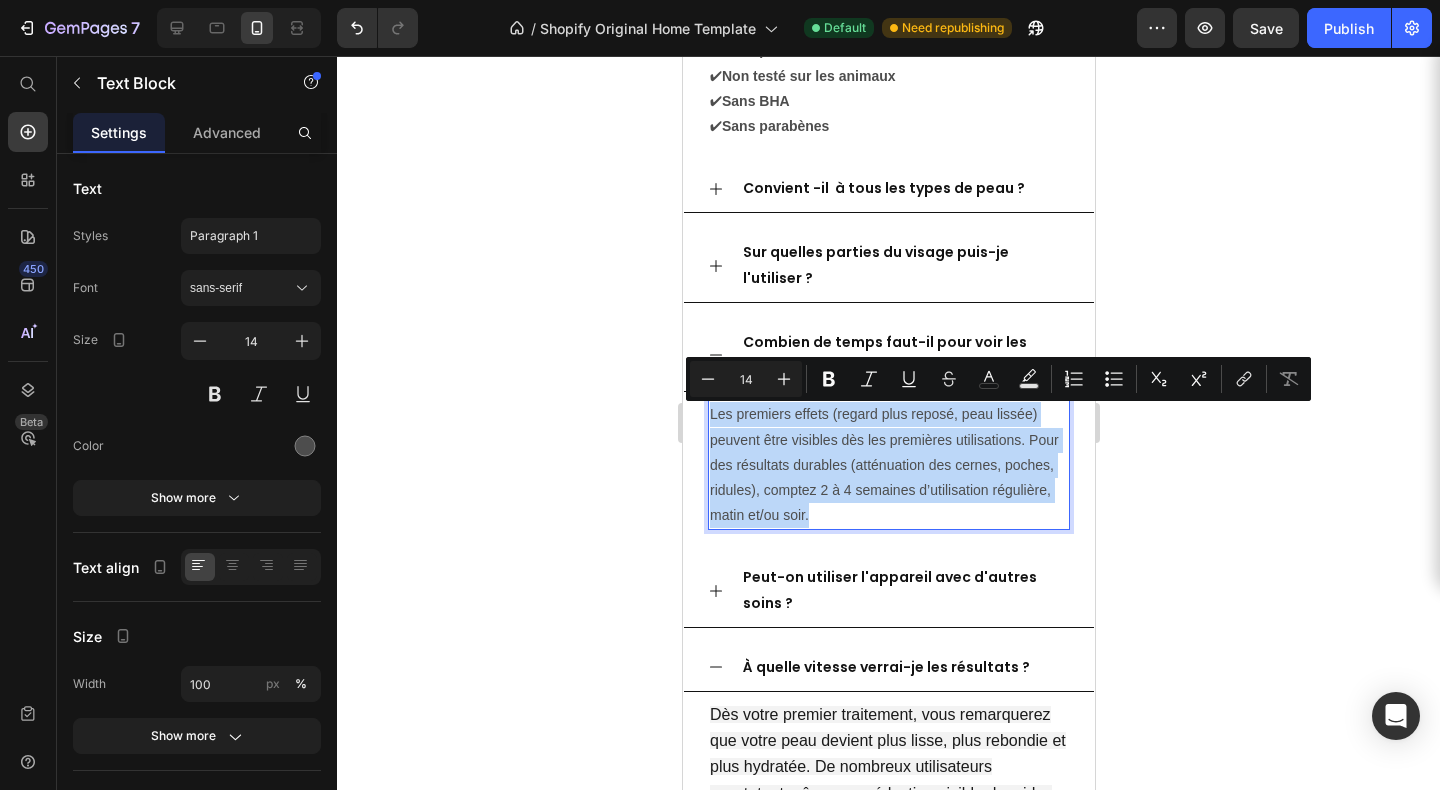 drag, startPoint x: 709, startPoint y: 422, endPoint x: 873, endPoint y: 514, distance: 188.04254 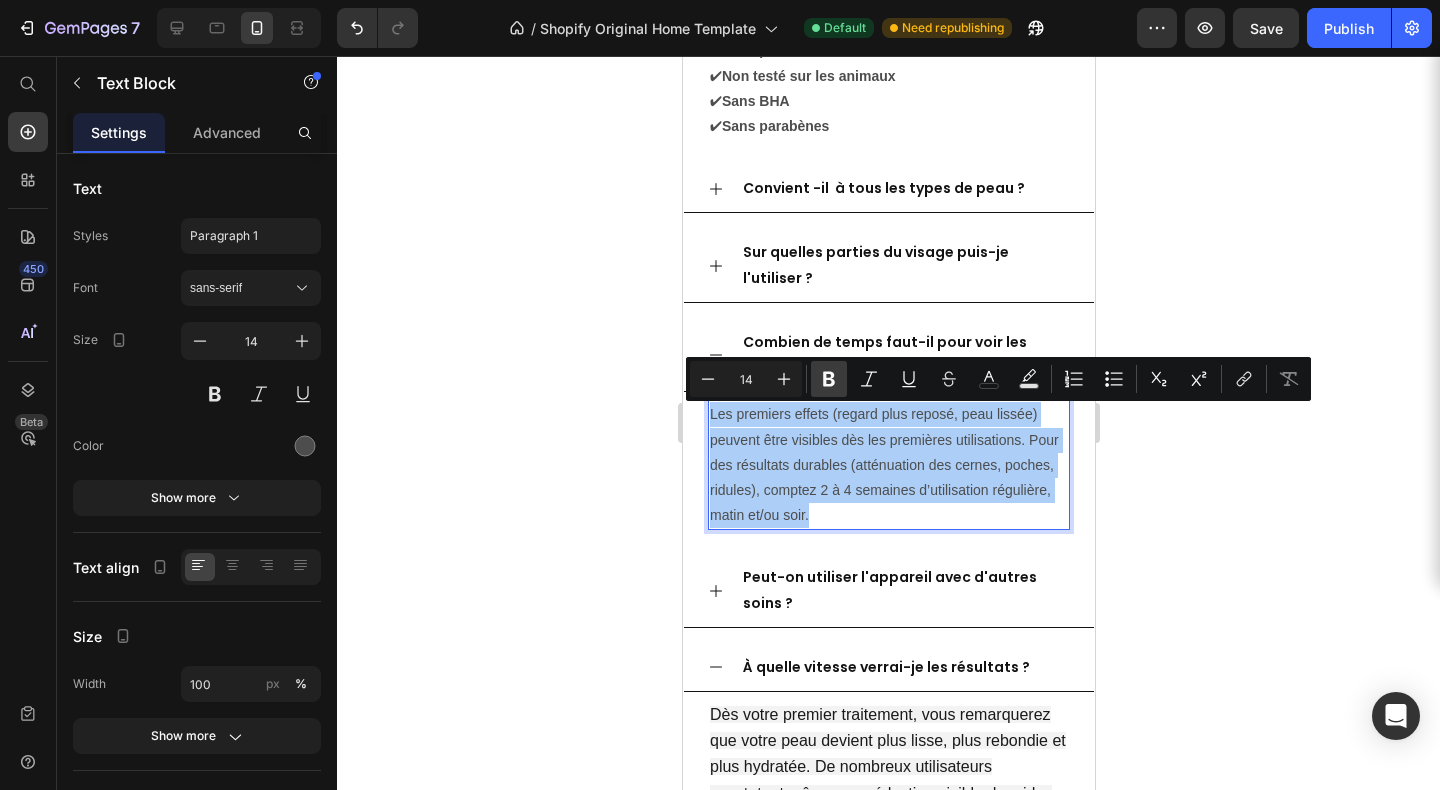 click 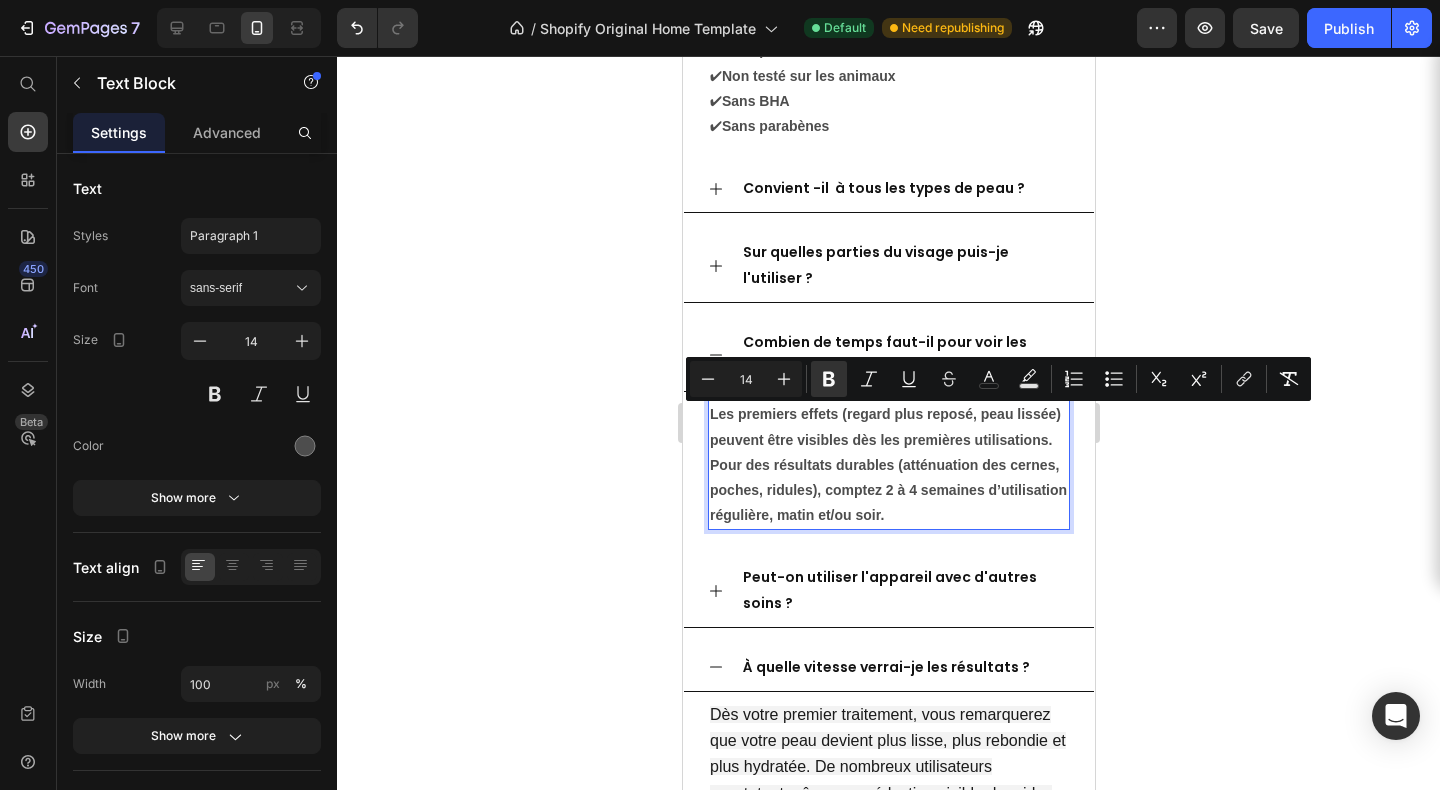 click on "Les premiers effets (regard plus reposé, peau lissée) peuvent être visibles dès les premières utilisations. Pour des résultats durables (atténuation des cernes, poches, ridules), comptez 2 à 4 semaines d’utilisation régulière, matin et/ou soir." at bounding box center [888, 465] 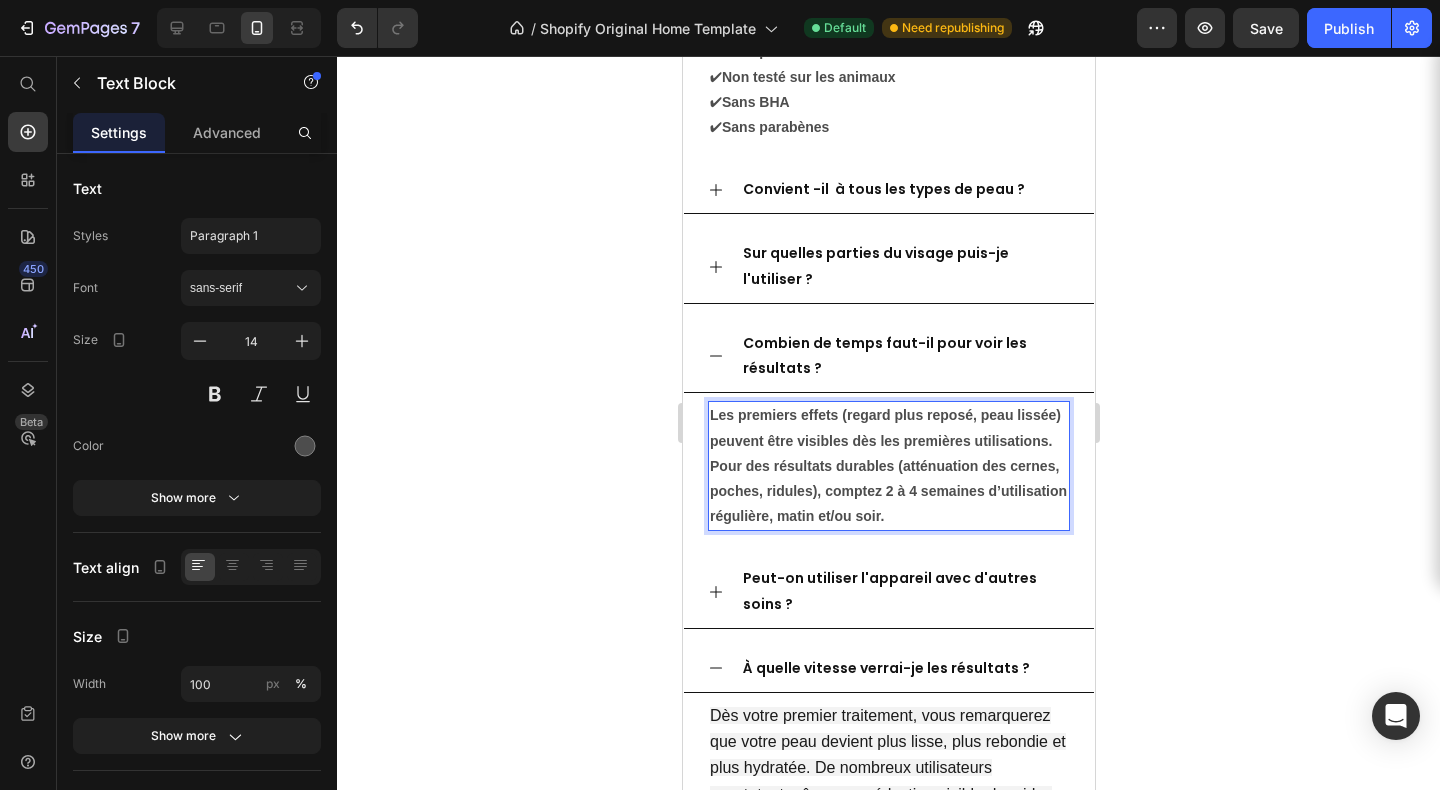 scroll, scrollTop: 5796, scrollLeft: 0, axis: vertical 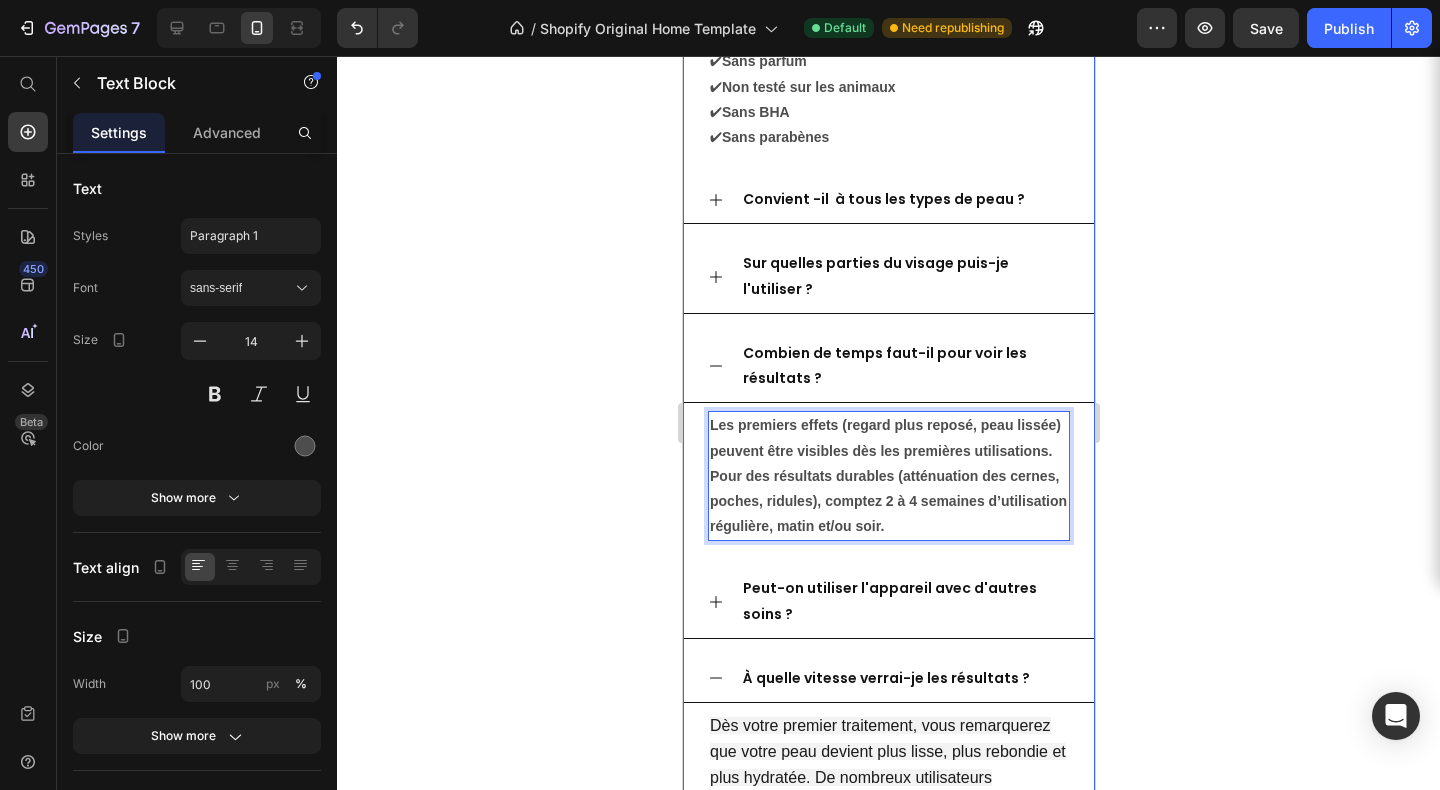 click 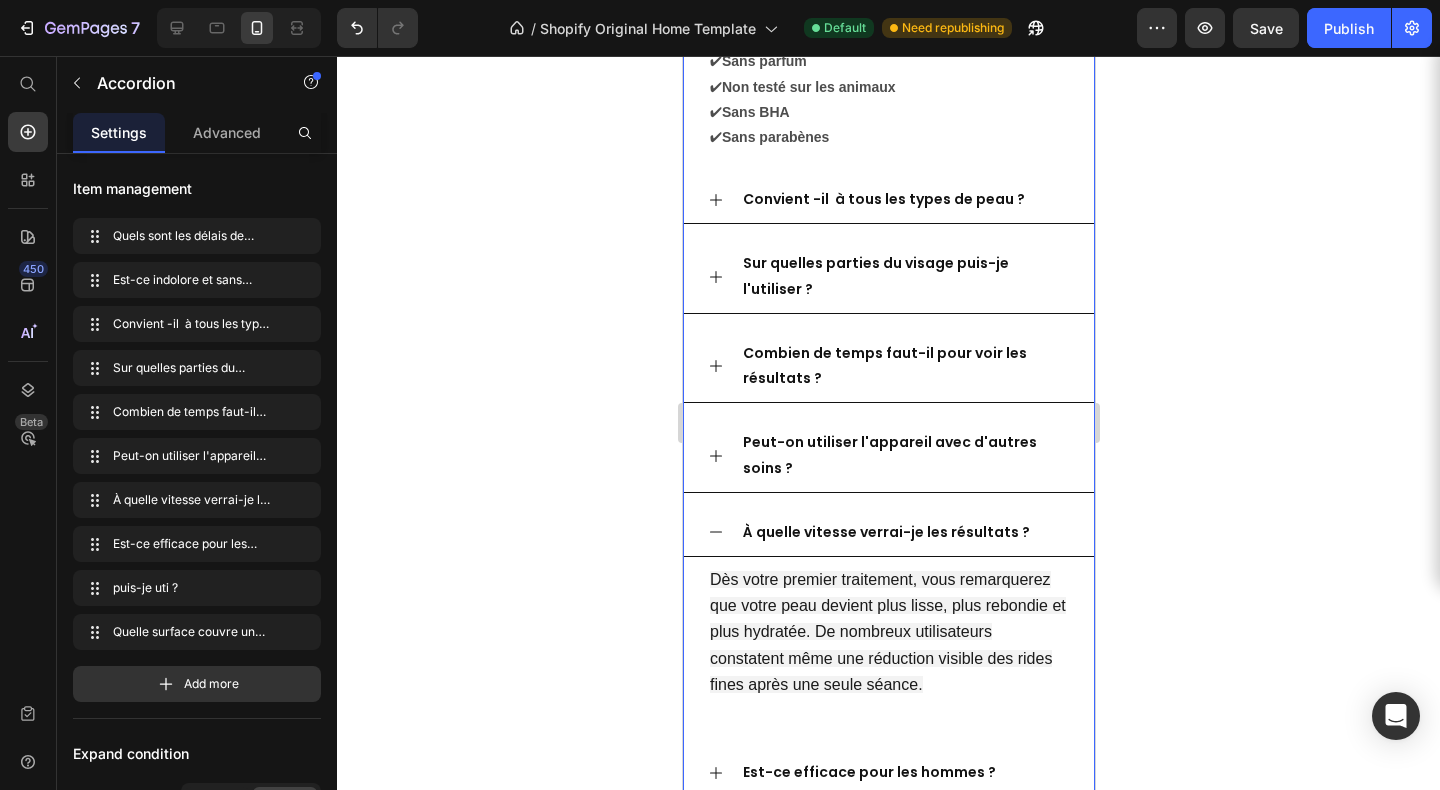 click 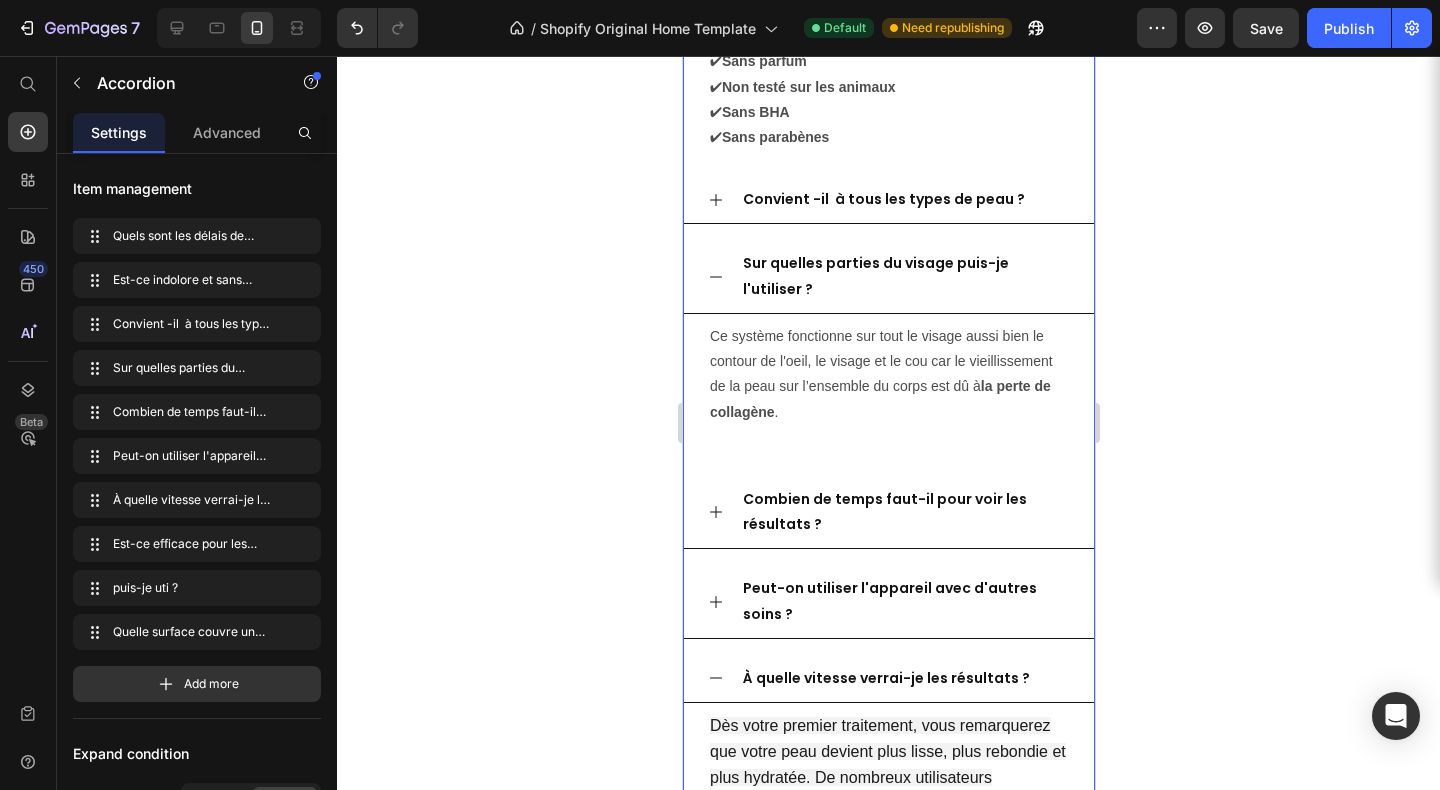 click 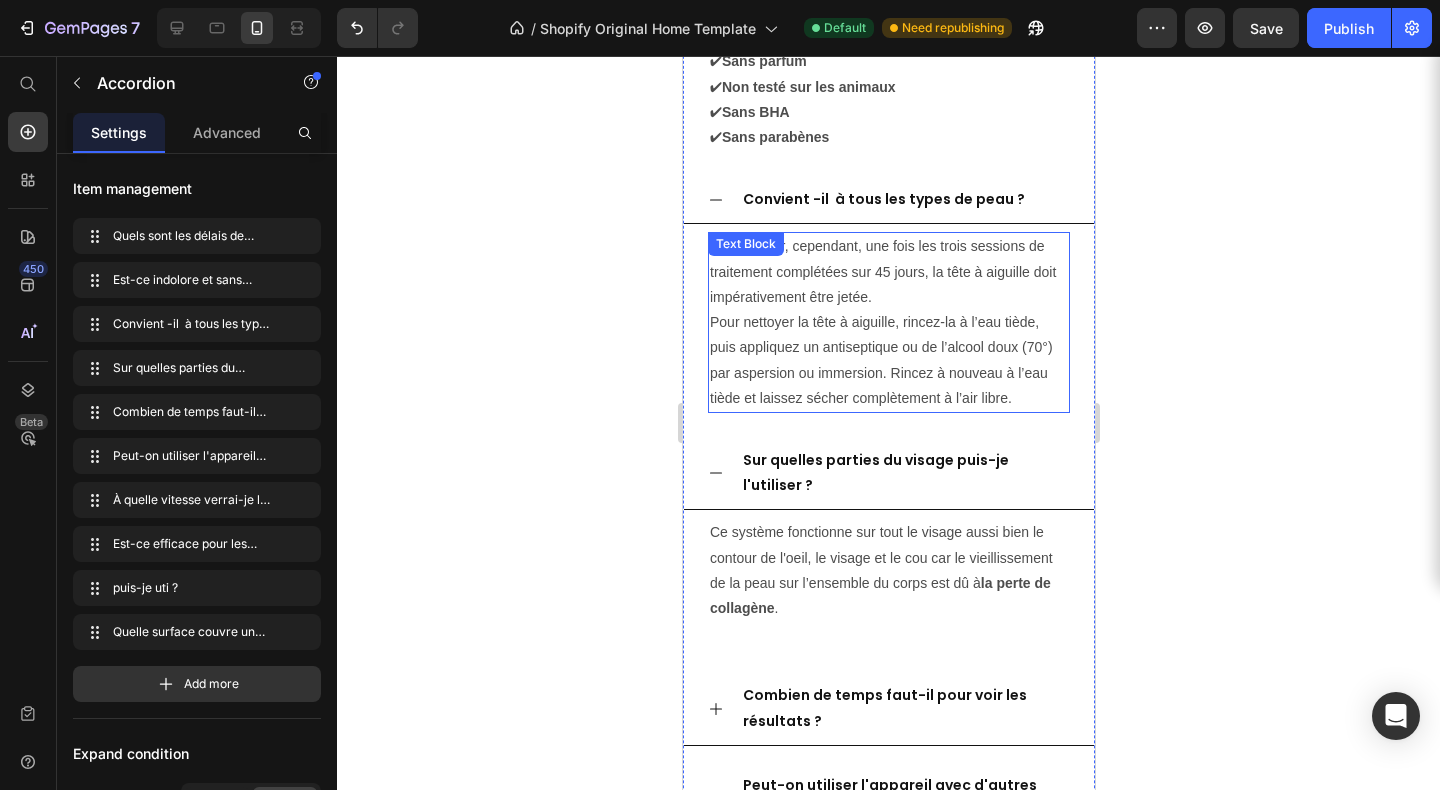 click on "Oui bien sûr, cependant, une fois les trois sessions de traitement complétées sur 45 jours, la tête à aiguille doit impérativement être jetée." at bounding box center [888, 272] 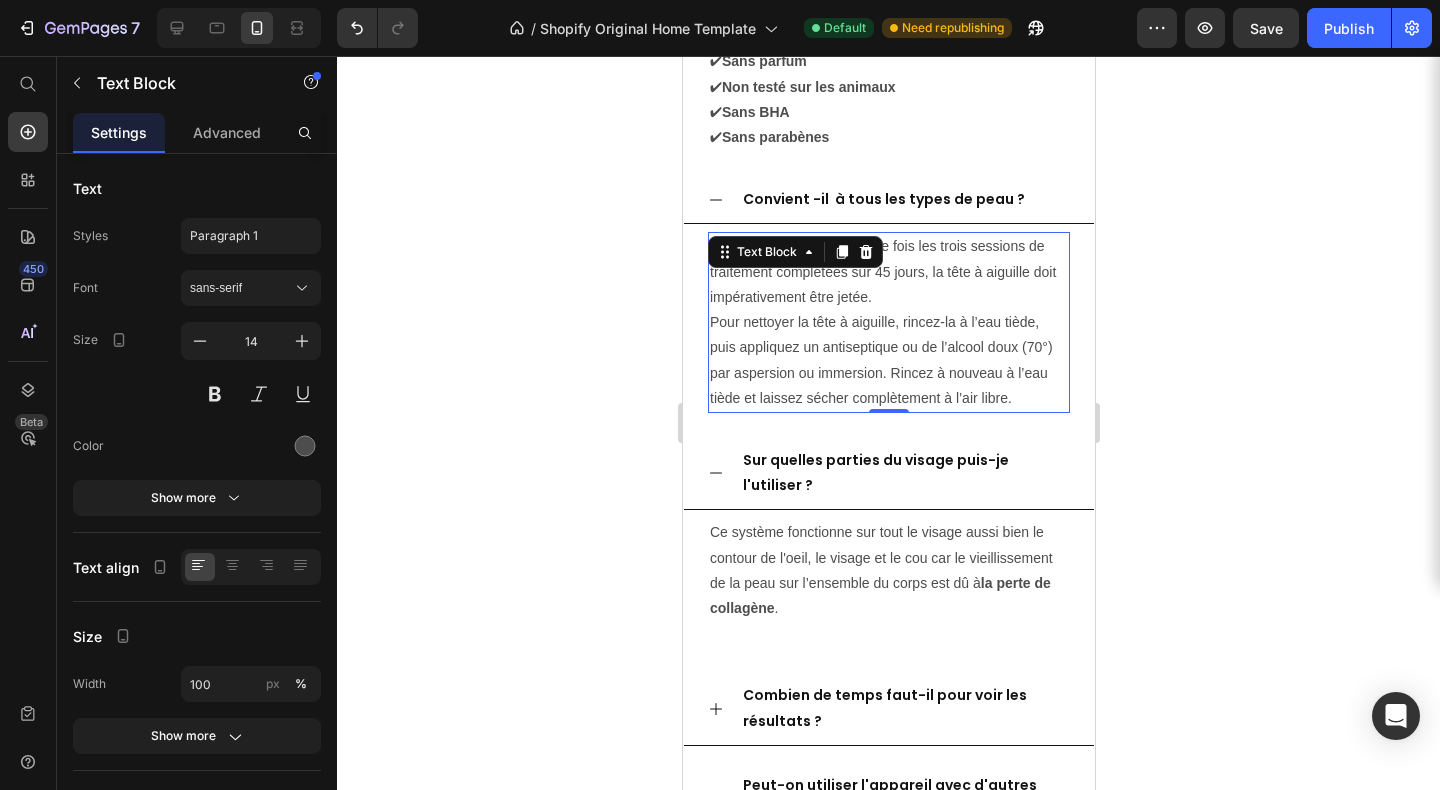 click on "Pour nettoyer la tête à aiguille, rincez-la à l’eau tiède, puis appliquez un antiseptique ou de l’alcool doux (70°) par aspersion ou immersion. Rincez à nouveau à l’eau tiède et laissez sécher complètement à l’air libre." at bounding box center (888, 360) 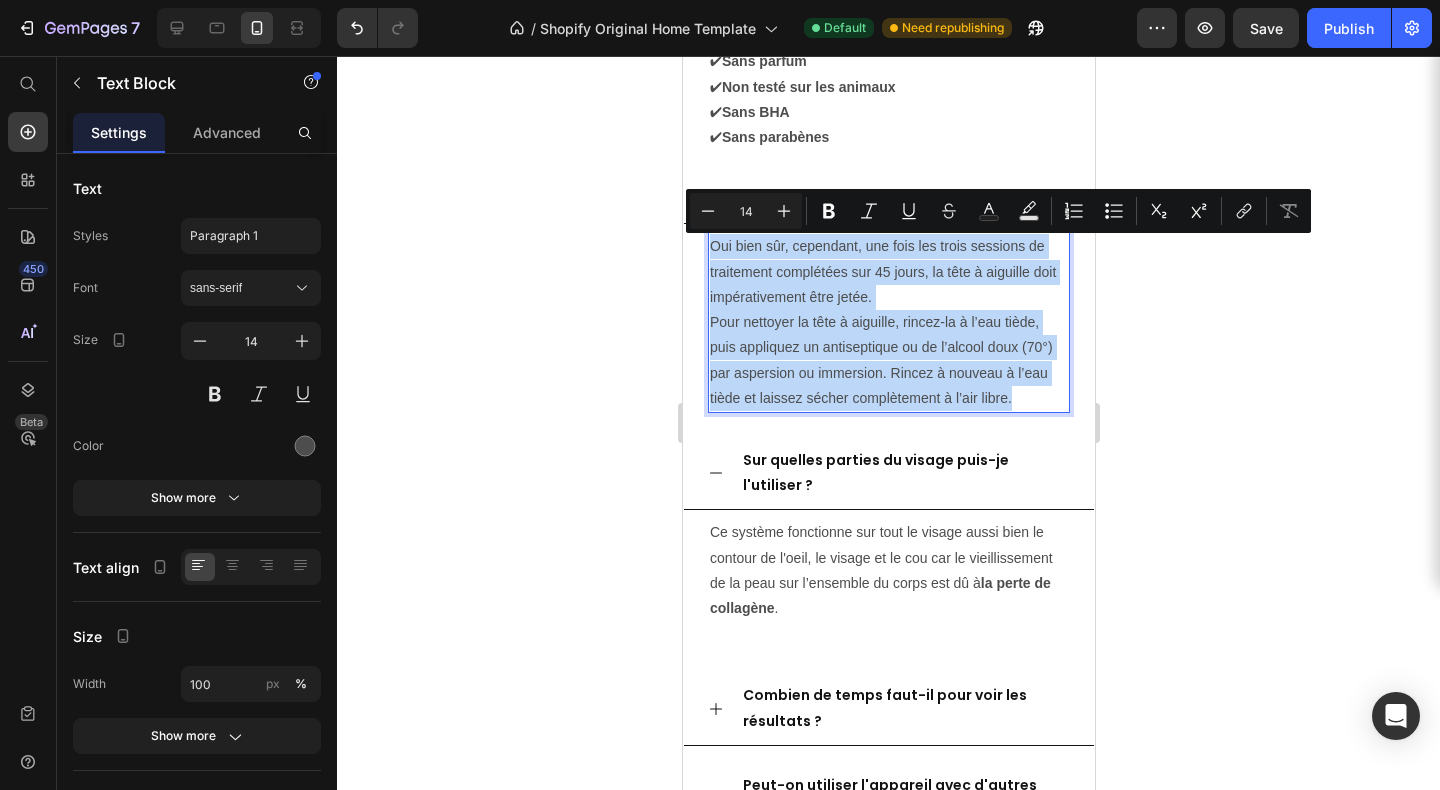 drag, startPoint x: 710, startPoint y: 248, endPoint x: 1016, endPoint y: 396, distance: 339.91174 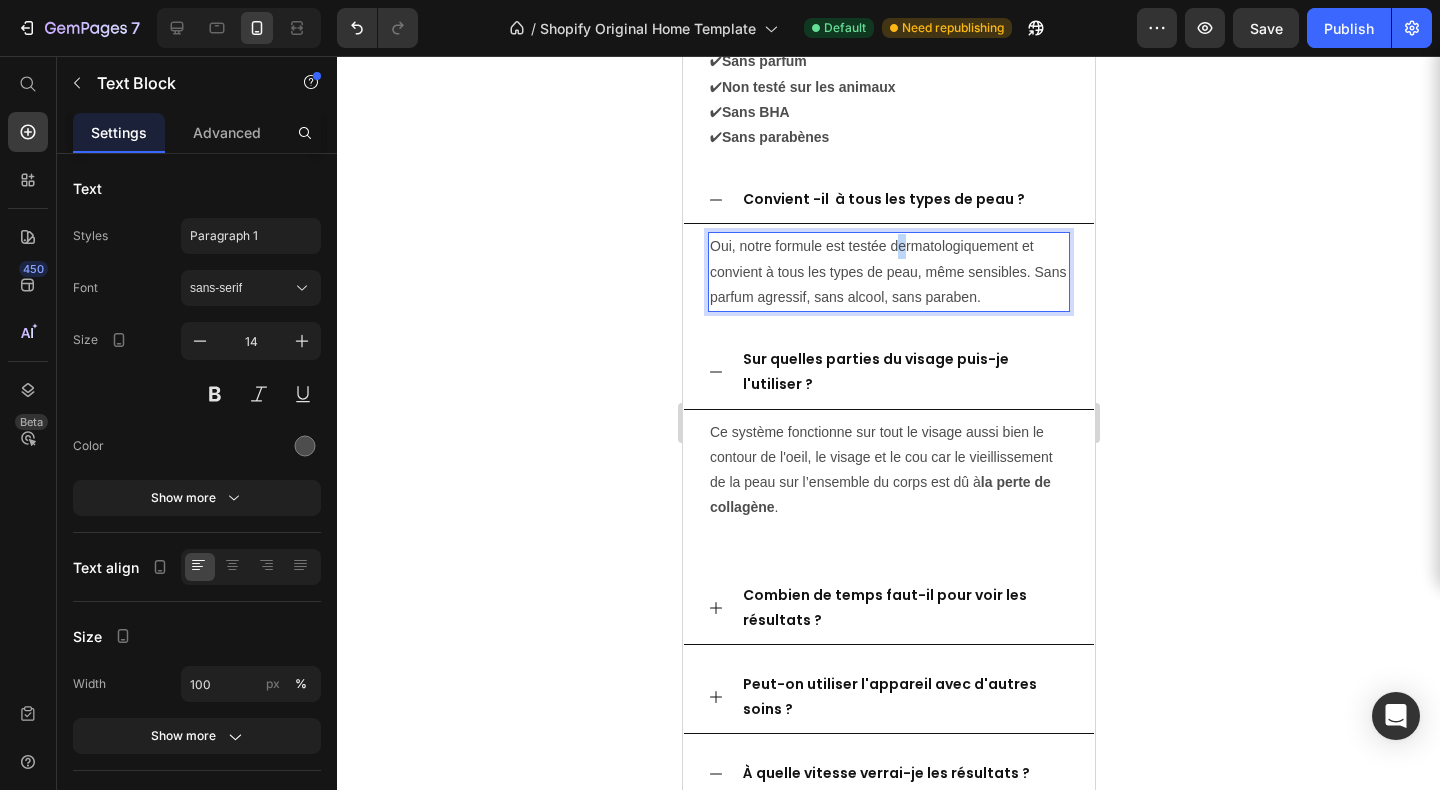 click on "Oui, notre formule est testée dermatologiquement et convient à tous les types de peau, même sensibles. Sans parfum agressif, sans alcool, sans paraben." at bounding box center (888, 272) 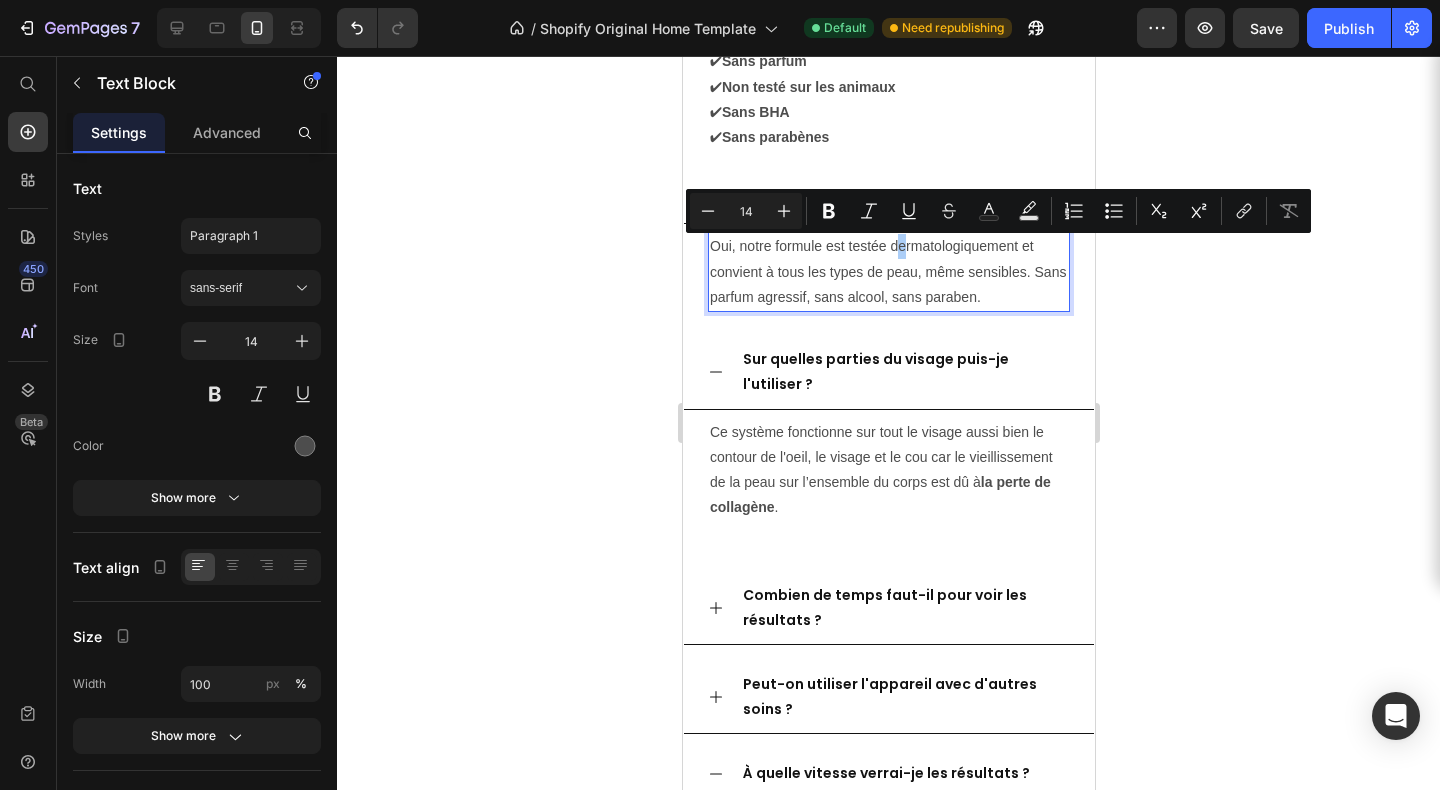 click 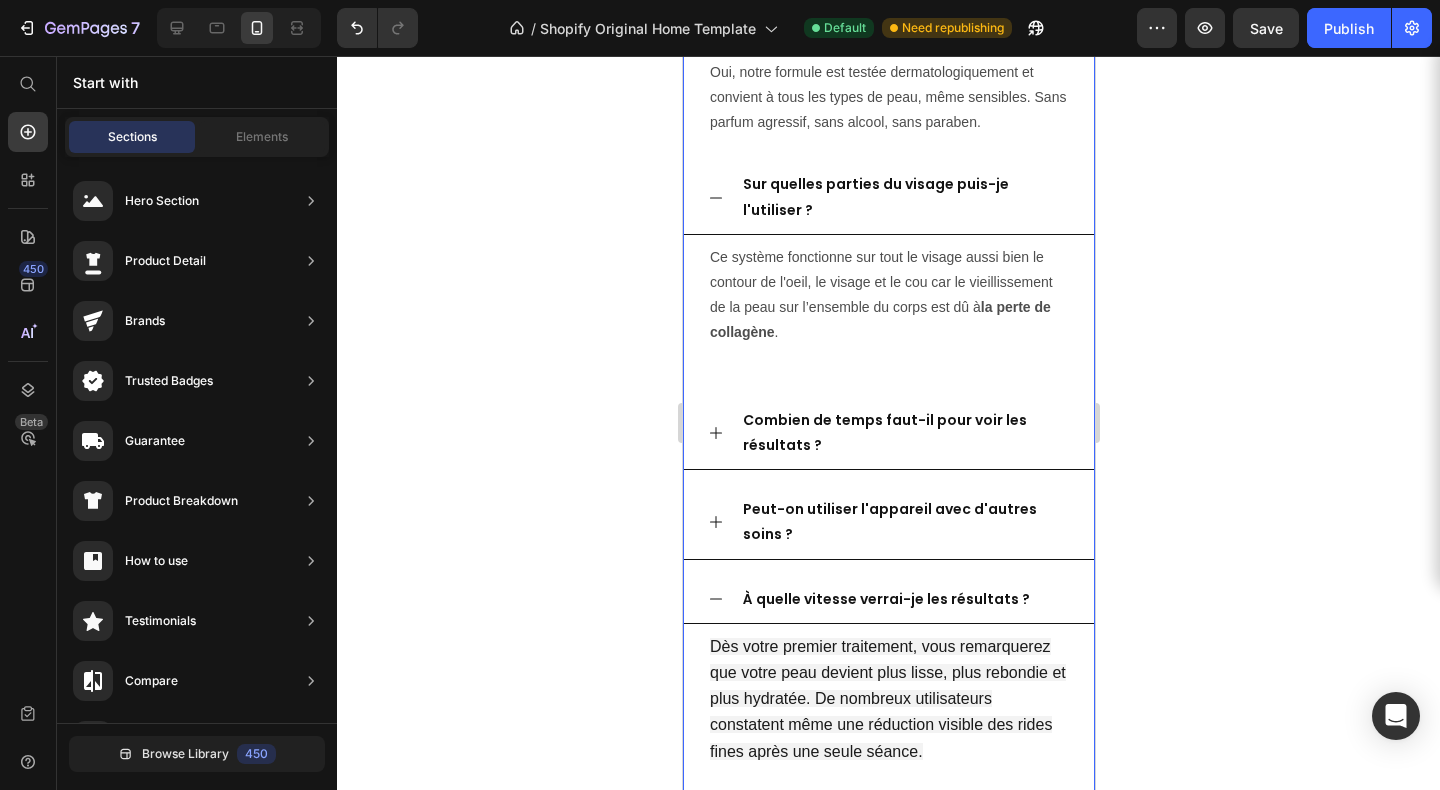 scroll, scrollTop: 6060, scrollLeft: 0, axis: vertical 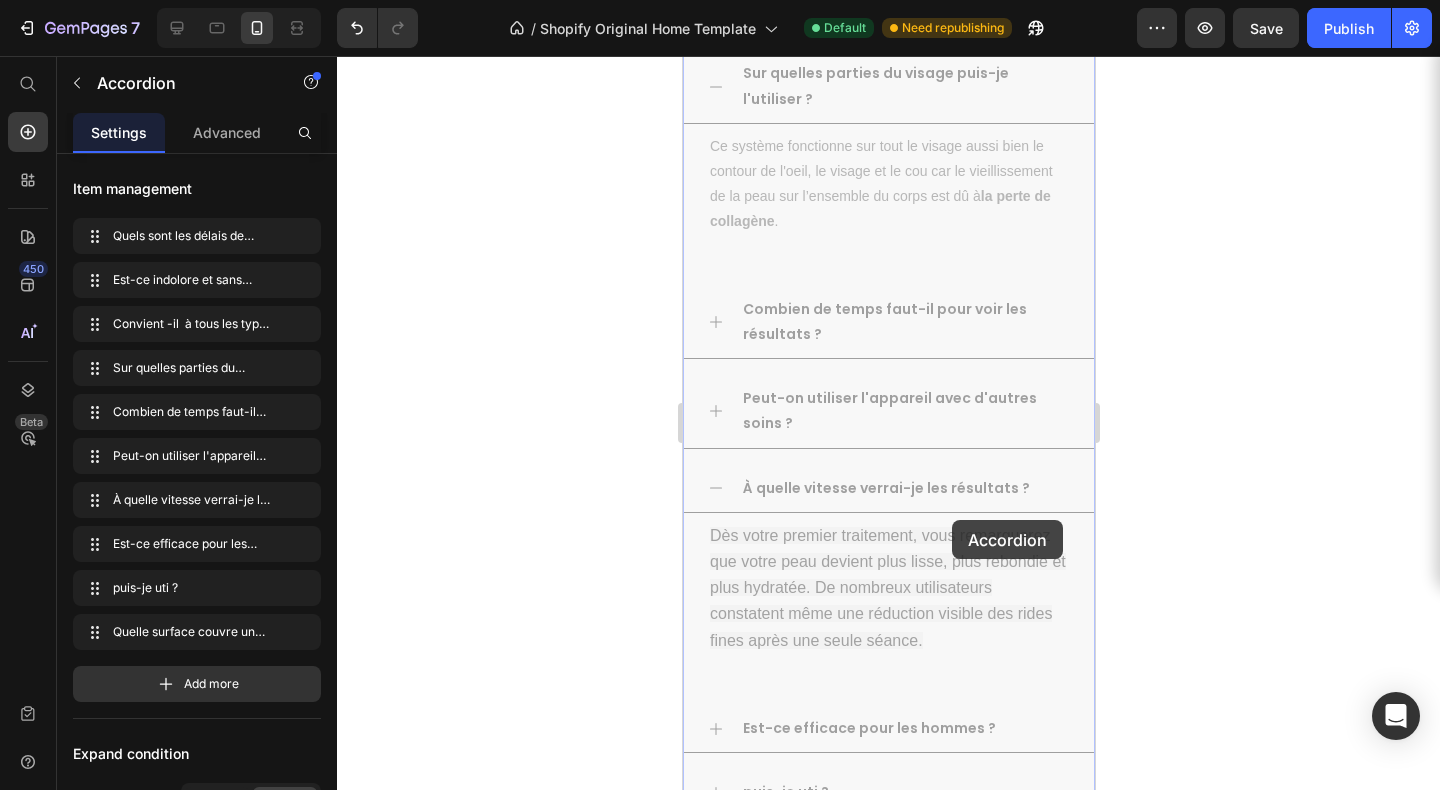 drag, startPoint x: 746, startPoint y: 515, endPoint x: 783, endPoint y: 516, distance: 37.01351 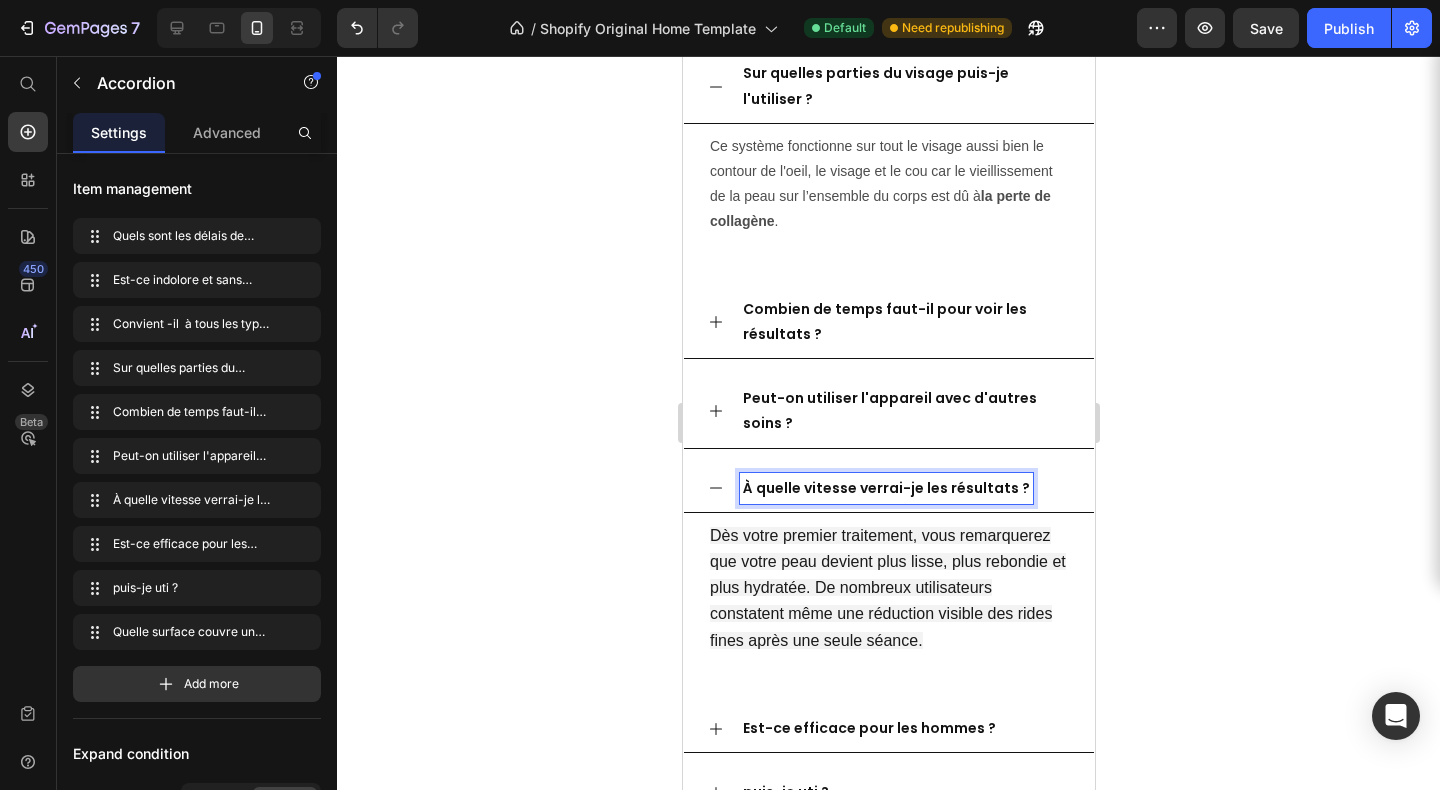 click on "À quelle vitesse verrai-je les résultats ?" at bounding box center (885, 488) 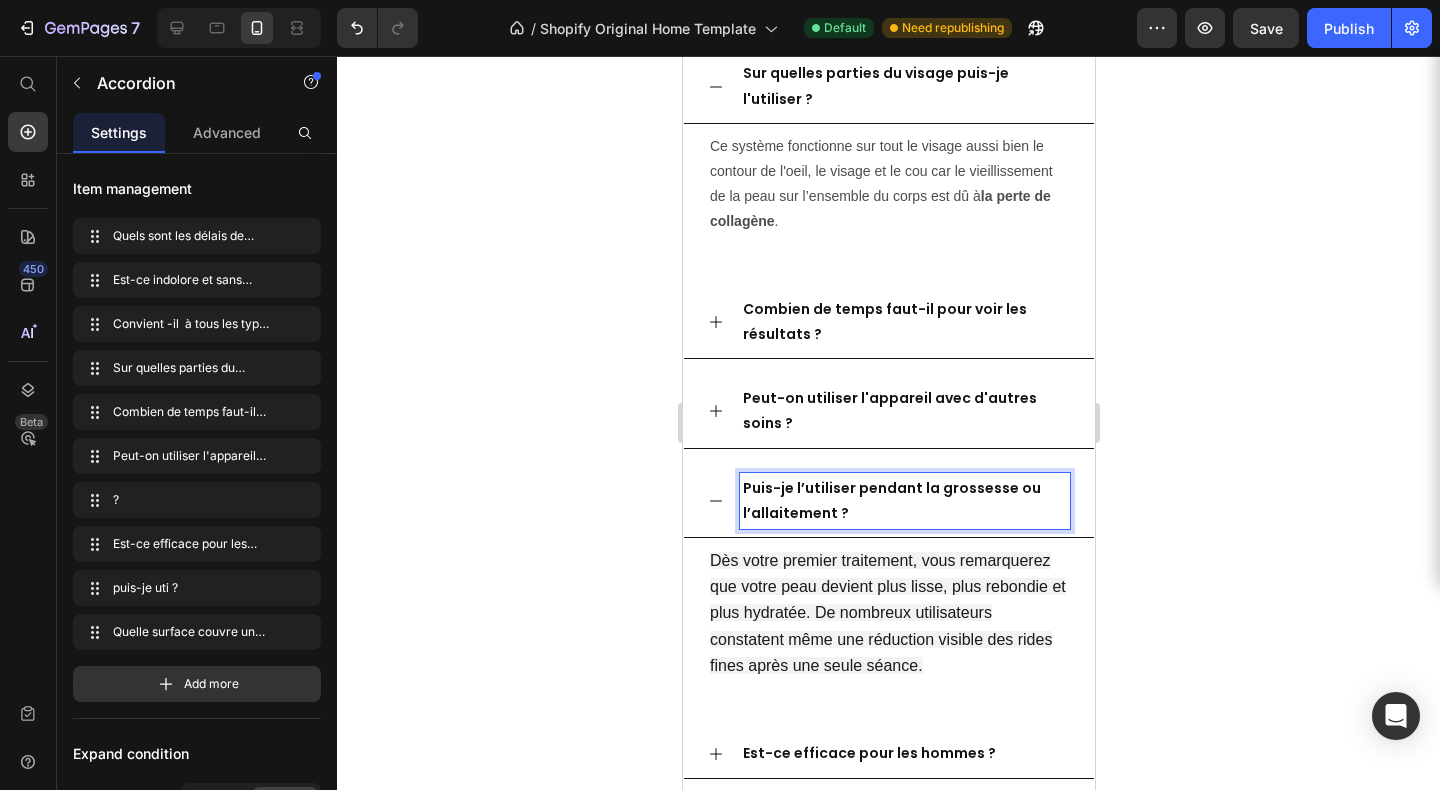 click on "Dès votre premier traitement, vous remarquerez que votre peau devient plus lisse, plus rebondie et plus hydratée. De nombreux utilisateurs constatent même une réduction visible des rides fines après une seule séance.   Text Block" at bounding box center [888, 626] 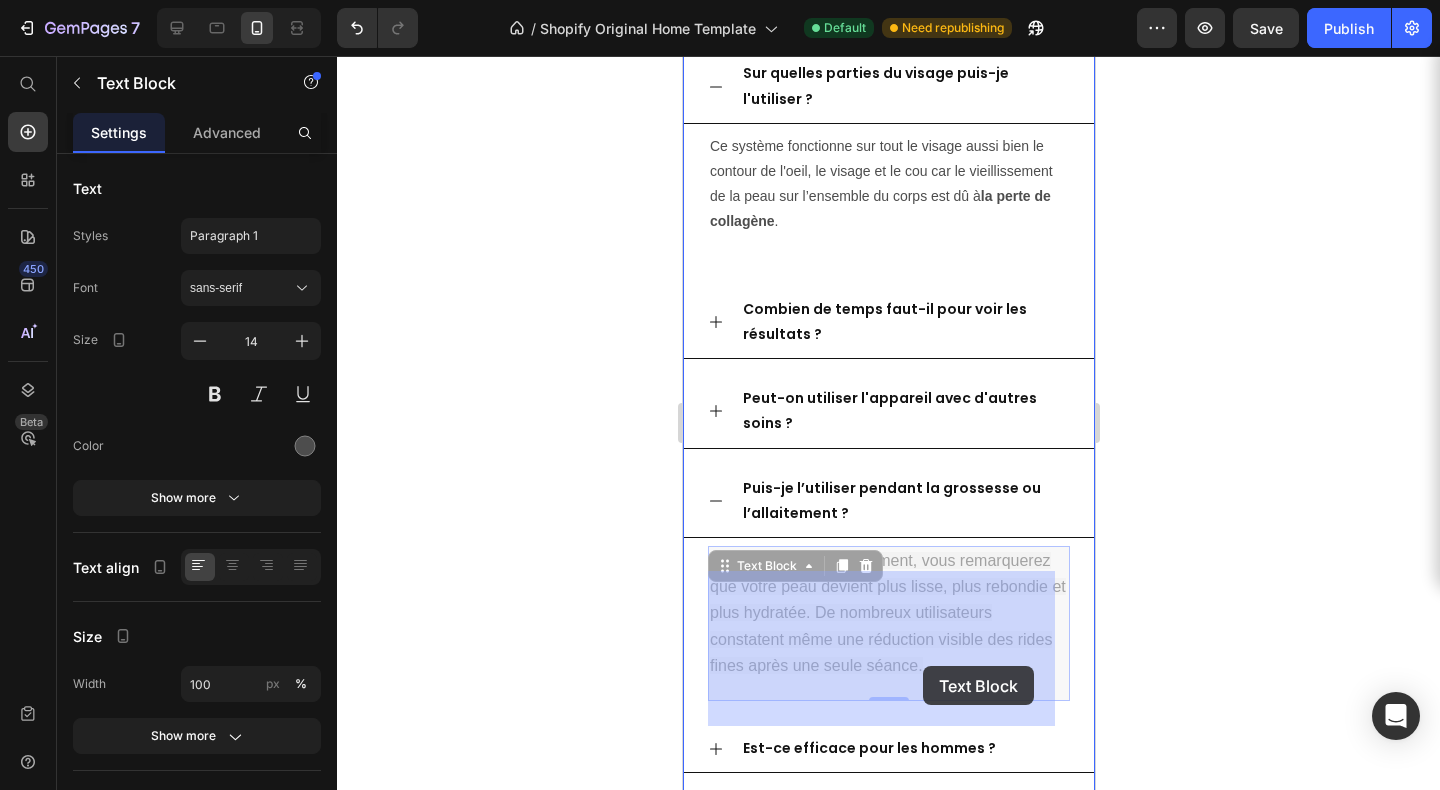 drag, startPoint x: 711, startPoint y: 582, endPoint x: 921, endPoint y: 652, distance: 221.35944 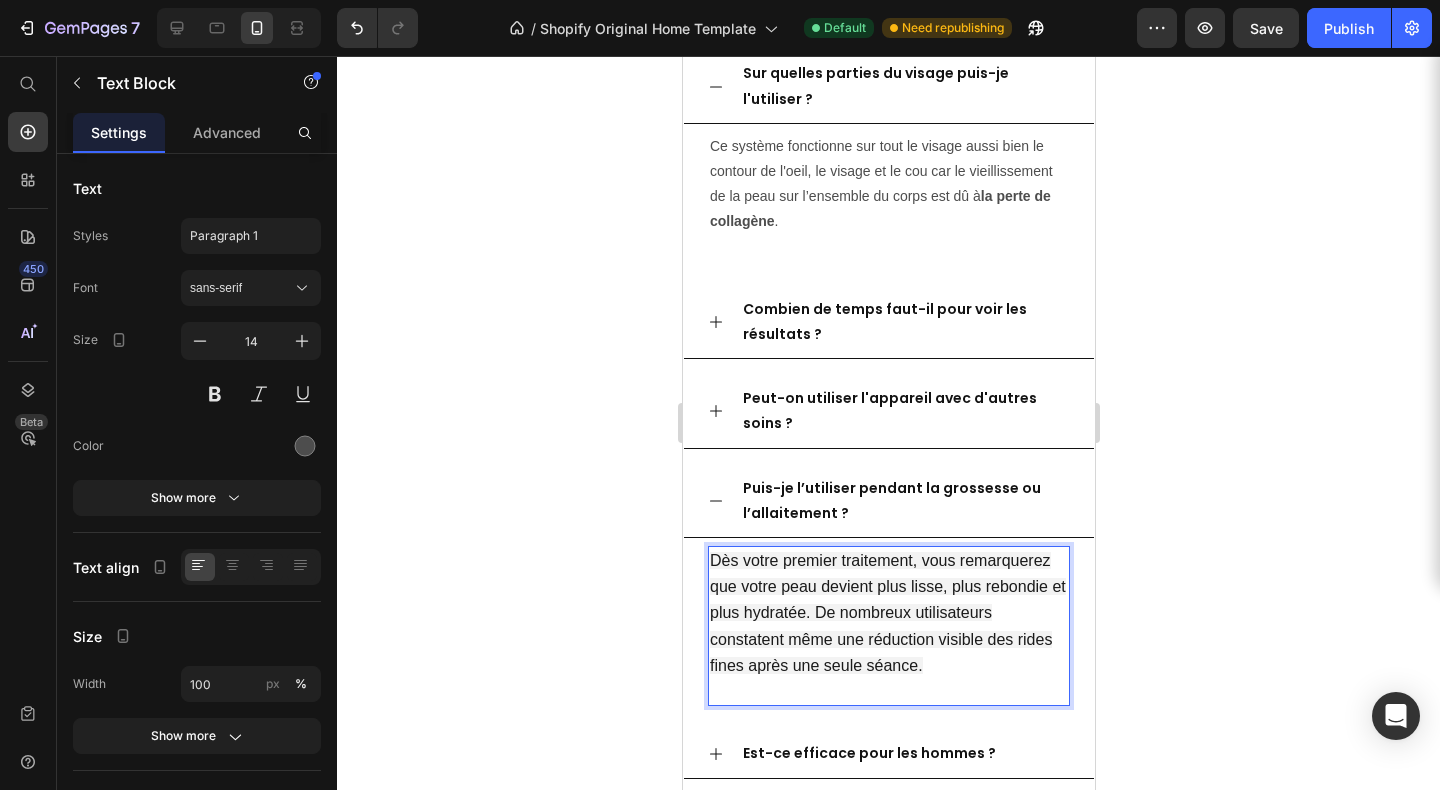 click on "Dès votre premier traitement, vous remarquerez que votre peau devient plus lisse, plus rebondie et plus hydratée. De nombreux utilisateurs constatent même une réduction visible des rides fines après une seule séance." at bounding box center [887, 613] 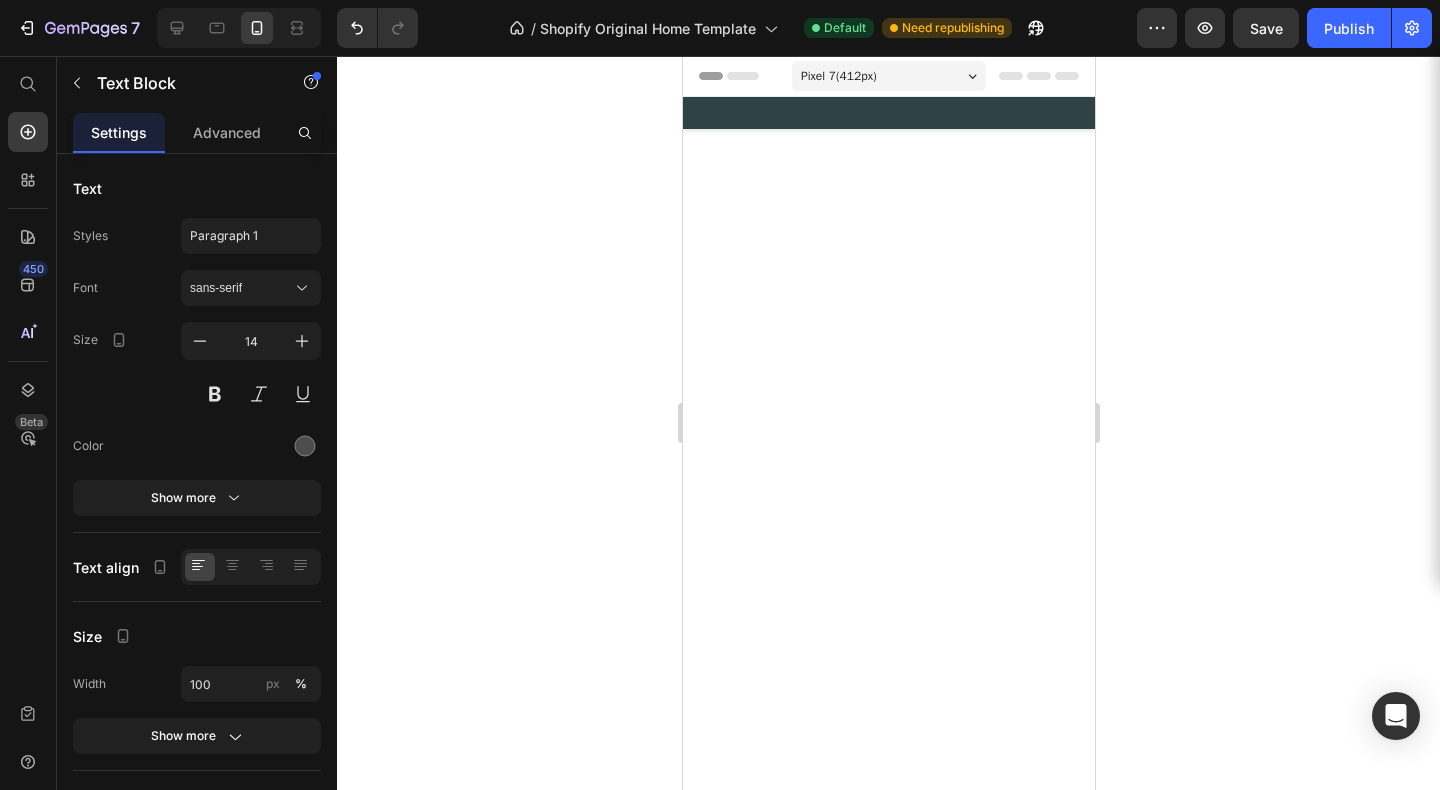 scroll, scrollTop: 6060, scrollLeft: 0, axis: vertical 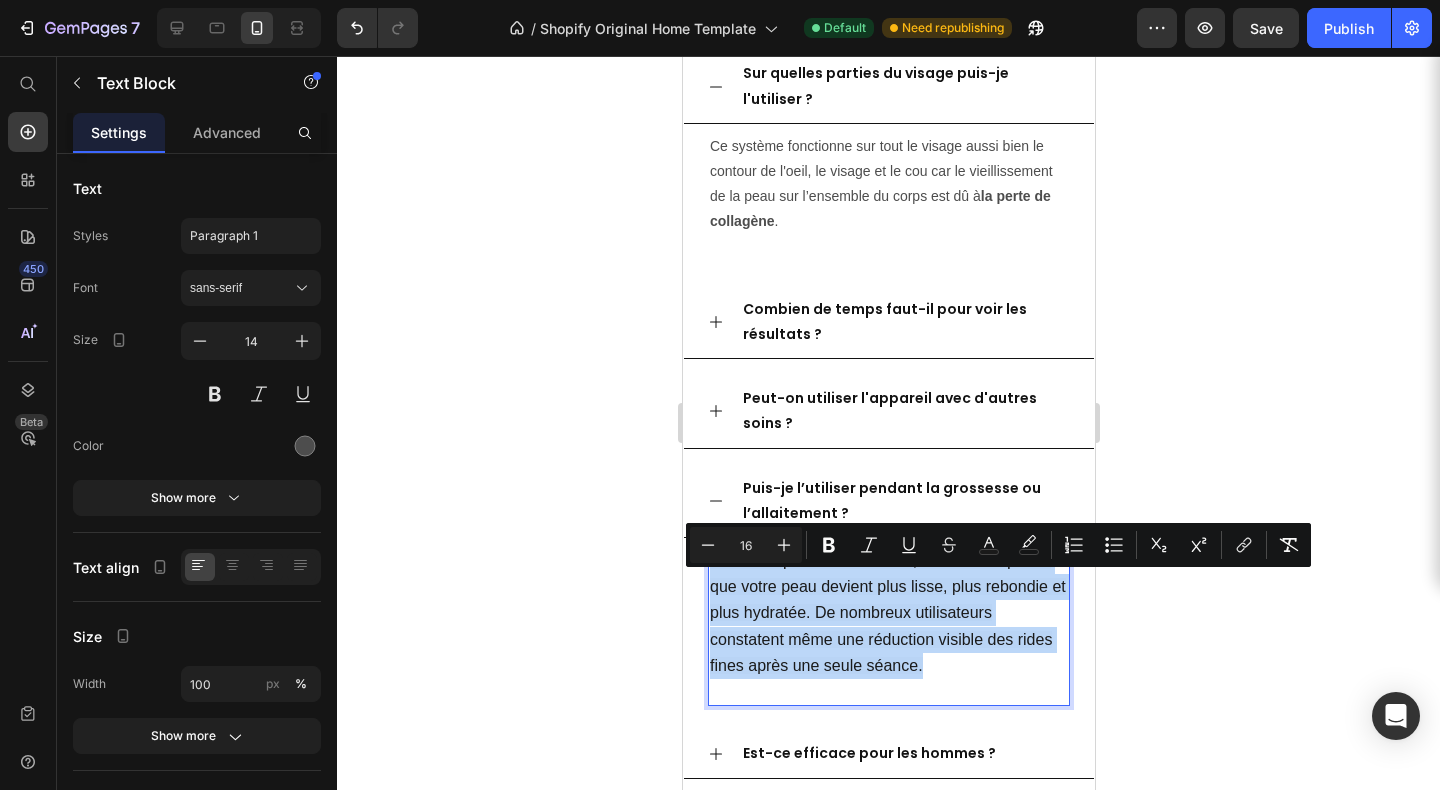 click on "Dès votre premier traitement, vous remarquerez que votre peau devient plus lisse, plus rebondie et plus hydratée. De nombreux utilisateurs constatent même une réduction visible des rides fines après une seule séance." at bounding box center (888, 626) 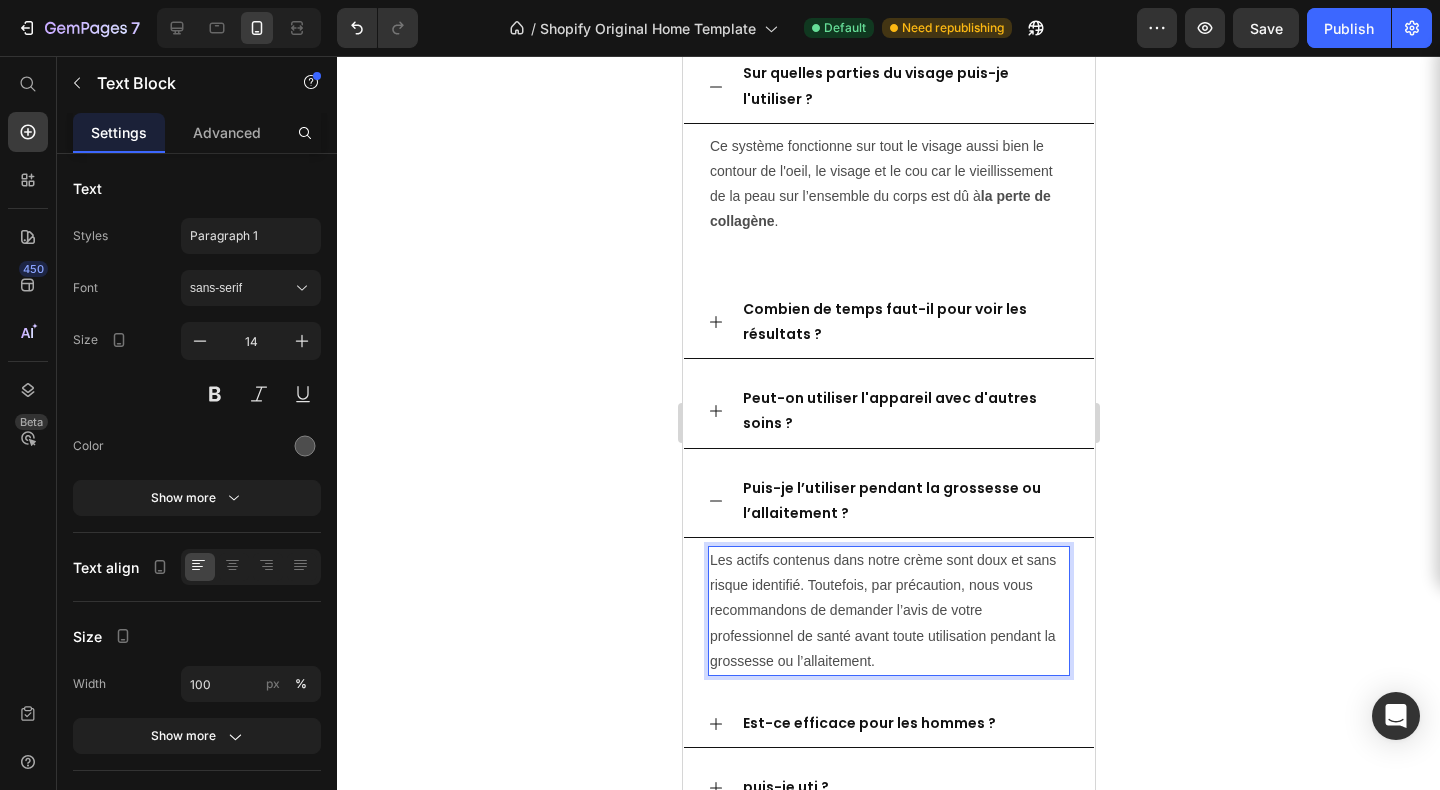 scroll, scrollTop: 6056, scrollLeft: 0, axis: vertical 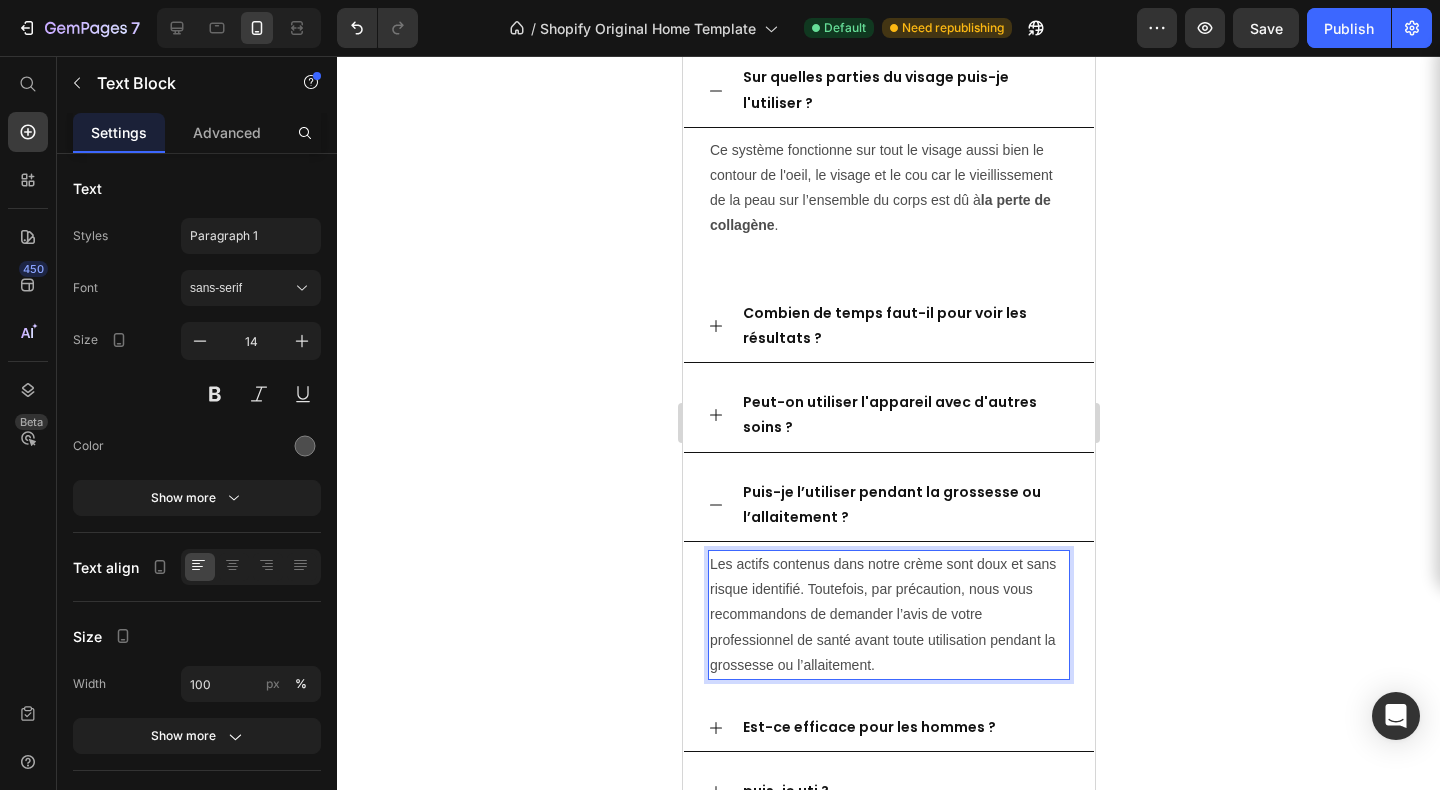 click on "⁠⁠⁠⁠⁠⁠⁠Les actifs contenus dans notre crème sont doux et sans risque identifié. Toutefois, par précaution, nous vous recommandons de demander l’avis de votre professionnel de santé avant toute utilisation pendant la grossesse ou l’allaitement." at bounding box center (888, 615) 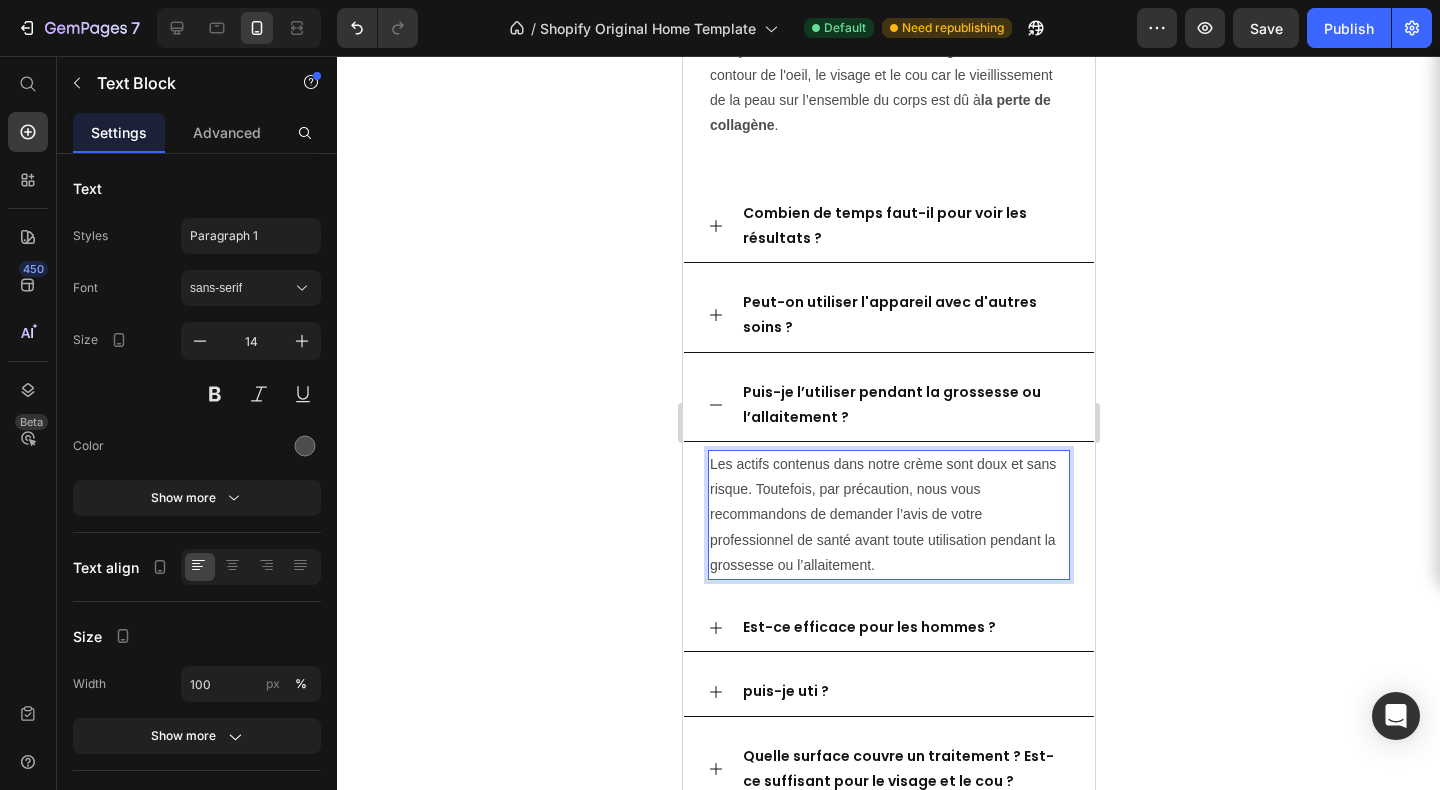 scroll, scrollTop: 6189, scrollLeft: 0, axis: vertical 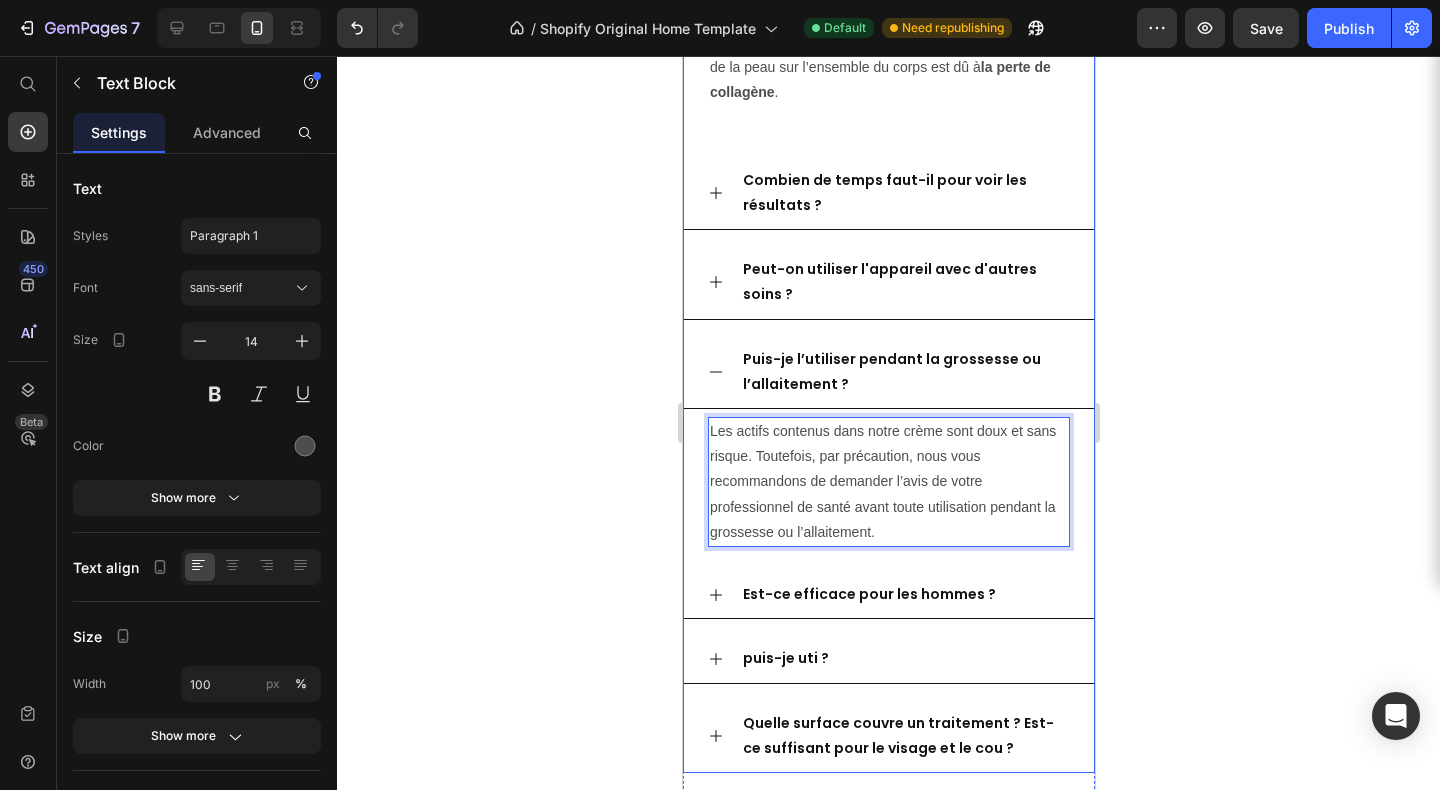 click 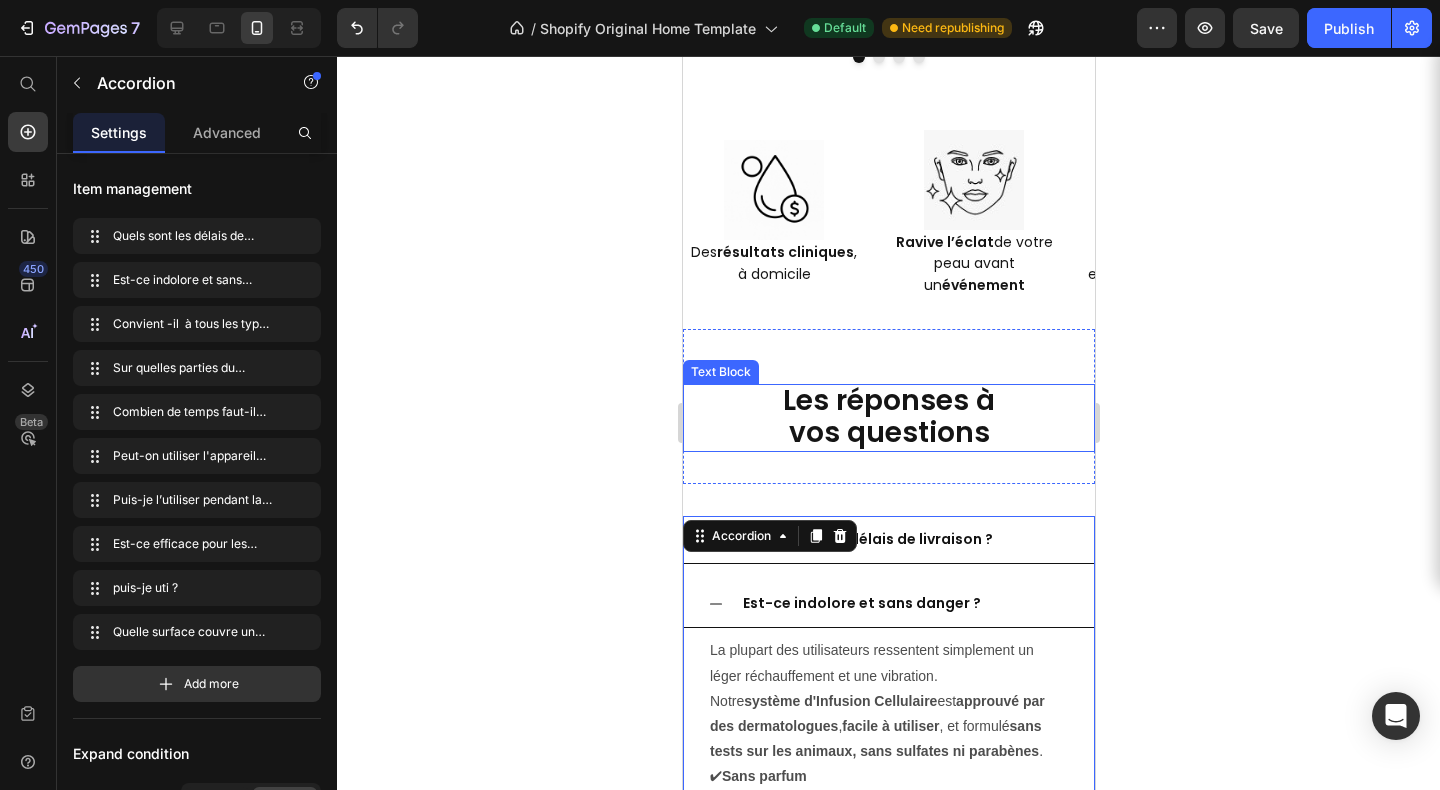 scroll, scrollTop: 5456, scrollLeft: 0, axis: vertical 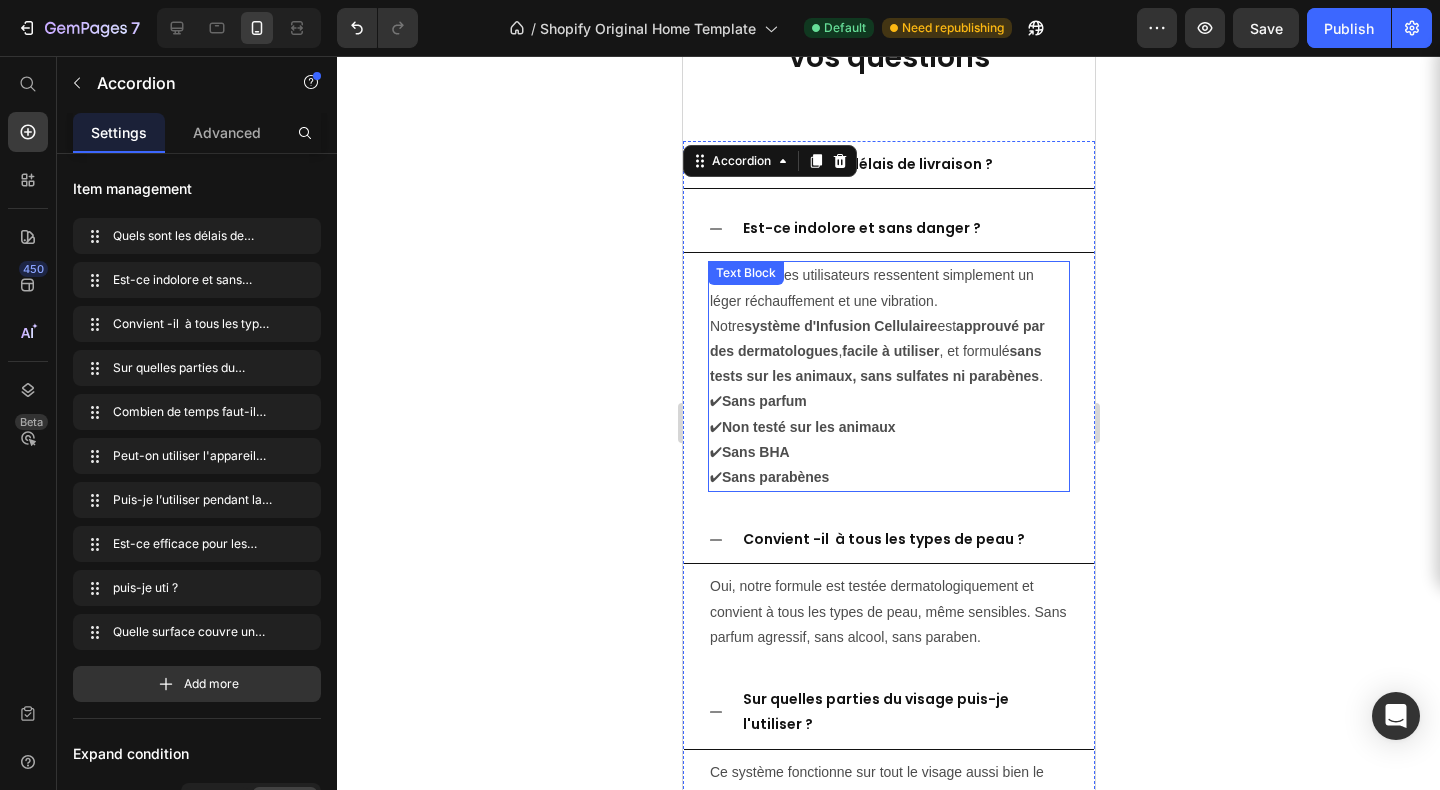 click on "La plupart des utilisateurs ressentent simplement un léger réchauffement et une vibration. Notre  système d'Infusion Cellulaire  est  approuvé par des dermatologues ,  facile à utiliser , et formulé  sans tests sur les animaux, sans sulfates ni parabènes . ✔  Sans parfum ✔  Non testé sur les animaux ✔  Sans BHA ✔  Sans parabènes Text Block" at bounding box center (888, 376) 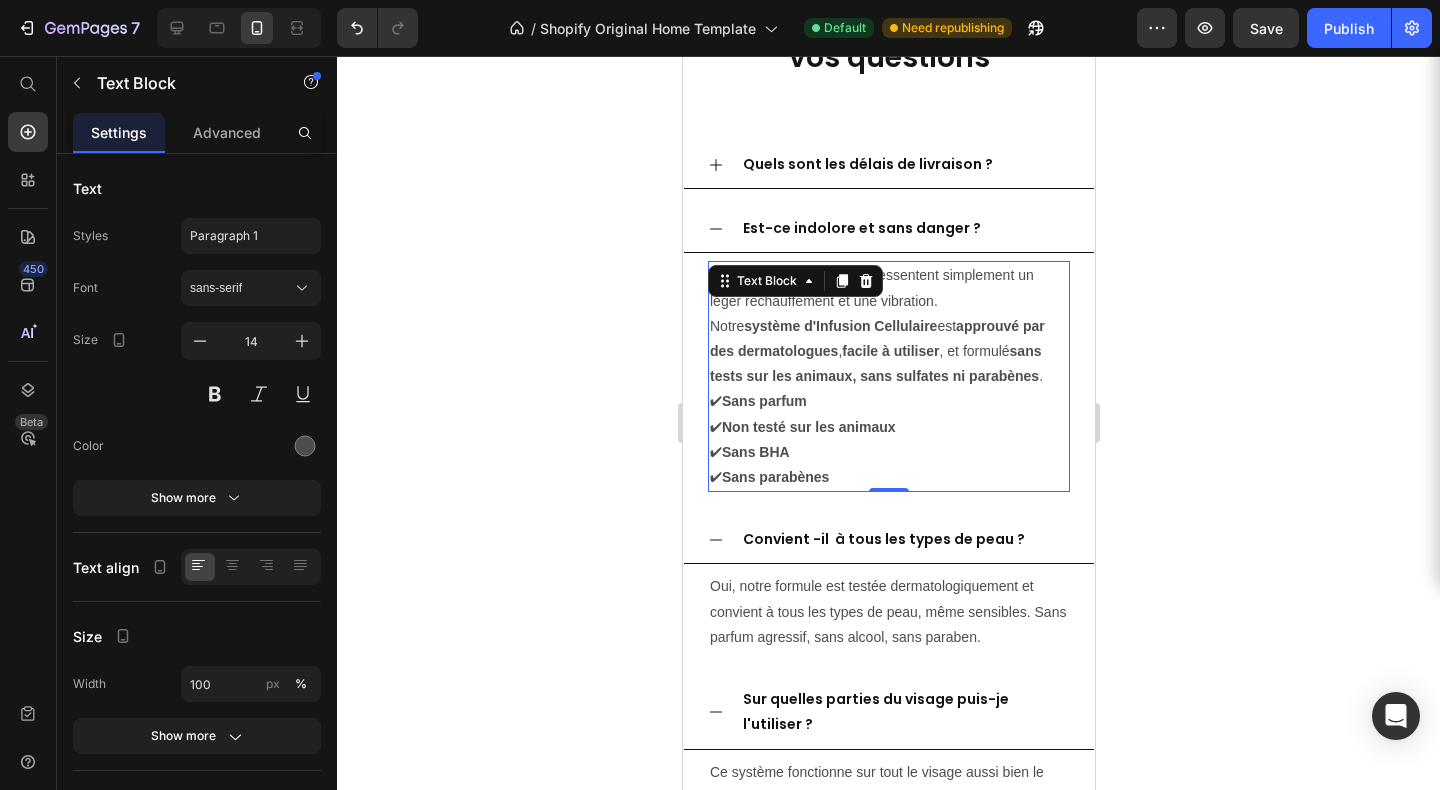 click on "système d'Infusion Cellulaire" at bounding box center (839, 326) 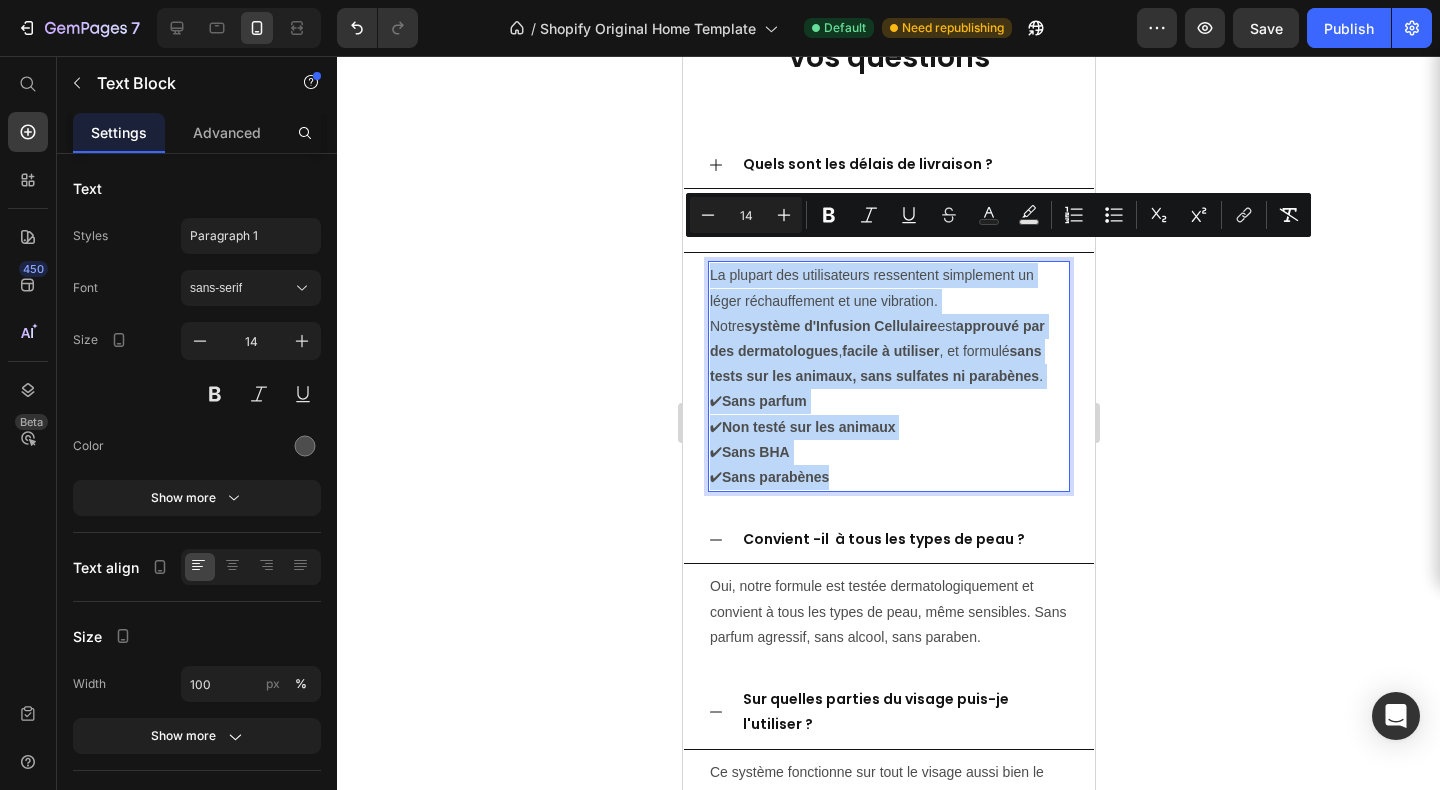 drag, startPoint x: 711, startPoint y: 255, endPoint x: 846, endPoint y: 491, distance: 271.88416 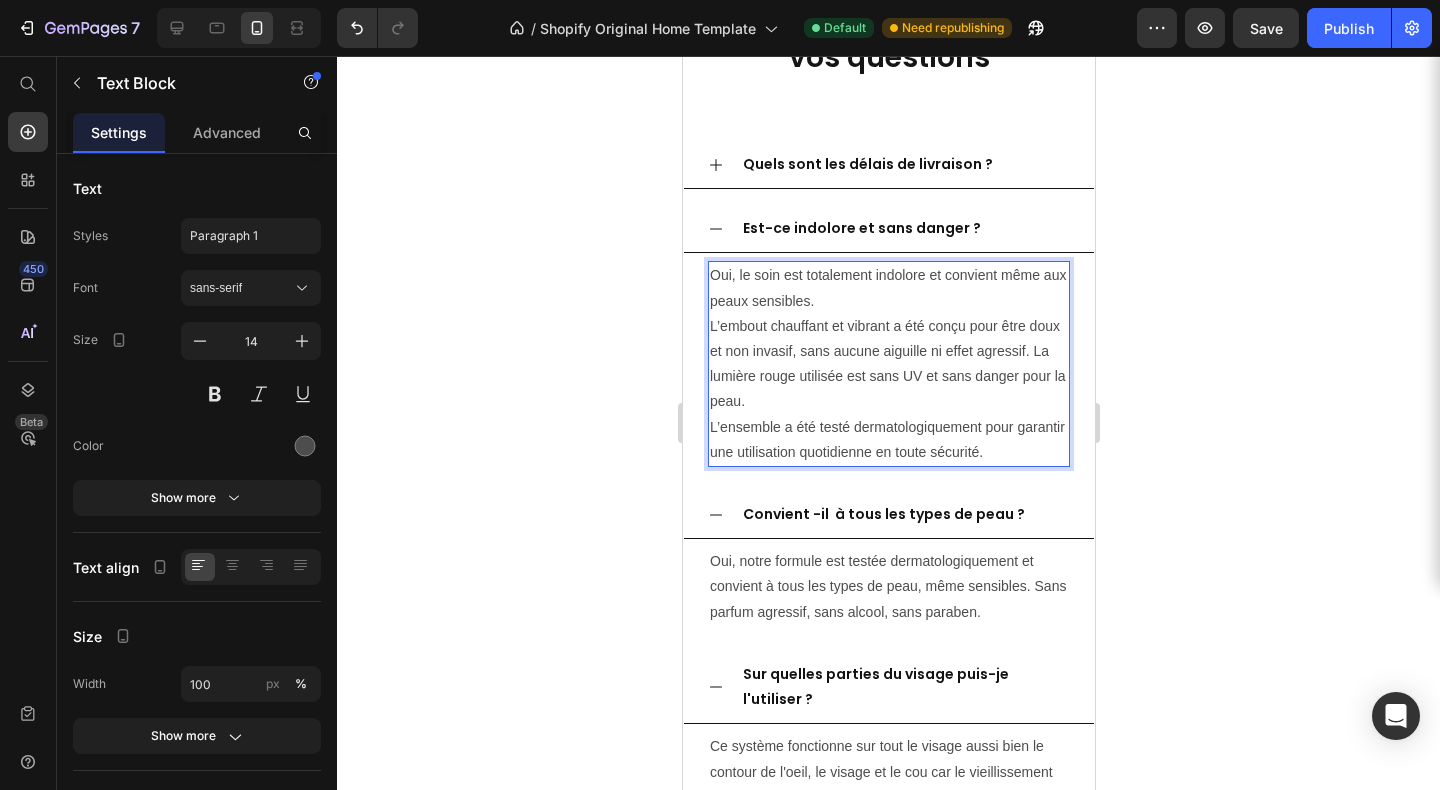 click 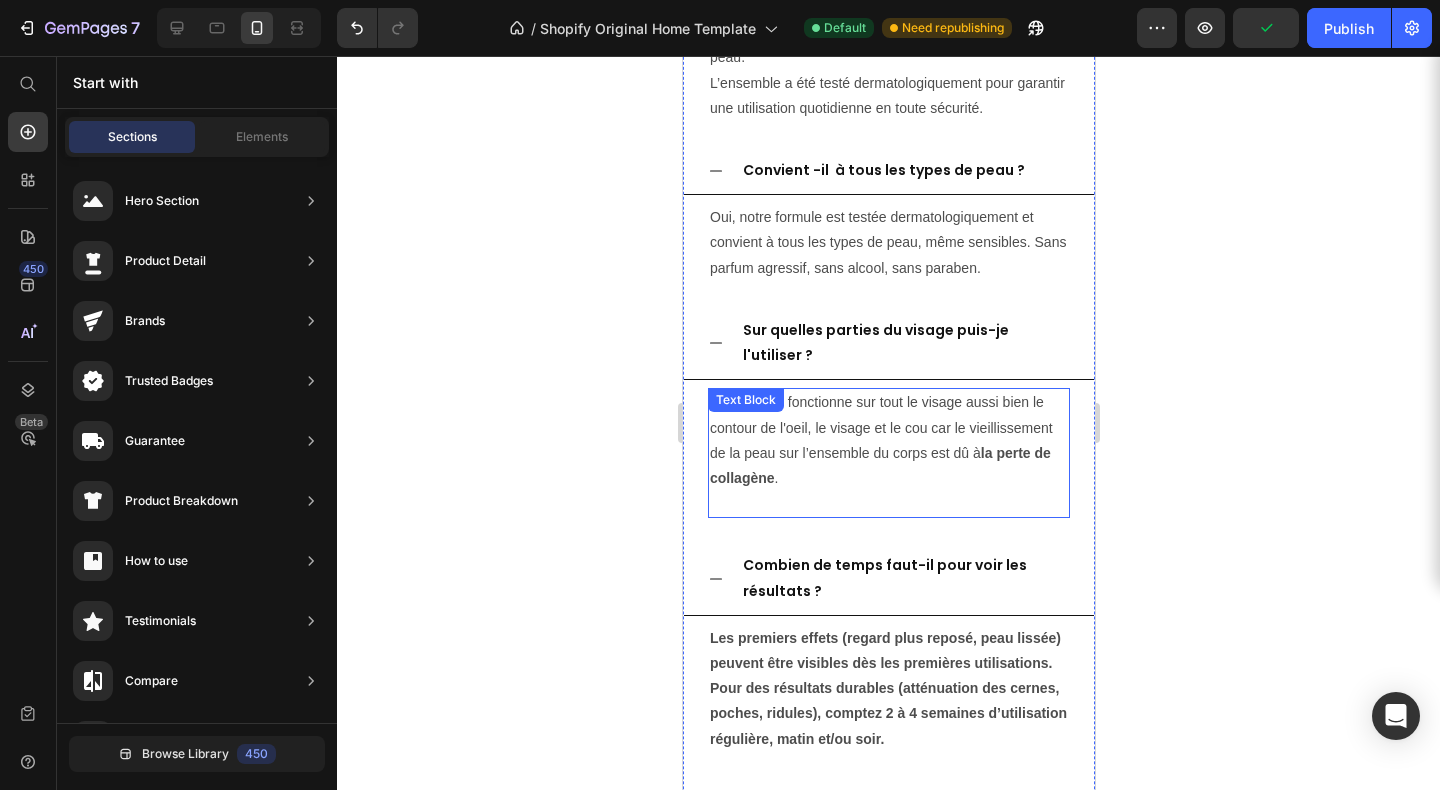 scroll, scrollTop: 5804, scrollLeft: 0, axis: vertical 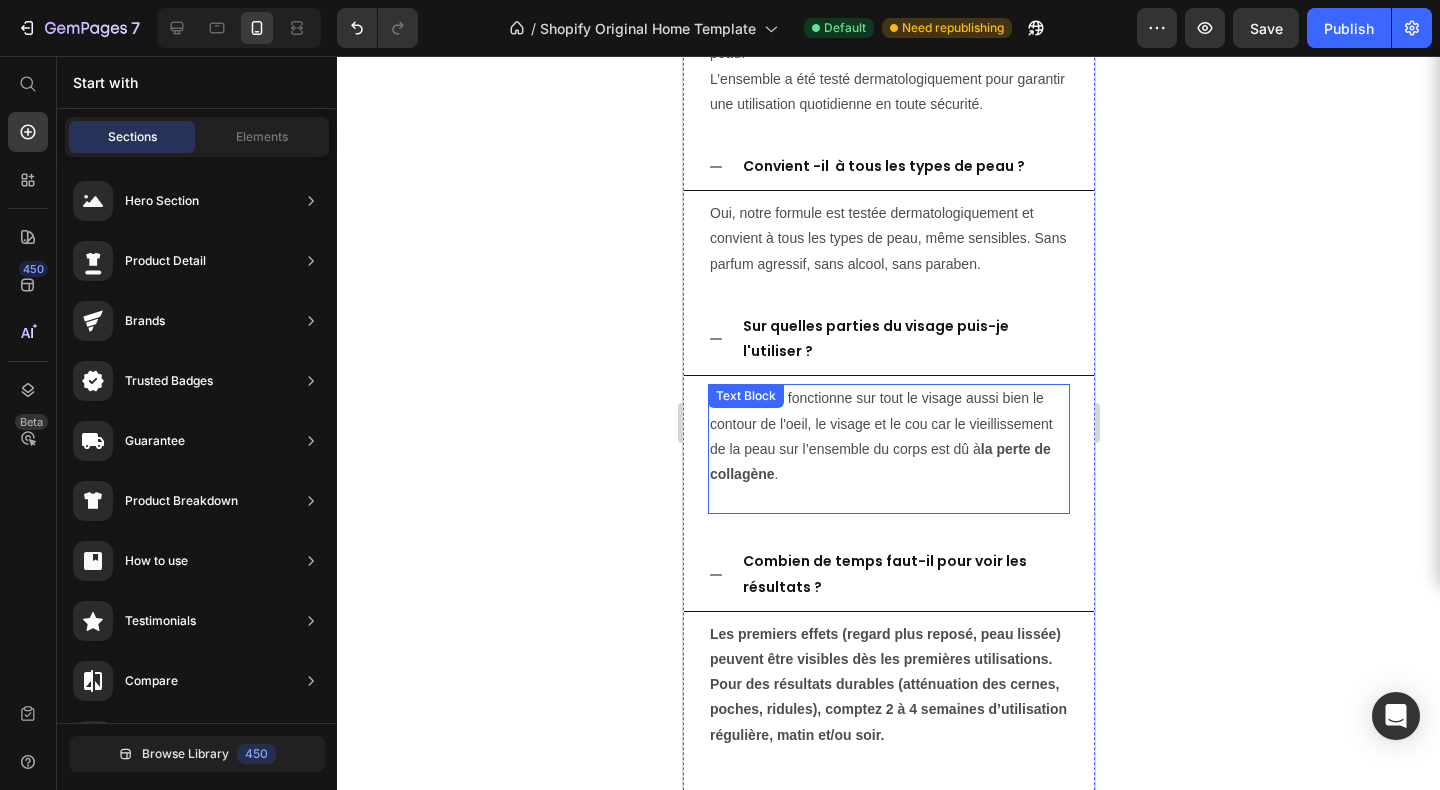 click on "Ce système fonctionne sur tout le visage aussi bien le contour de l'oeil, le visage et le cou car le vieillissement de la peau sur l’ensemble du corps est dû à  la perte de collagène ." at bounding box center [888, 449] 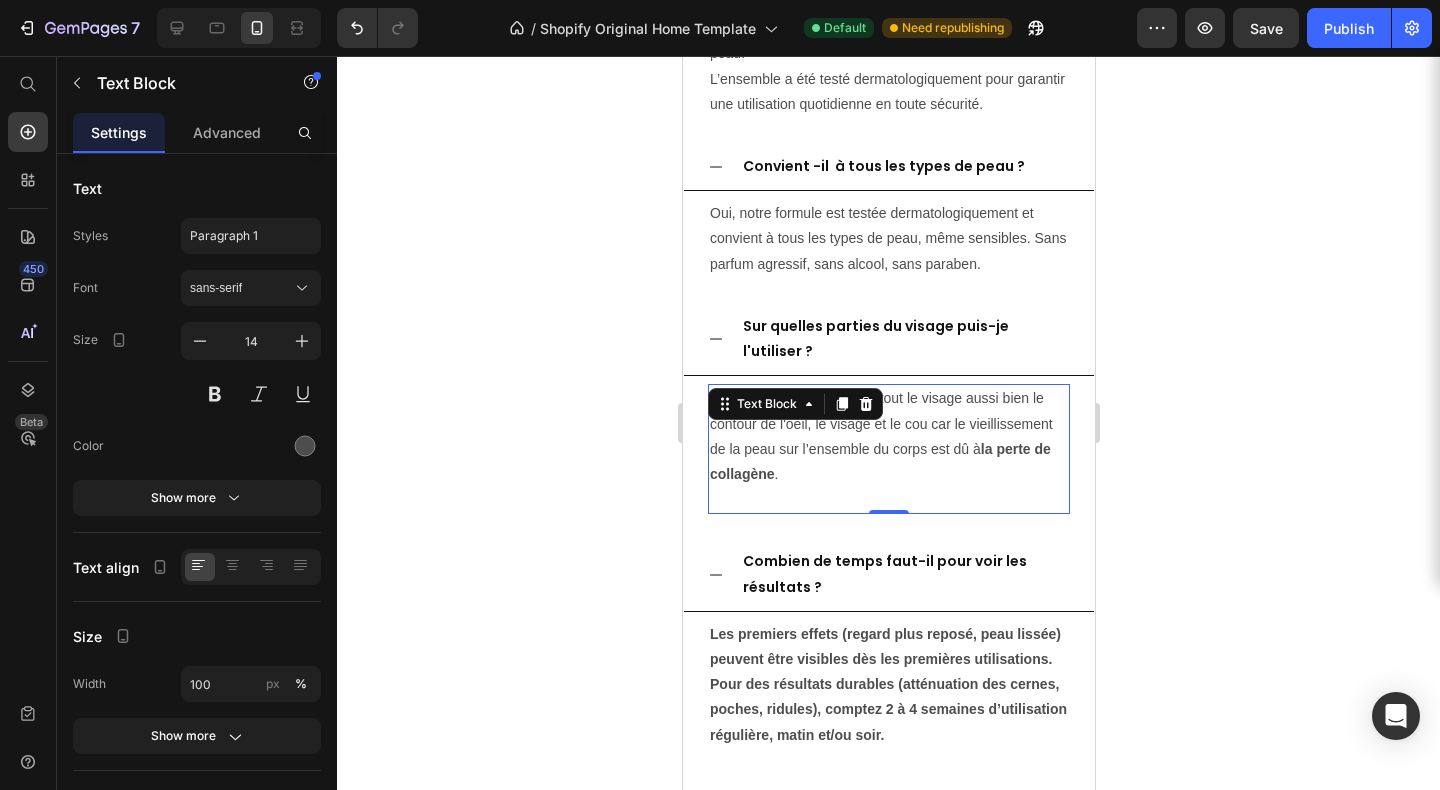 click on "Ce système fonctionne sur tout le visage aussi bien le contour de l'oeil, le visage et le cou car le vieillissement de la peau sur l’ensemble du corps est dû à  la perte de collagène ." at bounding box center (888, 449) 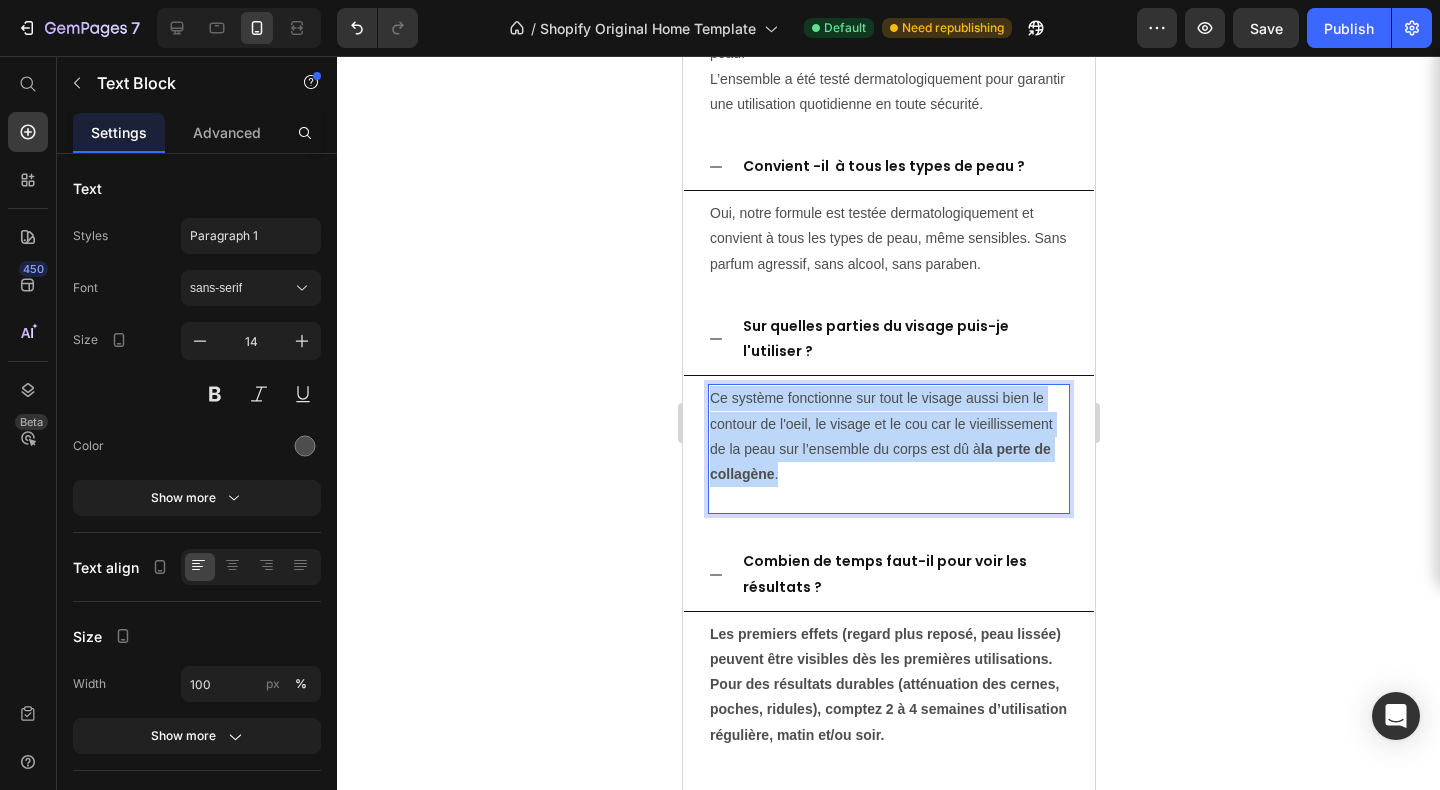 drag, startPoint x: 712, startPoint y: 378, endPoint x: 805, endPoint y: 455, distance: 120.73939 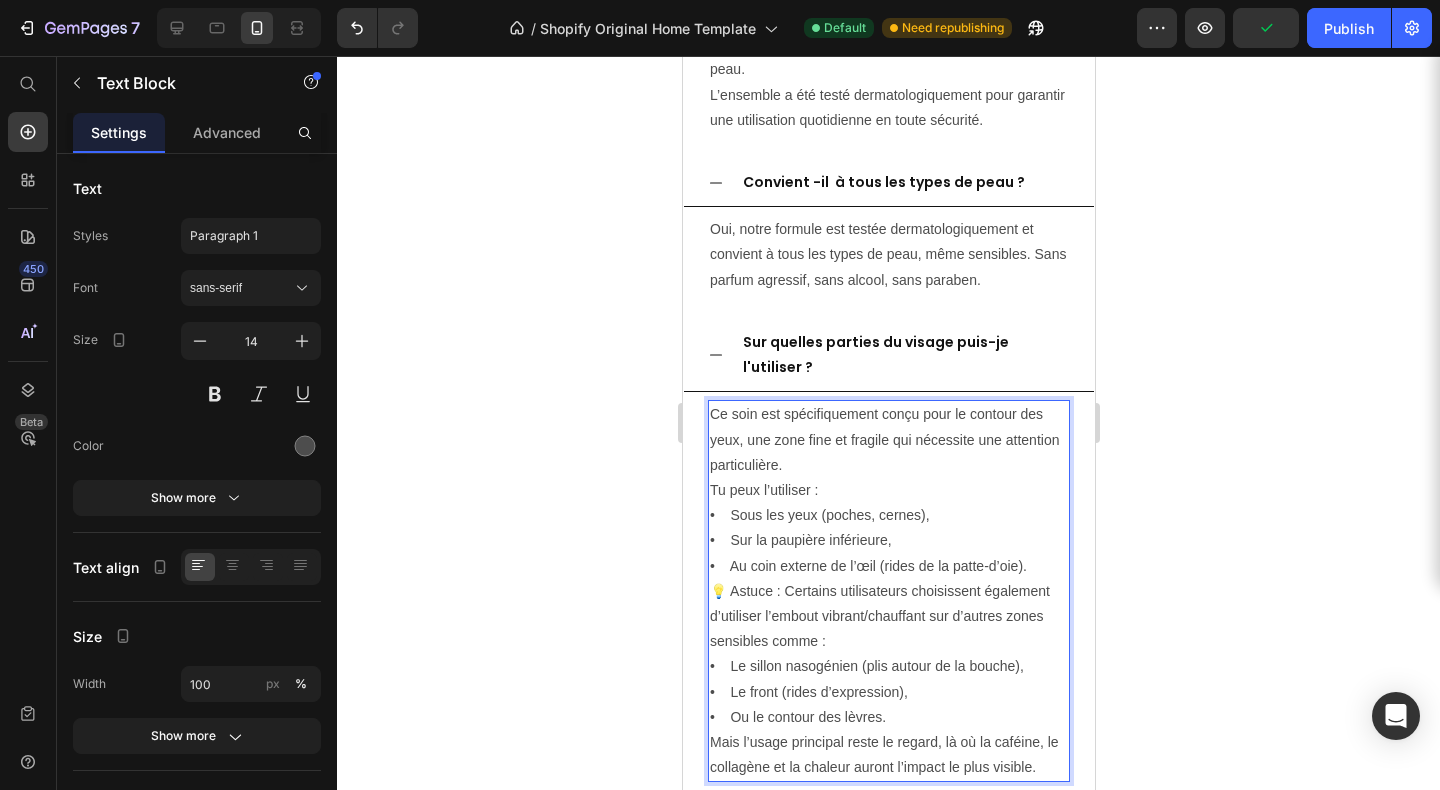 scroll, scrollTop: 5772, scrollLeft: 0, axis: vertical 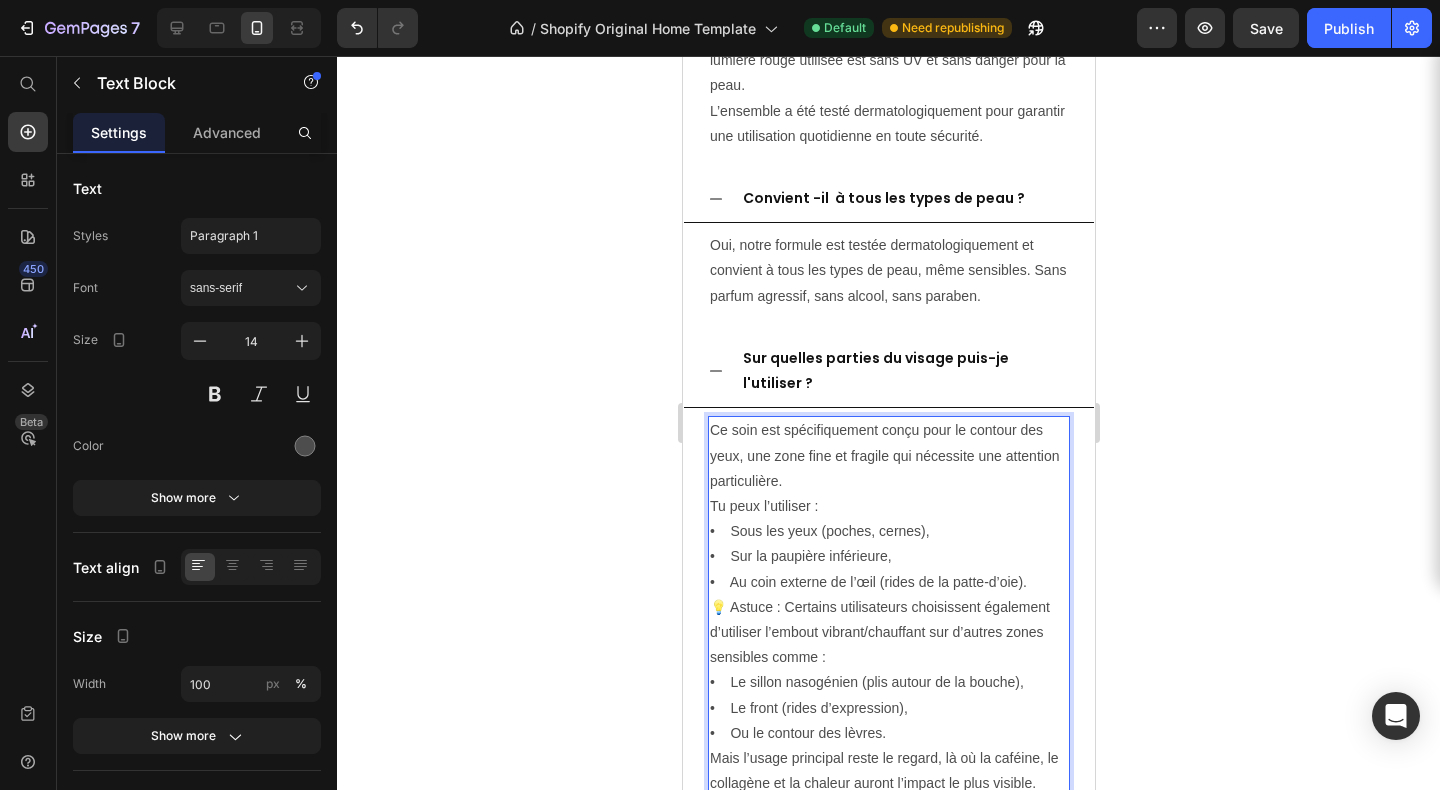 click 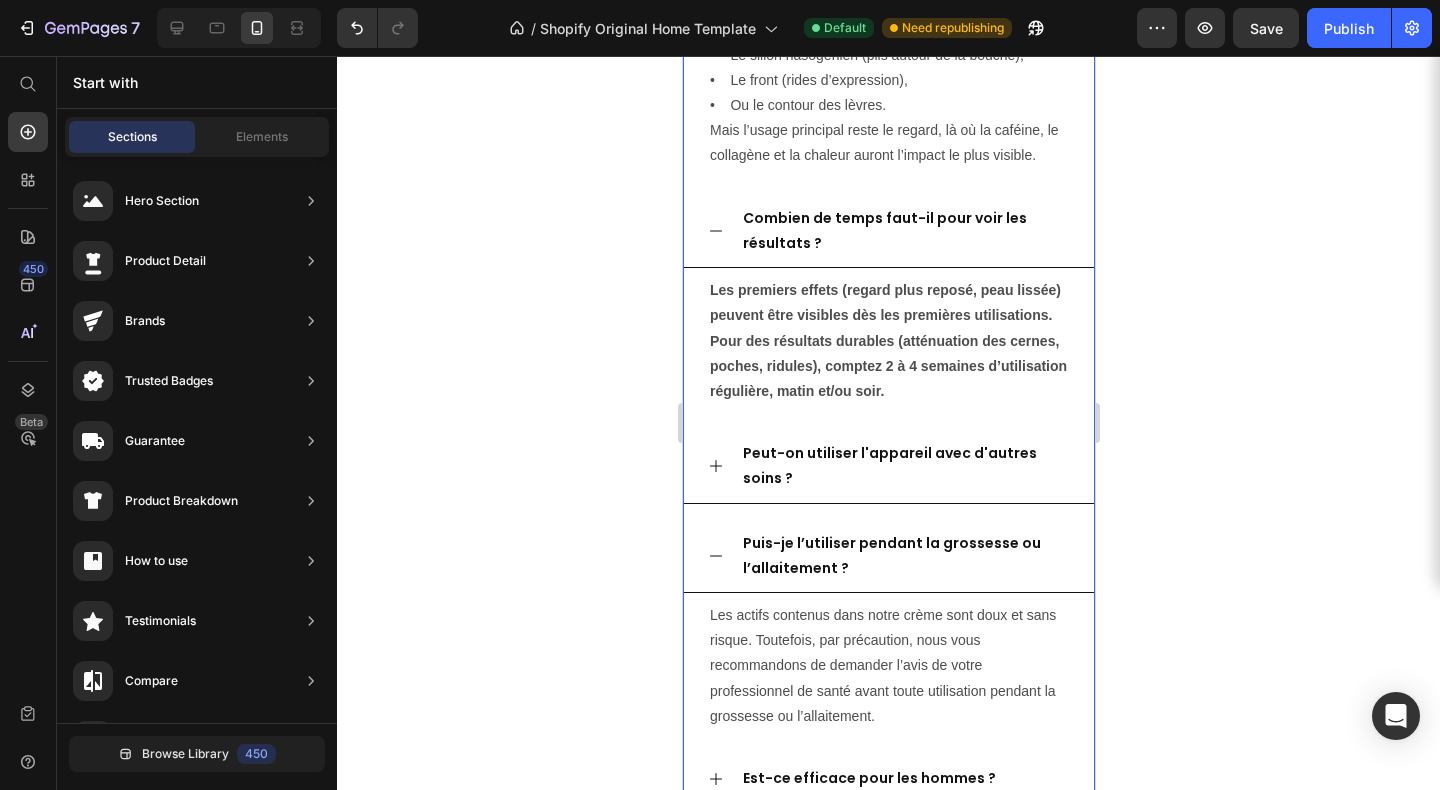 scroll, scrollTop: 6412, scrollLeft: 0, axis: vertical 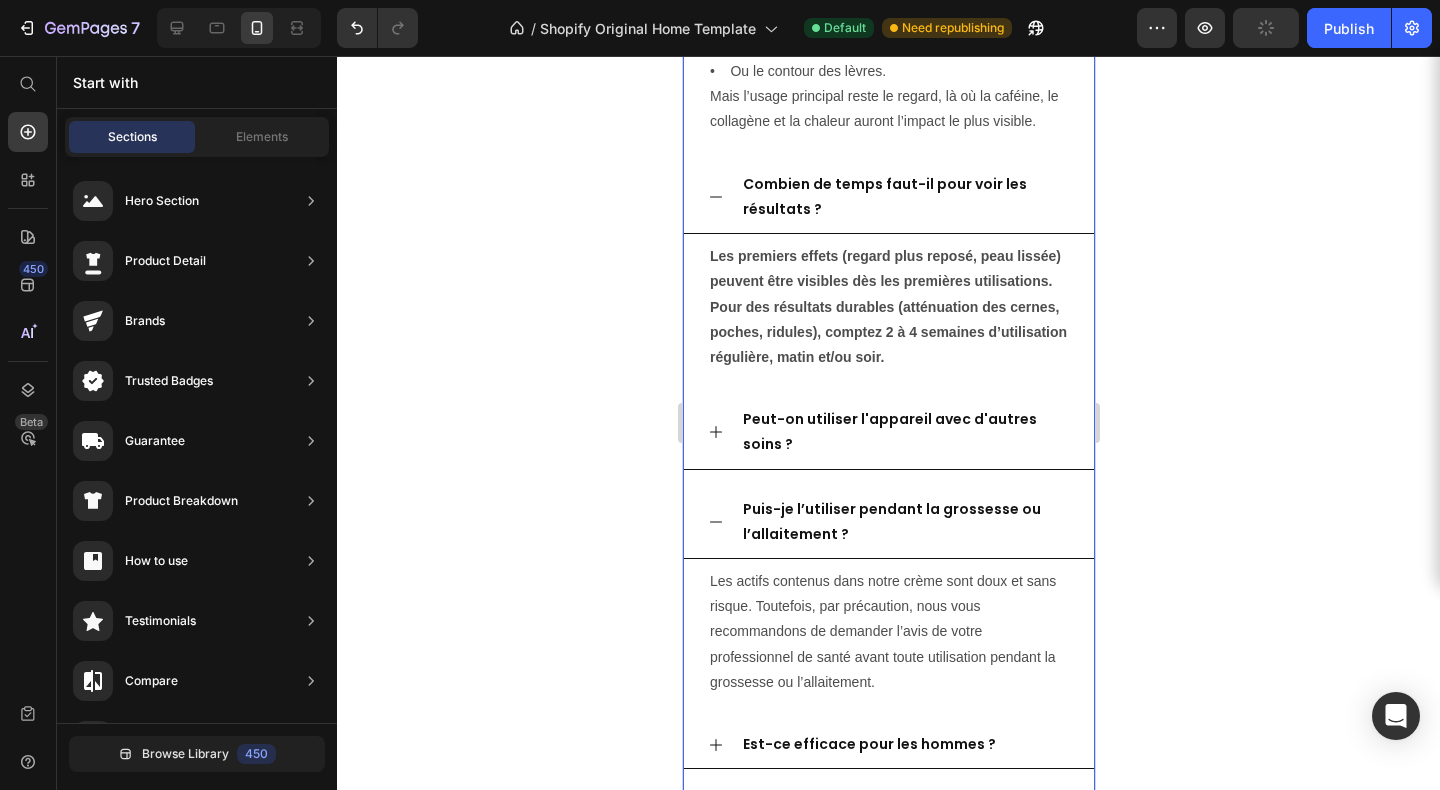 click 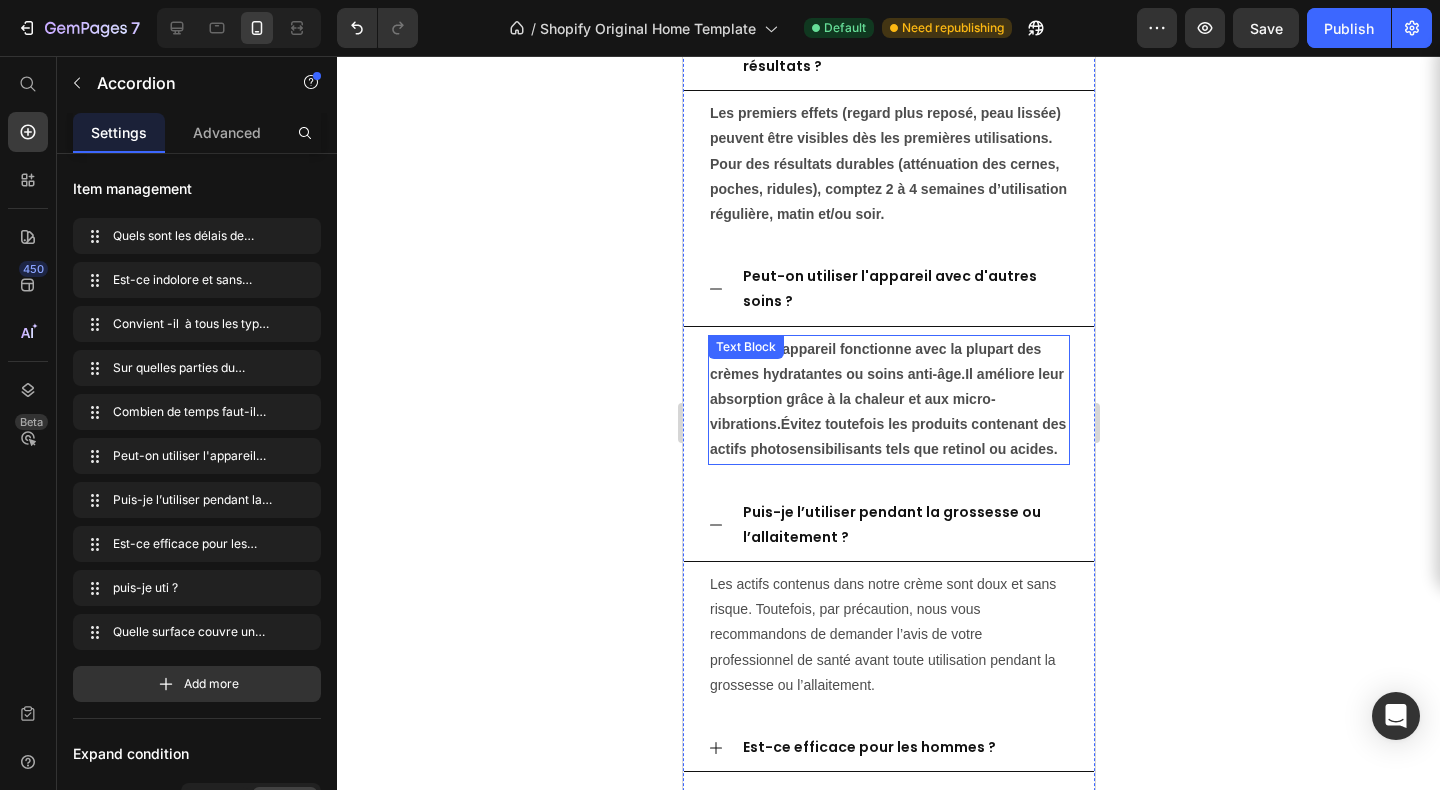scroll, scrollTop: 6881, scrollLeft: 0, axis: vertical 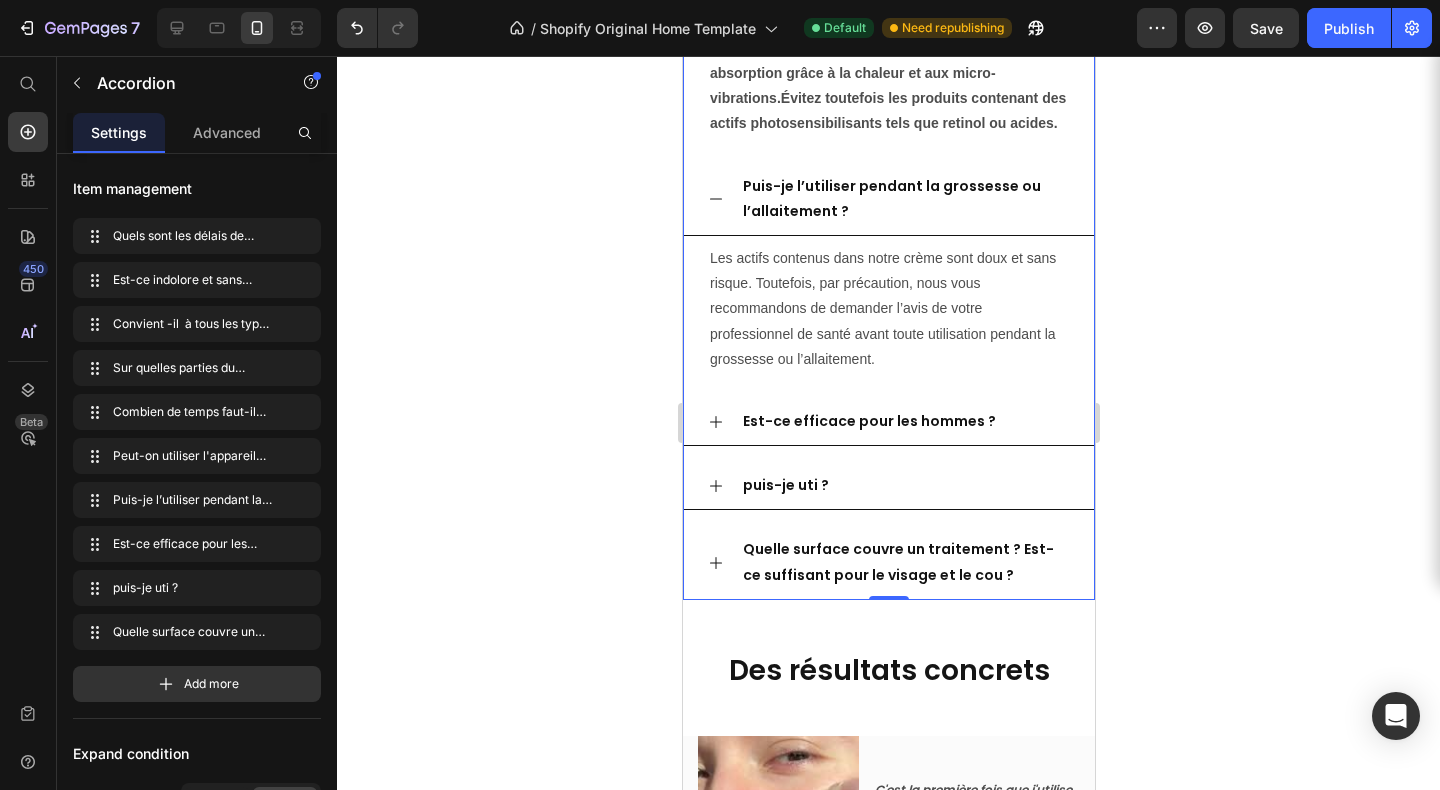 click 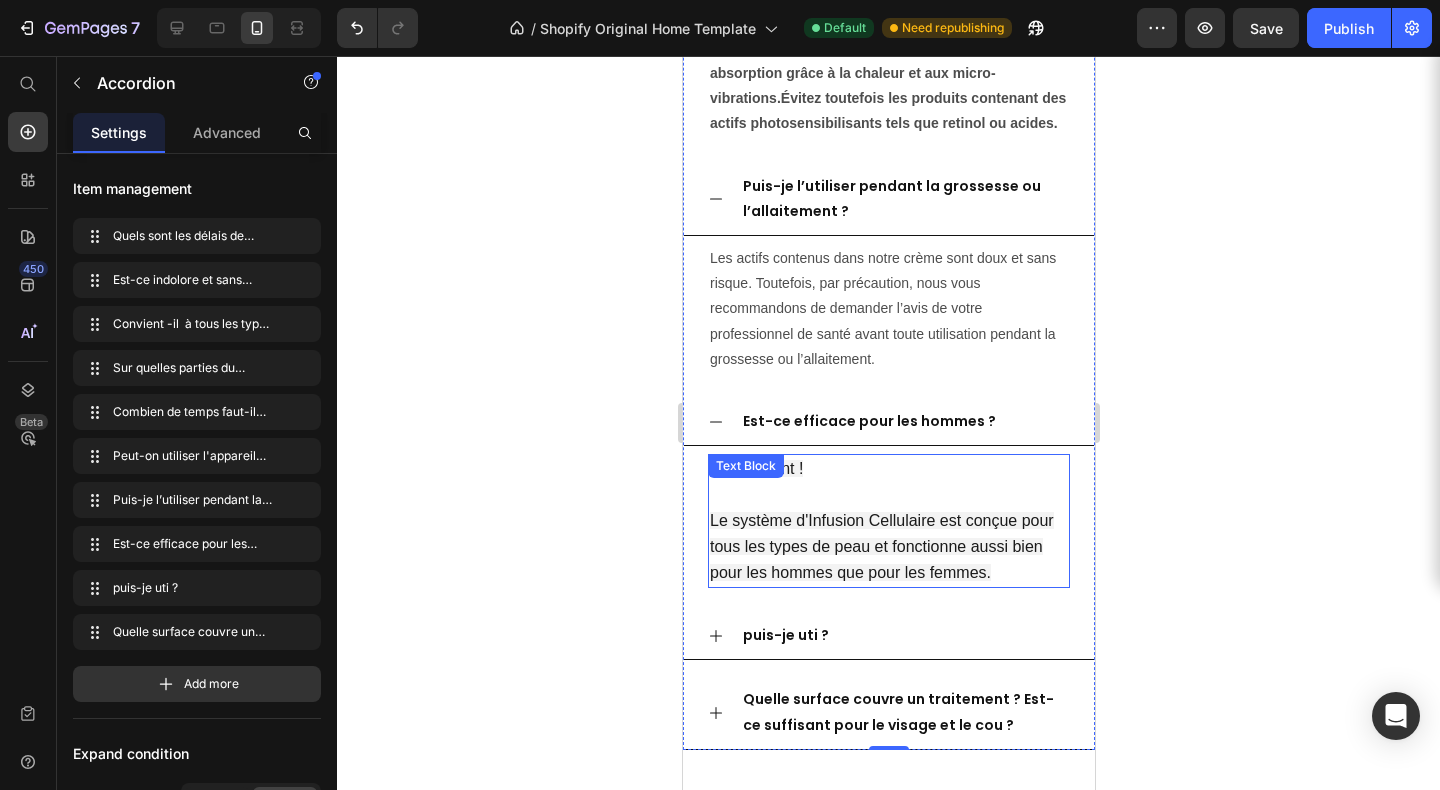 click on "Absolument ! Le système d'Infusion Cellulaire est conçue pour tous les types de peau et fonctionne aussi bien pour les hommes que pour les femmes." at bounding box center [888, 521] 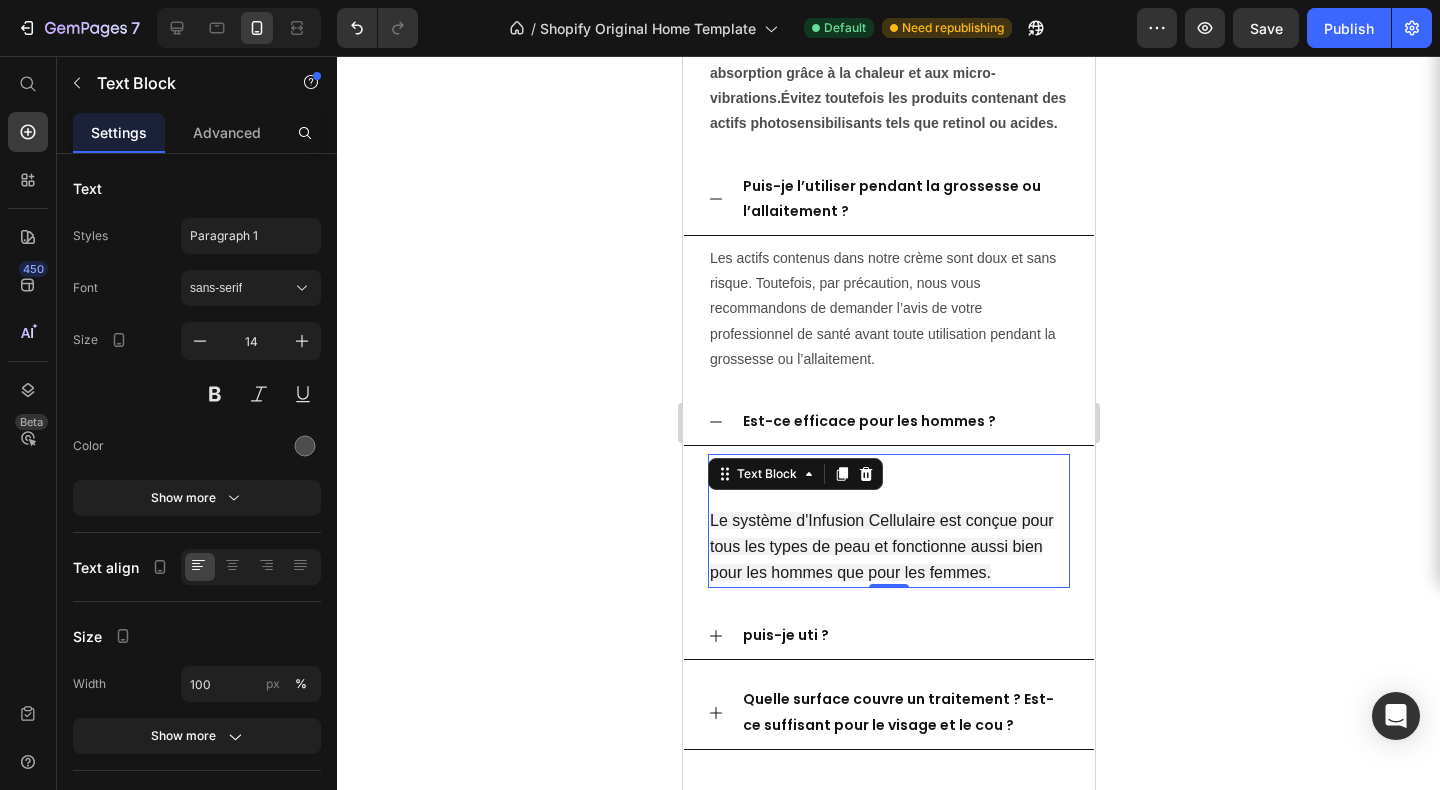click on "Absolument ! Le système d'Infusion Cellulaire est conçue pour tous les types de peau et fonctionne aussi bien pour les hommes que pour les femmes." at bounding box center (888, 521) 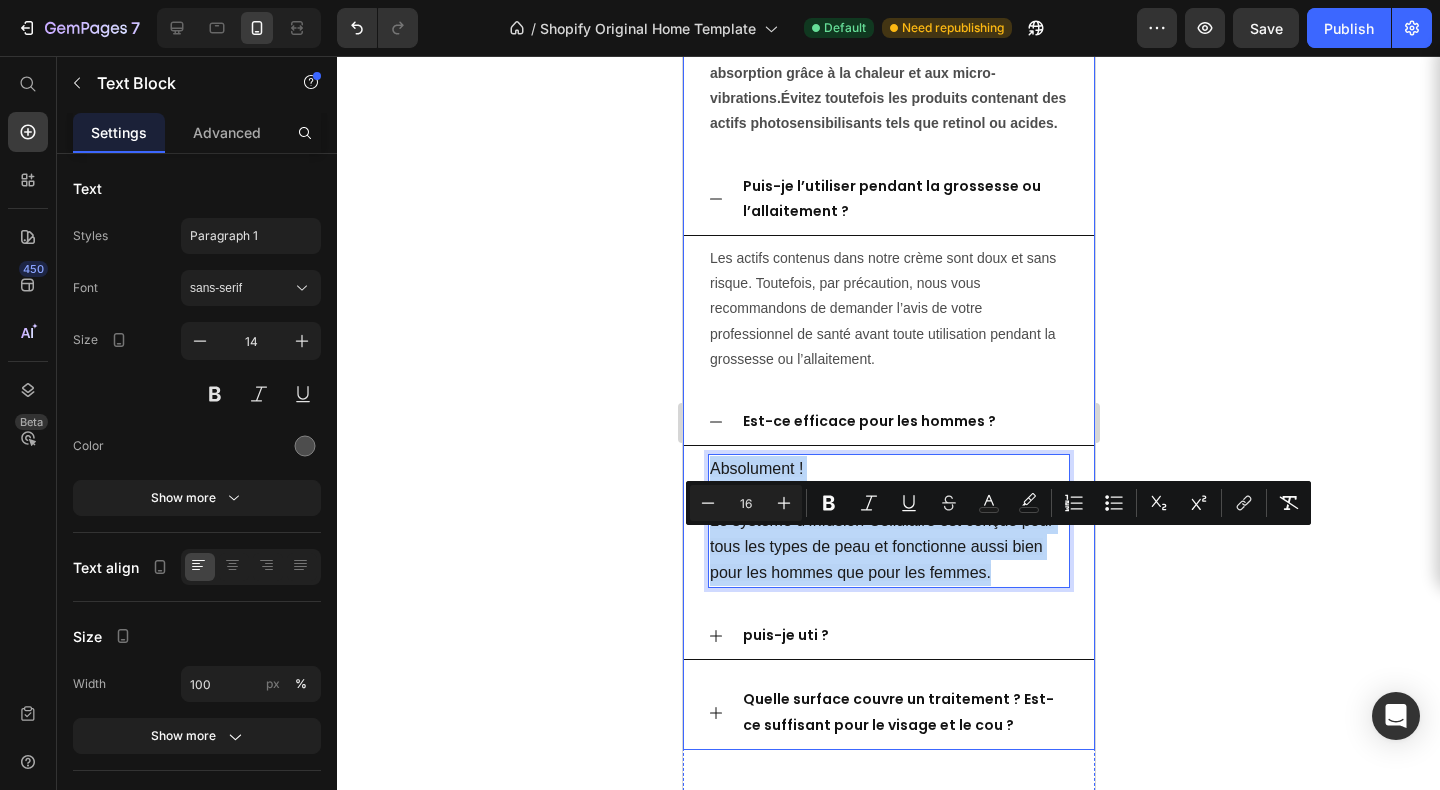 drag, startPoint x: 711, startPoint y: 545, endPoint x: 1064, endPoint y: 649, distance: 368.00137 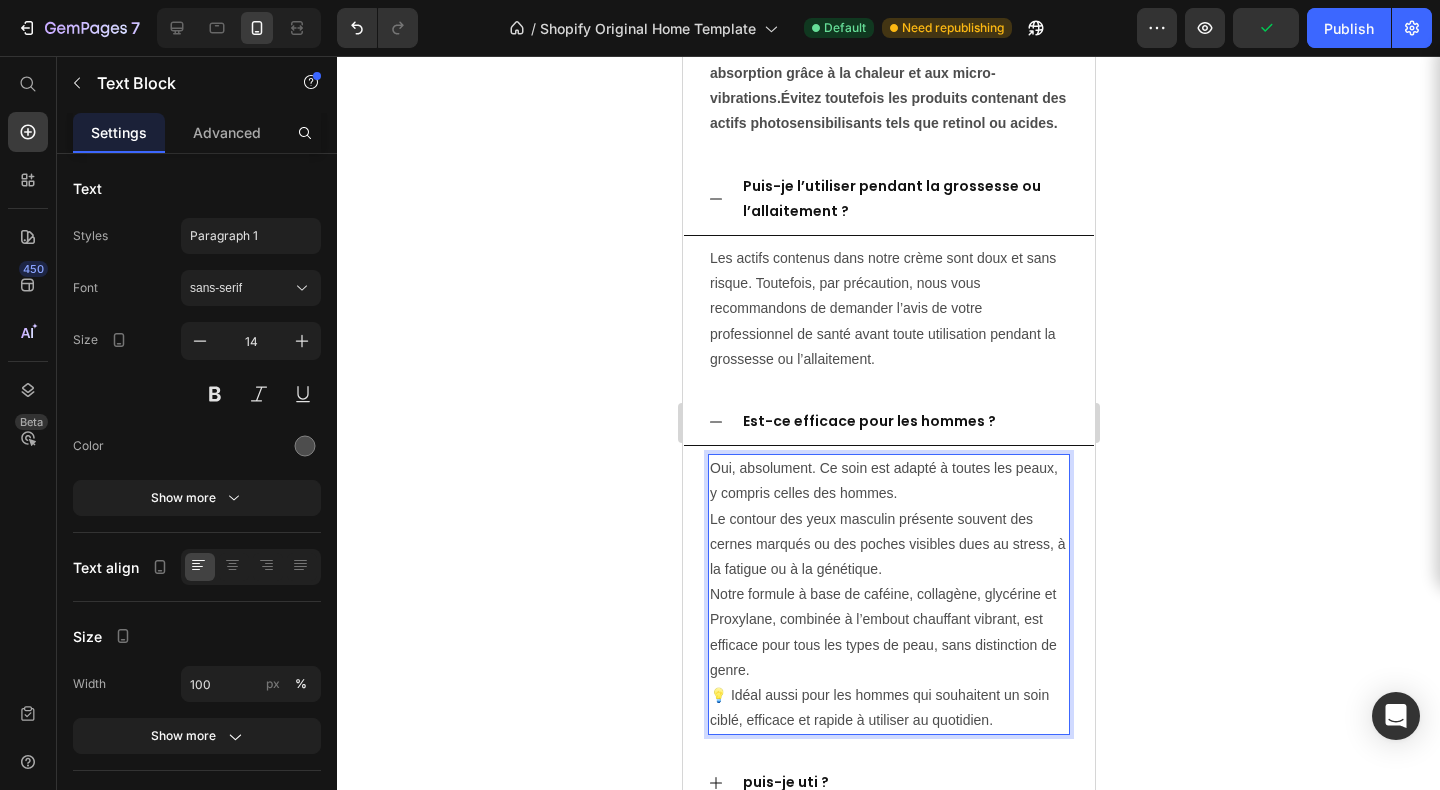 scroll, scrollTop: 6914, scrollLeft: 0, axis: vertical 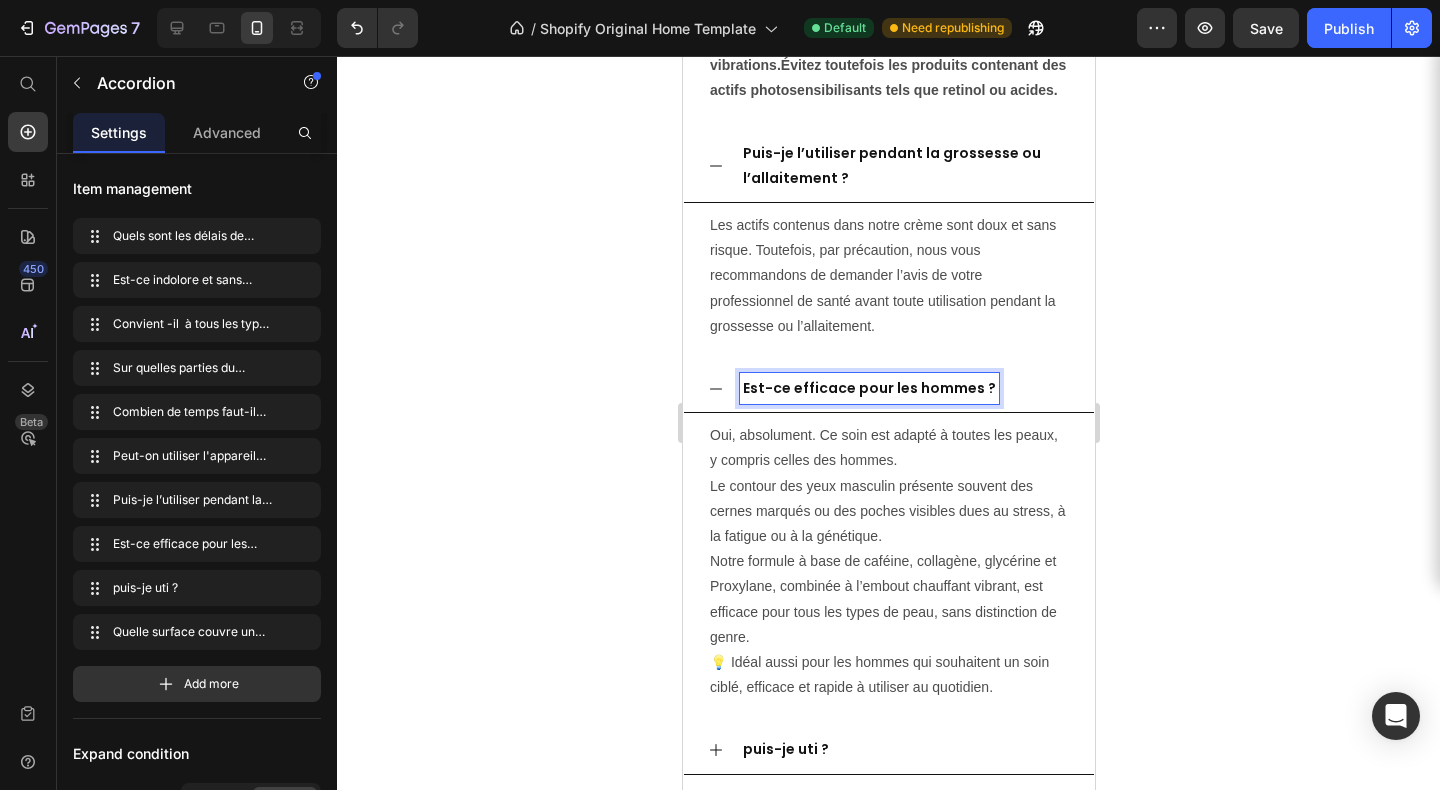click on "Est-ce efficace pour les hommes ?" at bounding box center (868, 388) 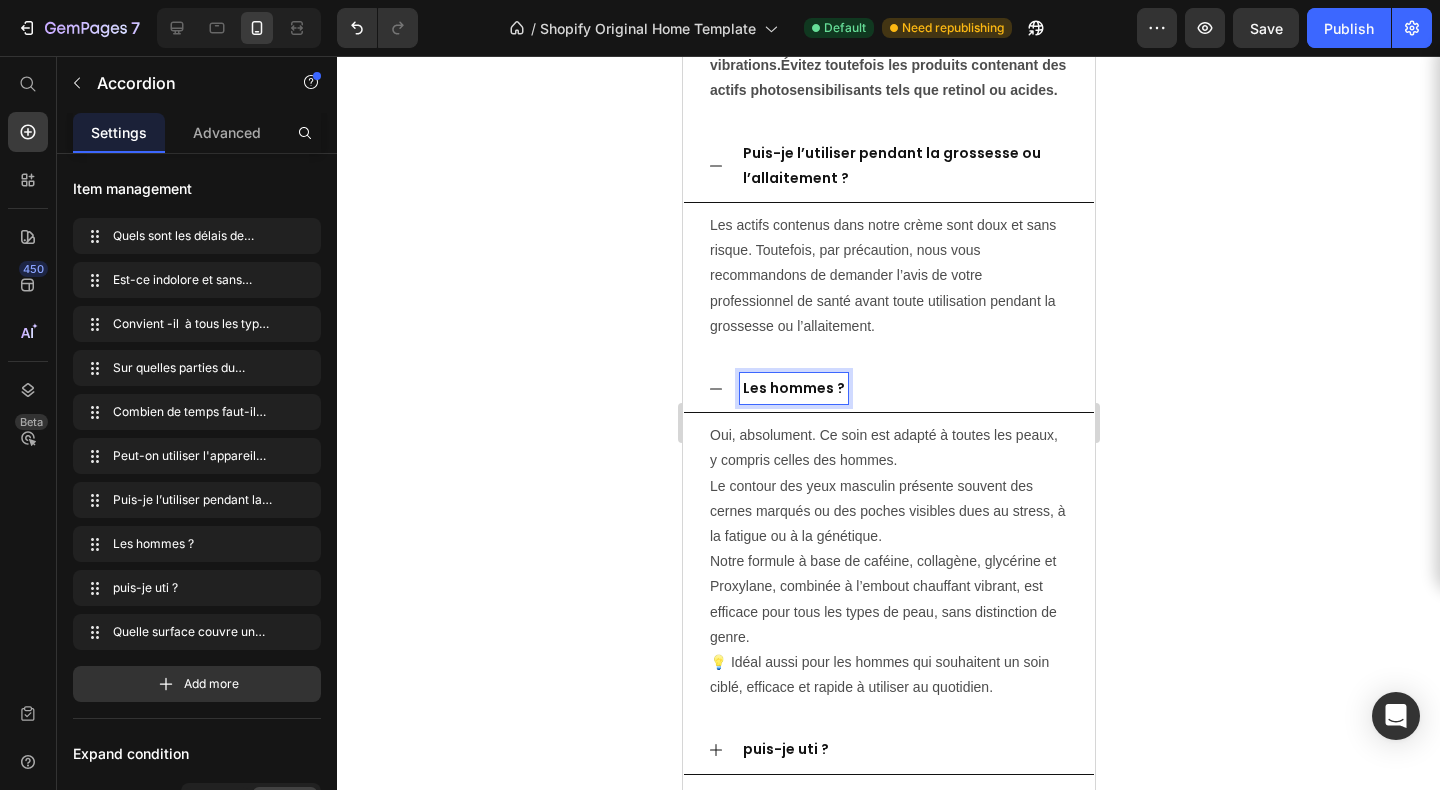 click on "Les hommes ?" at bounding box center (793, 388) 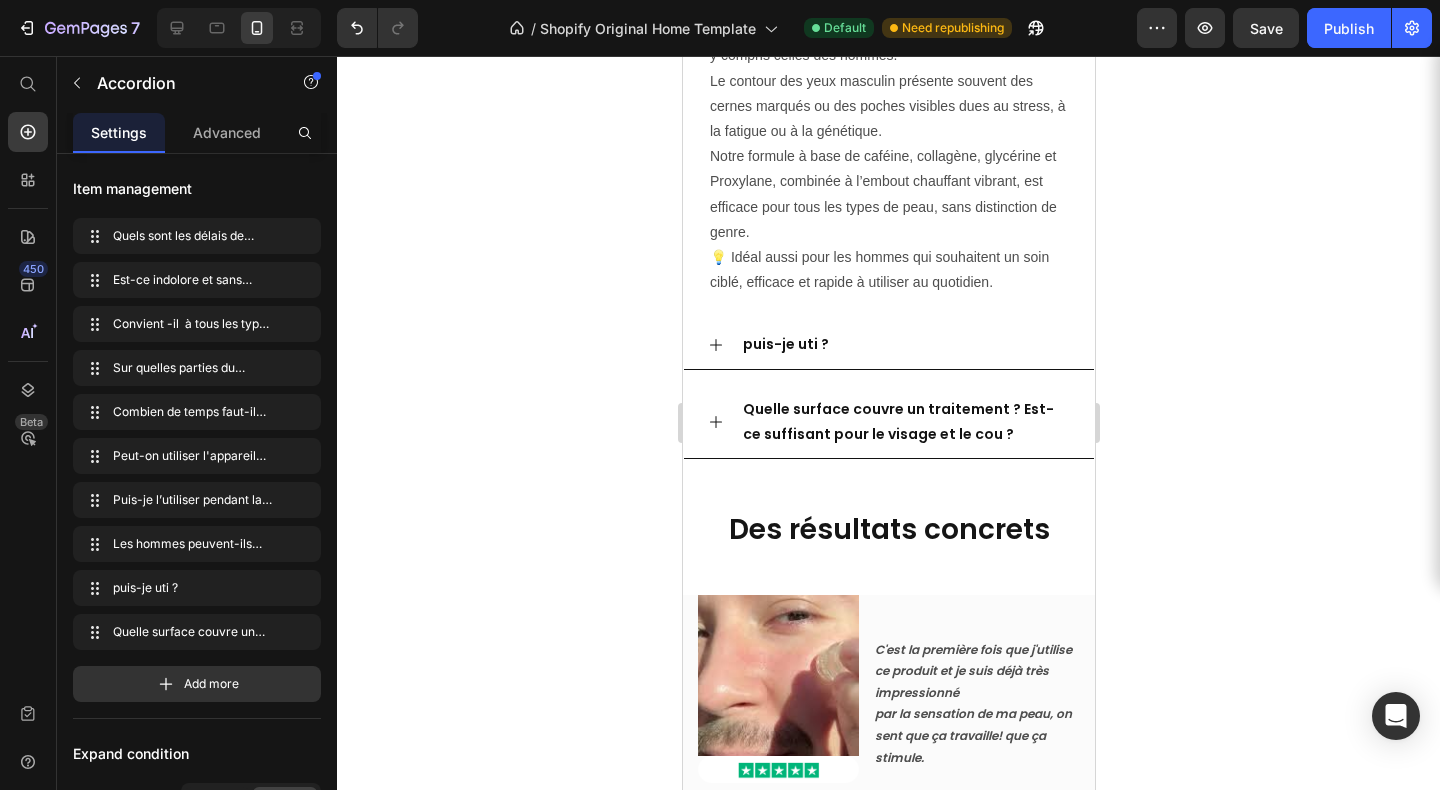 scroll, scrollTop: 7323, scrollLeft: 0, axis: vertical 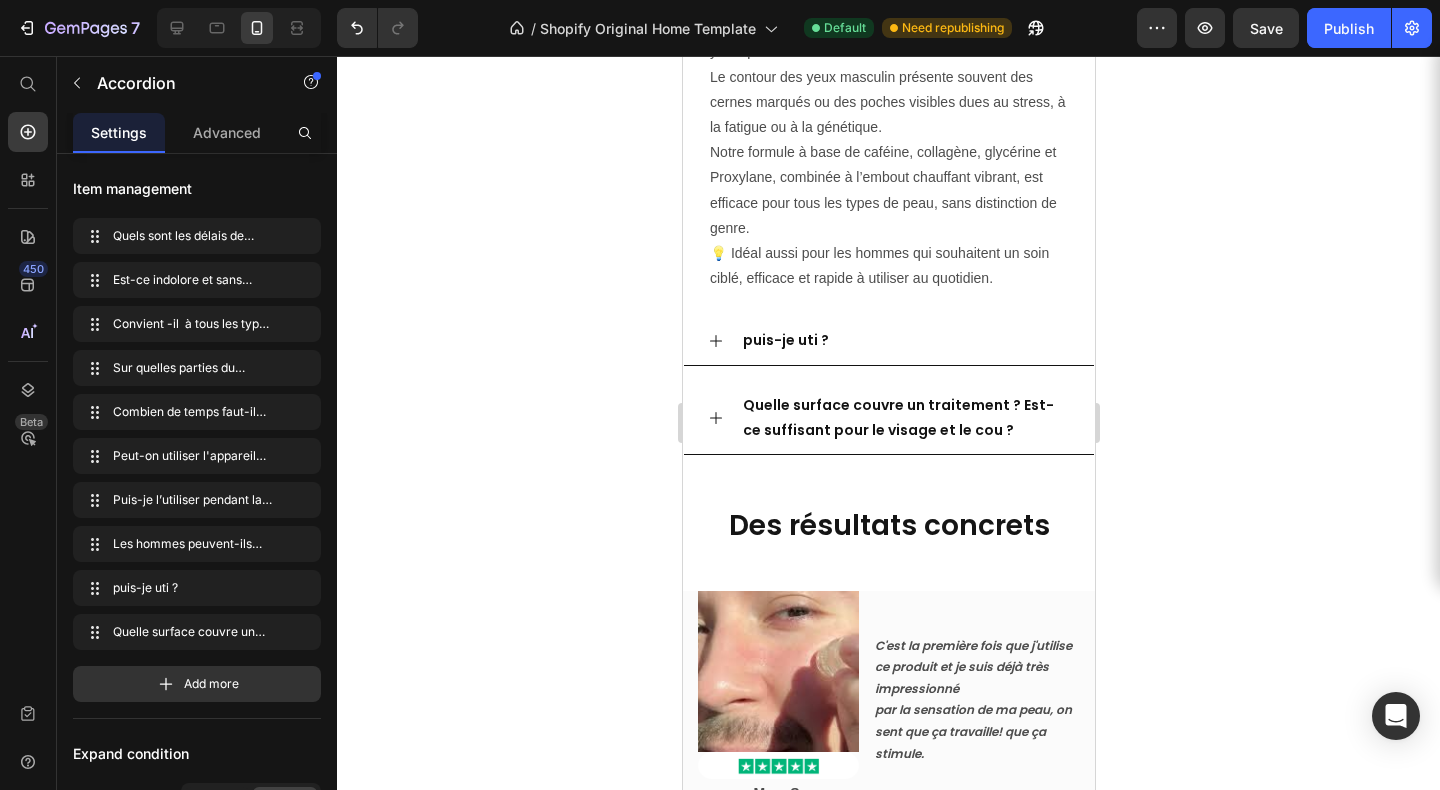 click 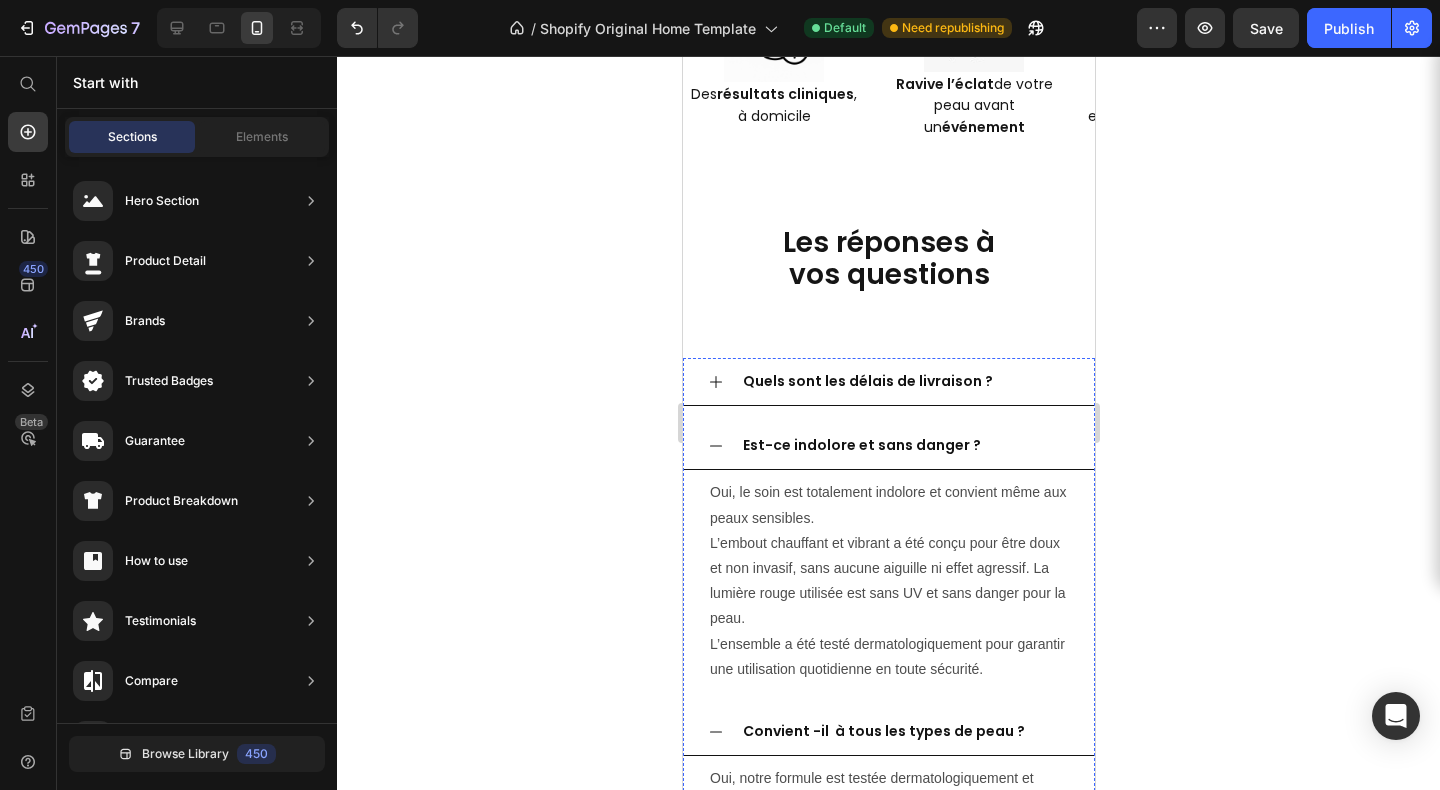 scroll, scrollTop: 5227, scrollLeft: 0, axis: vertical 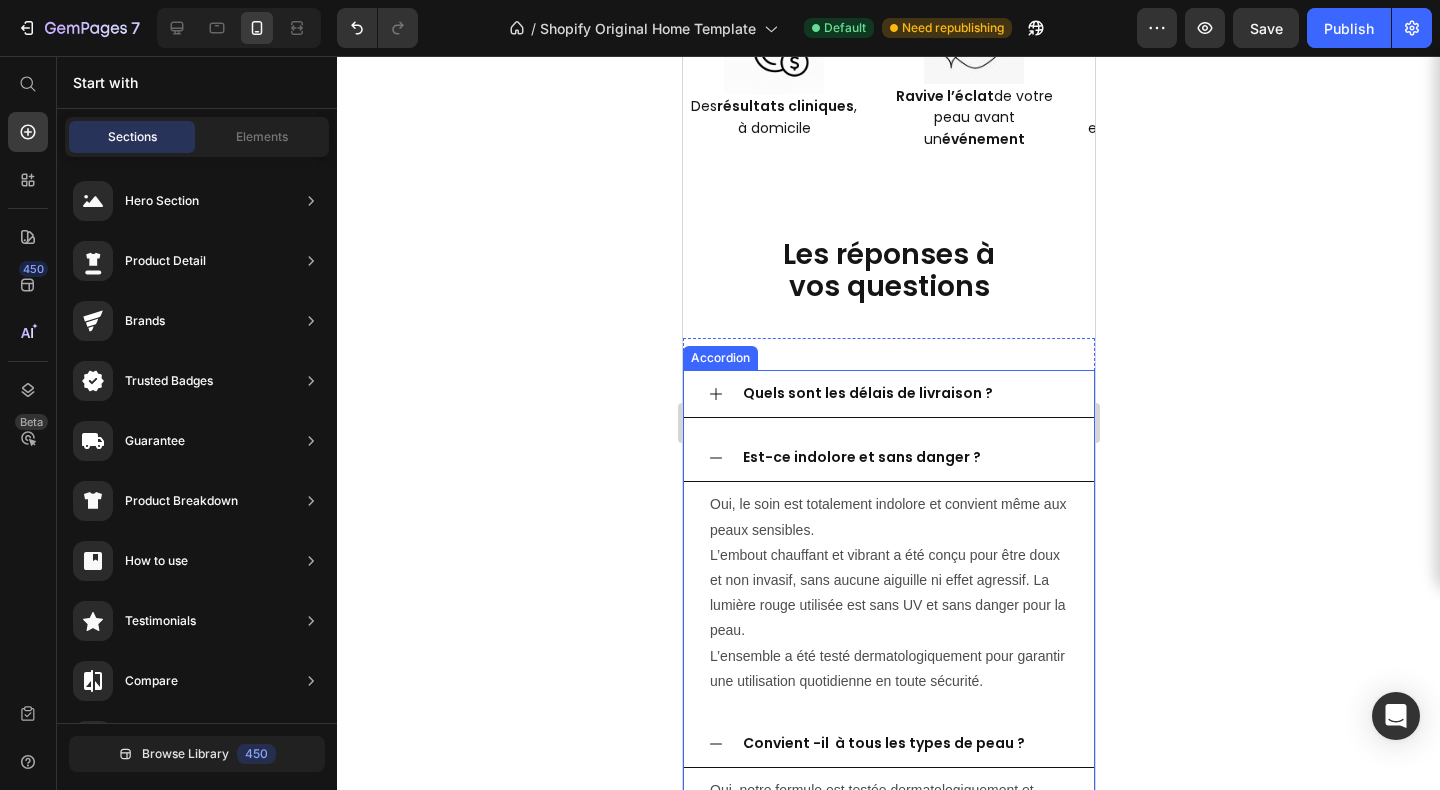 click 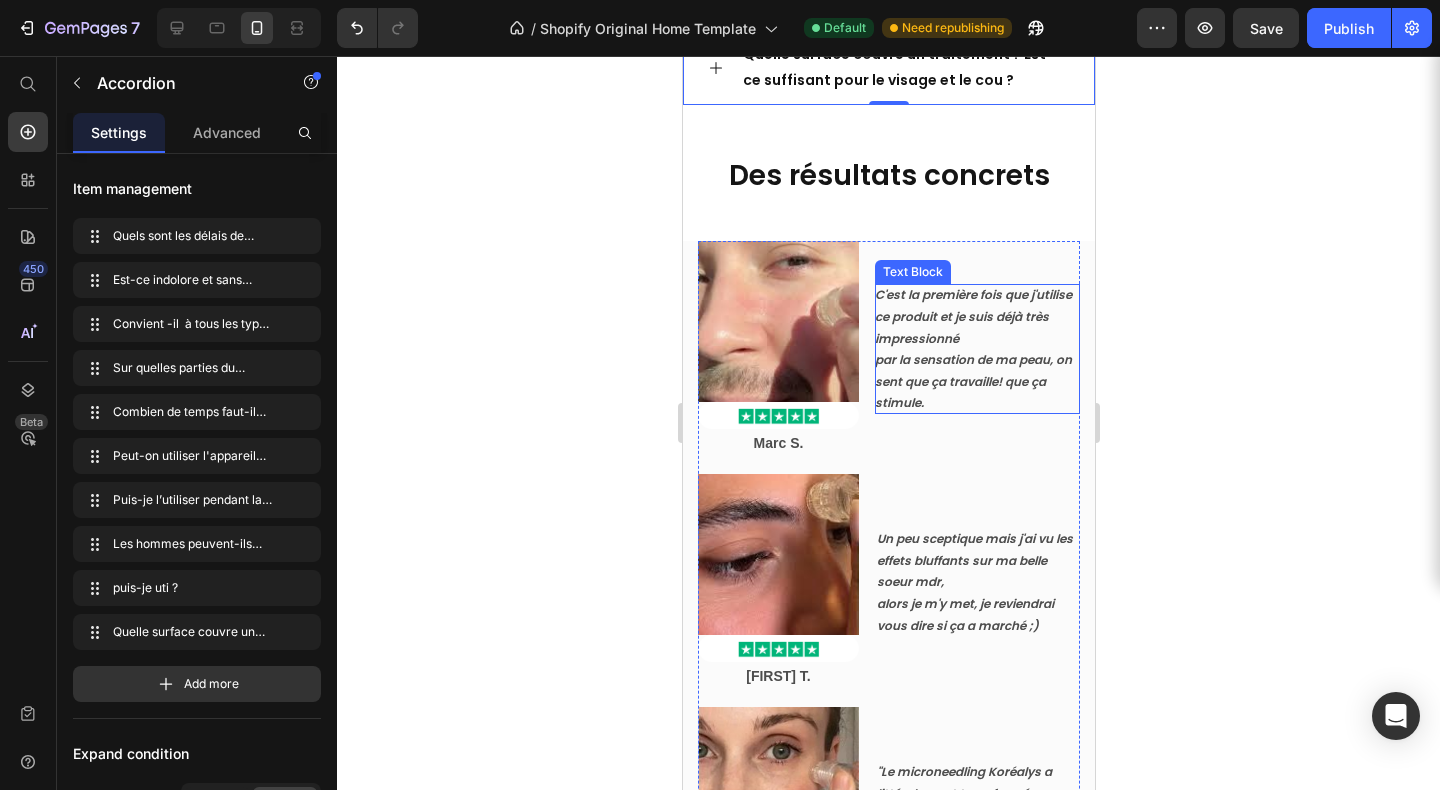 scroll, scrollTop: 7766, scrollLeft: 0, axis: vertical 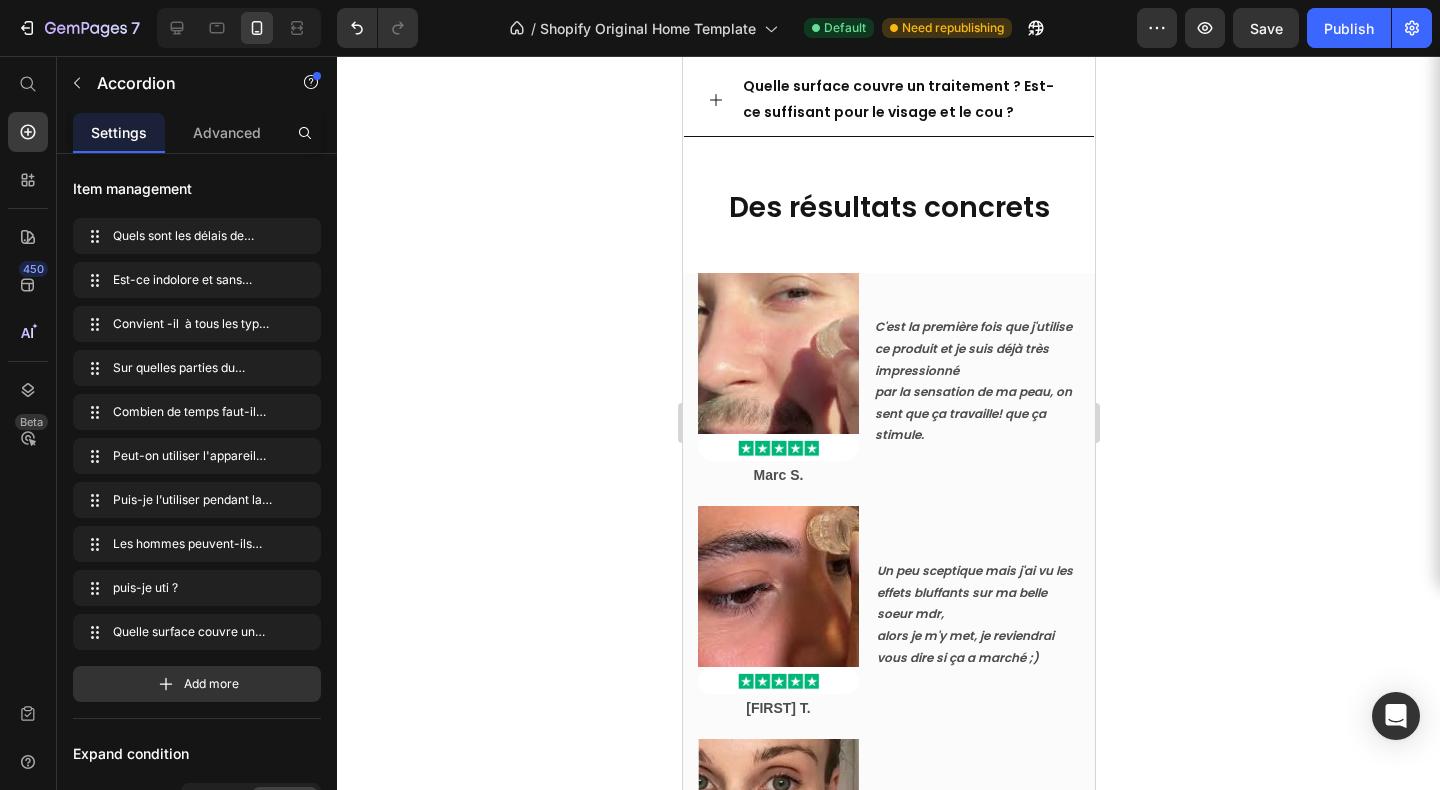 click on "puis-je uti ?" at bounding box center [785, 22] 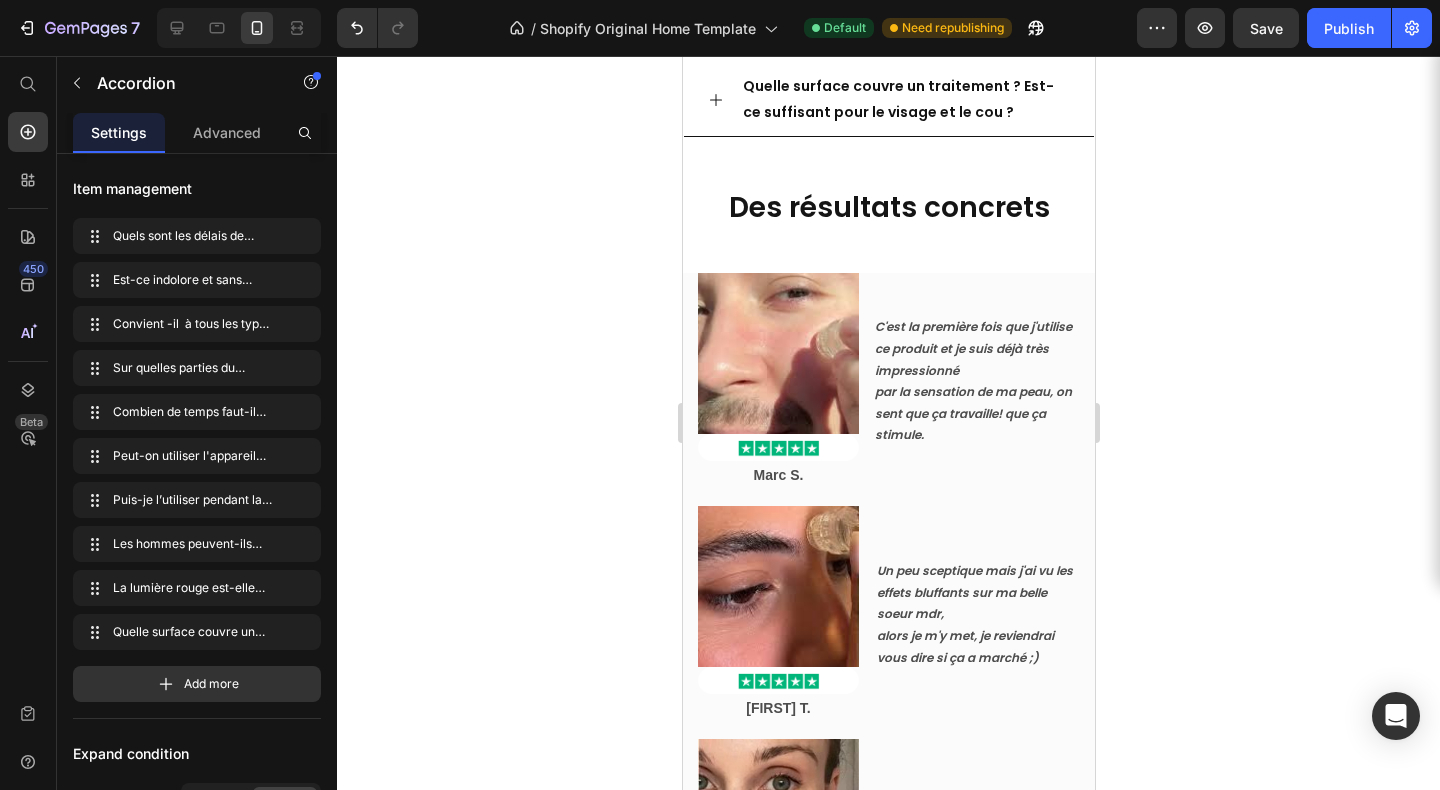 click 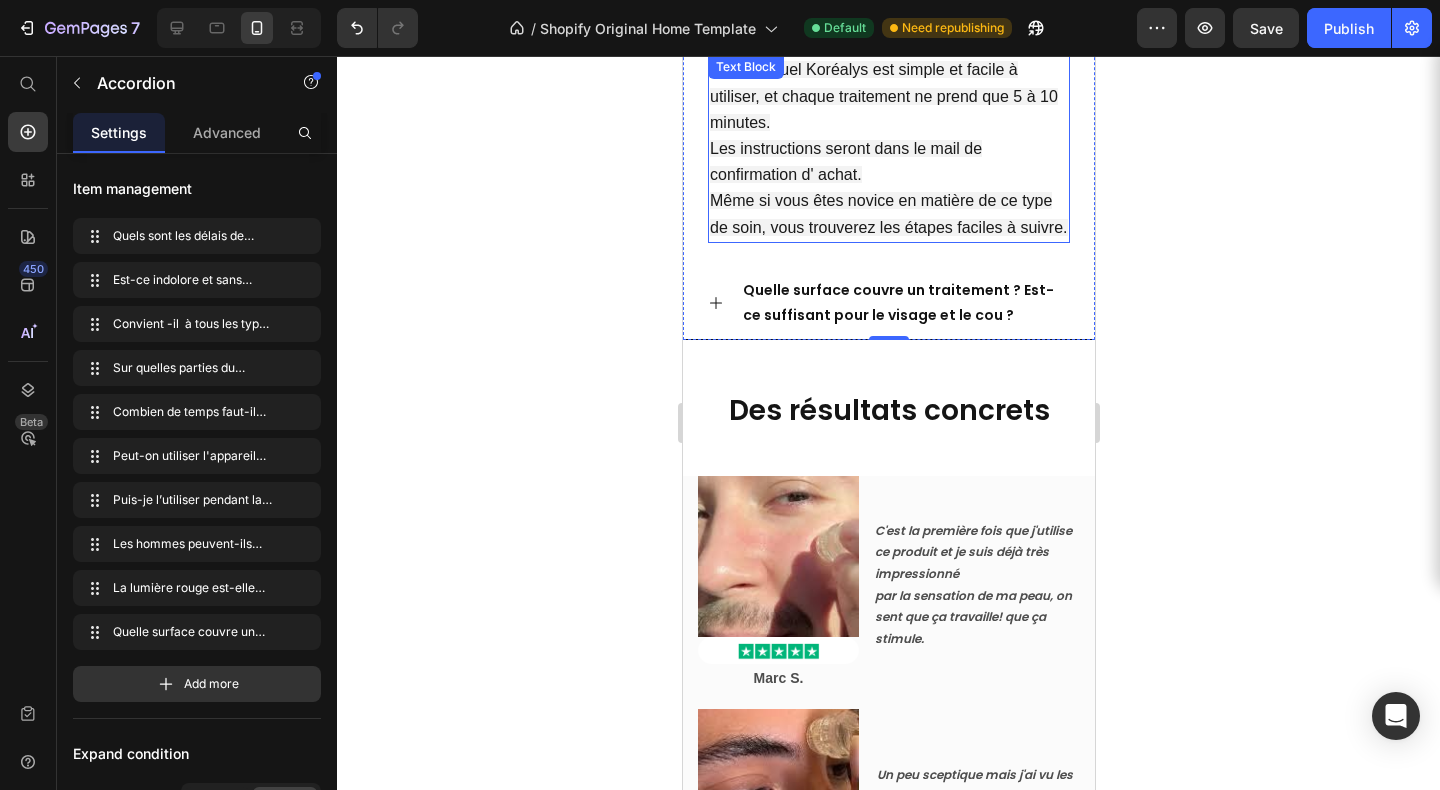 click on "Oui, le Rituel Koréalys est simple et facile à utiliser, et chaque traitement ne prend que 5 à 10 minutes." at bounding box center [883, 95] 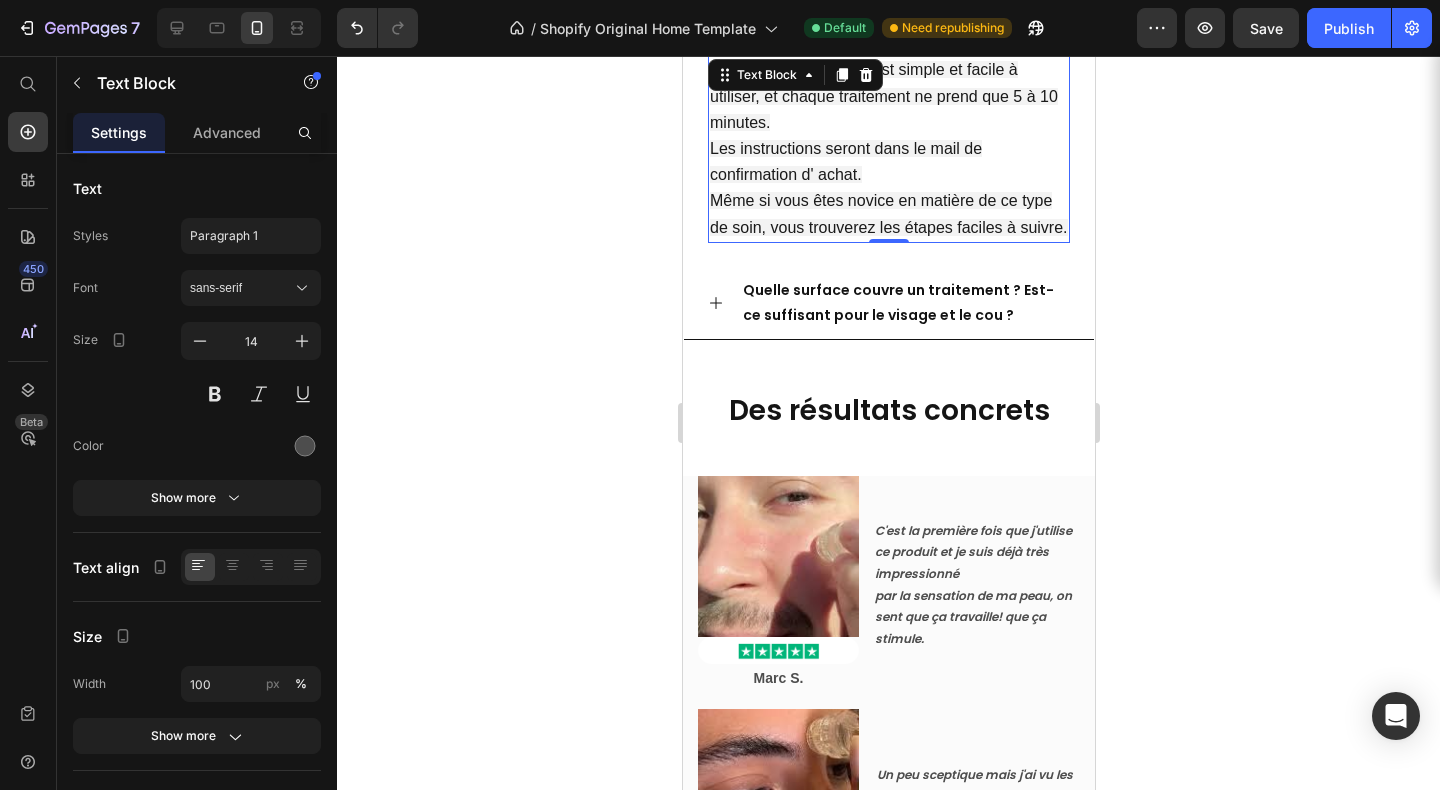click on "Oui, le Rituel Koréalys est simple et facile à utiliser, et chaque traitement ne prend que 5 à 10 minutes." at bounding box center (883, 95) 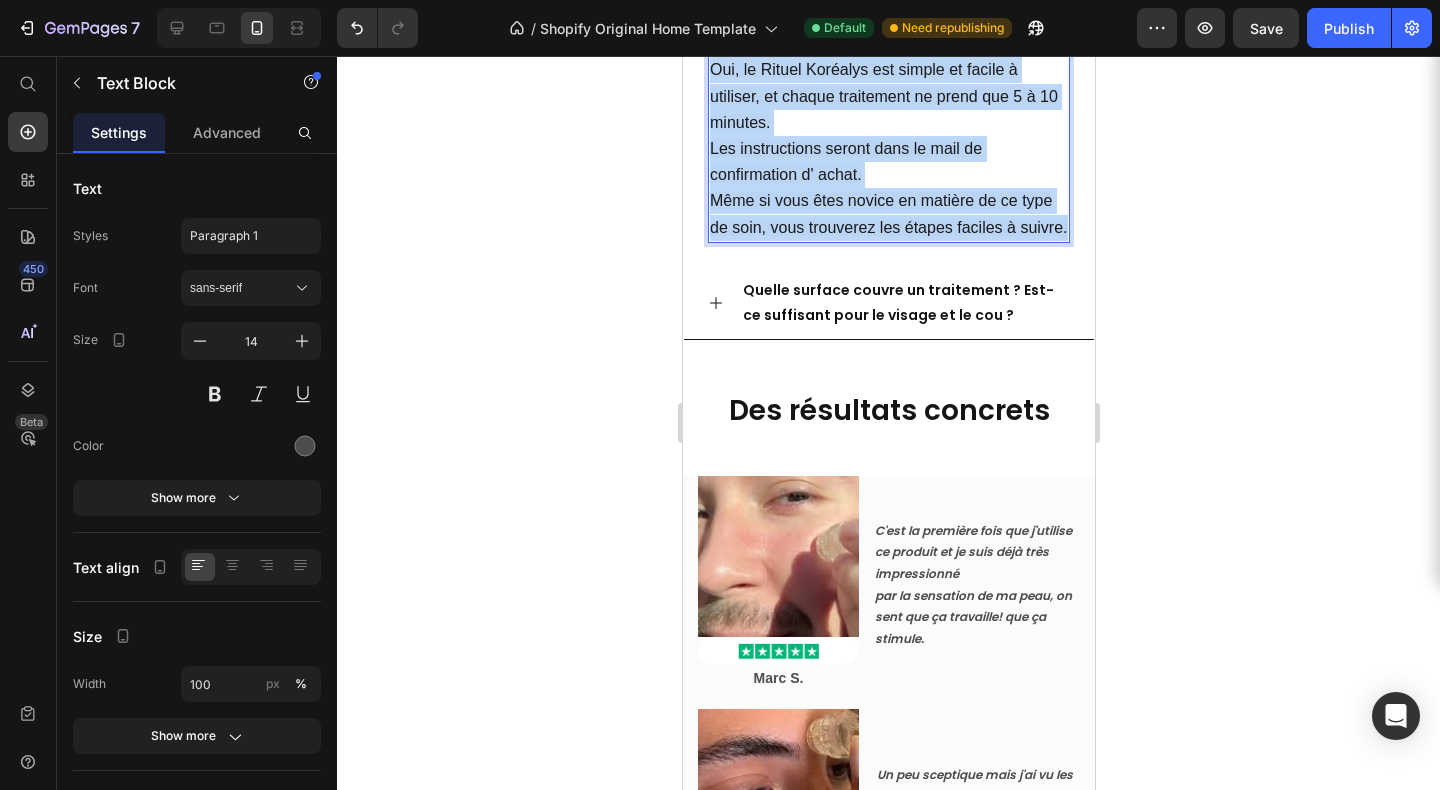 drag, startPoint x: 713, startPoint y: 141, endPoint x: 773, endPoint y: 320, distance: 188.78824 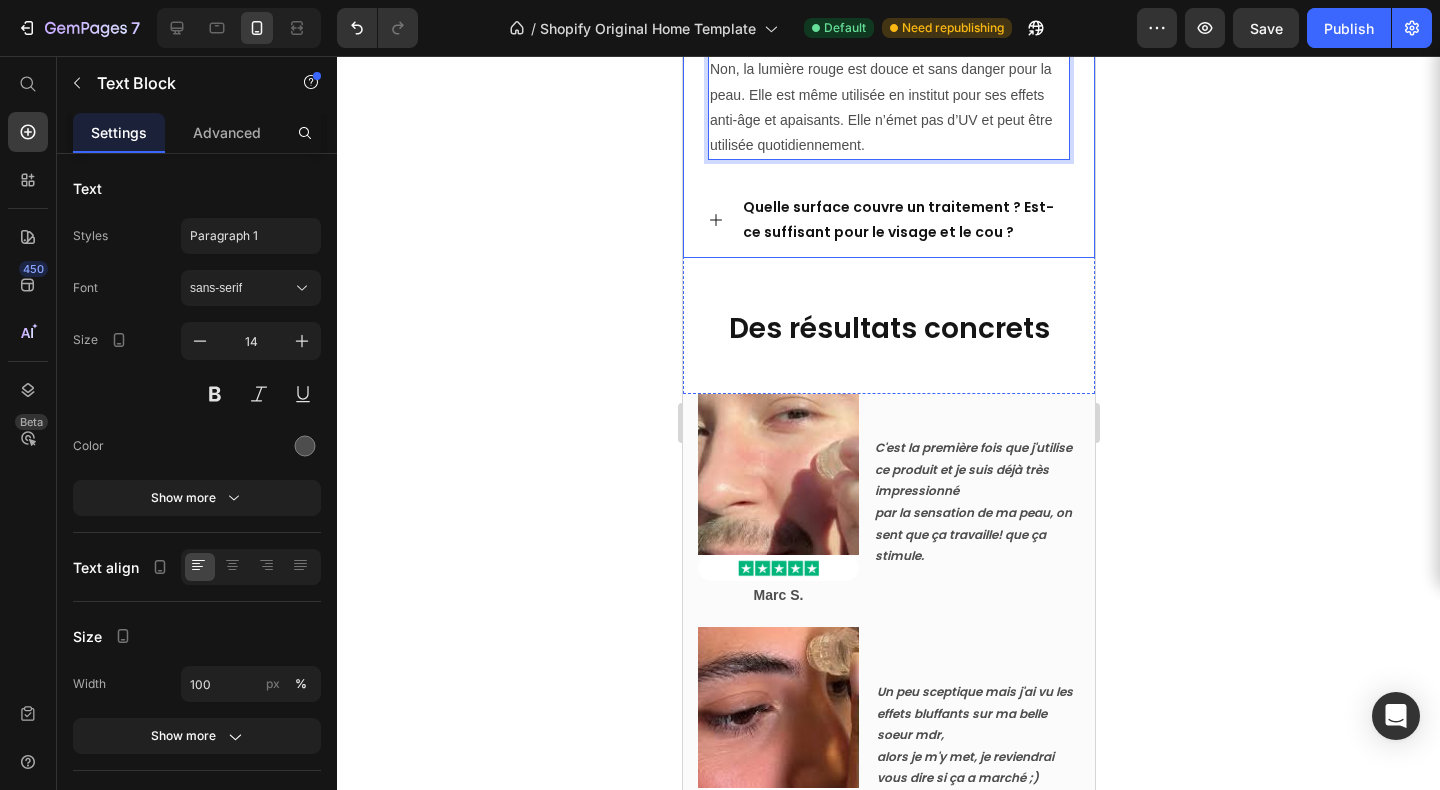 click on "La lumière rouge est-elle dangereuse ?" at bounding box center (885, 22) 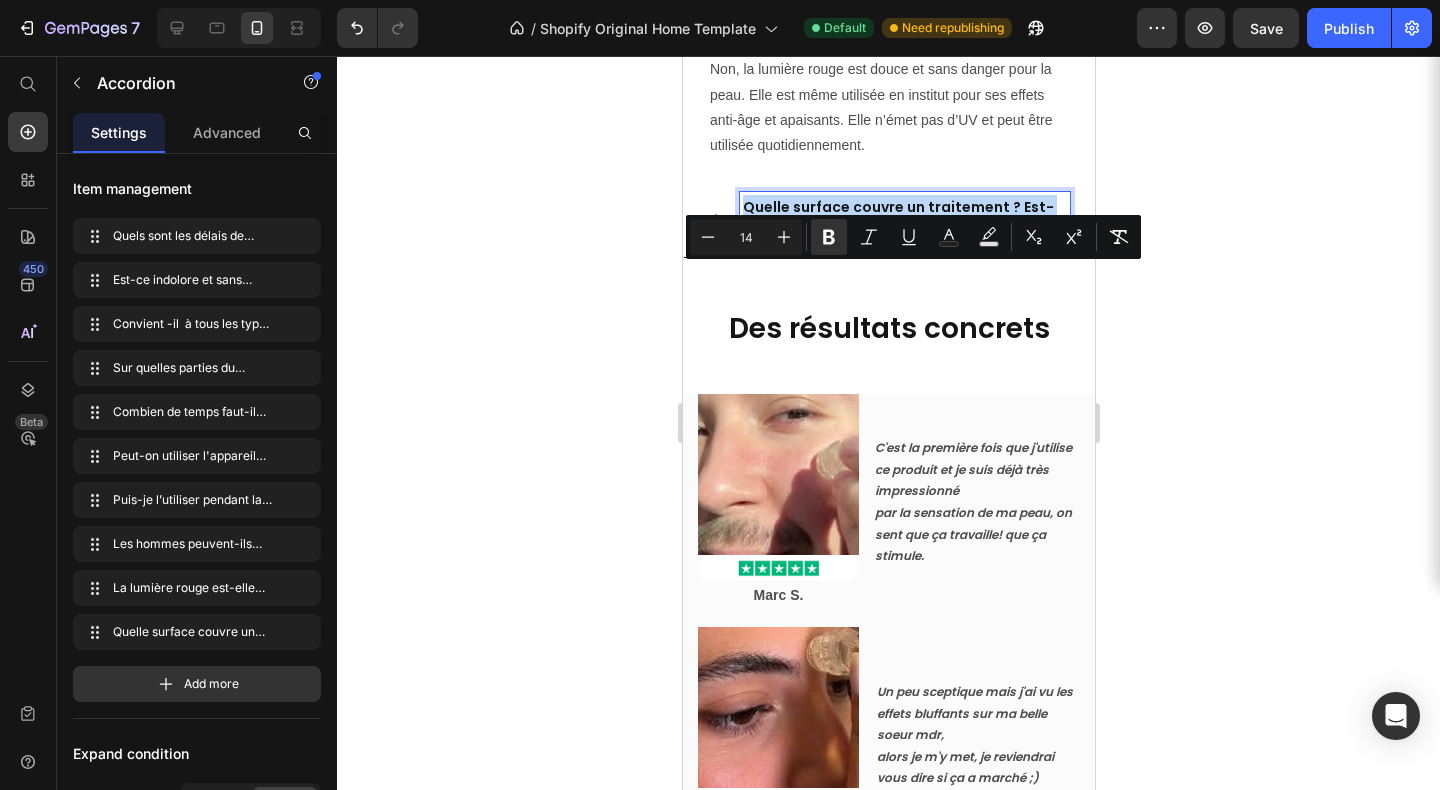 drag, startPoint x: 920, startPoint y: 320, endPoint x: 993, endPoint y: 303, distance: 74.953316 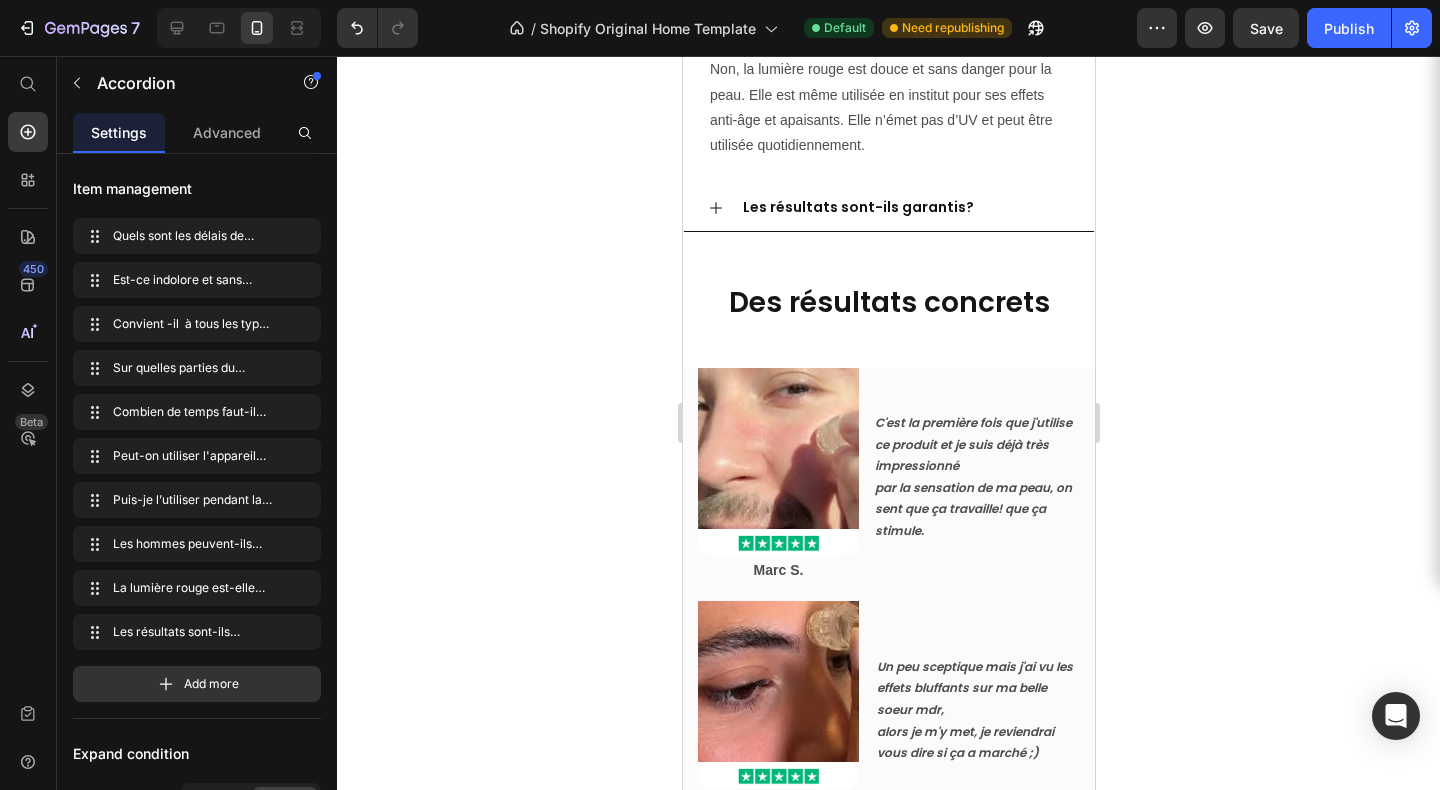 click on "Les résultats sont-ils garantis?" at bounding box center [904, 207] 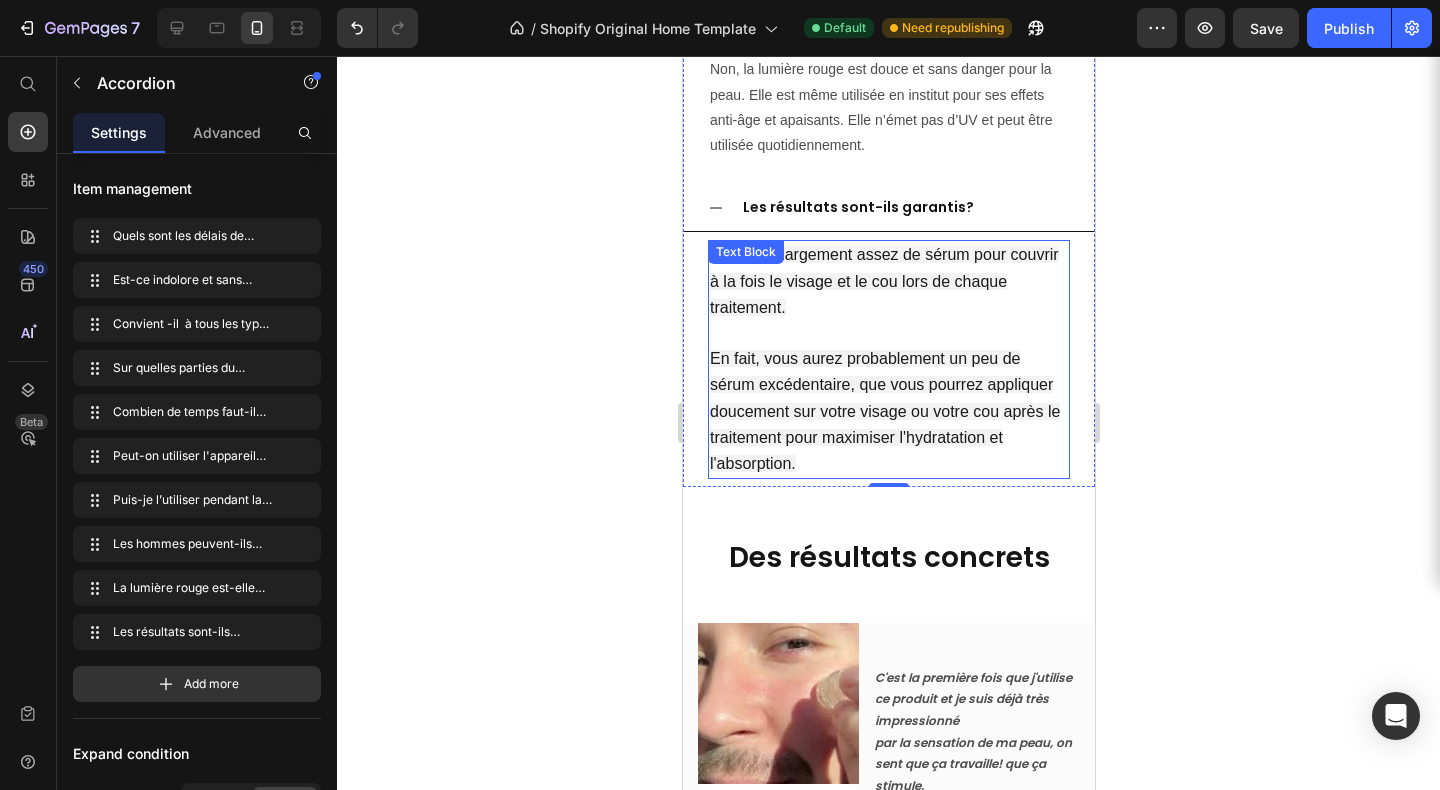 click on "Oui, il y a largement assez de sérum pour couvrir à la fois le visage et le cou lors de chaque traitement. En fait, vous aurez probablement un peu de sérum excédentaire, que vous pourrez appliquer doucement sur votre visage ou votre cou après le traitement pour maximiser l'hydratation et l'absorption." at bounding box center [888, 359] 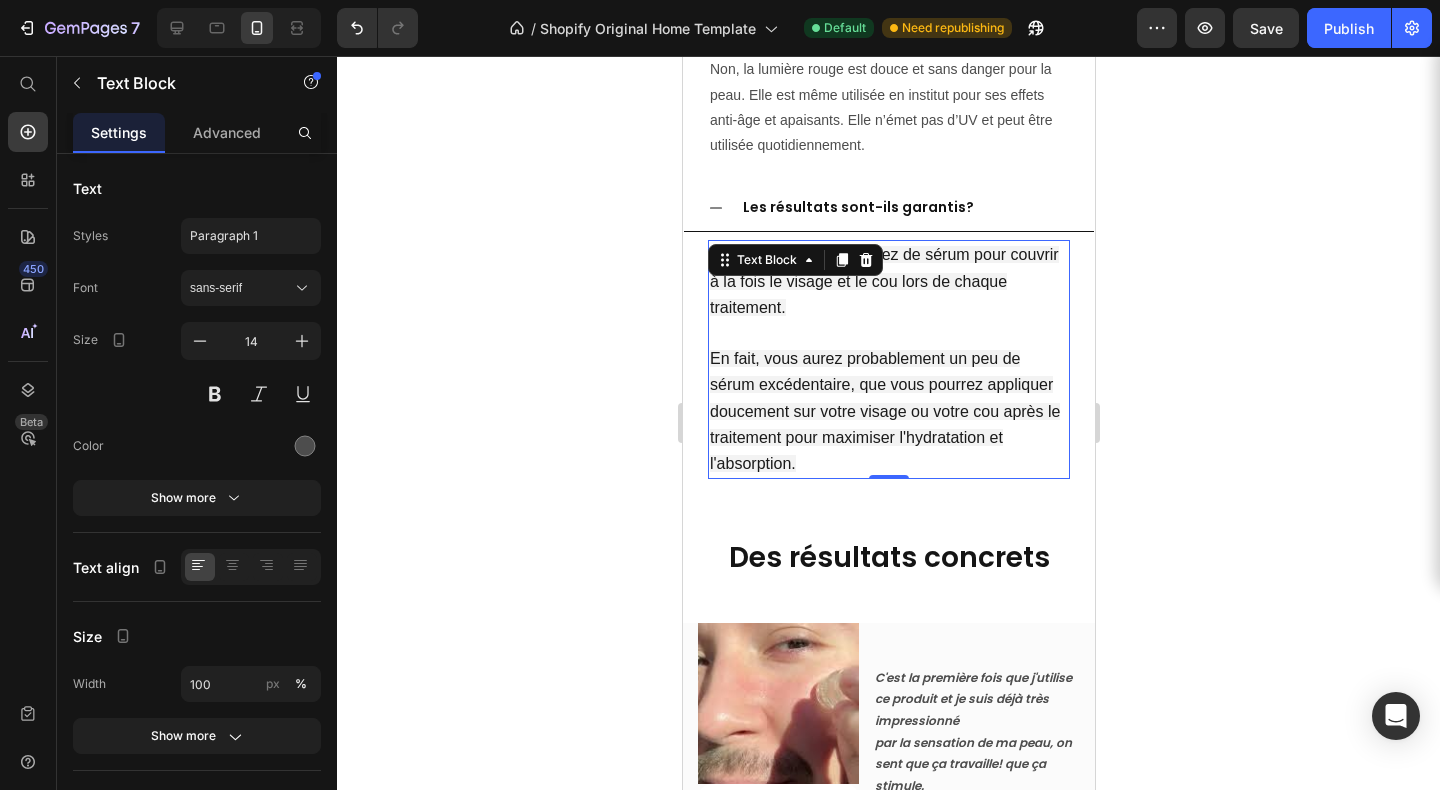 click on "Oui, il y a largement assez de sérum pour couvrir à la fois le visage et le cou lors de chaque traitement. En fait, vous aurez probablement un peu de sérum excédentaire, que vous pourrez appliquer doucement sur votre visage ou votre cou après le traitement pour maximiser l'hydratation et l'absorption." at bounding box center (888, 359) 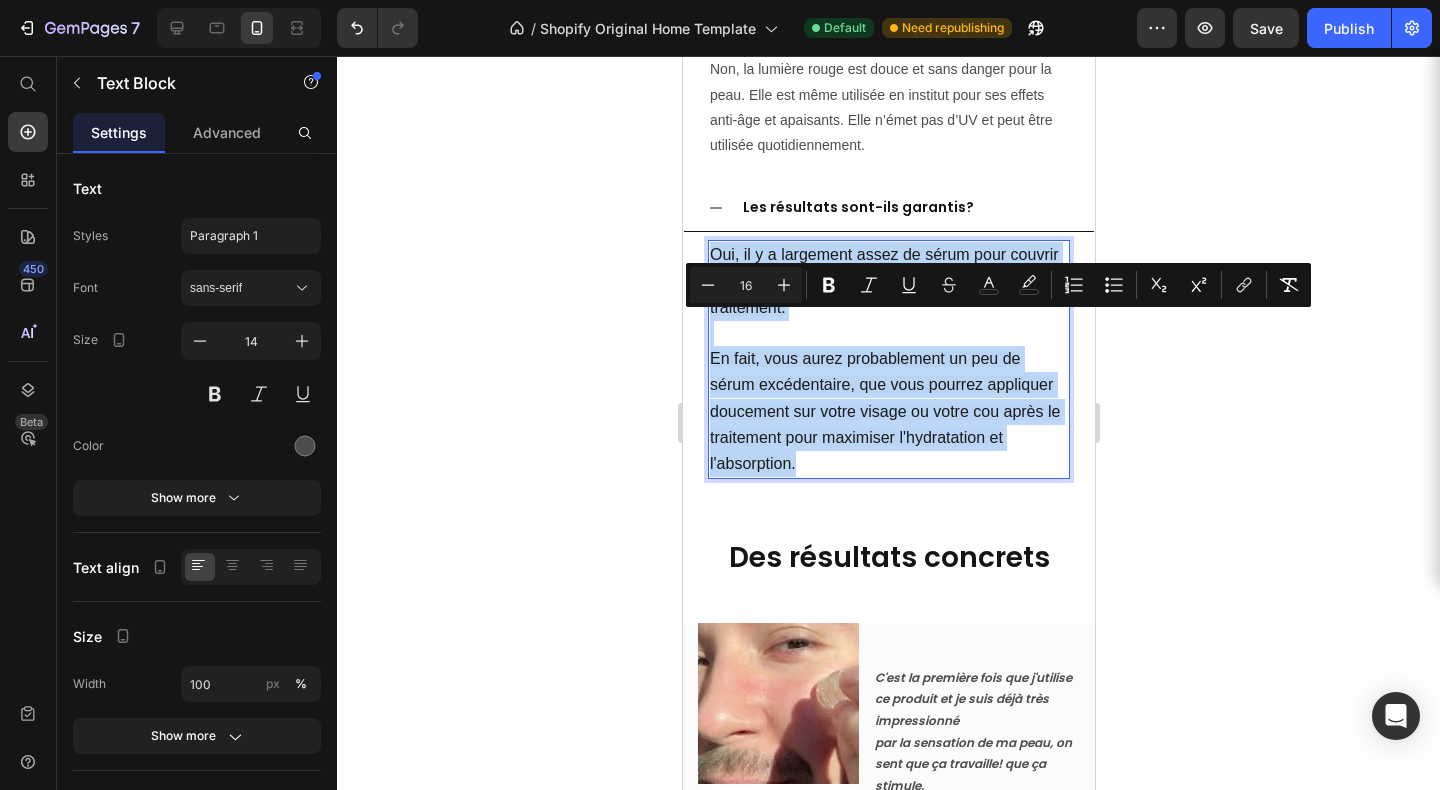 drag, startPoint x: 710, startPoint y: 325, endPoint x: 919, endPoint y: 530, distance: 292.75586 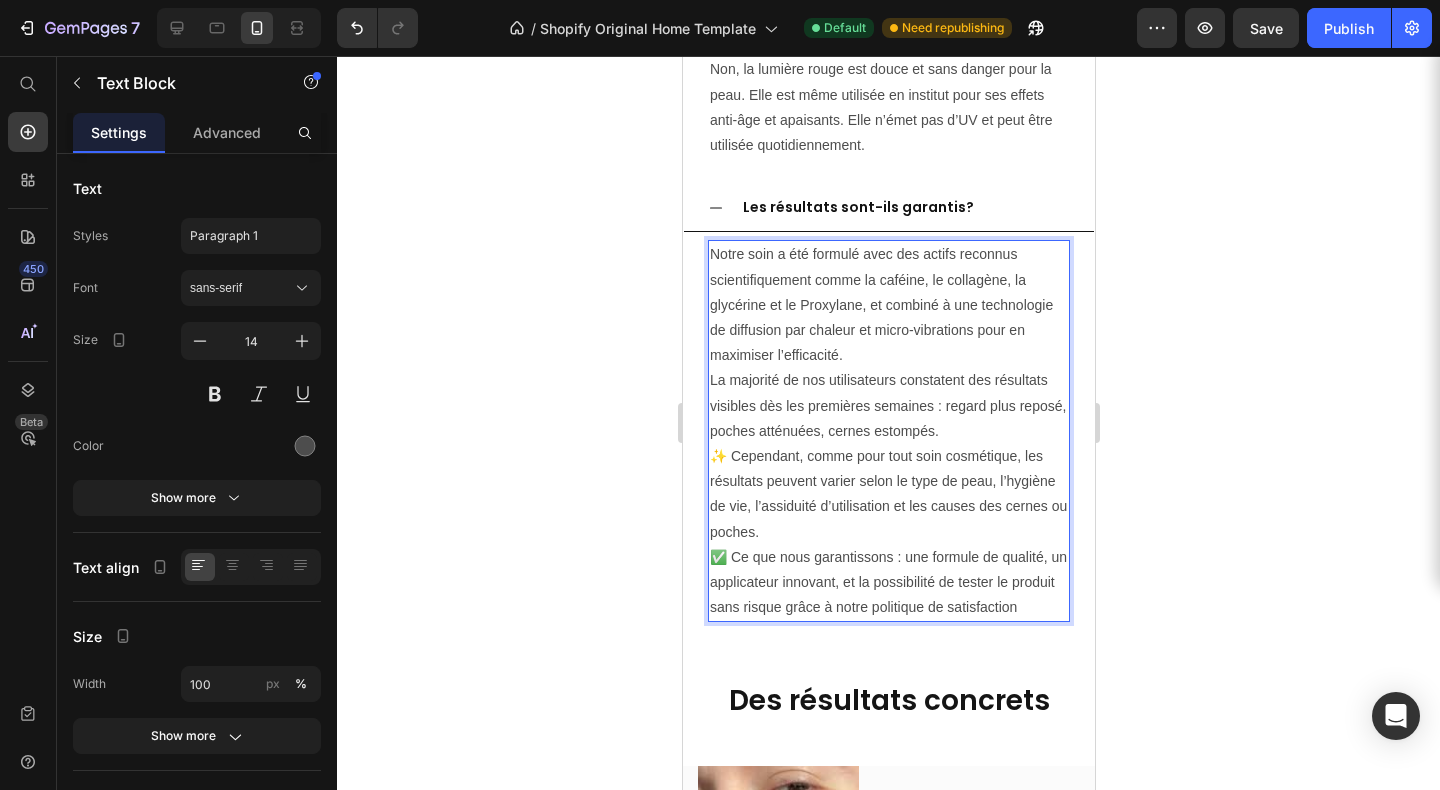 scroll, scrollTop: 7735, scrollLeft: 0, axis: vertical 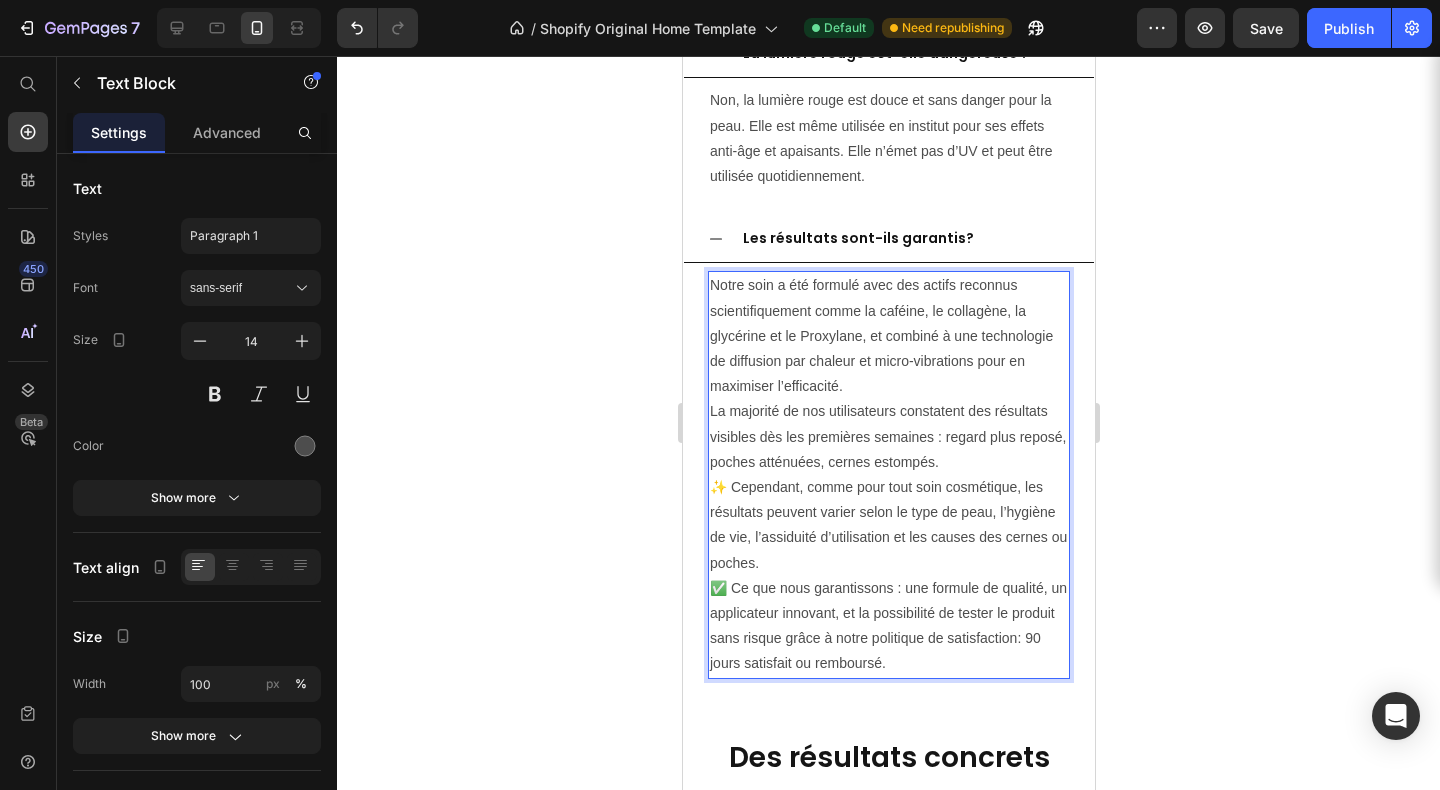 click 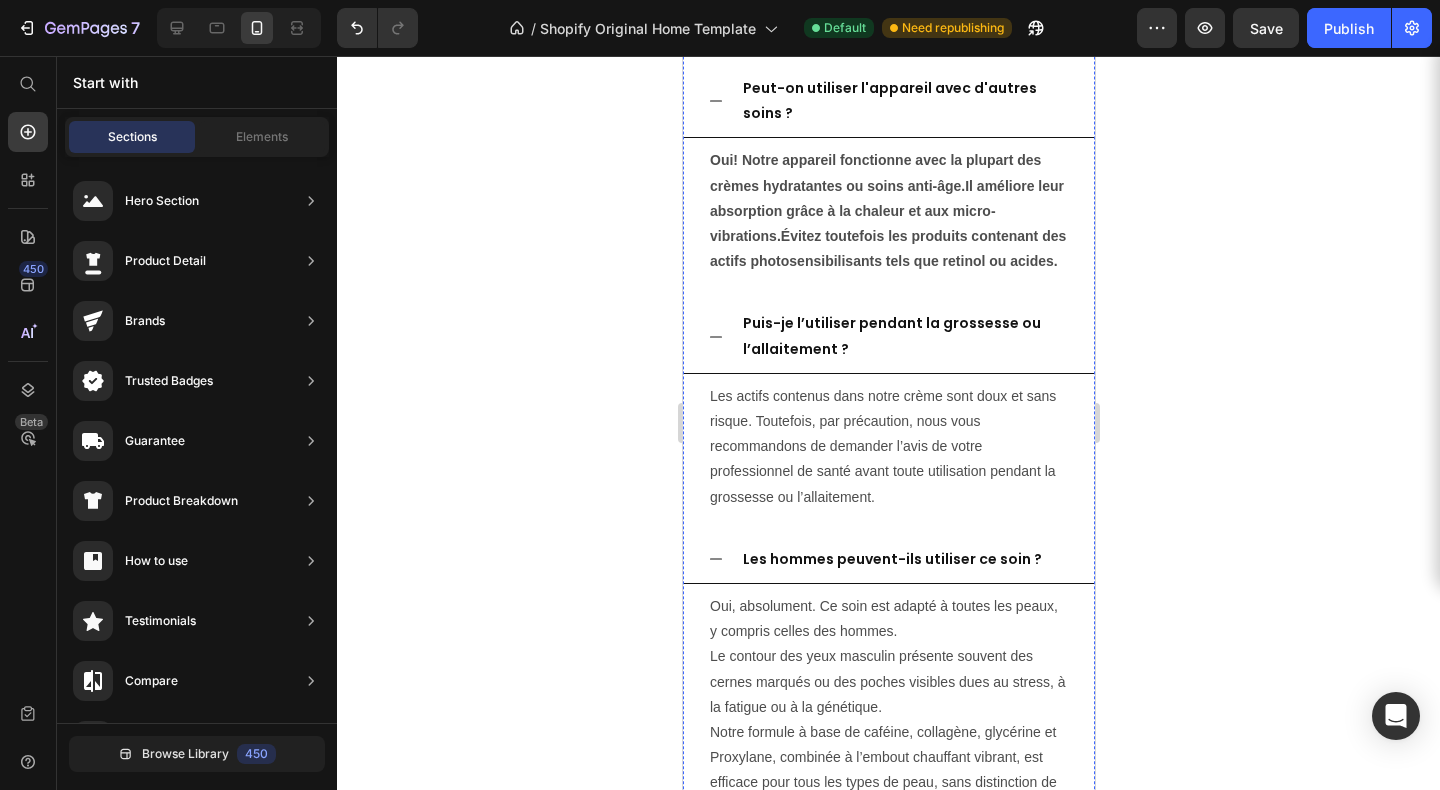 scroll, scrollTop: 6830, scrollLeft: 0, axis: vertical 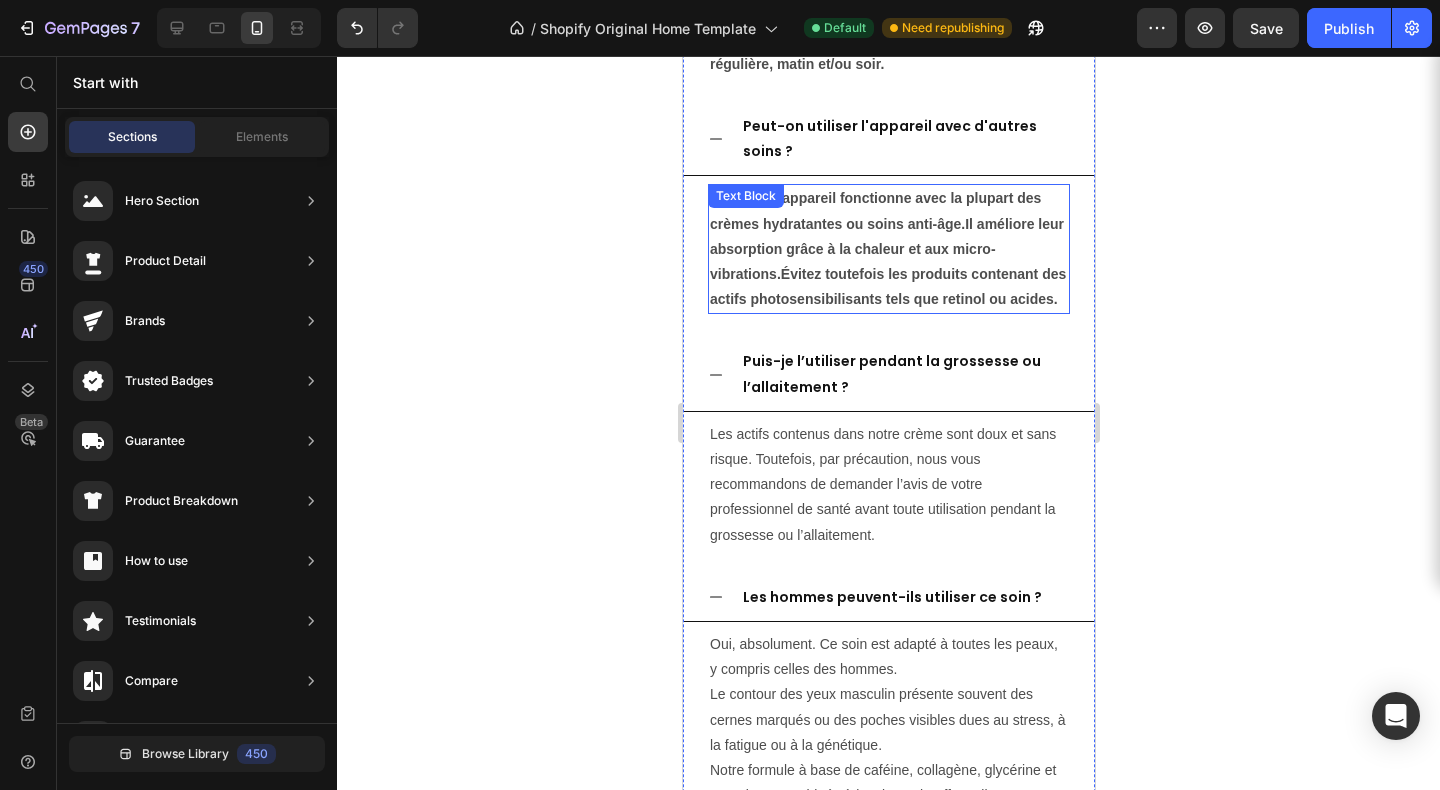 click on "Oui! Notre appareil fonctionne avec la plupart des crèmes hydratantes ou soins anti-âge.Il améliore leur absorption grâce à la chaleur et aux micro-vibrations.Évitez toutefois les produits contenant des actifs photosensibilisants tels que retinol ou acides." at bounding box center (888, 249) 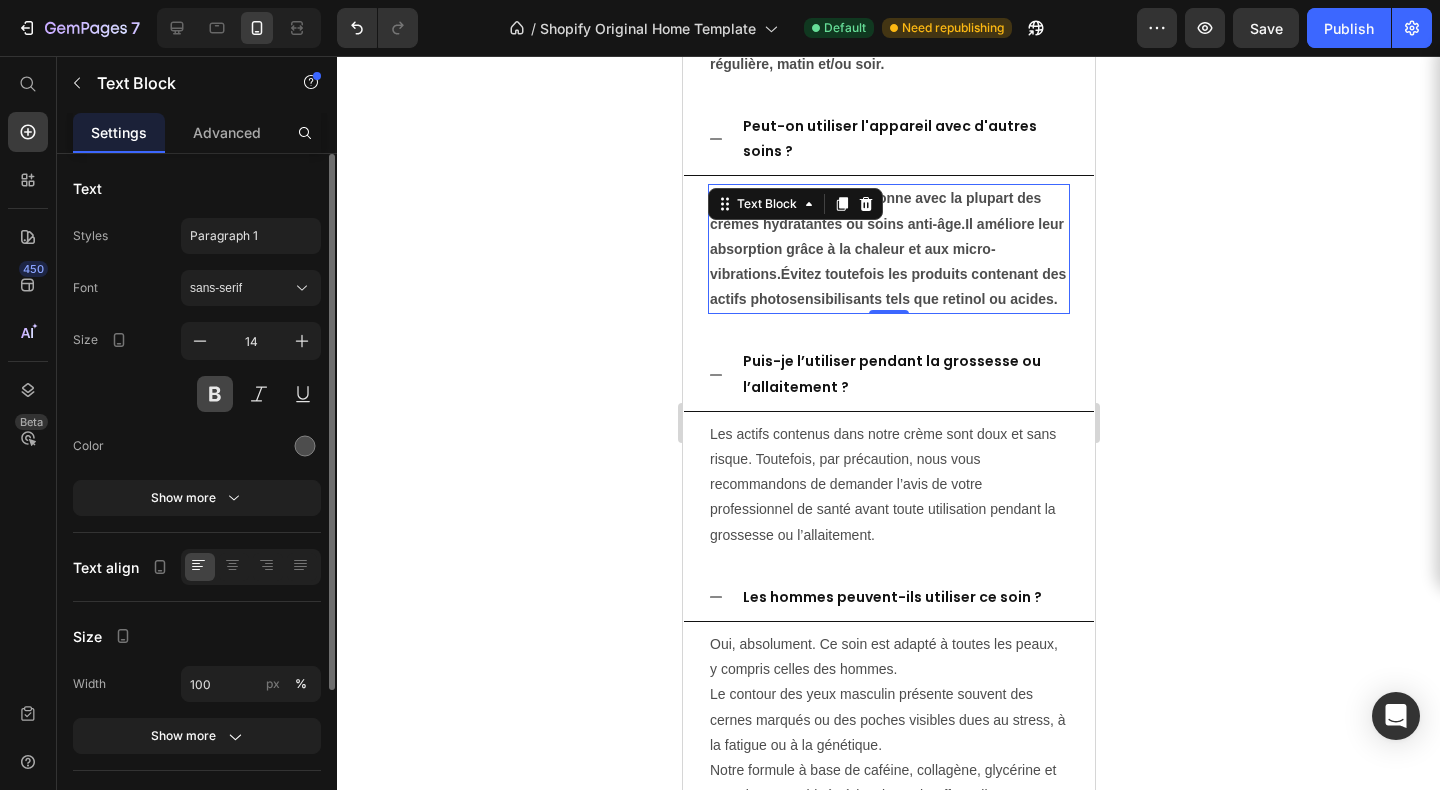click at bounding box center [215, 394] 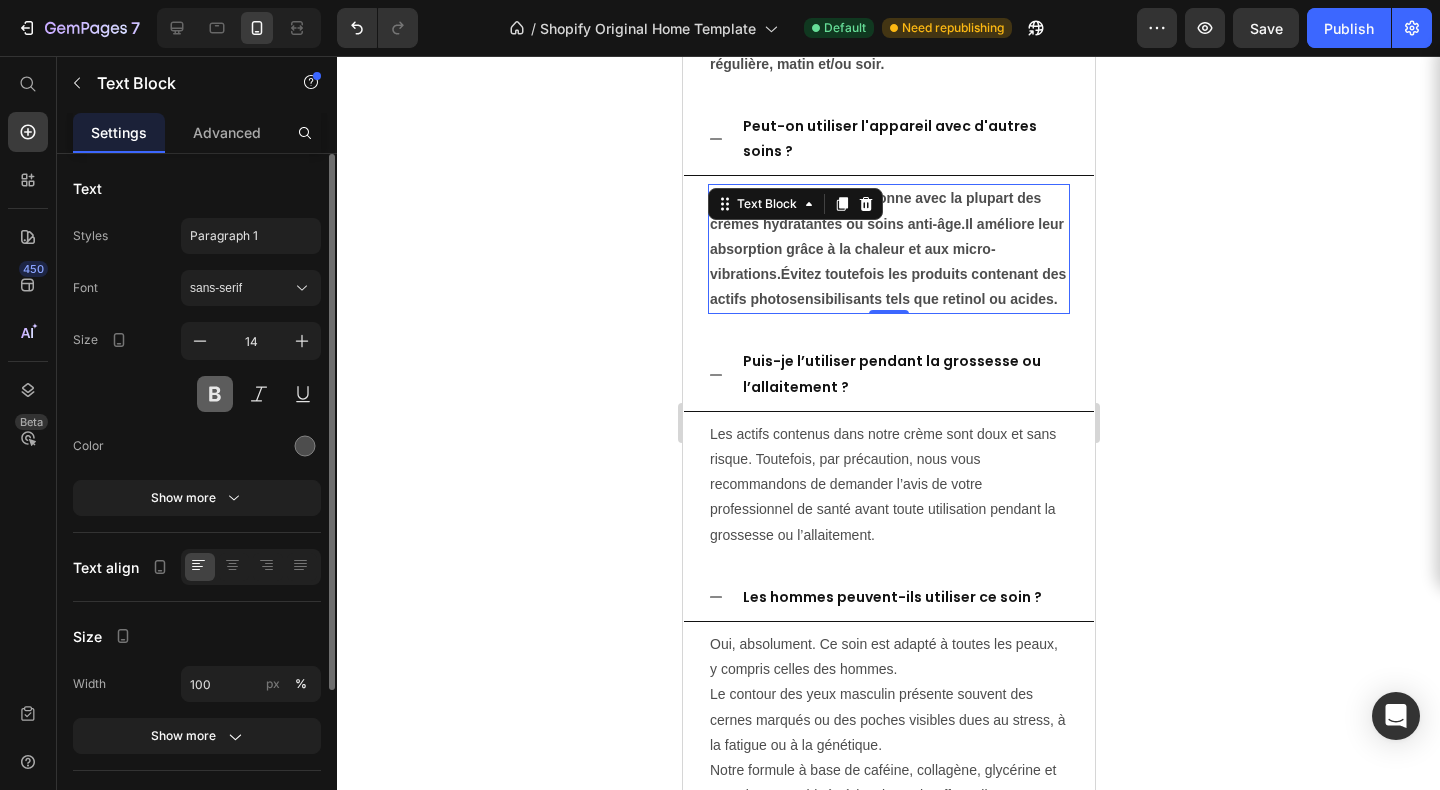 click at bounding box center [215, 394] 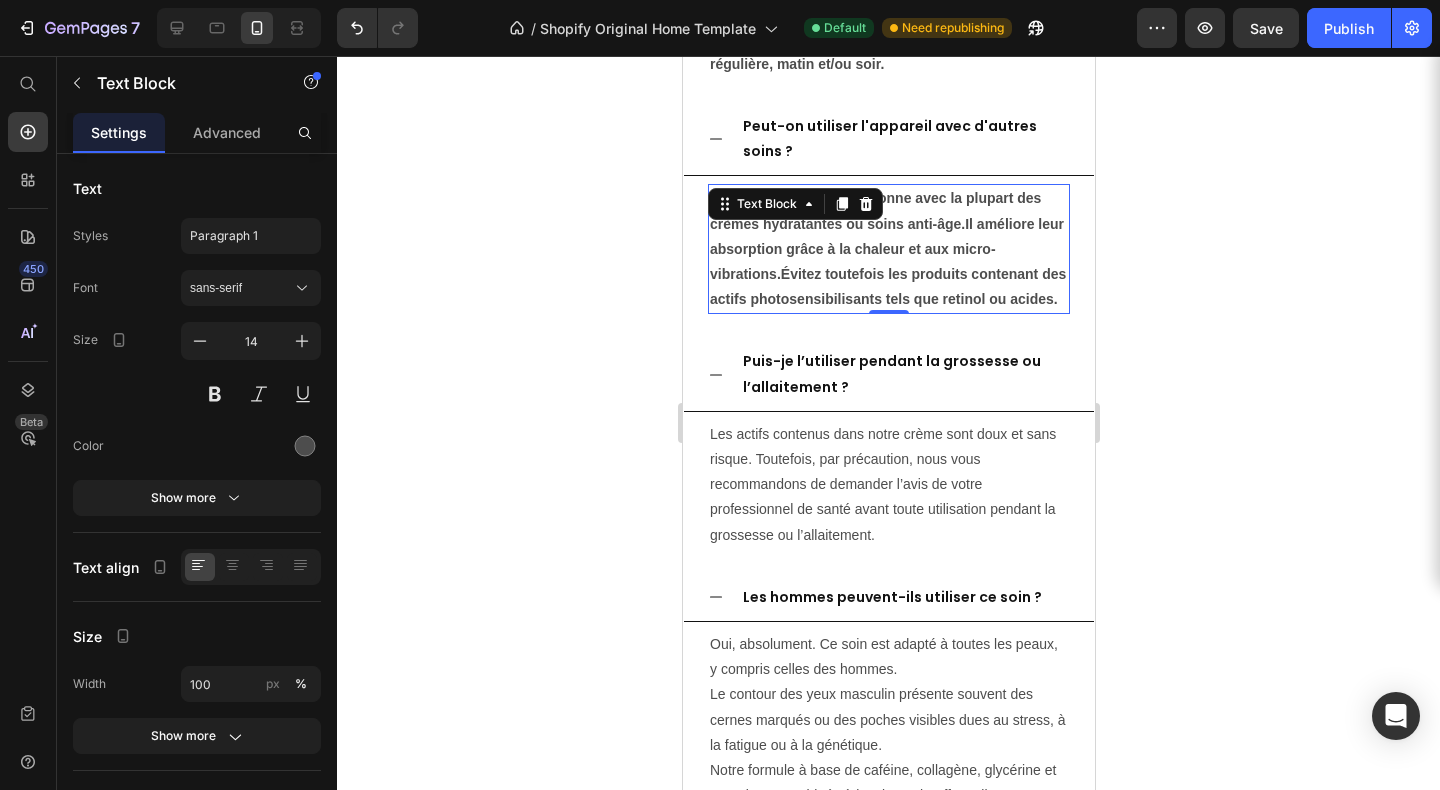 click on "Oui! Notre appareil fonctionne avec la plupart des crèmes hydratantes ou soins anti-âge.Il améliore leur absorption grâce à la chaleur et aux micro-vibrations.Évitez toutefois les produits contenant des actifs photosensibilisants tels que retinol ou acides." at bounding box center [887, 248] 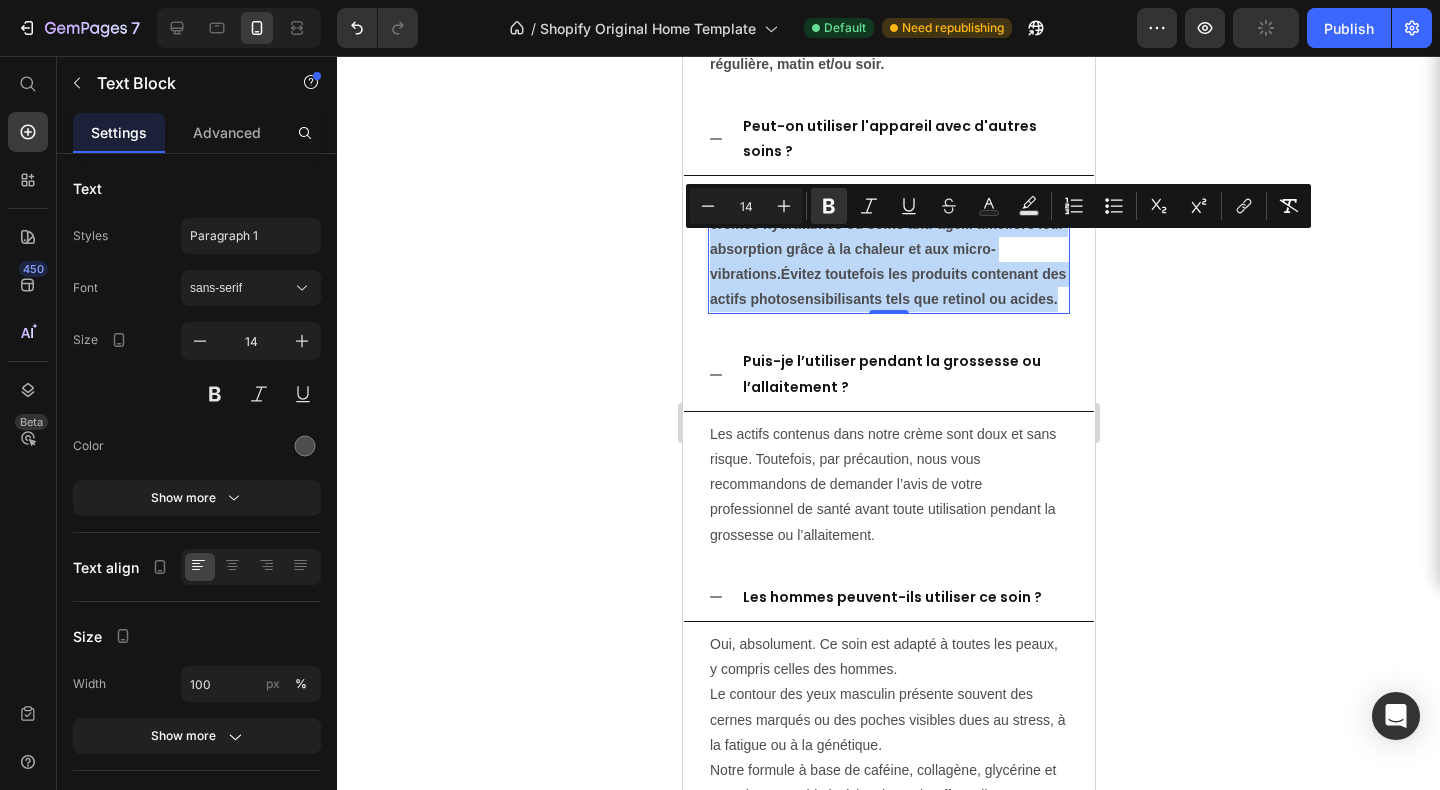 drag, startPoint x: 765, startPoint y: 369, endPoint x: 715, endPoint y: 233, distance: 144.89996 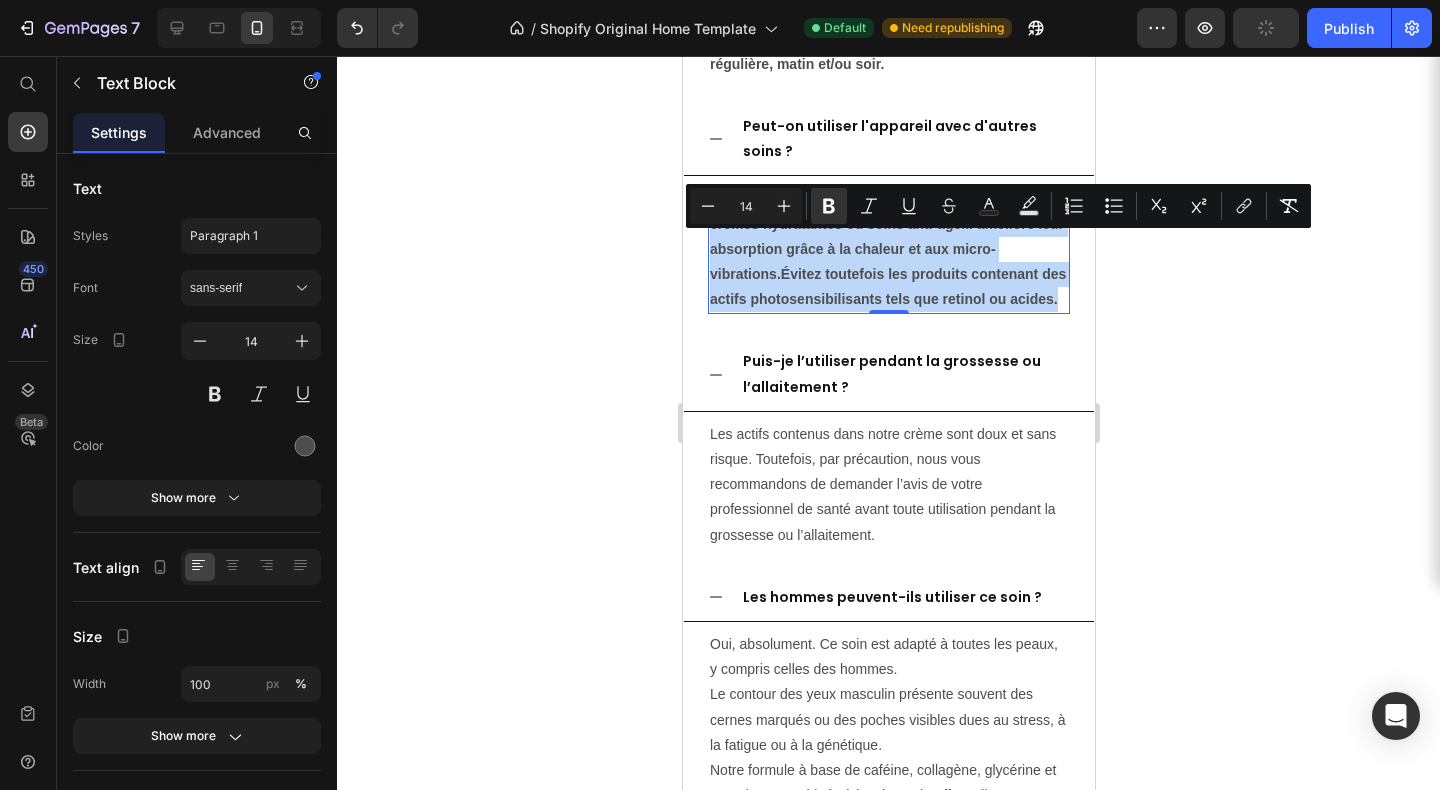 click on "Oui! Notre appareil fonctionne avec la plupart des crèmes hydratantes ou soins anti-âge.Il améliore leur absorption grâce à la chaleur et aux micro-vibrations.Évitez toutefois les produits contenant des actifs photosensibilisants tels que retinol ou acides. Text Block   0" at bounding box center (888, 249) 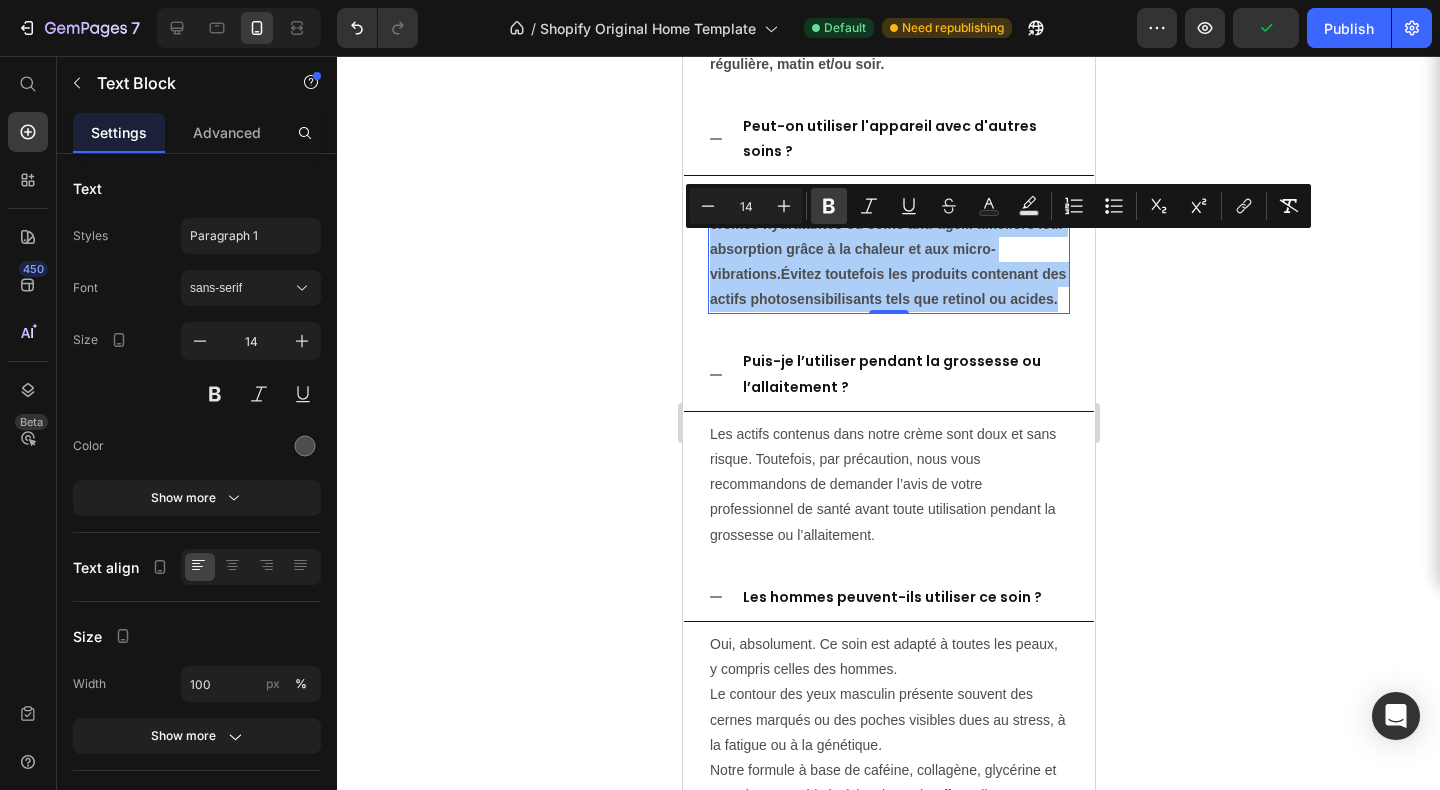 click 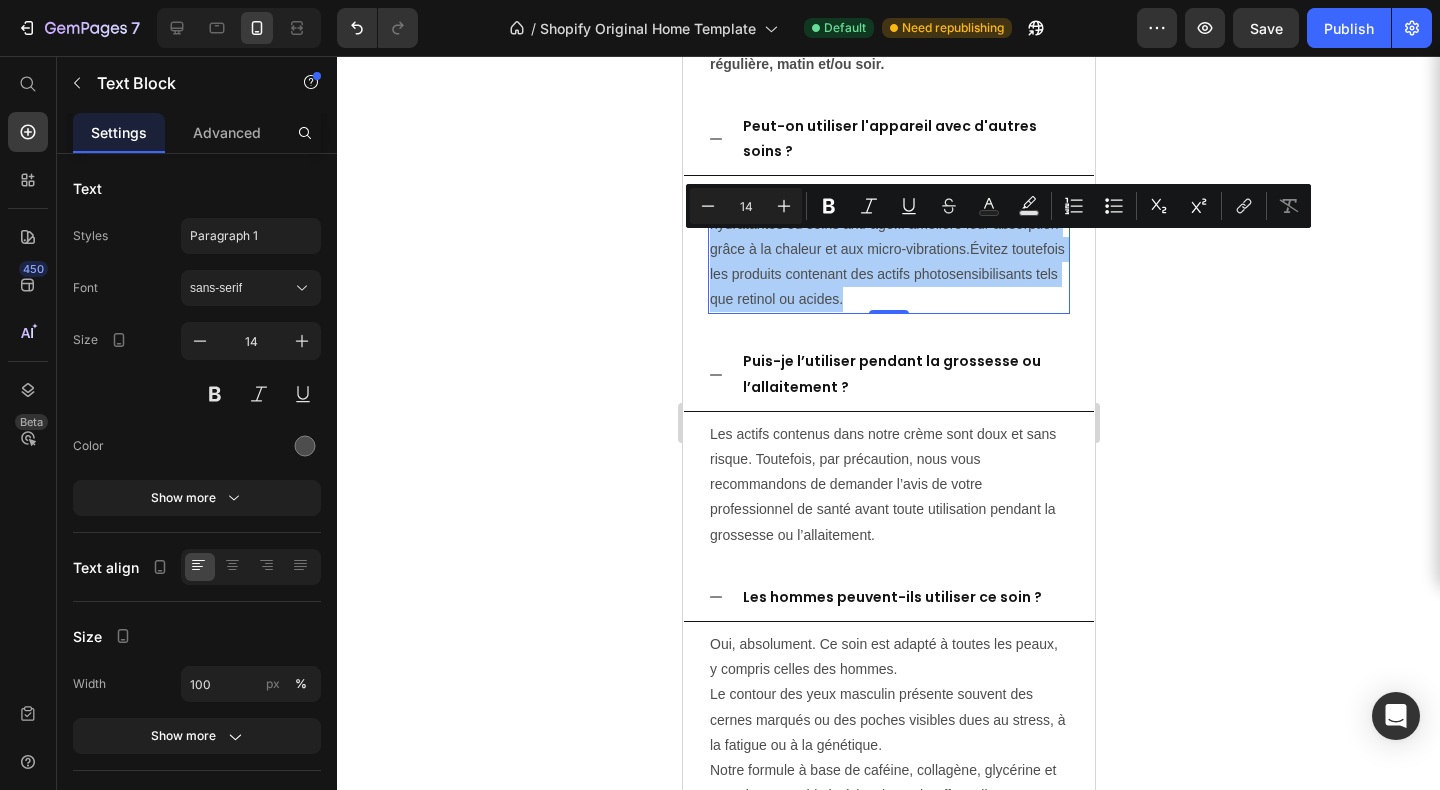click 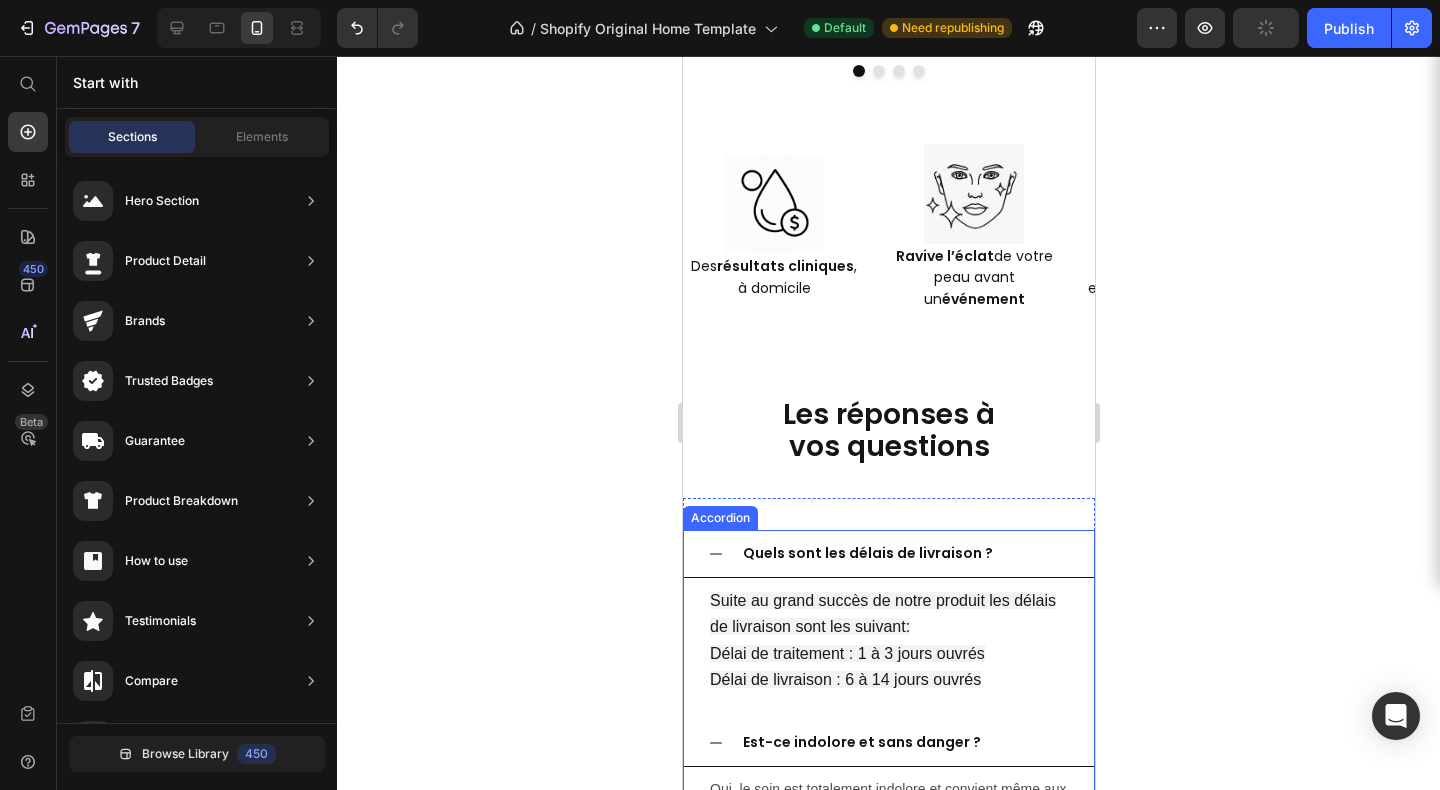 scroll, scrollTop: 5225, scrollLeft: 0, axis: vertical 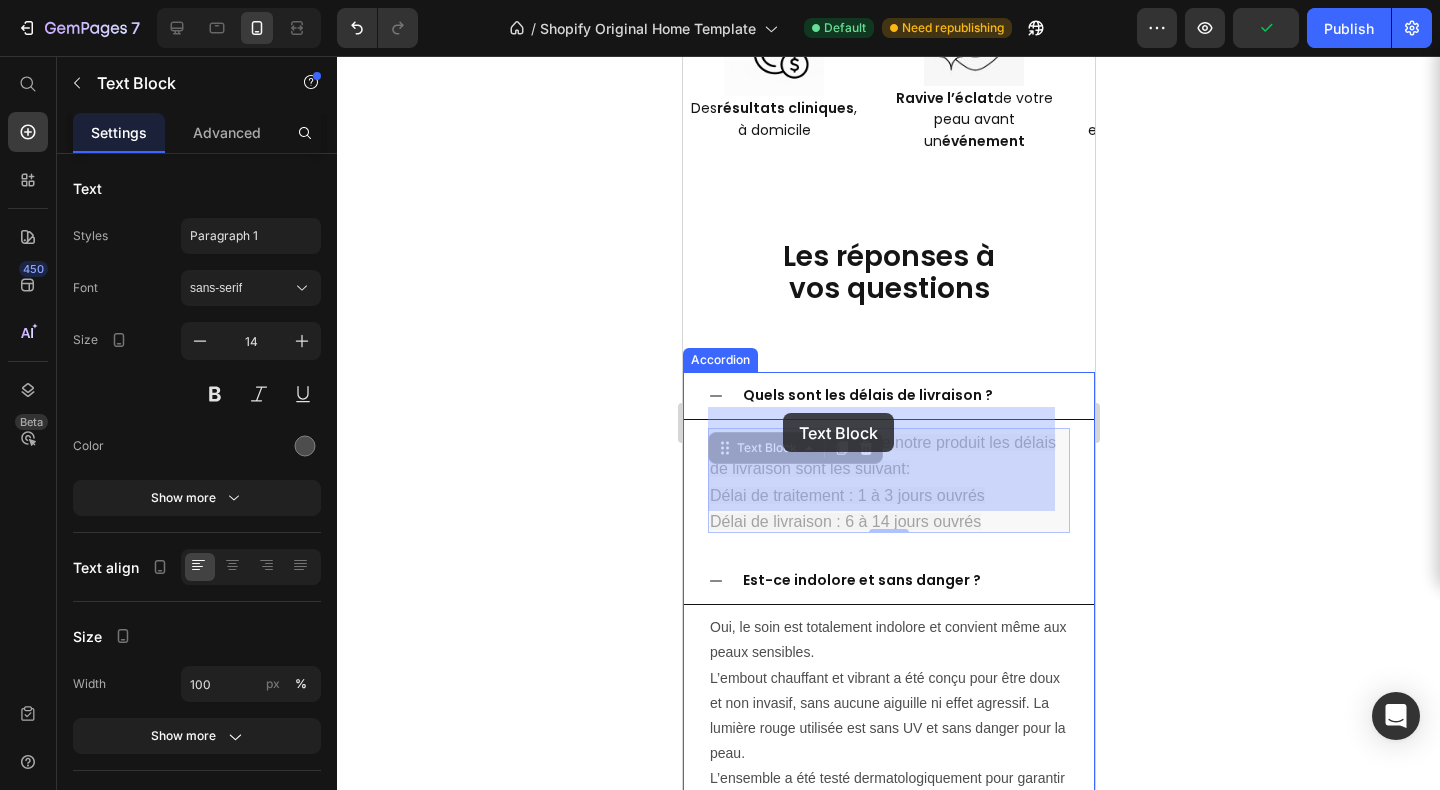 drag, startPoint x: 983, startPoint y: 502, endPoint x: 828, endPoint y: 442, distance: 166.2077 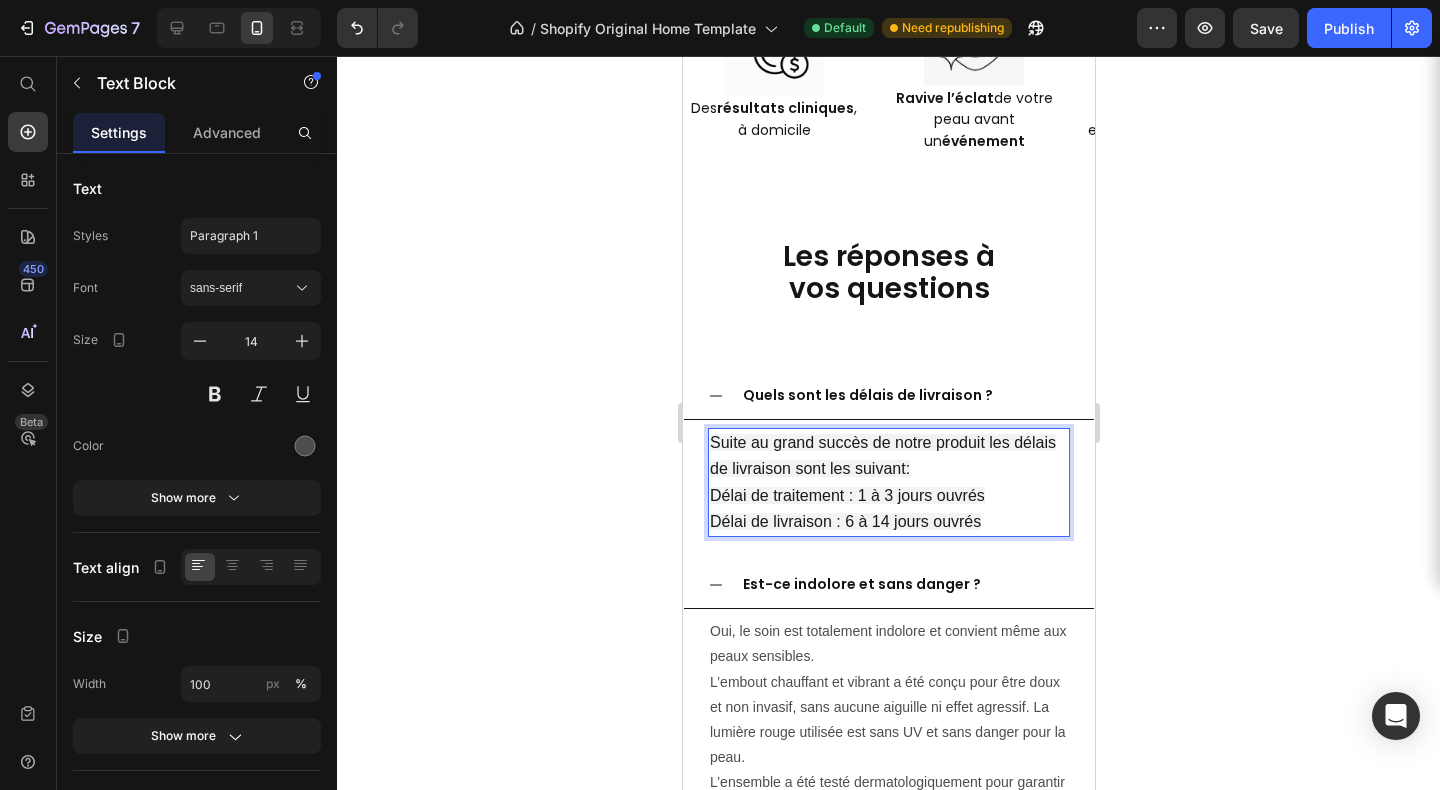 click on "Suite au grand succès de notre produit les délais de livraison sont les suivant: Délai de traitement : 1 à 3 jours ouvrés Délai de livraison : 6 à 14 jours ouvrés" at bounding box center (888, 482) 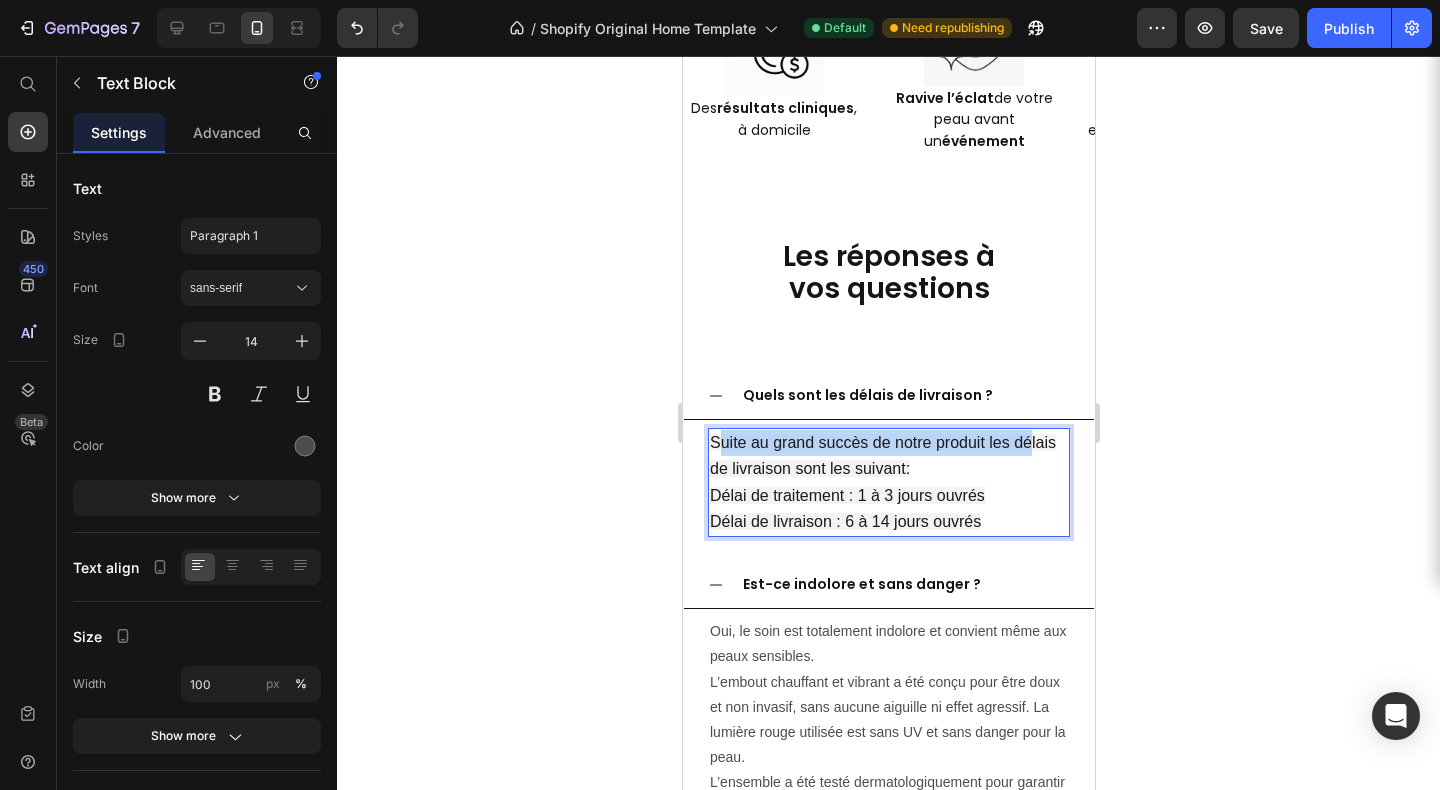 drag, startPoint x: 715, startPoint y: 422, endPoint x: 727, endPoint y: 442, distance: 23.323807 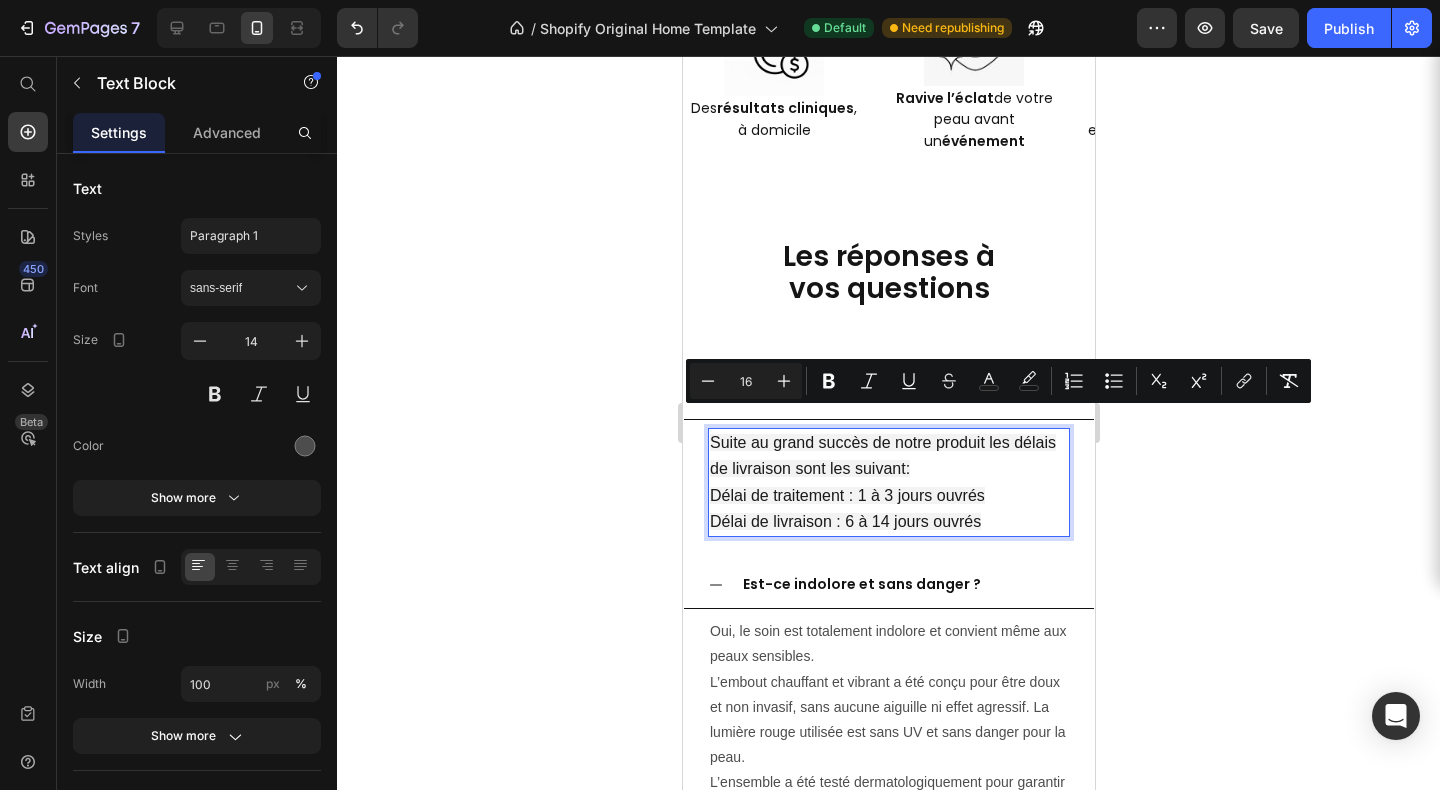 click on "Suite au grand succès de notre produit les délais de livraison sont les suivant:" at bounding box center (882, 455) 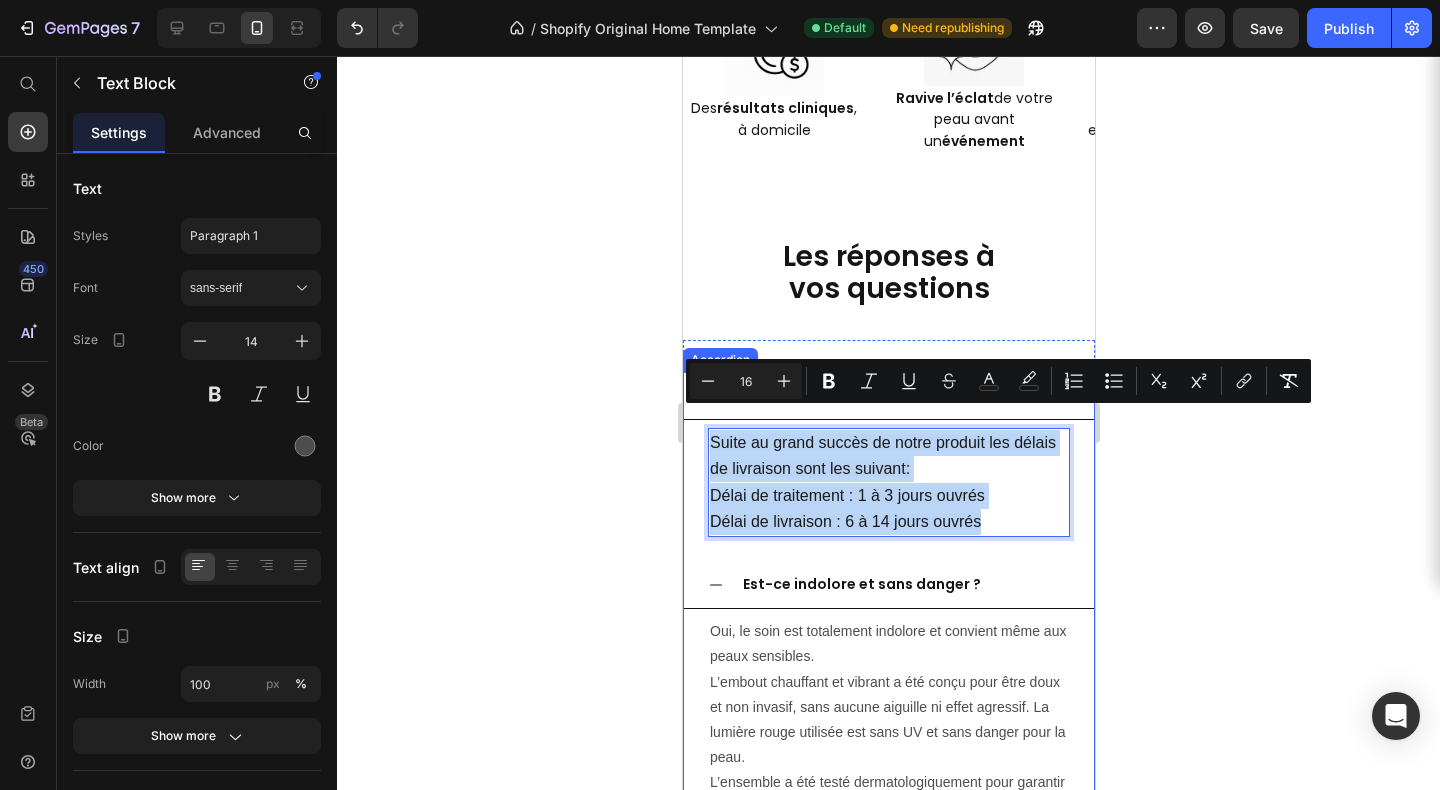 drag, startPoint x: 712, startPoint y: 429, endPoint x: 985, endPoint y: 514, distance: 285.92657 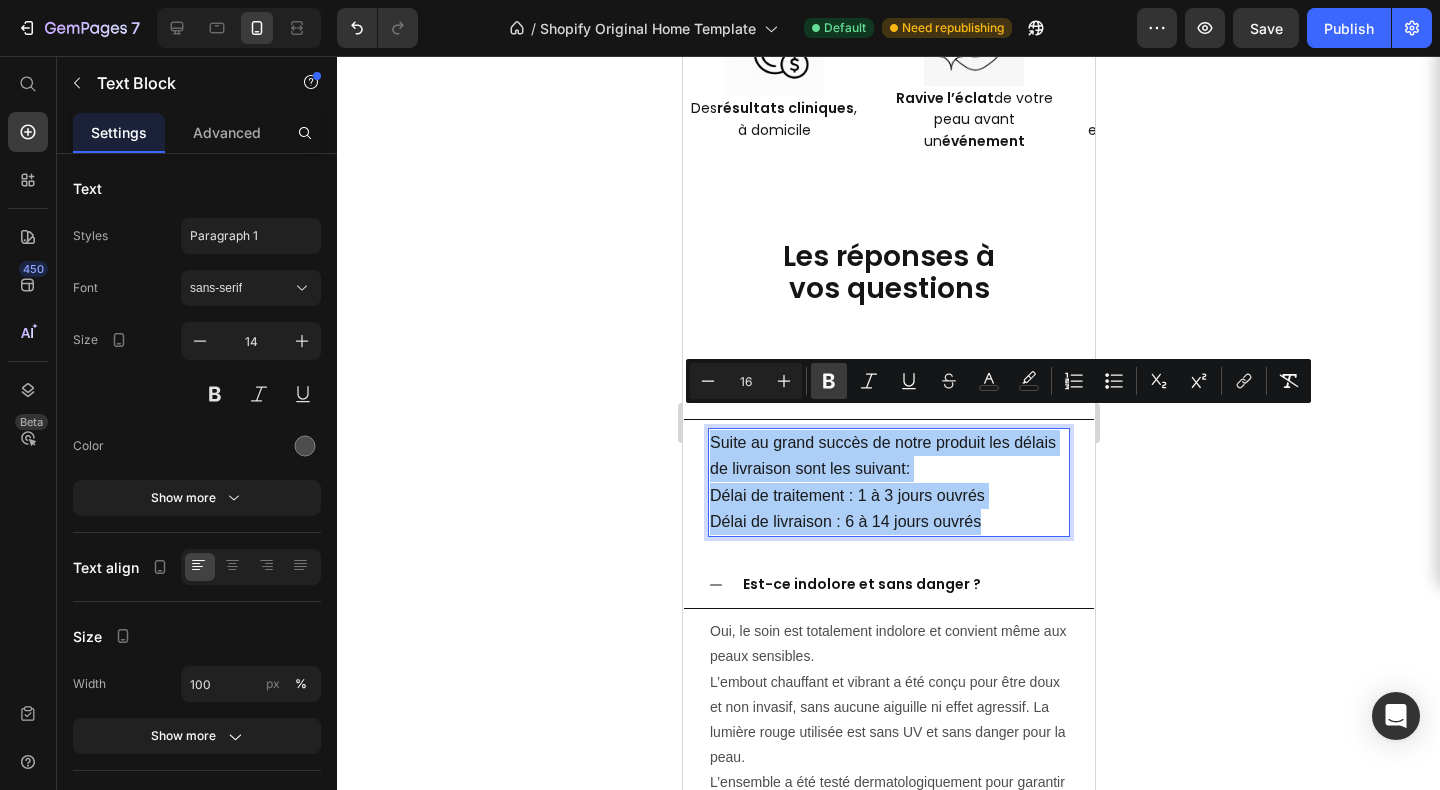 click 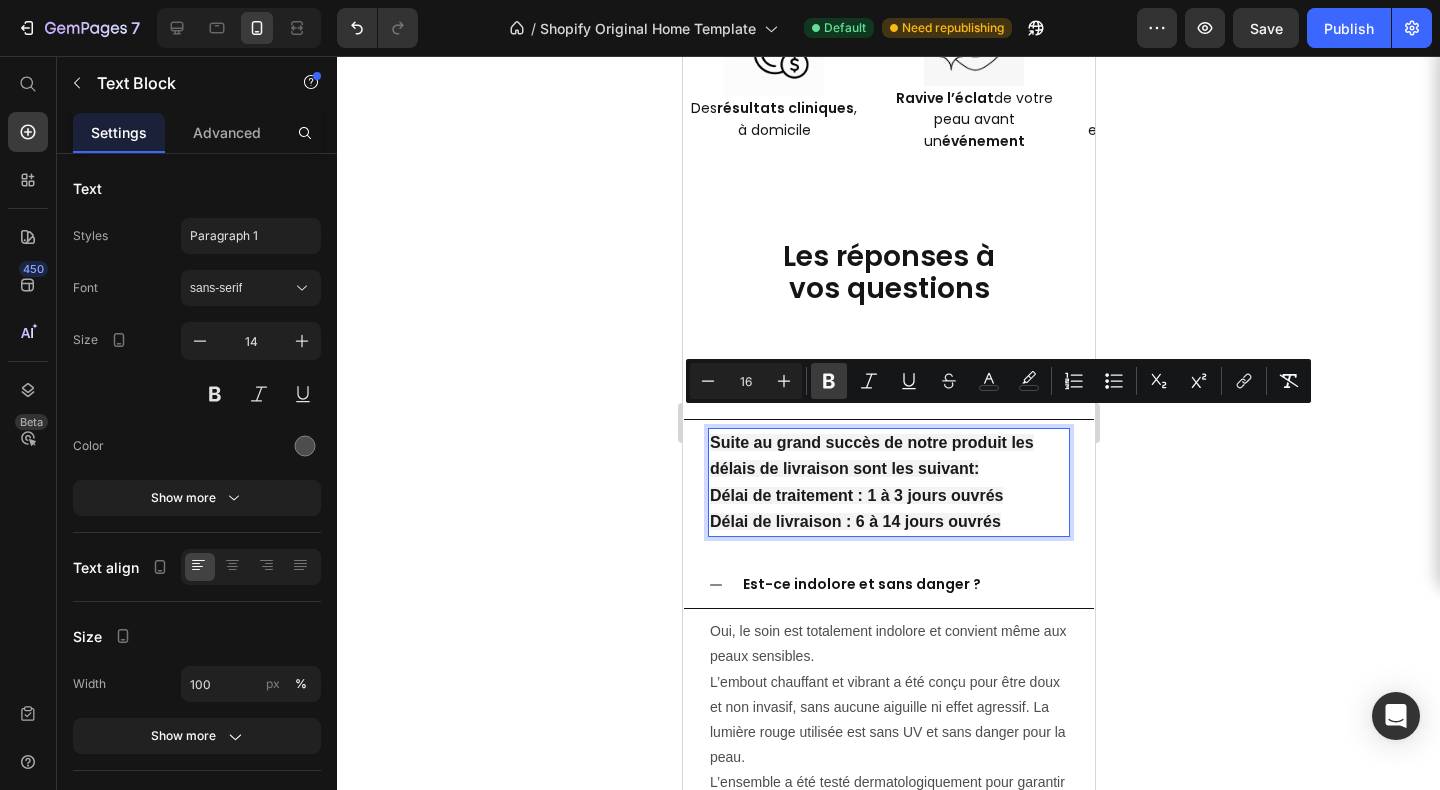 click 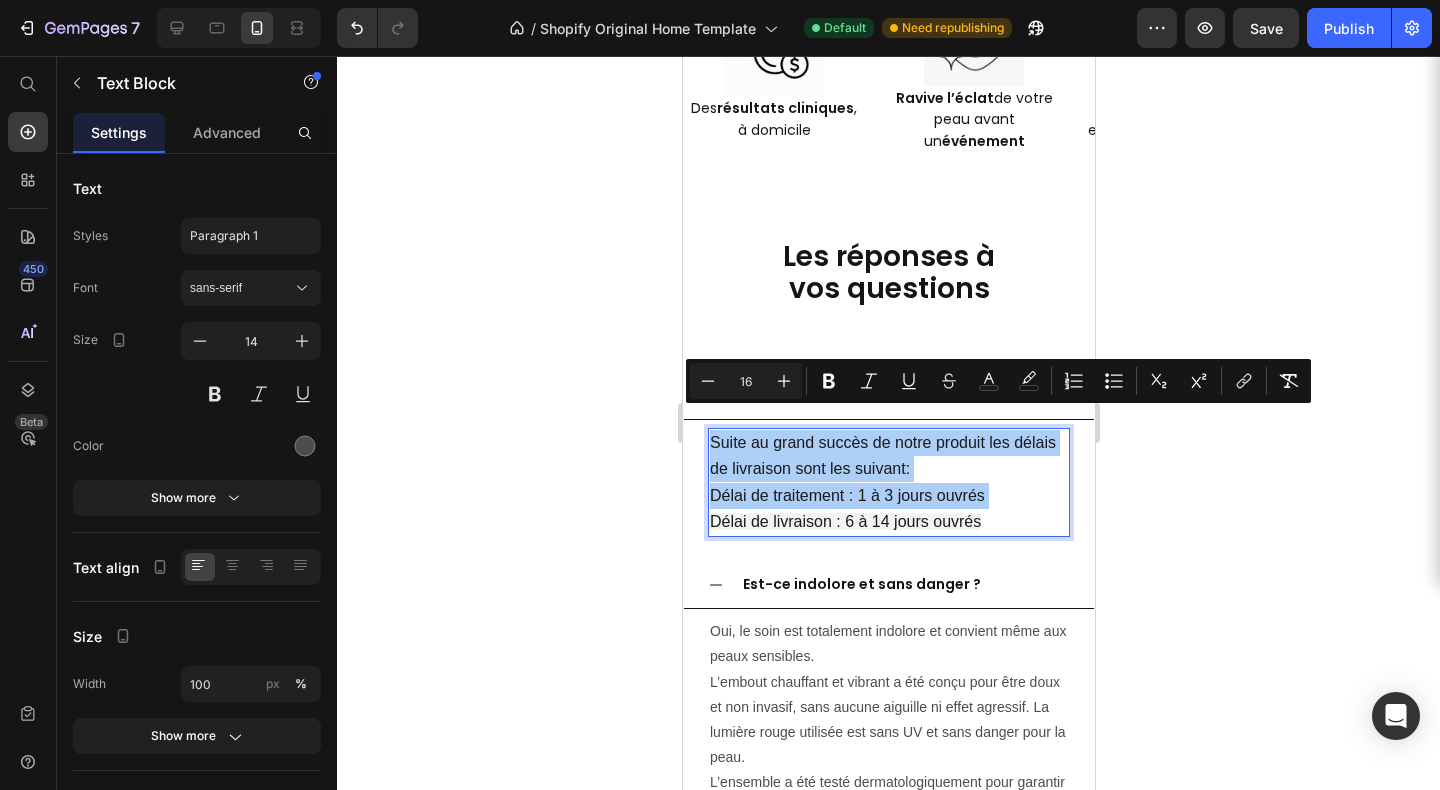 click 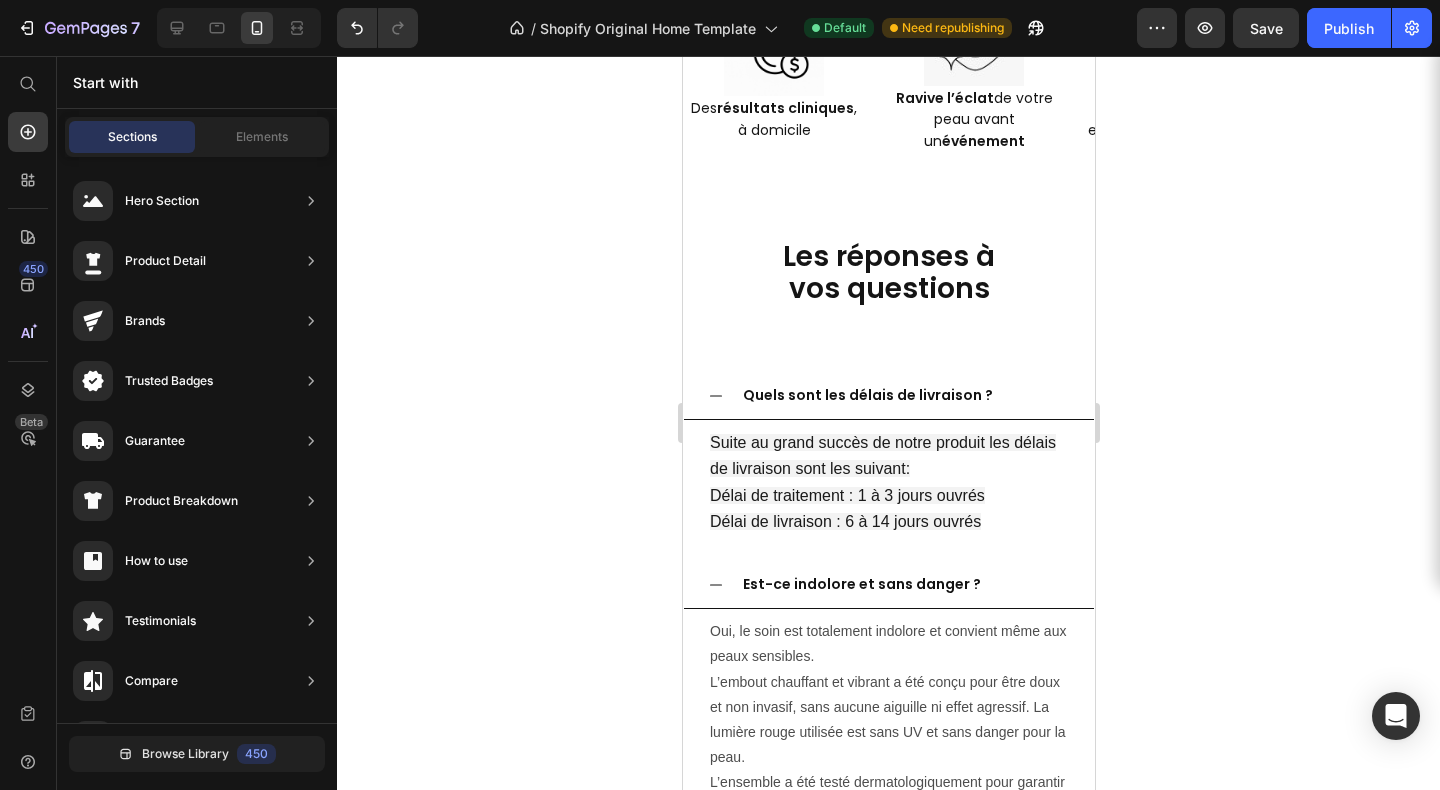click 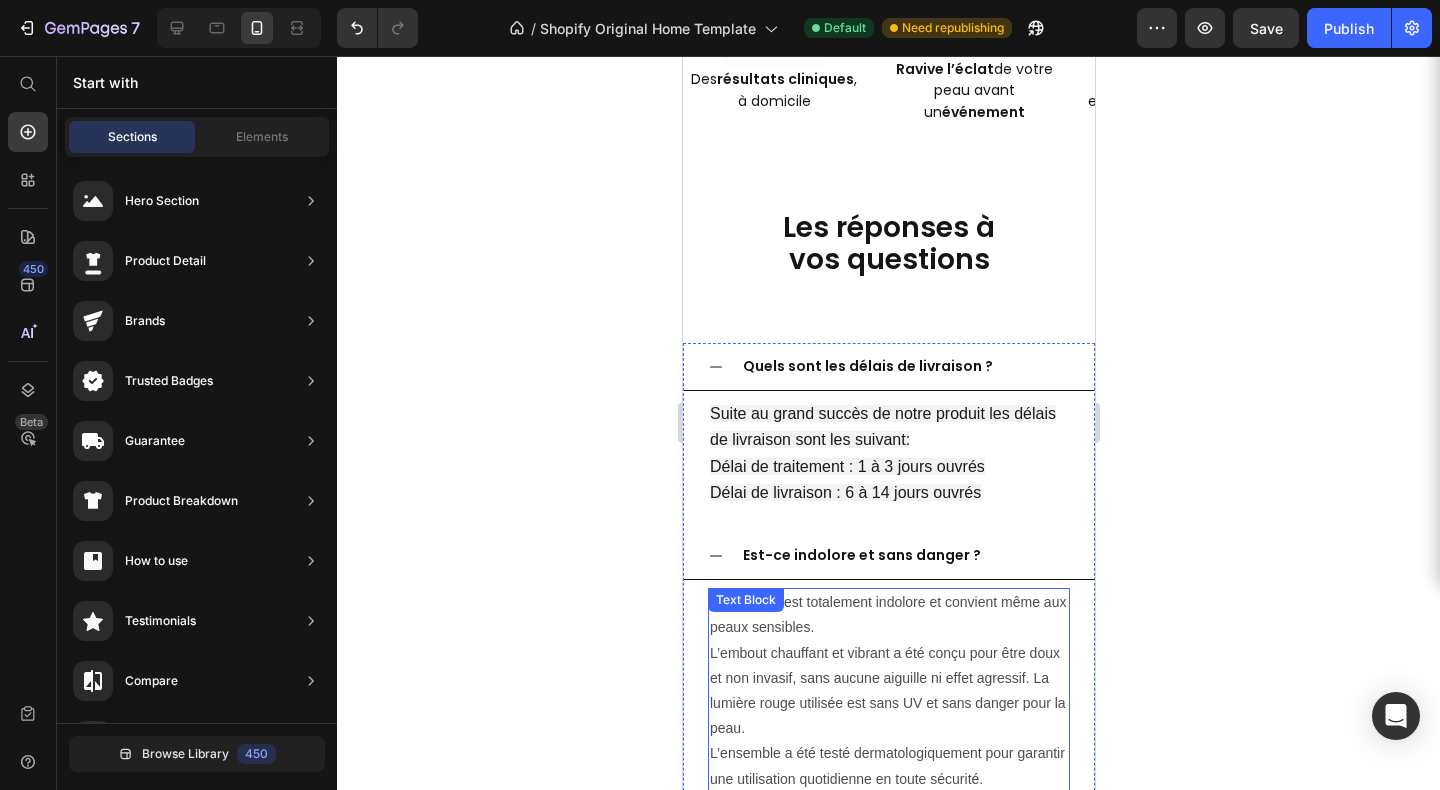 scroll, scrollTop: 5262, scrollLeft: 0, axis: vertical 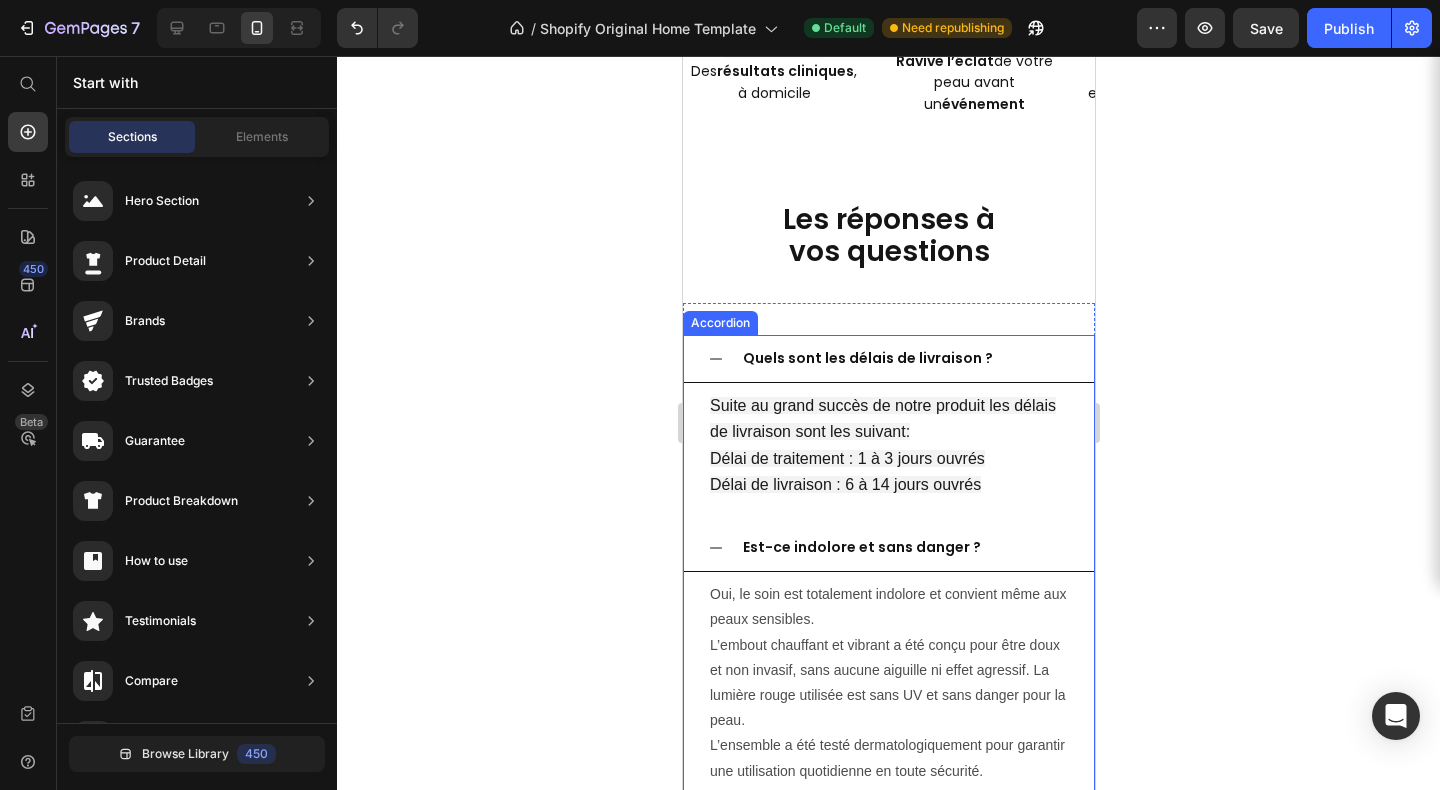 click 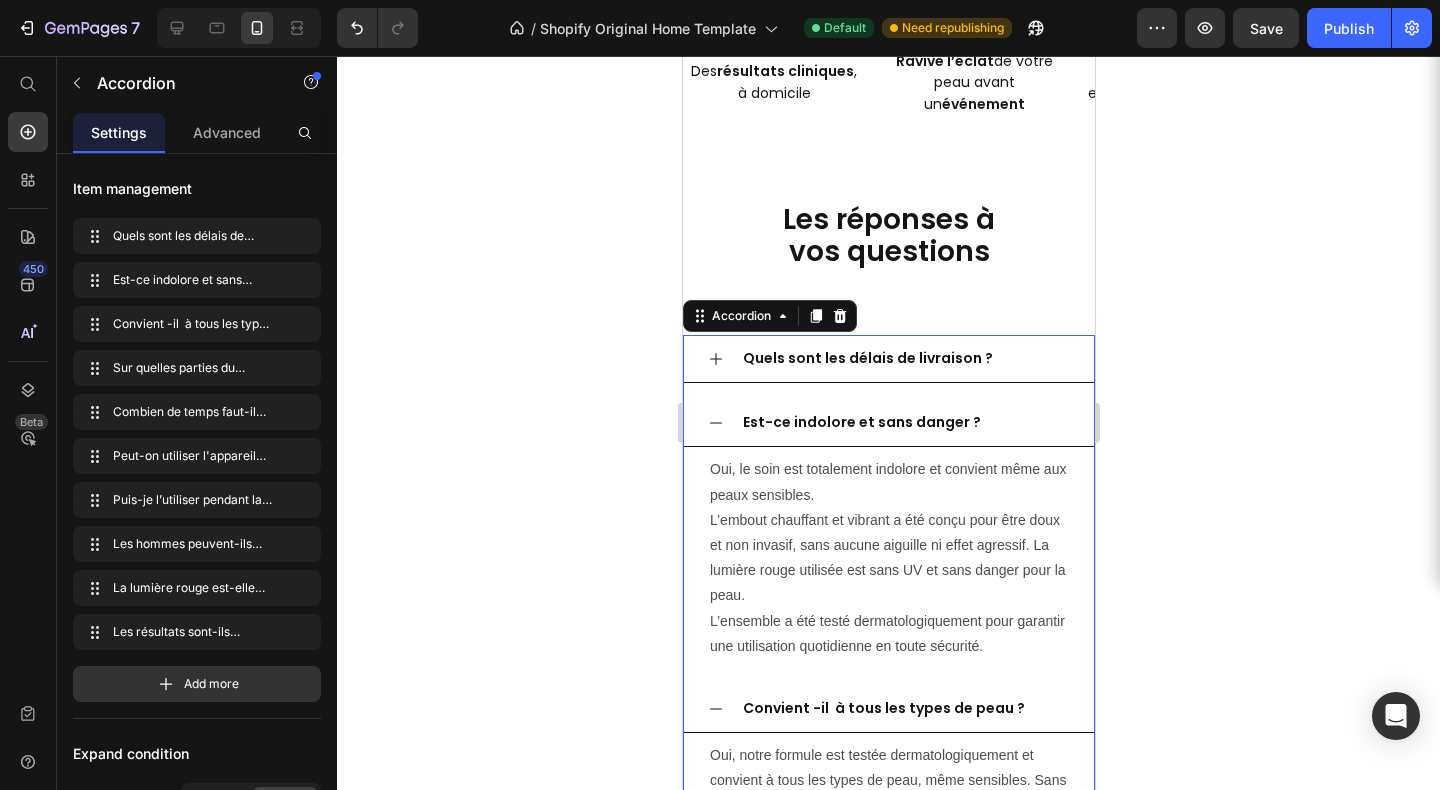 click 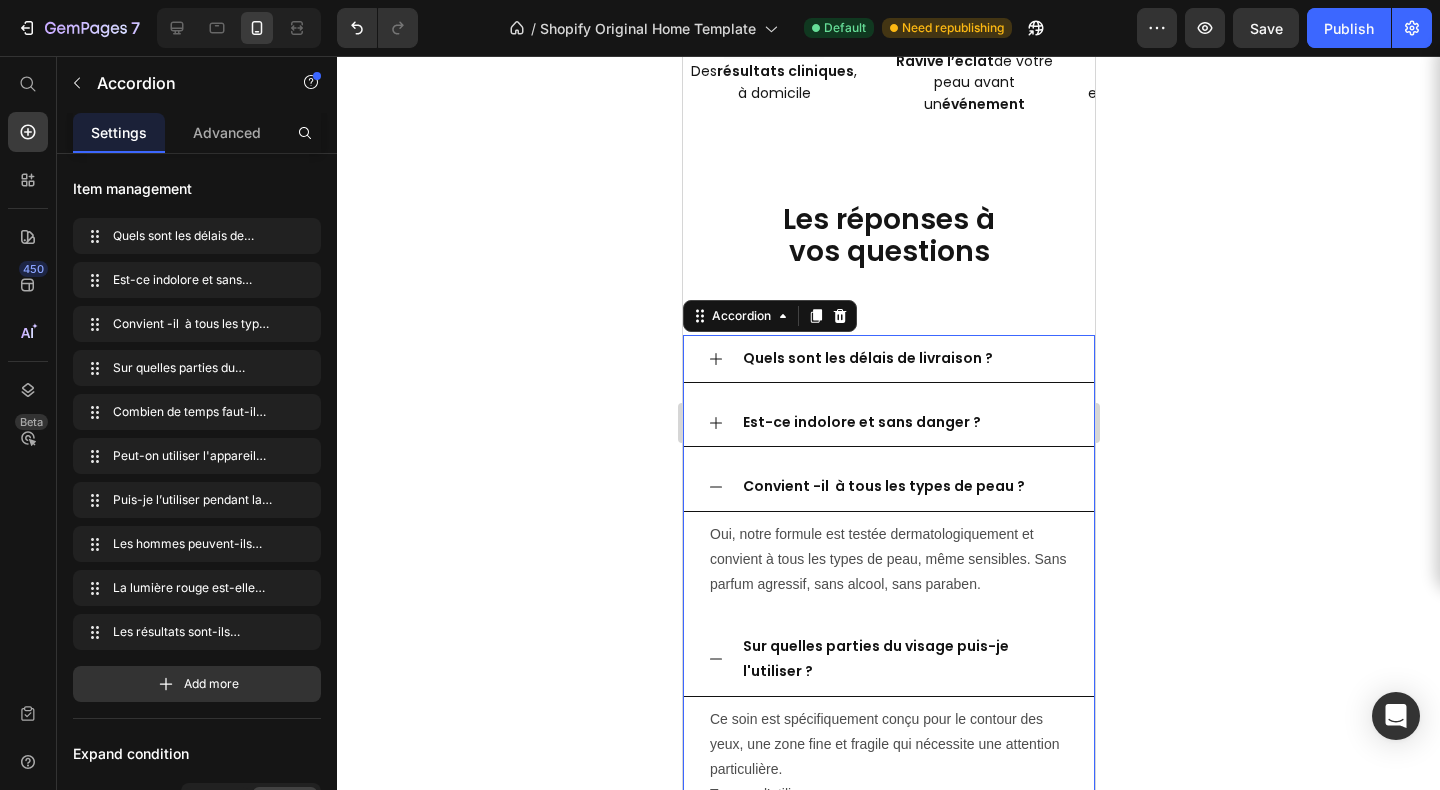 click 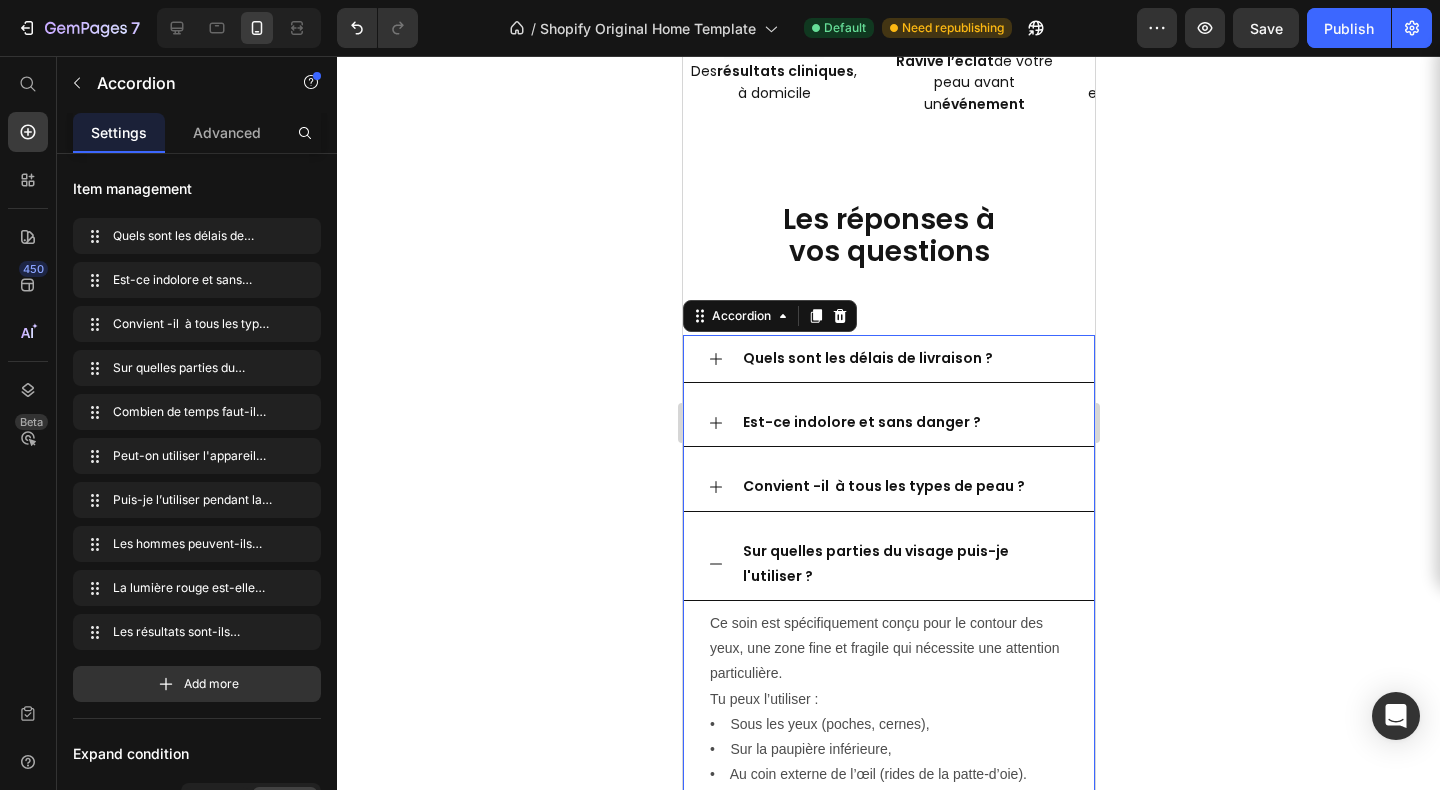 scroll, scrollTop: 5227, scrollLeft: 0, axis: vertical 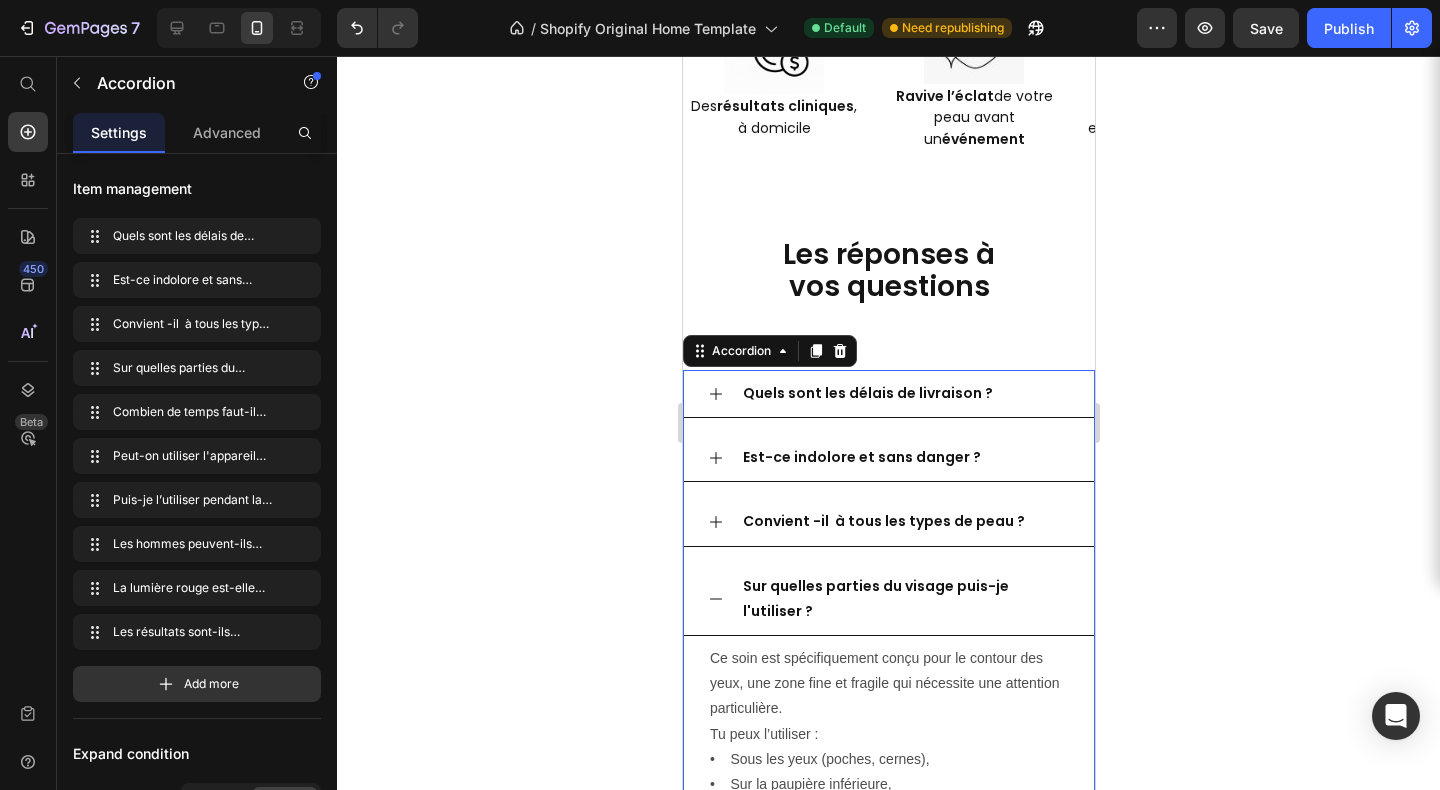 click 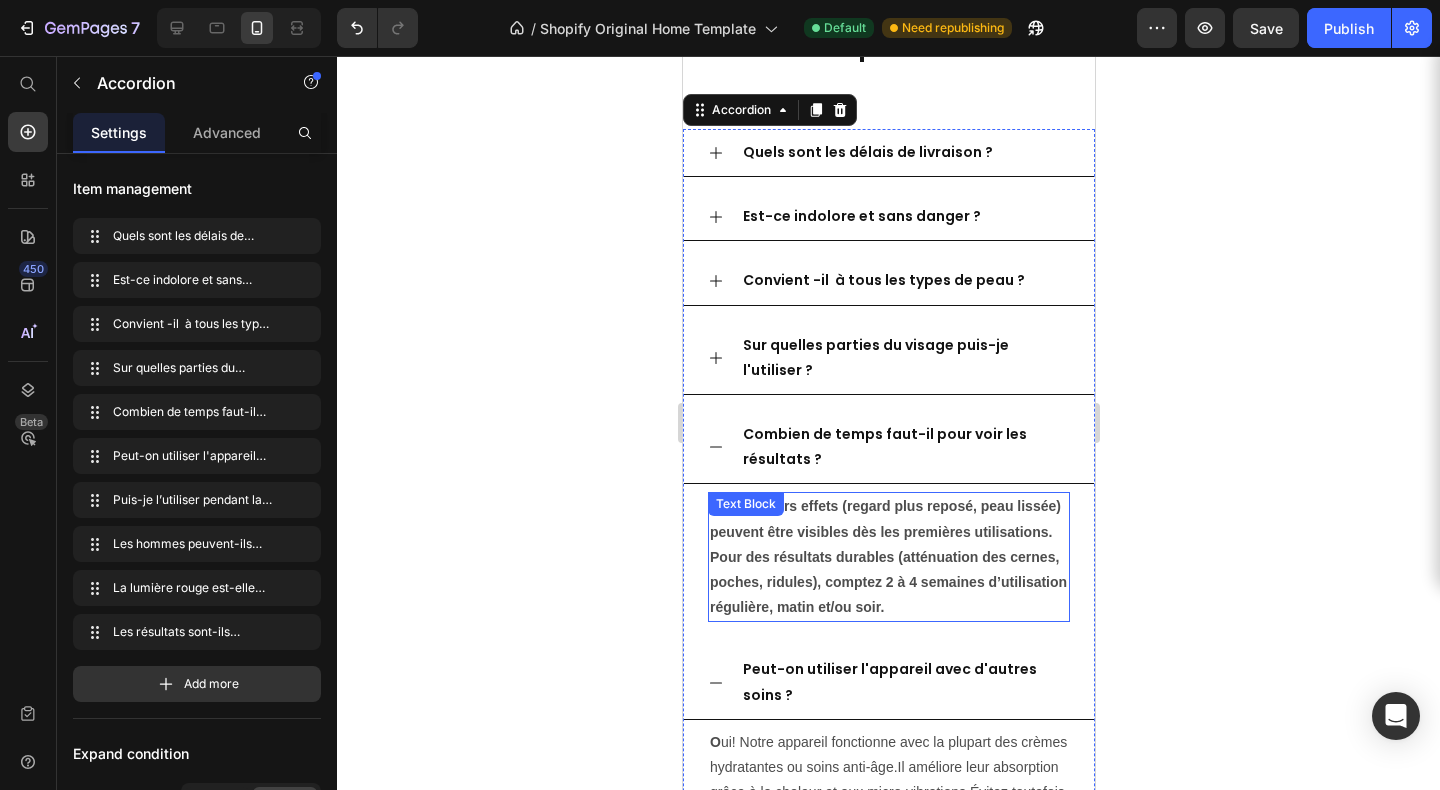 scroll, scrollTop: 5473, scrollLeft: 0, axis: vertical 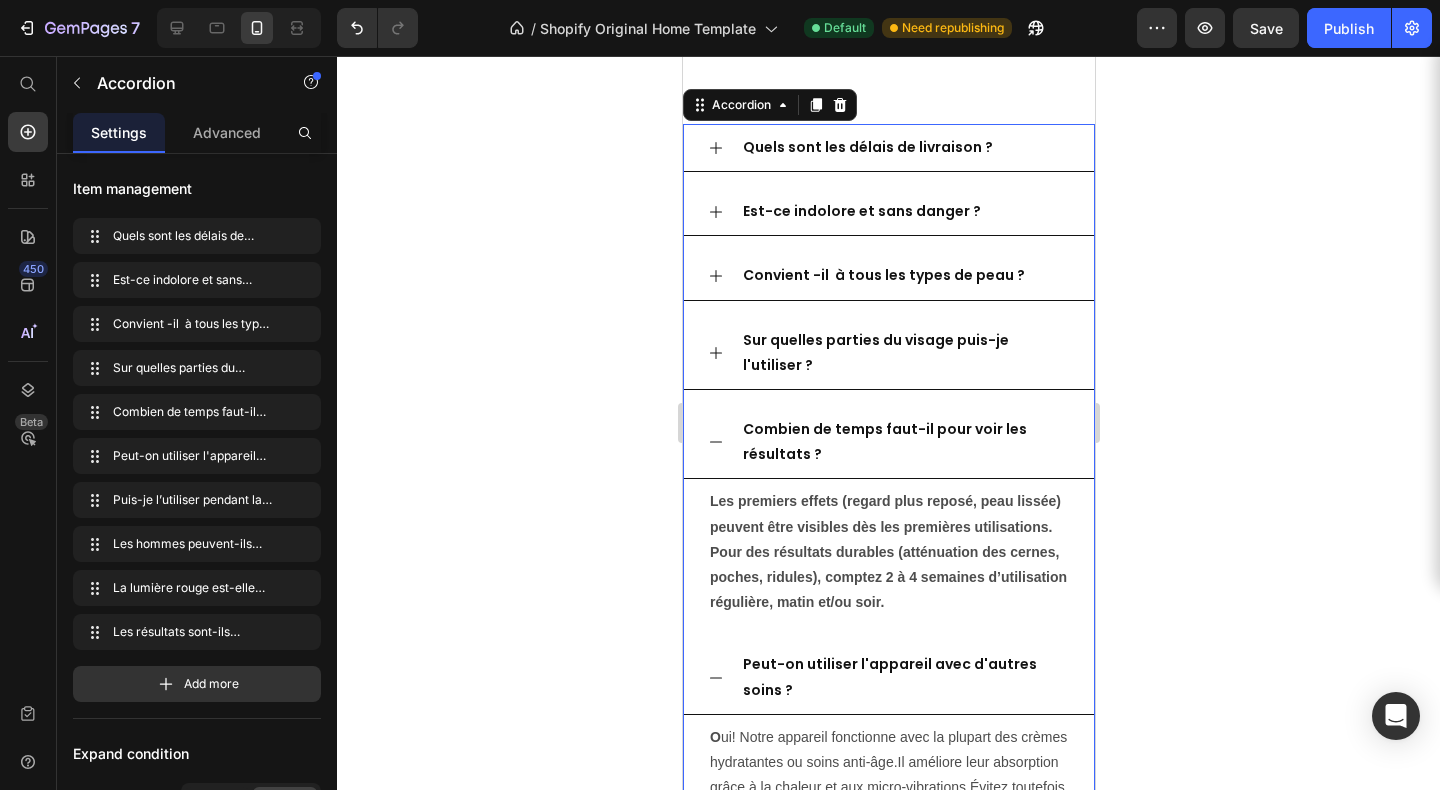 click 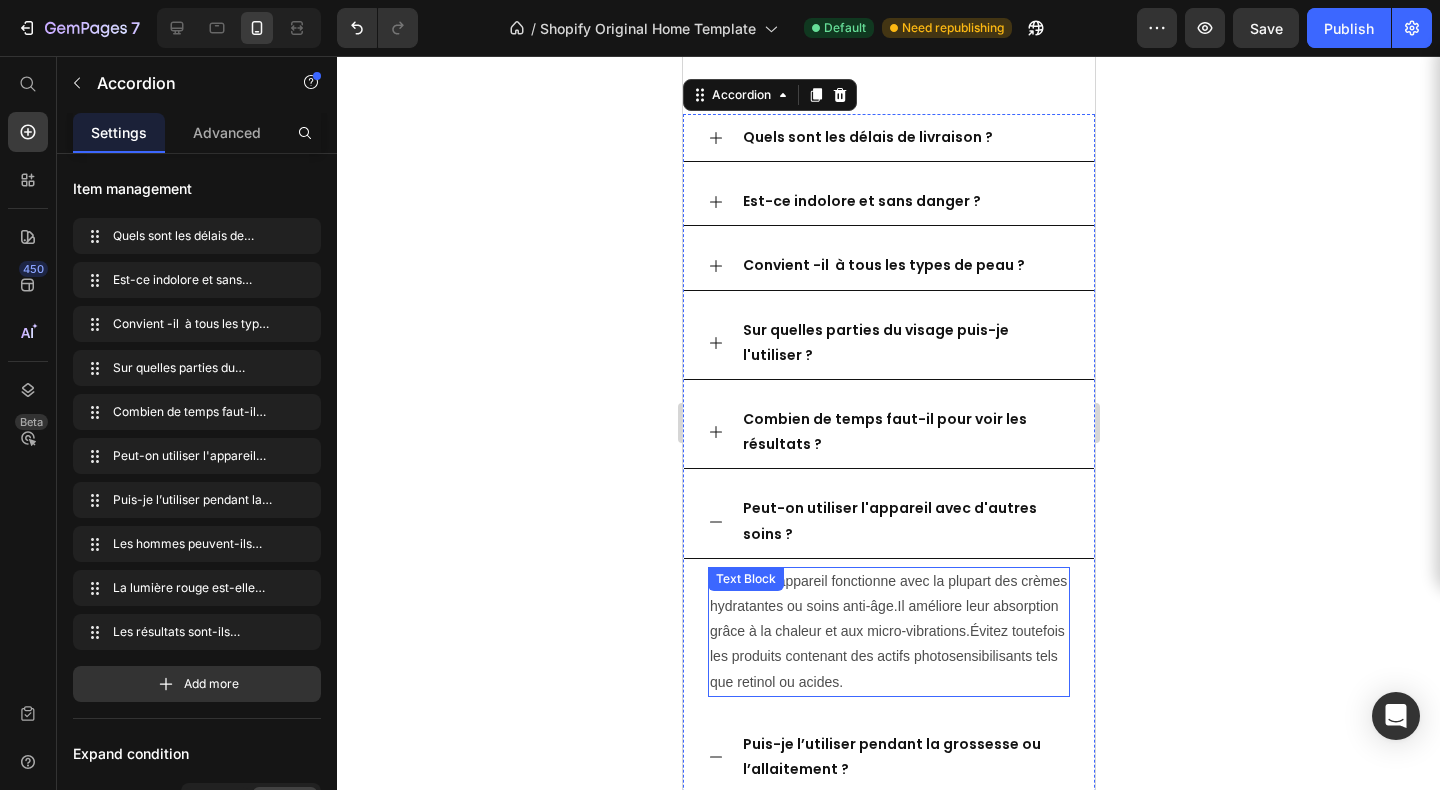 scroll, scrollTop: 5494, scrollLeft: 0, axis: vertical 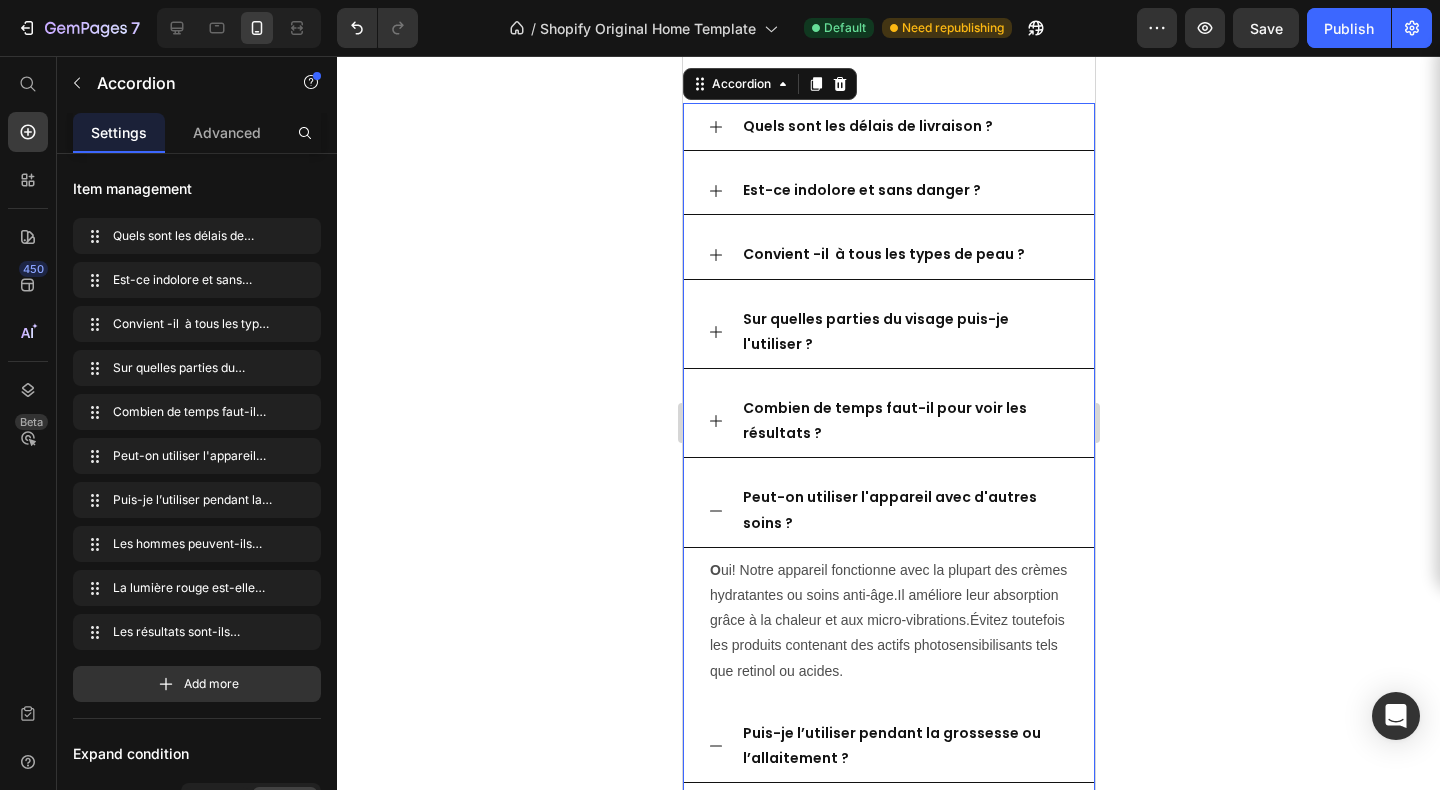 click 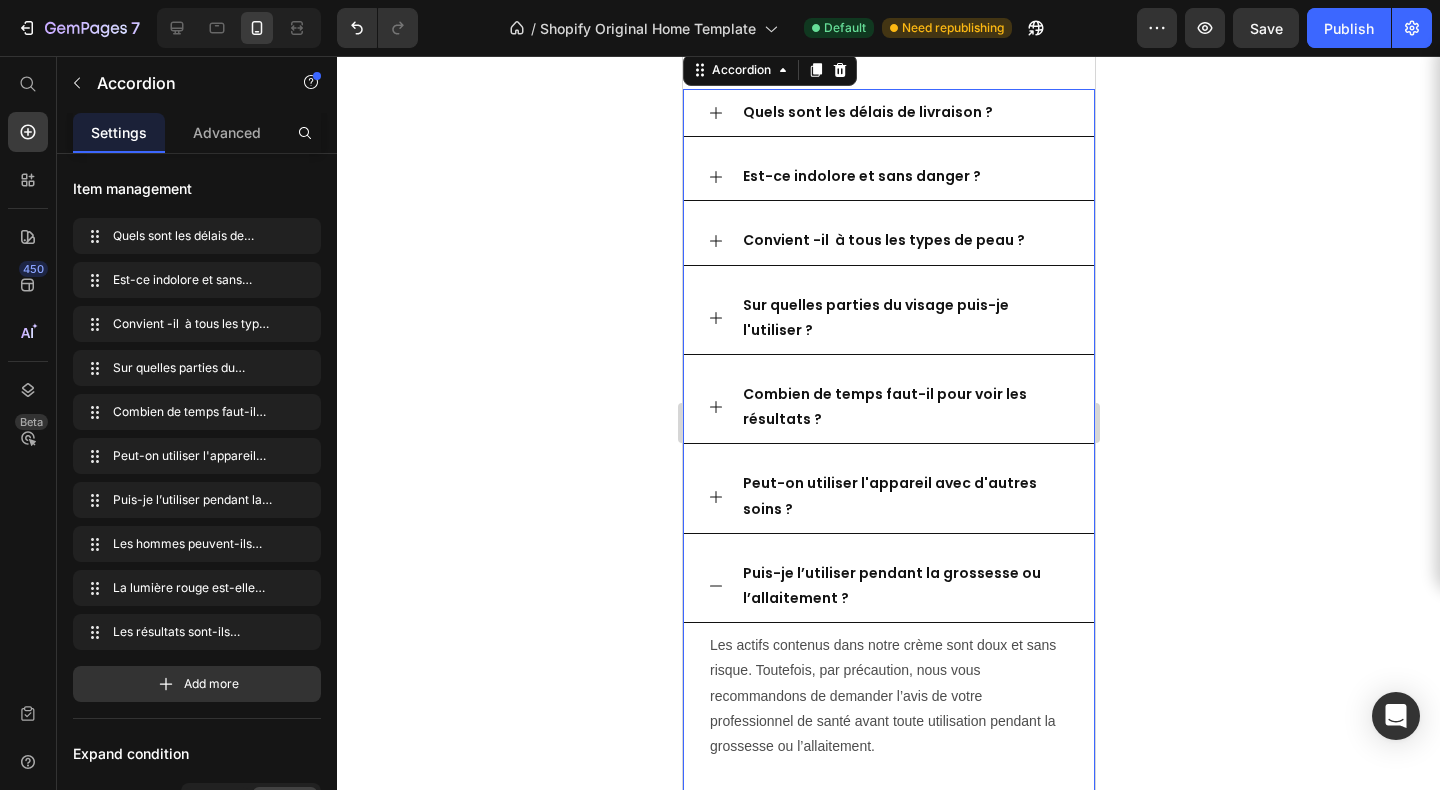 scroll, scrollTop: 5512, scrollLeft: 0, axis: vertical 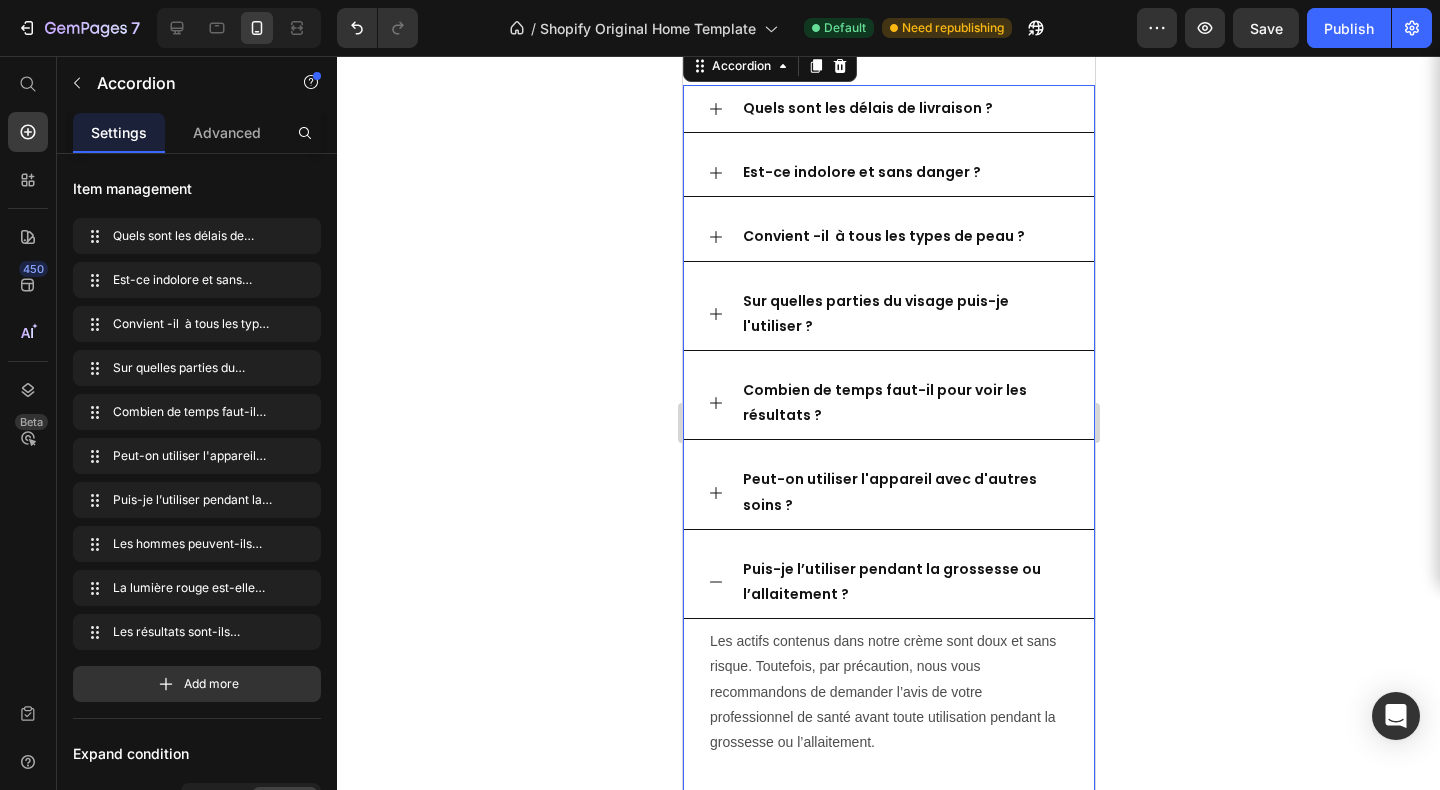 click 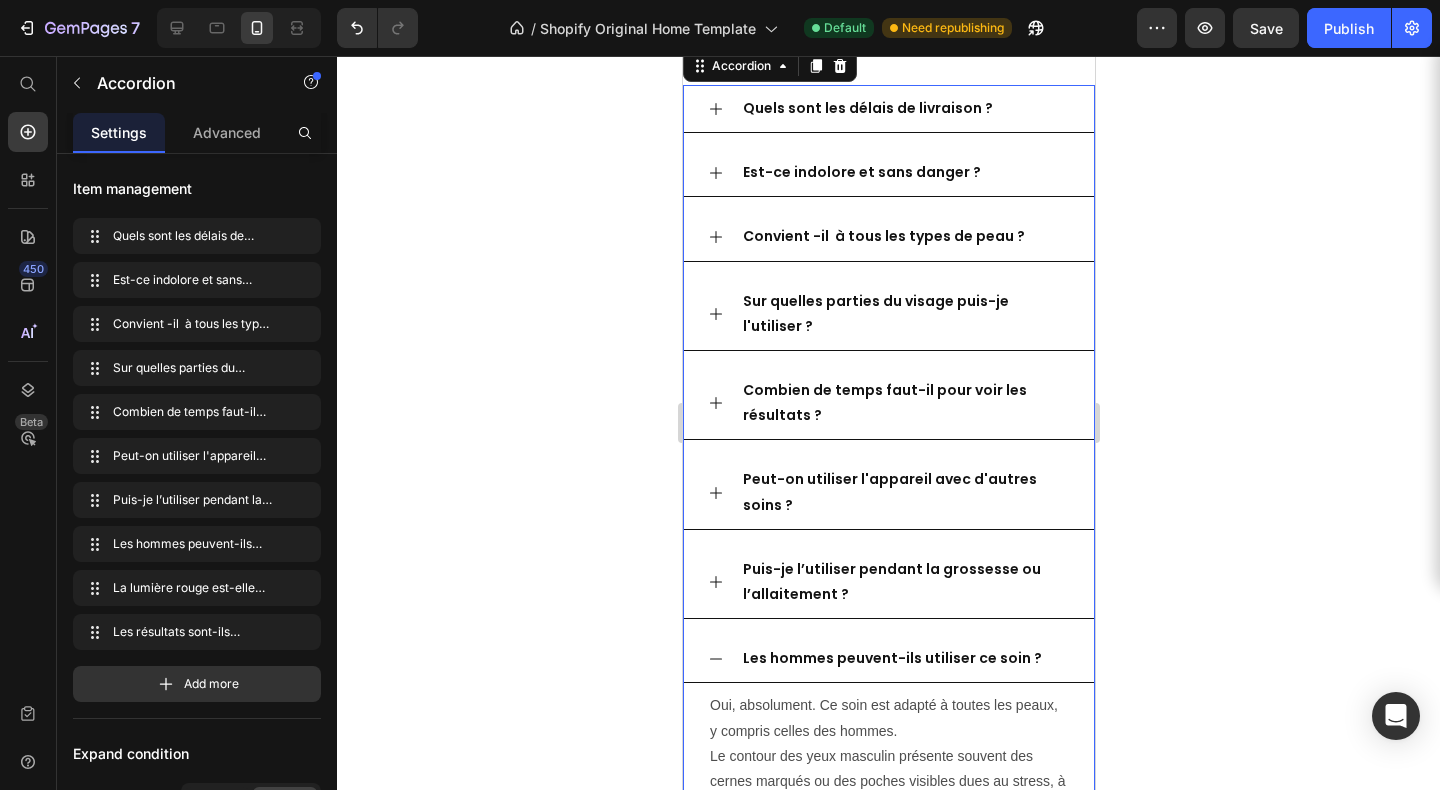 scroll, scrollTop: 5550, scrollLeft: 0, axis: vertical 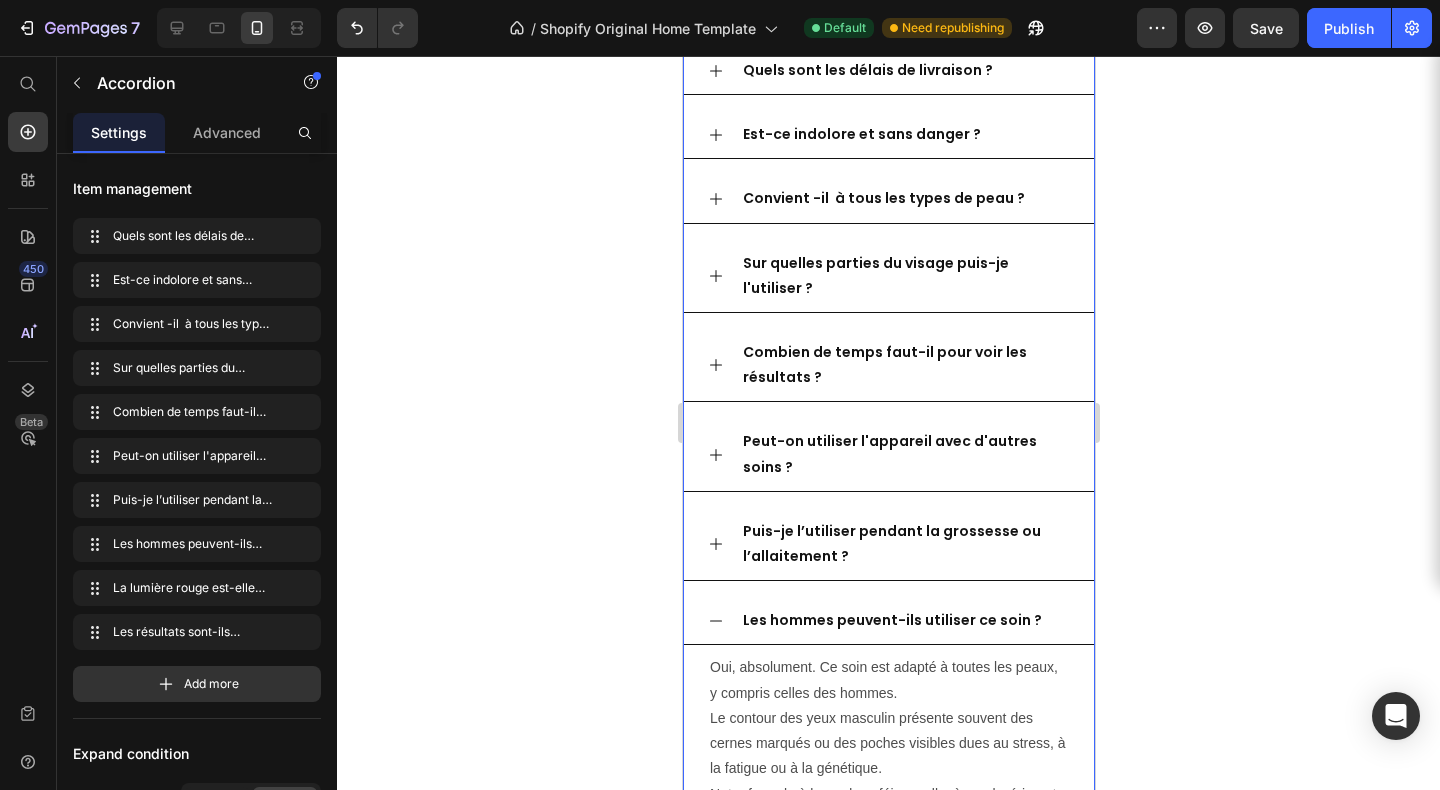 click 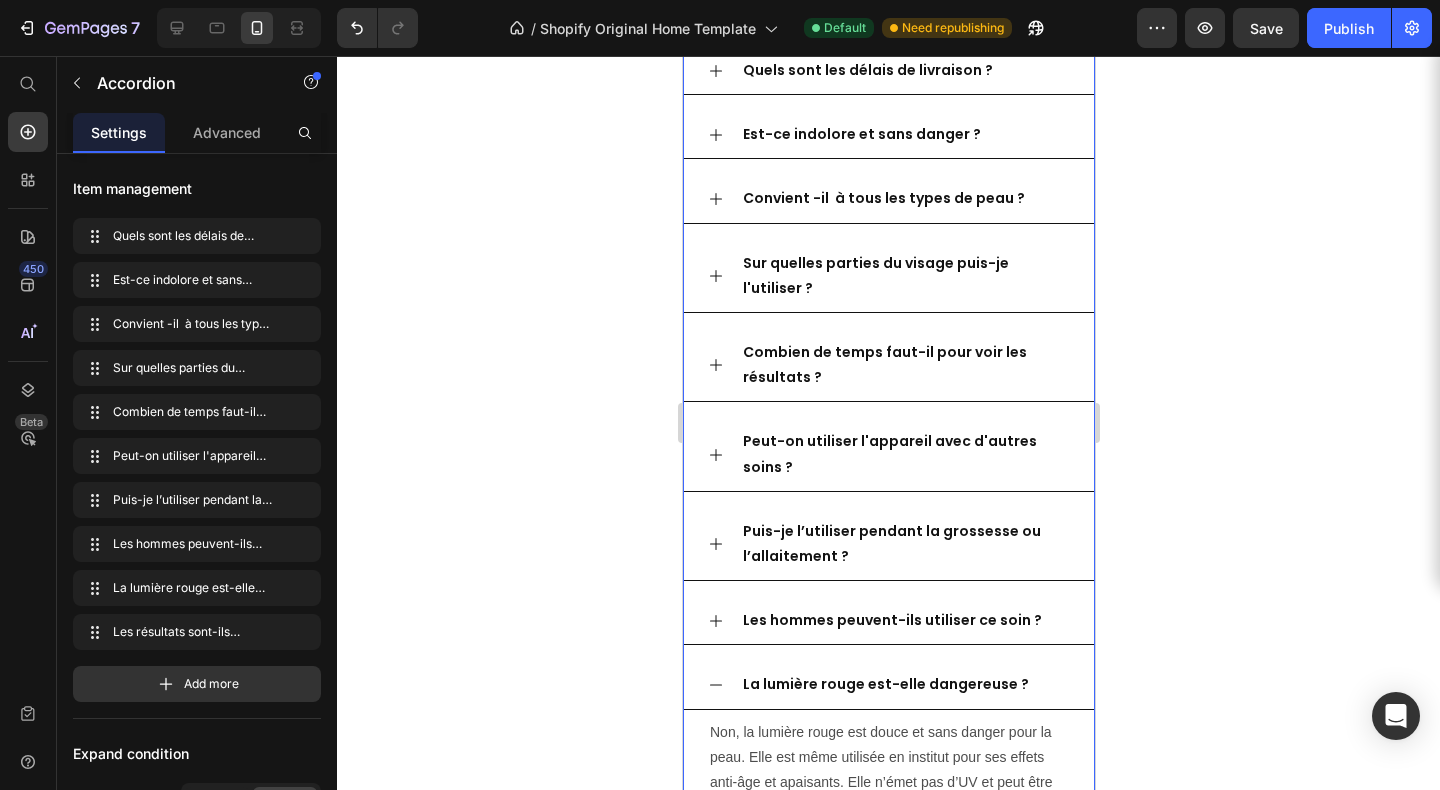 scroll, scrollTop: 5585, scrollLeft: 0, axis: vertical 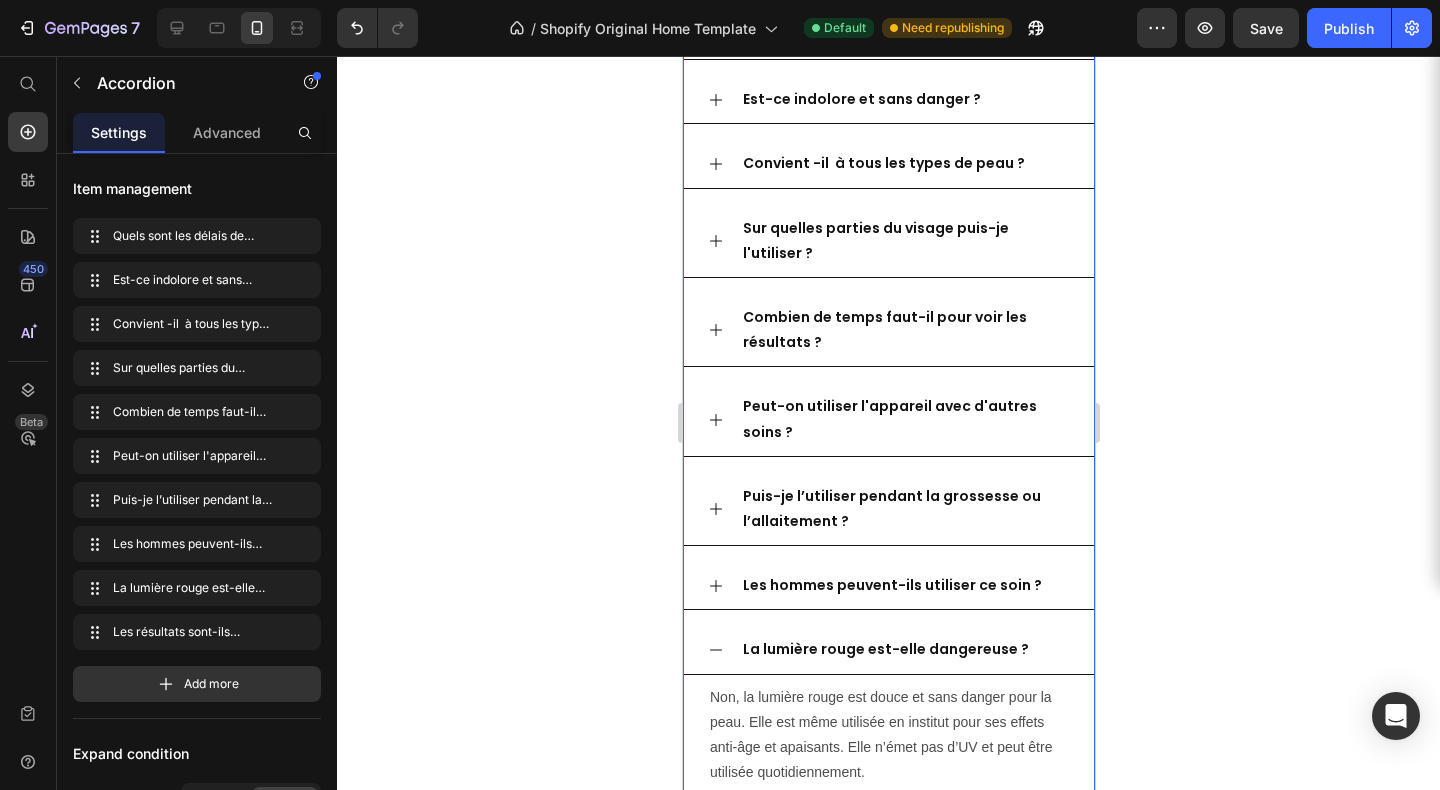 click 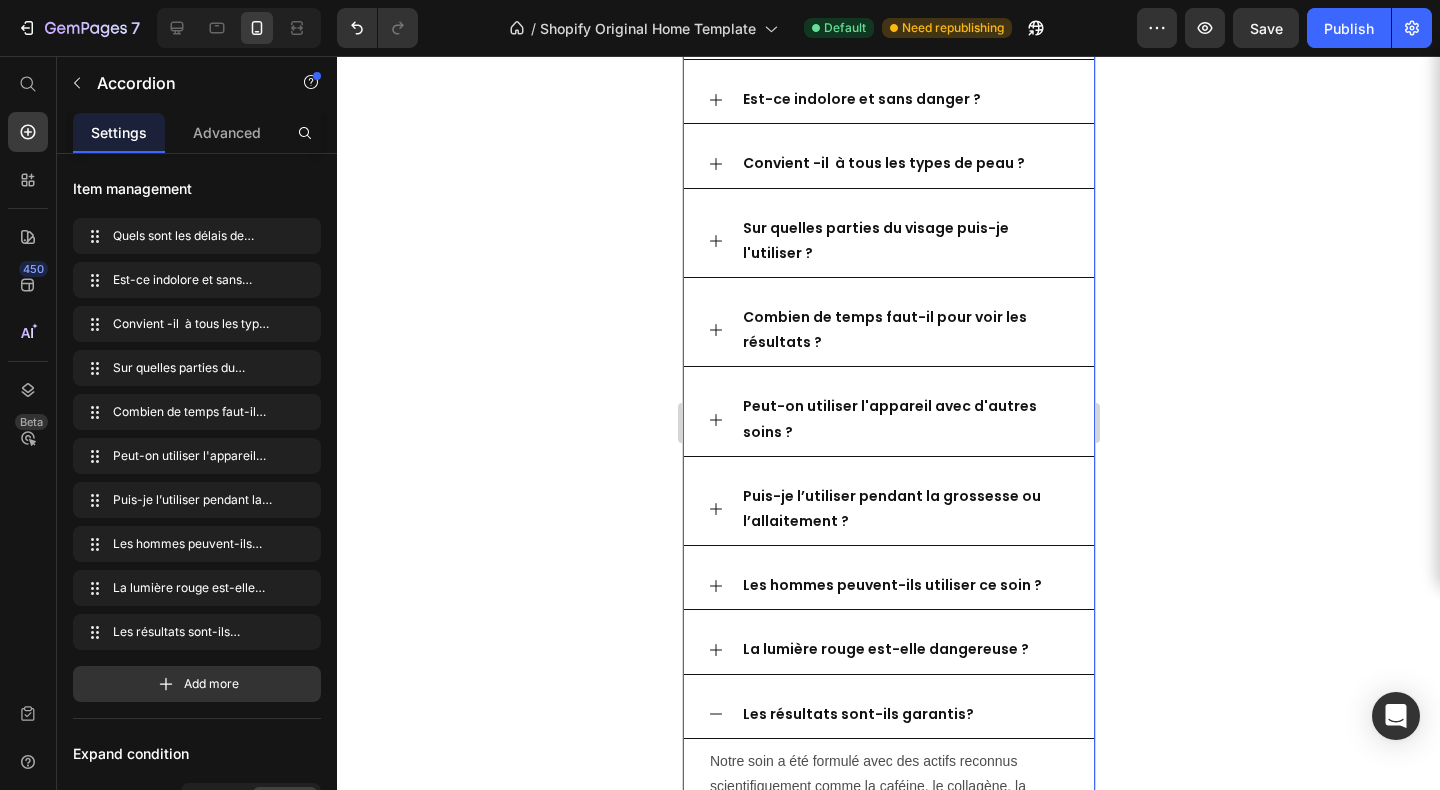 scroll, scrollTop: 5707, scrollLeft: 0, axis: vertical 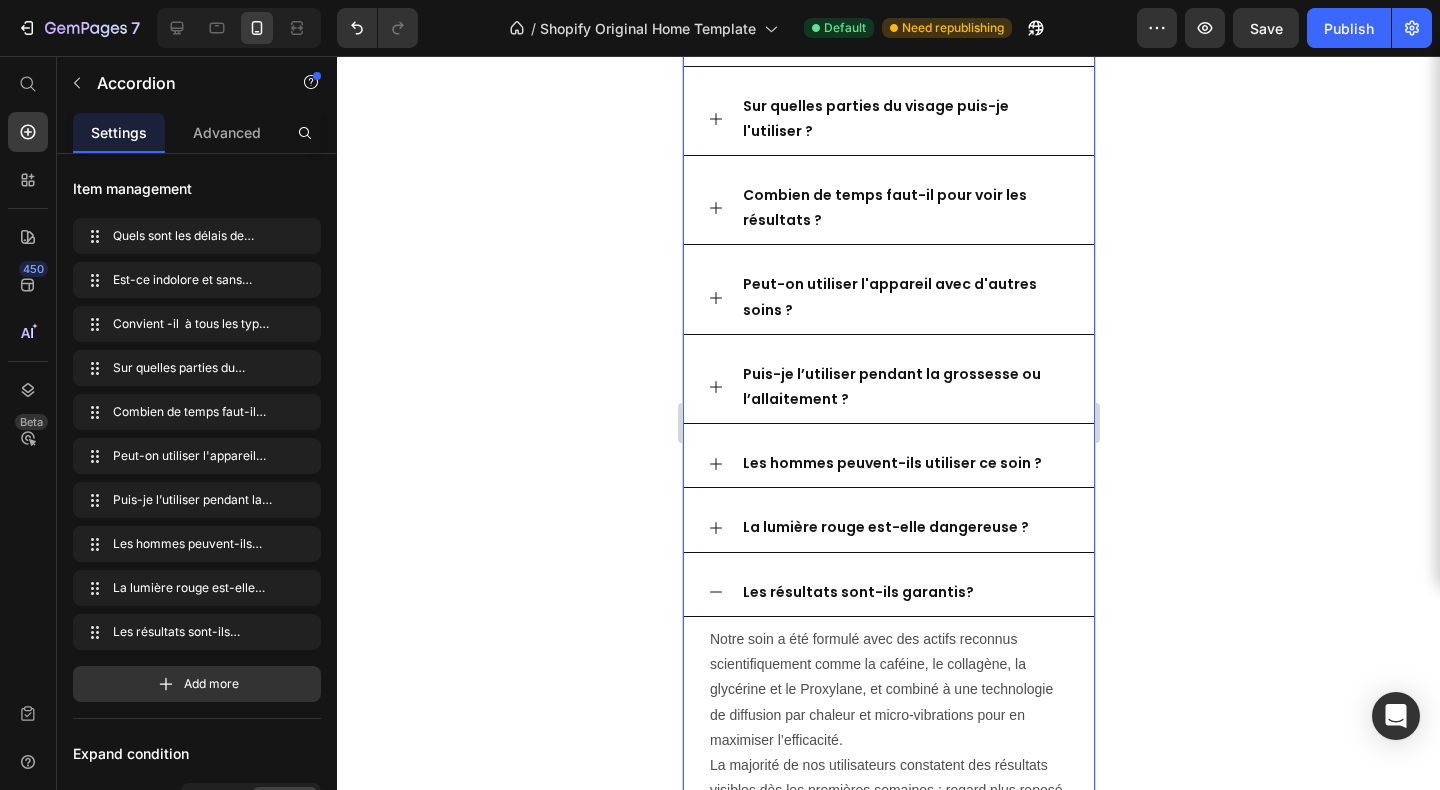 click 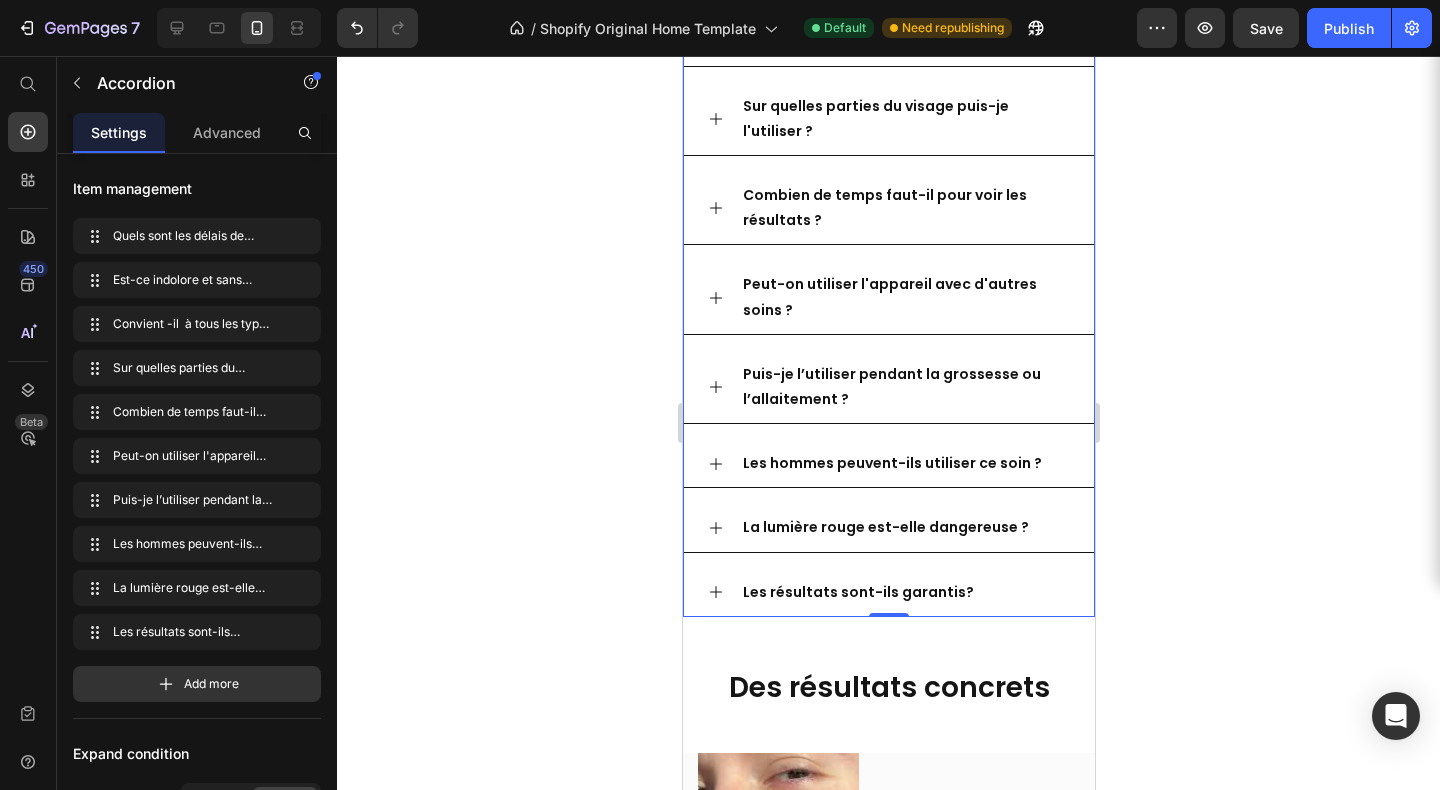 scroll, scrollTop: 5733, scrollLeft: 0, axis: vertical 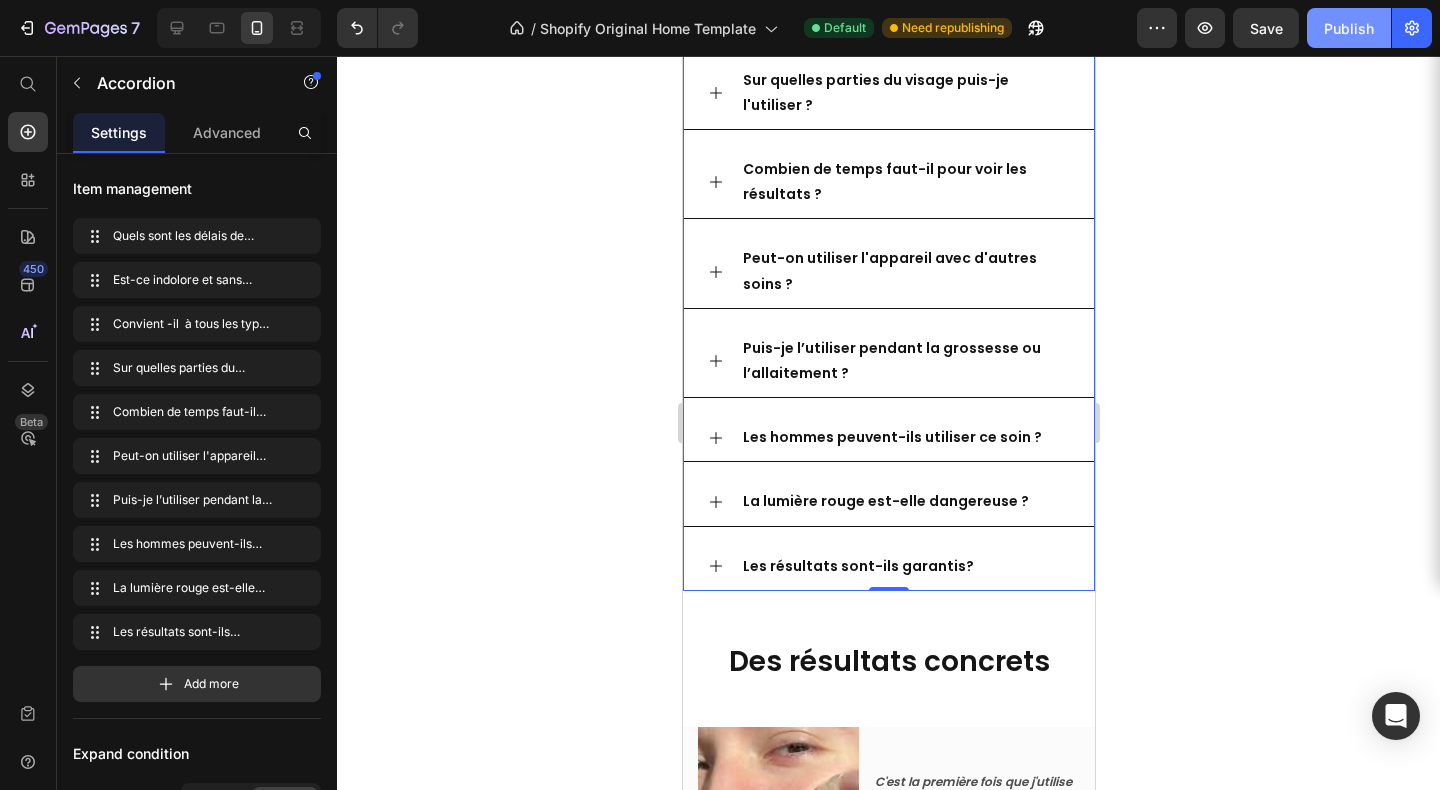 click on "Publish" at bounding box center [1349, 28] 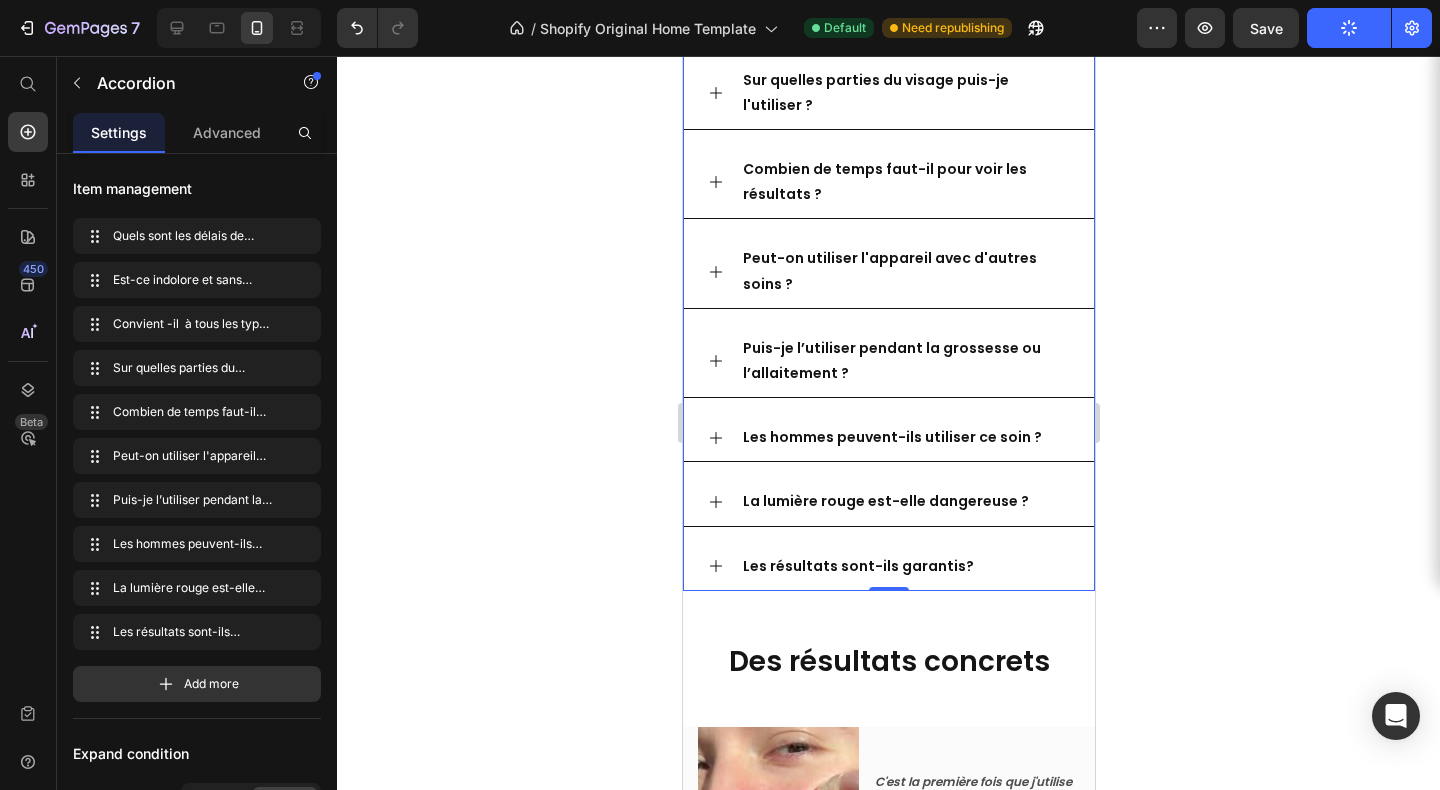 click 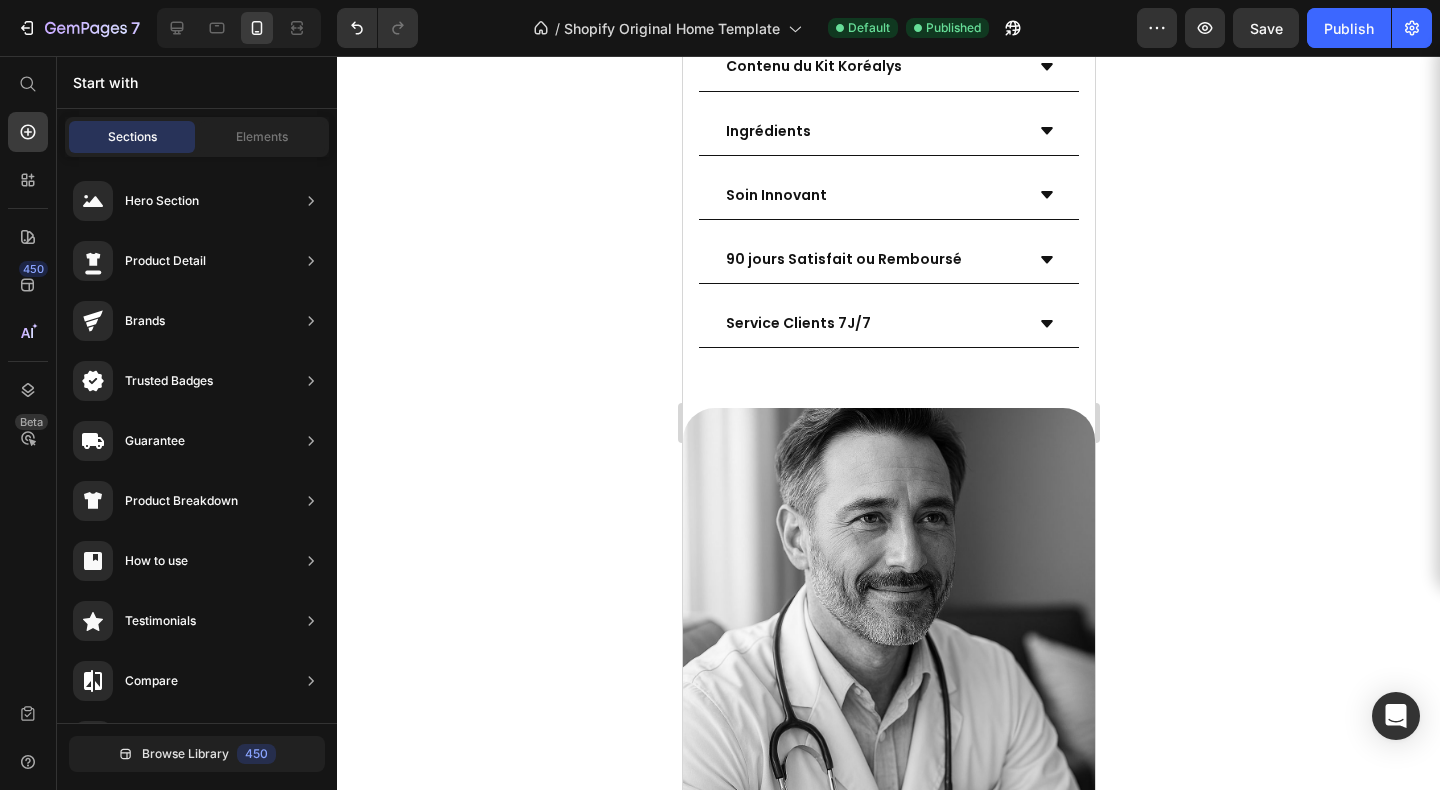 scroll, scrollTop: 3244, scrollLeft: 0, axis: vertical 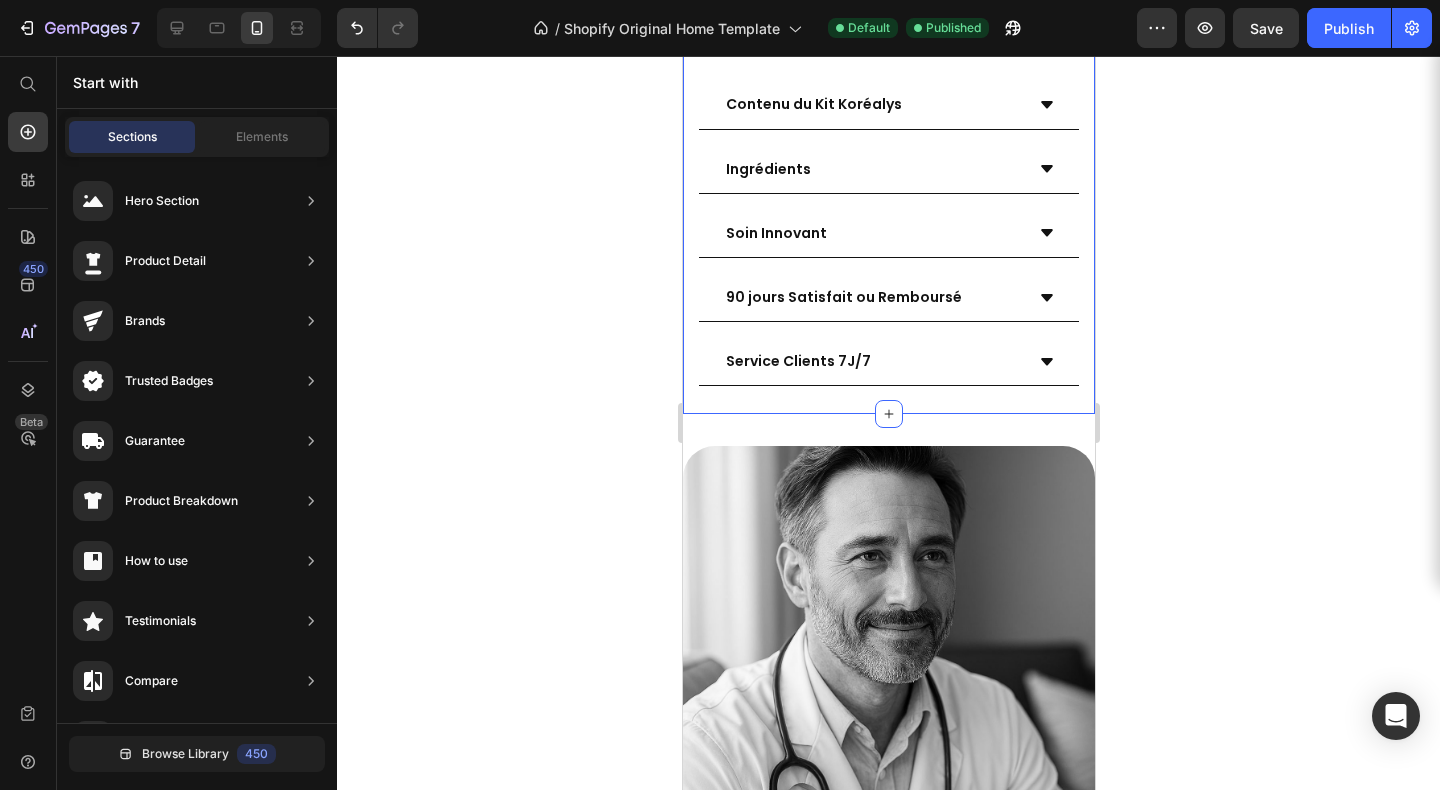 click 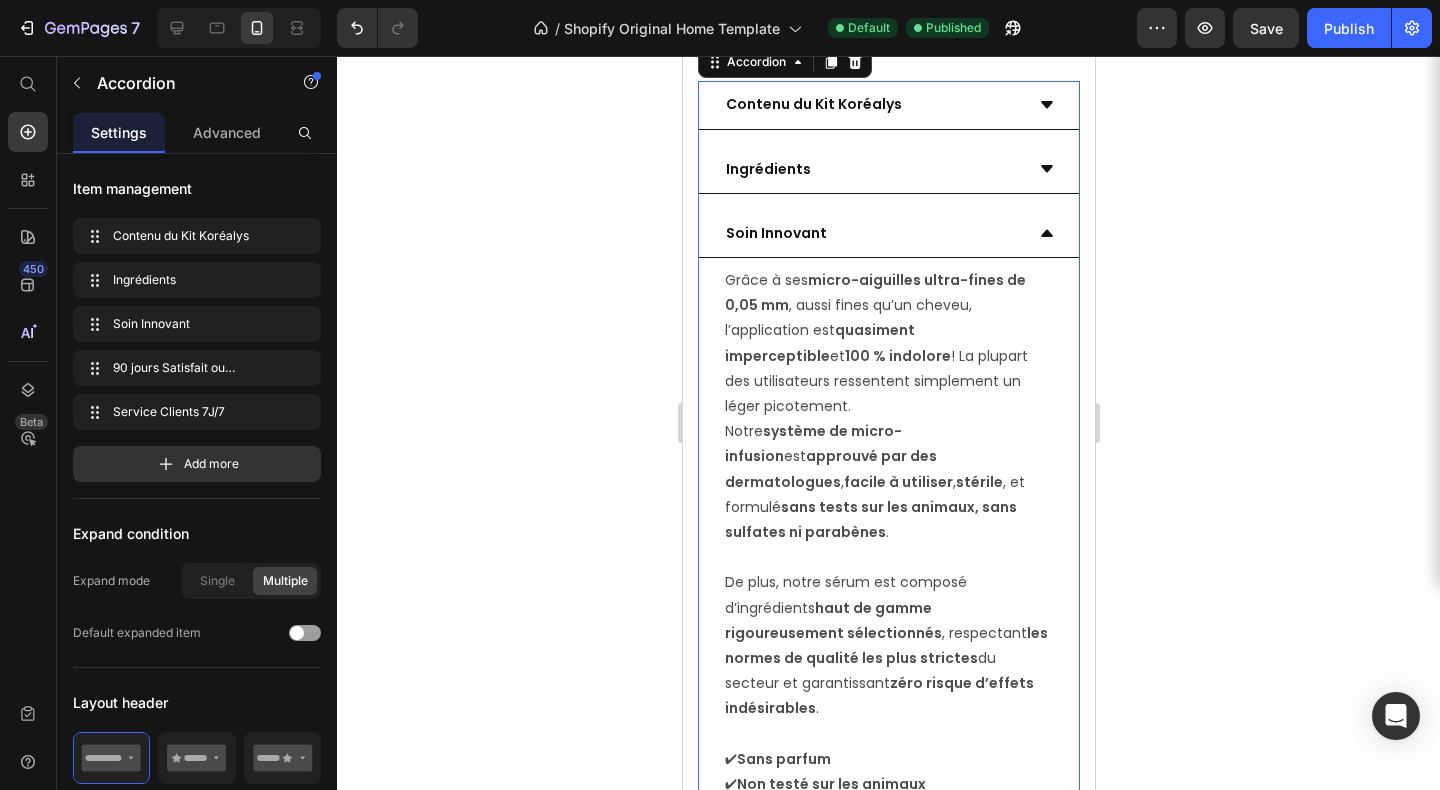 scroll, scrollTop: 3118, scrollLeft: 0, axis: vertical 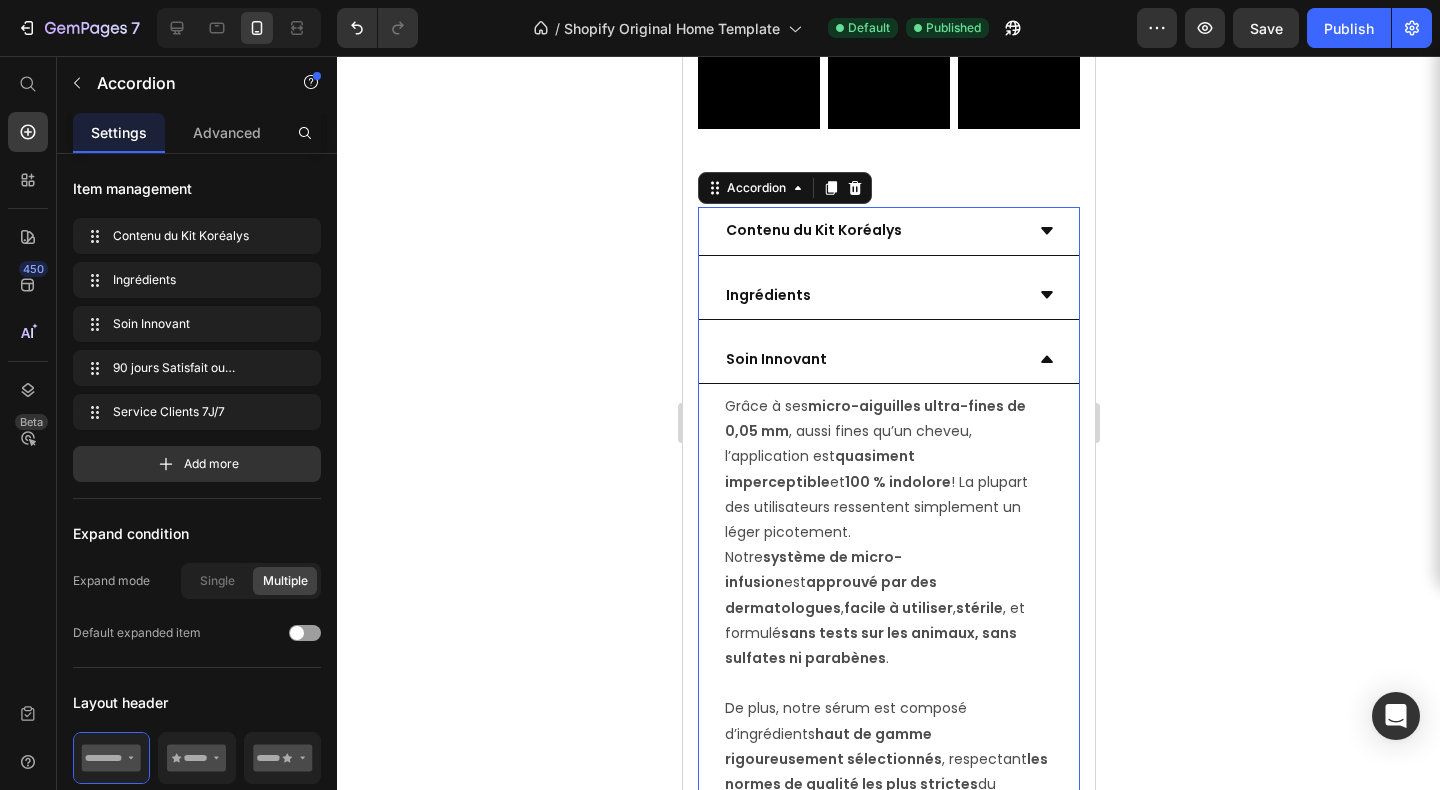 click 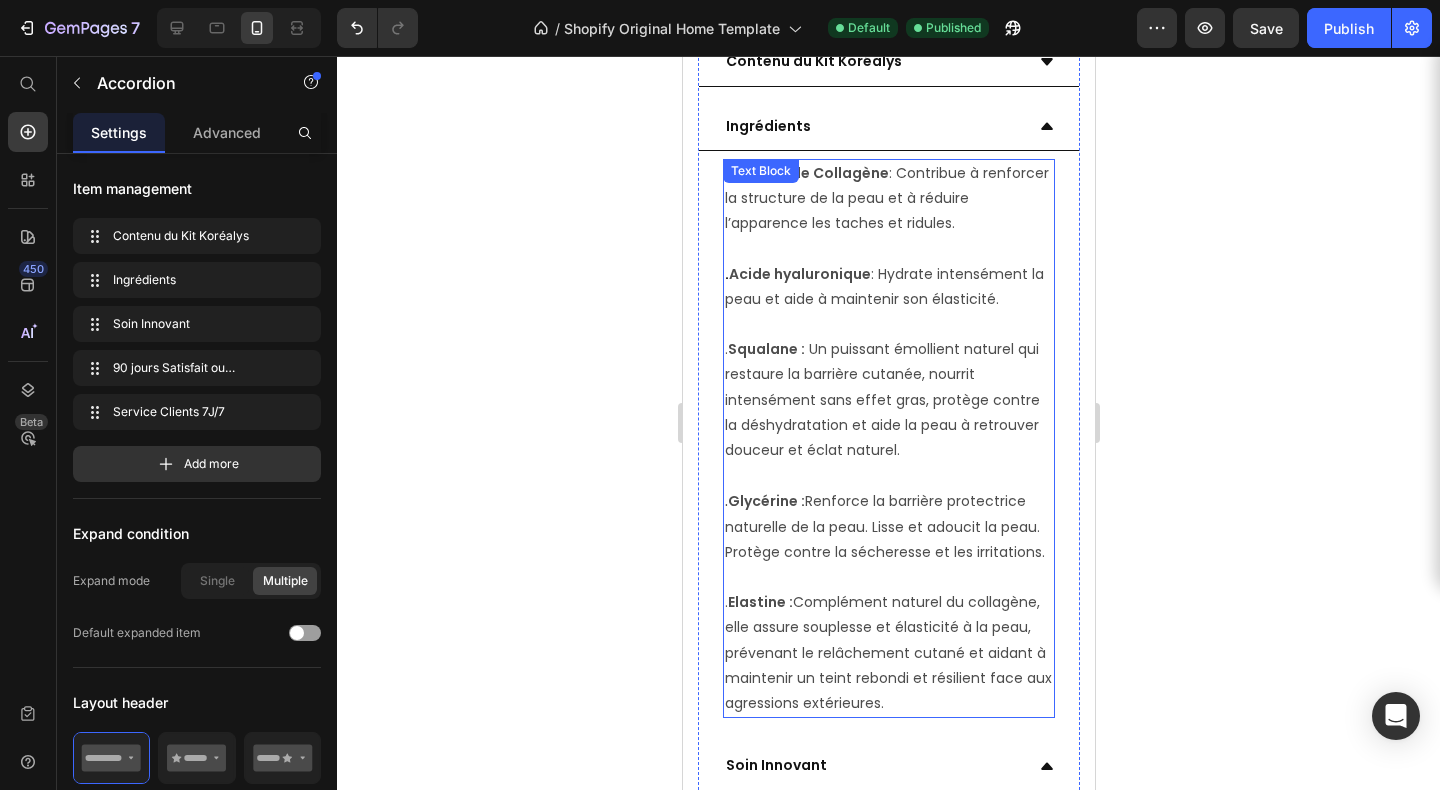 scroll, scrollTop: 3282, scrollLeft: 0, axis: vertical 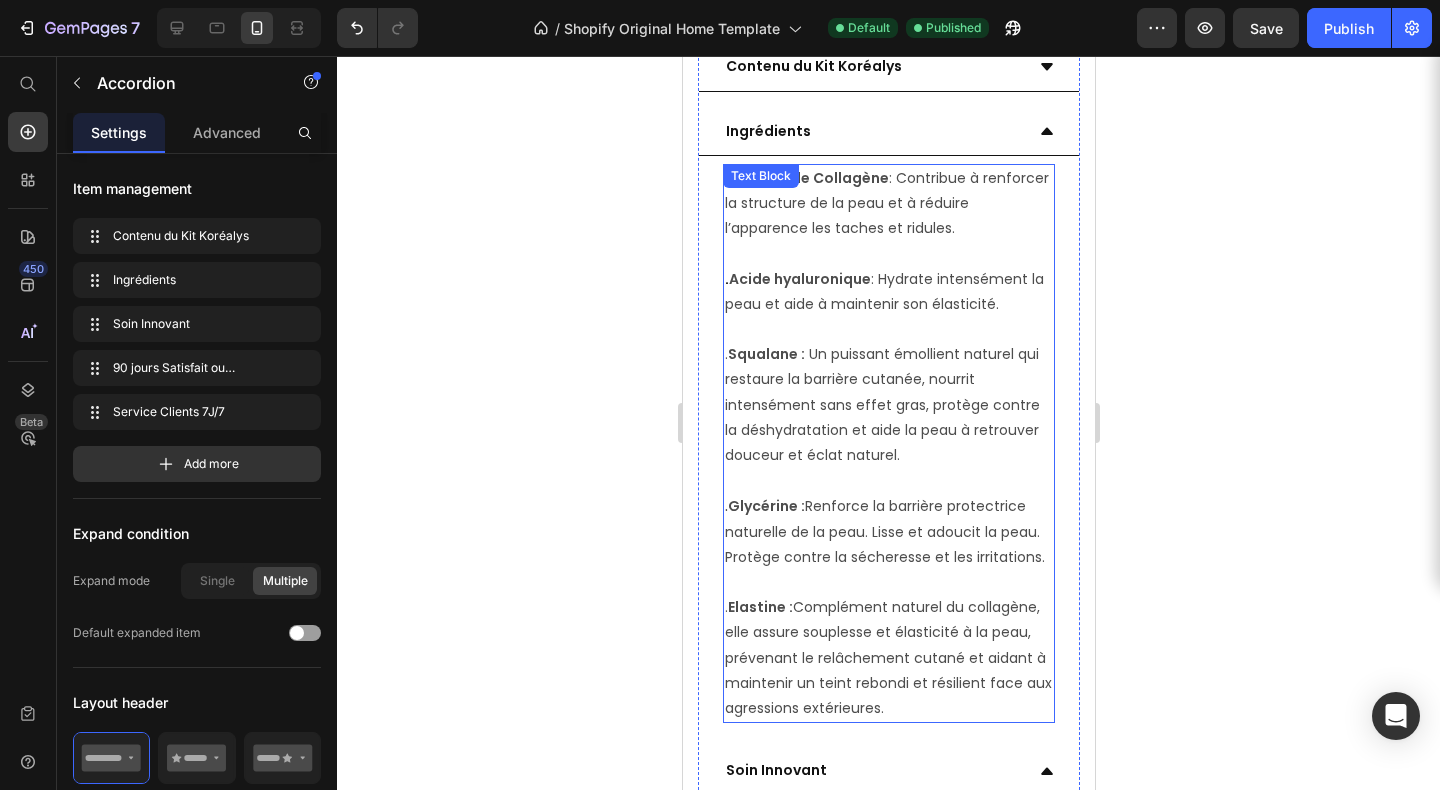 click on "•   Peptide de Collagène   : Contribue à renforcer la structure de la peau et à réduire l’apparence les taches et ridules." at bounding box center [888, 204] 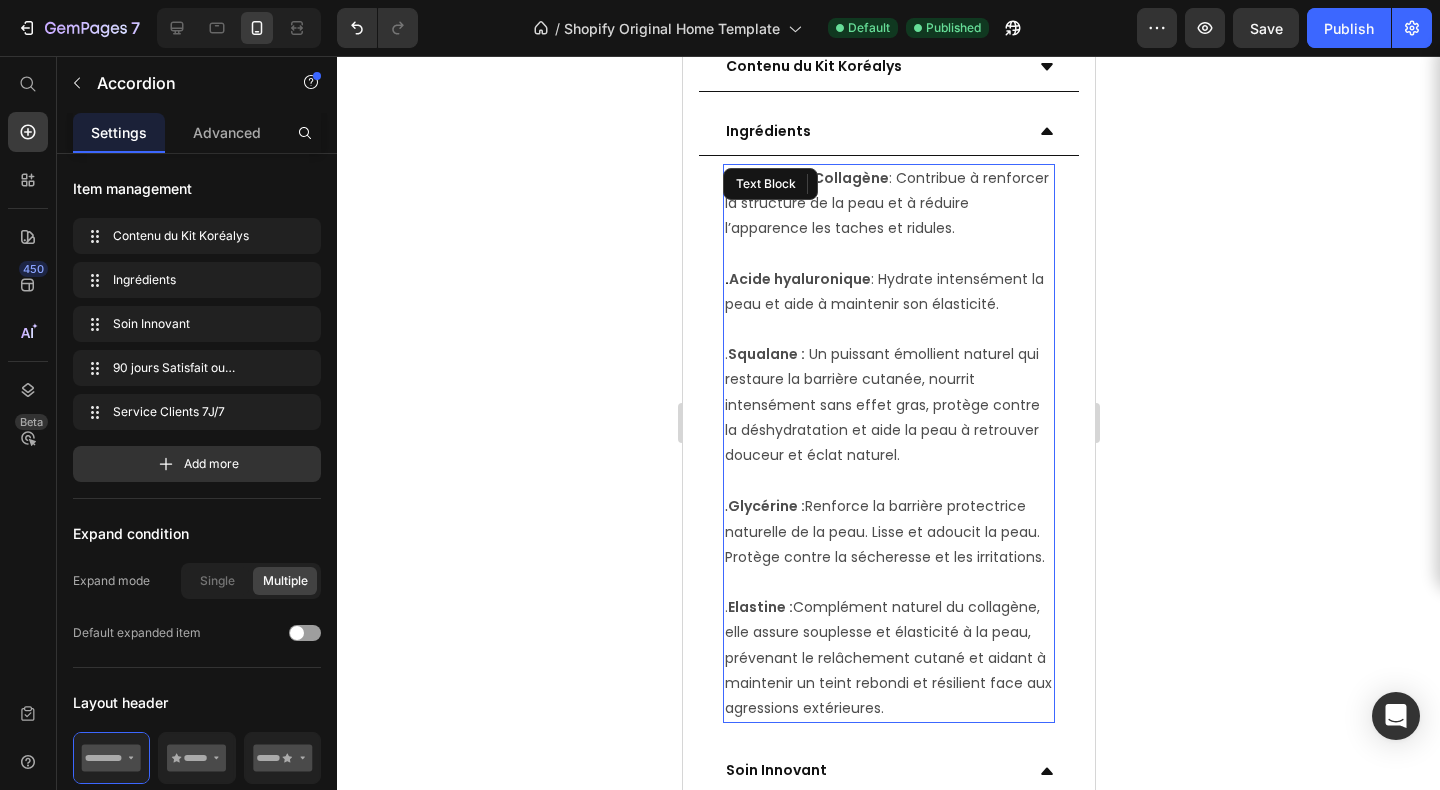 click on "•   Peptide de Collagène   : Contribue à renforcer la structure de la peau et à réduire l’apparence les taches et ridules." at bounding box center [888, 204] 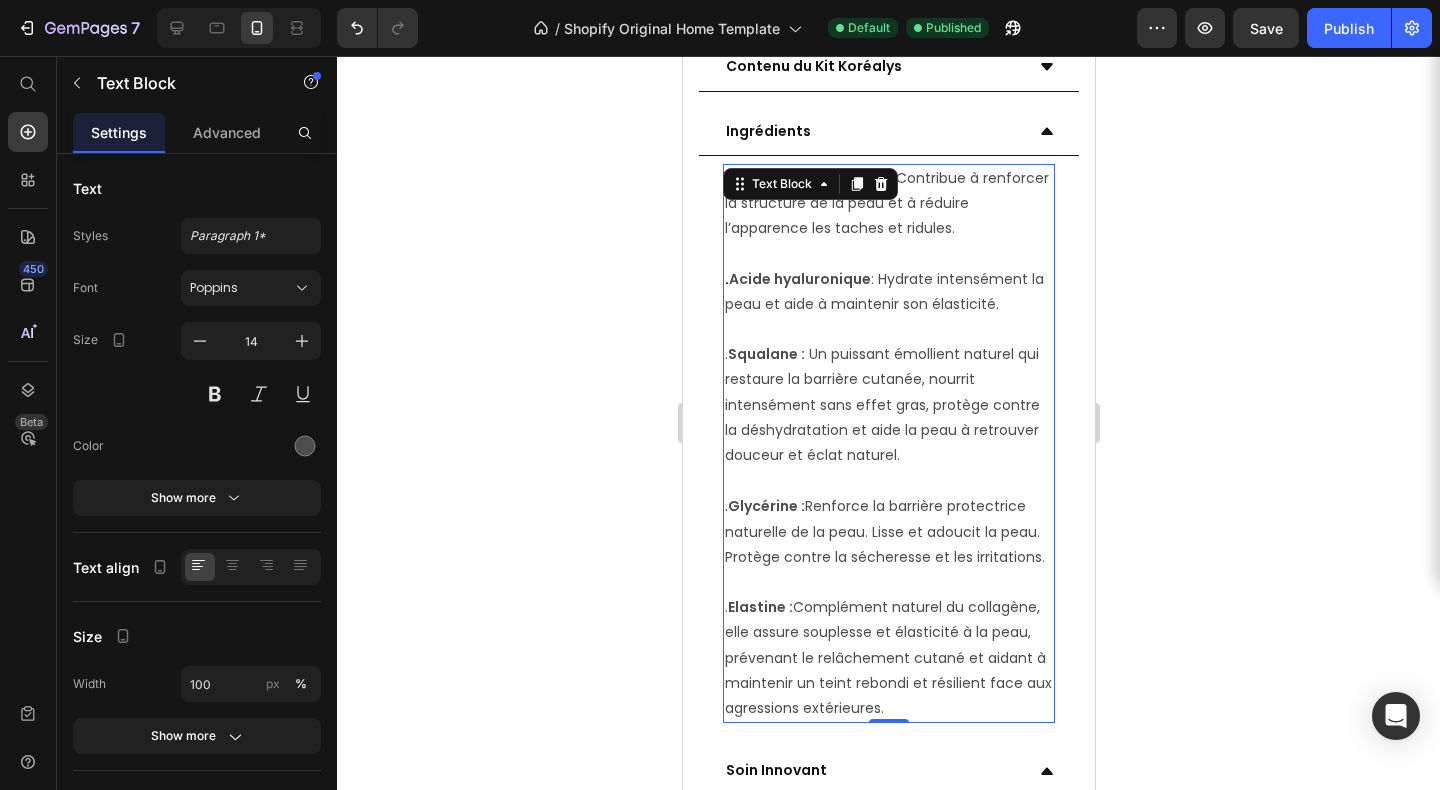 click on "•   Peptide de Collagène   : Contribue à renforcer la structure de la peau et à réduire l’apparence les taches et ridules." at bounding box center (888, 204) 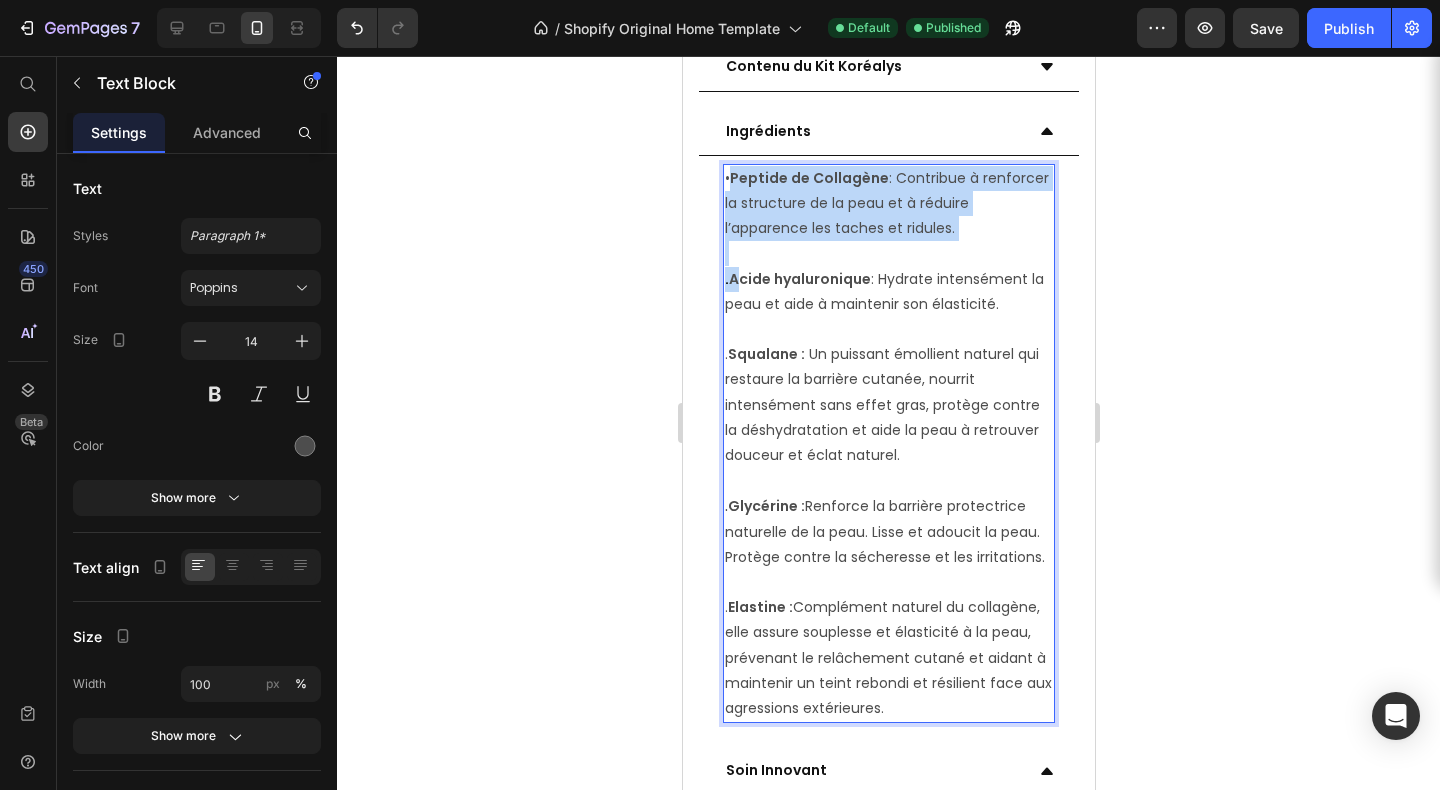 drag, startPoint x: 727, startPoint y: 331, endPoint x: 723, endPoint y: 343, distance: 12.649111 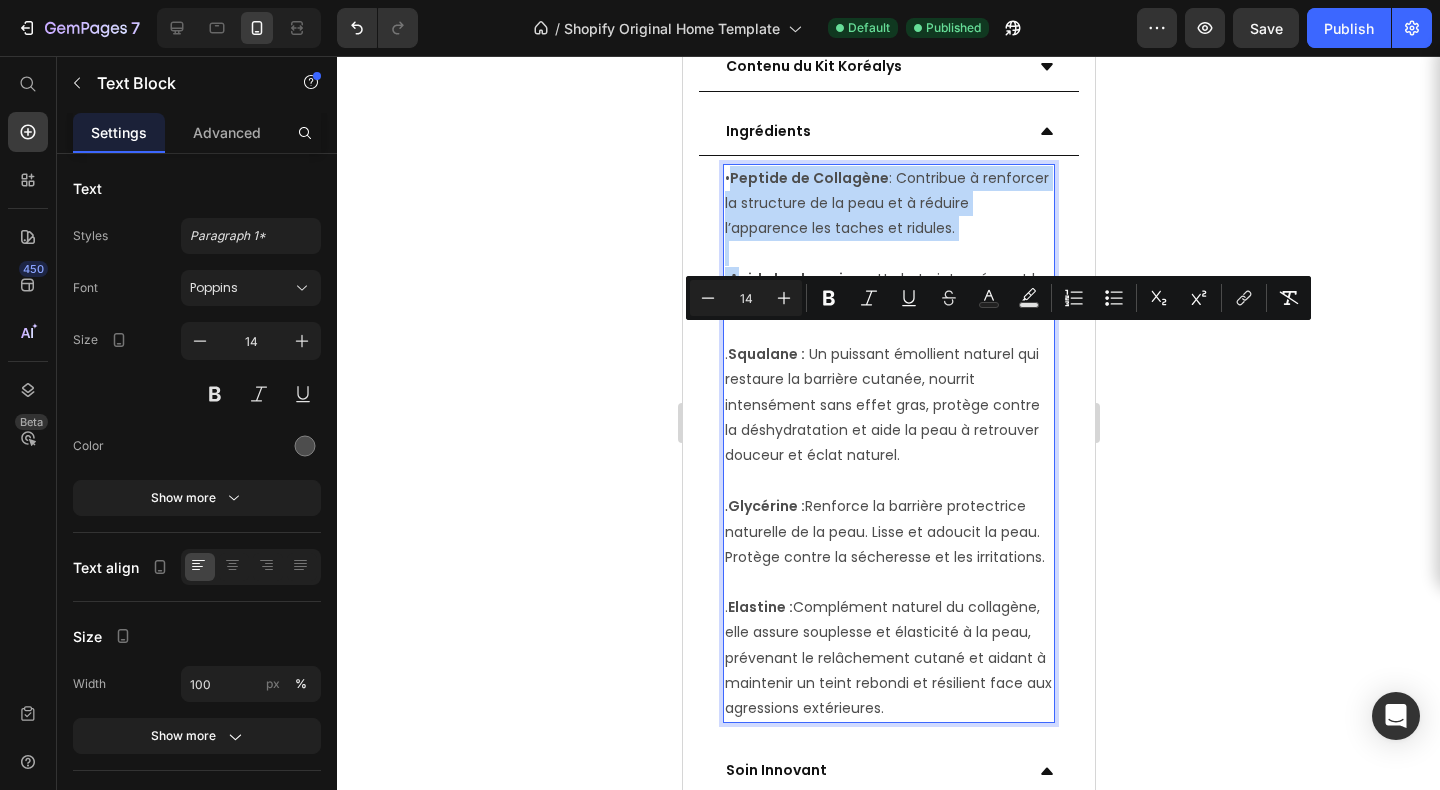 click on "•   Peptide de Collagène   : Contribue à renforcer la structure de la peau et à réduire l’apparence les taches et ridules." at bounding box center [888, 204] 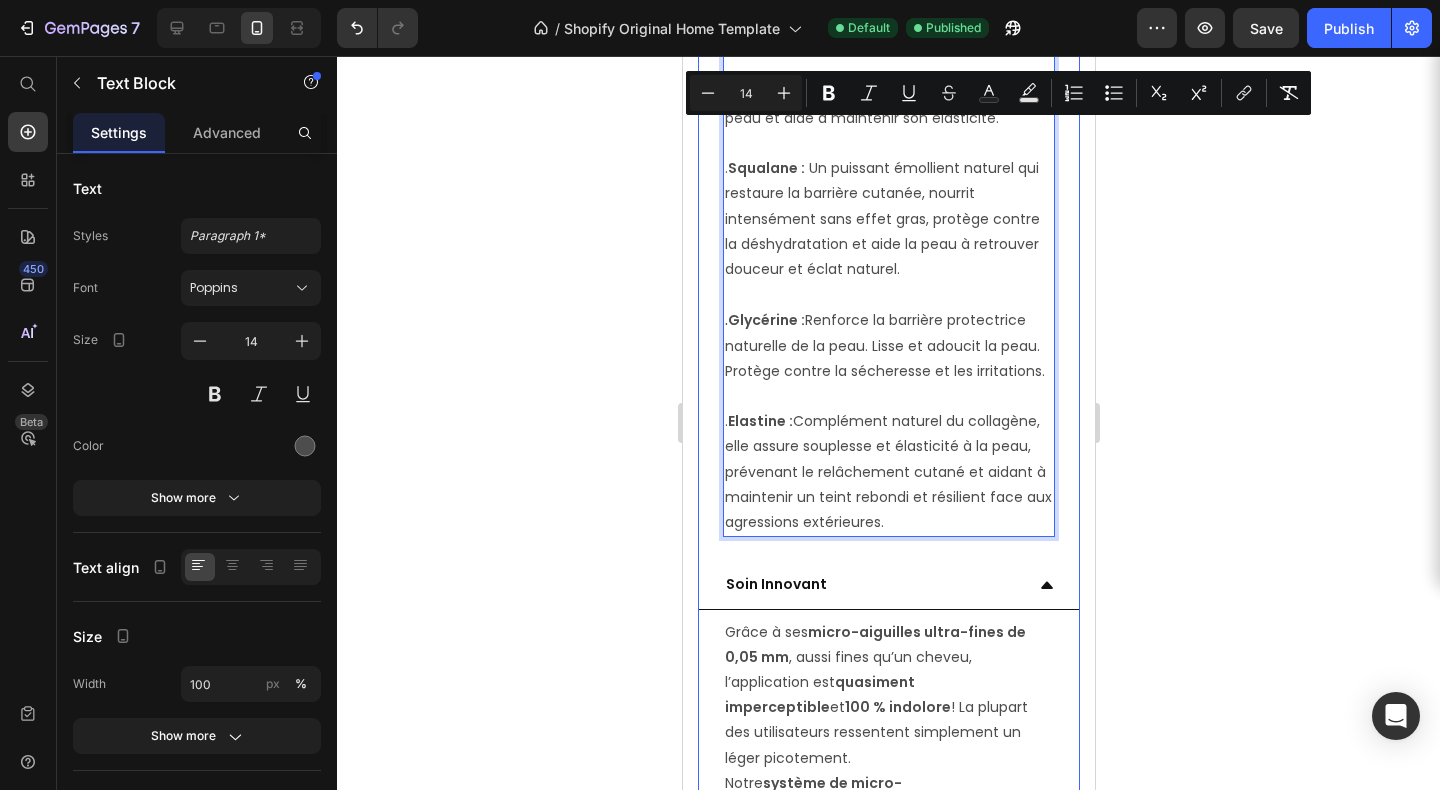scroll, scrollTop: 3497, scrollLeft: 0, axis: vertical 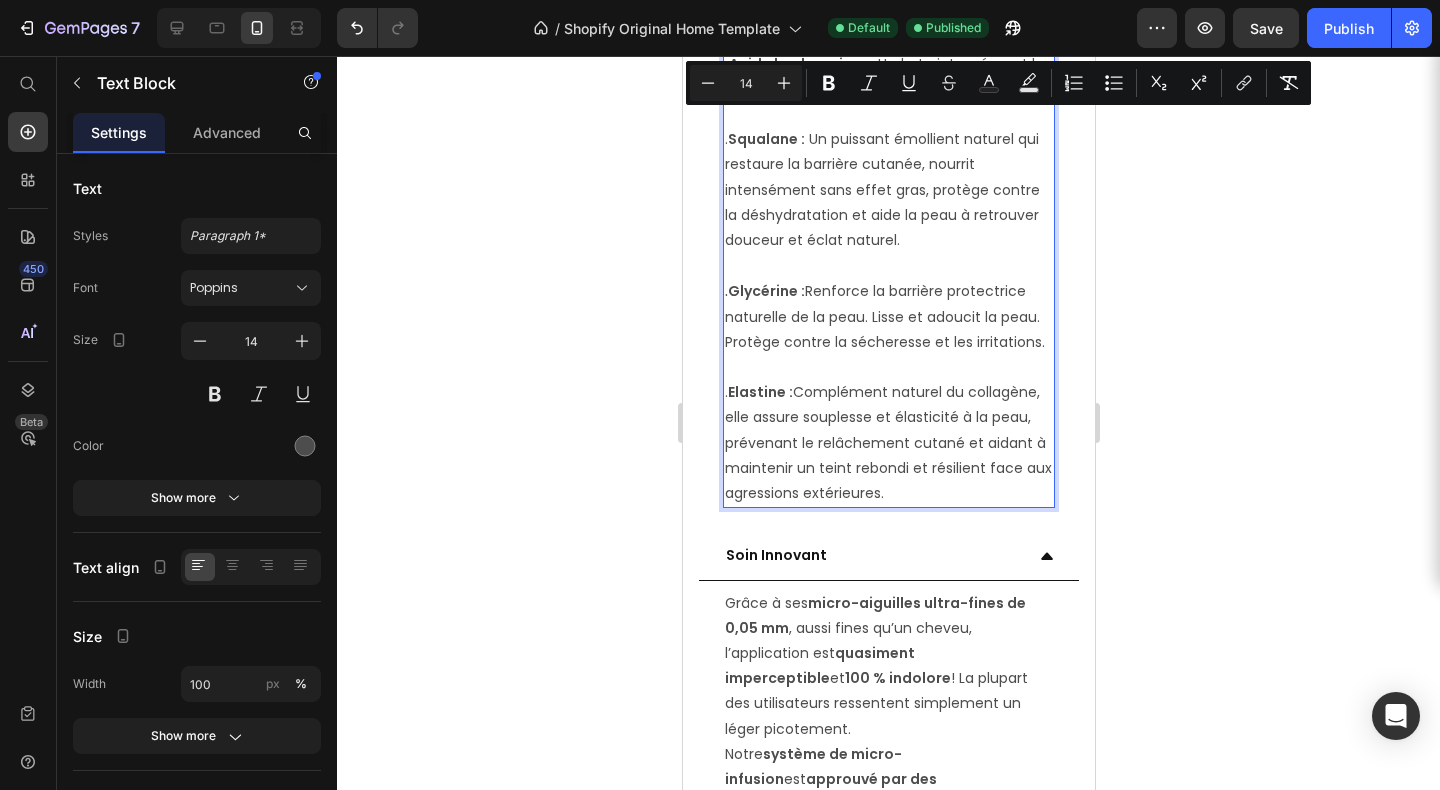 drag, startPoint x: 725, startPoint y: 332, endPoint x: 1019, endPoint y: 687, distance: 460.9349 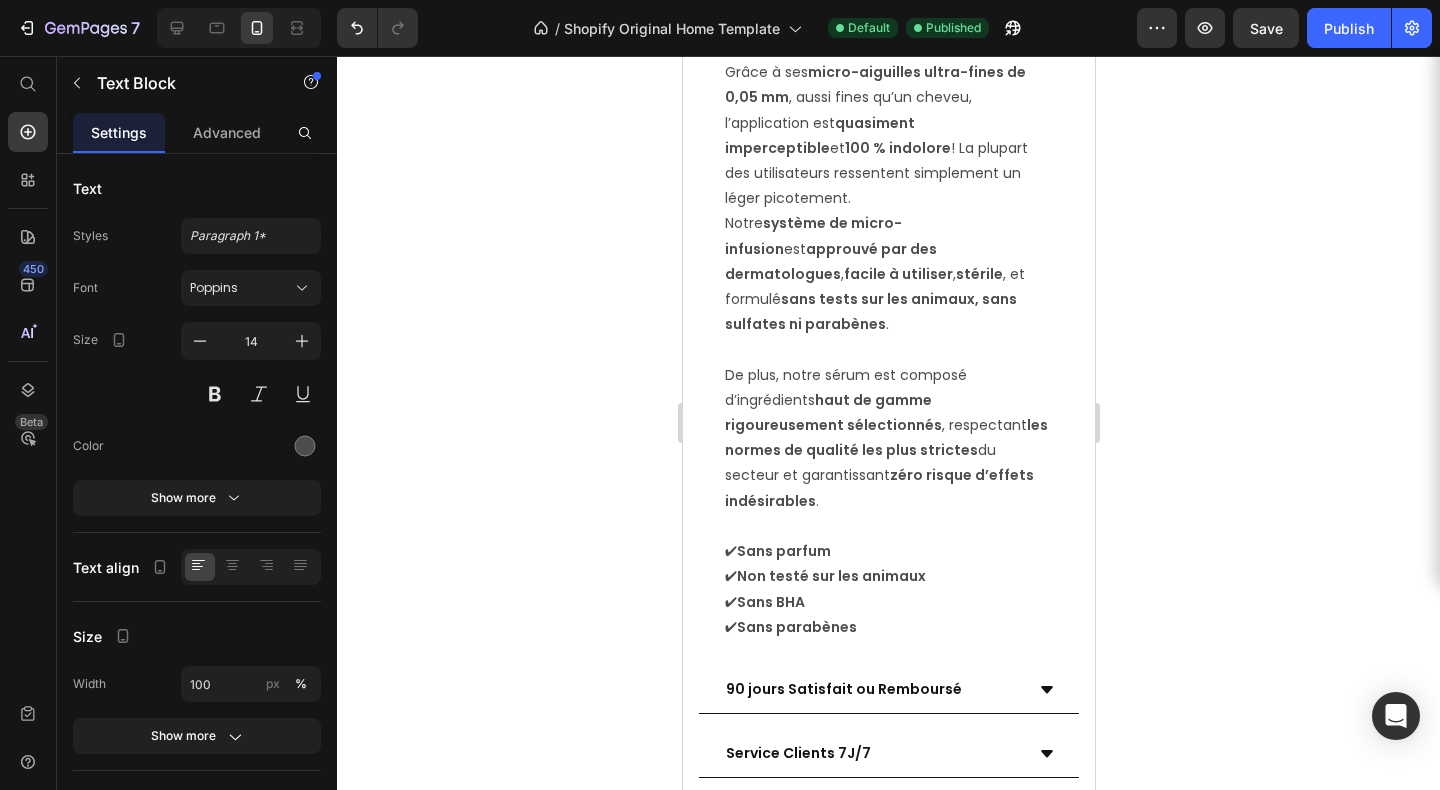 click at bounding box center (888, -37) 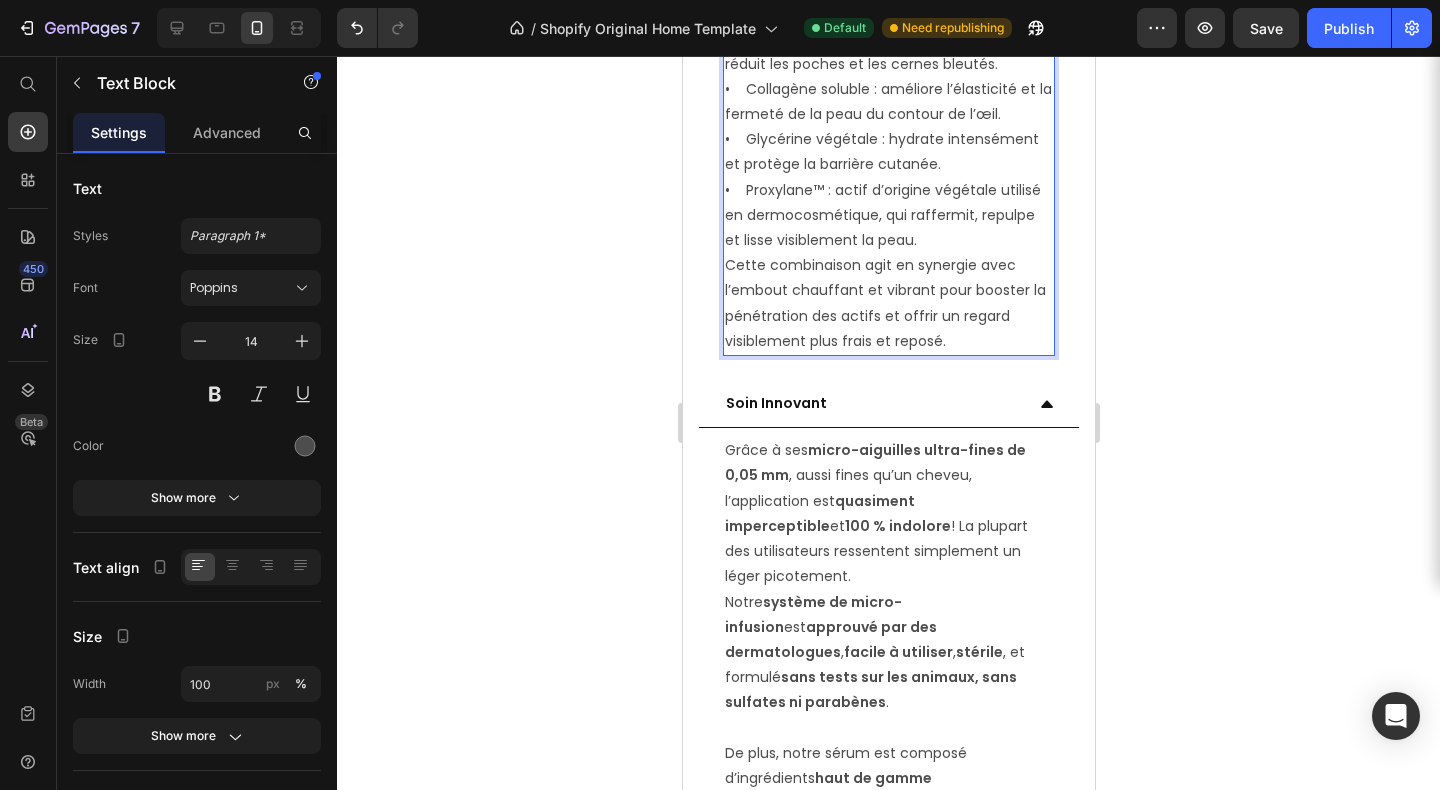 click on "Notre formule a été soigneusement développée pour cibler les cernes, poches et ridules avec des actifs efficaces et reconnus :     •    Caféine : stimule la microcirculation et réduit les poches et les cernes bleutés.     •    Collagène soluble : améliore l’élasticité et la fermeté de la peau du contour de l’œil.     •    Glycérine végétale : hydrate intensément et protège la barrière cutanée.     •    Proxylane™ : actif d’origine végétale utilisé en dermocosmétique, qui raffermit, repulpe et lisse visiblement la peau." at bounding box center [888, 102] 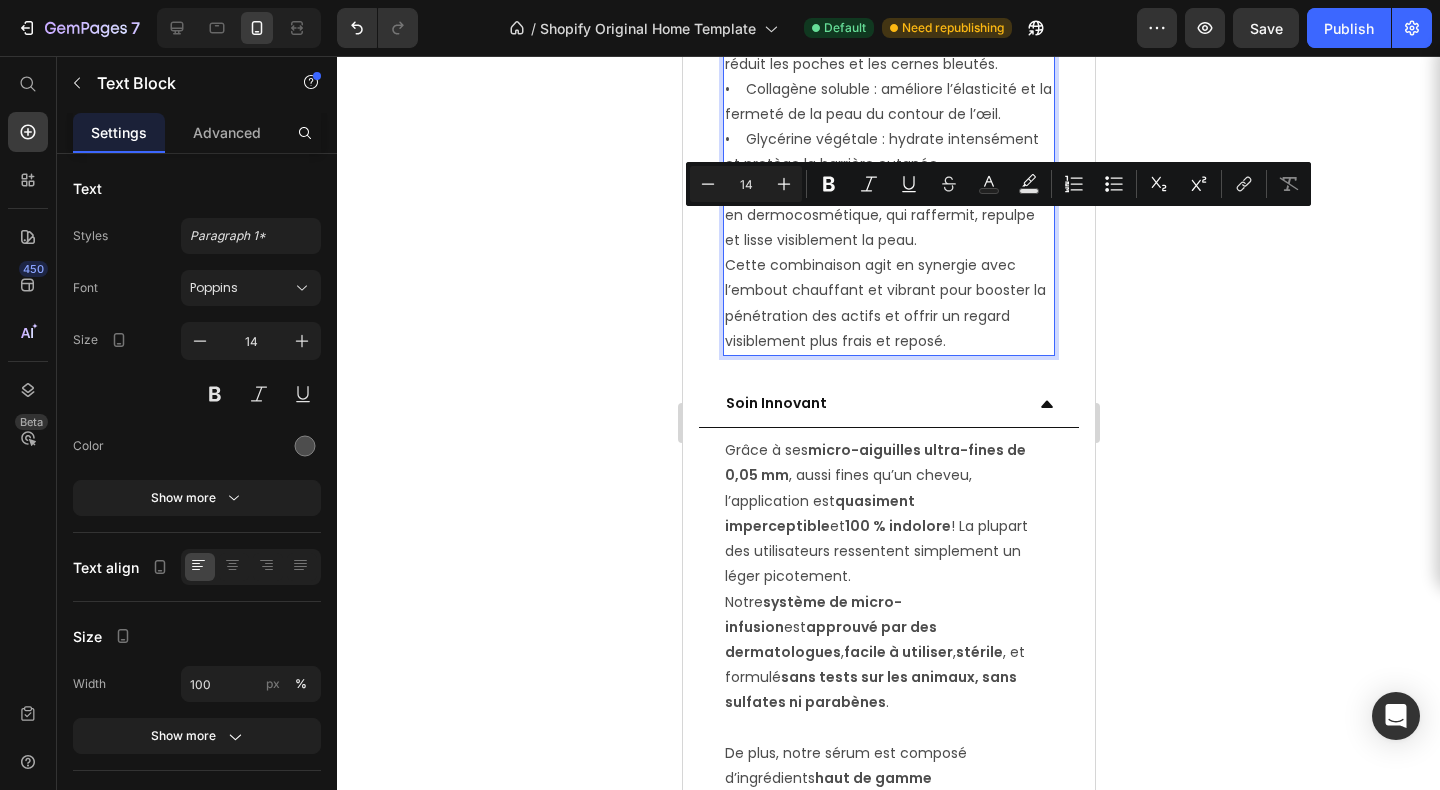 drag, startPoint x: 760, startPoint y: 226, endPoint x: 818, endPoint y: 233, distance: 58.420887 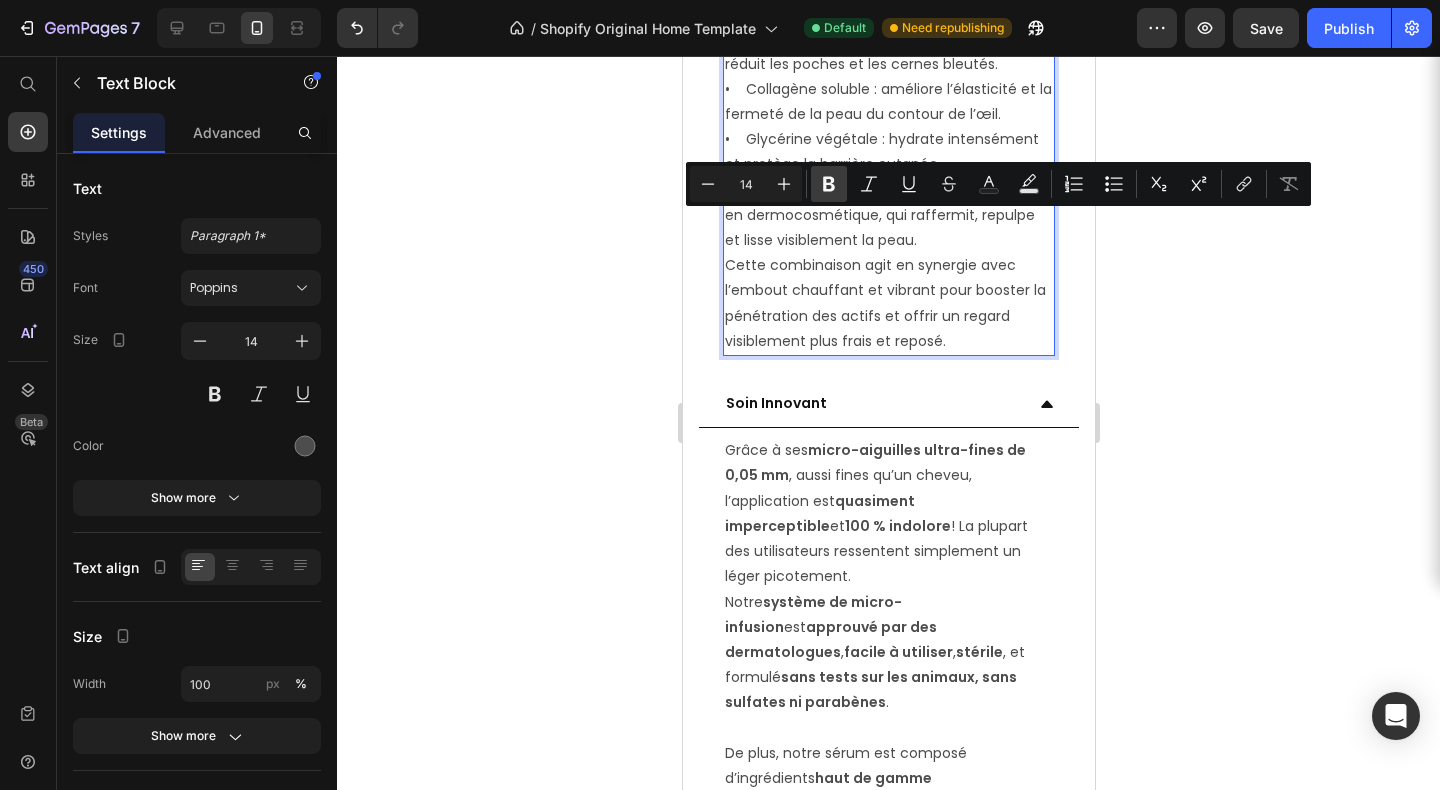 drag, startPoint x: 823, startPoint y: 191, endPoint x: 125, endPoint y: 152, distance: 699.0887 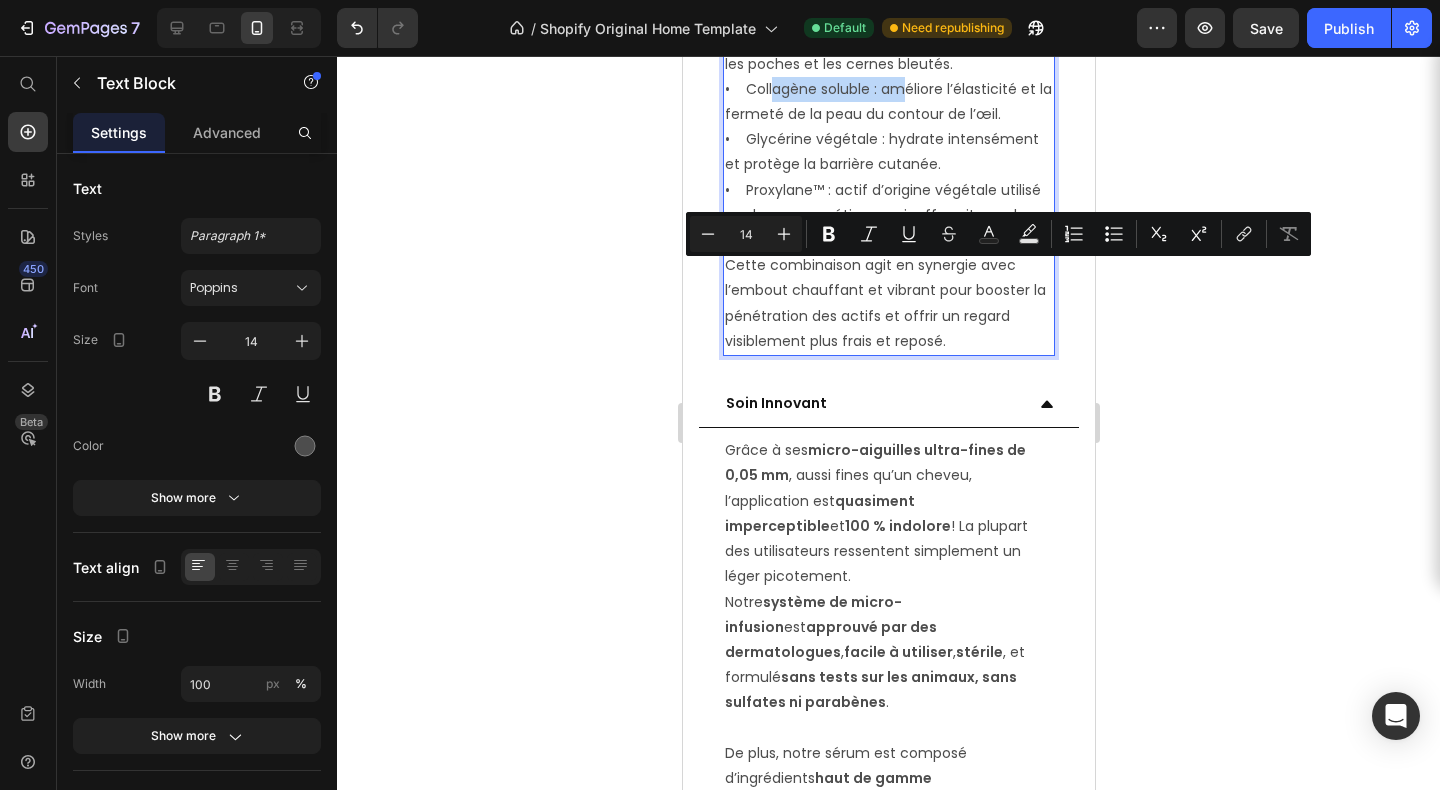 drag, startPoint x: 759, startPoint y: 277, endPoint x: 890, endPoint y: 282, distance: 131.09538 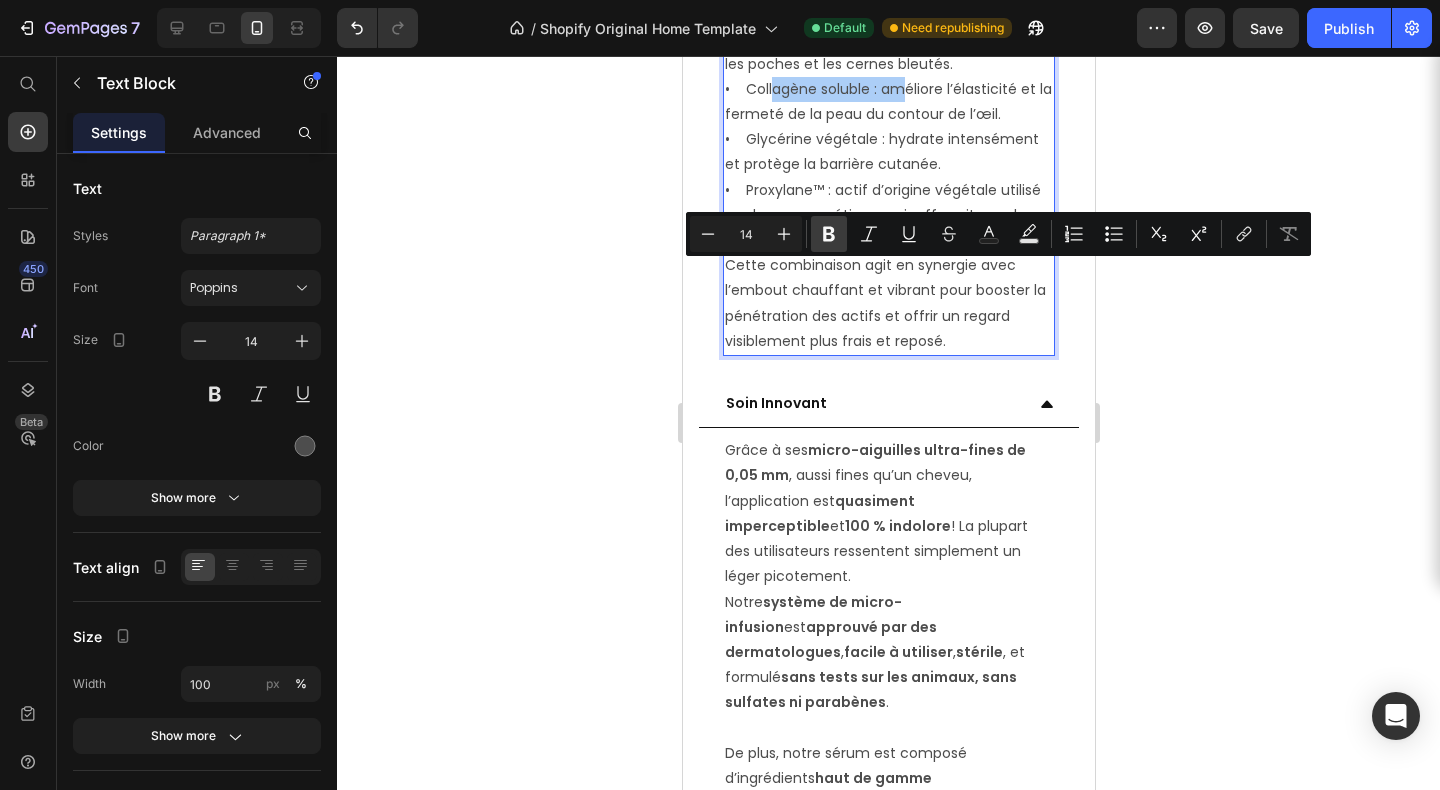 click on "Bold" at bounding box center (829, 234) 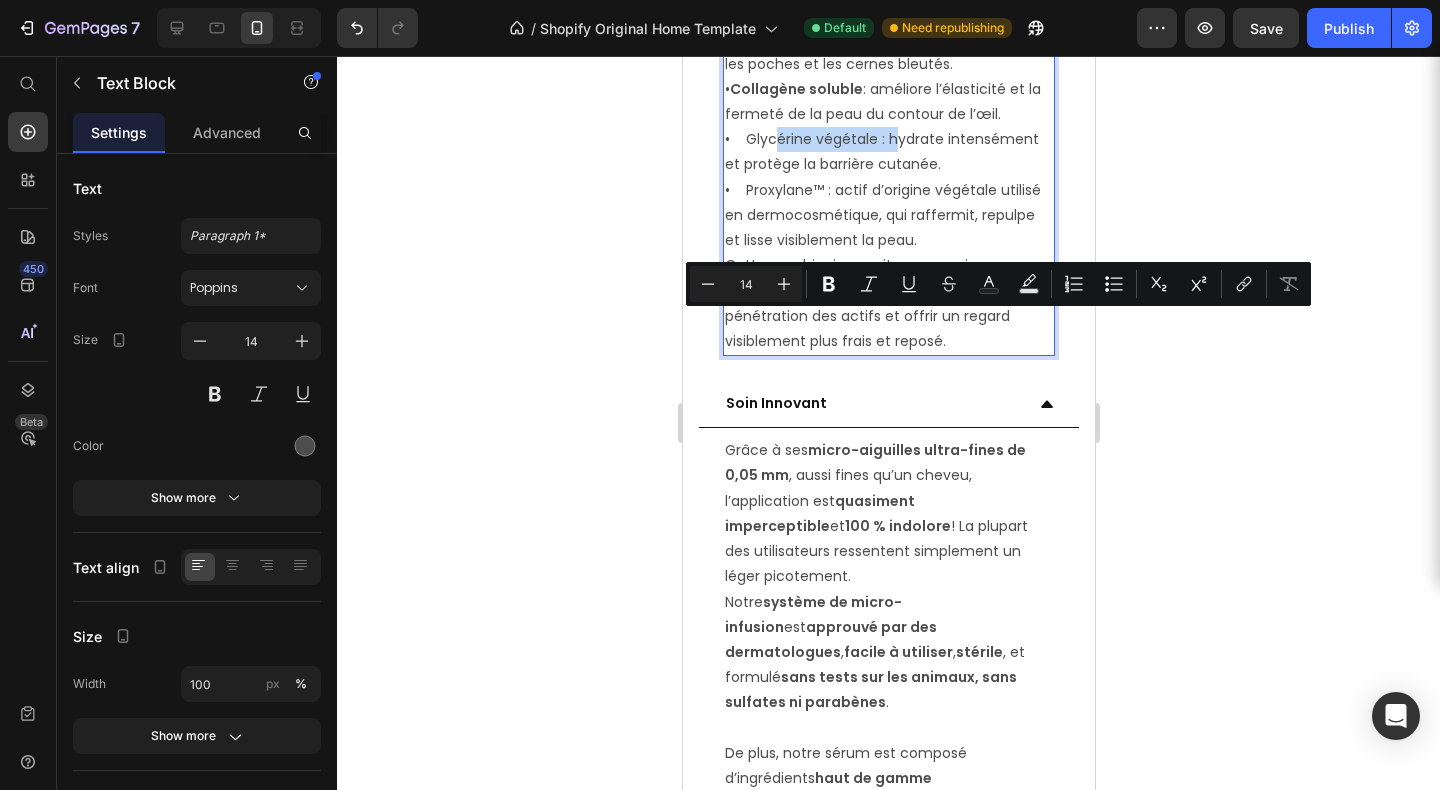 click on "Notre formule a été soigneusement développée pour cibler les cernes, poches et ridules avec des actifs efficaces et reconnus :     •     Caféine  : stimule la microcirculation et réduit les poches et les cernes bleutés.     •     Collagène soluble  : améliore l’élasticité et la fermeté de la peau du contour de l’œil.     •    Glycérine végétale : hydrate intensément et protège la barrière cutanée.     •    Proxylane™ : actif d’origine végétale utilisé en dermocosmétique, qui raffermit, repulpe et lisse visiblement la peau." at bounding box center (888, 102) 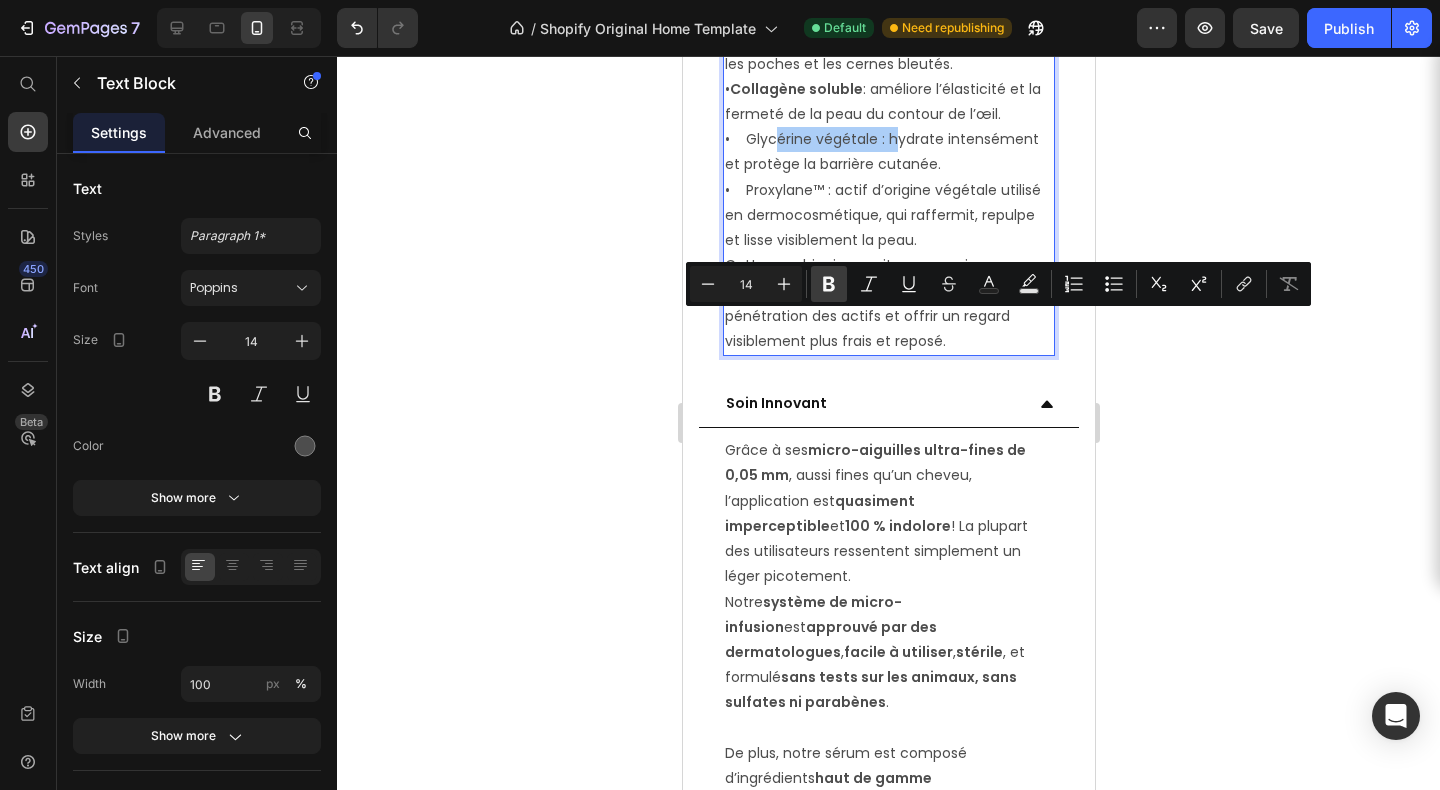 click on "Bold" at bounding box center (829, 284) 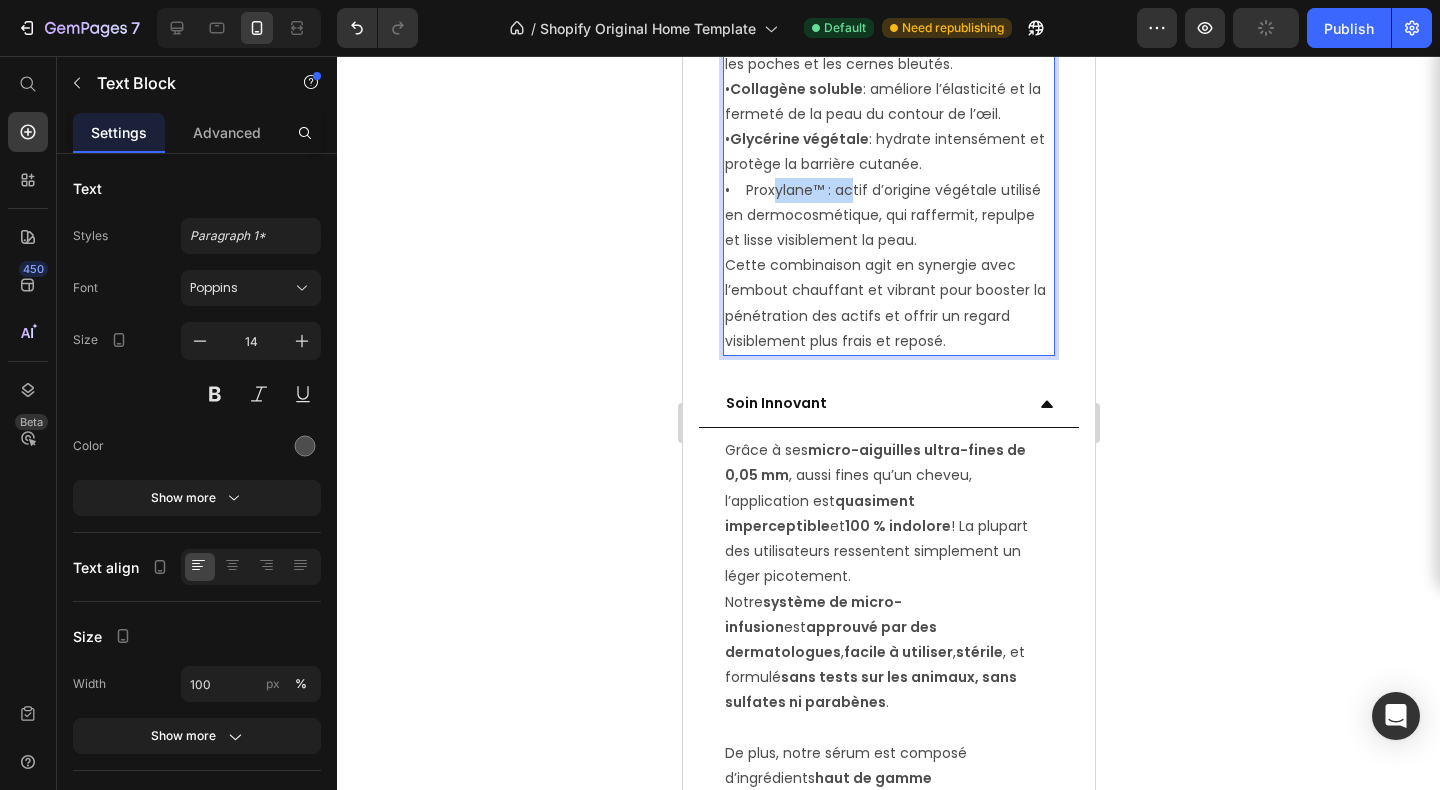 drag, startPoint x: 763, startPoint y: 374, endPoint x: 843, endPoint y: 377, distance: 80.05623 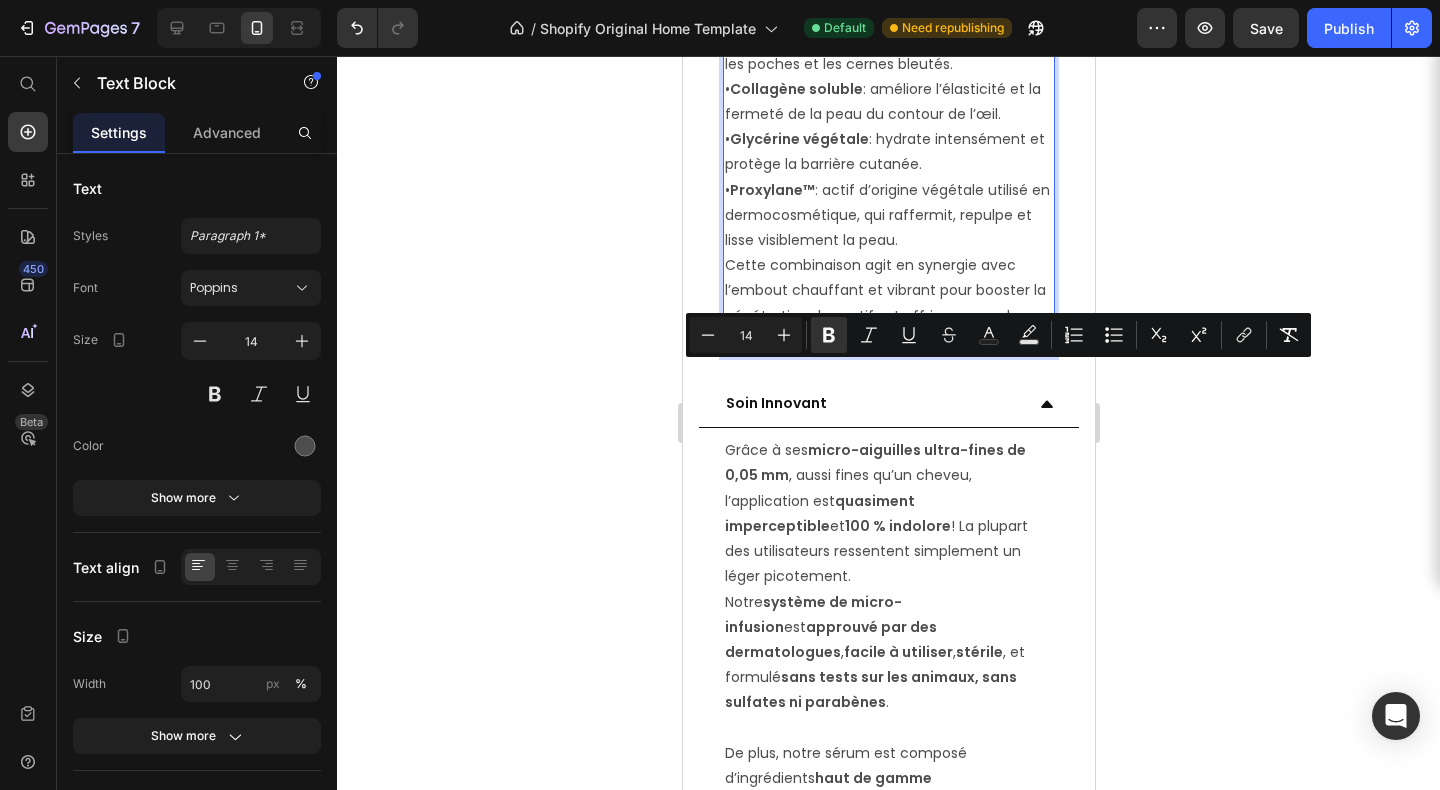click 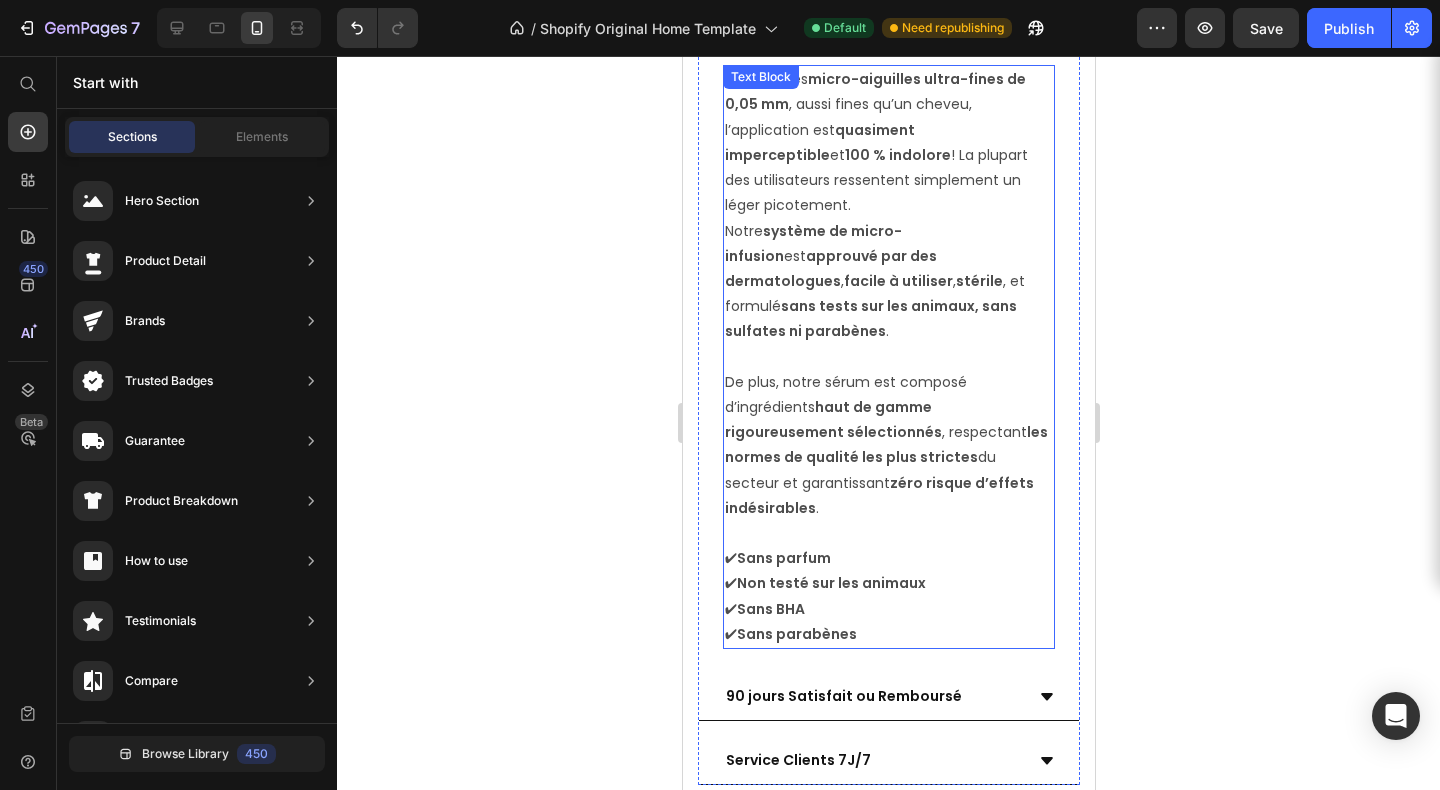 scroll, scrollTop: 3875, scrollLeft: 0, axis: vertical 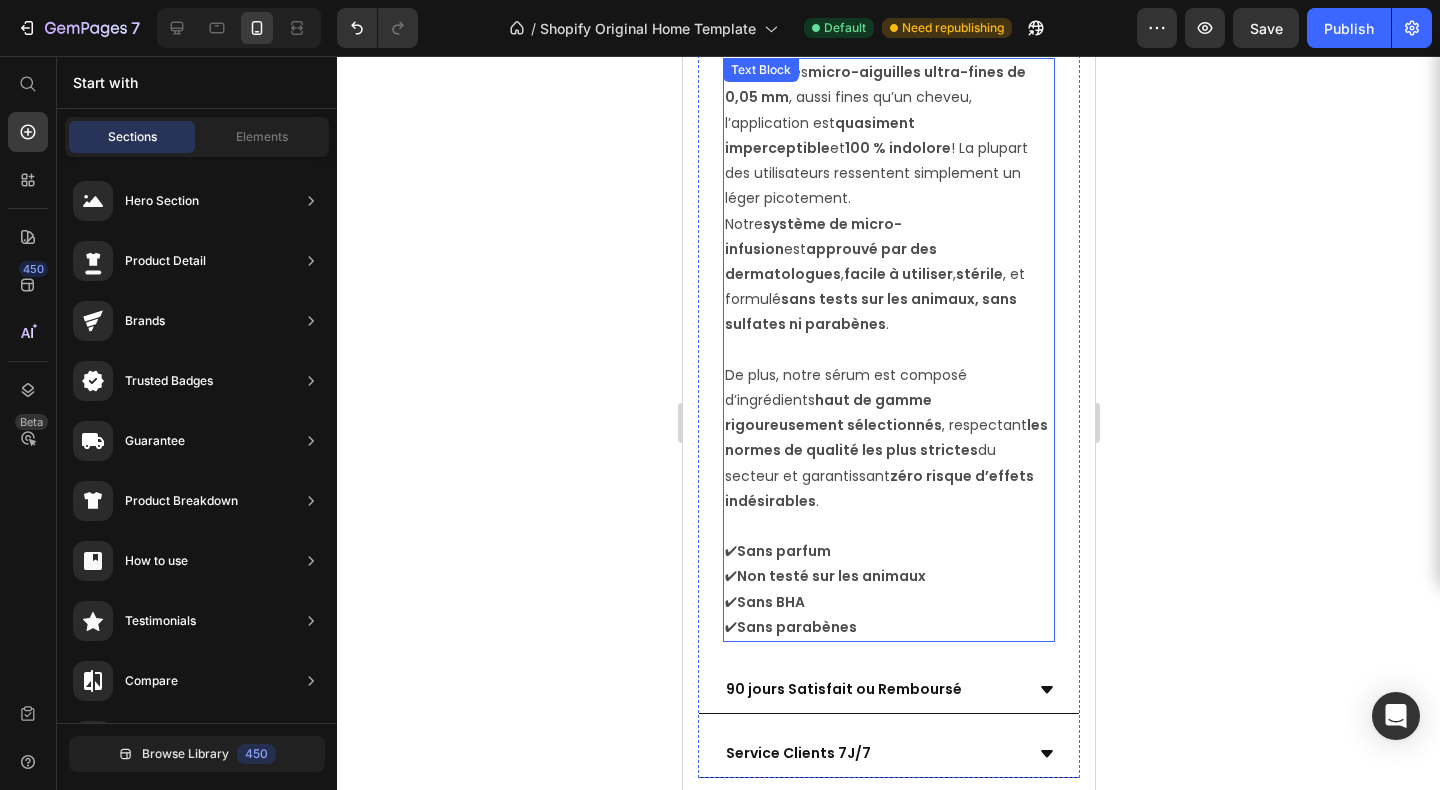 drag, startPoint x: 789, startPoint y: 320, endPoint x: 749, endPoint y: 280, distance: 56.568542 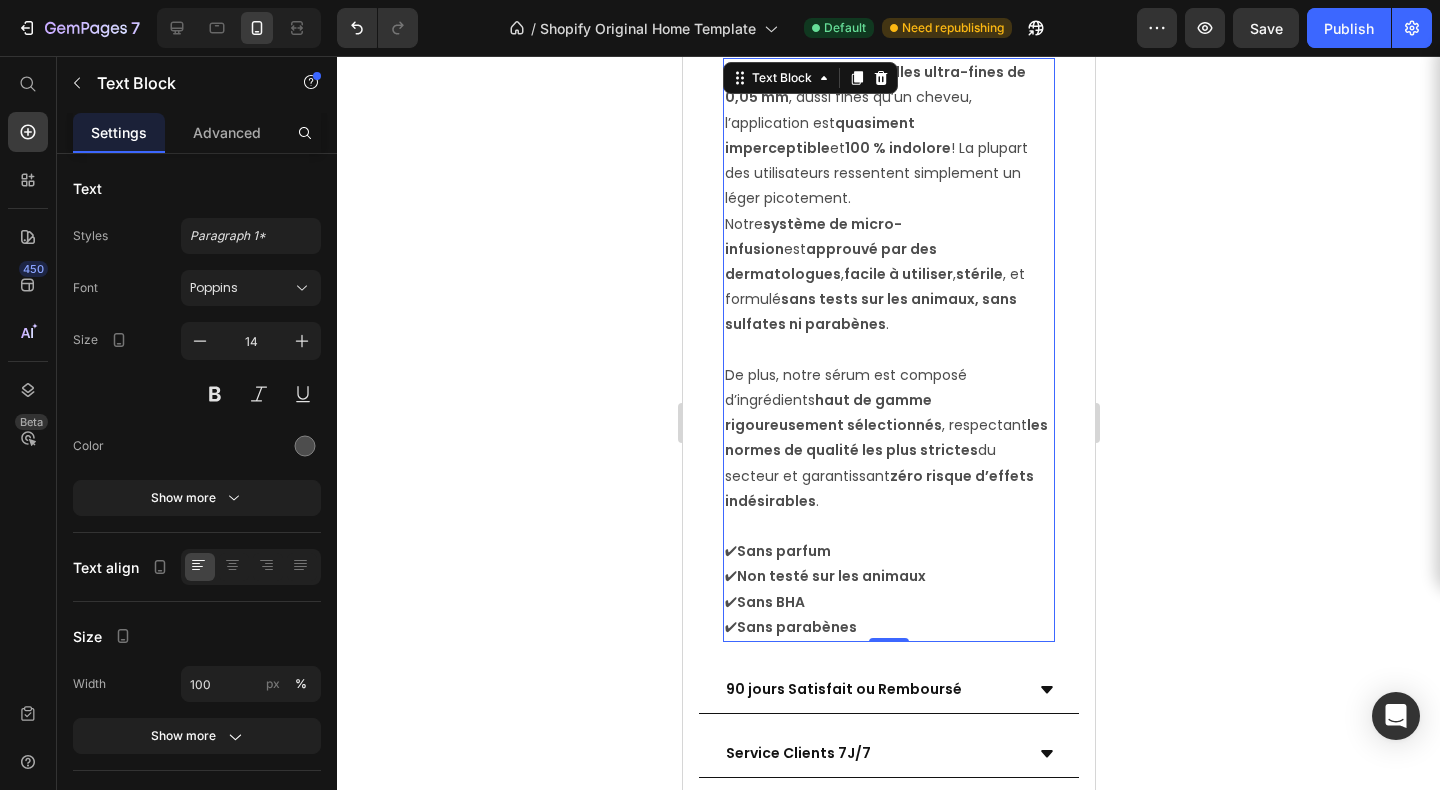 click on "Grâce à ses  micro-aiguilles ultra-fines de 0,05 mm , aussi fines qu’un cheveu, l’application est  quasiment imperceptible  et  100 % indolore  ! La plupart des utilisateurs ressentent simplement un léger picotement." at bounding box center (888, 135) 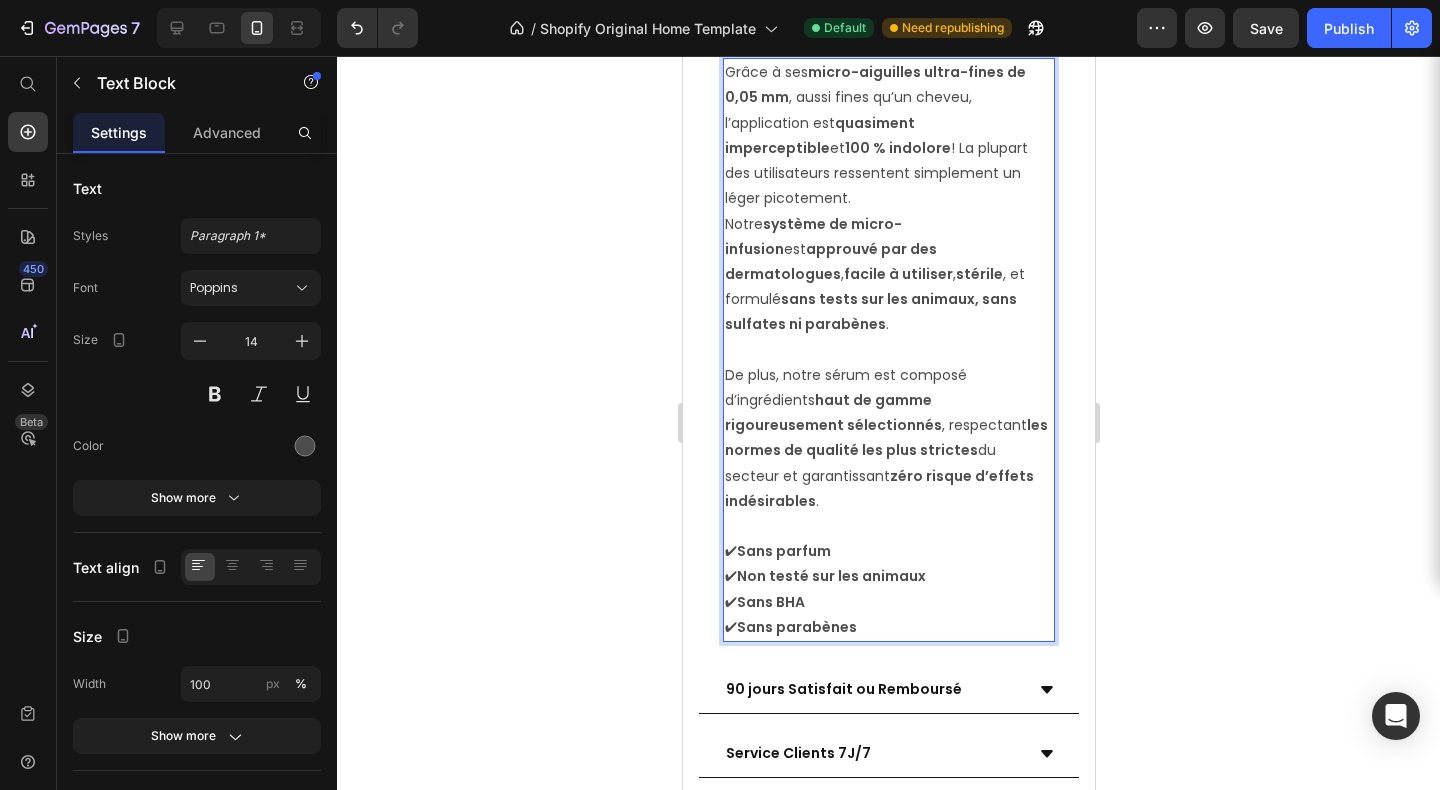 click on "Grâce à ses  micro-aiguilles ultra-fines de 0,05 mm , aussi fines qu’un cheveu, l’application est  quasiment imperceptible  et  100 % indolore  ! La plupart des utilisateurs ressentent simplement un léger picotement." at bounding box center [888, 135] 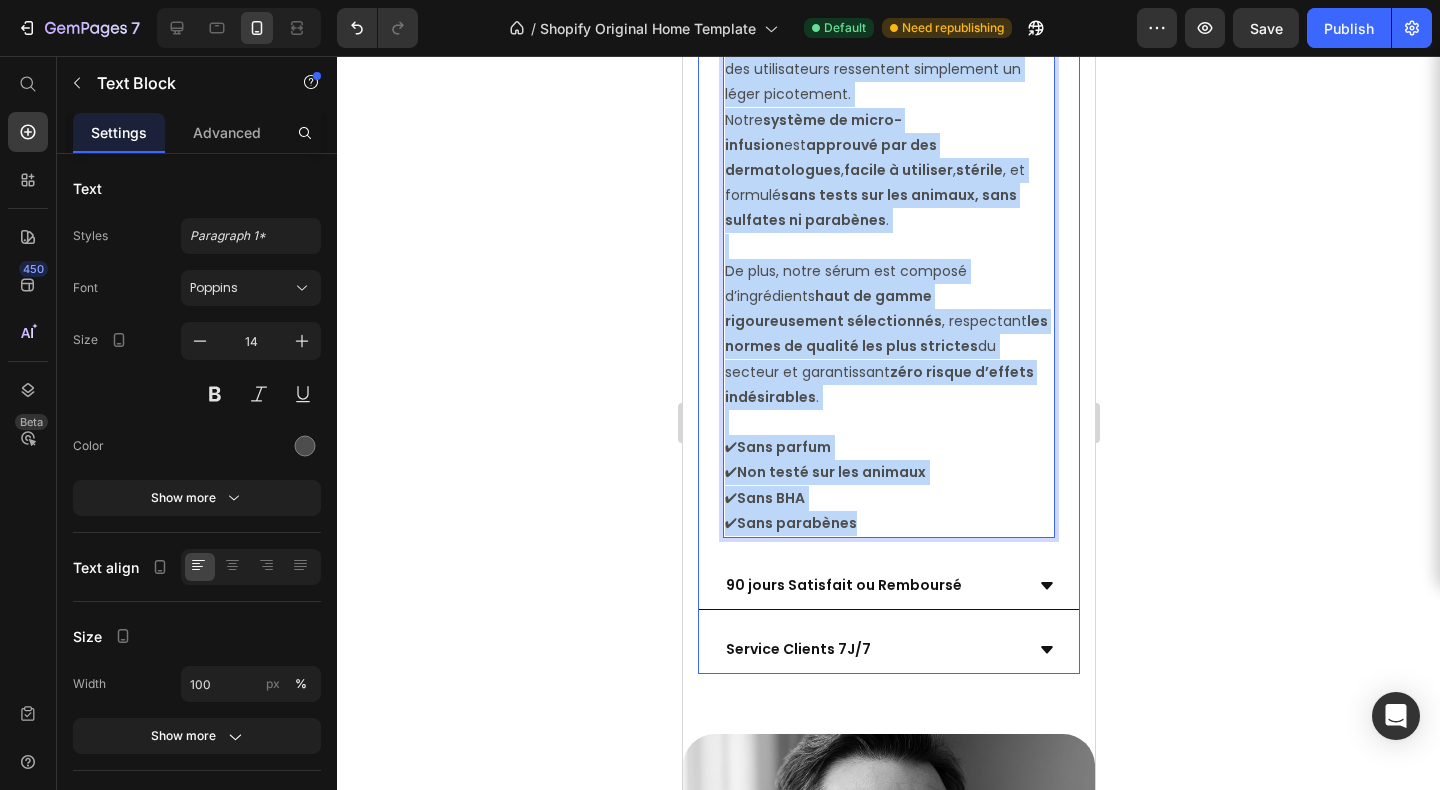 scroll, scrollTop: 3985, scrollLeft: 0, axis: vertical 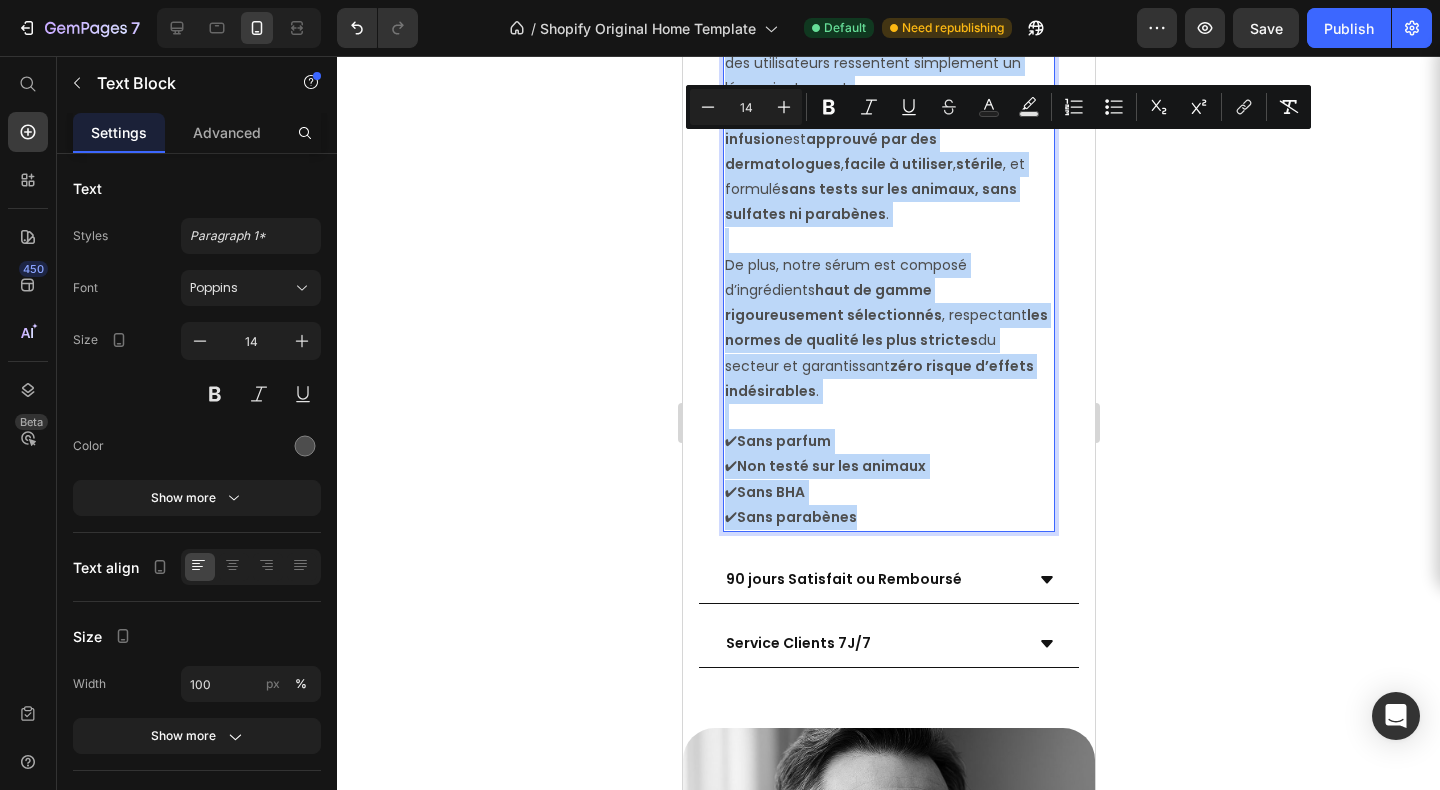 drag, startPoint x: 727, startPoint y: 258, endPoint x: 881, endPoint y: 655, distance: 425.82272 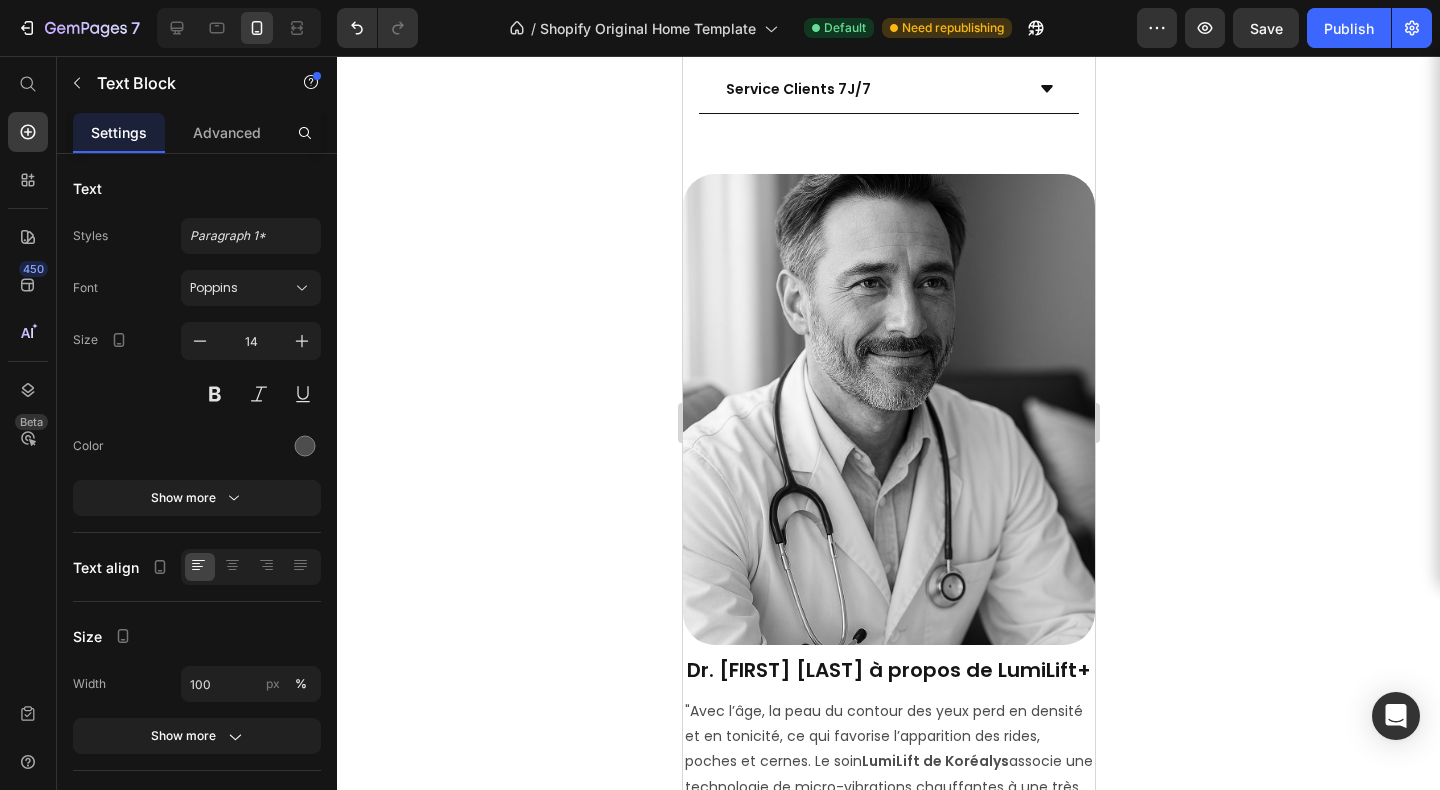 click at bounding box center [888, -38] 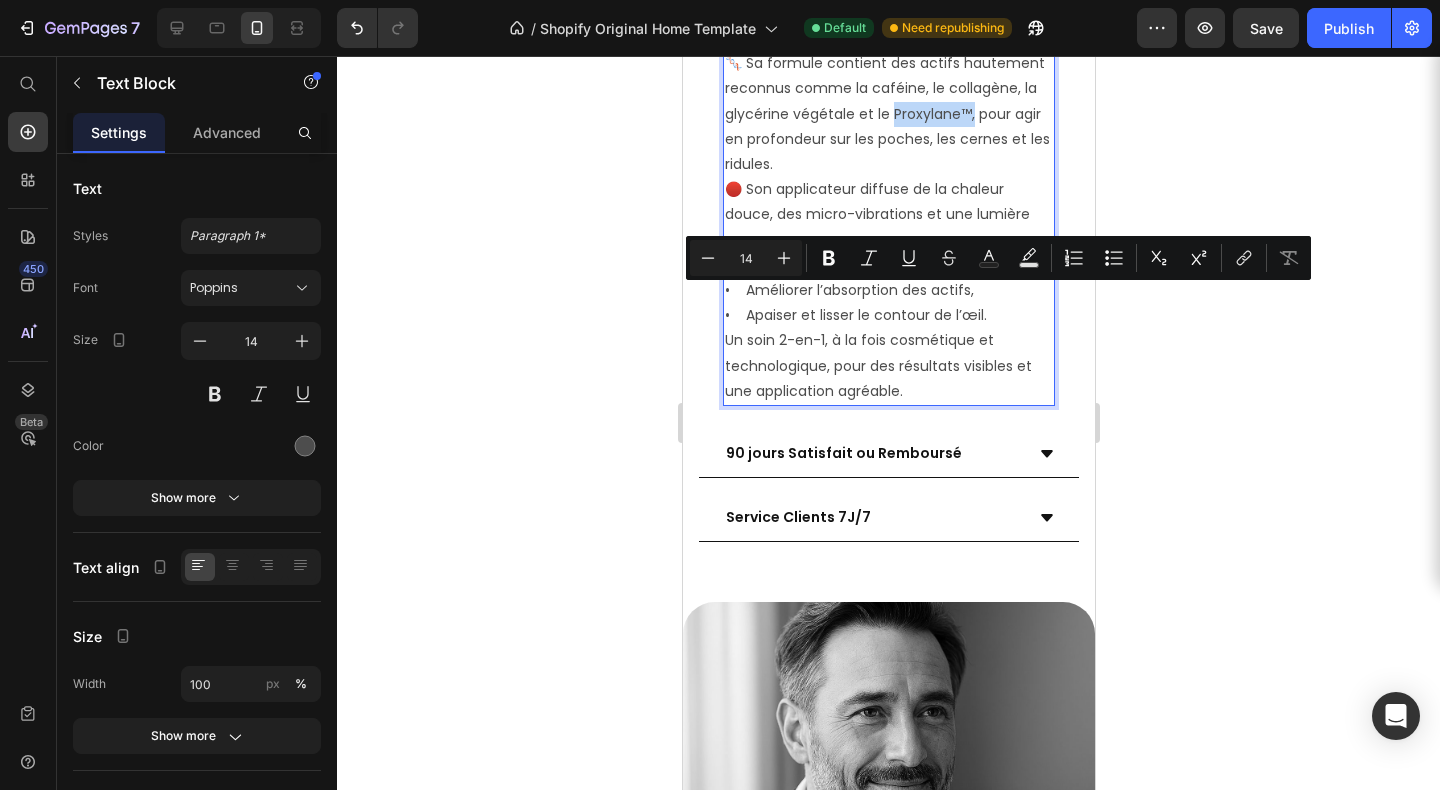 drag, startPoint x: 891, startPoint y: 300, endPoint x: 972, endPoint y: 307, distance: 81.3019 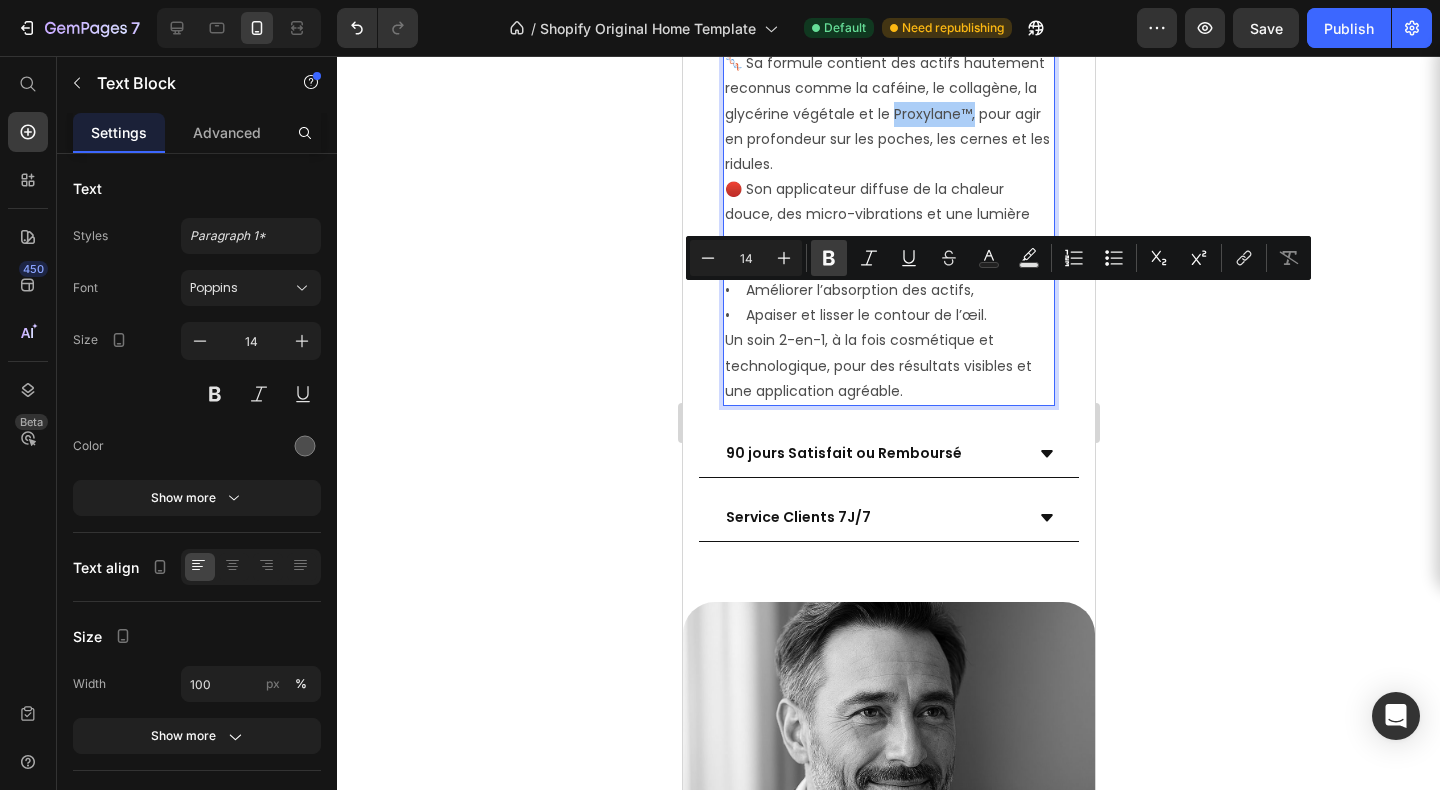 click 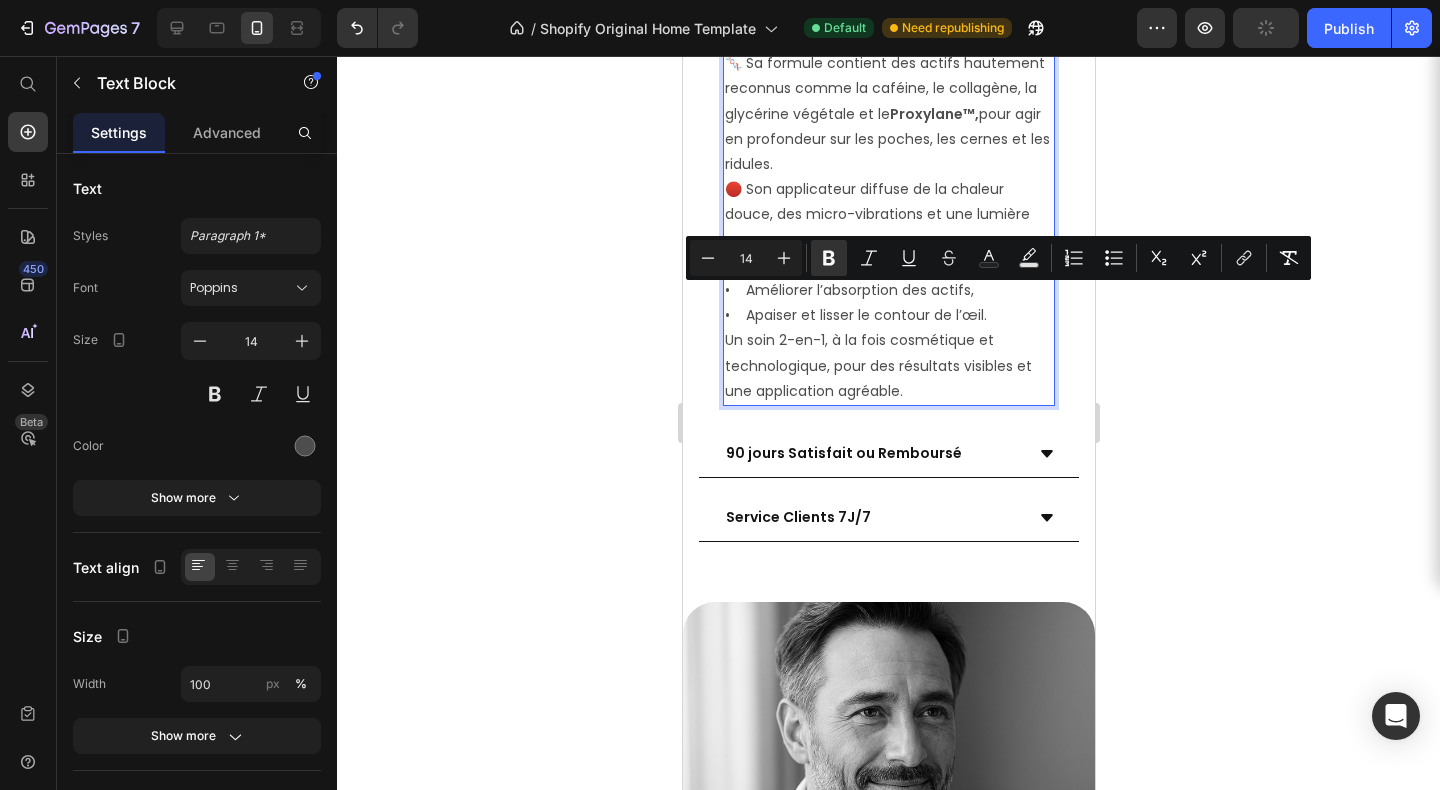 click 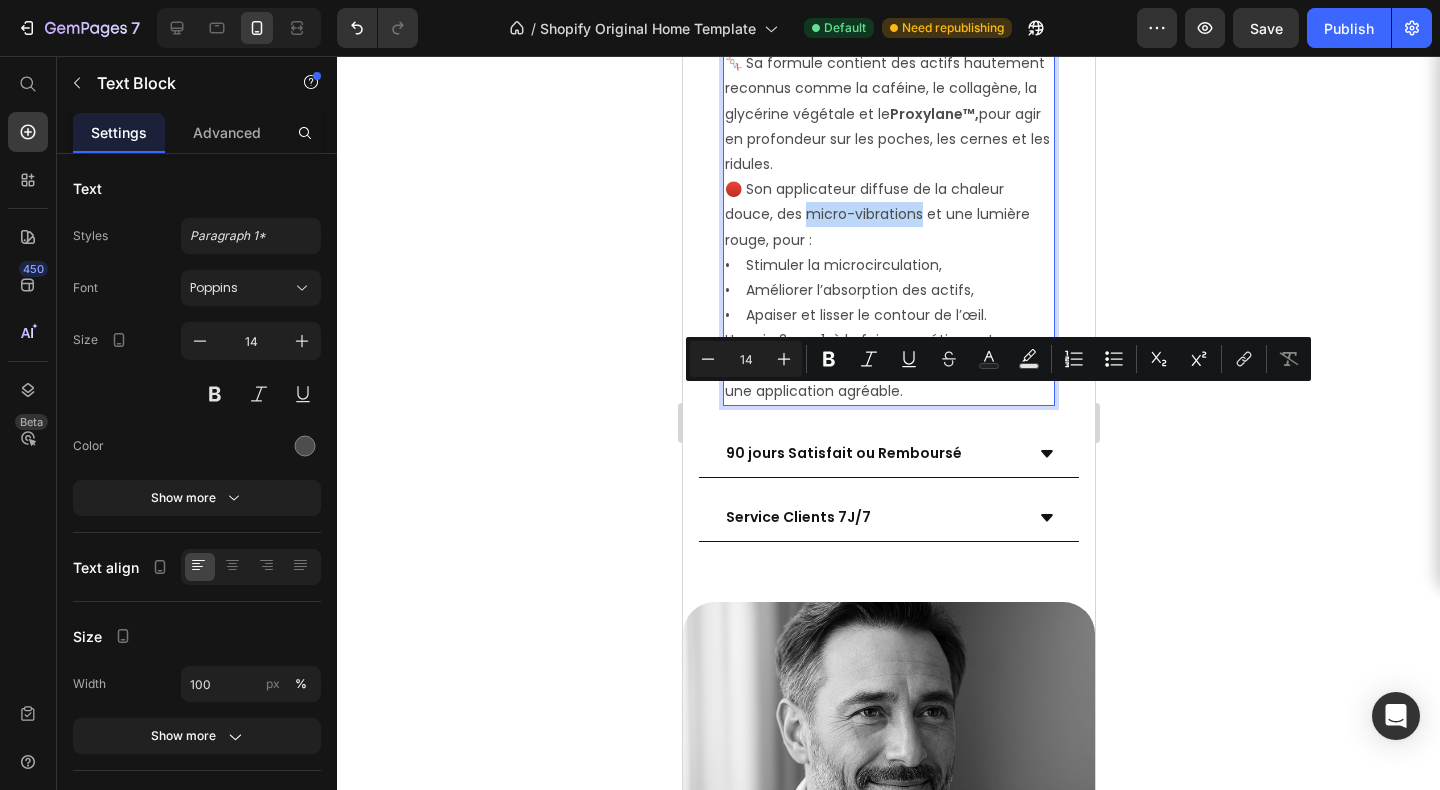 drag, startPoint x: 805, startPoint y: 402, endPoint x: 923, endPoint y: 404, distance: 118.016945 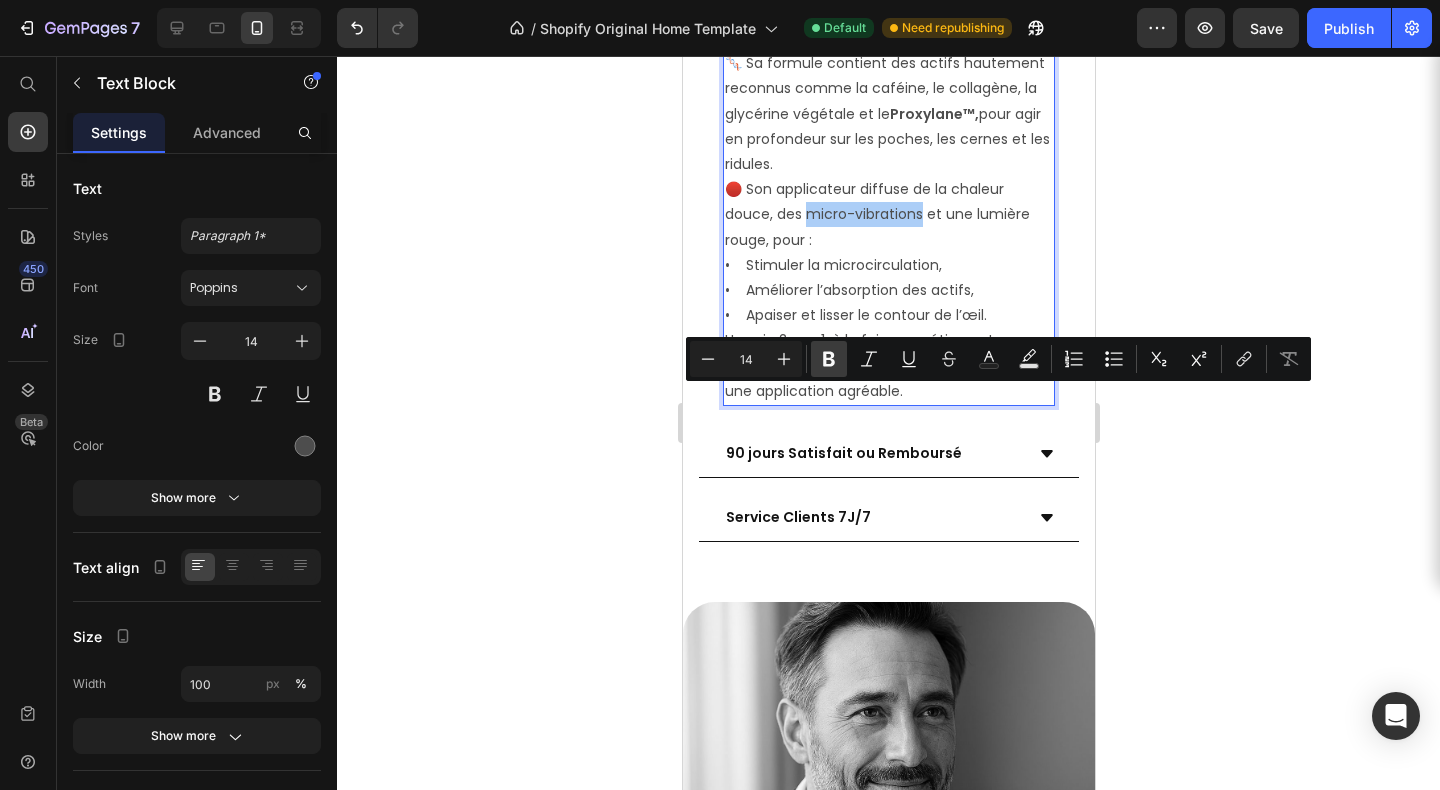 click on "Bold" at bounding box center [829, 359] 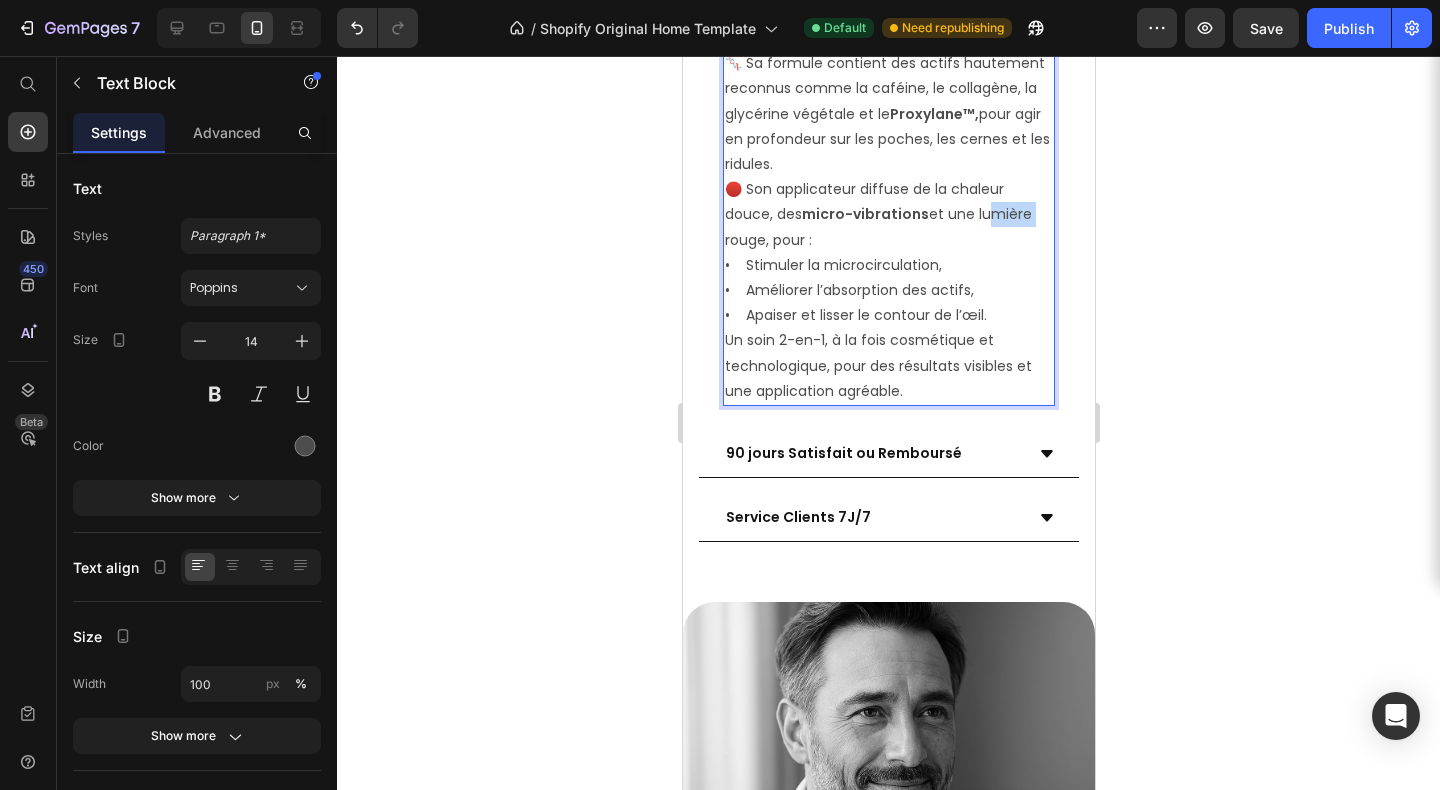 drag, startPoint x: 984, startPoint y: 406, endPoint x: 1031, endPoint y: 411, distance: 47.26521 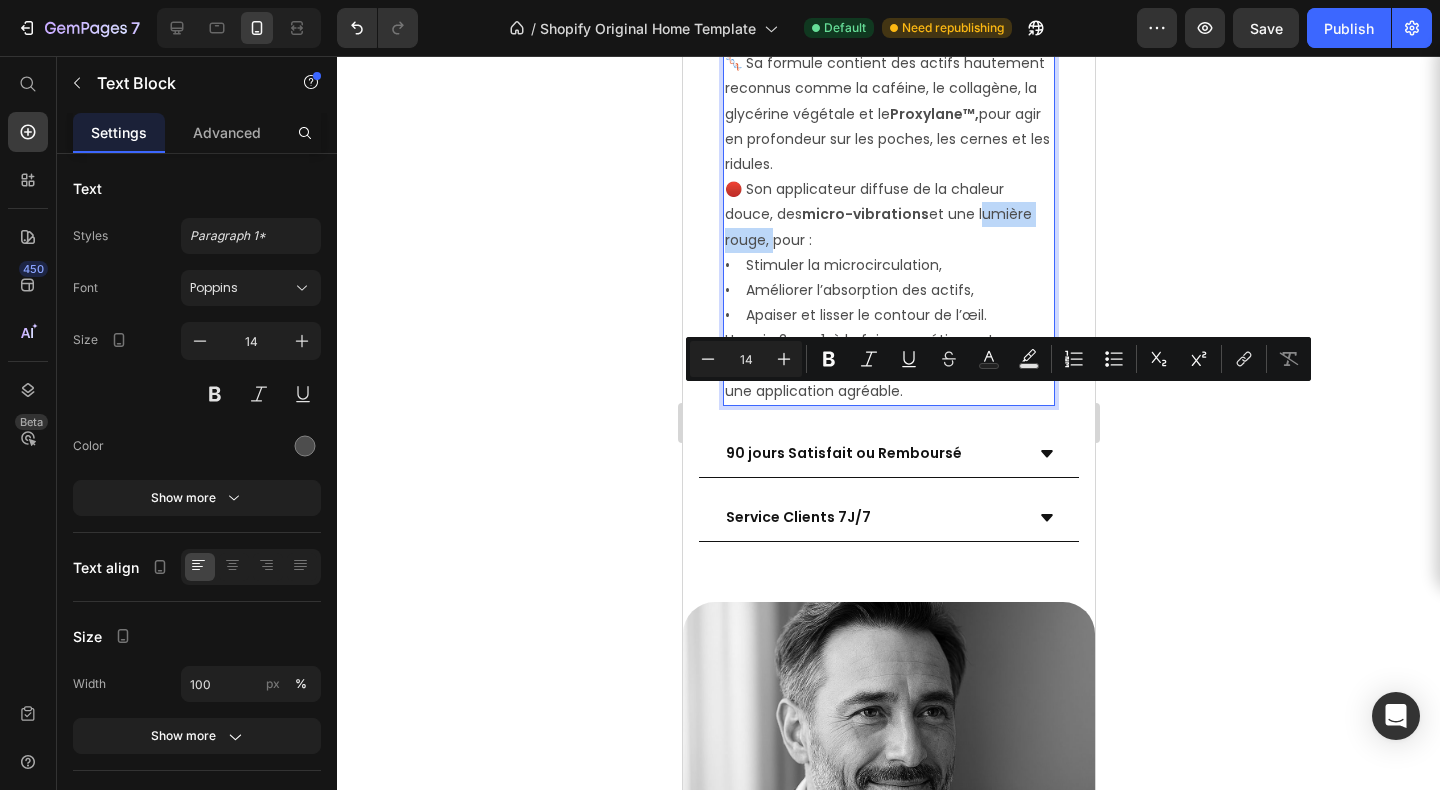 drag, startPoint x: 978, startPoint y: 402, endPoint x: 767, endPoint y: 422, distance: 211.94576 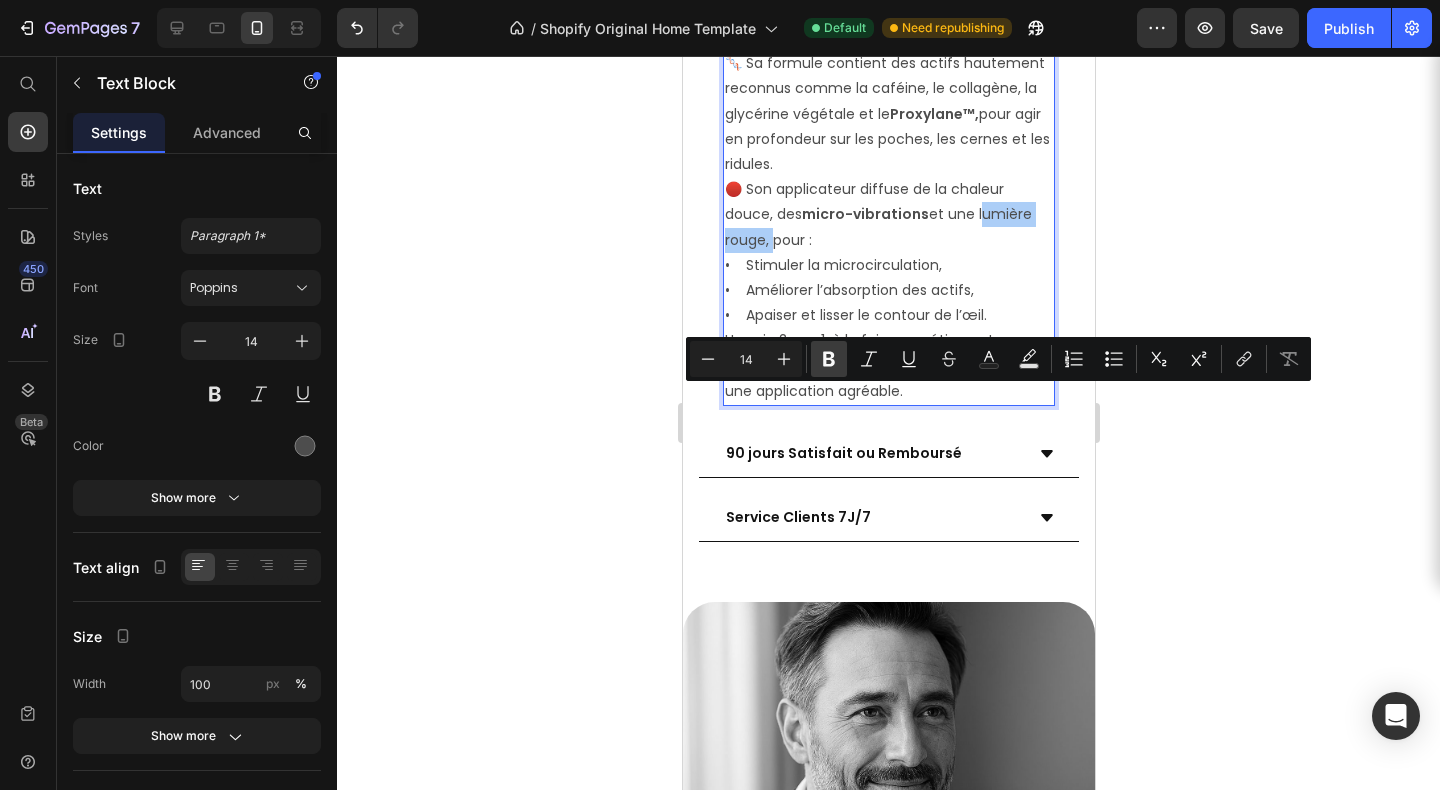 click on "Bold" at bounding box center [829, 359] 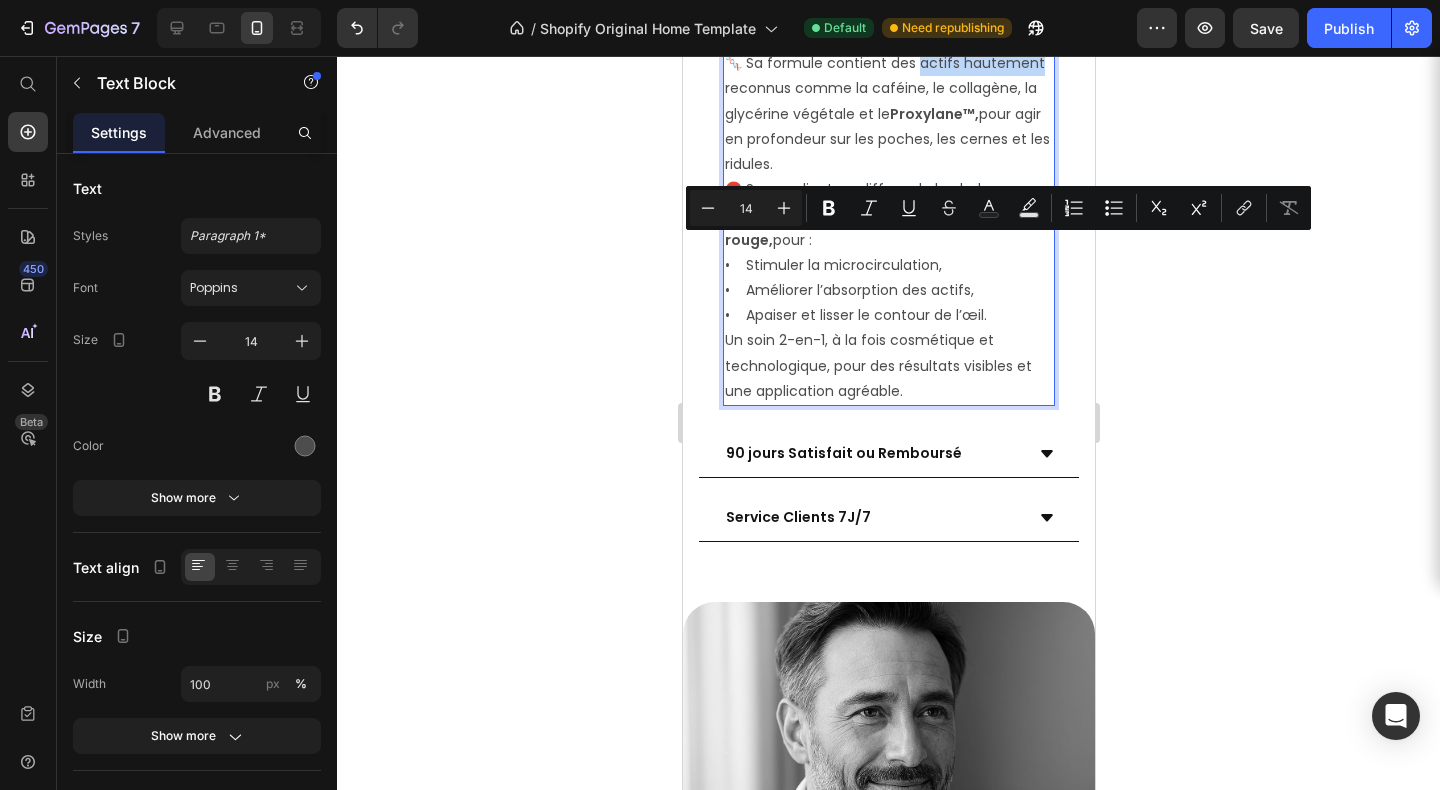 drag, startPoint x: 916, startPoint y: 251, endPoint x: 1037, endPoint y: 251, distance: 121 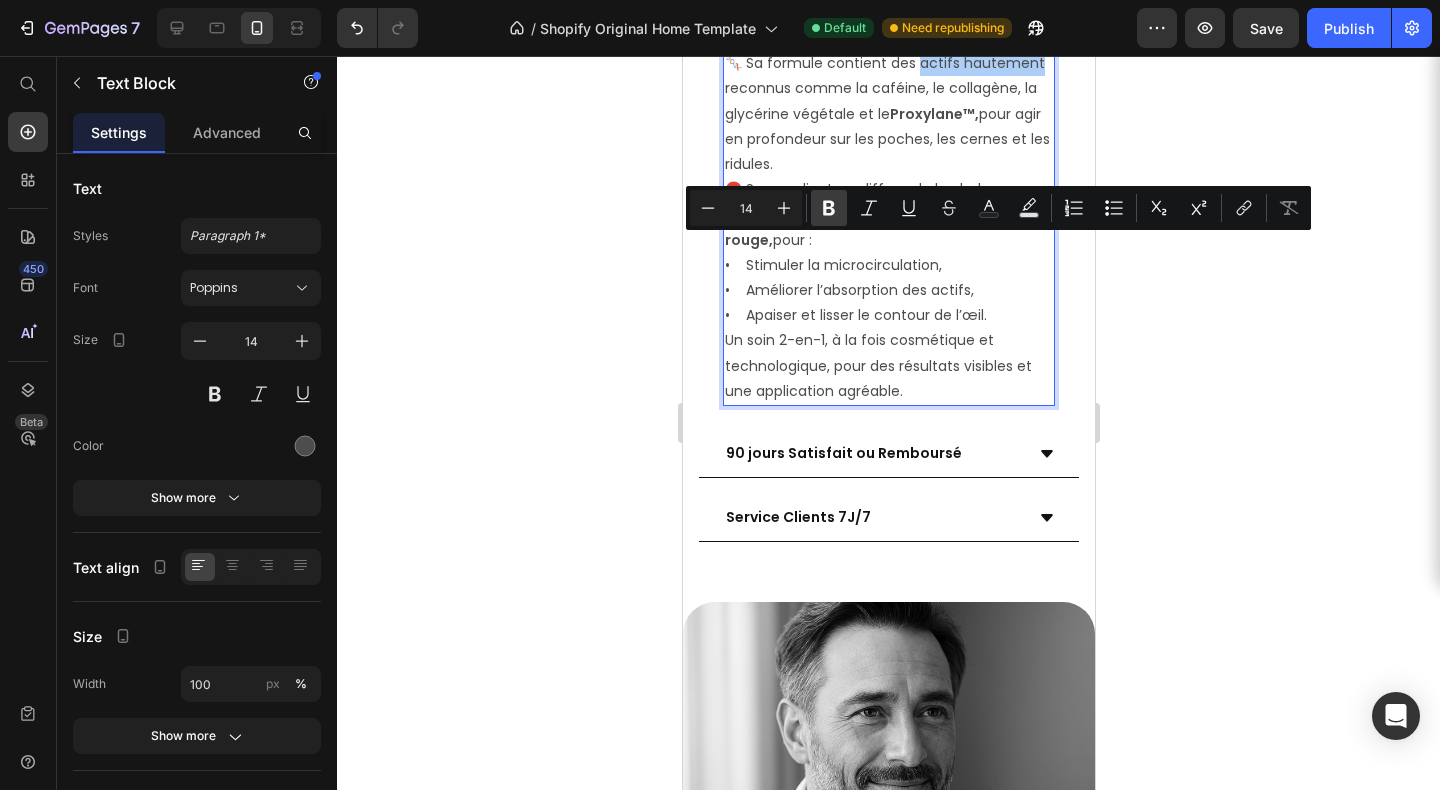 drag, startPoint x: 833, startPoint y: 204, endPoint x: 105, endPoint y: 193, distance: 728.0831 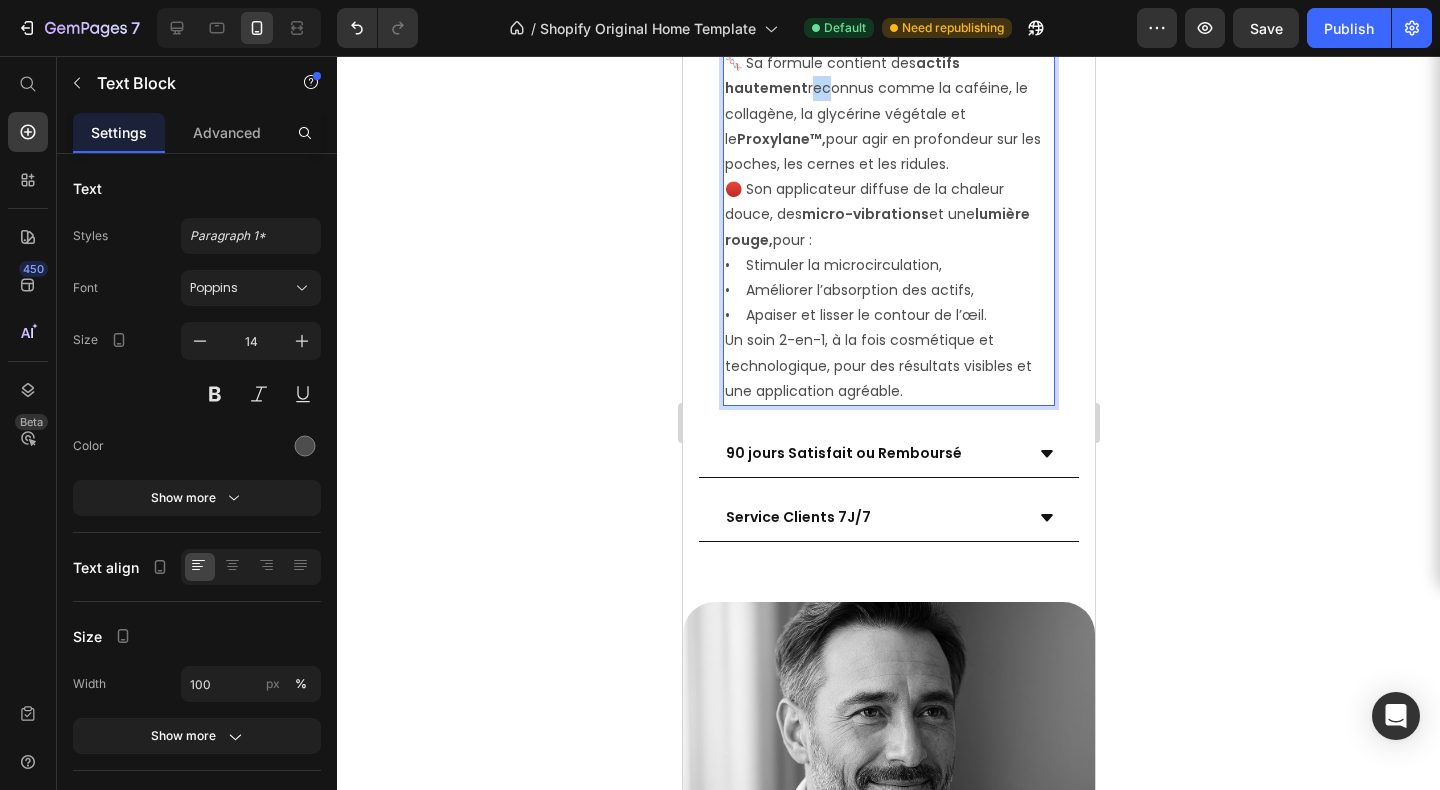 click on "🧬 Sa formule contient des  actifs hautement  reconnus comme la caféine, le collagène, la glycérine végétale et le  Proxylane™,  pour agir en profondeur sur les poches, les cernes et les ridules." at bounding box center [888, 114] 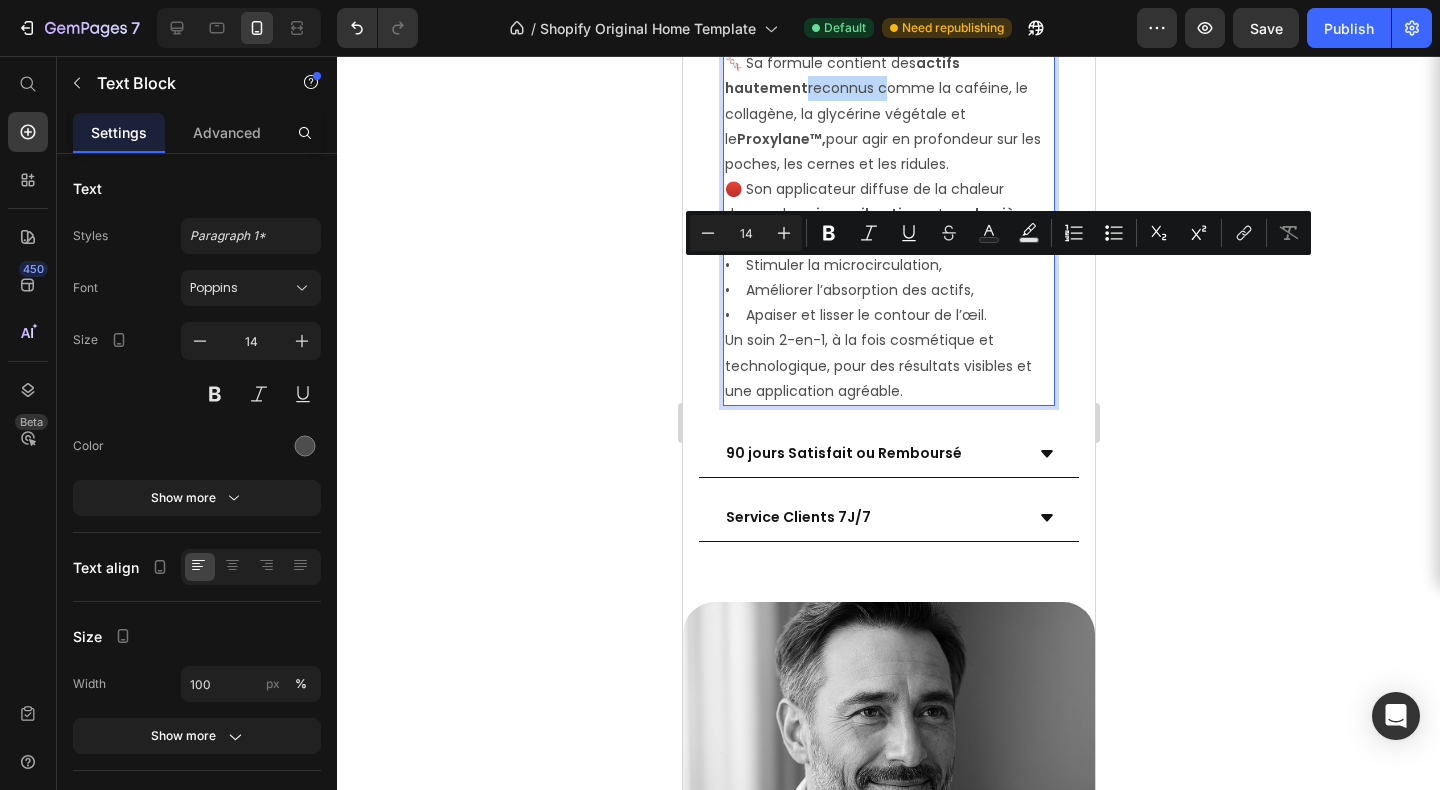 drag, startPoint x: 803, startPoint y: 274, endPoint x: 877, endPoint y: 277, distance: 74.06078 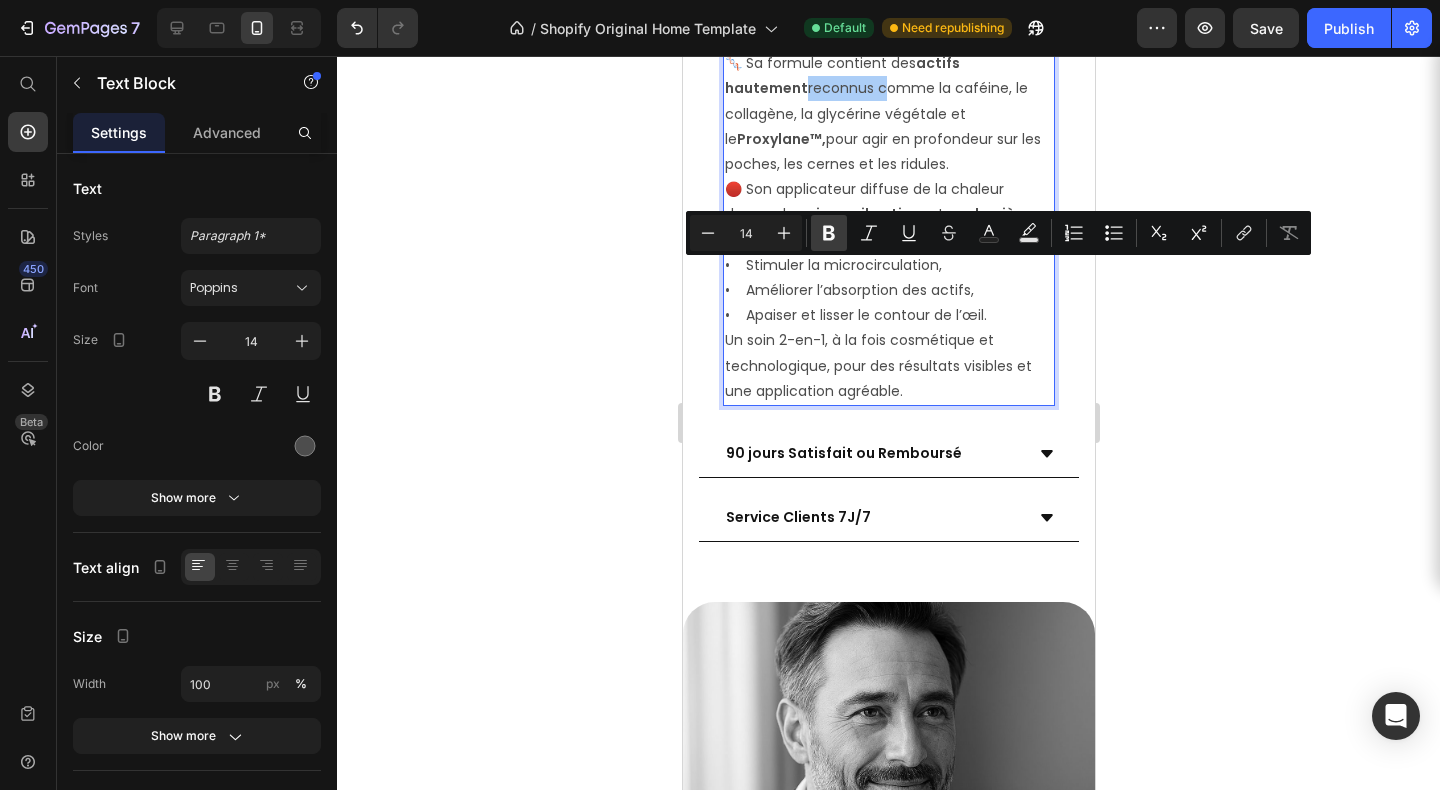 click 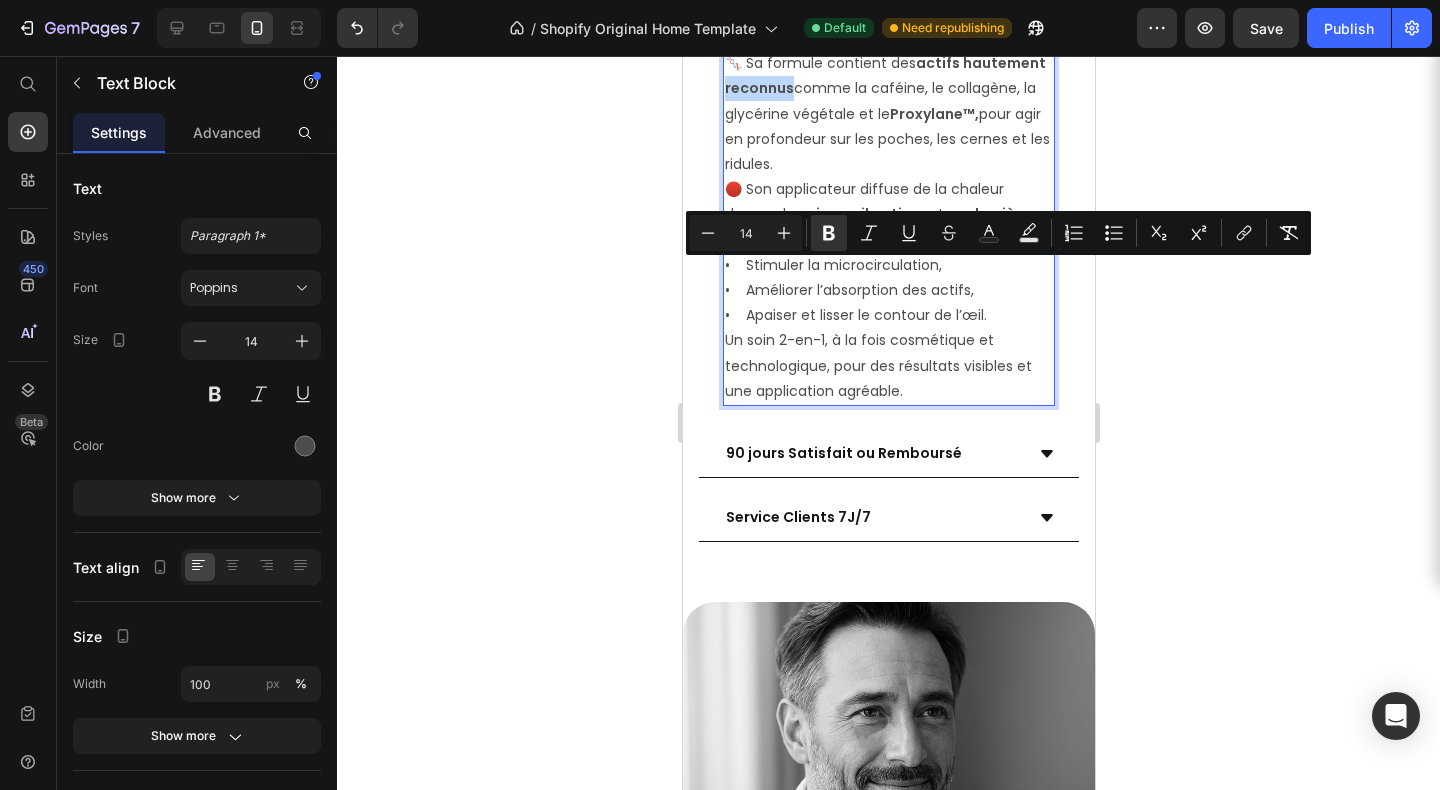 click on "🧬 Sa formule contient des  actifs hautement reconnus  comme la caféine, le collagène, la glycérine végétale et le  Proxylane™,  pour agir en profondeur sur les poches, les cernes et les ridules." at bounding box center [888, 114] 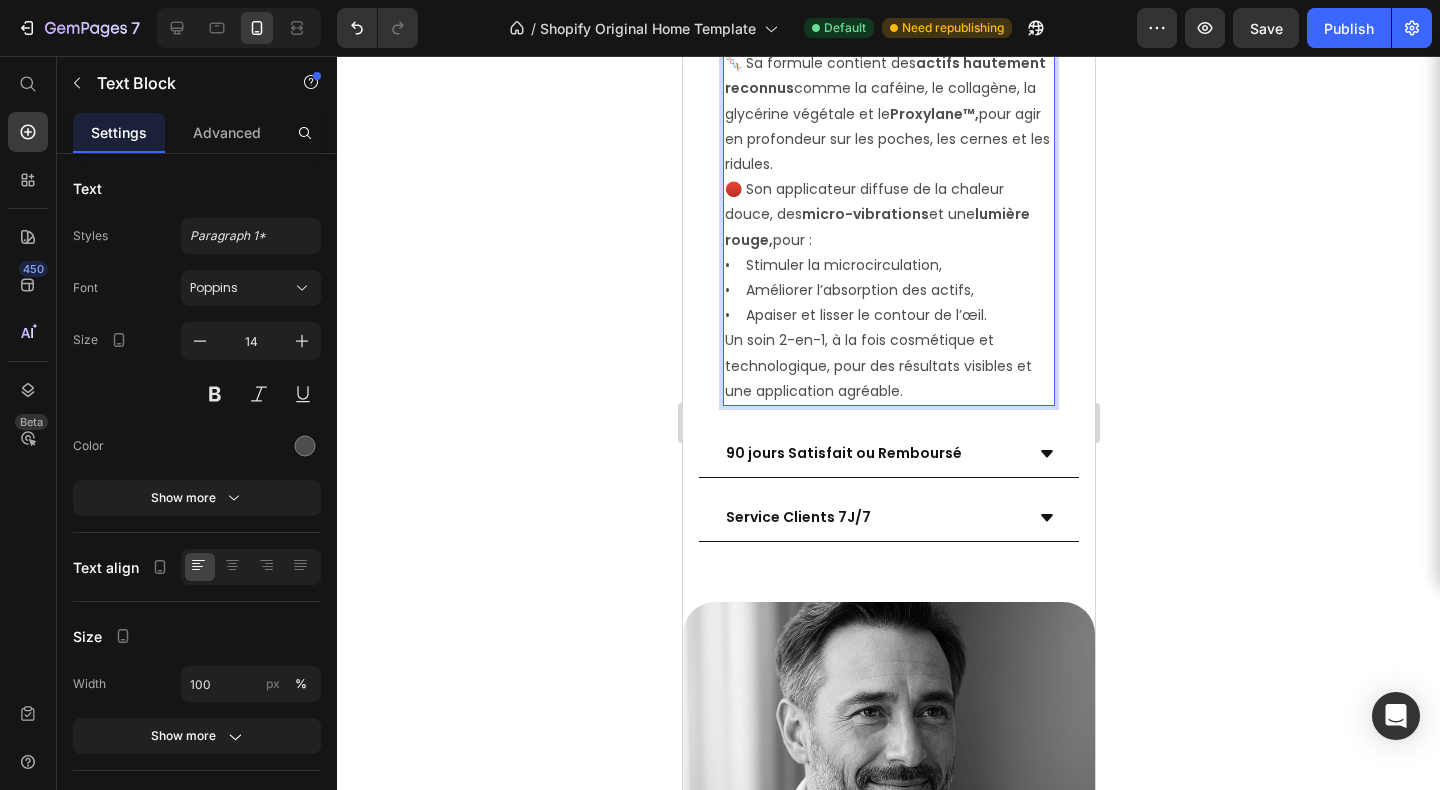 click on "actifs hautement reconnus" at bounding box center [884, 75] 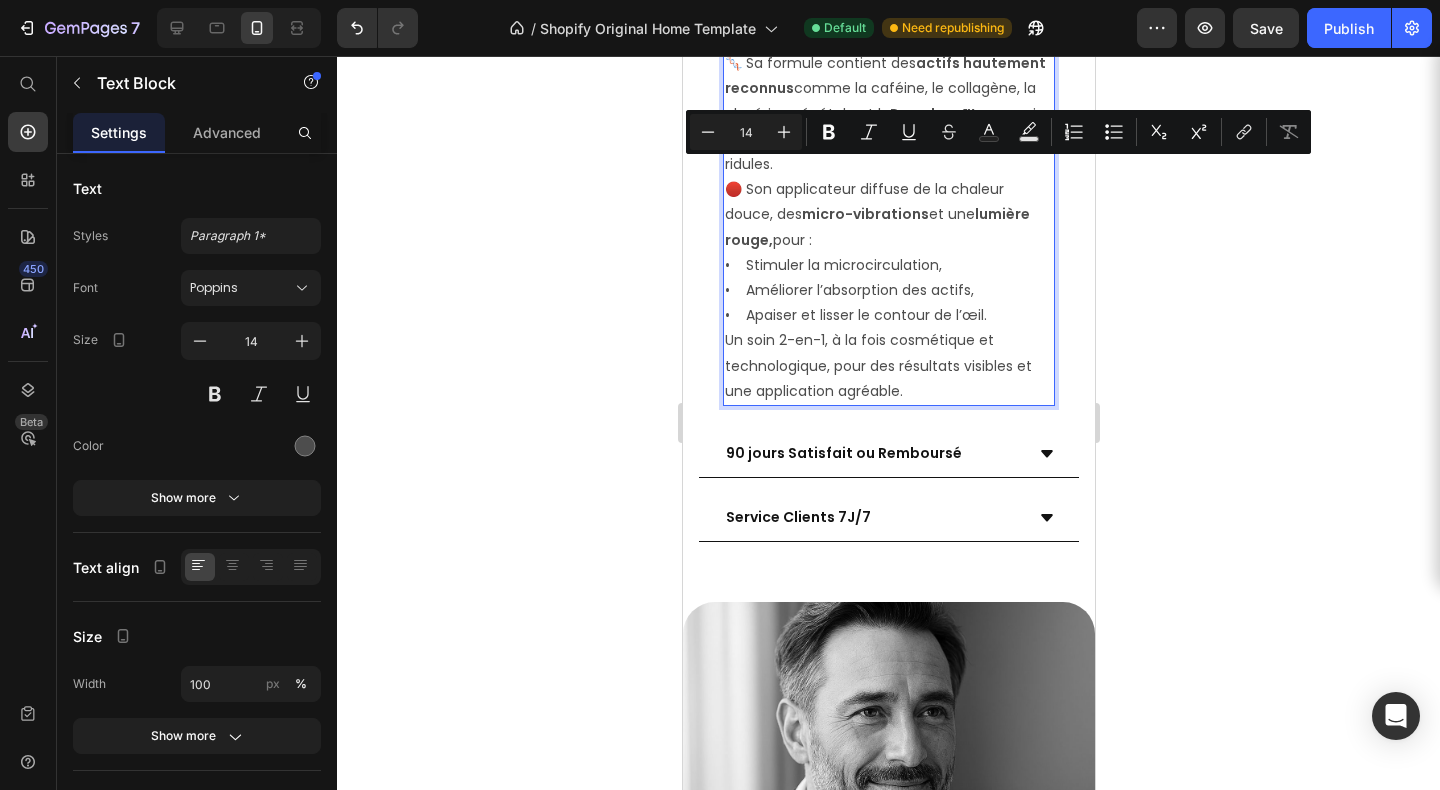 drag, startPoint x: 908, startPoint y: 176, endPoint x: 1027, endPoint y: 184, distance: 119.26861 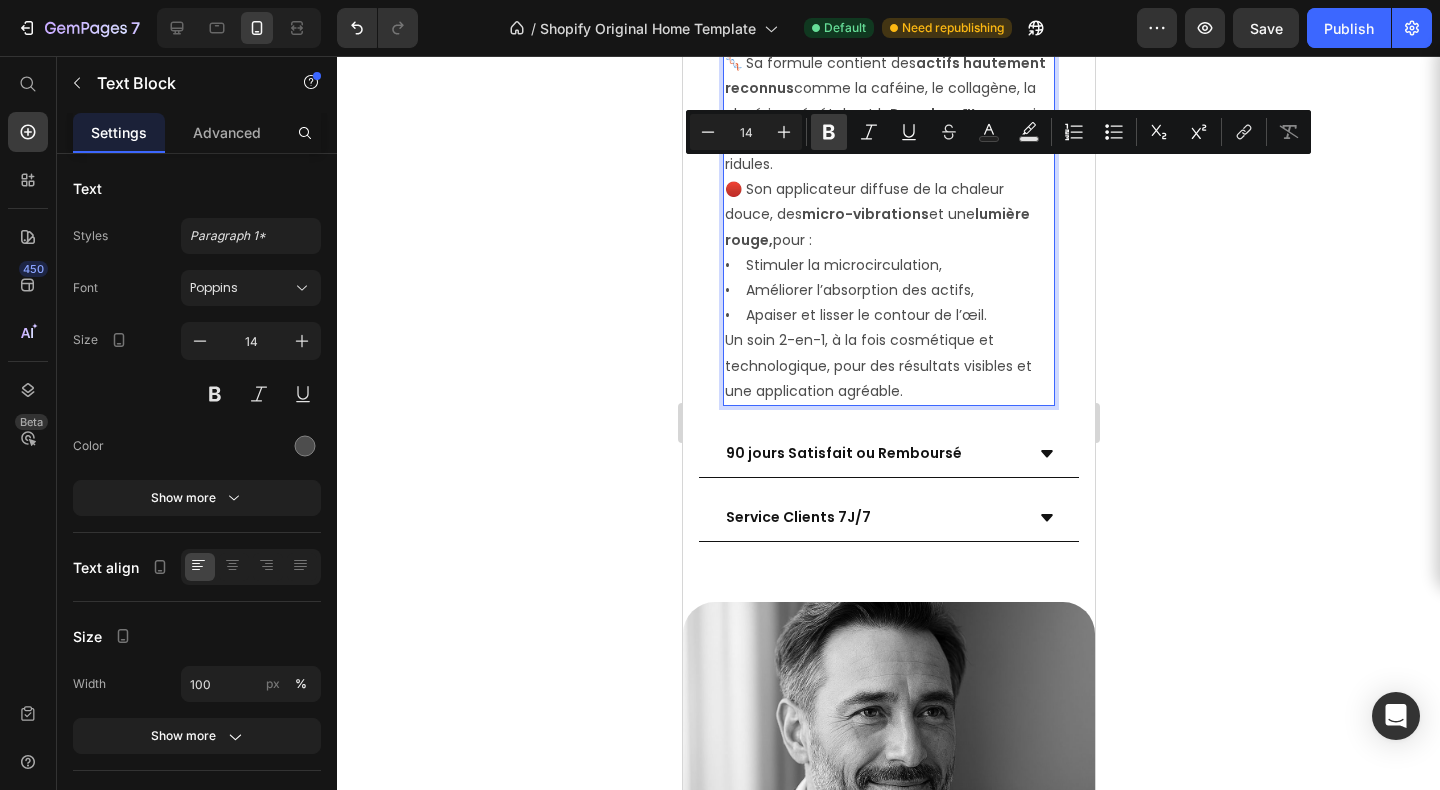 click 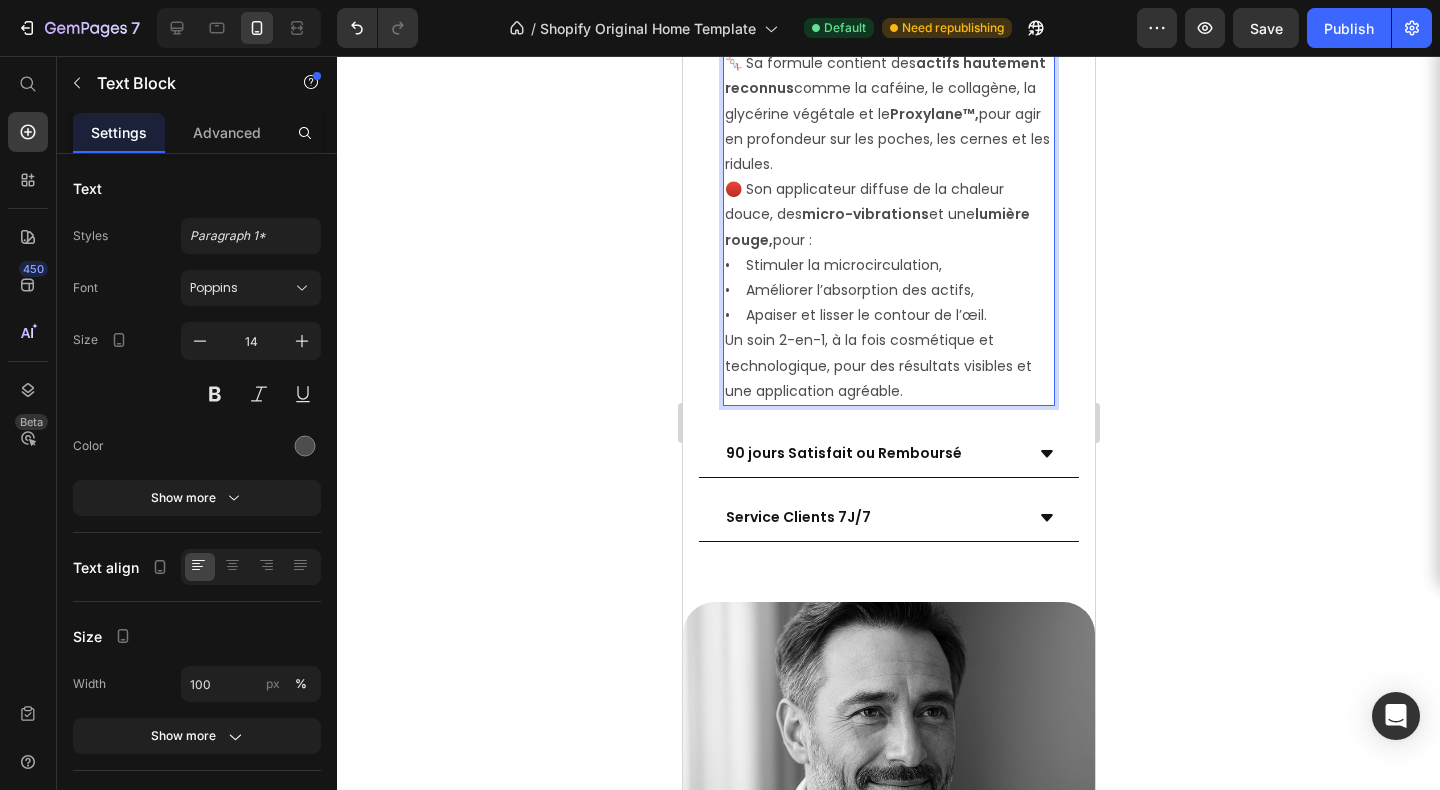 drag, startPoint x: 724, startPoint y: 199, endPoint x: 997, endPoint y: 204, distance: 273.04578 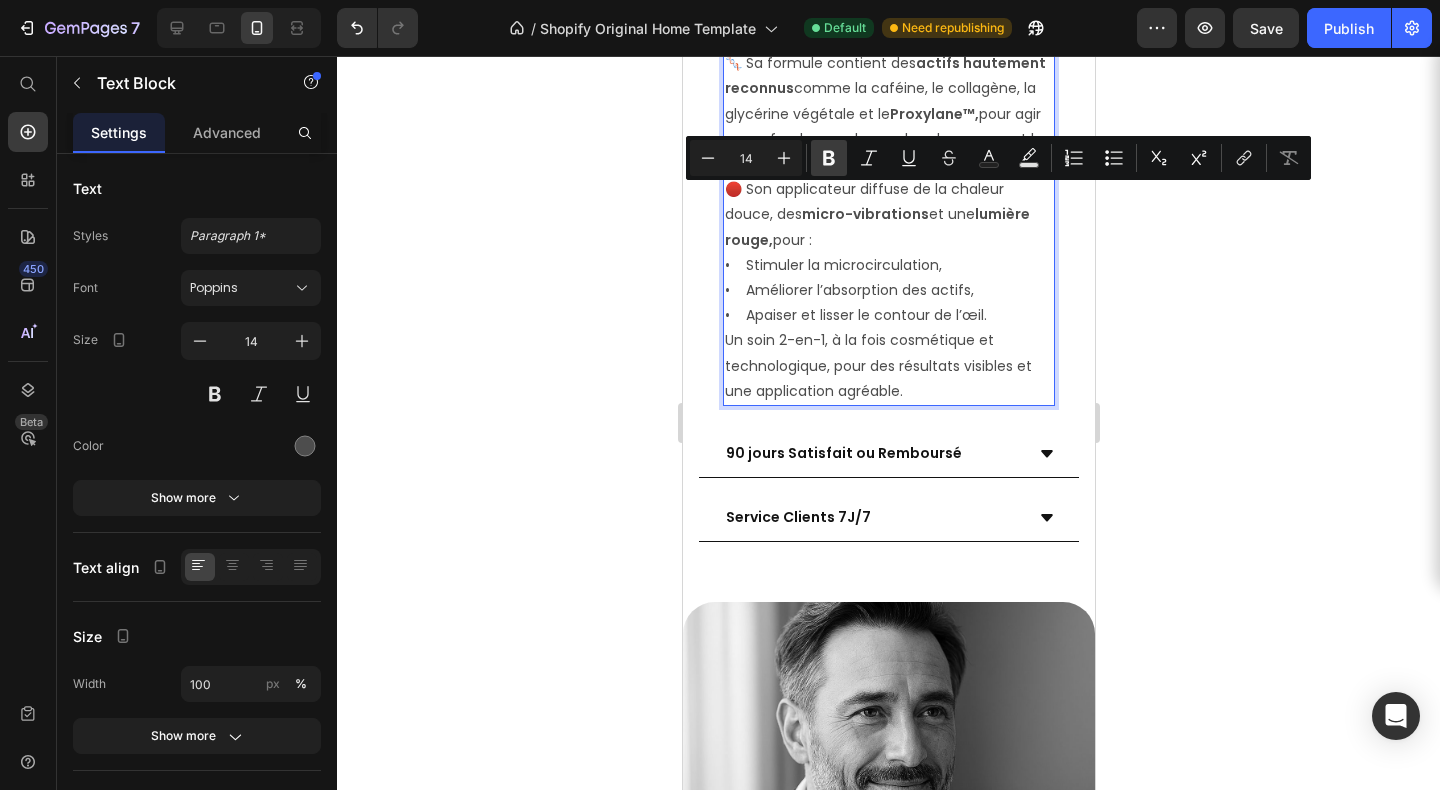 click 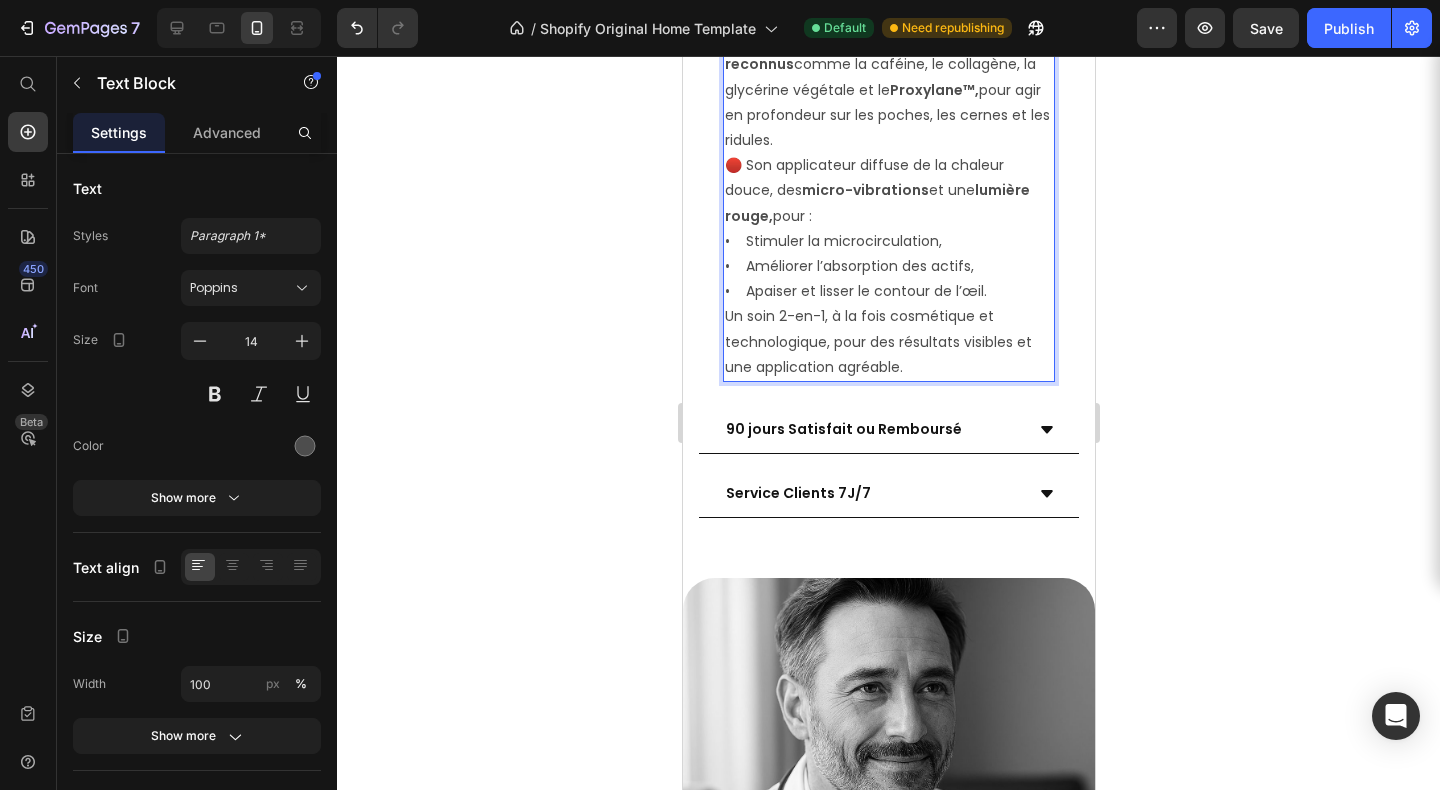 click on "🧬 Sa formule contient des  actifs hautement reconnus  comme la caféine, le collagène, la glycérine végétale et le  Proxylane™,  pour agir en profondeur sur les poches, les cernes et les ridules." at bounding box center (888, 90) 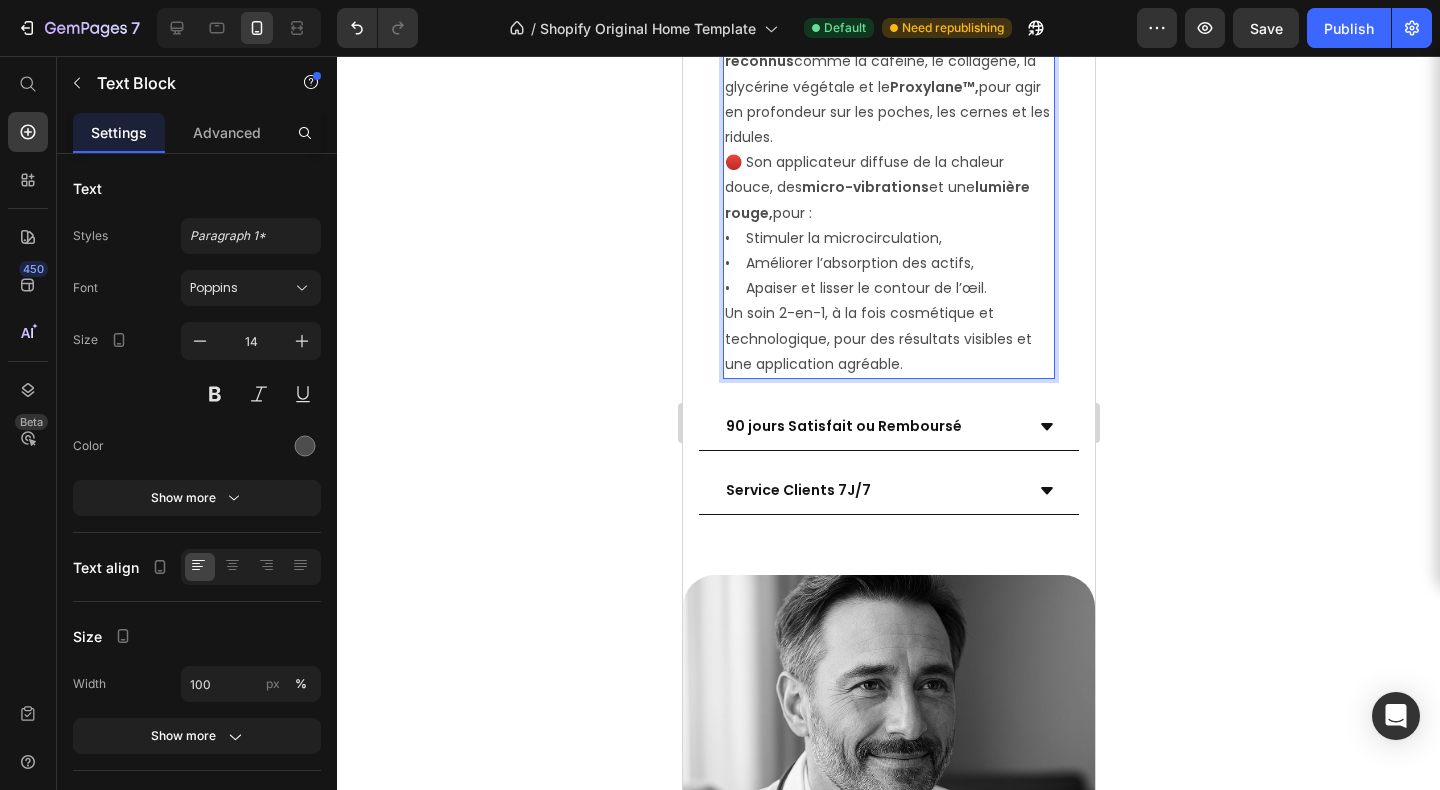 scroll, scrollTop: 4013, scrollLeft: 0, axis: vertical 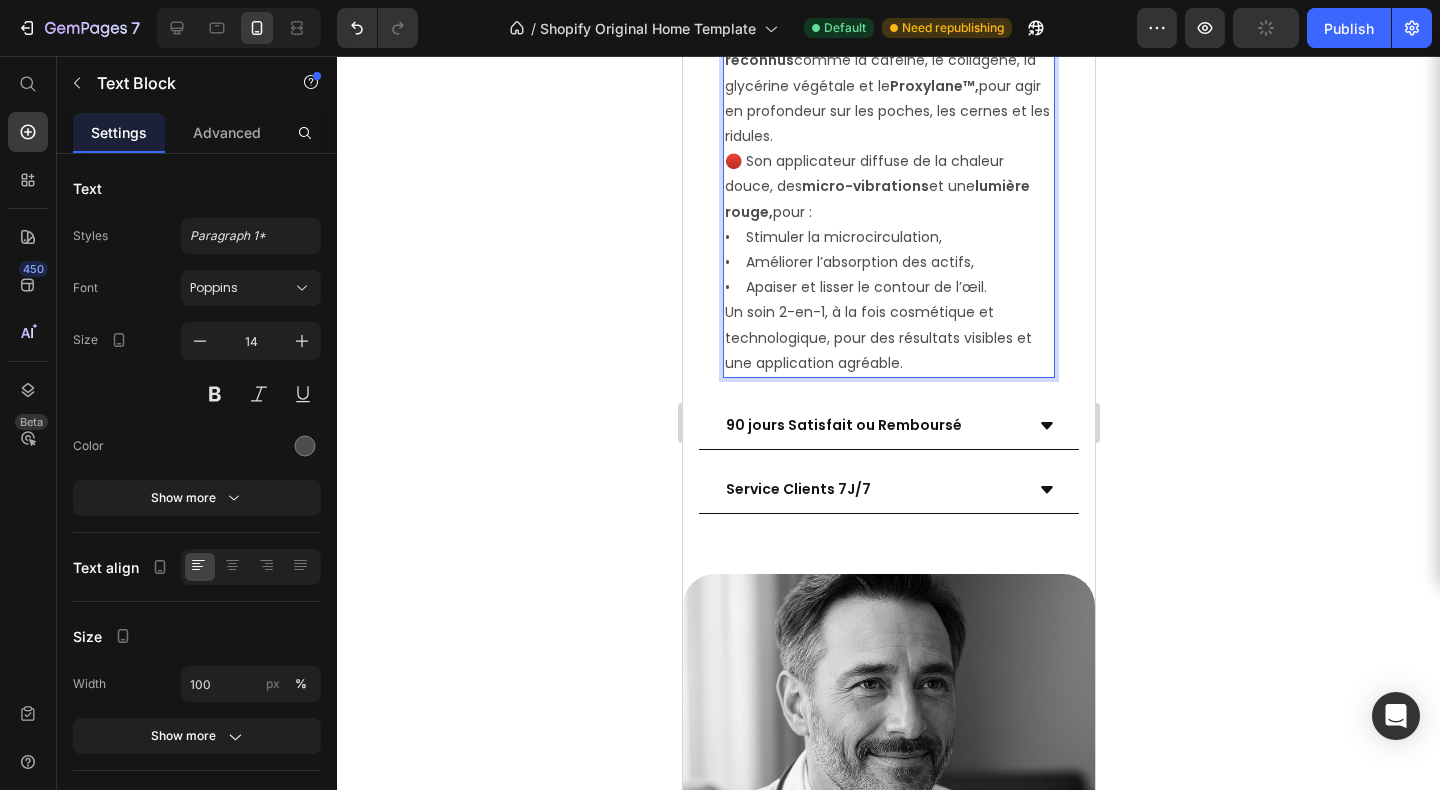 drag, startPoint x: 955, startPoint y: 124, endPoint x: 1038, endPoint y: 126, distance: 83.02409 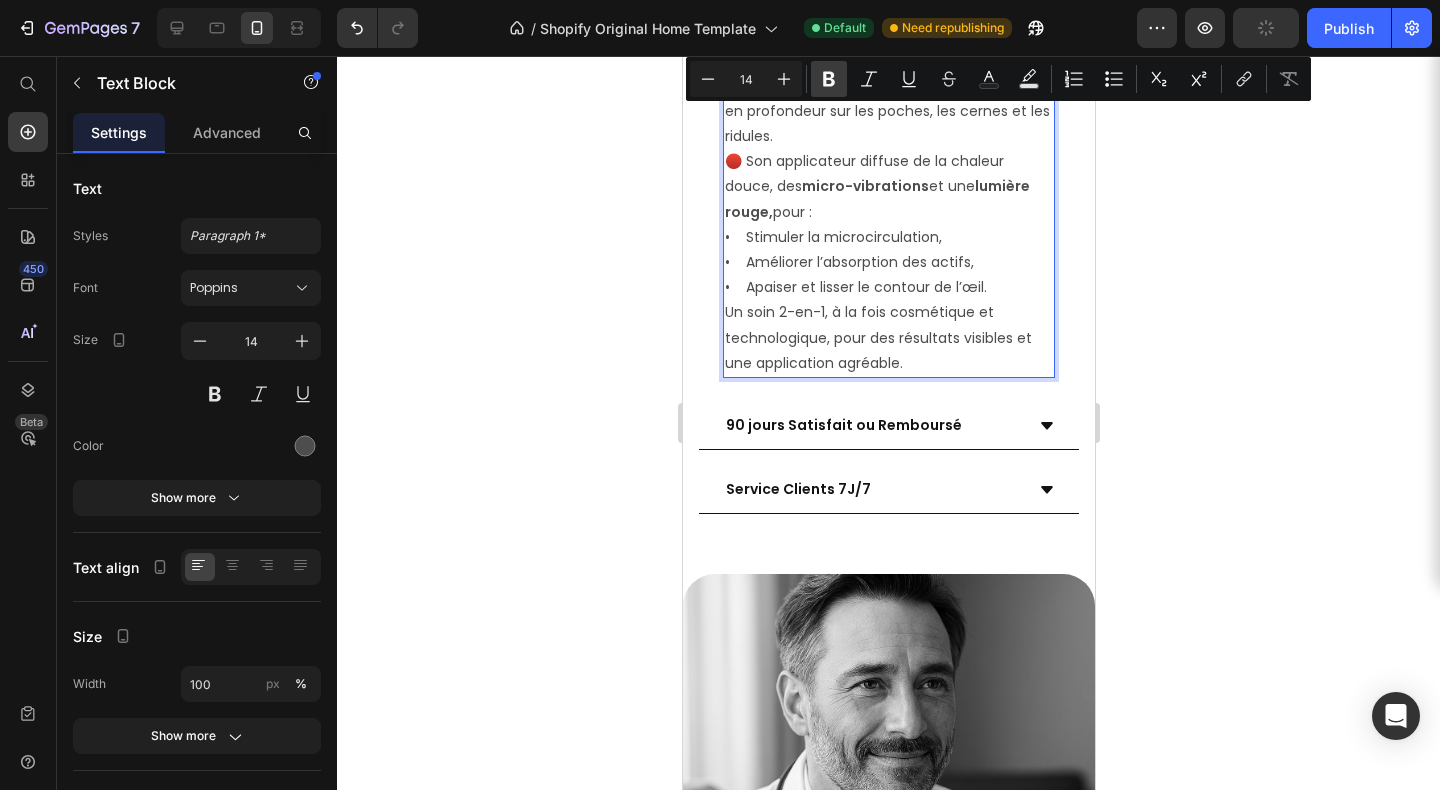 click on "Bold" at bounding box center [829, 79] 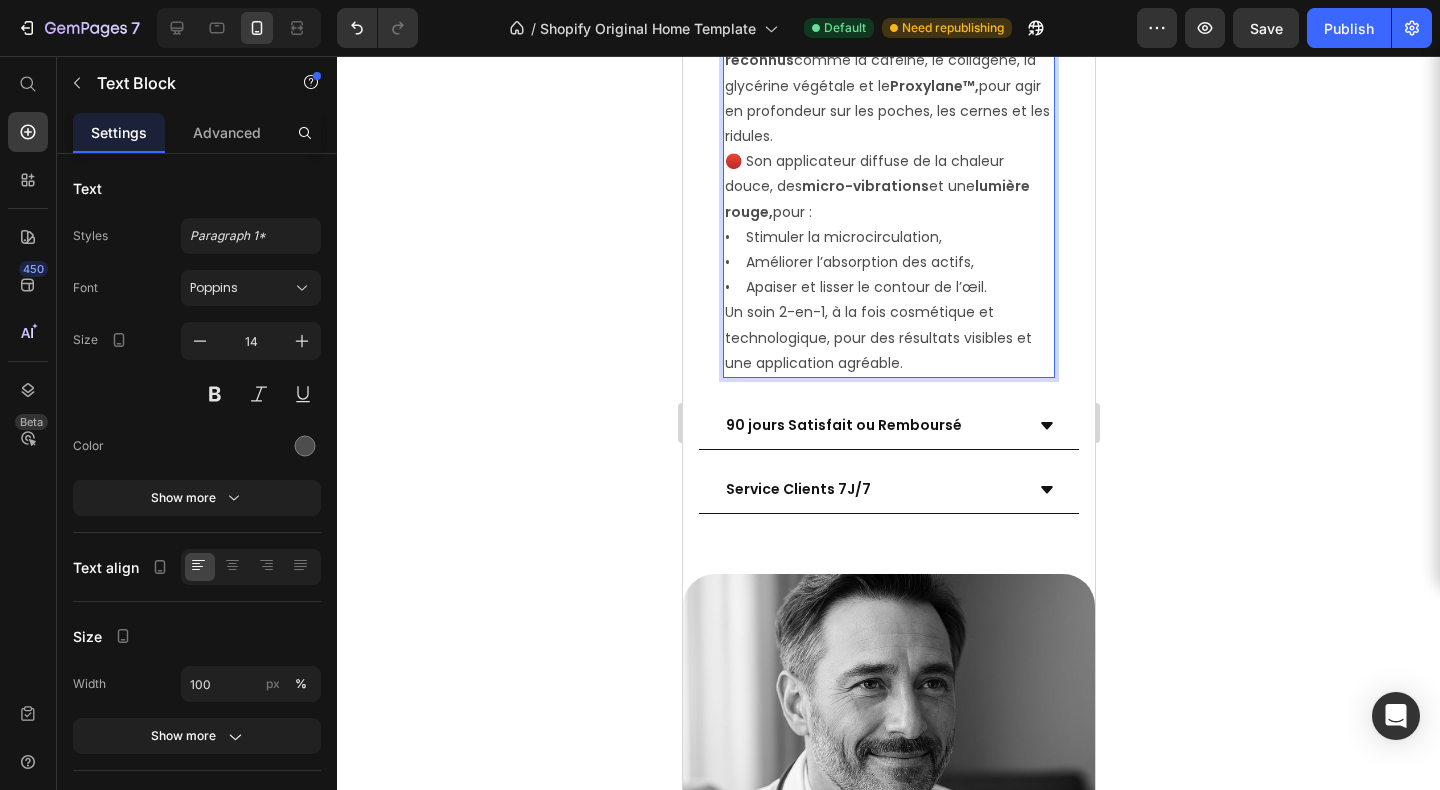 drag, startPoint x: 725, startPoint y: 149, endPoint x: 853, endPoint y: 154, distance: 128.09763 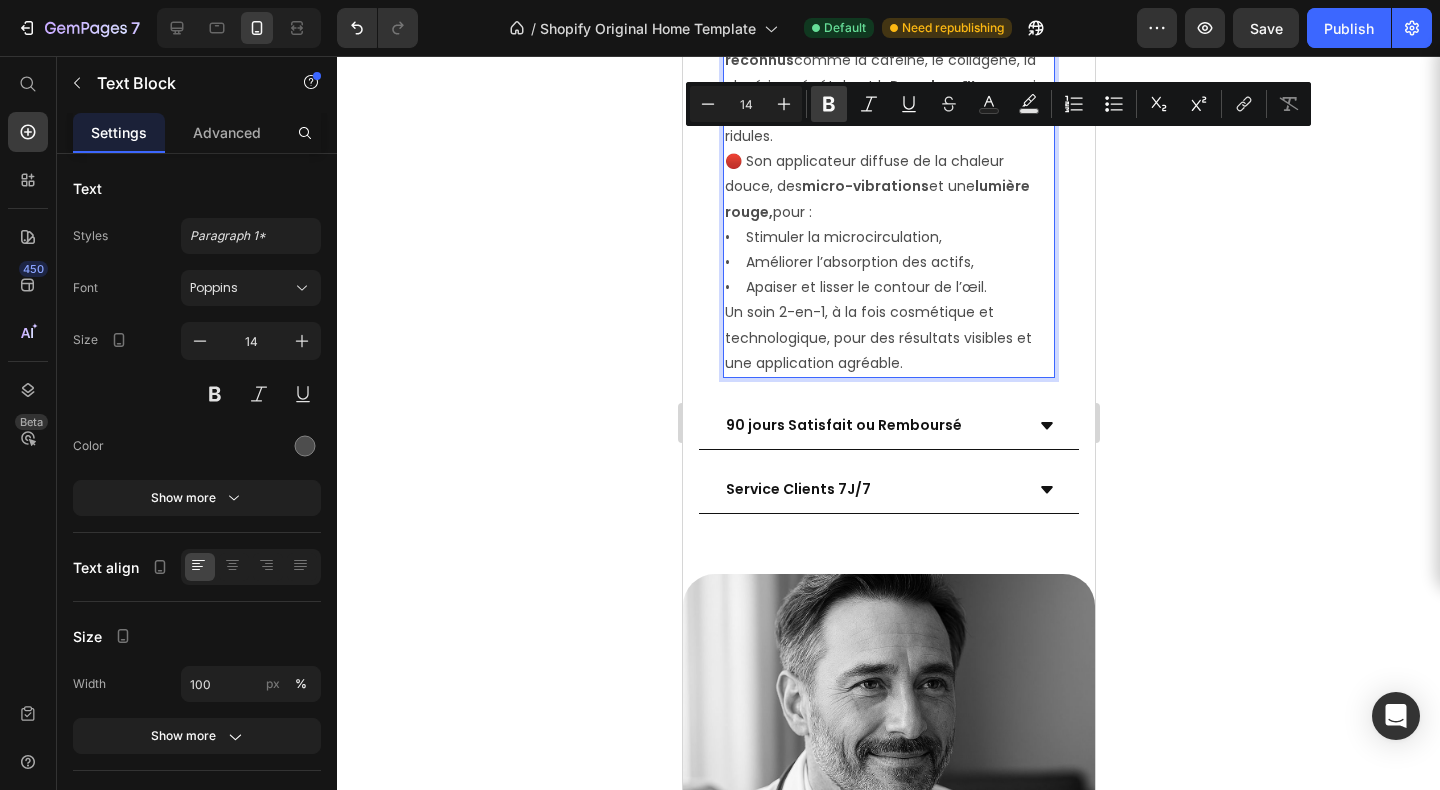 click 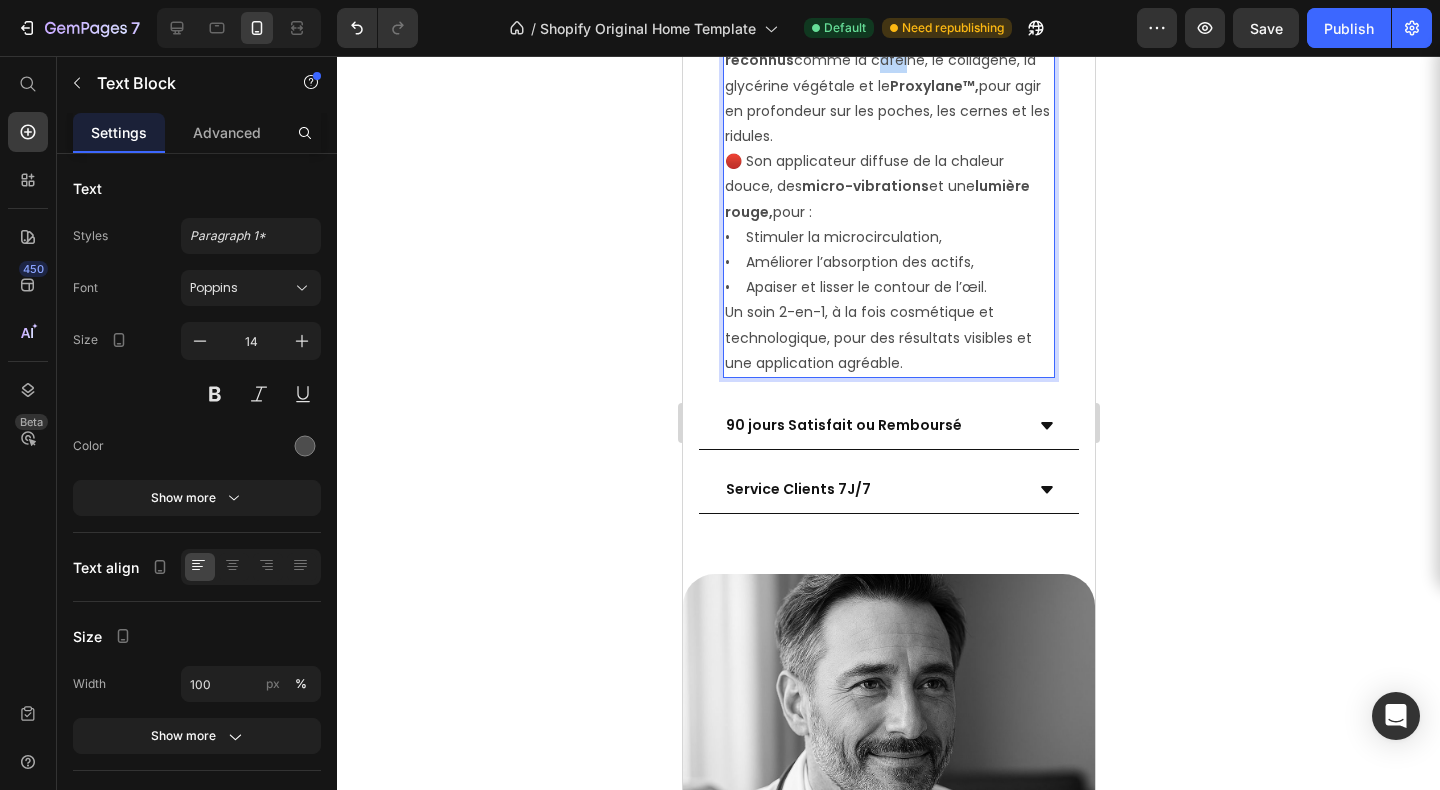 click on "🧬 Sa formule contient des  actifs hautement reconnus  comme la caféine, le collagène, la glycérine végétale et le  Proxylane™,  pour agir en profondeur sur les poches, les cernes et les ridules." at bounding box center [888, 86] 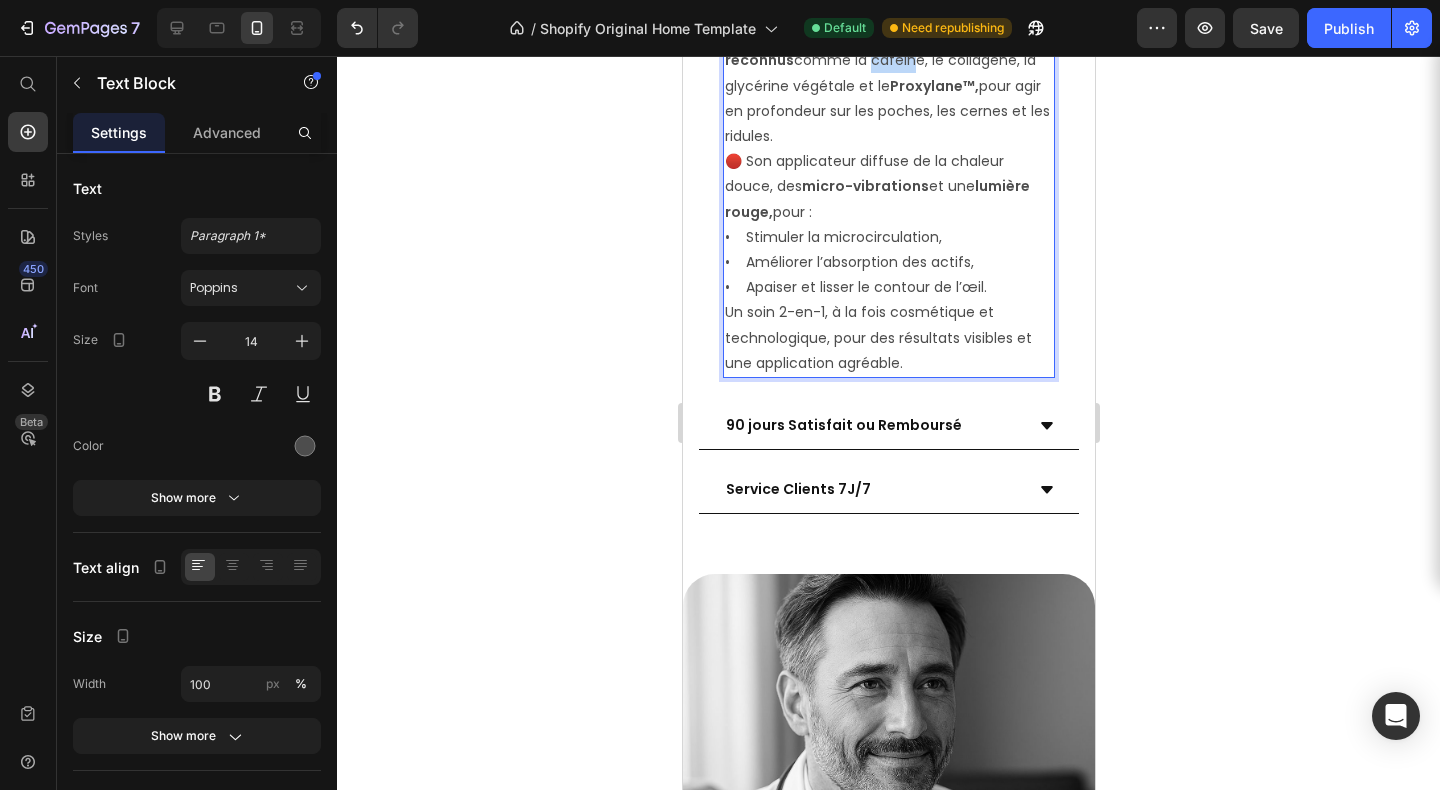drag, startPoint x: 954, startPoint y: 251, endPoint x: 853, endPoint y: 209, distance: 109.38464 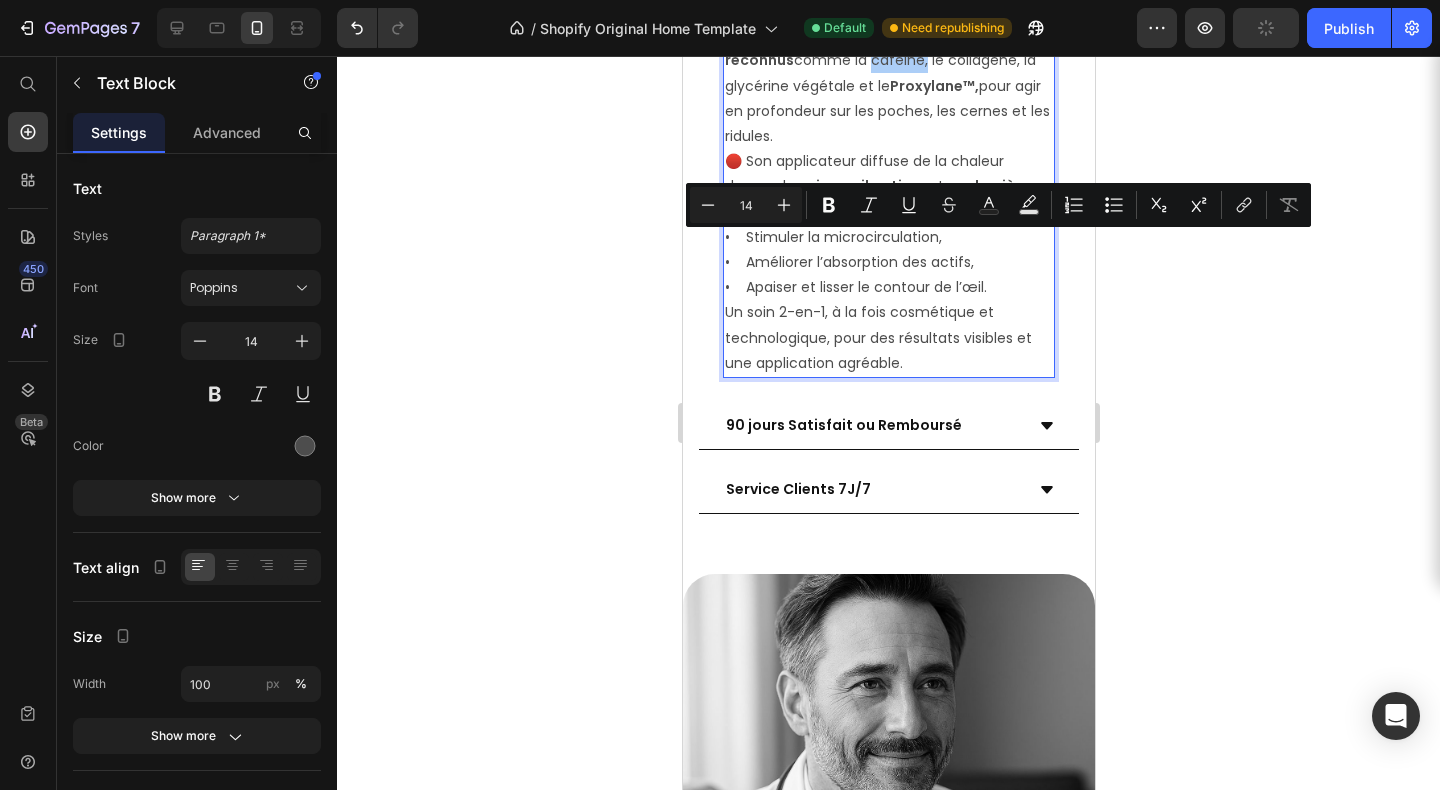 click 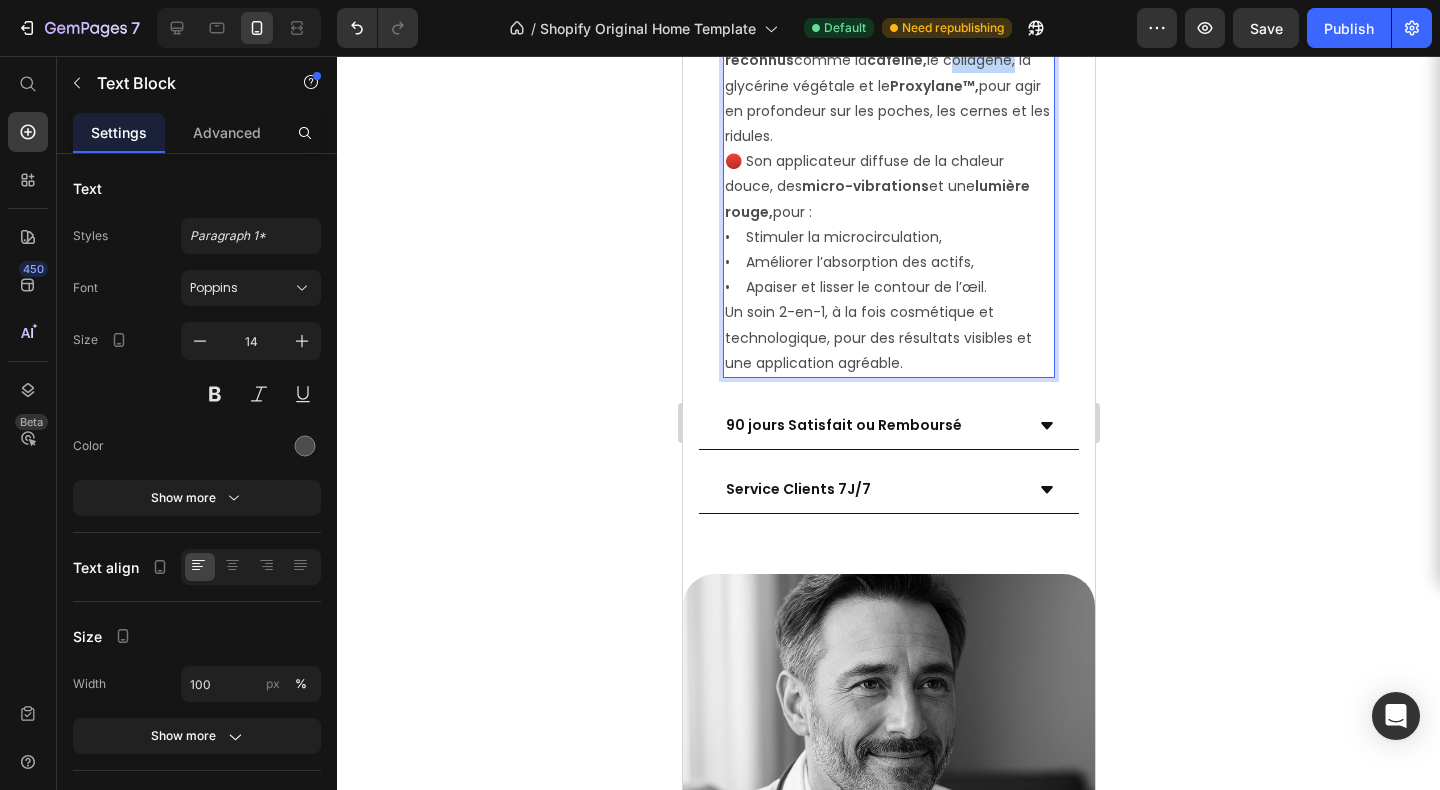 drag, startPoint x: 727, startPoint y: 275, endPoint x: 793, endPoint y: 282, distance: 66.37017 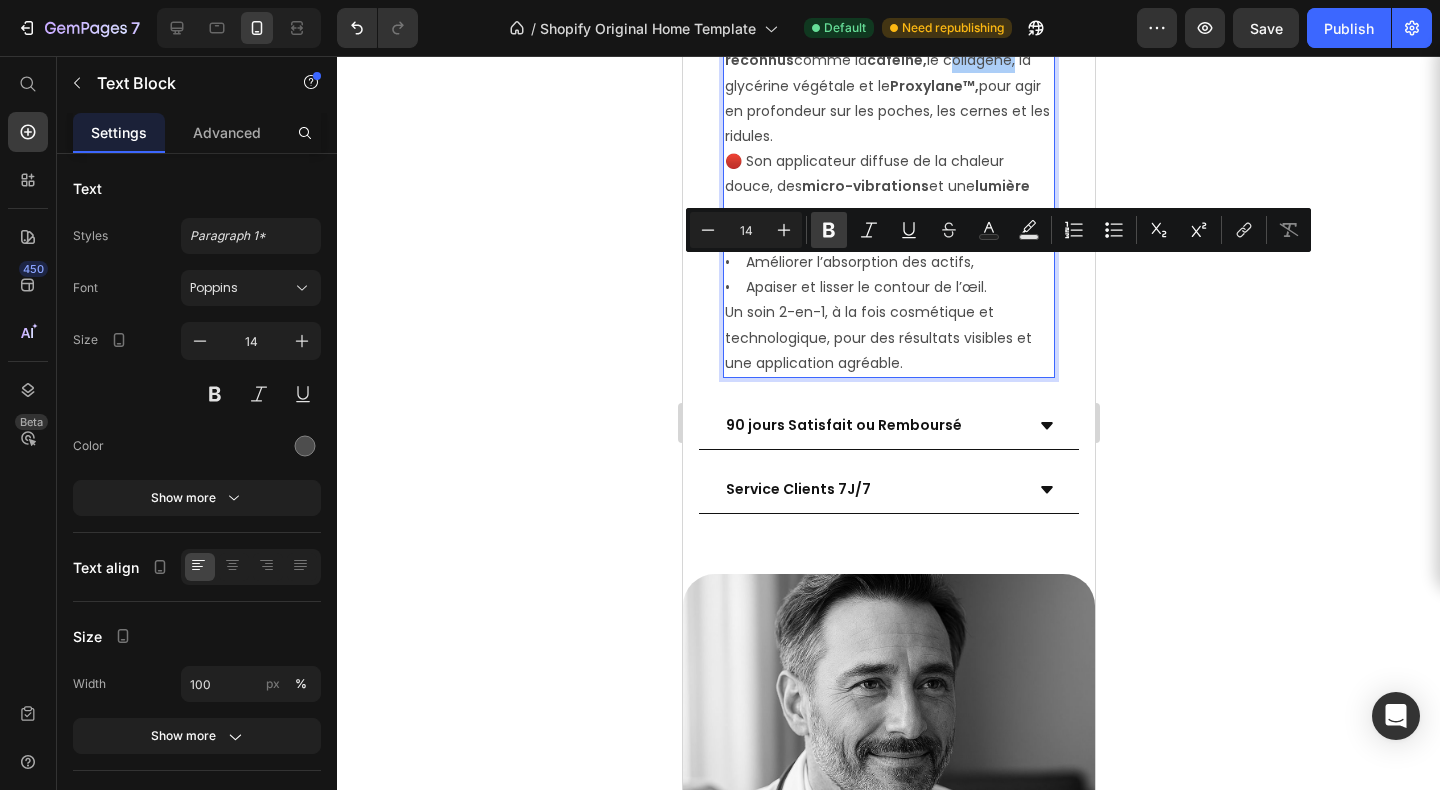 click on "Bold" at bounding box center (829, 230) 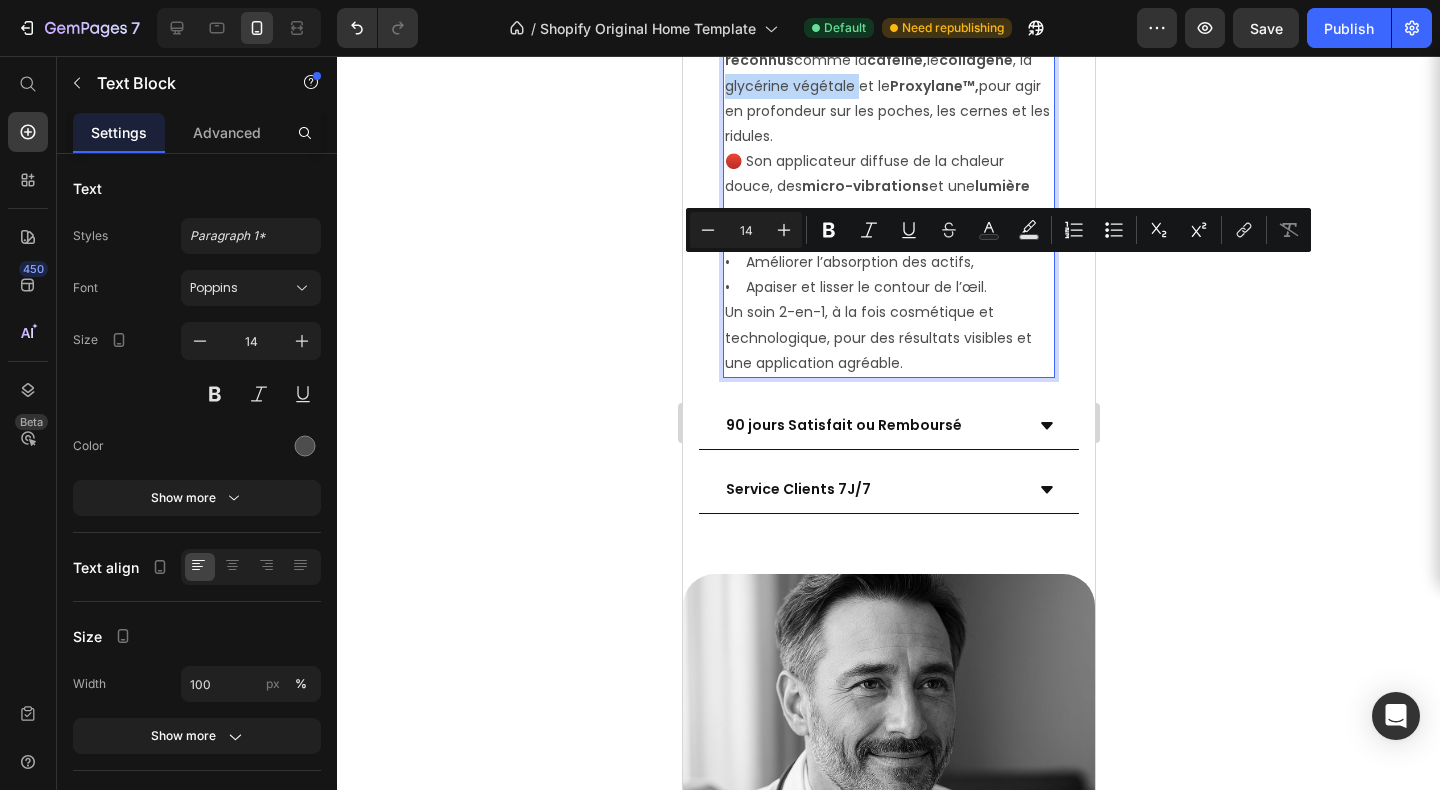 drag, startPoint x: 819, startPoint y: 275, endPoint x: 913, endPoint y: 257, distance: 95.707886 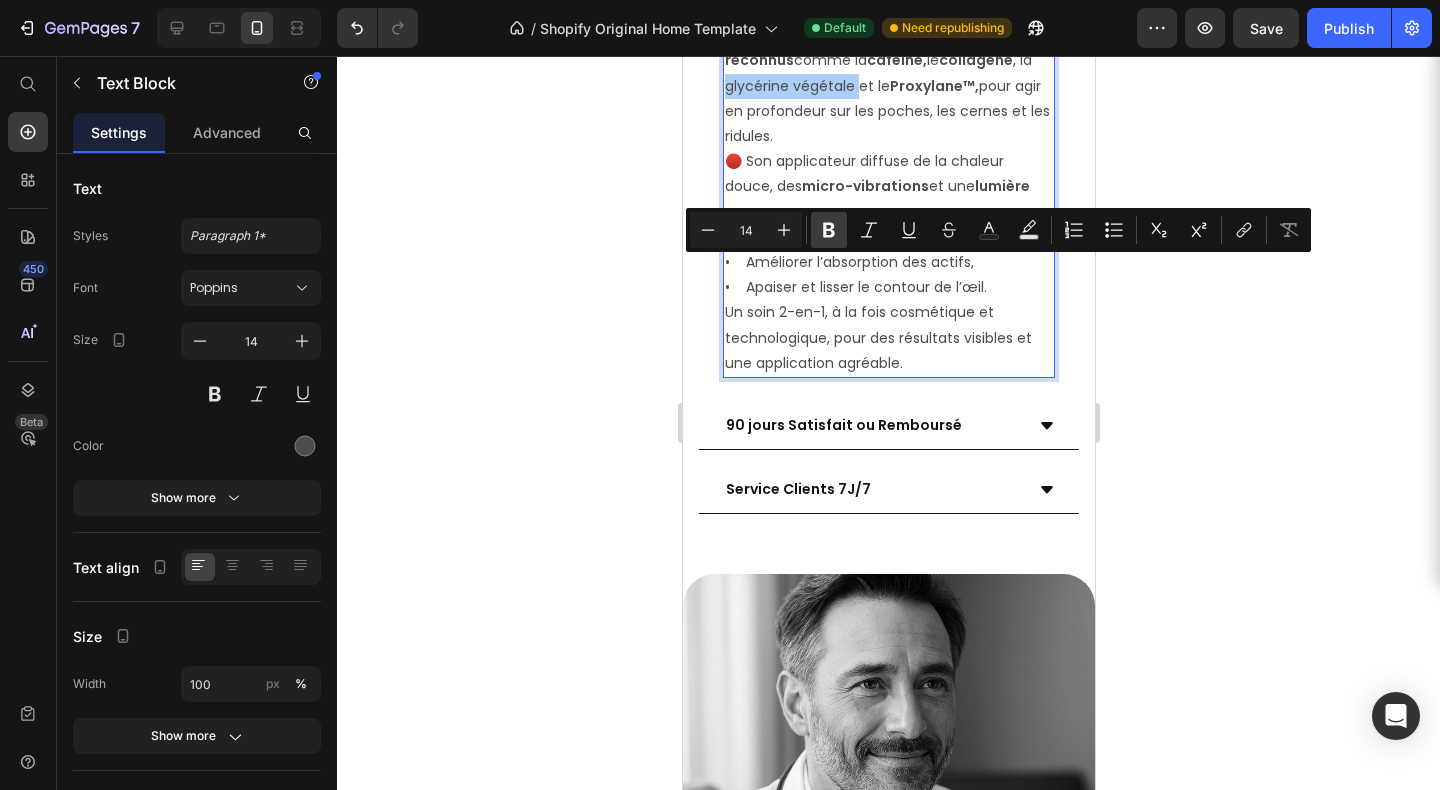 click on "Bold" at bounding box center (829, 230) 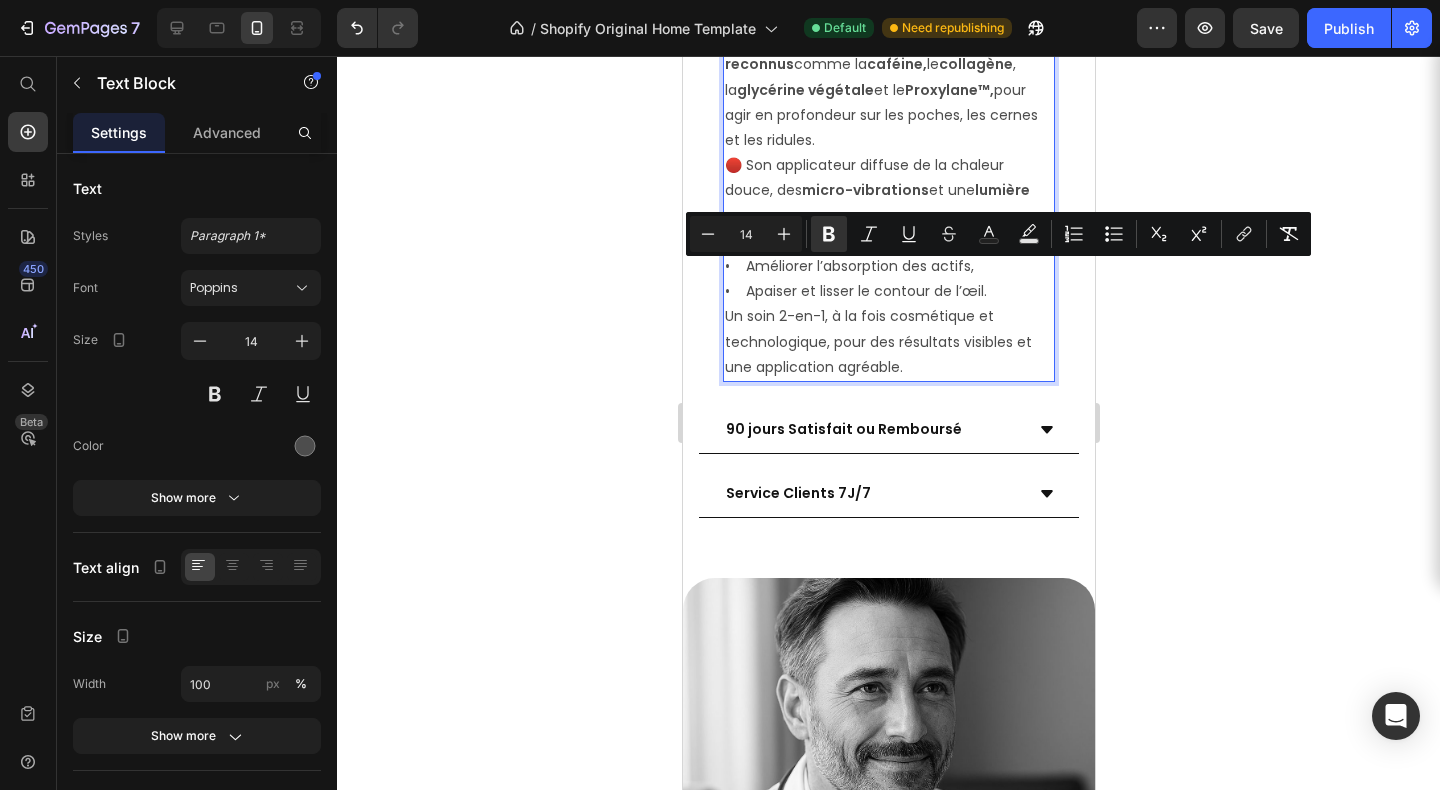 scroll, scrollTop: 4005, scrollLeft: 0, axis: vertical 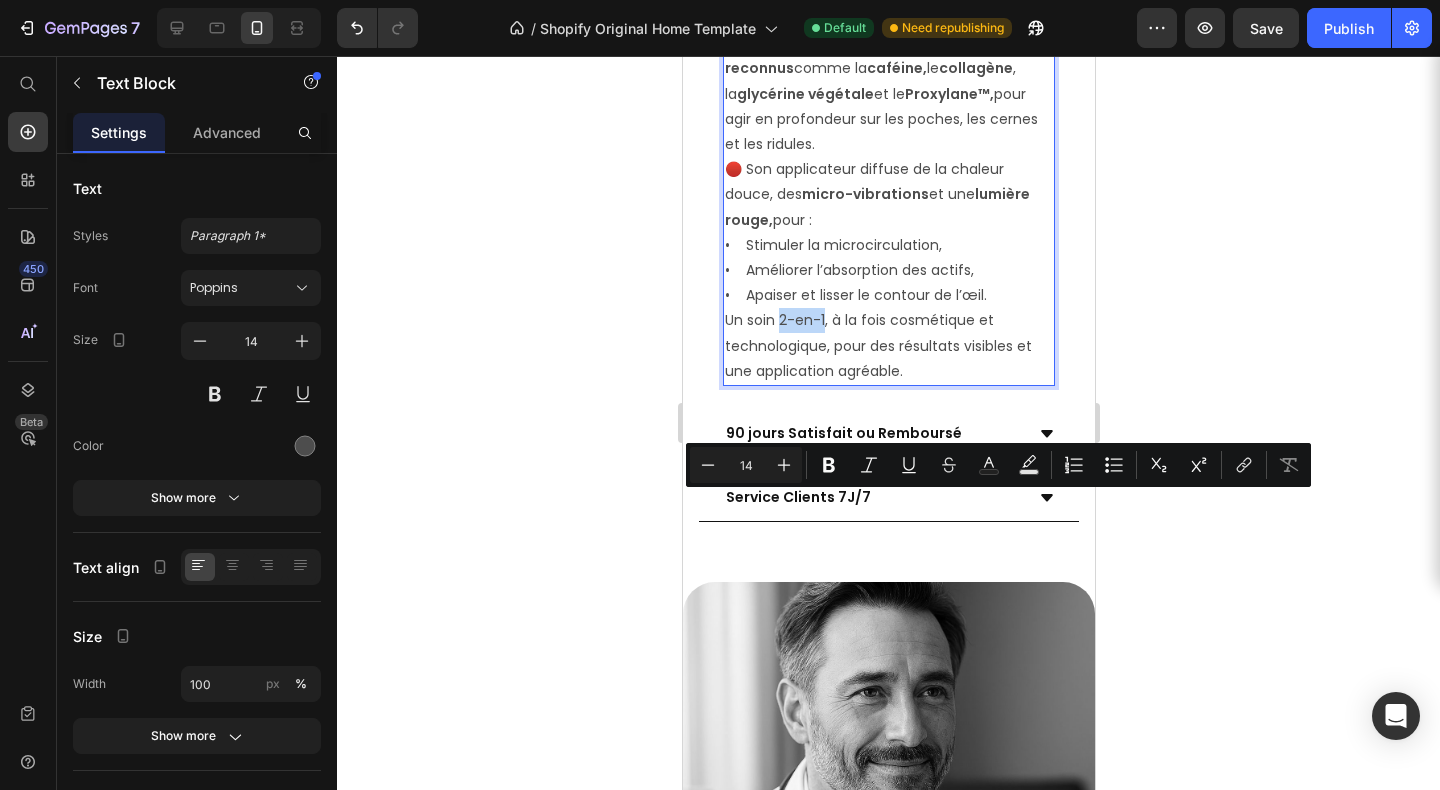 drag, startPoint x: 780, startPoint y: 510, endPoint x: 822, endPoint y: 514, distance: 42.190044 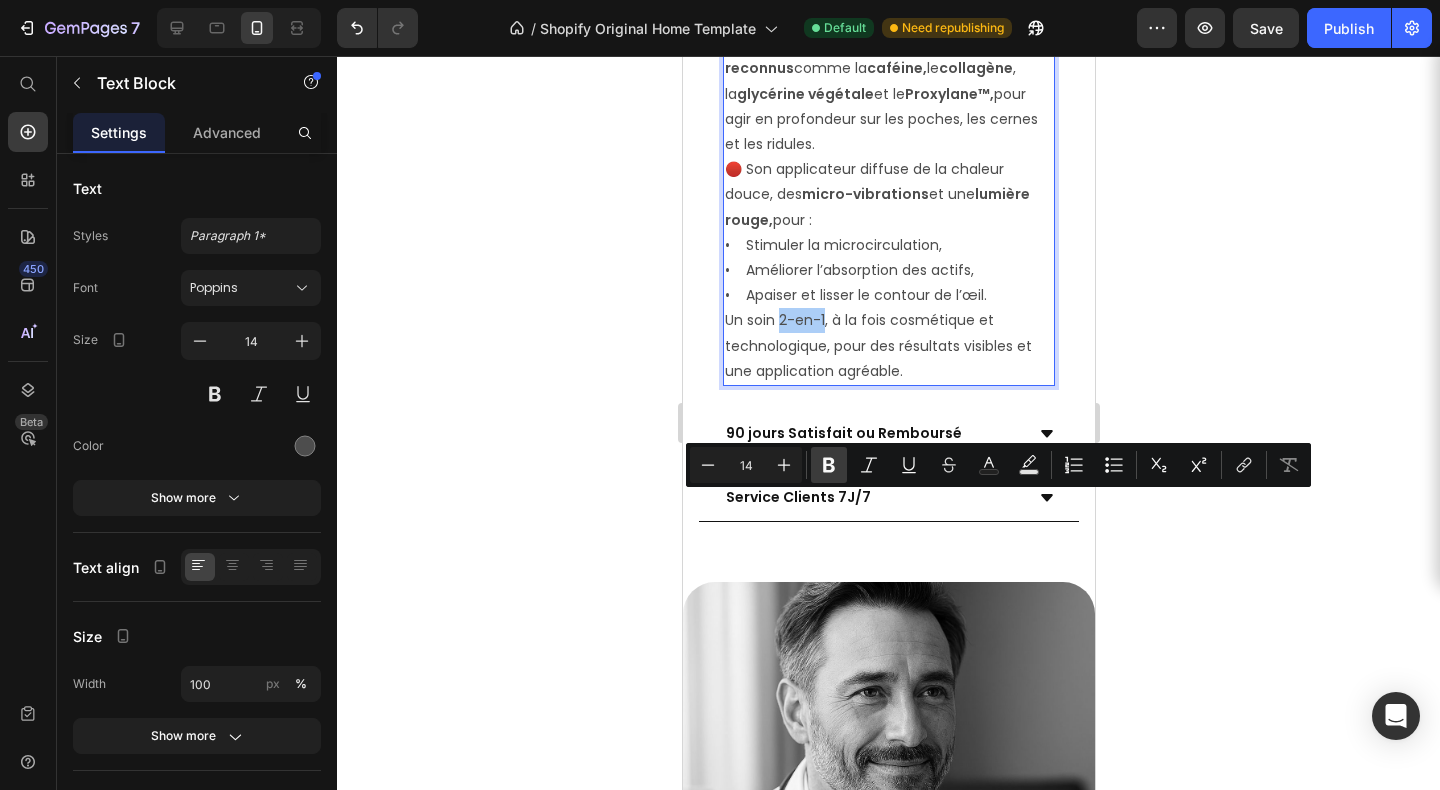 click 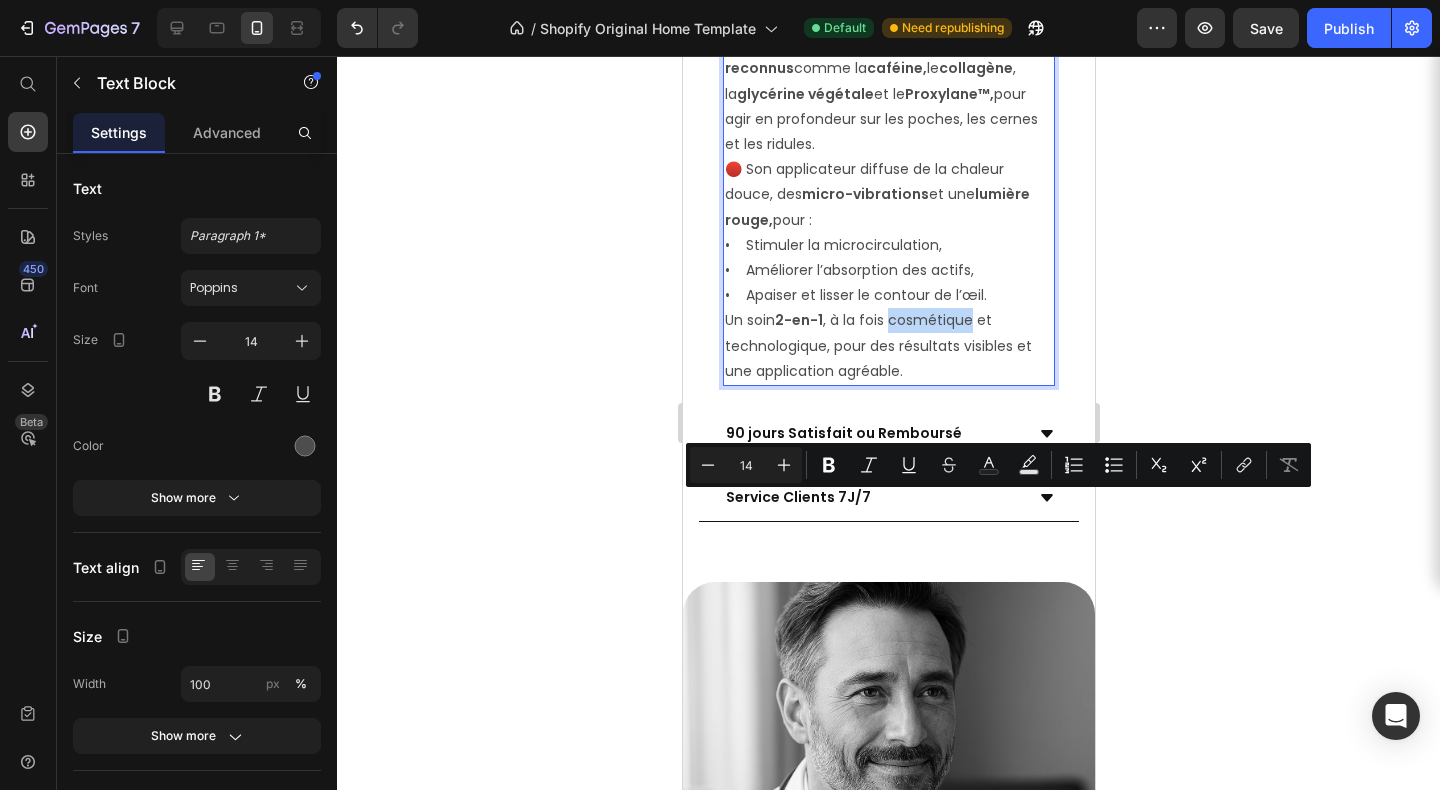 drag, startPoint x: 892, startPoint y: 512, endPoint x: 975, endPoint y: 514, distance: 83.02409 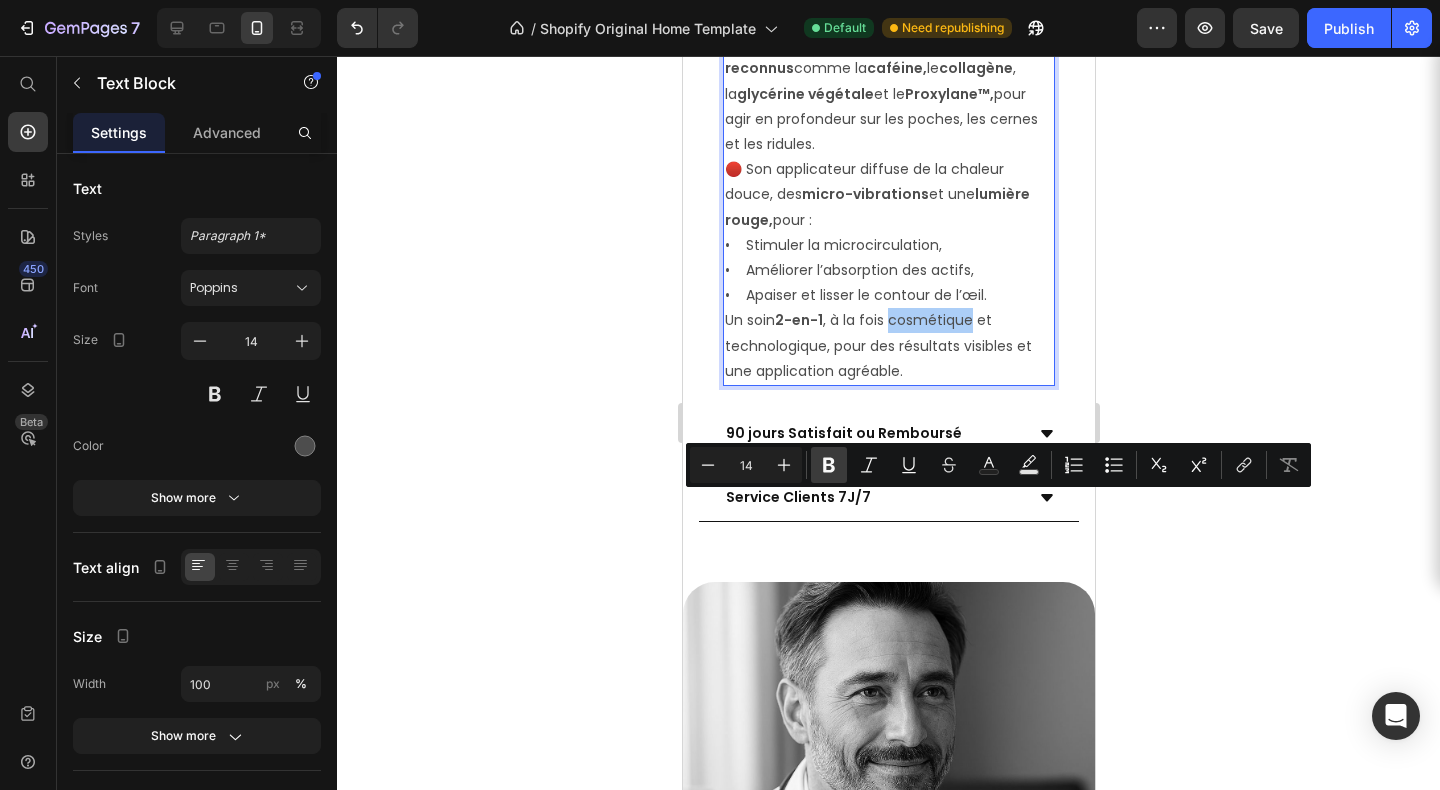 click on "Bold" at bounding box center [829, 465] 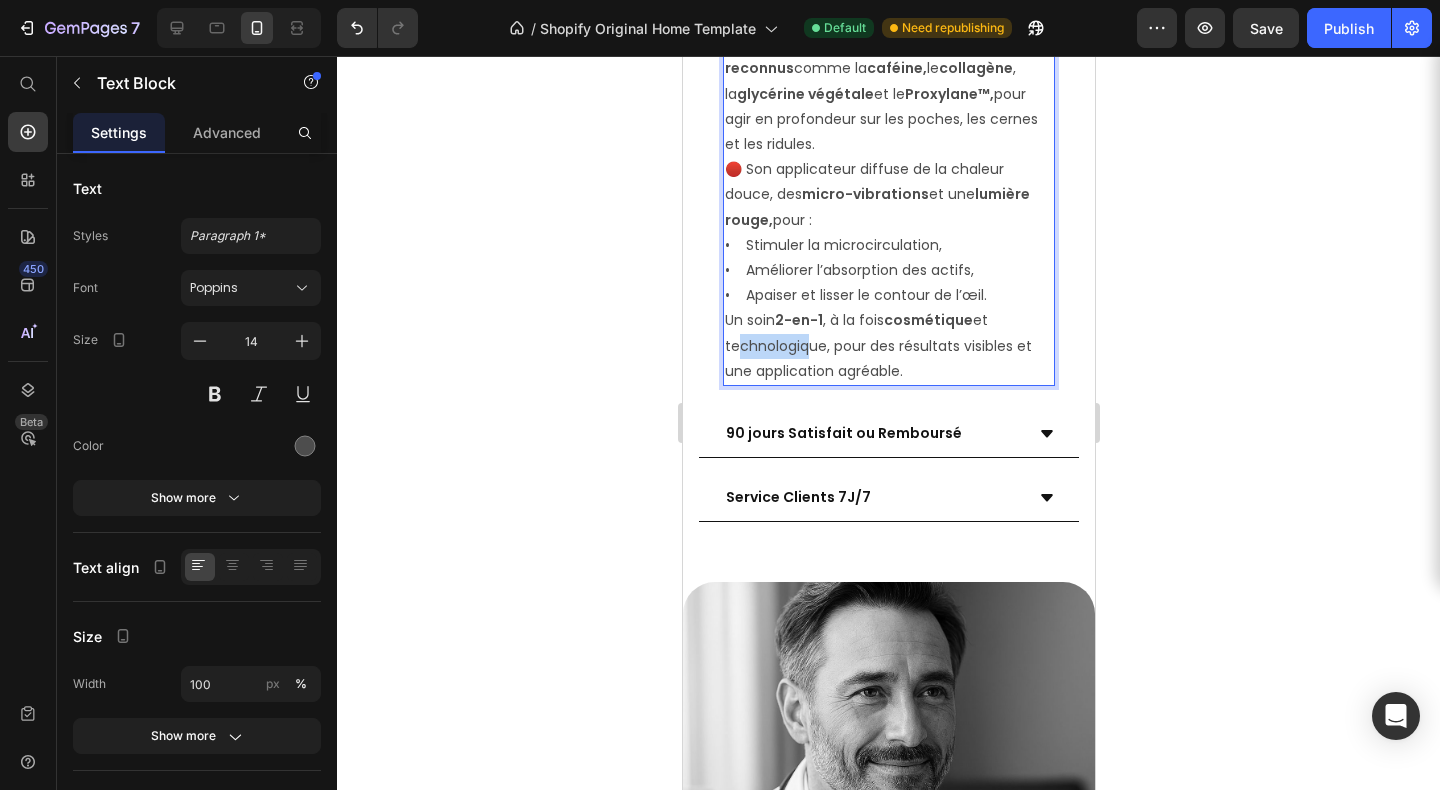 drag, startPoint x: 732, startPoint y: 536, endPoint x: 799, endPoint y: 537, distance: 67.00746 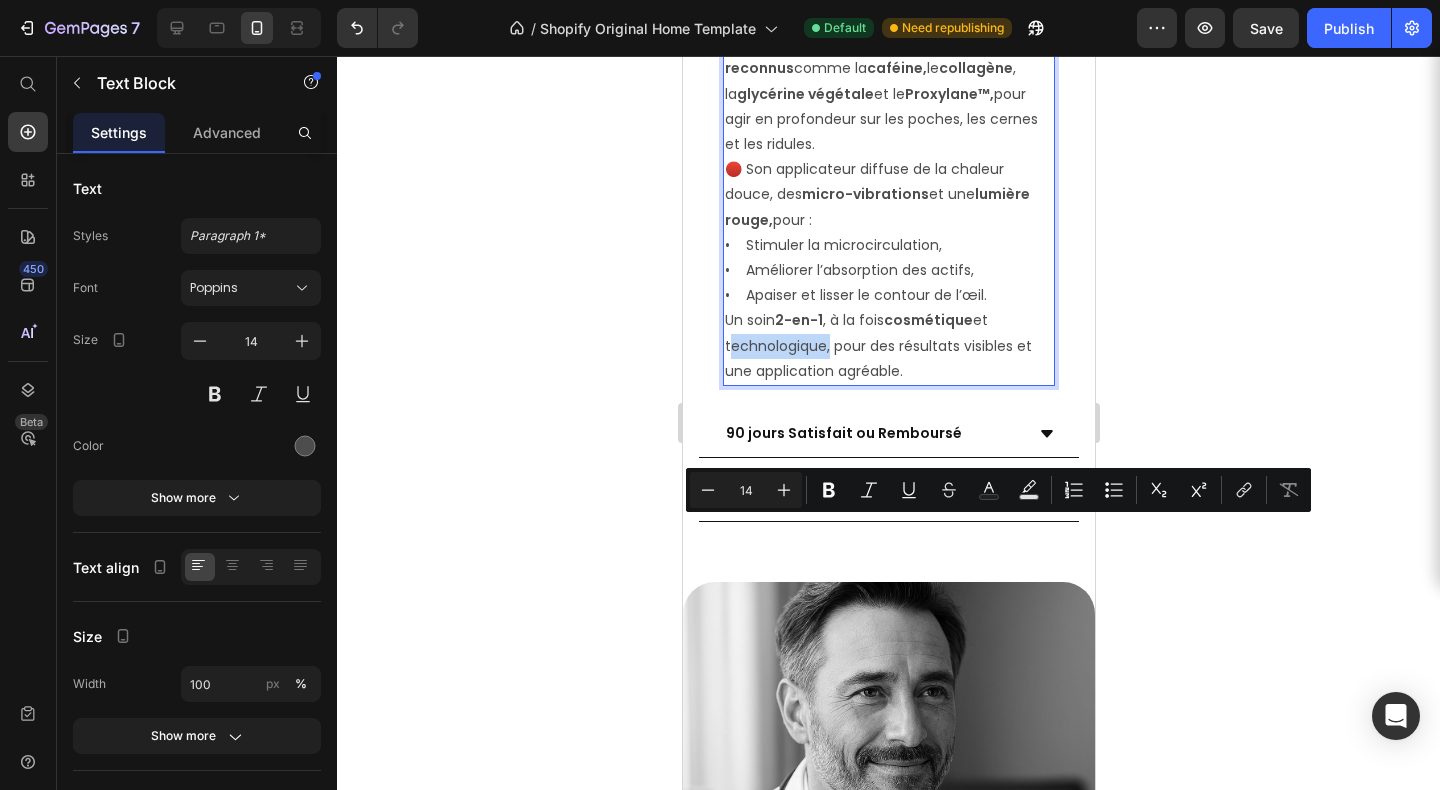 drag, startPoint x: 726, startPoint y: 534, endPoint x: 824, endPoint y: 537, distance: 98.045906 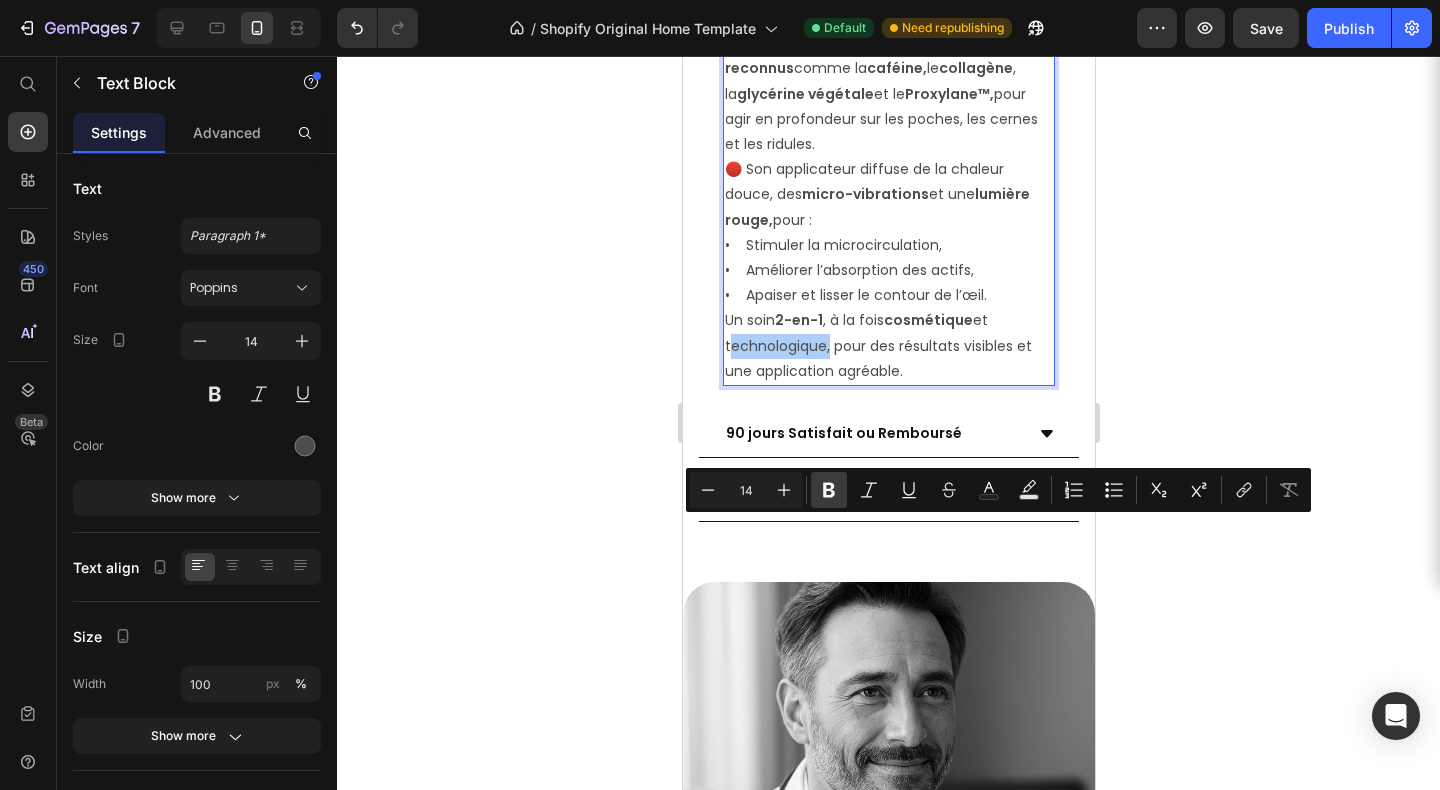 click 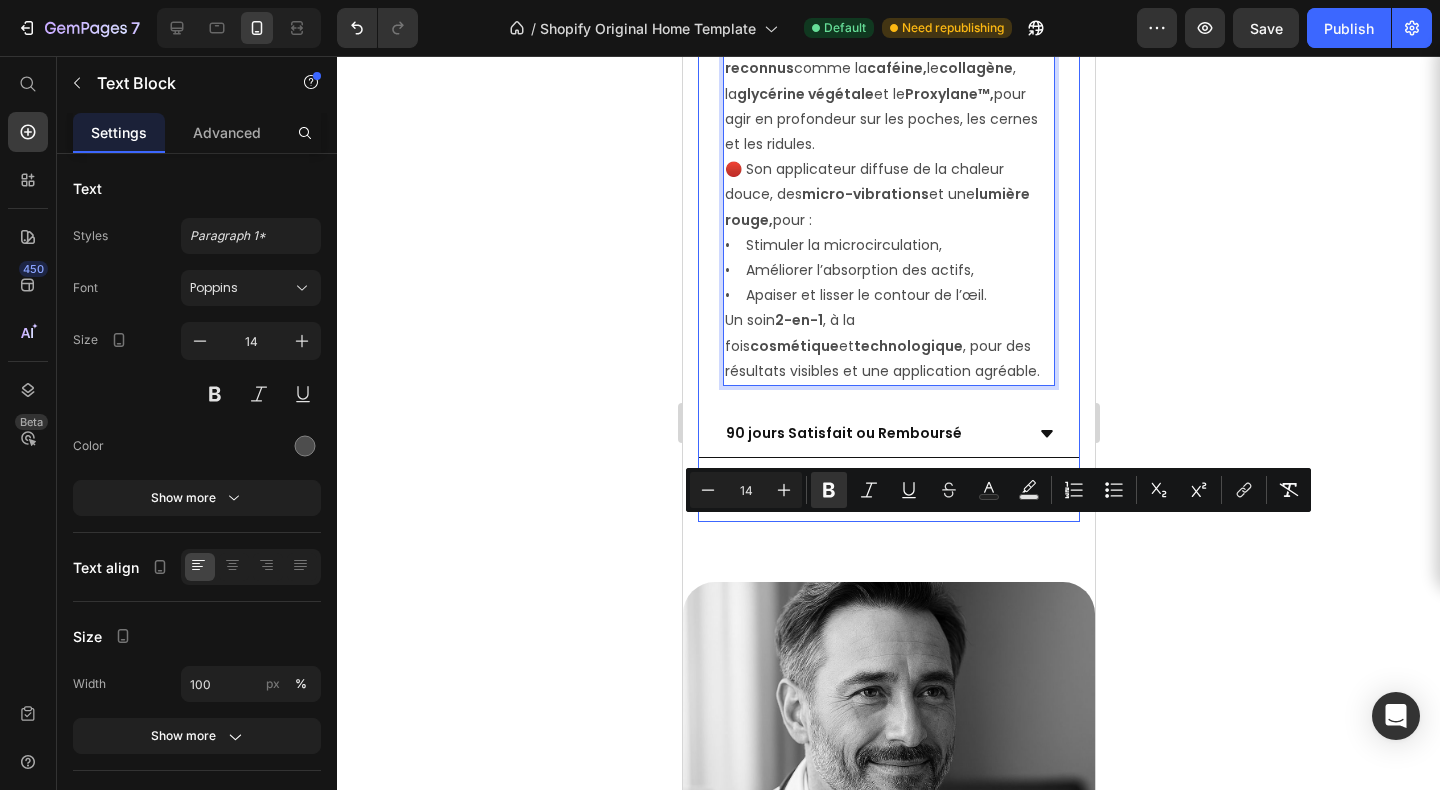 click 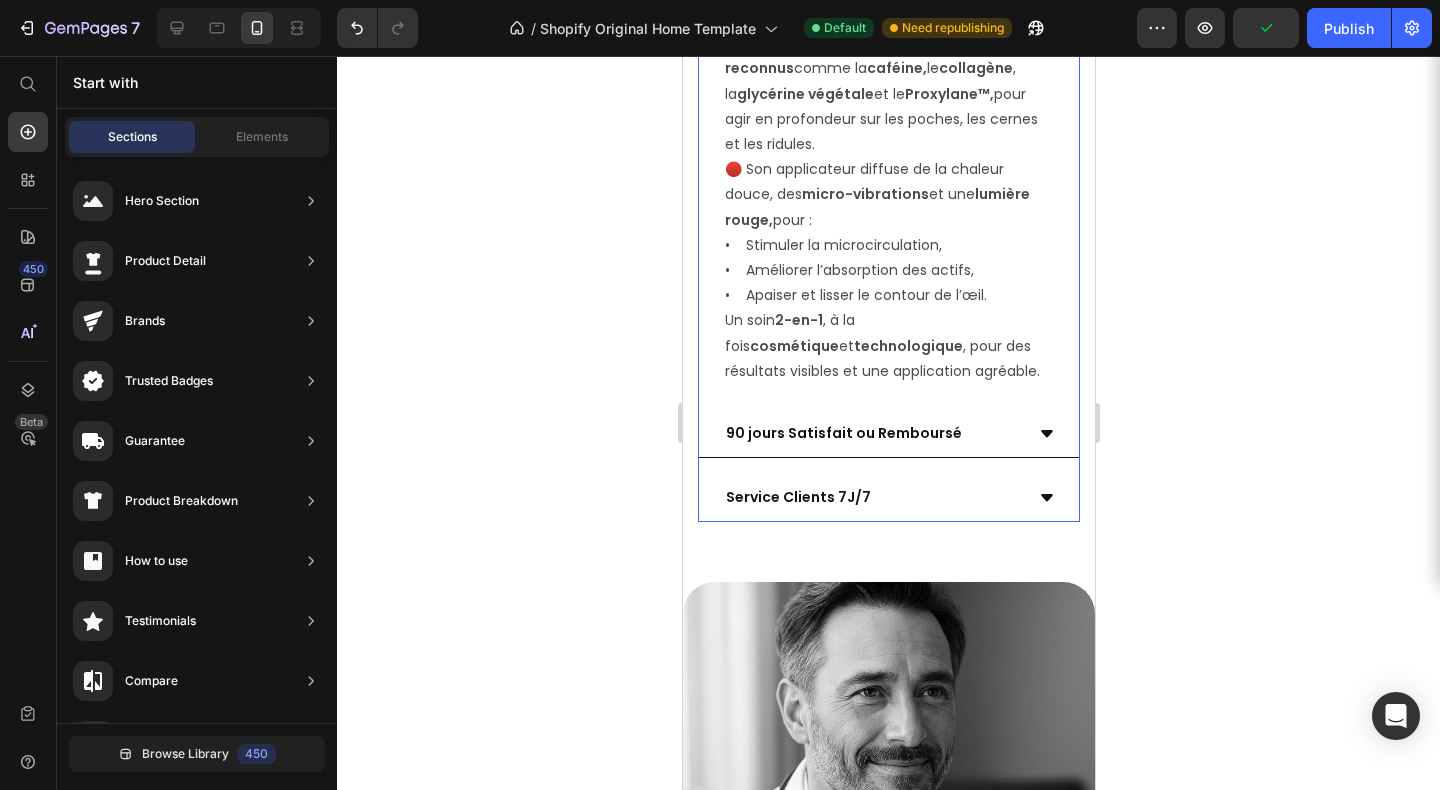 click 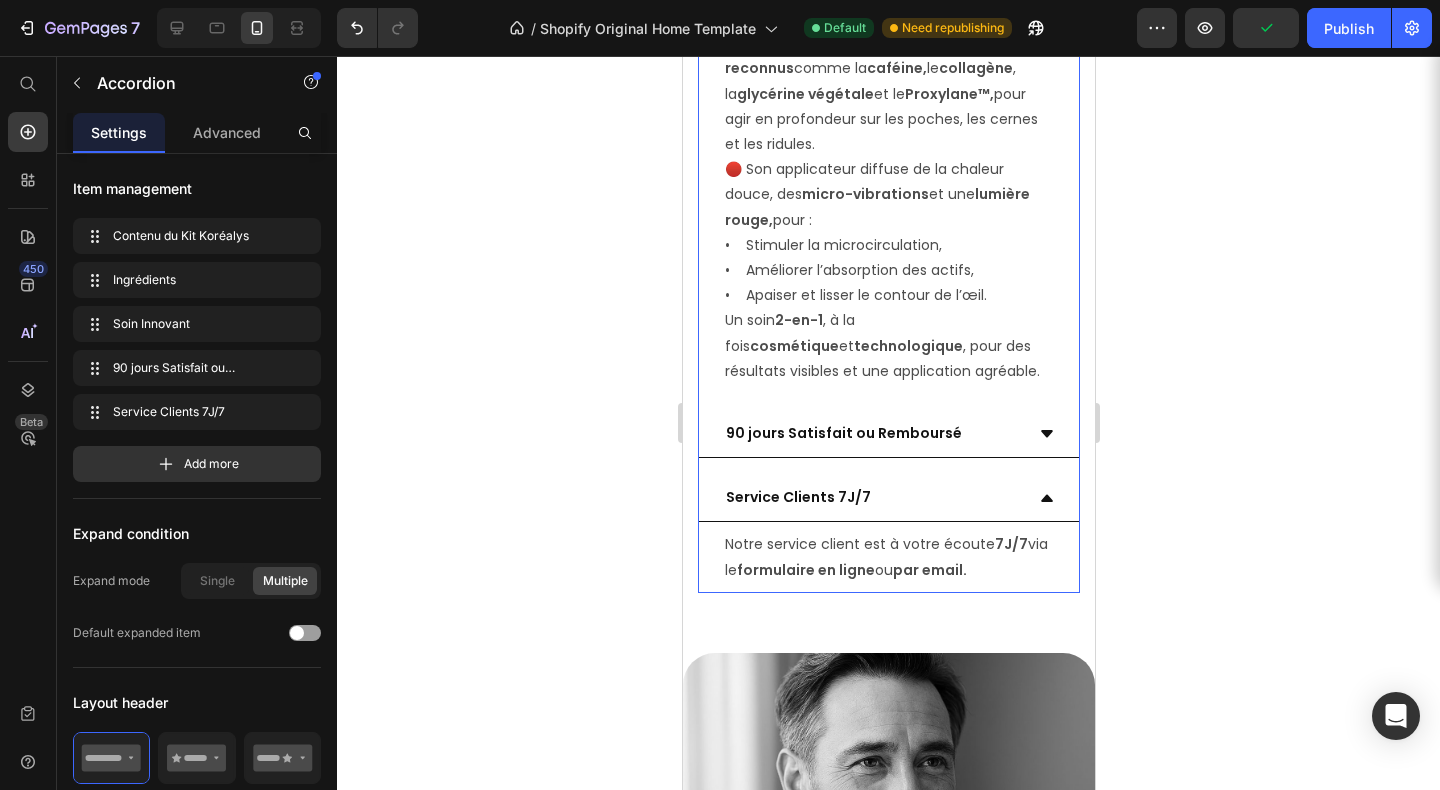 click 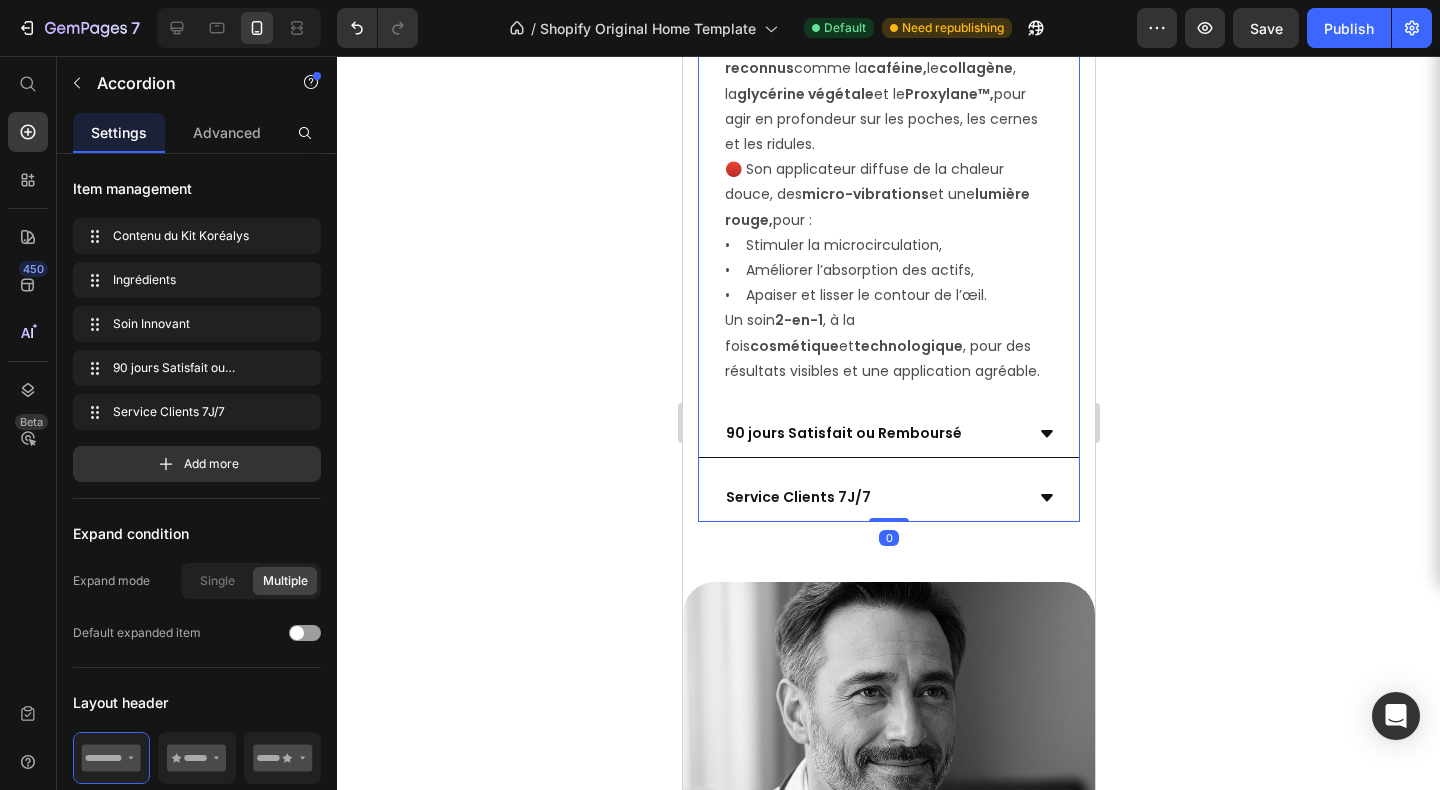 click 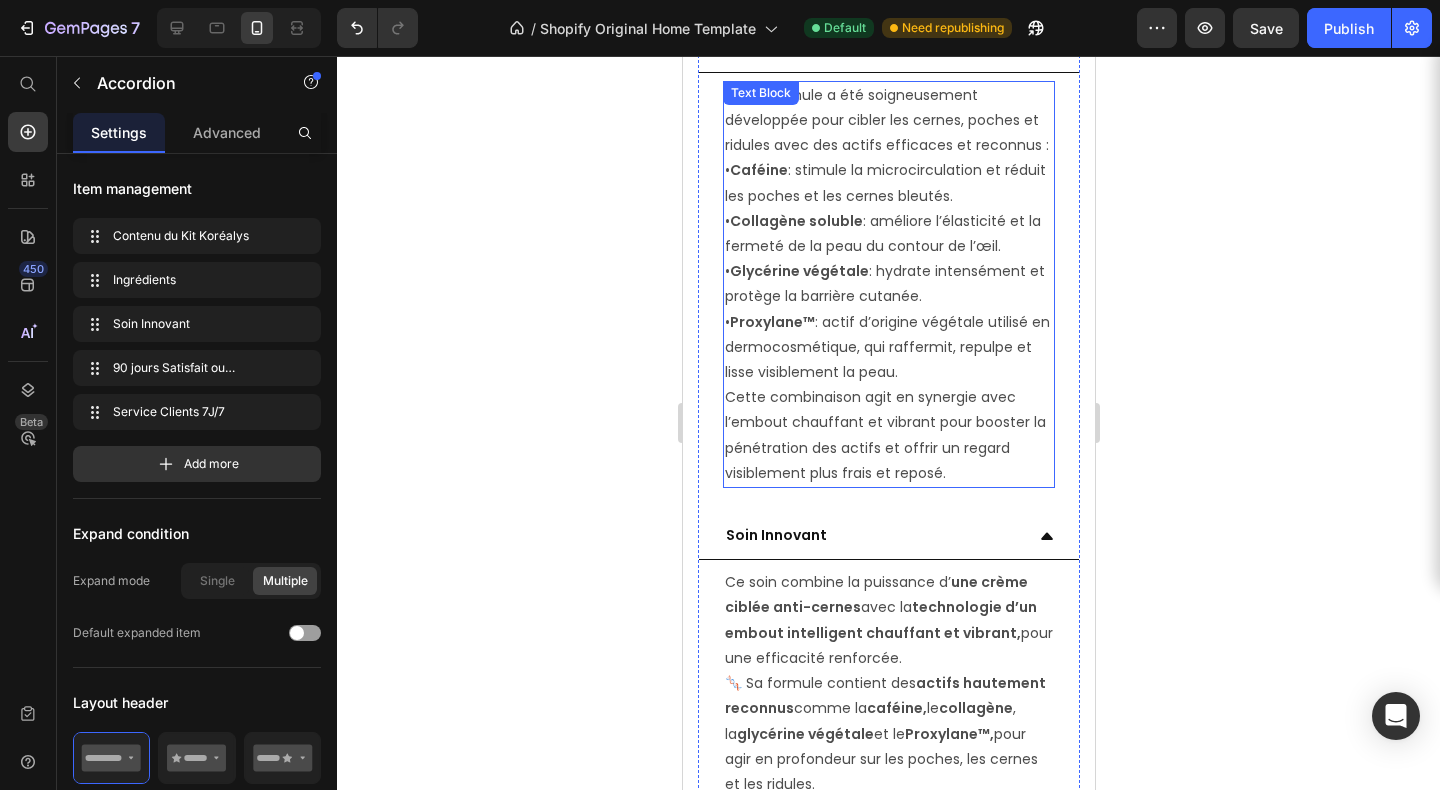 scroll, scrollTop: 3199, scrollLeft: 0, axis: vertical 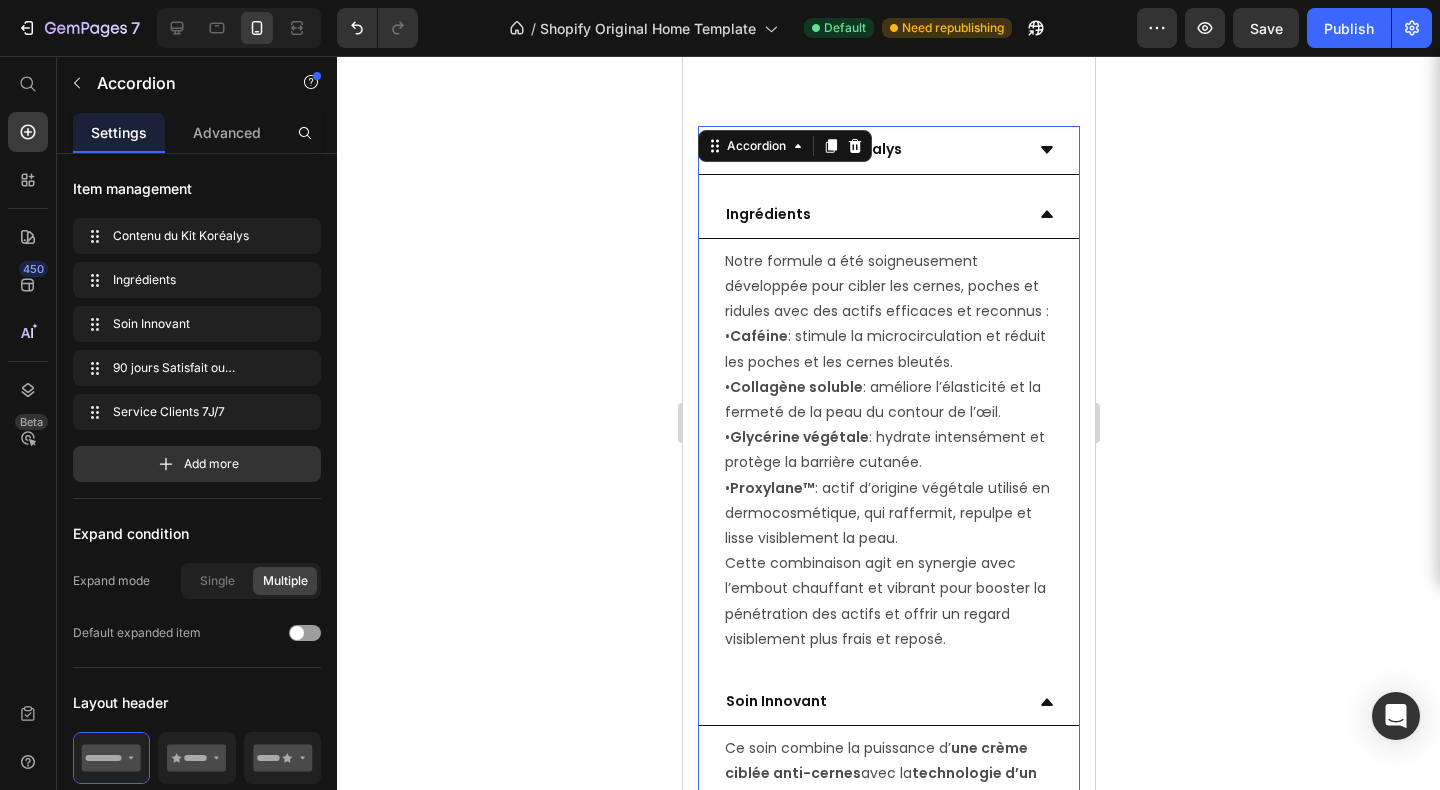 click 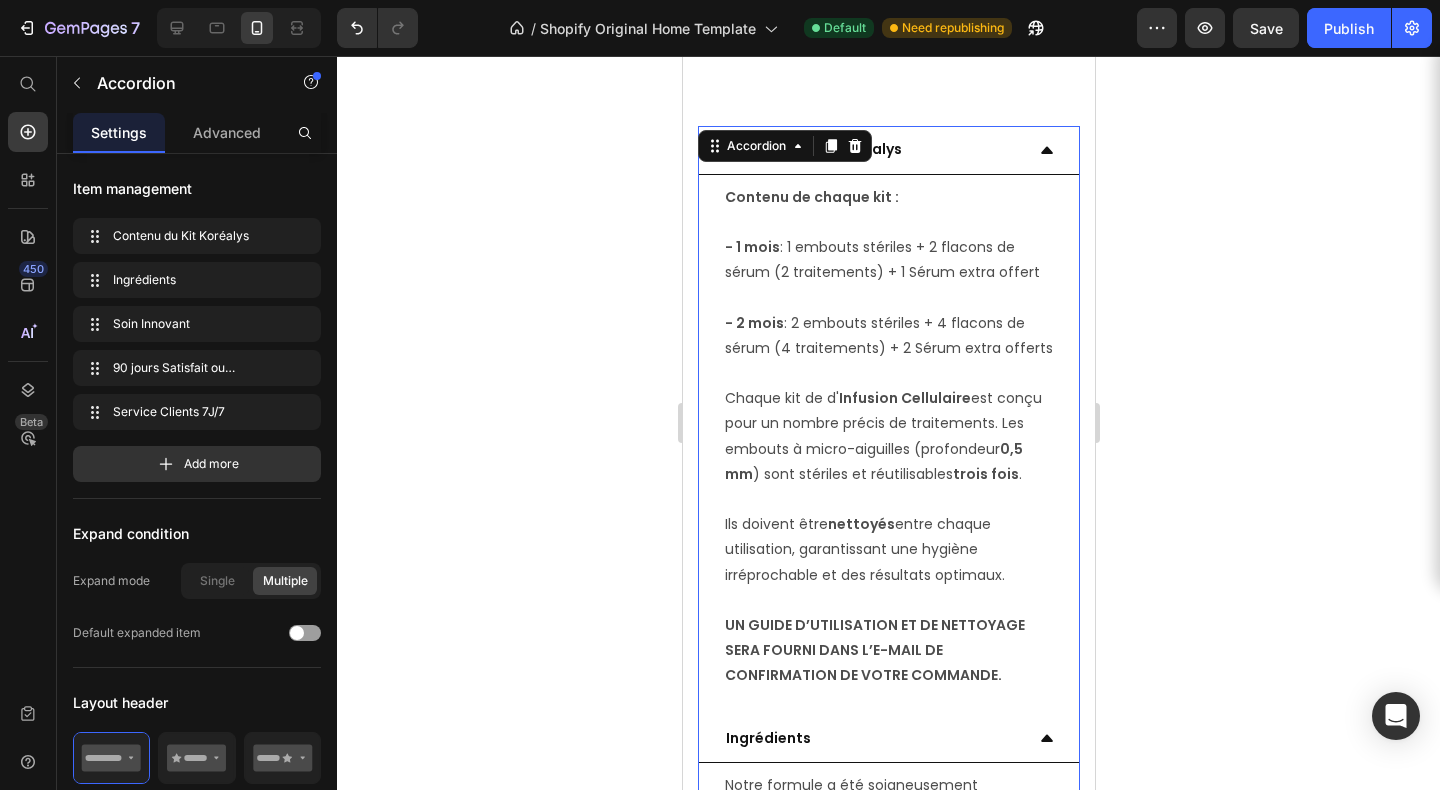 click 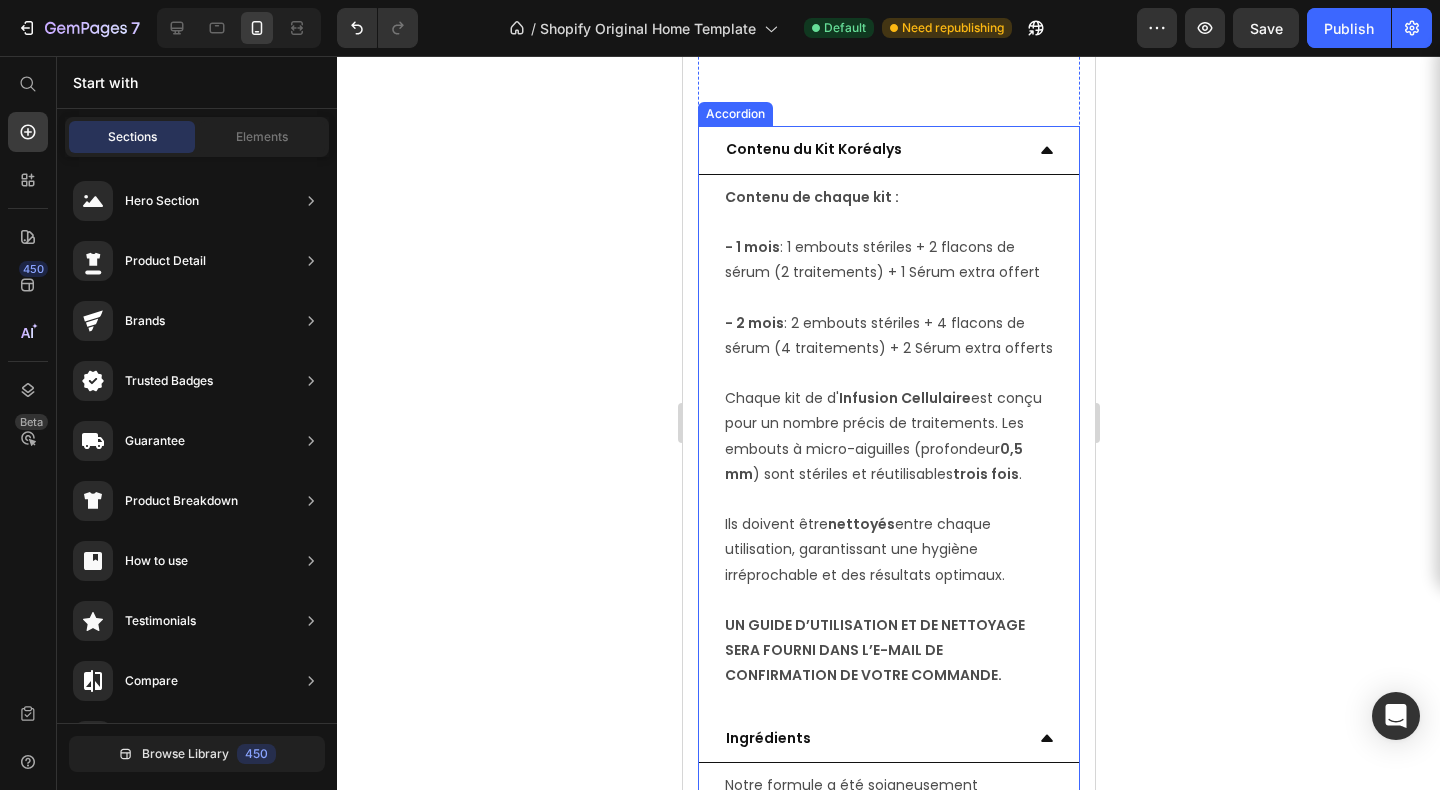 click on "Contenu du Kit Koréalys" at bounding box center (813, 149) 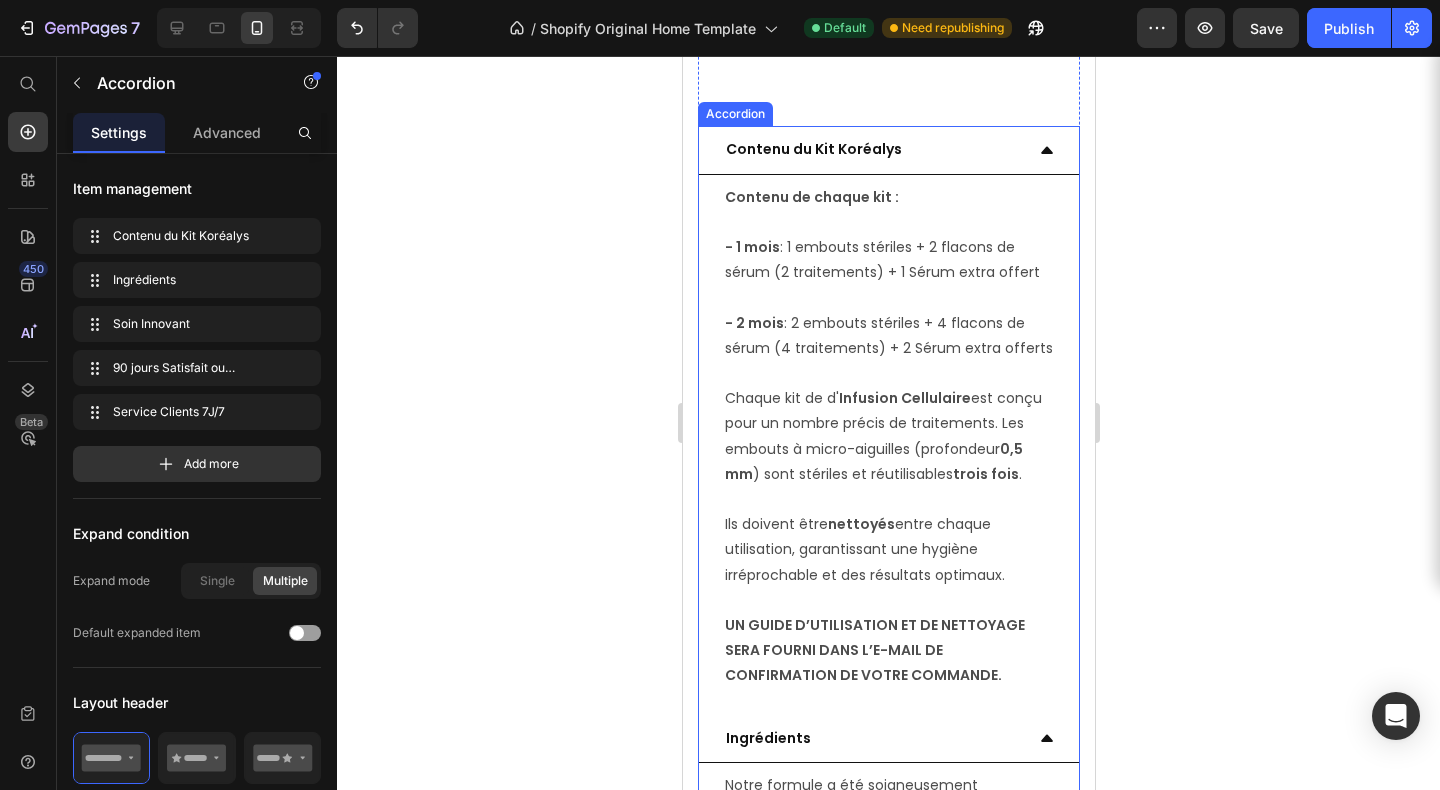 click on "Contenu du Kit Koréalys" at bounding box center [813, 149] 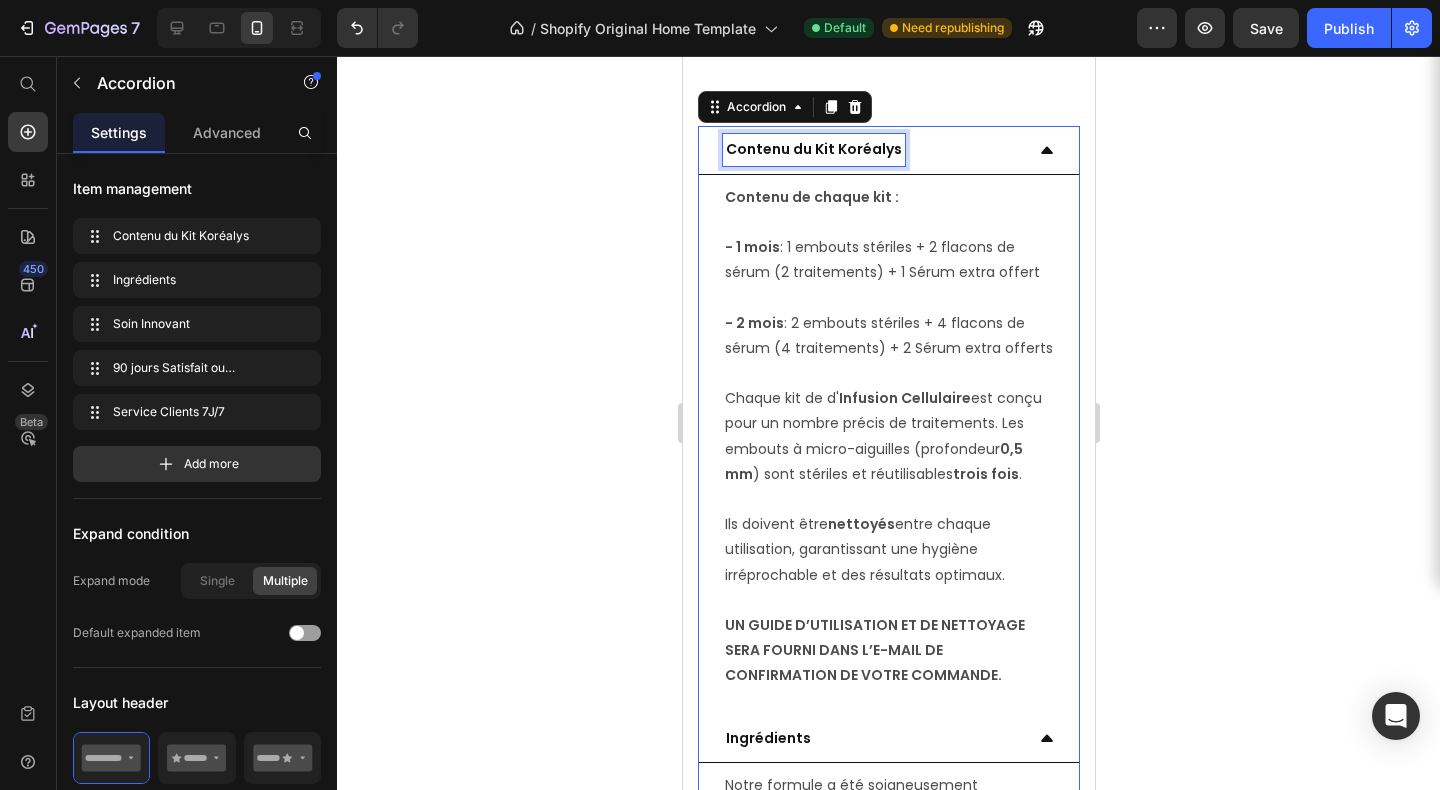 click on "Contenu du Kit Koréalys" at bounding box center (813, 149) 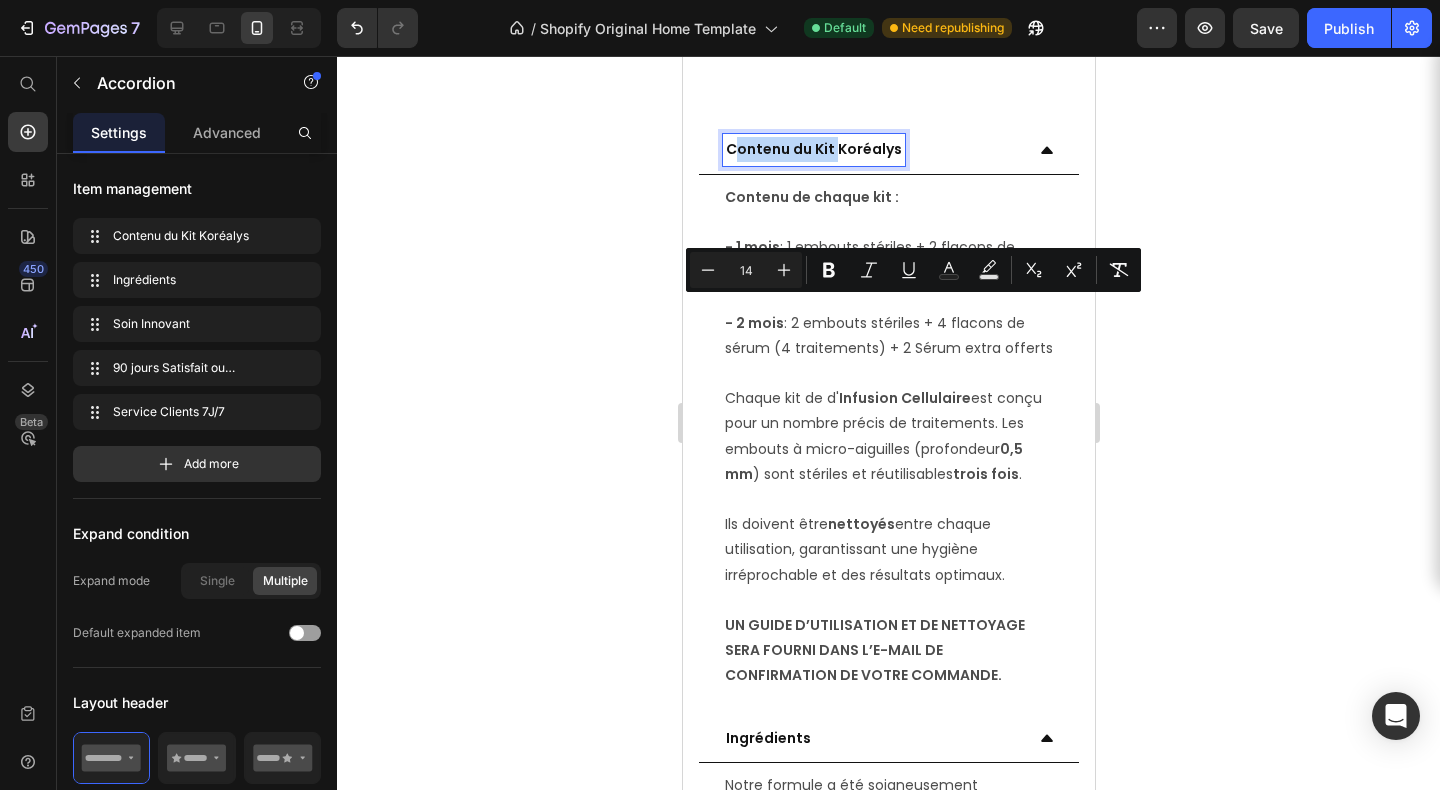 drag, startPoint x: 833, startPoint y: 311, endPoint x: 726, endPoint y: 309, distance: 107.01869 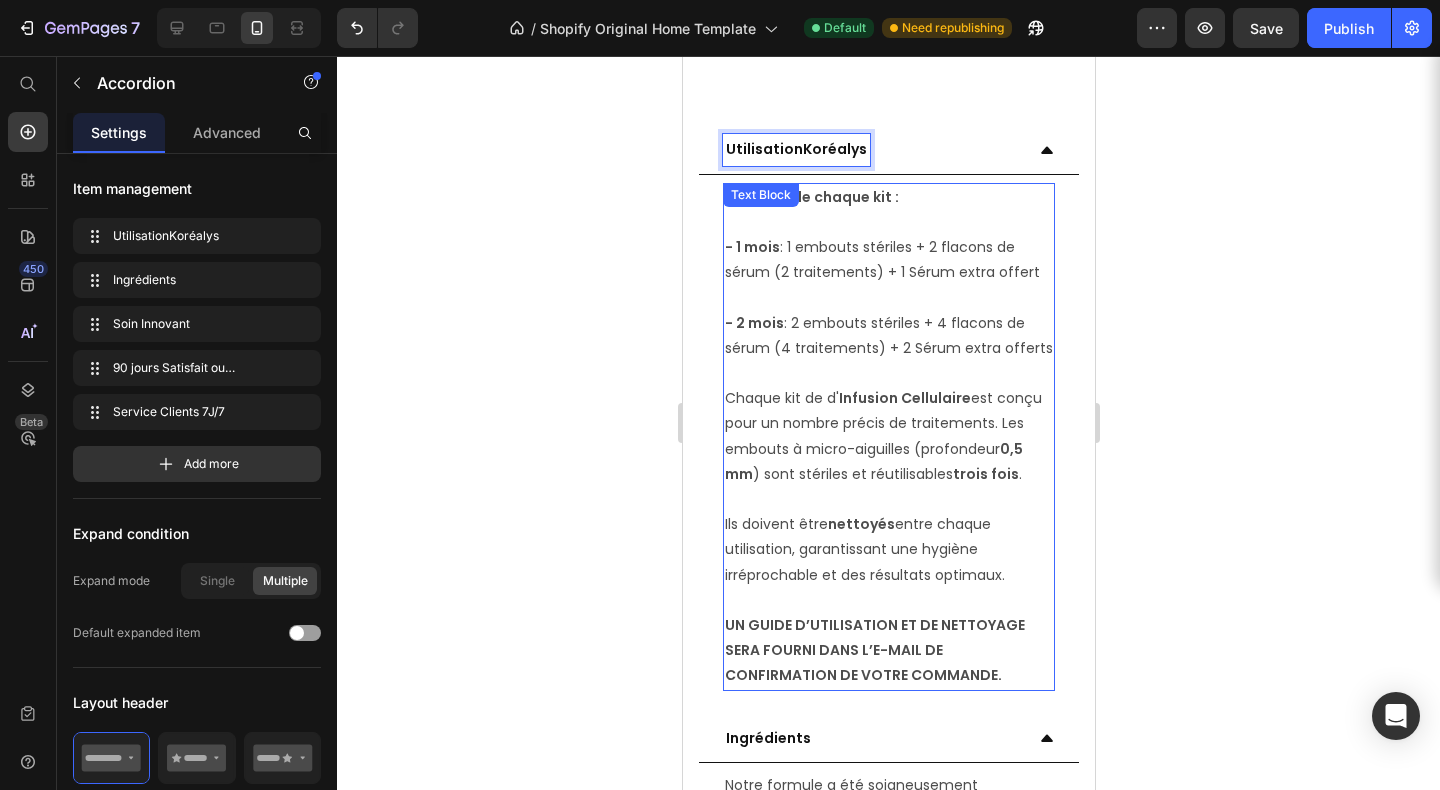 click at bounding box center (888, 222) 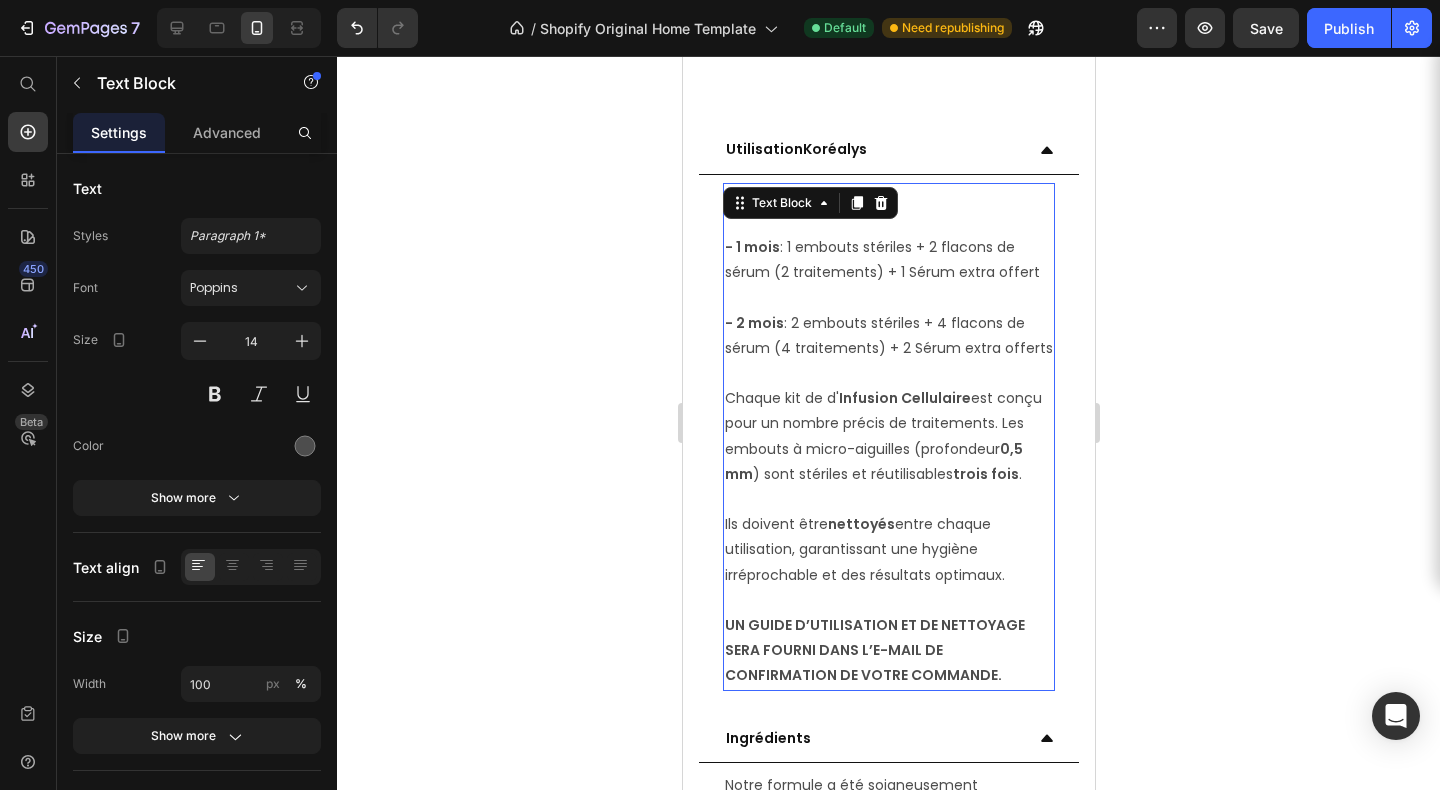 click at bounding box center [888, 222] 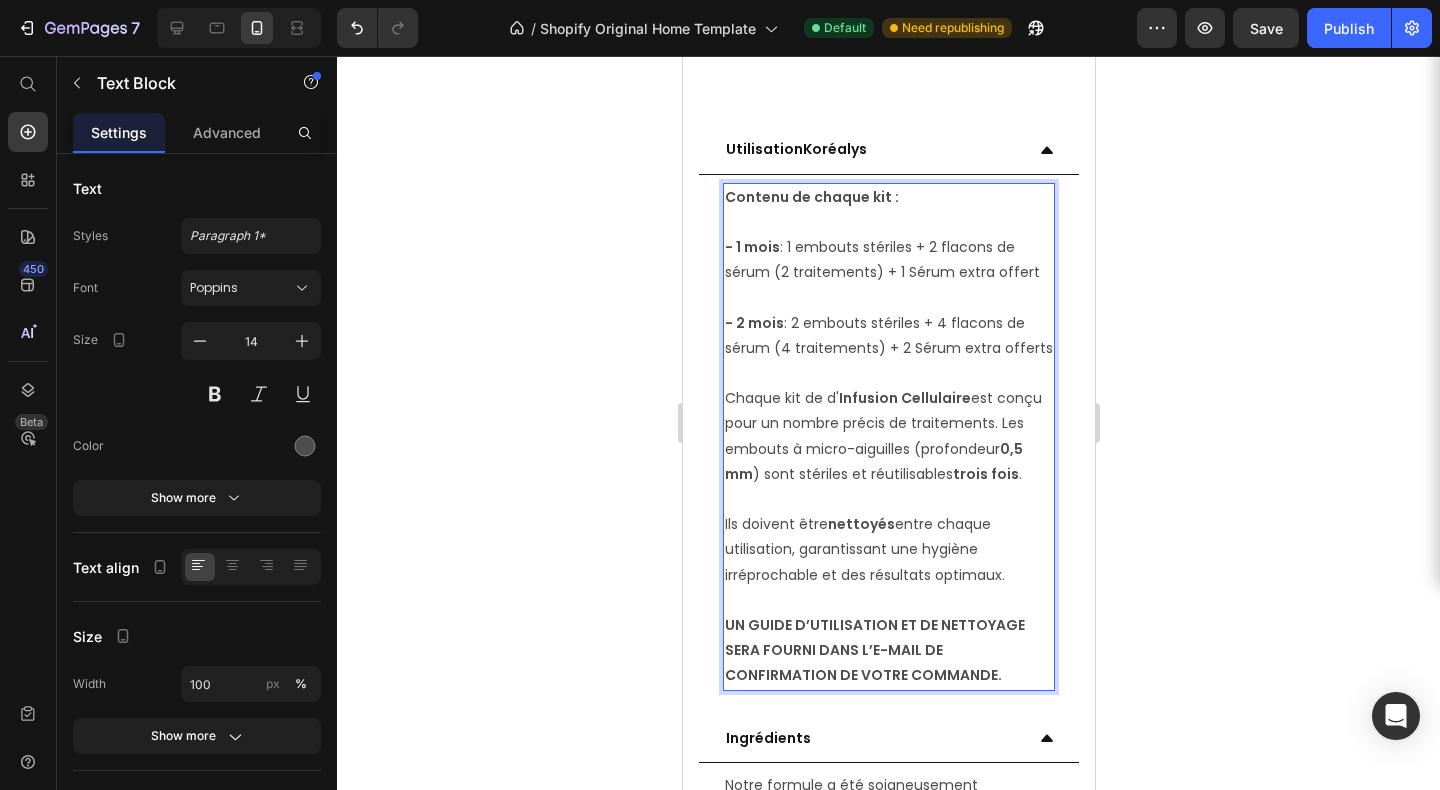 drag, startPoint x: 891, startPoint y: 407, endPoint x: 862, endPoint y: 395, distance: 31.38471 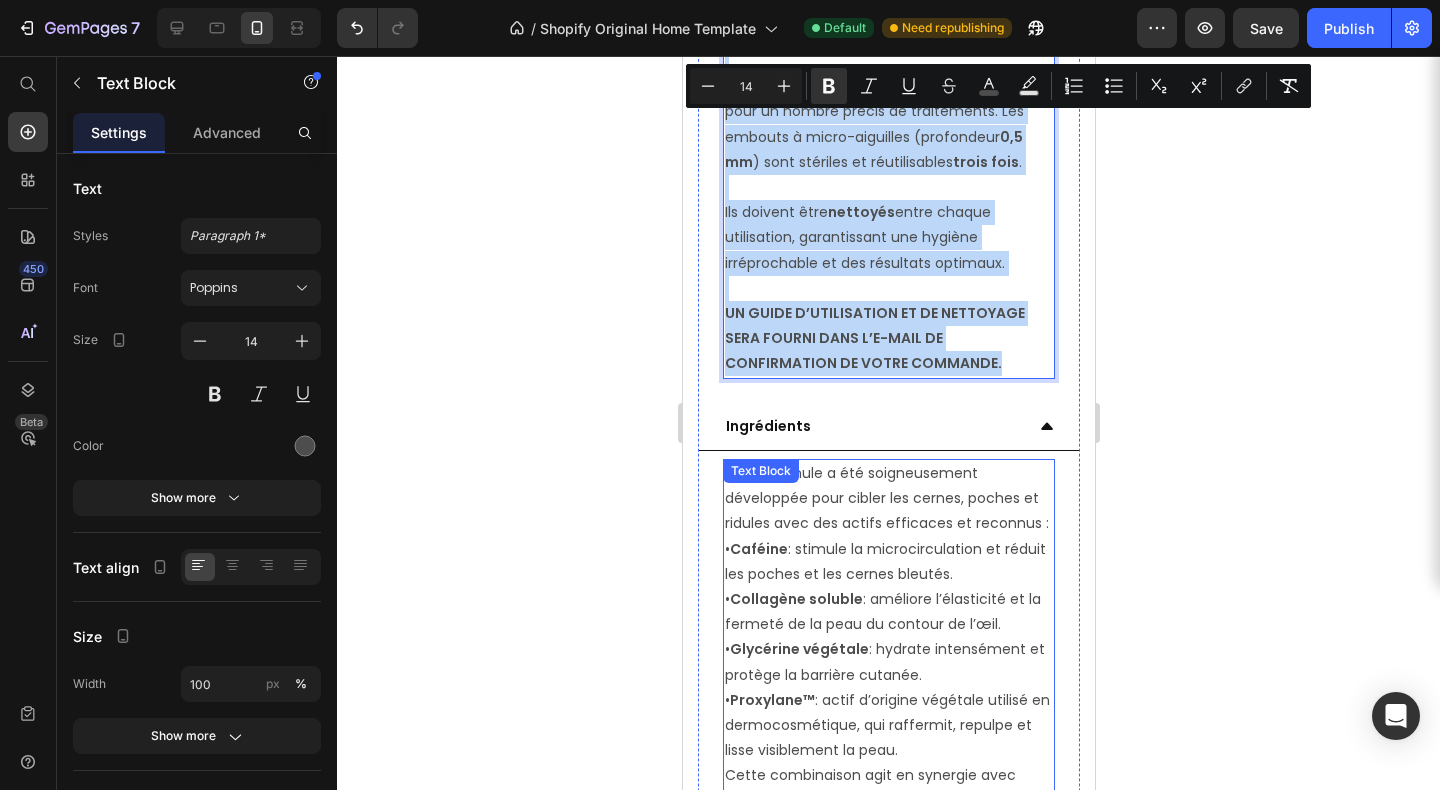 scroll, scrollTop: 3567, scrollLeft: 0, axis: vertical 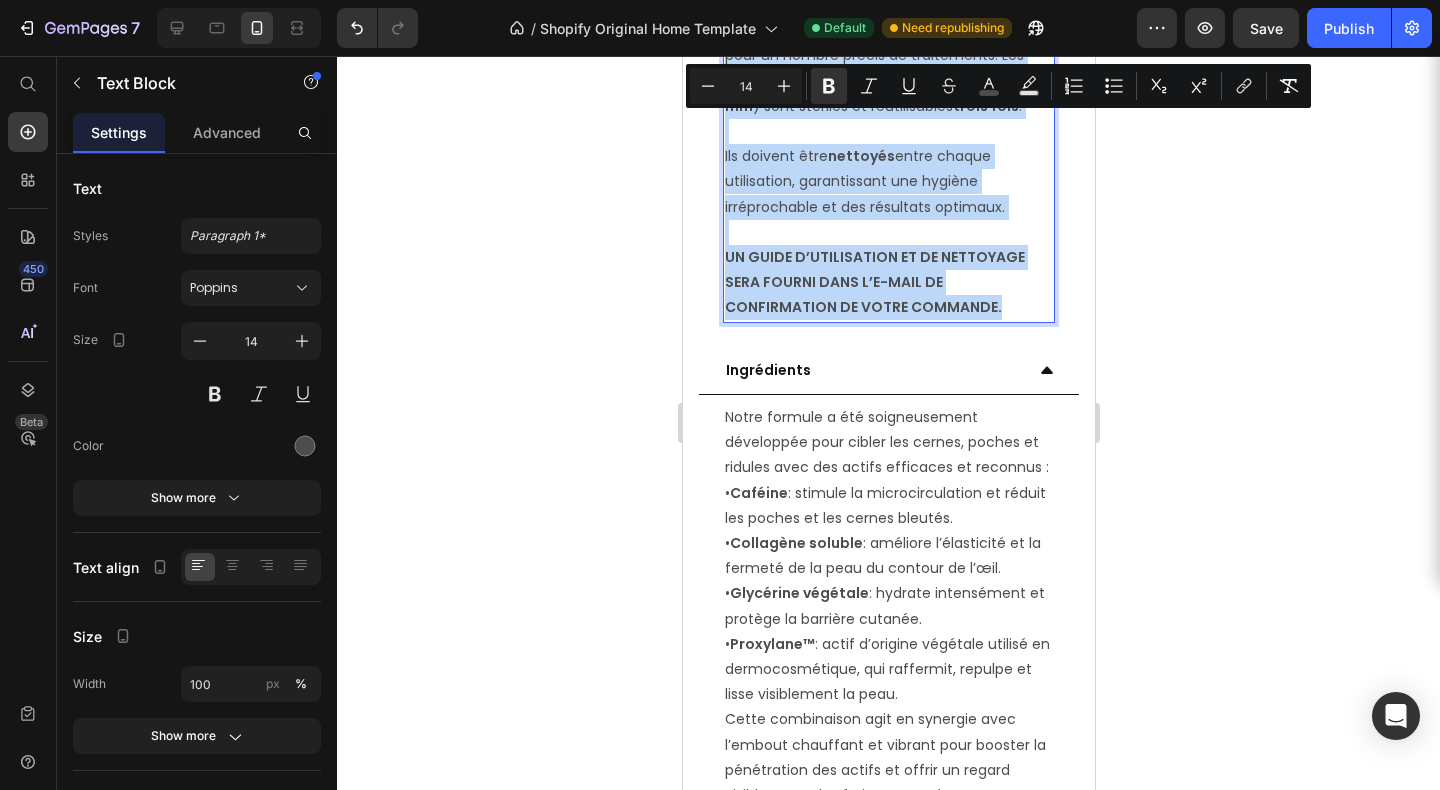 drag, startPoint x: 728, startPoint y: 356, endPoint x: 994, endPoint y: 526, distance: 315.68338 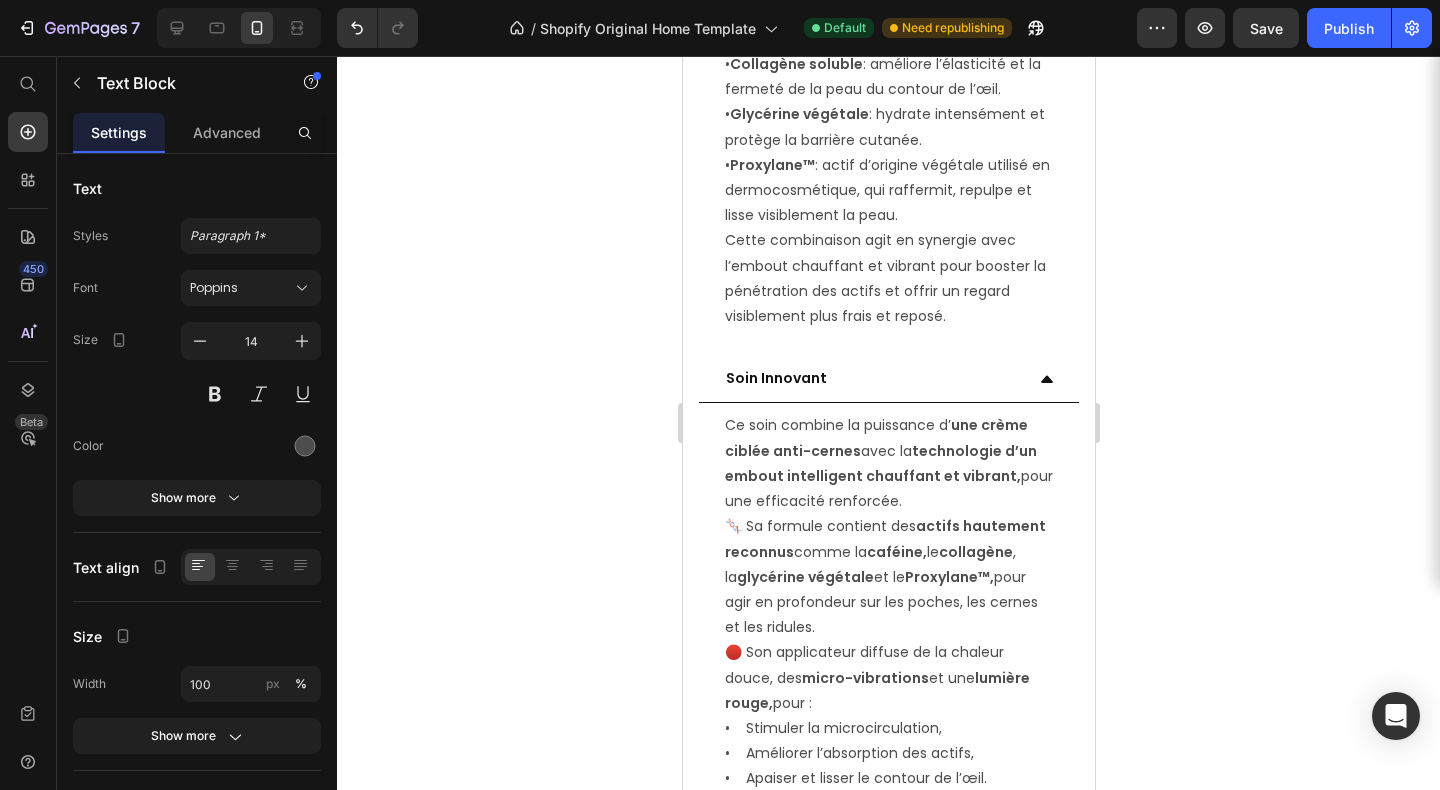 scroll, scrollTop: 3468, scrollLeft: 0, axis: vertical 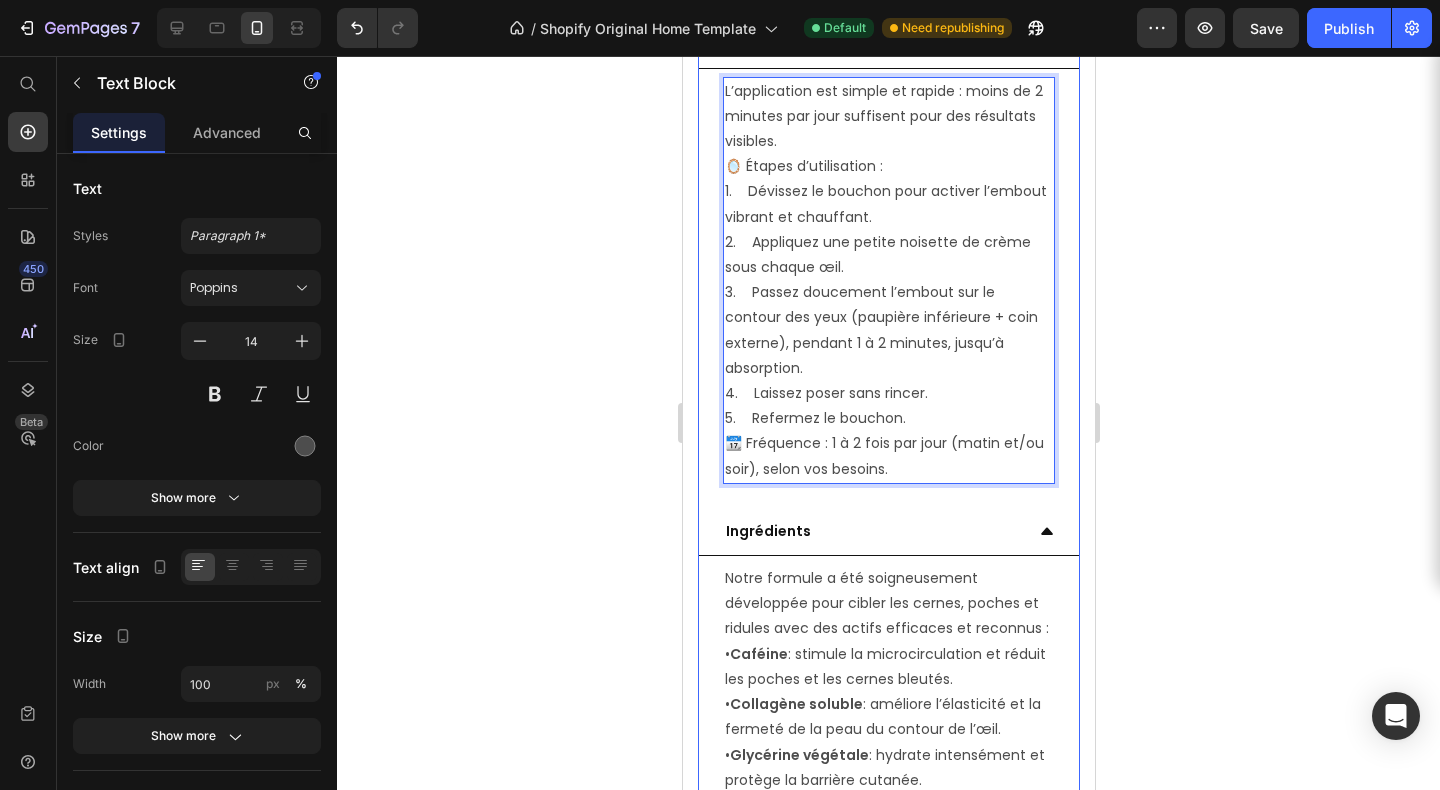 click on "UtilisationKoréalys" at bounding box center [795, 43] 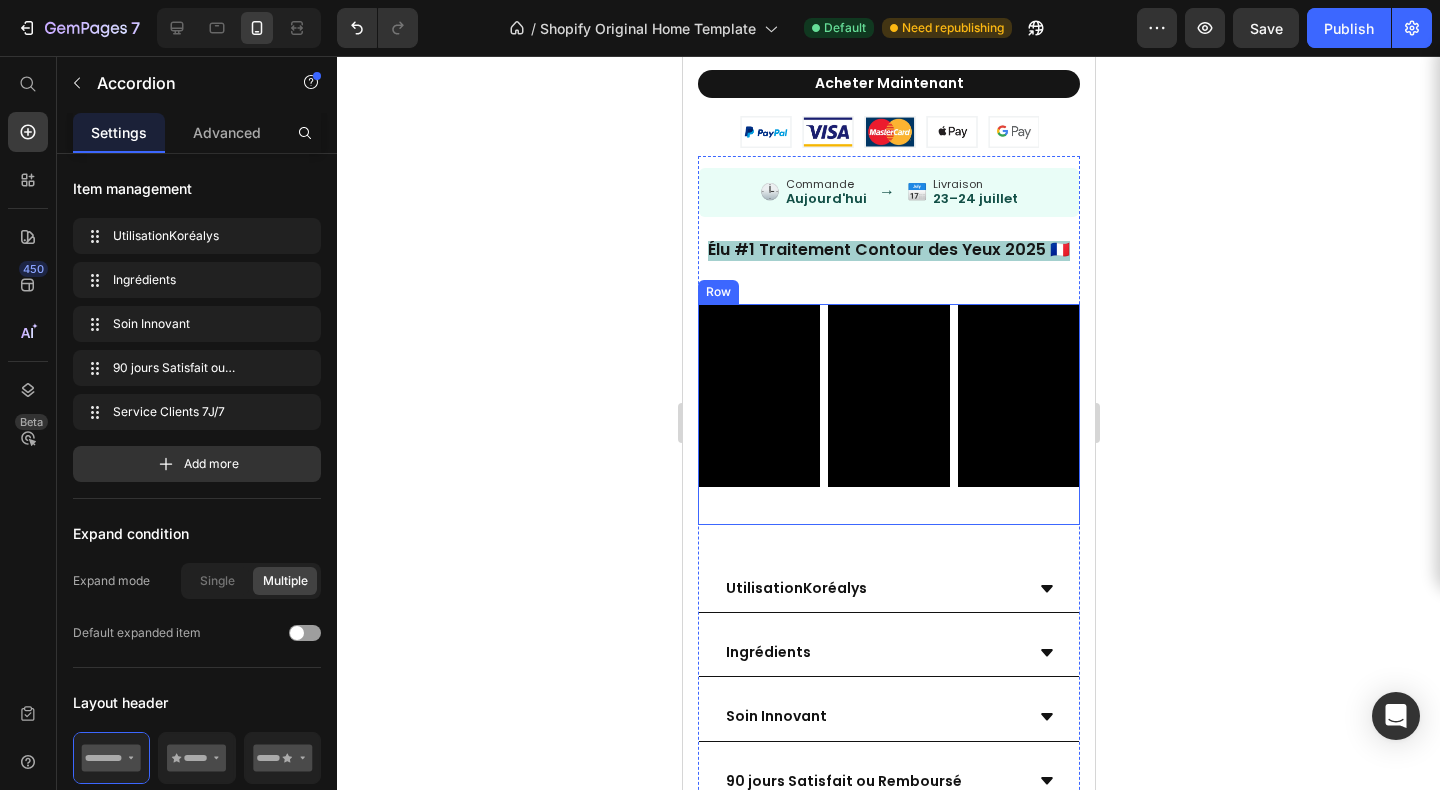 scroll, scrollTop: 3103, scrollLeft: 0, axis: vertical 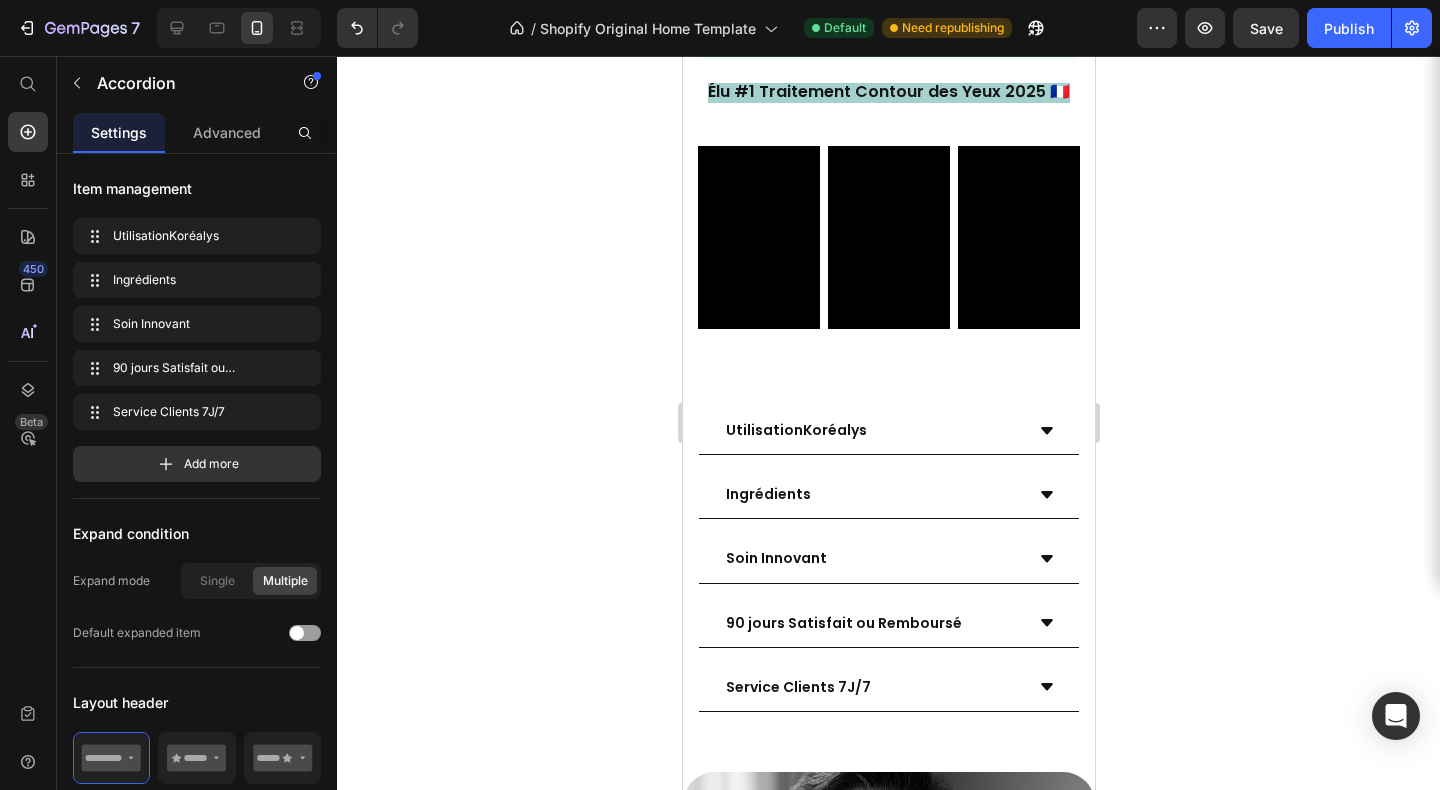 click on "UtilisationKoréalys" at bounding box center (795, 430) 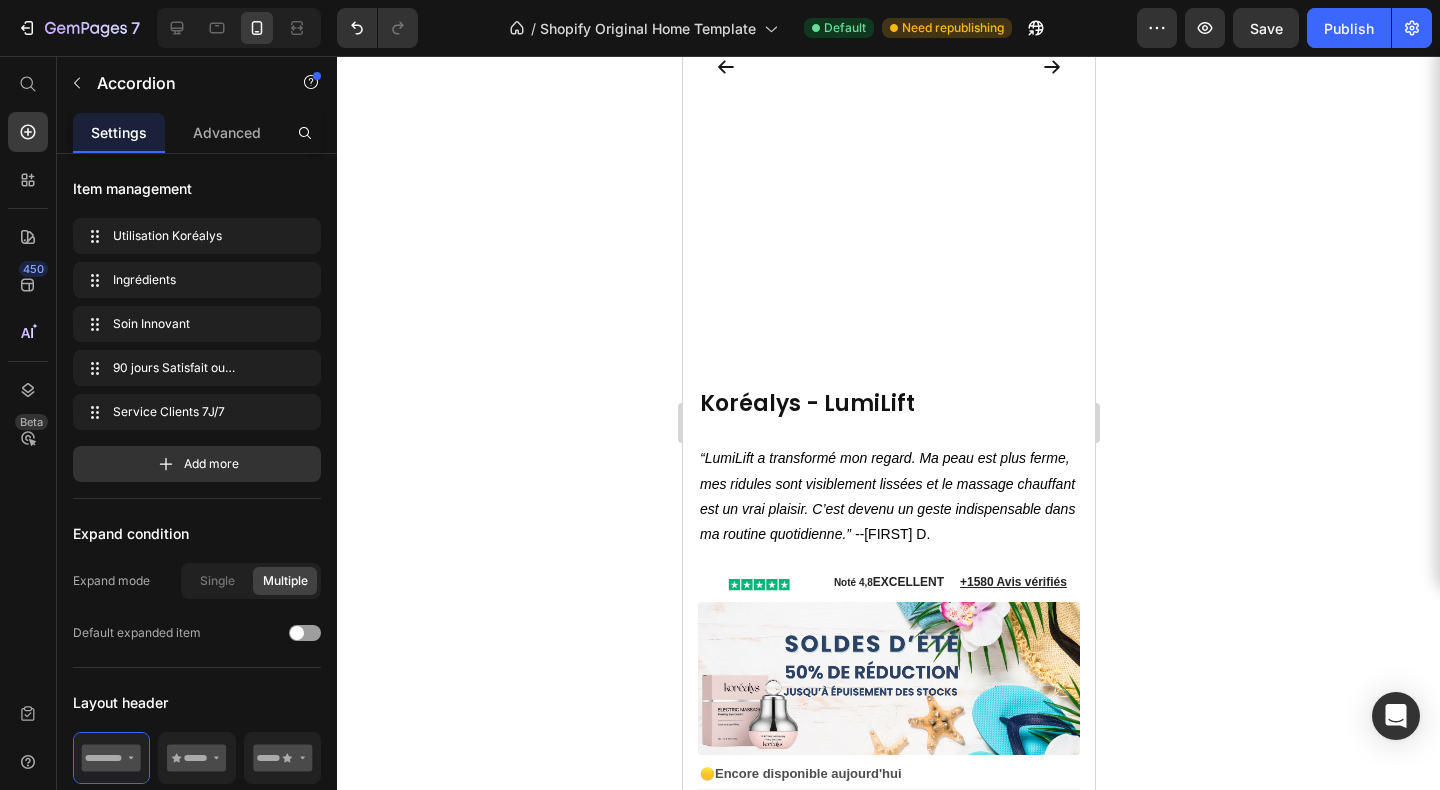 scroll, scrollTop: 2198, scrollLeft: 0, axis: vertical 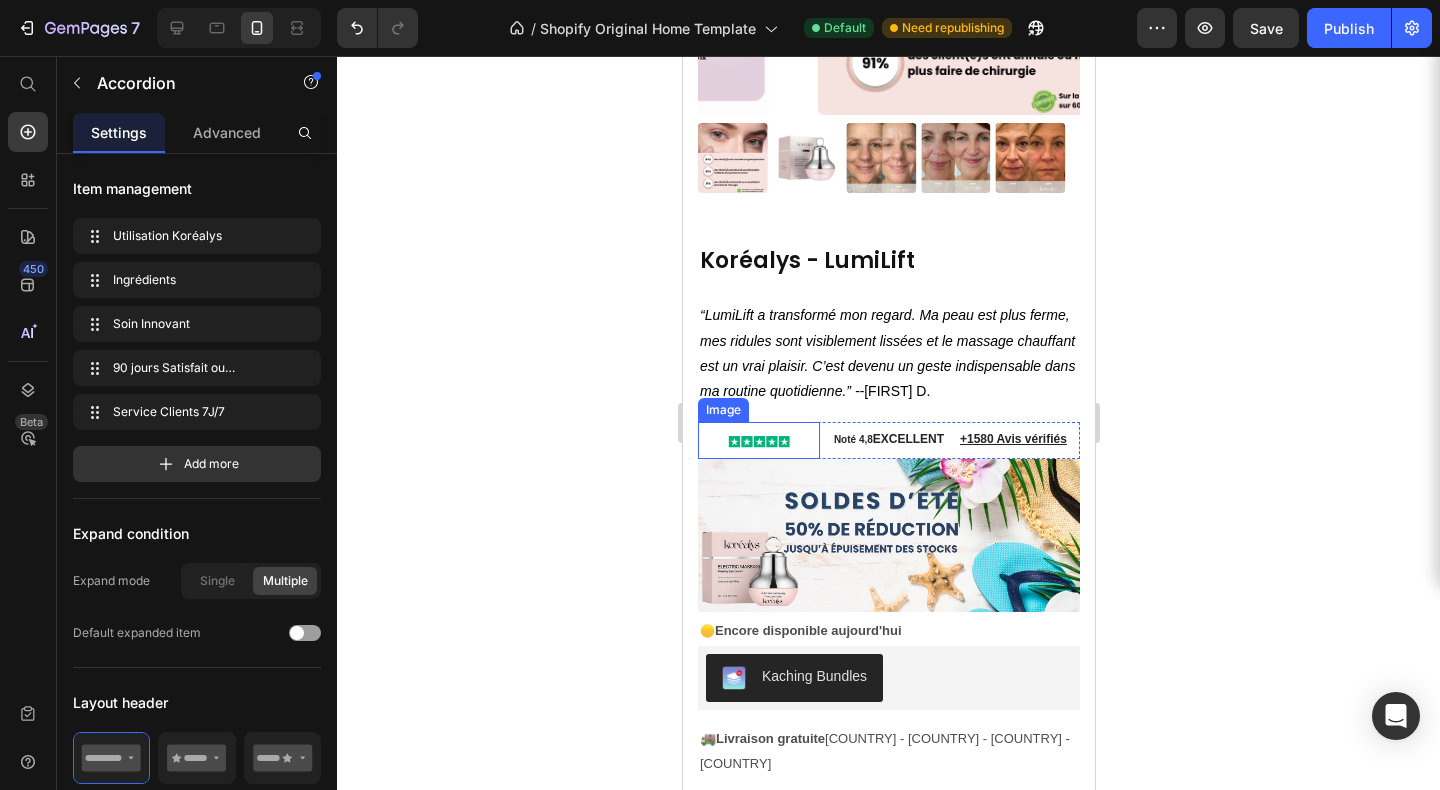 click at bounding box center (758, 440) 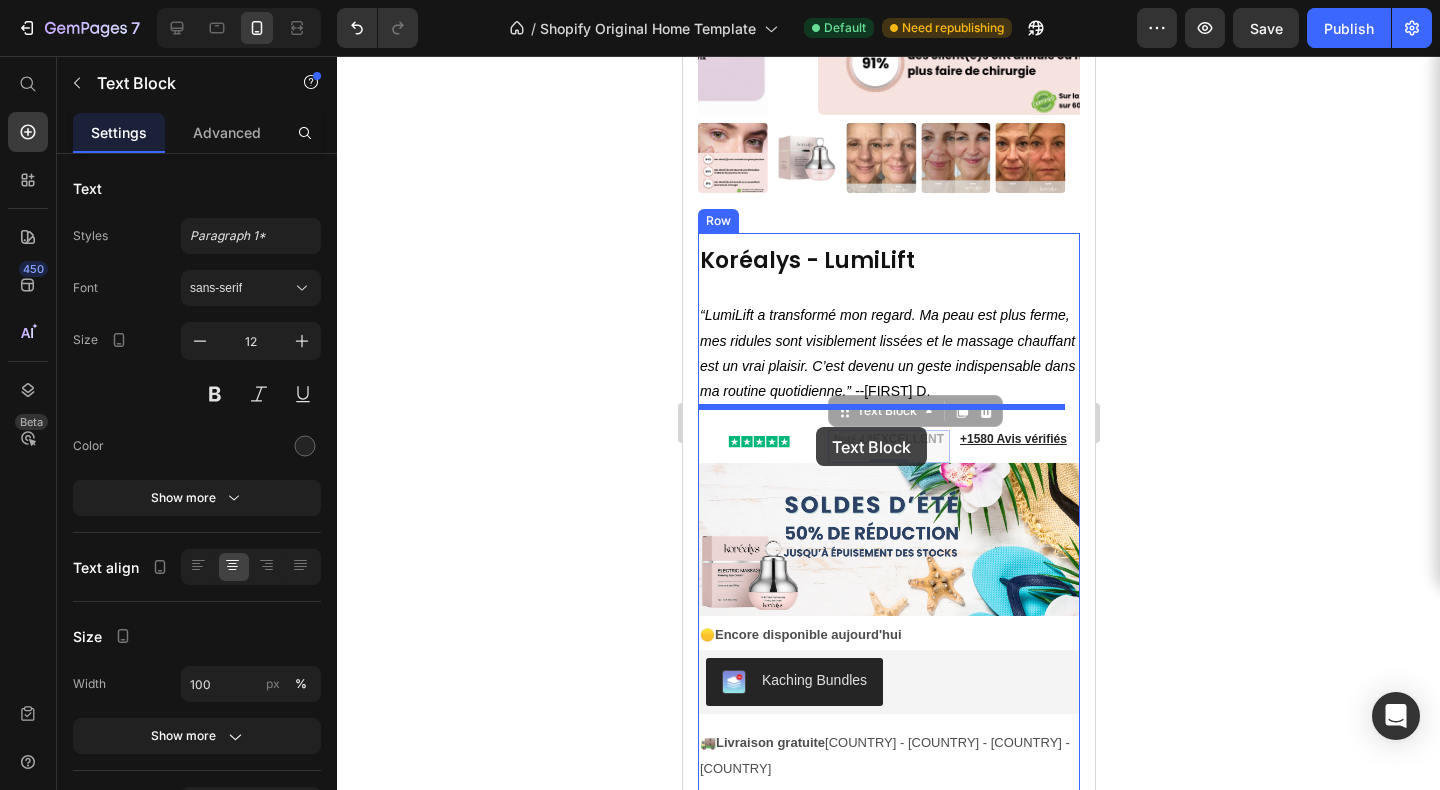 drag, startPoint x: 865, startPoint y: 432, endPoint x: 815, endPoint y: 427, distance: 50.24938 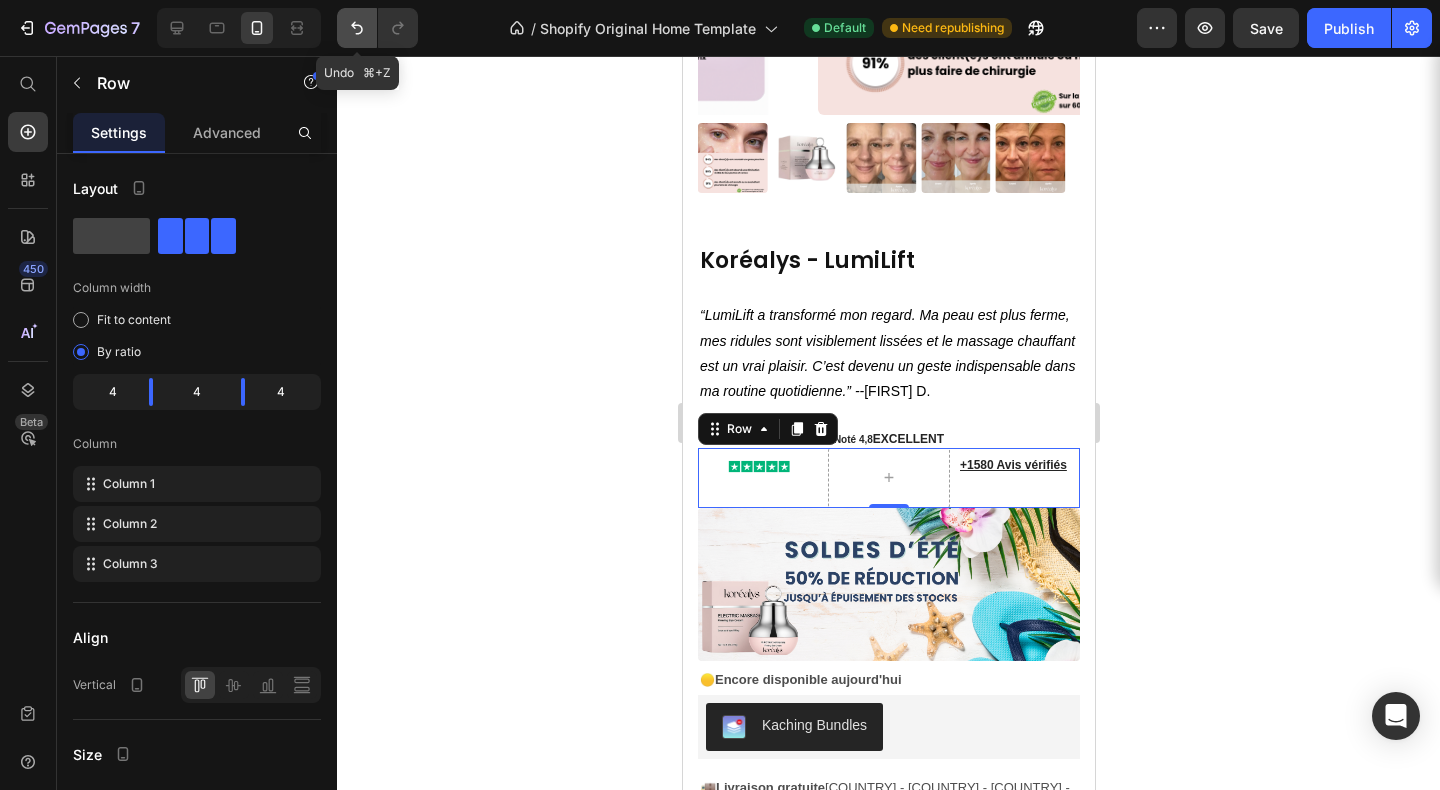 click 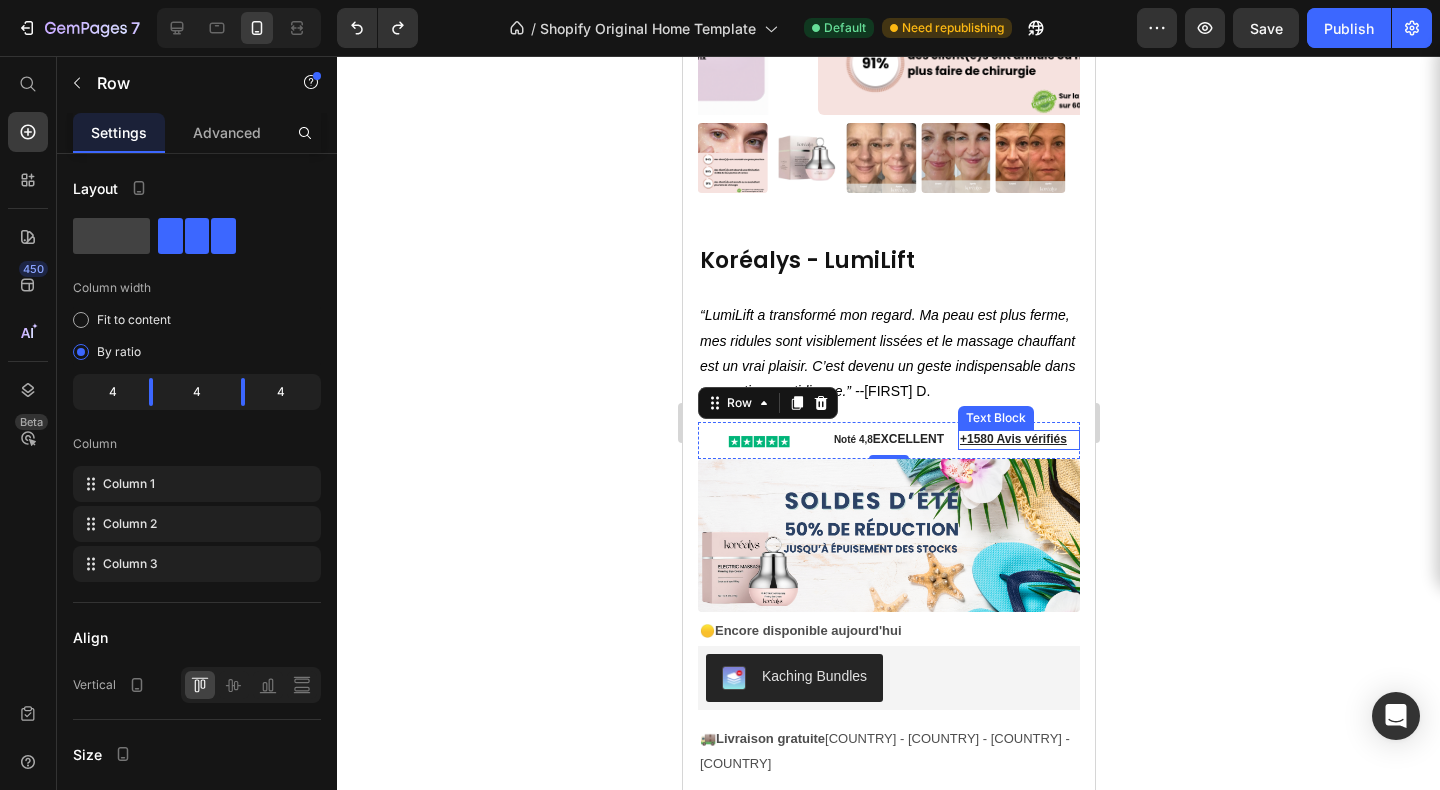 click on "+1580 Avis vérifiés" at bounding box center (1012, 439) 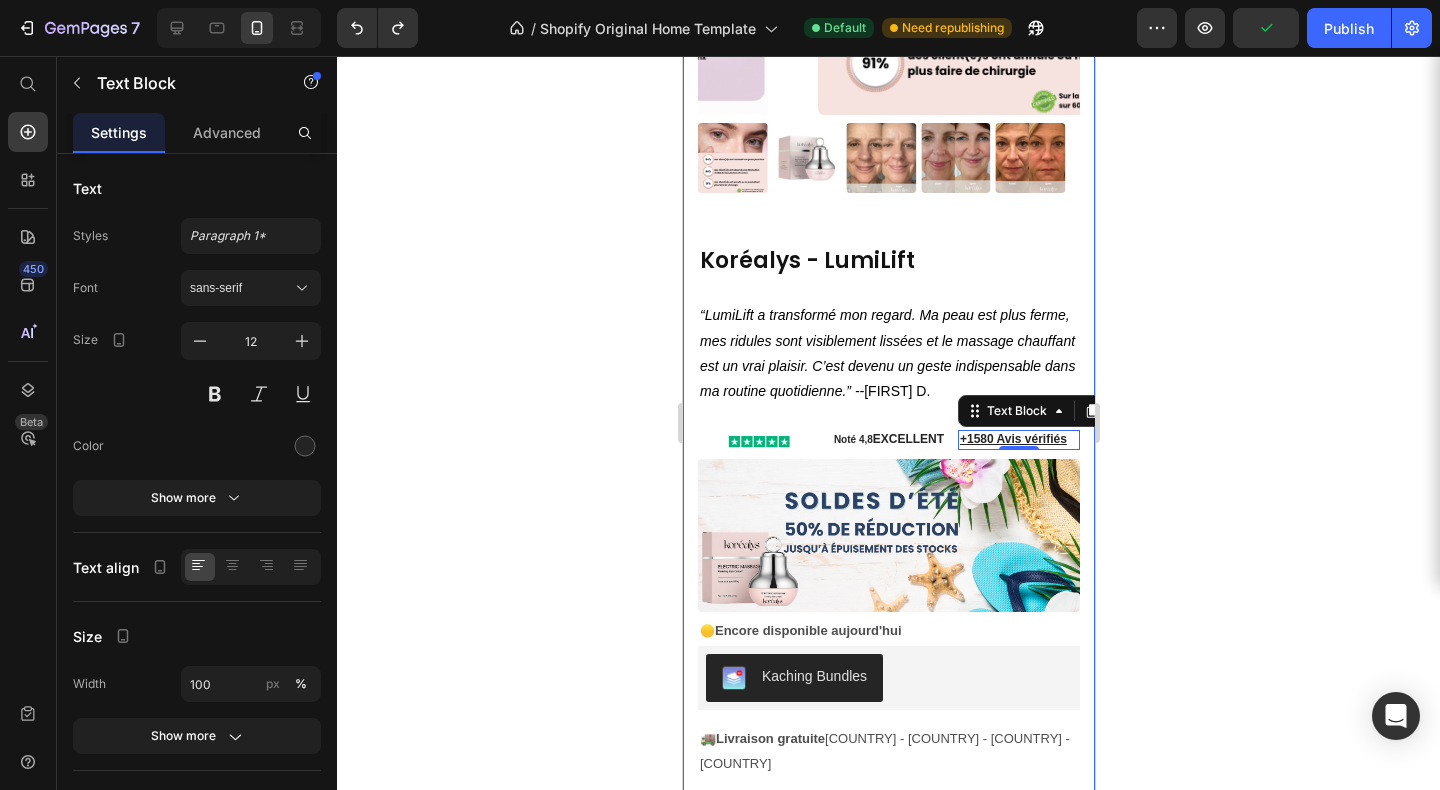 click 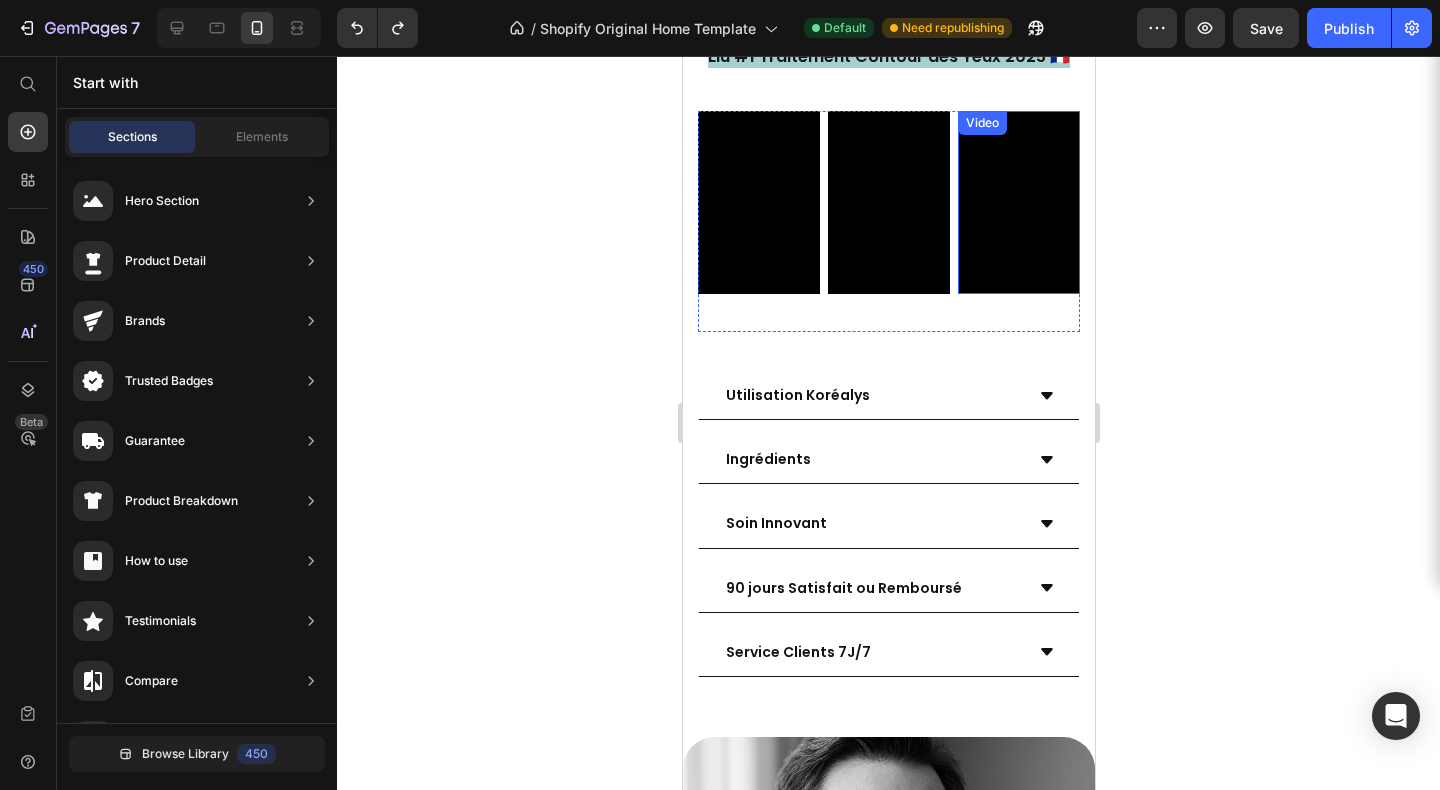 scroll, scrollTop: 3309, scrollLeft: 0, axis: vertical 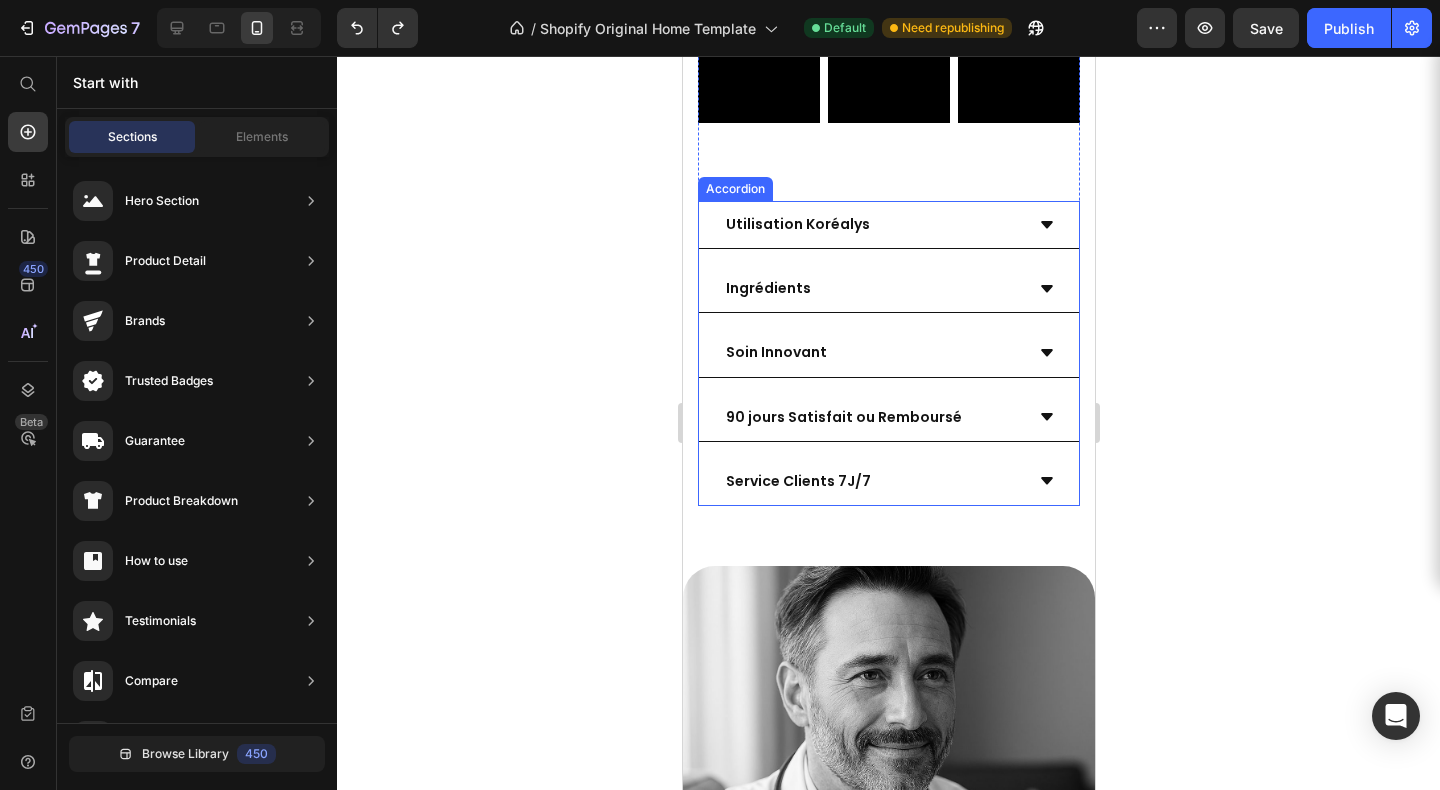click on "Utilisation Koréalys" at bounding box center [797, 224] 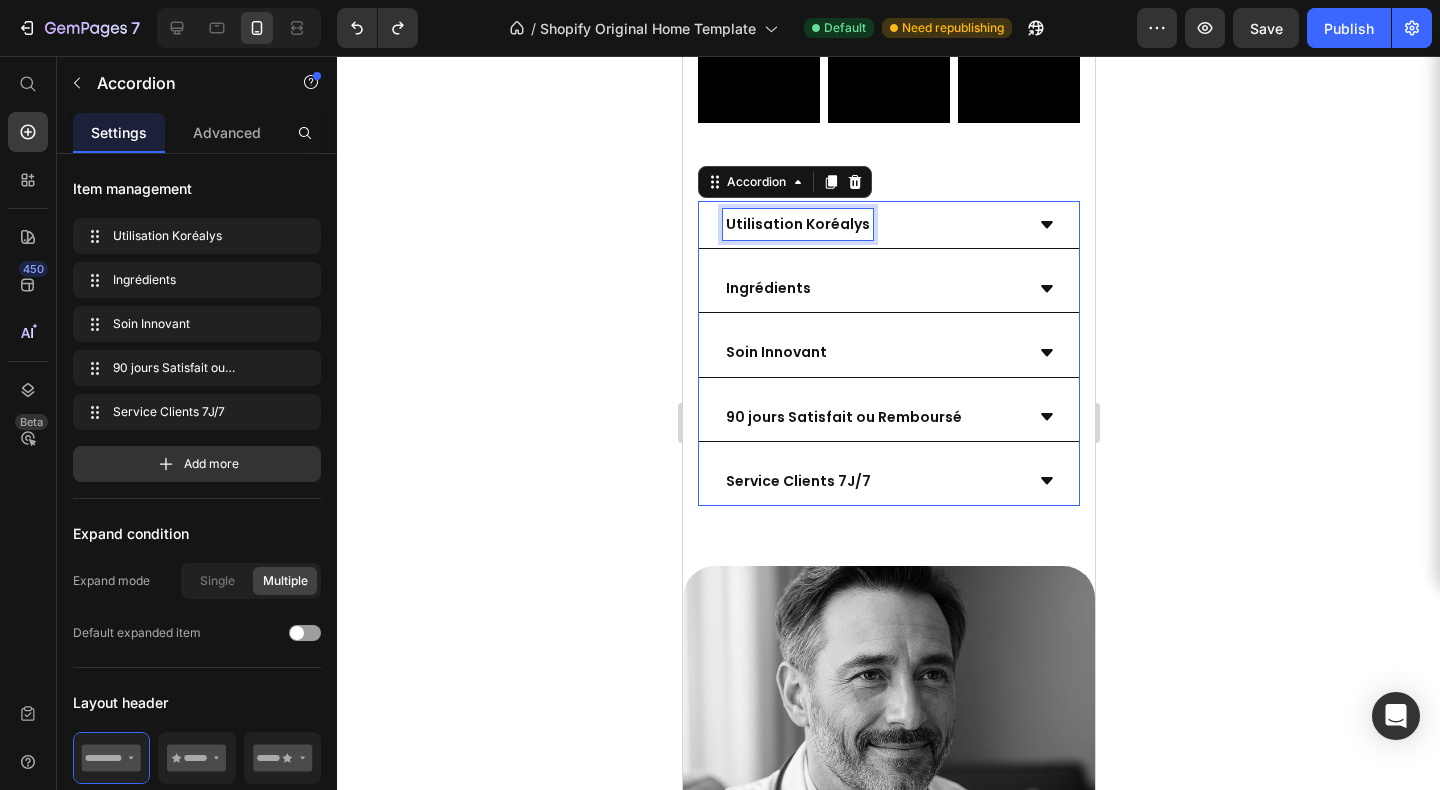 click on "Utilisation Koréalys" at bounding box center (797, 224) 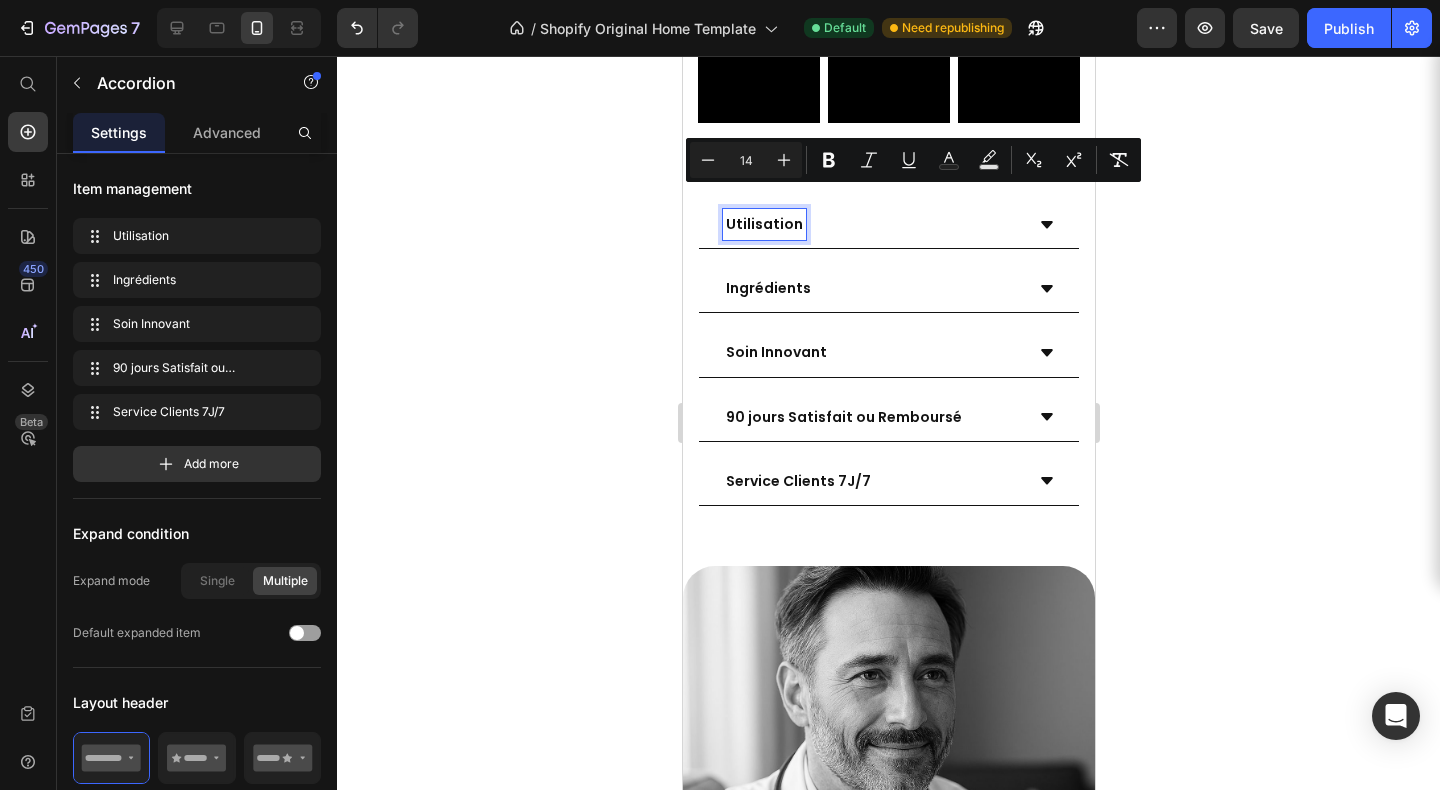 drag, startPoint x: 799, startPoint y: 204, endPoint x: 717, endPoint y: 205, distance: 82.006096 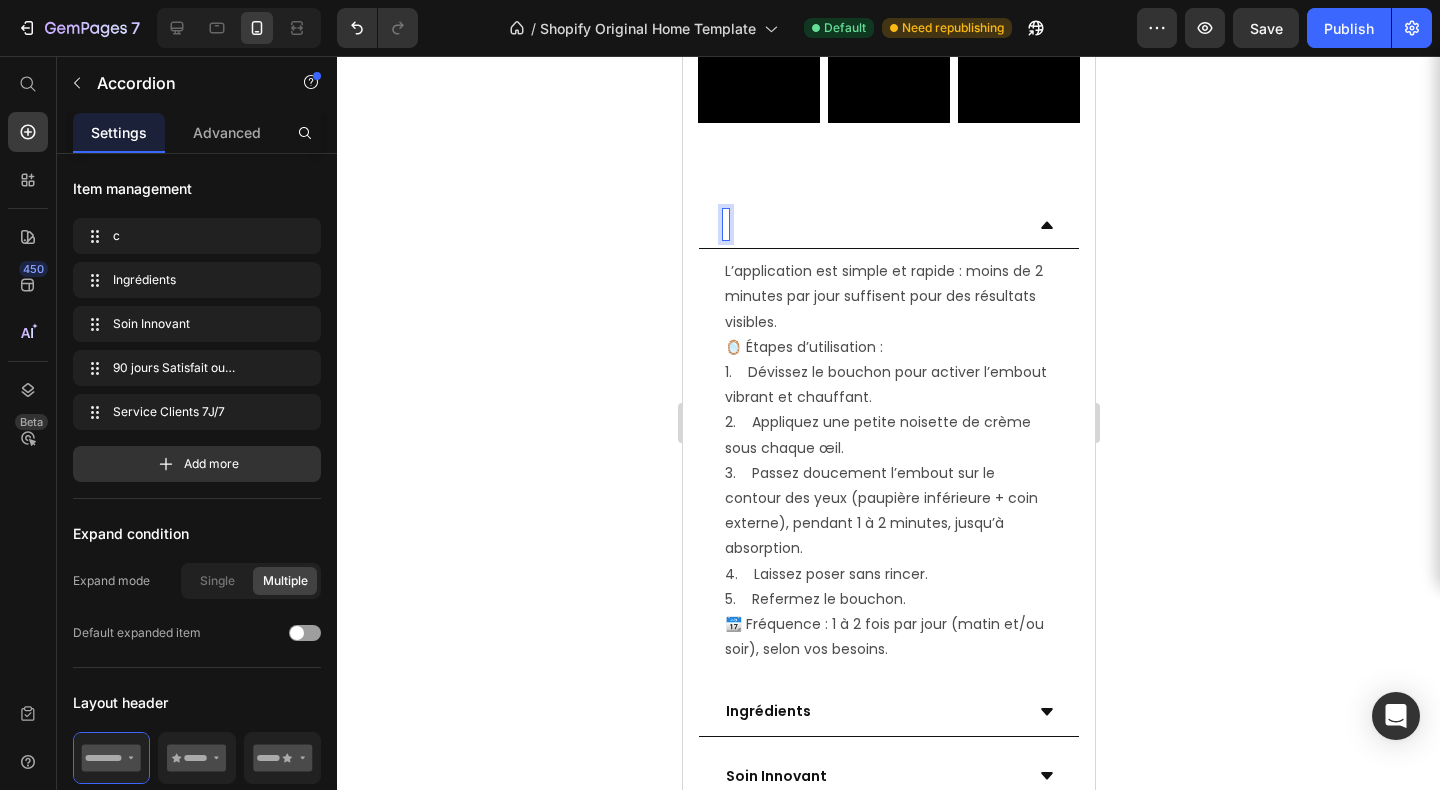 scroll, scrollTop: 3304, scrollLeft: 0, axis: vertical 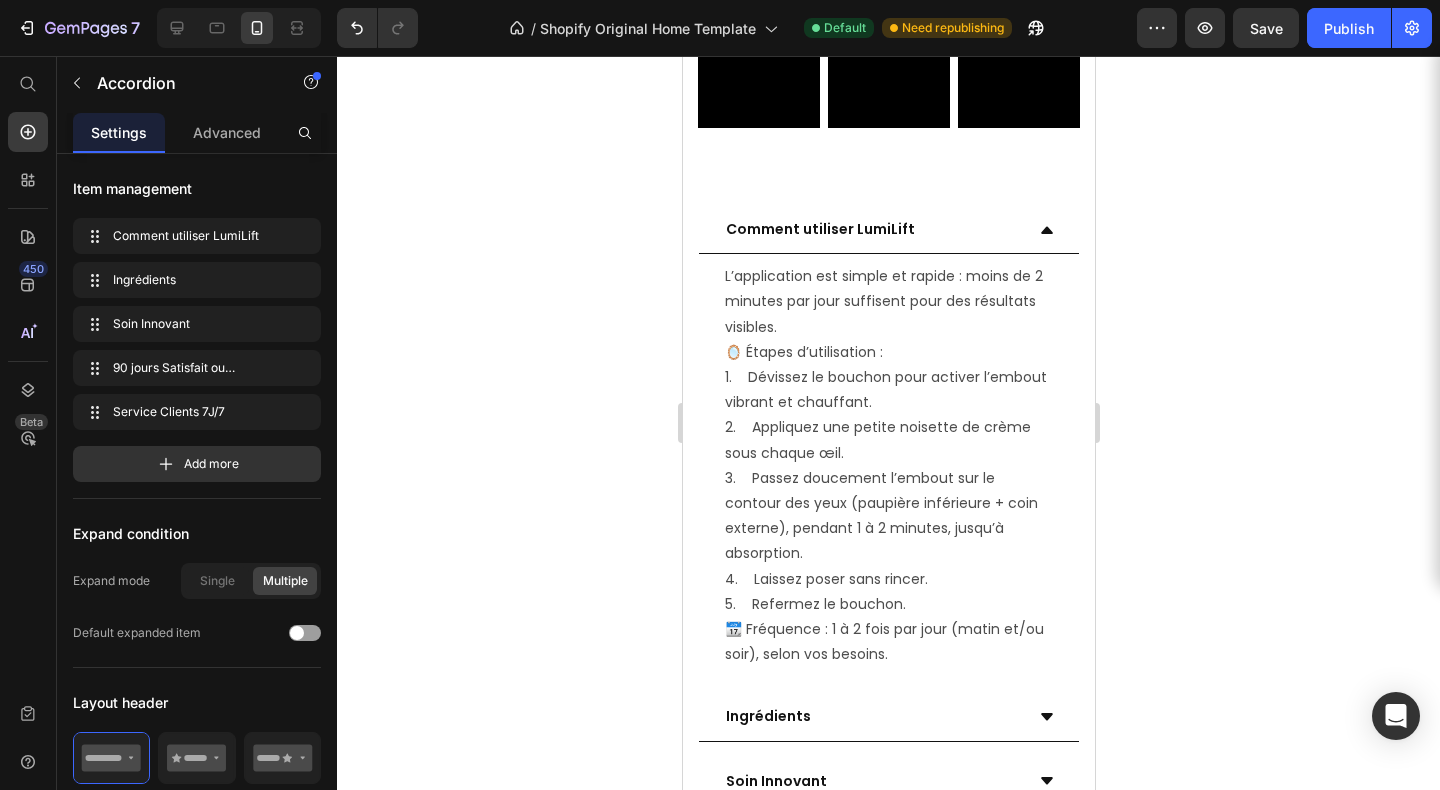 click 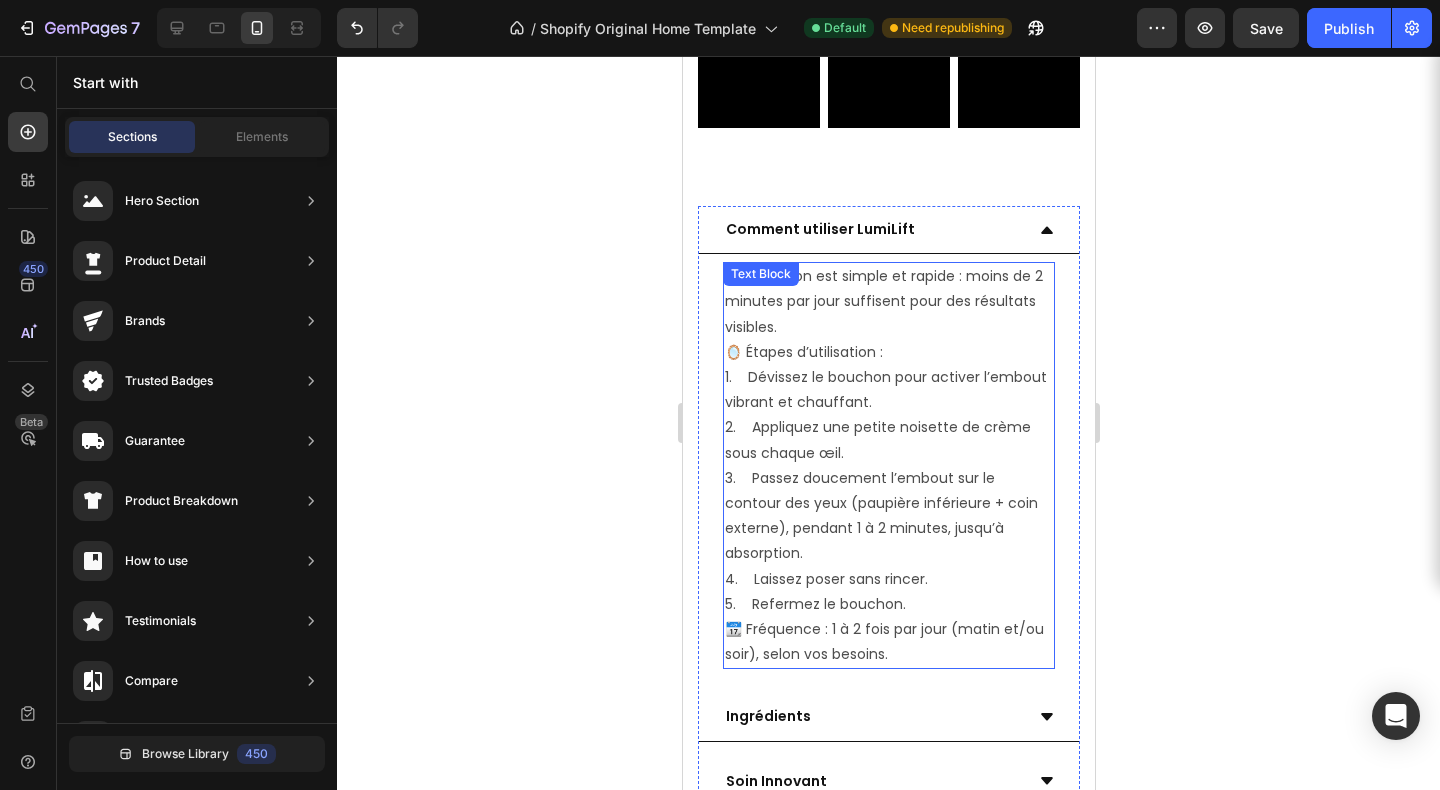 click on "🪞 Étapes d’utilisation :     1.    Dévissez le bouchon pour activer l’embout vibrant et chauffant.     2.    Appliquez une petite noisette de crème sous chaque œil.     3.    Passez doucement l’embout sur le contour des yeux (paupière inférieure + coin externe), pendant 1 à 2 minutes, jusqu’à absorption.     4.    Laissez poser sans rincer.     5.    Refermez le bouchon." at bounding box center [888, 478] 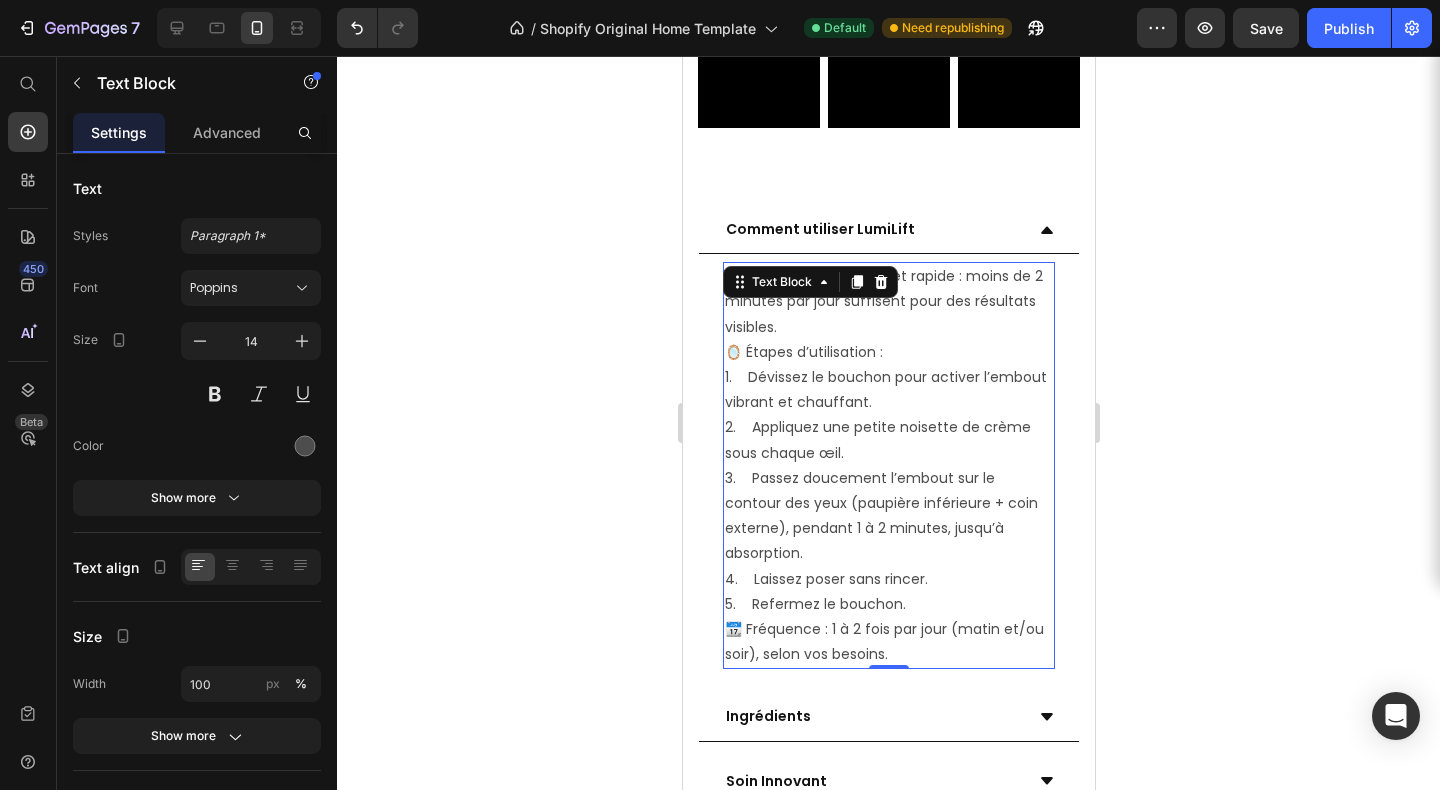 click 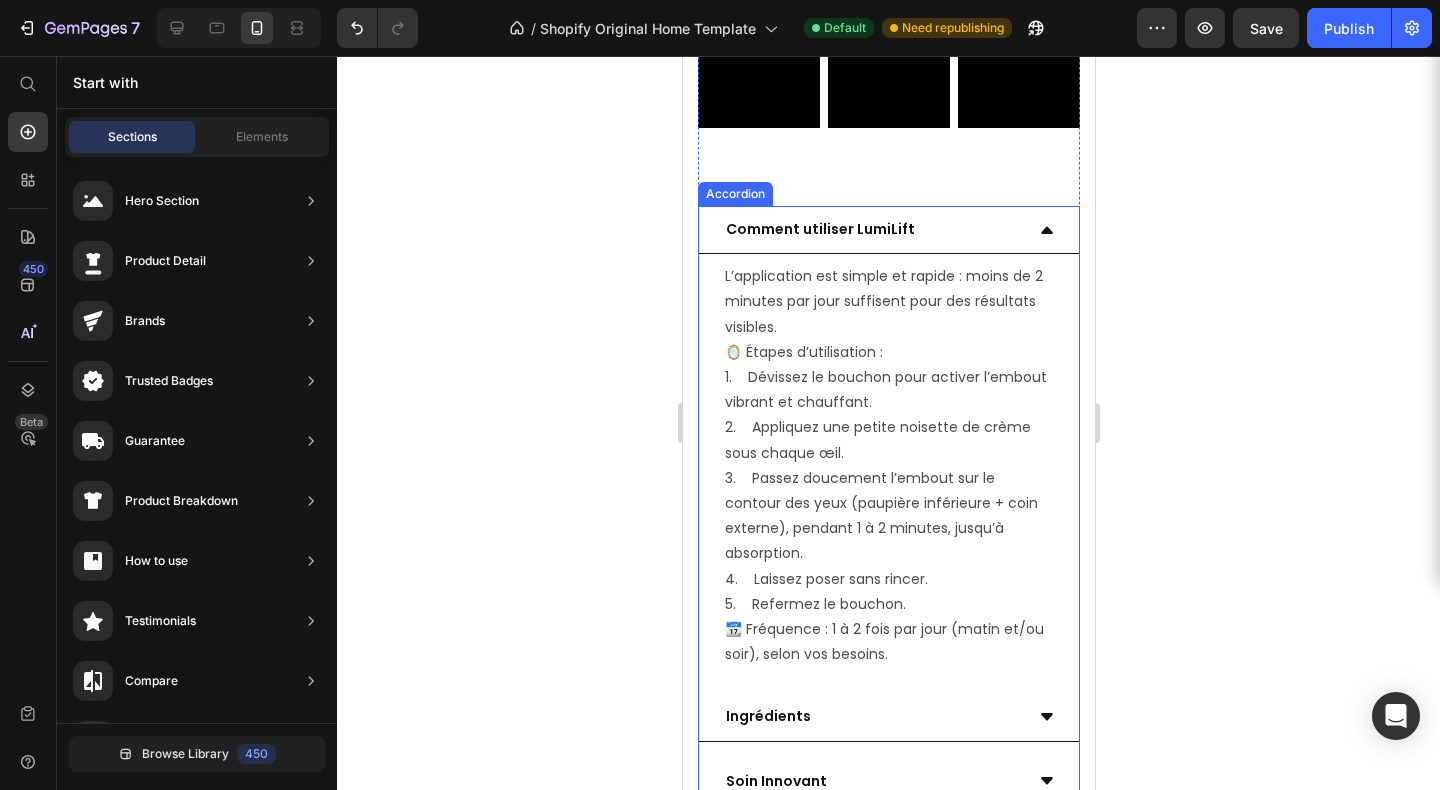 click 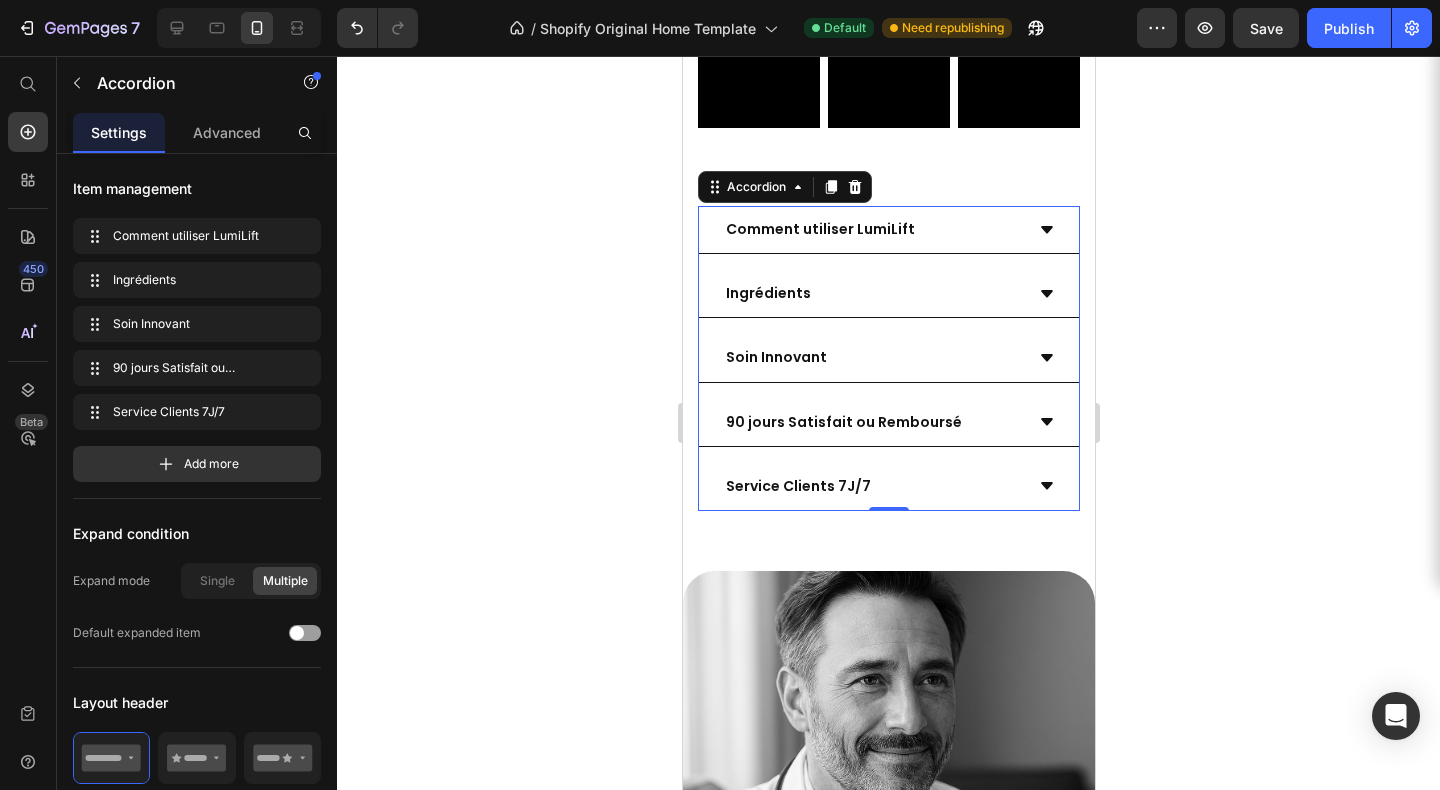 click 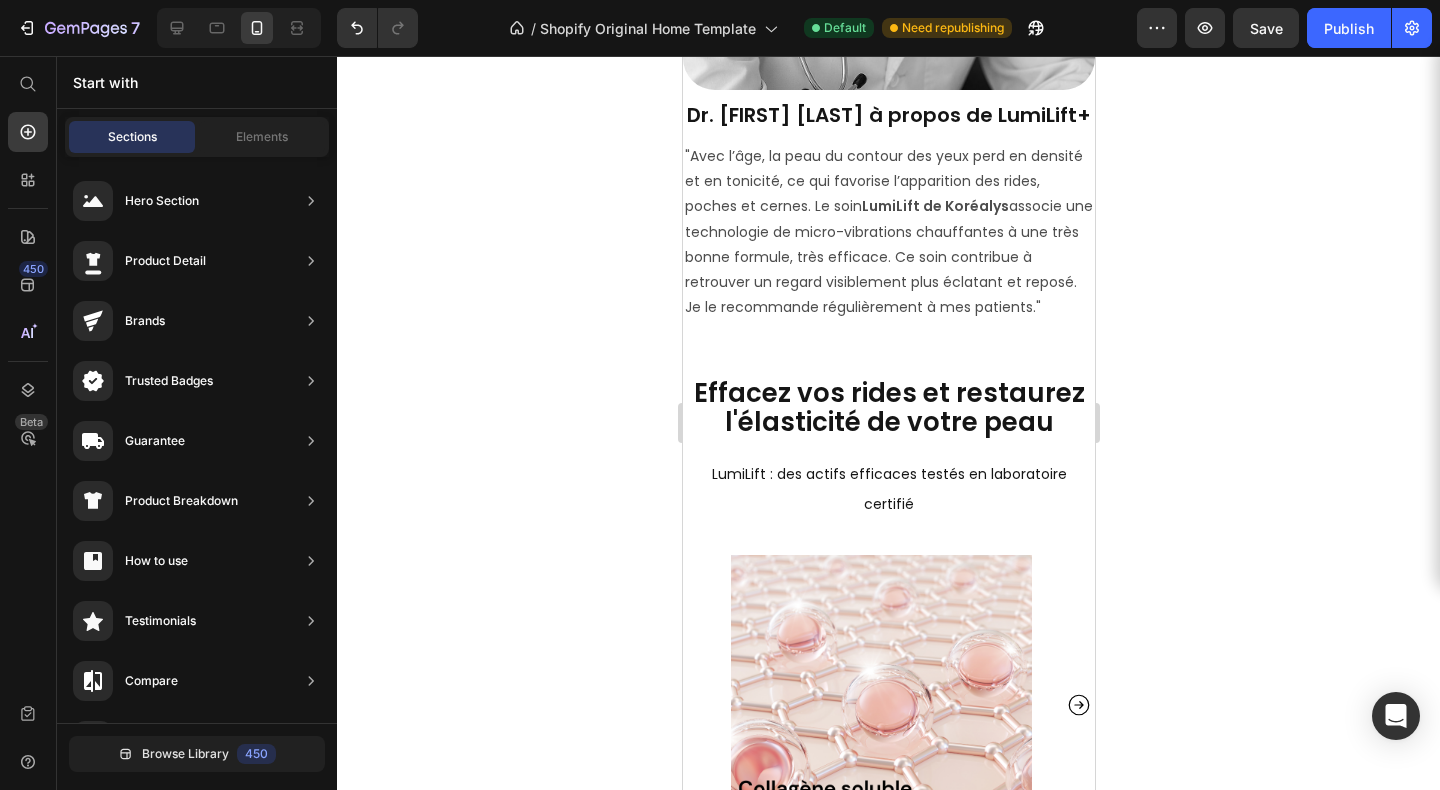 scroll, scrollTop: 3914, scrollLeft: 0, axis: vertical 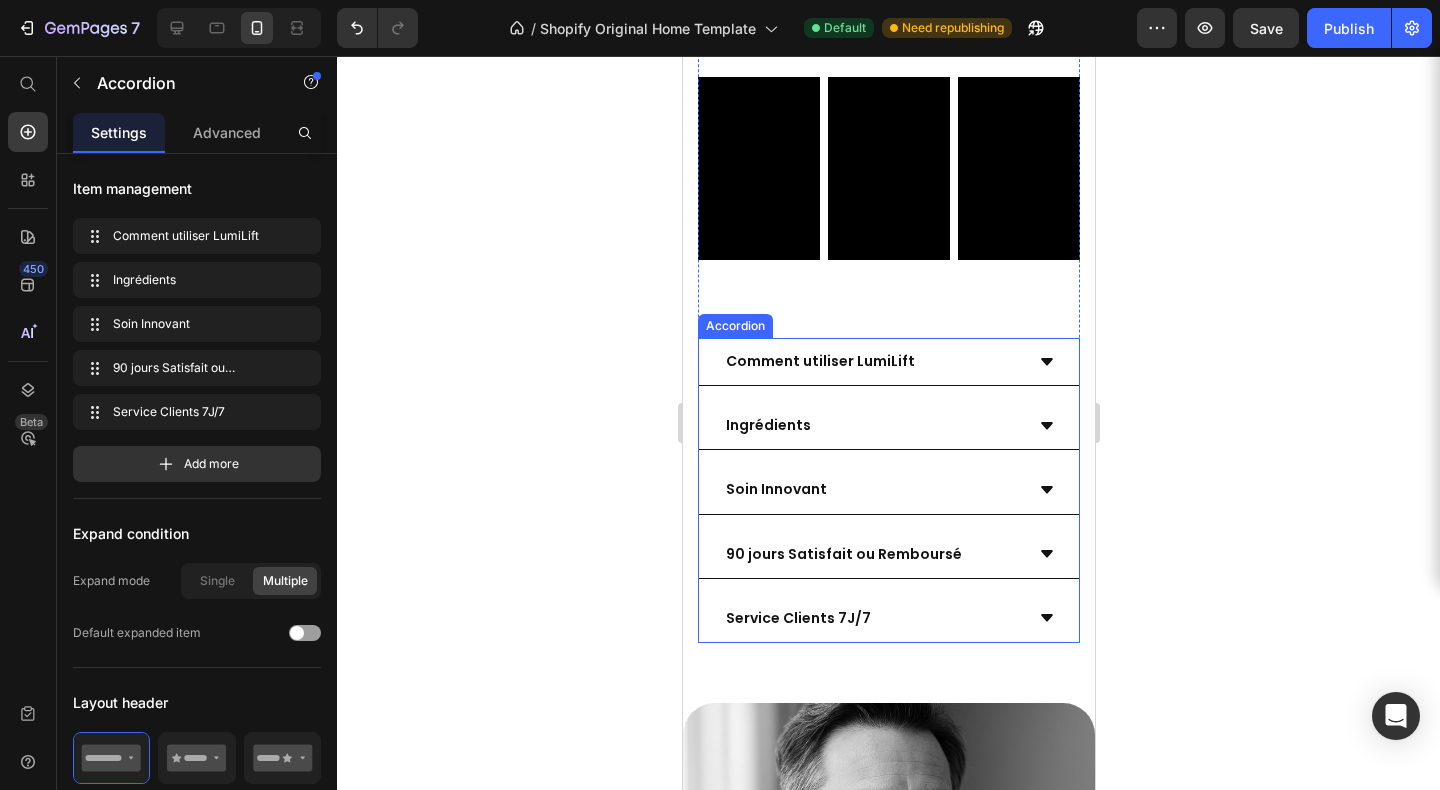 click on "Comment utiliser LumiLift" at bounding box center (872, 361) 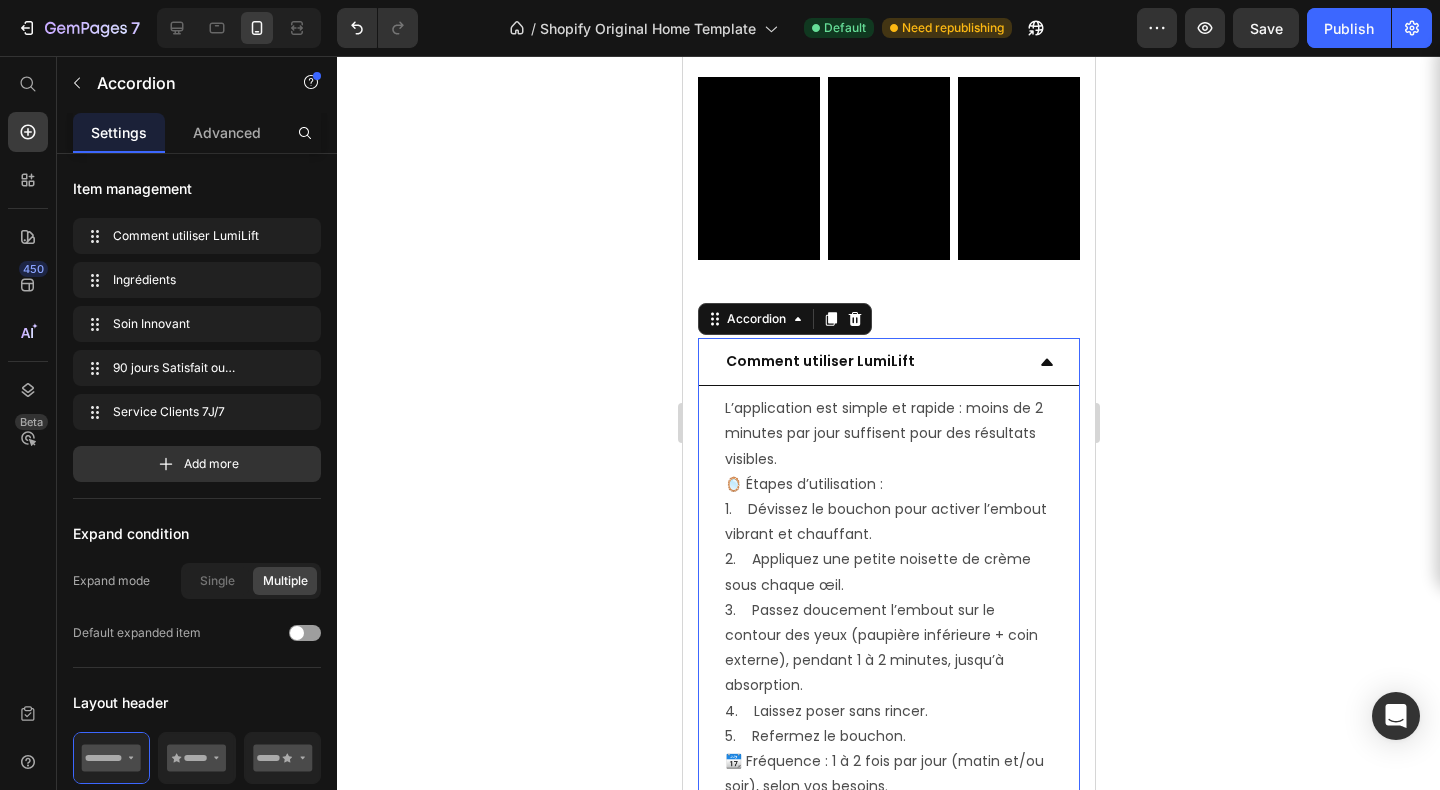 click on "Comment utiliser LumiLift" at bounding box center [872, 361] 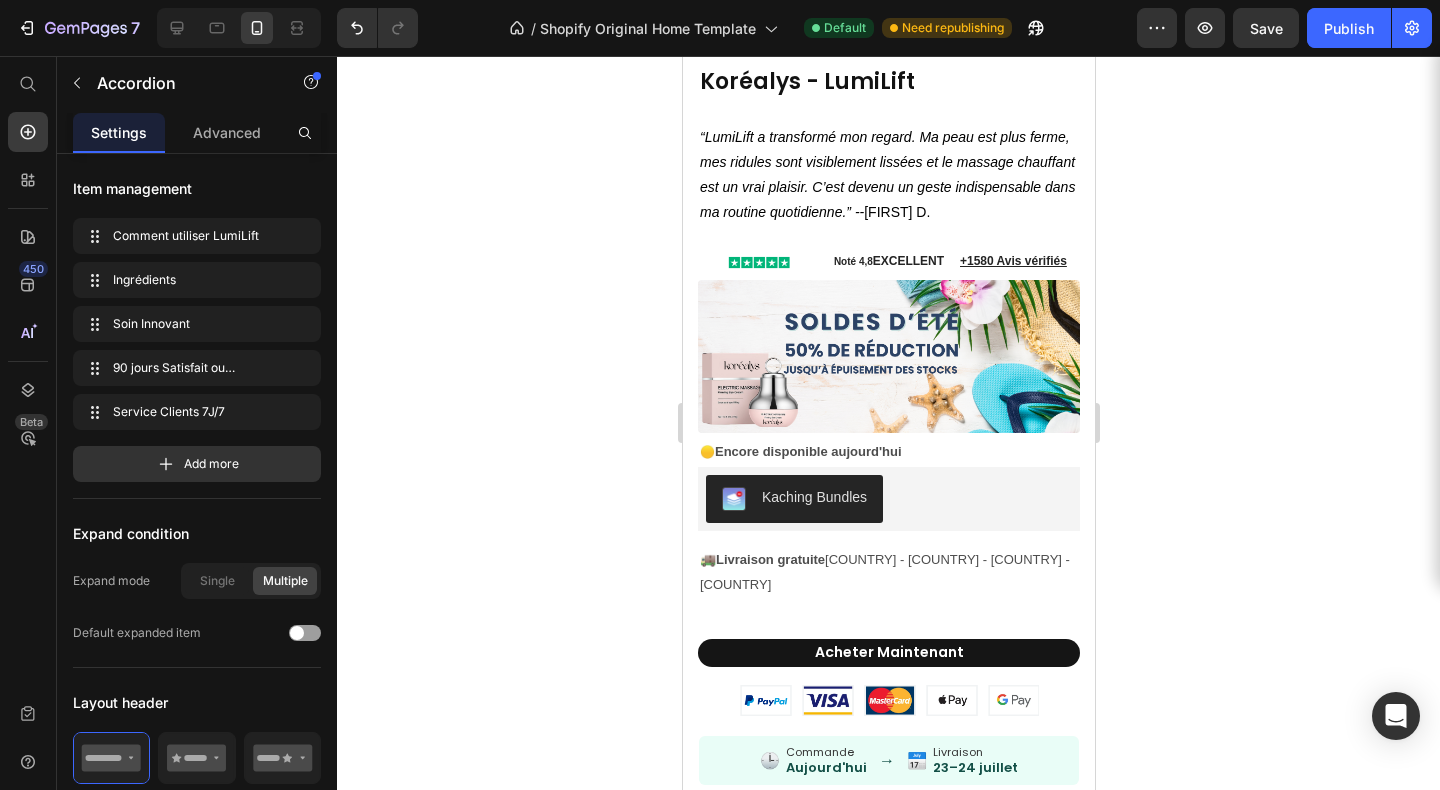scroll, scrollTop: 2176, scrollLeft: 0, axis: vertical 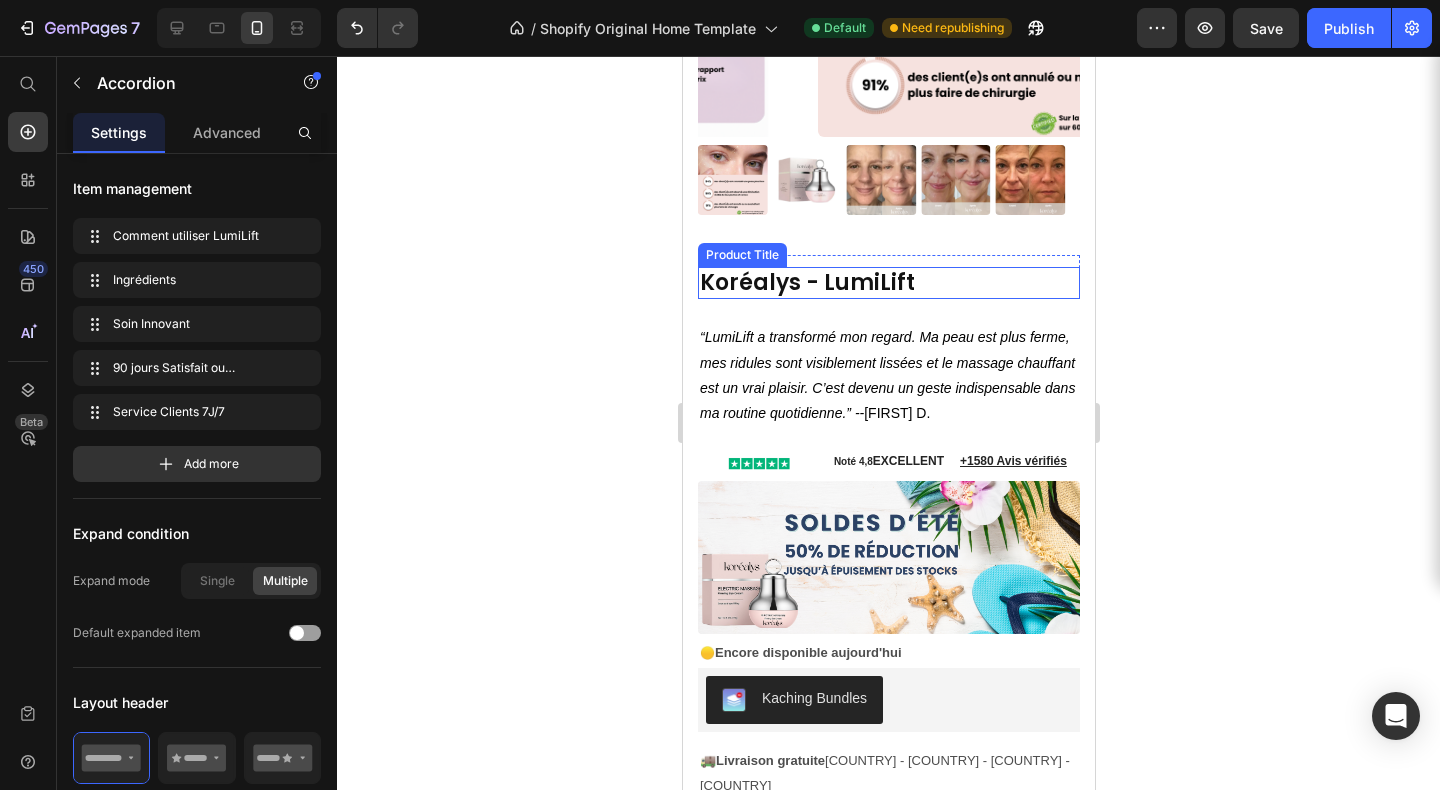 click on "Koréalys - LumiLift" at bounding box center [888, 283] 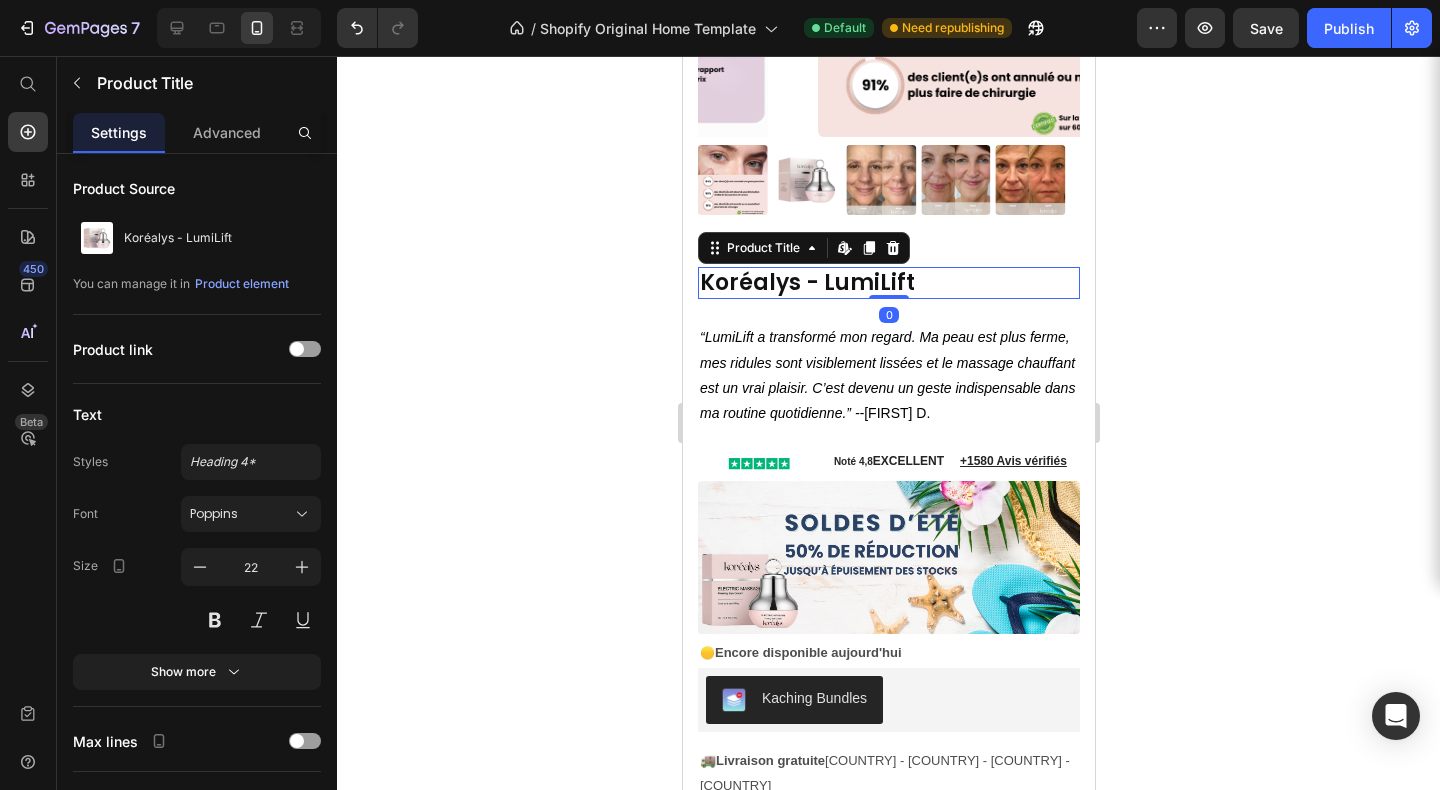 click on "Koréalys - LumiLift" at bounding box center [888, 283] 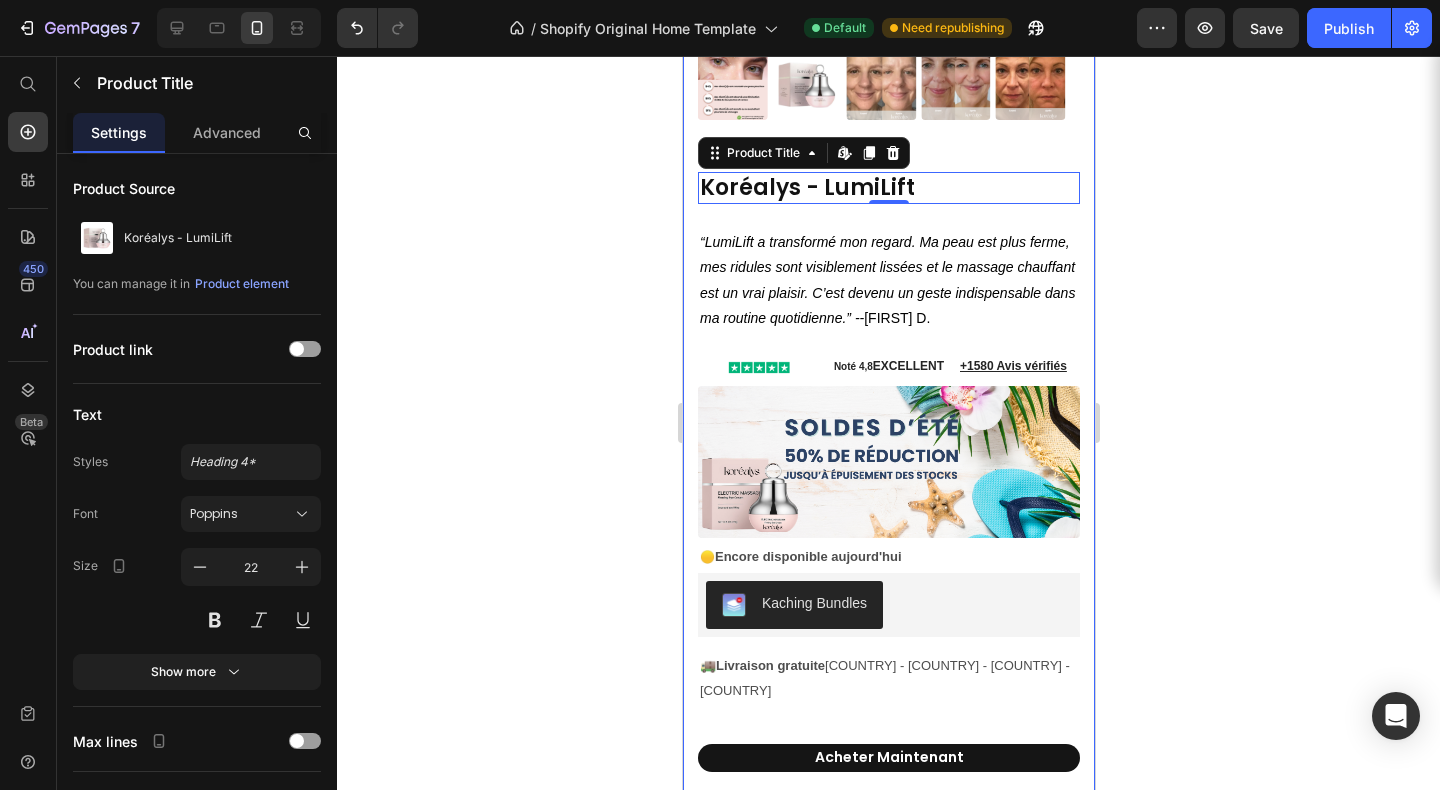 scroll, scrollTop: 1746, scrollLeft: 0, axis: vertical 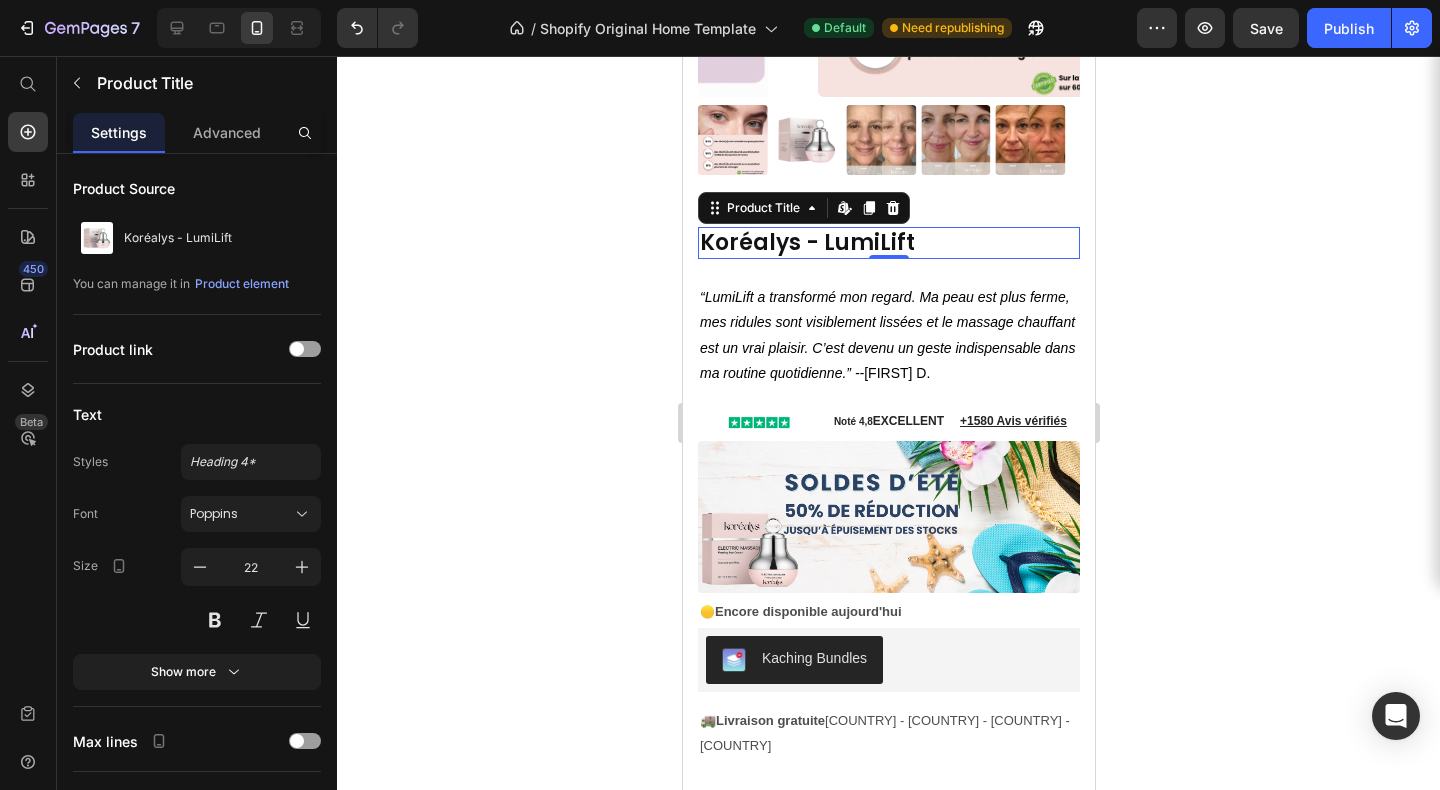 drag, startPoint x: 1169, startPoint y: 615, endPoint x: 403, endPoint y: 589, distance: 766.4411 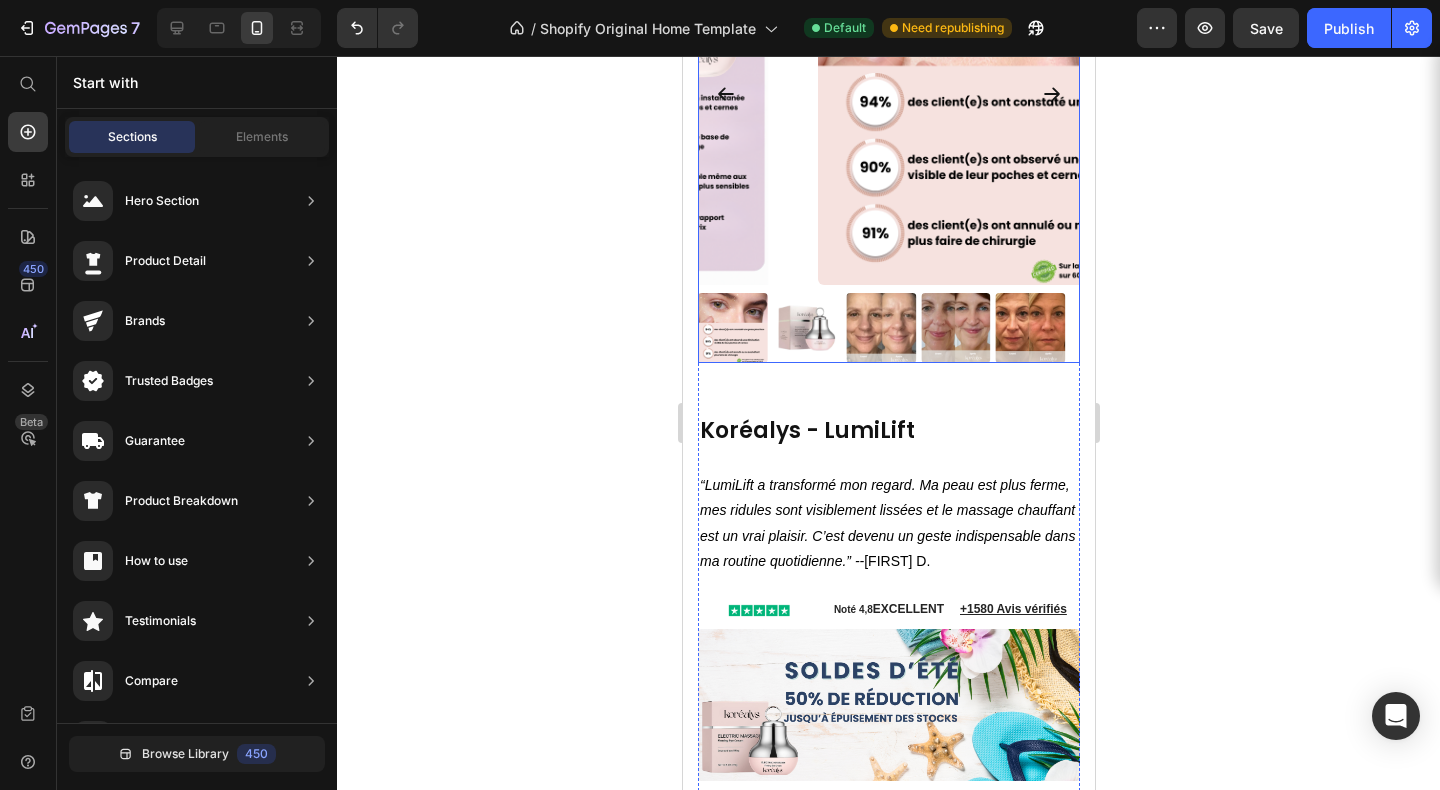 scroll, scrollTop: 1548, scrollLeft: 0, axis: vertical 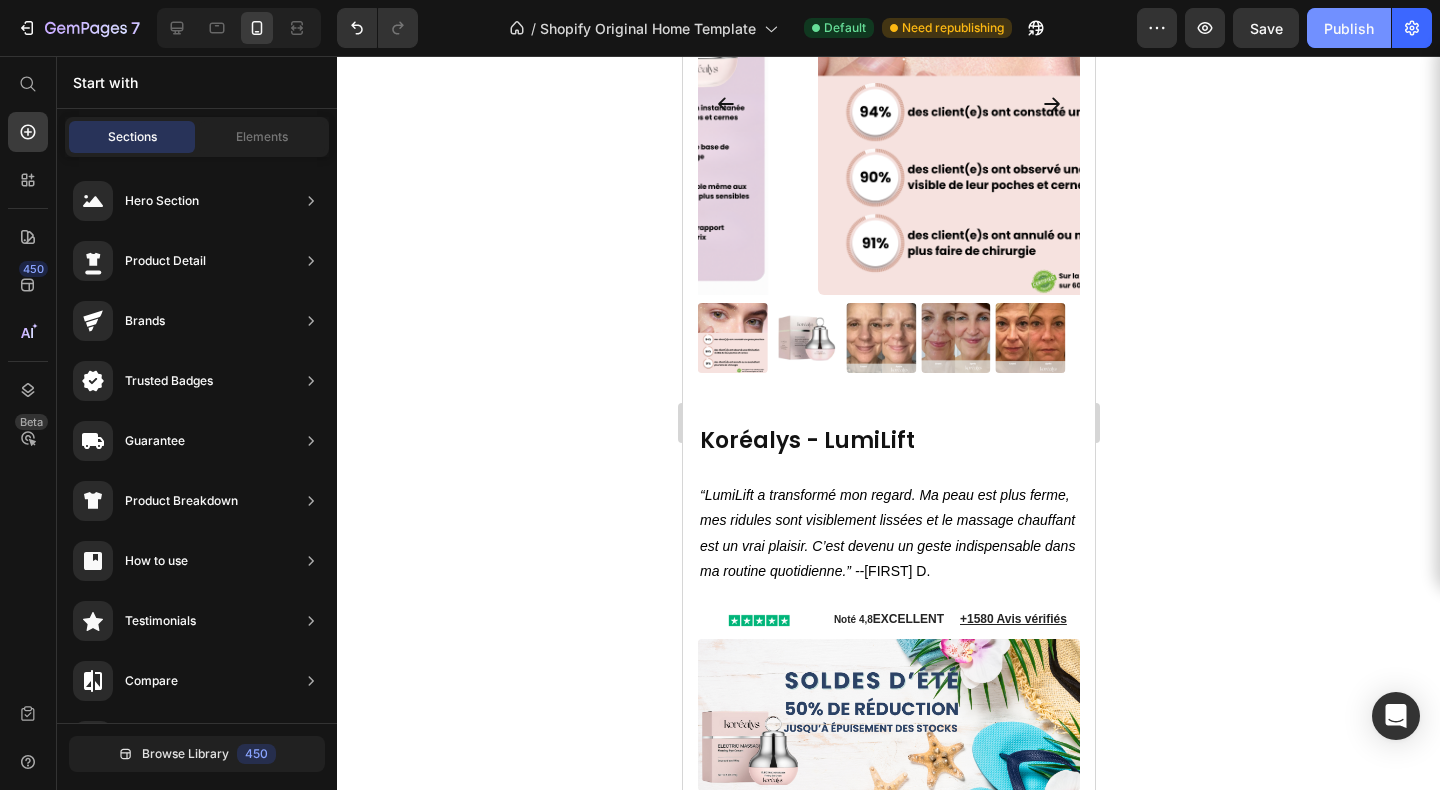 click on "Publish" at bounding box center (1349, 28) 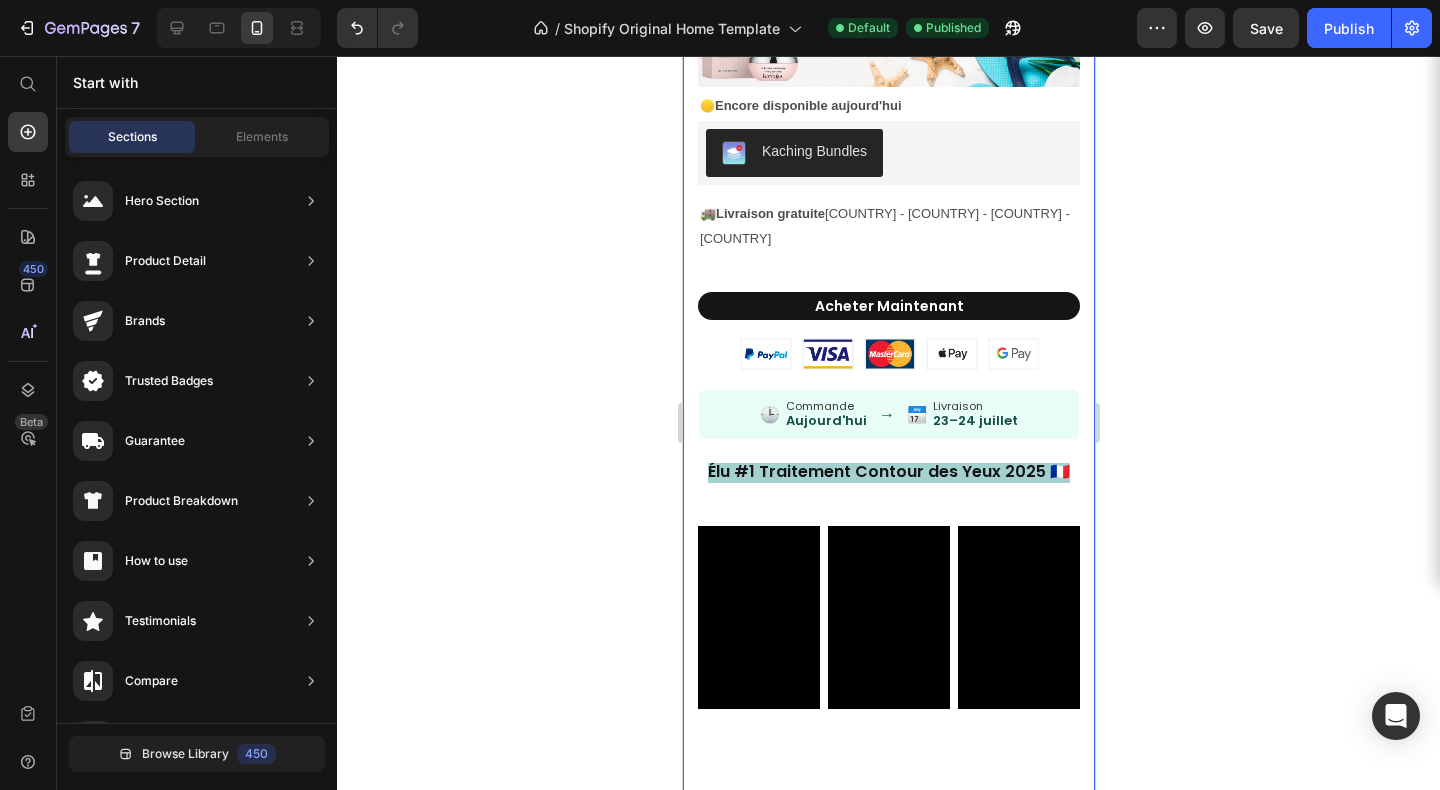 scroll, scrollTop: 2782, scrollLeft: 0, axis: vertical 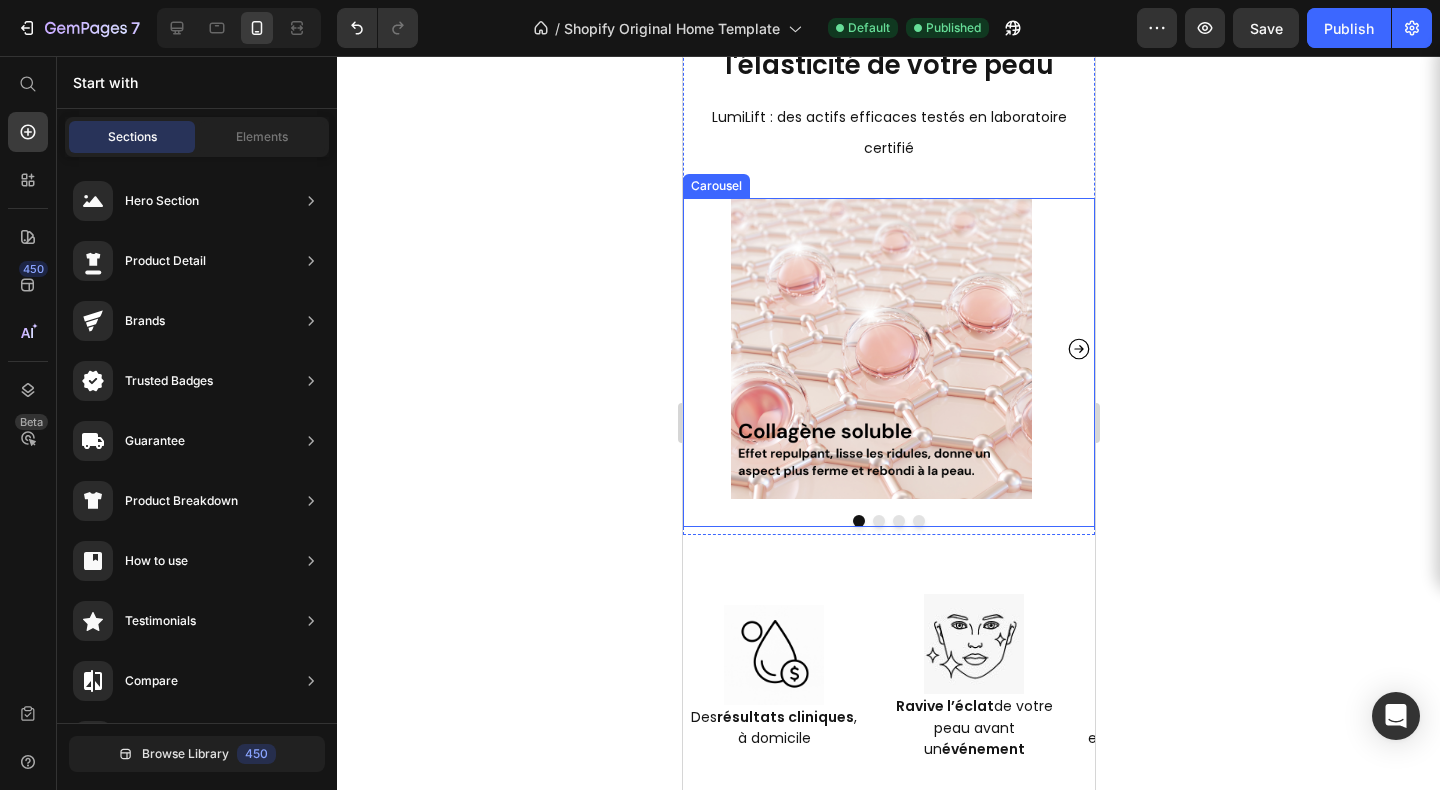 click 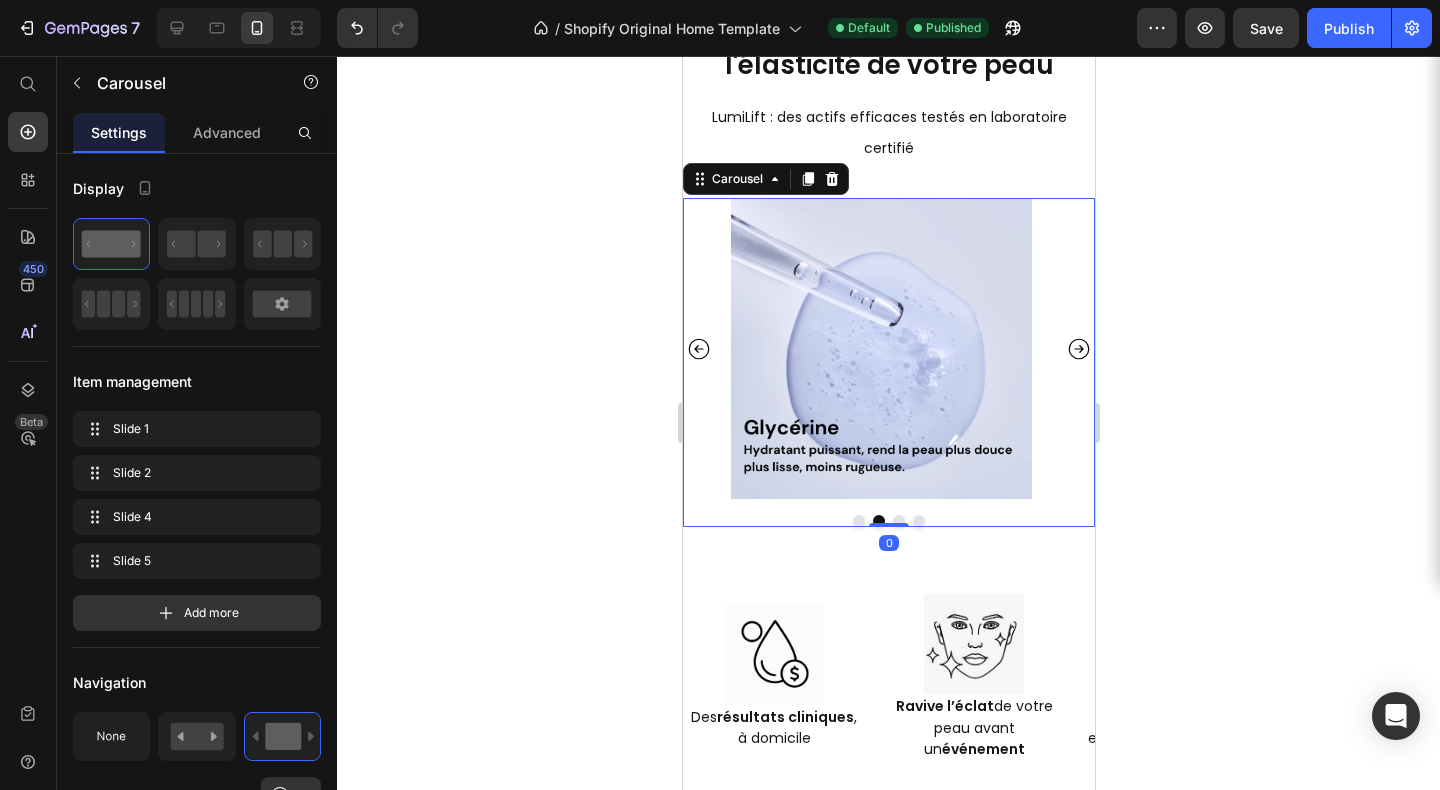 click 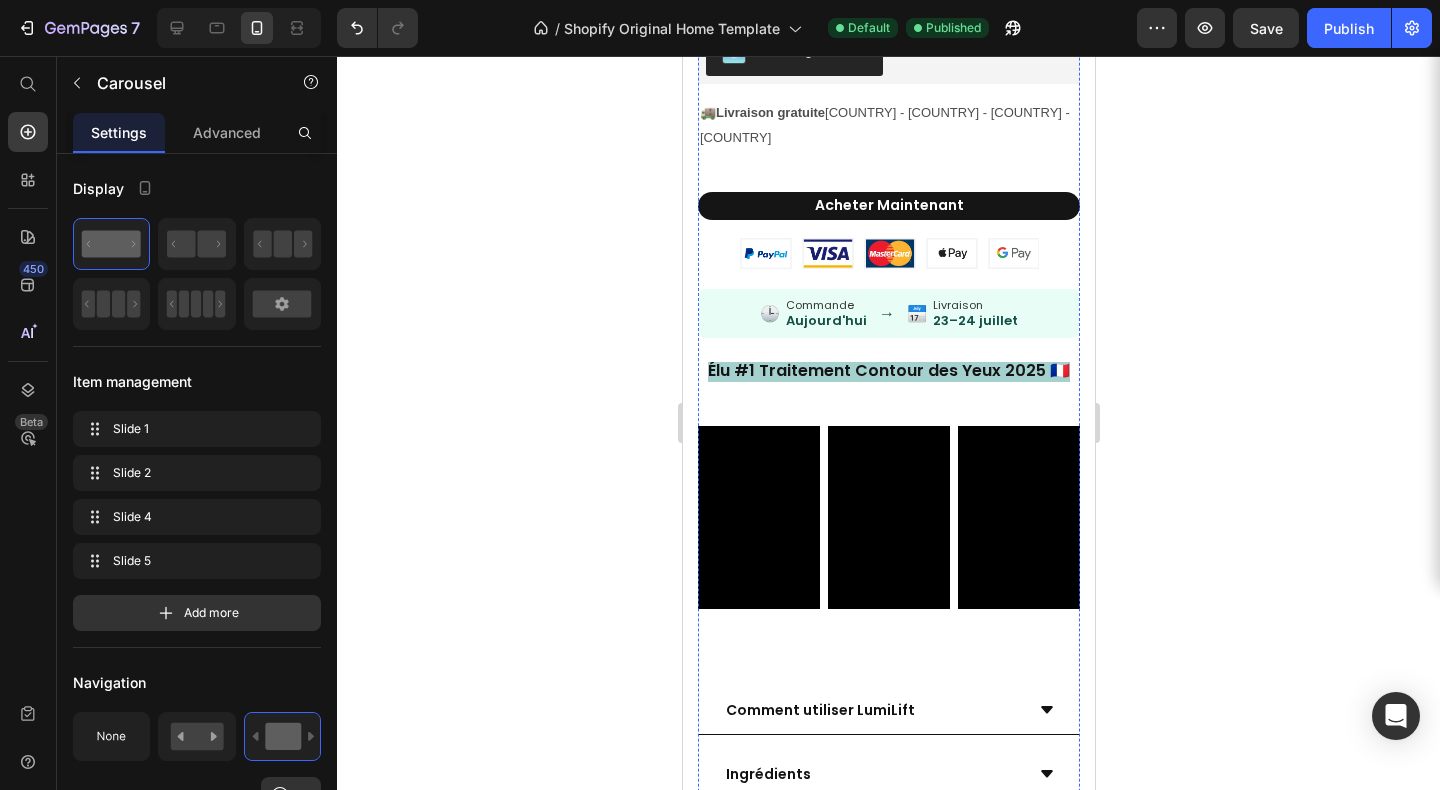scroll, scrollTop: 1606, scrollLeft: 0, axis: vertical 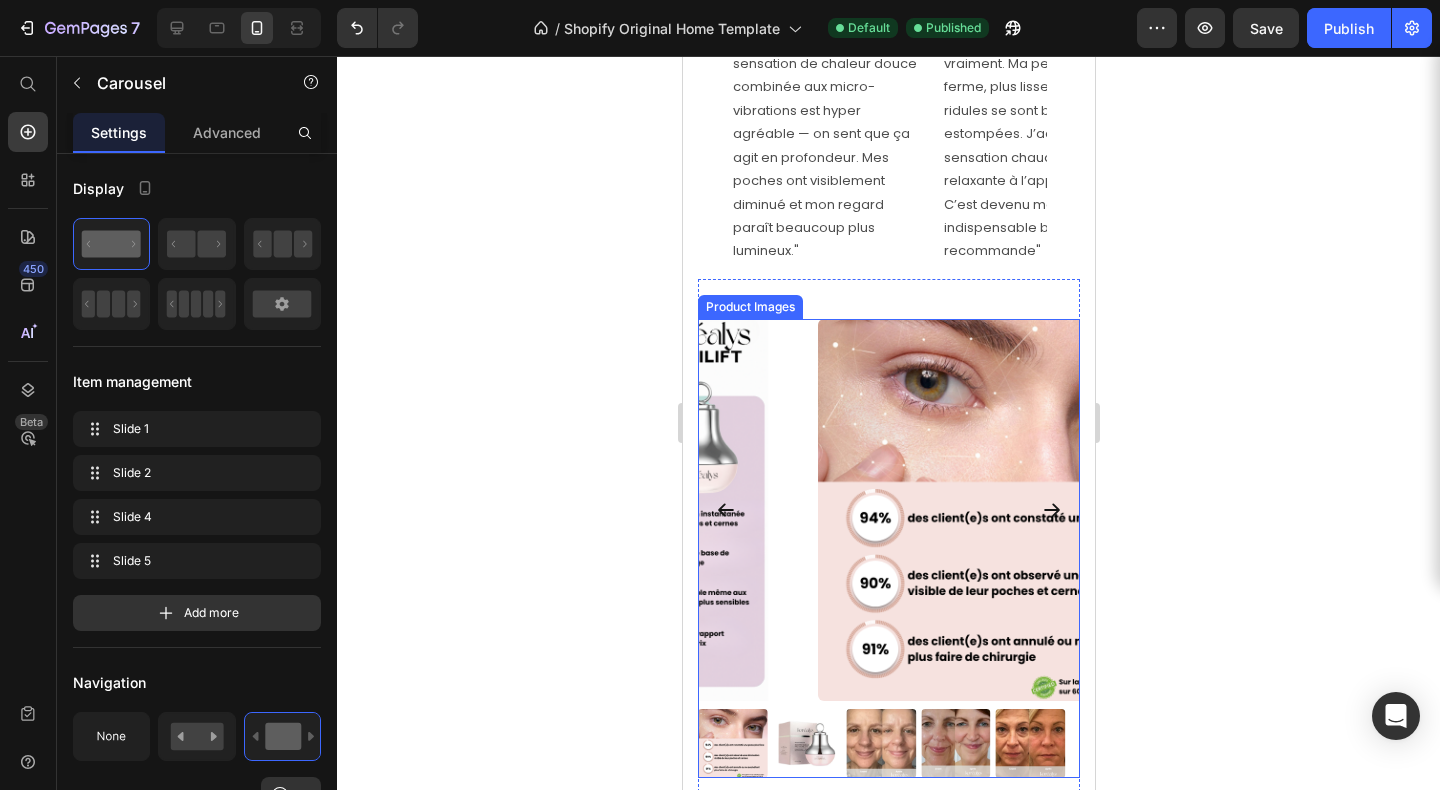 click at bounding box center [805, 743] 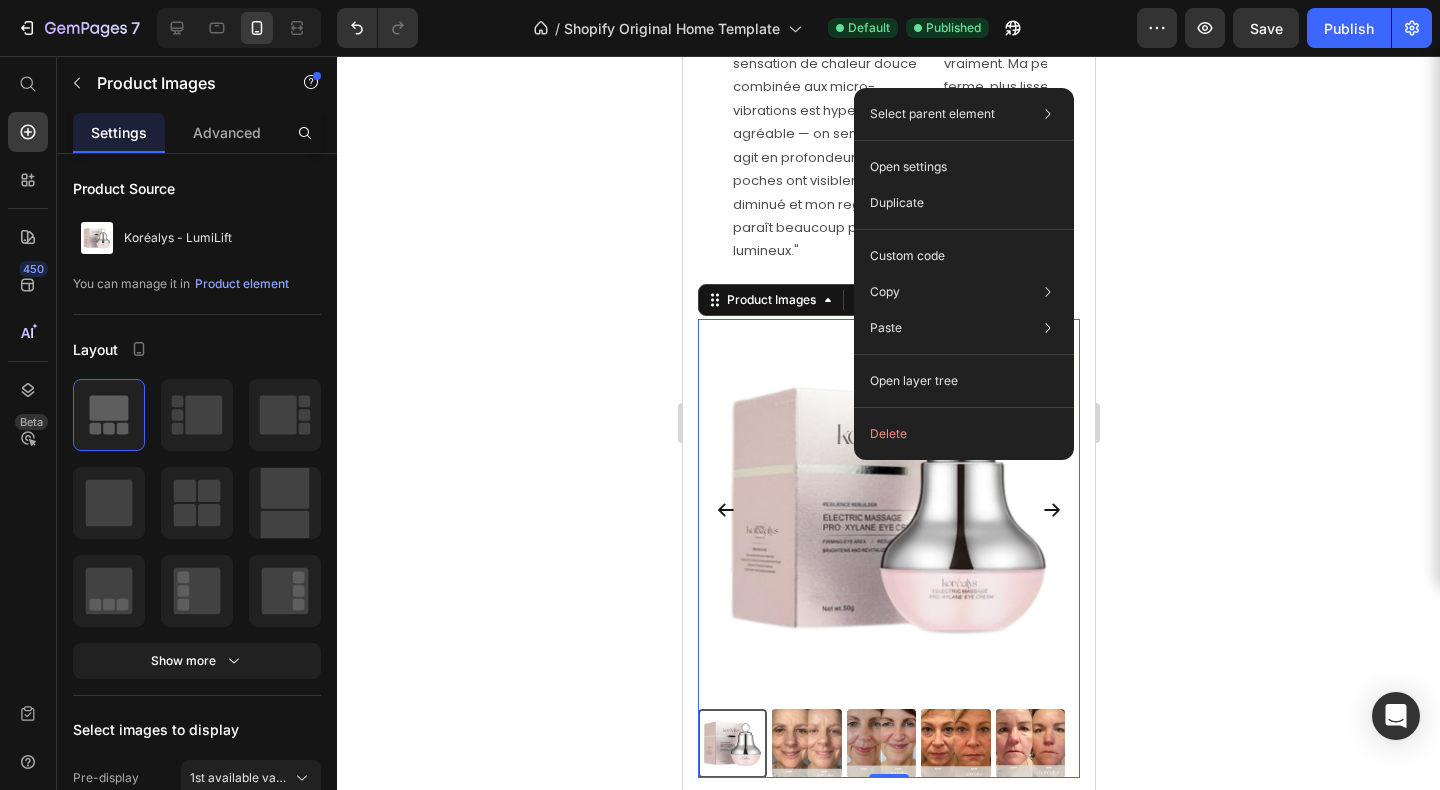 click at bounding box center [888, 510] 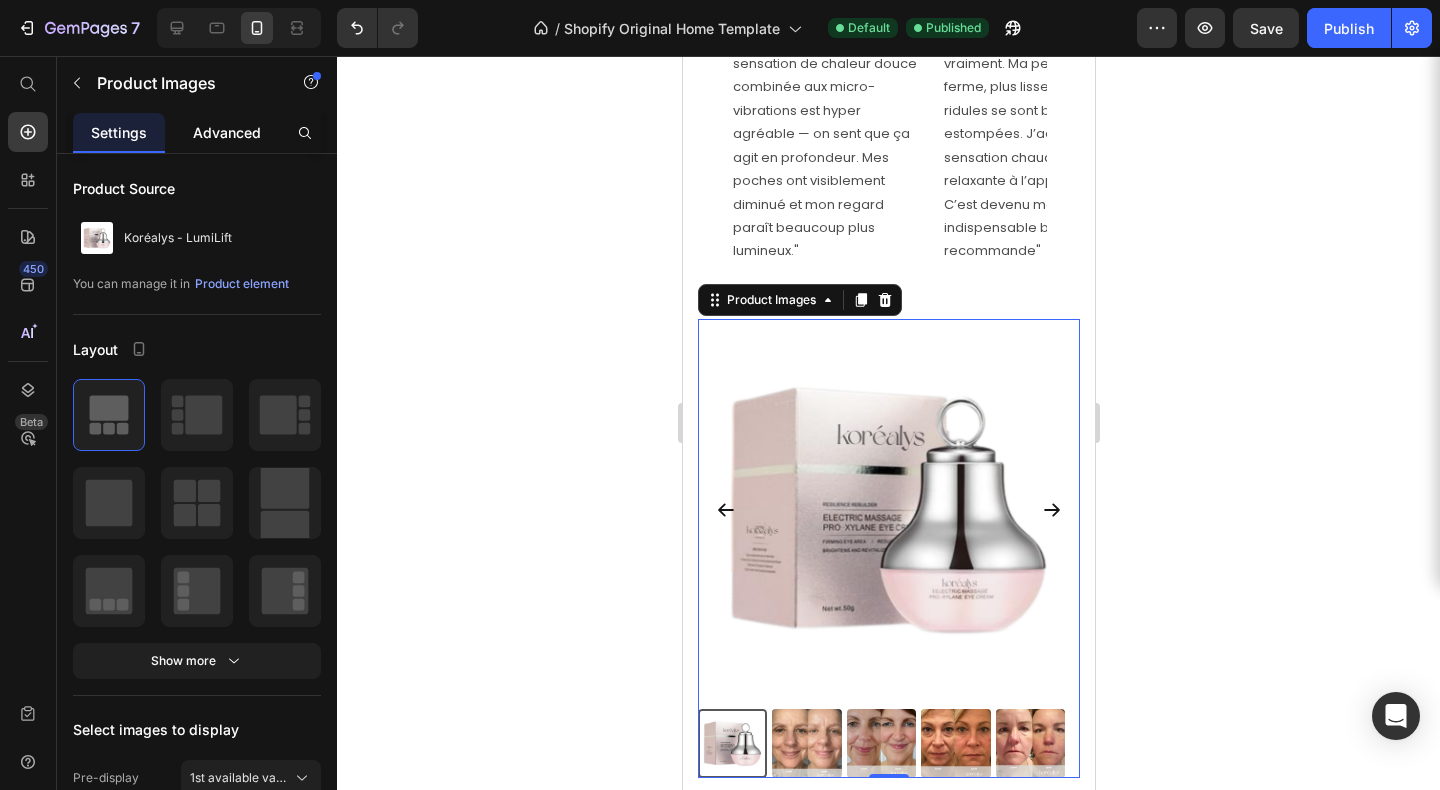 click on "Advanced" 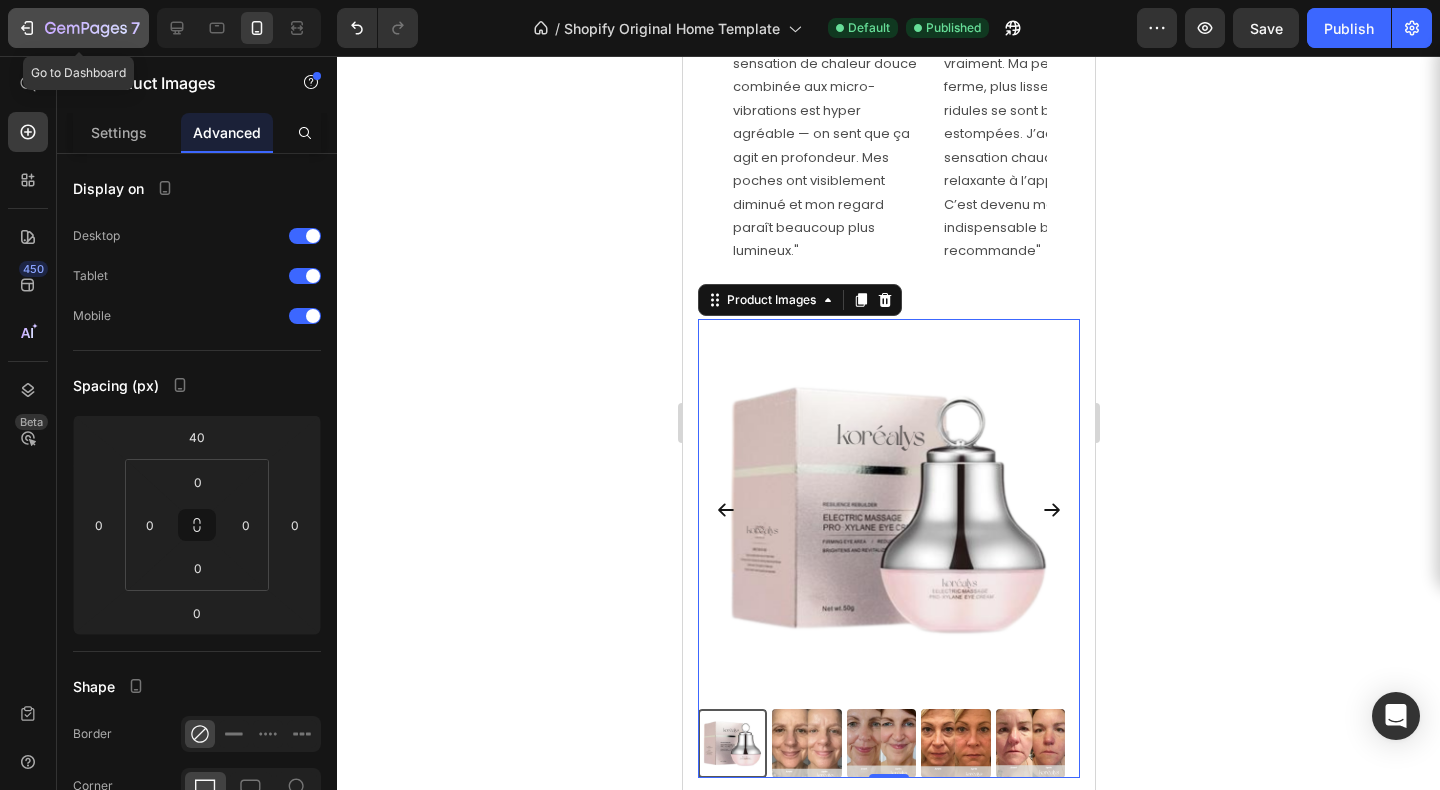 click 